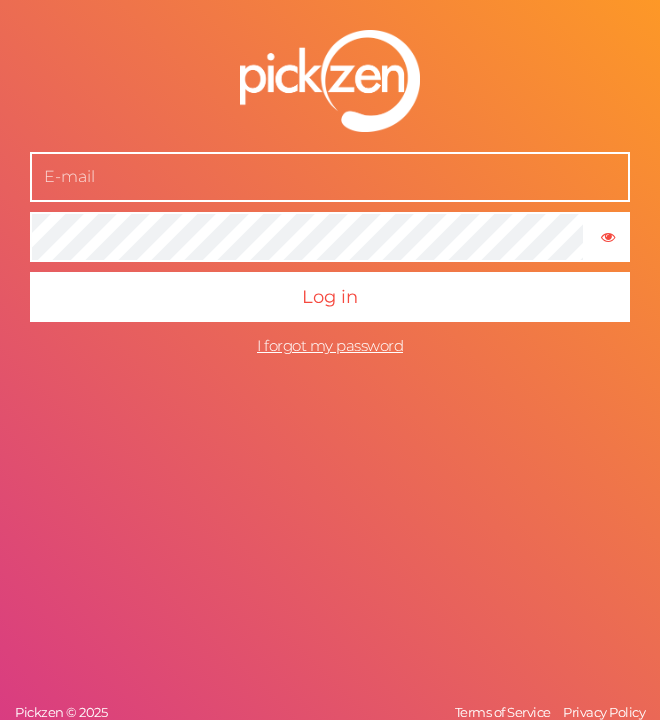 scroll, scrollTop: 0, scrollLeft: 0, axis: both 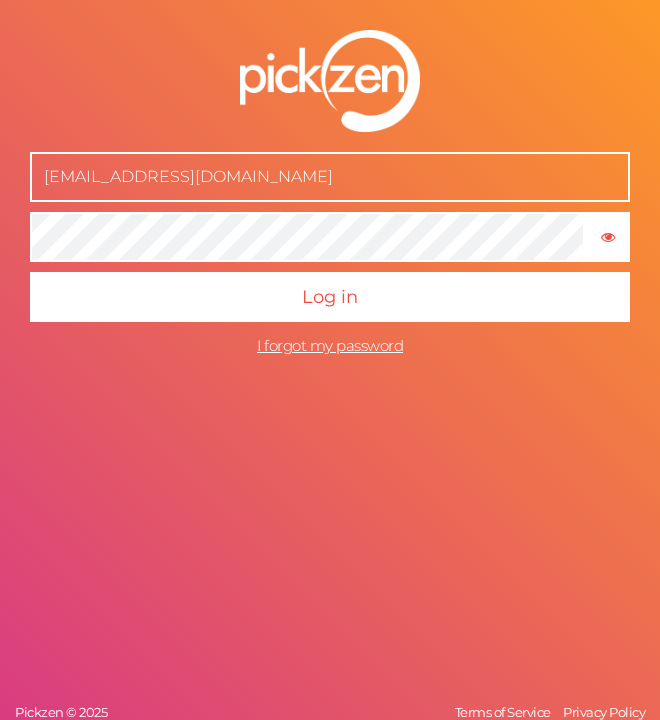 type on "[EMAIL_ADDRESS][DOMAIN_NAME]" 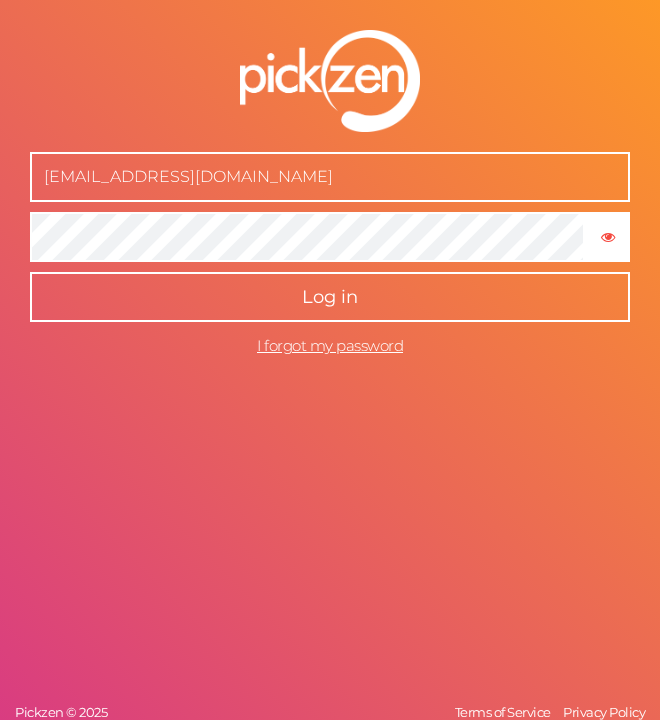 click on "Log in" at bounding box center (330, 297) 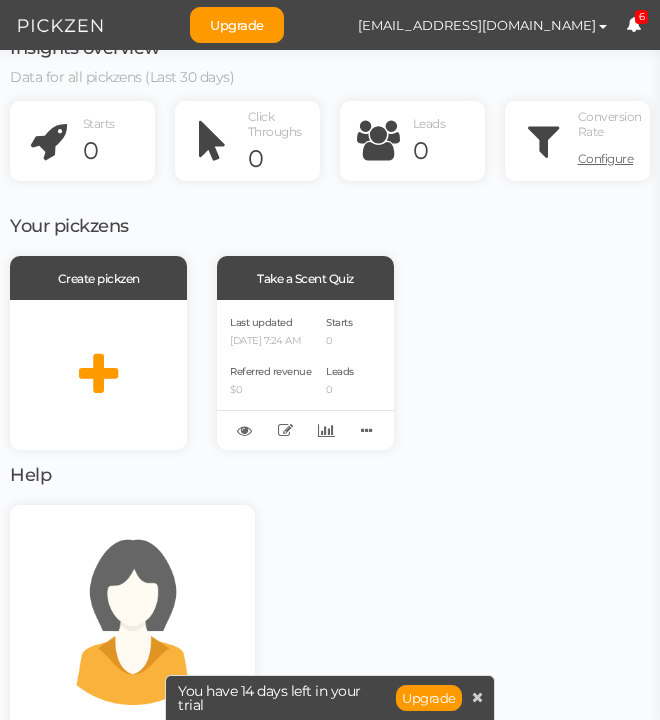 scroll, scrollTop: 62, scrollLeft: 0, axis: vertical 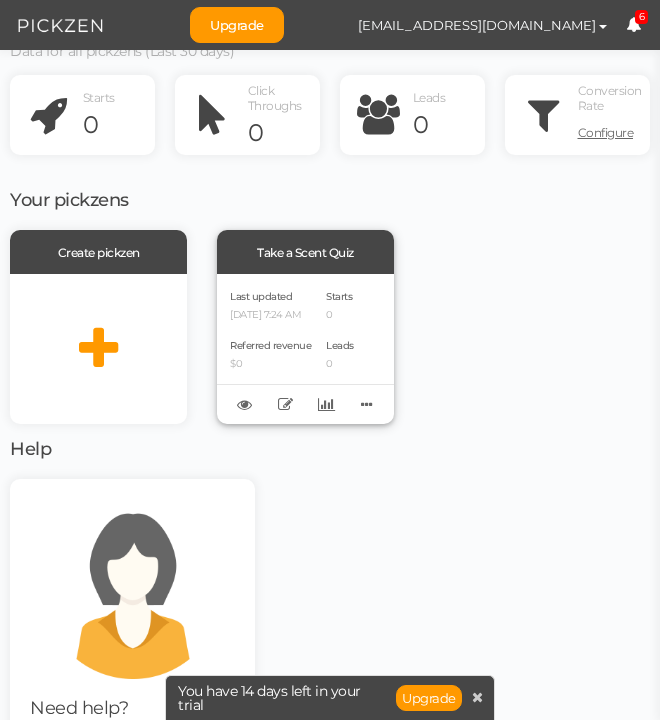 click on "Referred revenue" at bounding box center (270, 345) 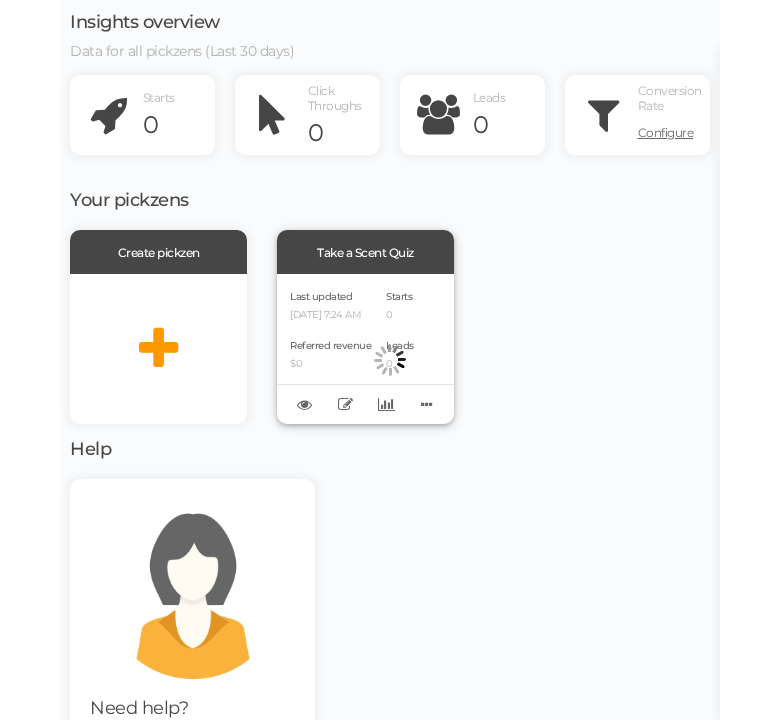scroll, scrollTop: 0, scrollLeft: 0, axis: both 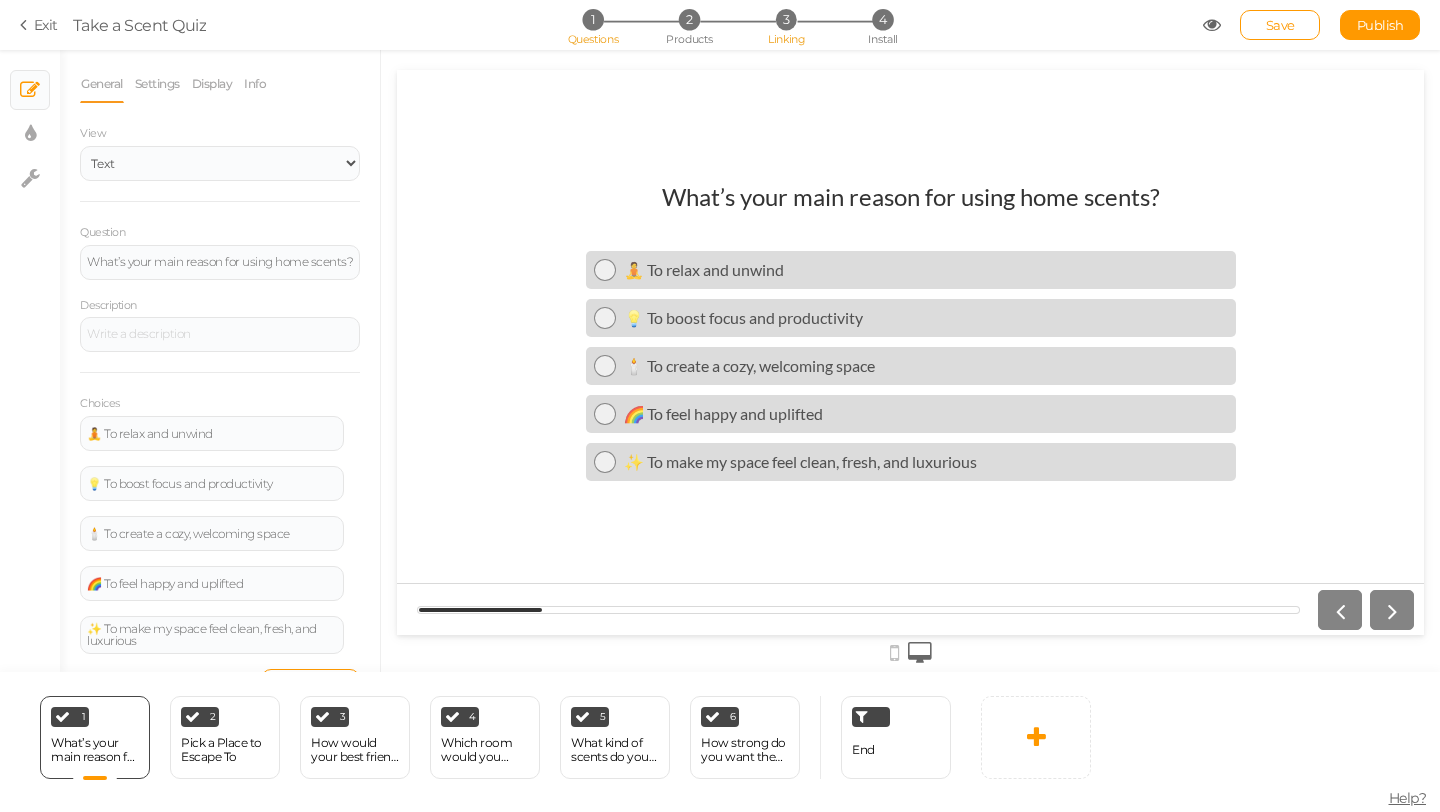click on "3" at bounding box center [786, 19] 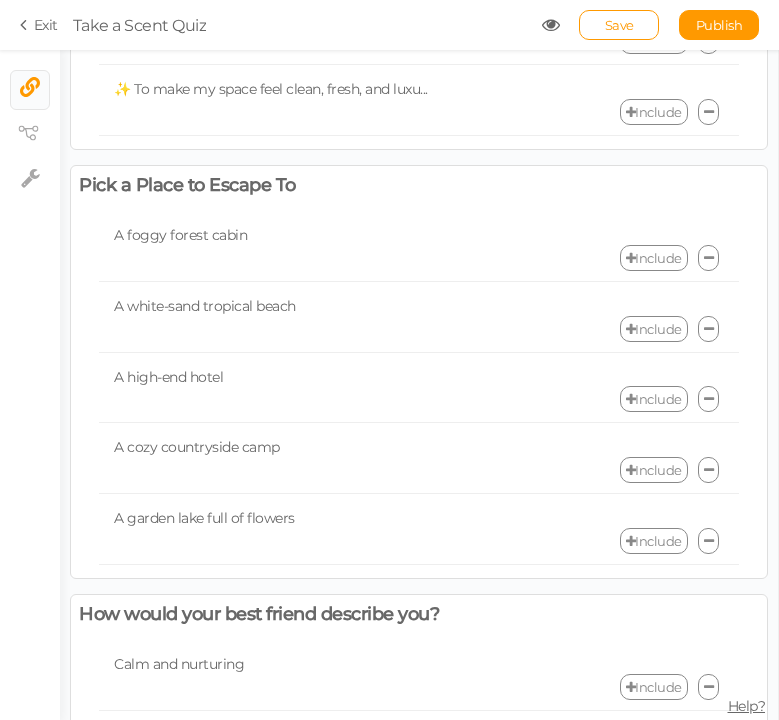 scroll, scrollTop: 411, scrollLeft: 0, axis: vertical 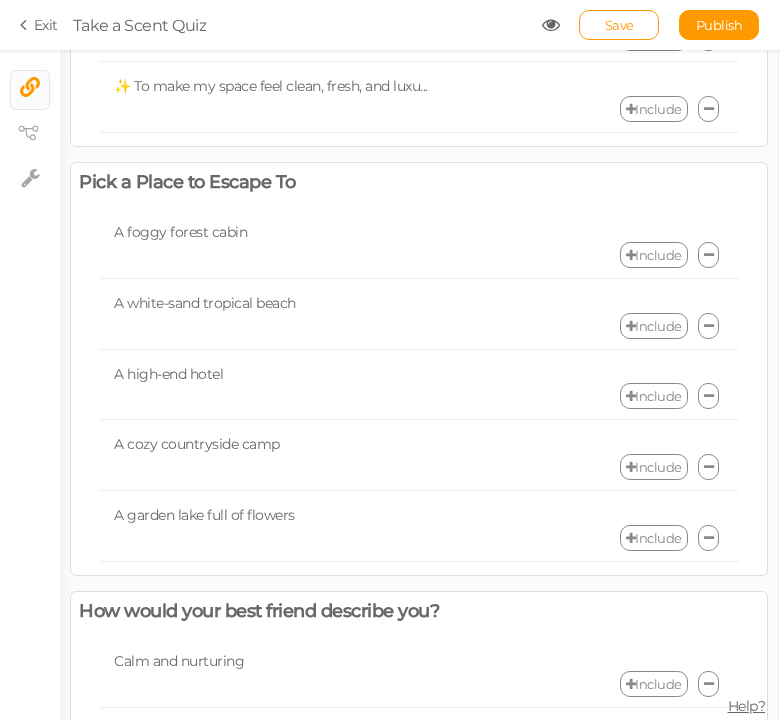click on "Include" at bounding box center (654, 255) 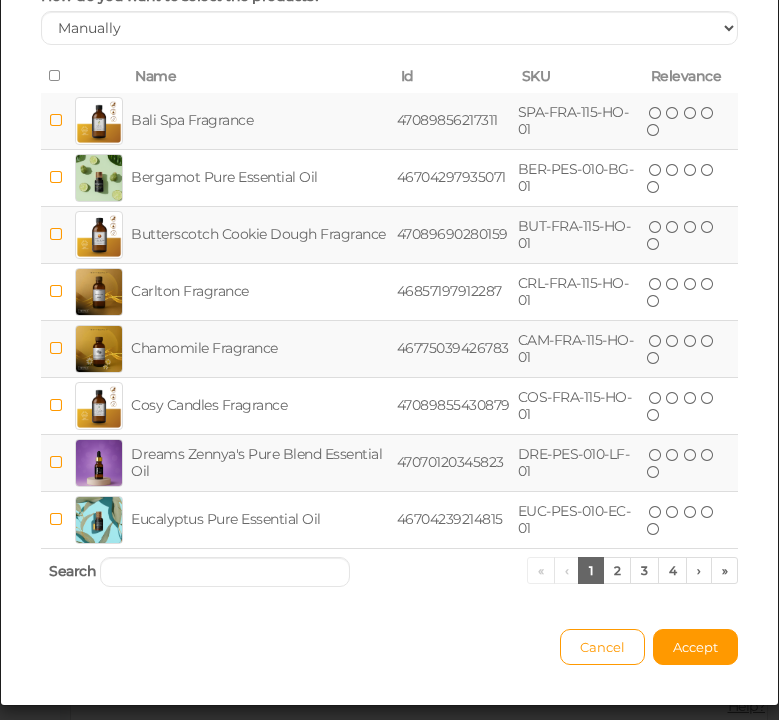 scroll, scrollTop: 183, scrollLeft: 0, axis: vertical 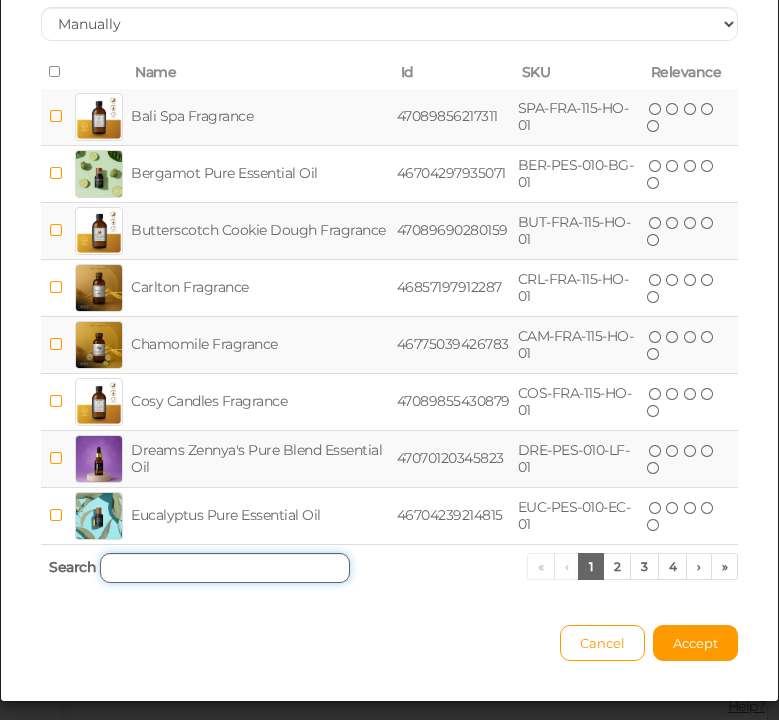 click at bounding box center (225, 568) 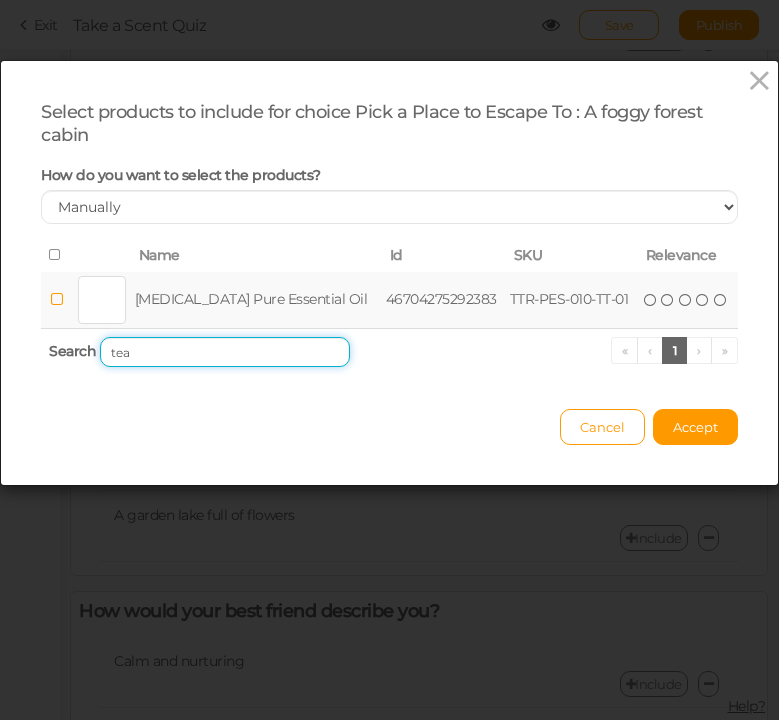 scroll, scrollTop: 0, scrollLeft: 0, axis: both 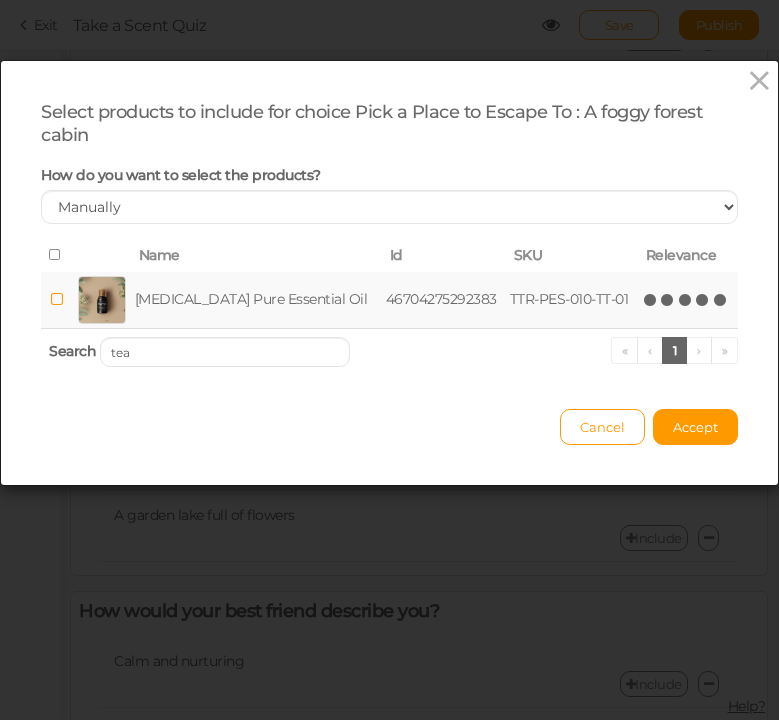 click at bounding box center [721, 300] 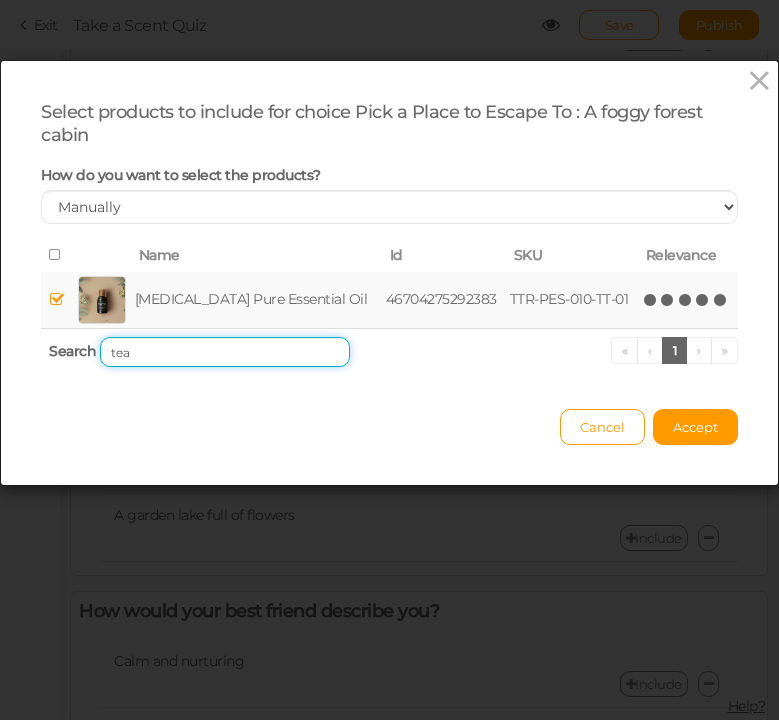 drag, startPoint x: 145, startPoint y: 349, endPoint x: 85, endPoint y: 344, distance: 60.207973 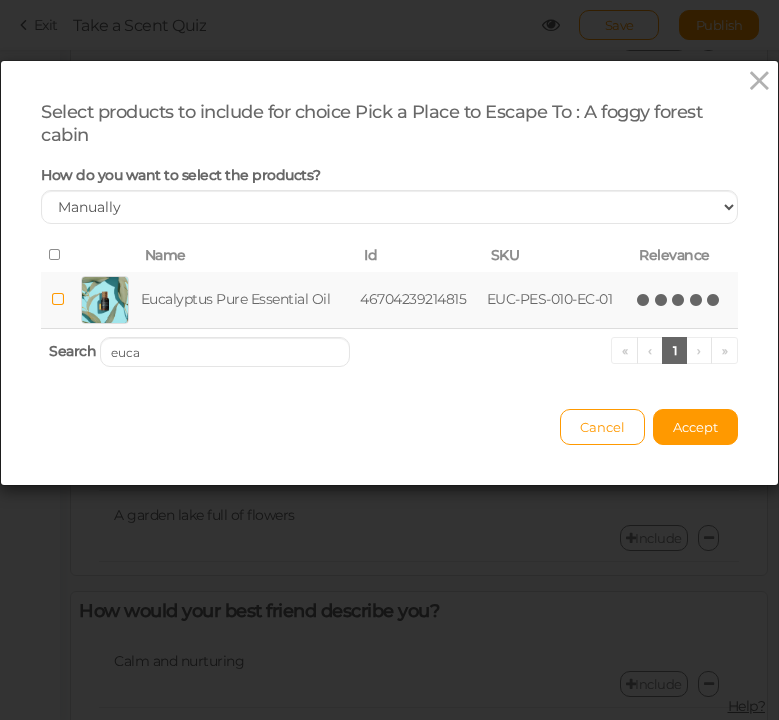 click at bounding box center (714, 300) 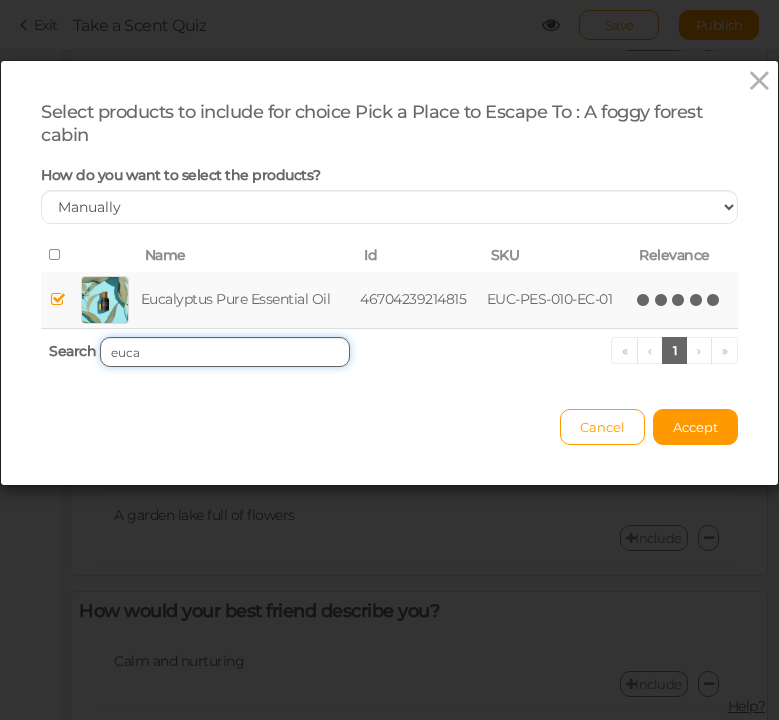 click on "euca" at bounding box center [225, 352] 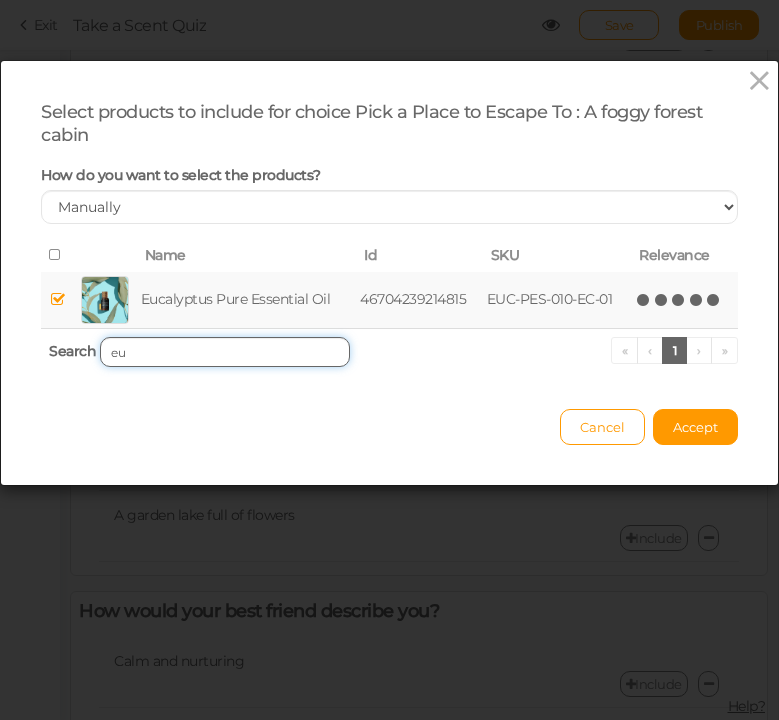 type on "e" 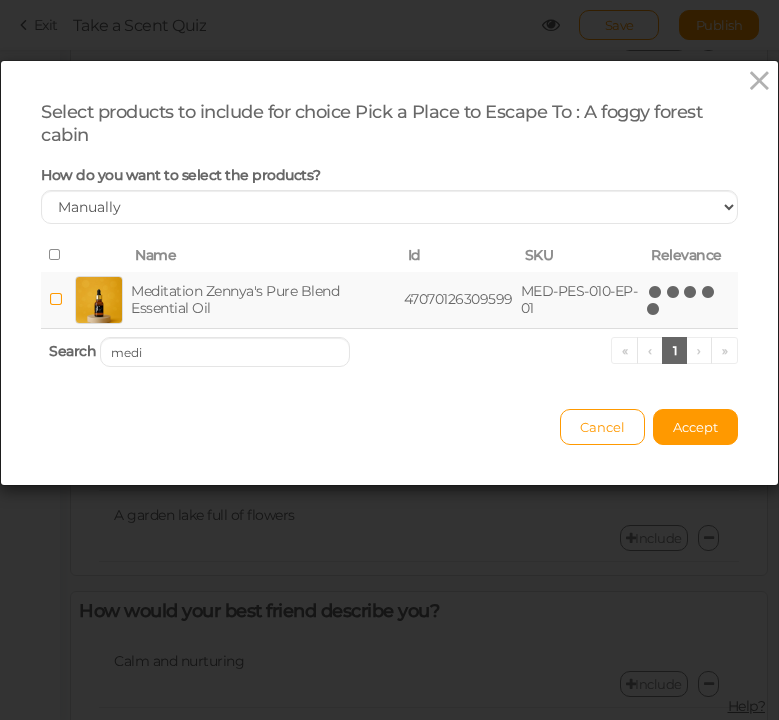 click on "(*)
(*)
(*)
(*)
(*)" at bounding box center (681, 300) 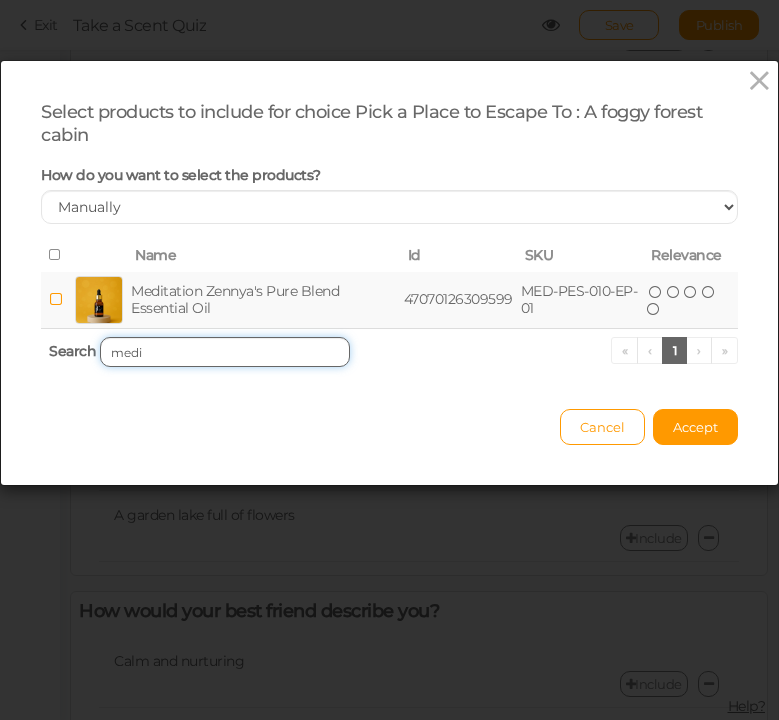 click on "medi" at bounding box center (225, 352) 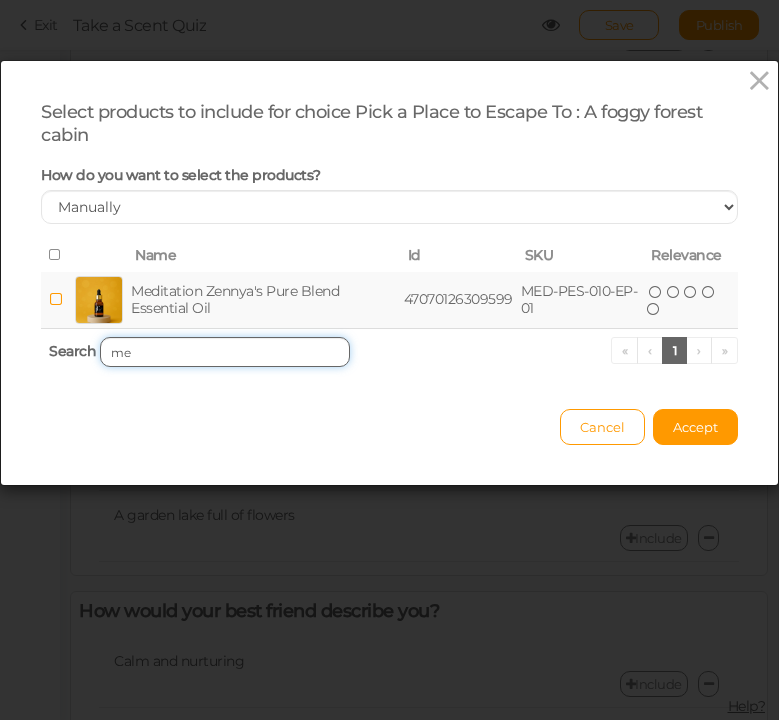 type on "m" 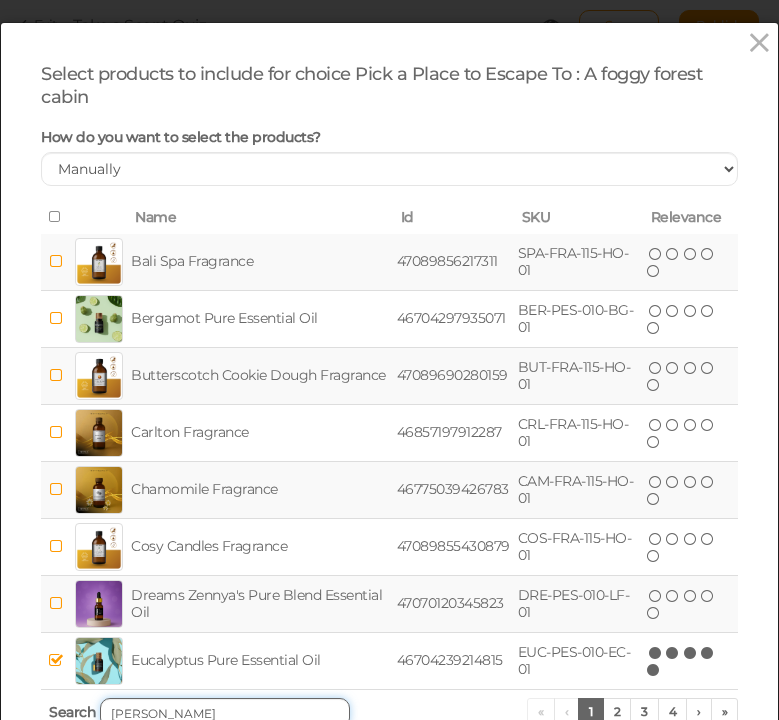 scroll, scrollTop: 0, scrollLeft: 0, axis: both 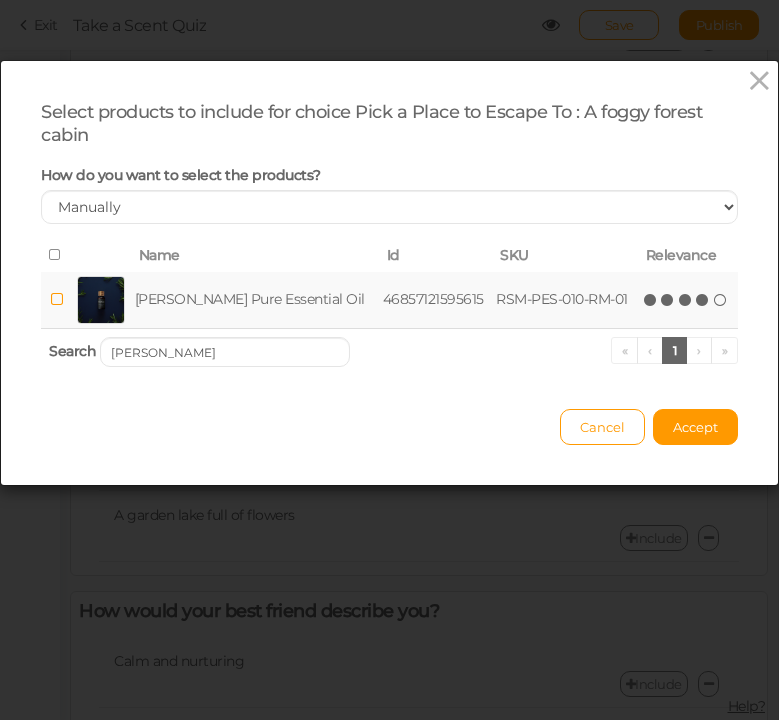 click at bounding box center (703, 300) 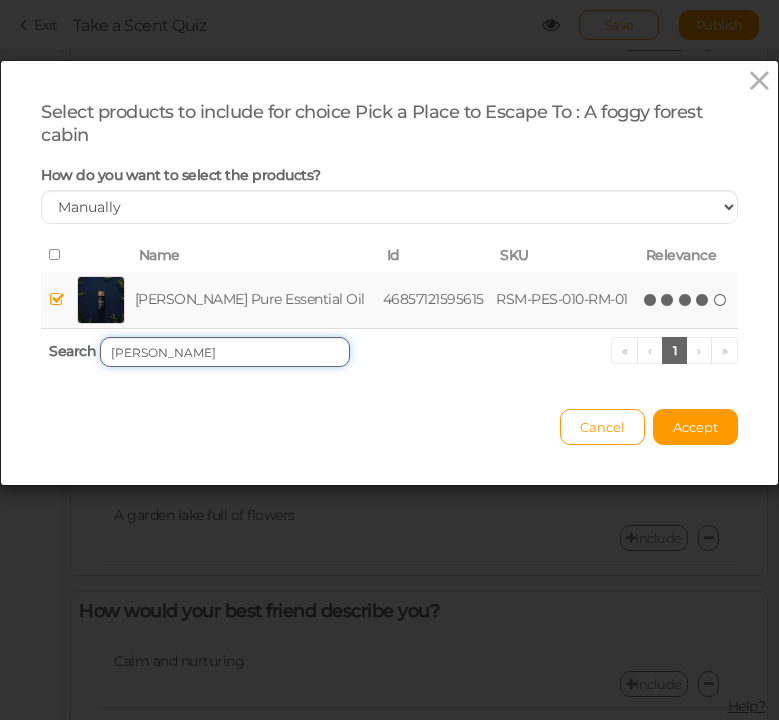 click on "[PERSON_NAME]" at bounding box center [225, 352] 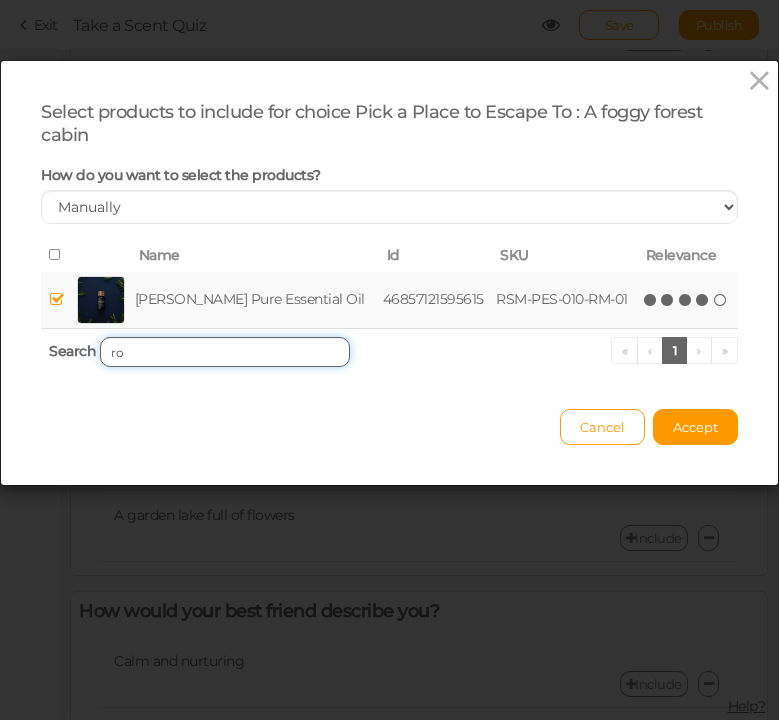type on "r" 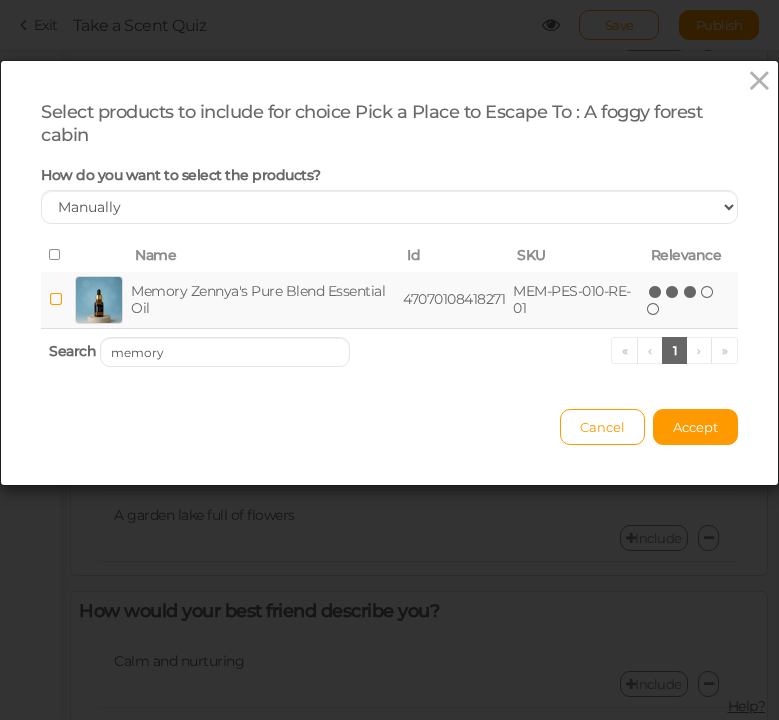click at bounding box center [691, 292] 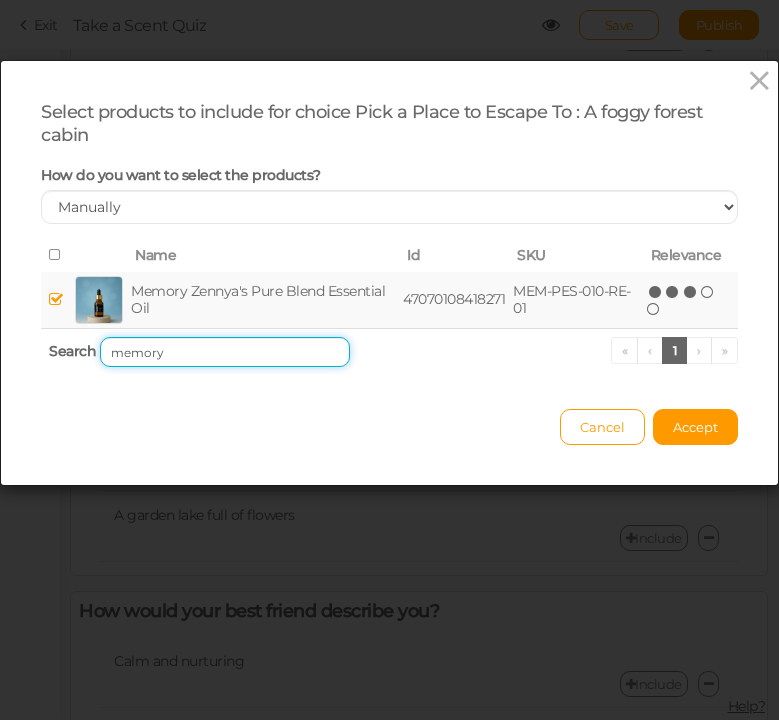 drag, startPoint x: 175, startPoint y: 351, endPoint x: 89, endPoint y: 352, distance: 86.00581 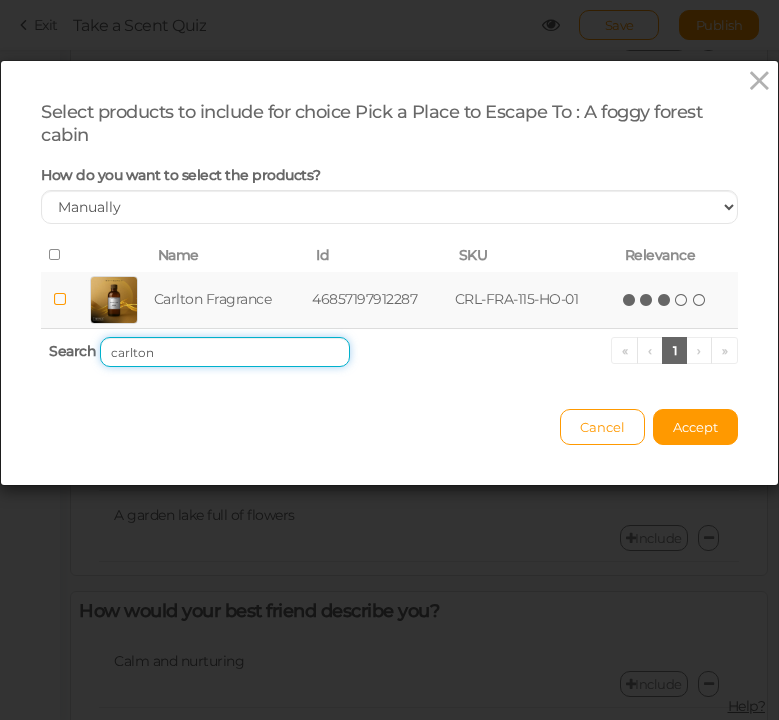 type on "carlton" 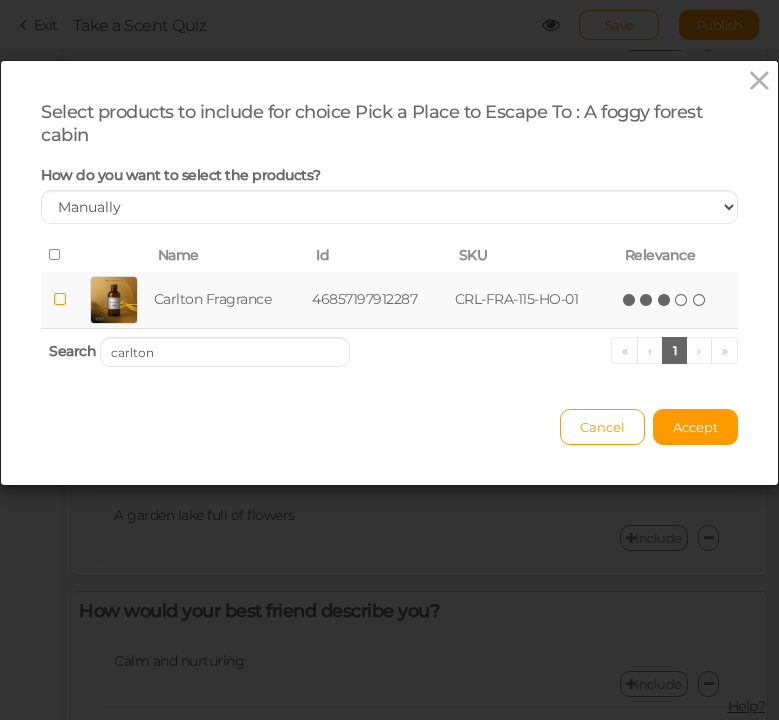 click at bounding box center [665, 300] 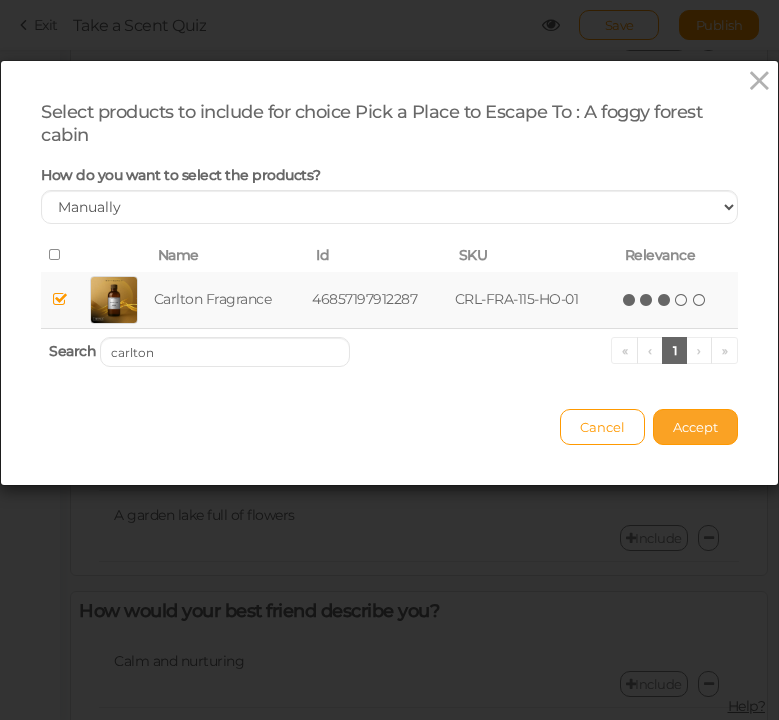 click on "Accept" at bounding box center (695, 427) 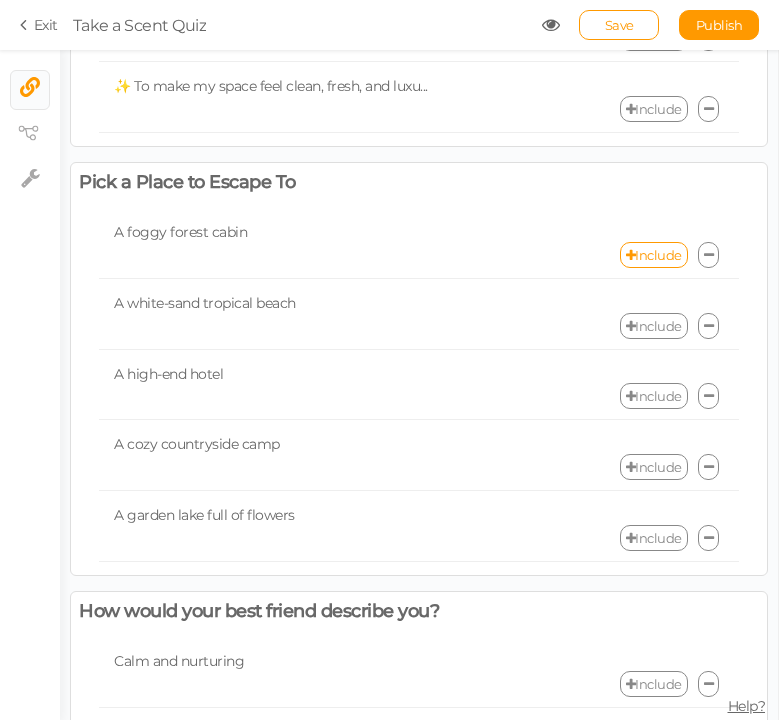 click on "Include" at bounding box center (654, 326) 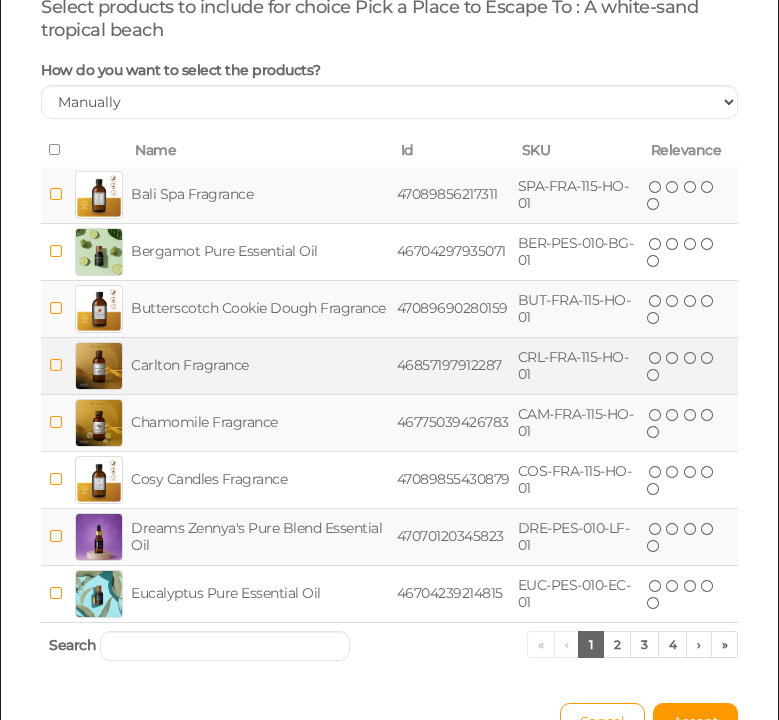 scroll, scrollTop: 225, scrollLeft: 0, axis: vertical 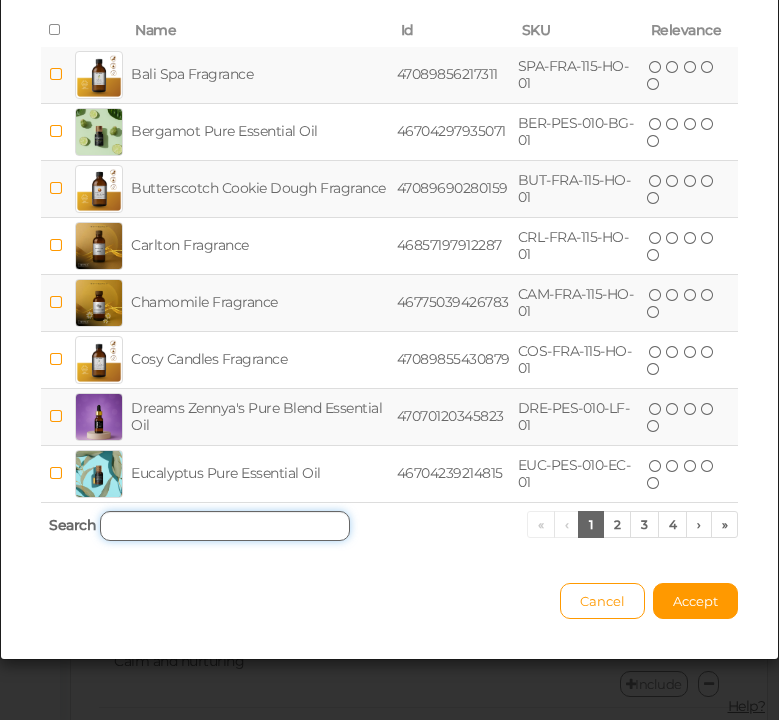 click at bounding box center (225, 526) 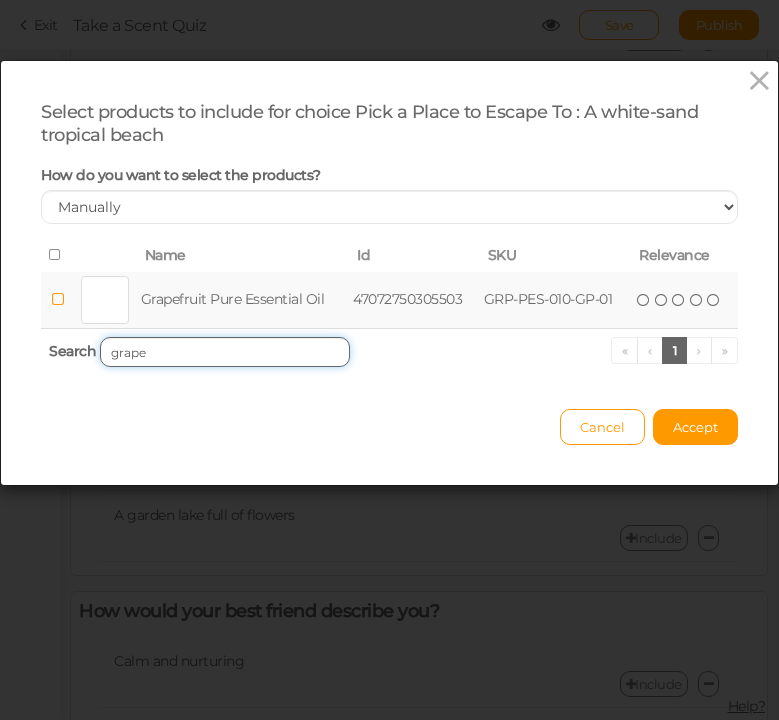 scroll, scrollTop: 0, scrollLeft: 0, axis: both 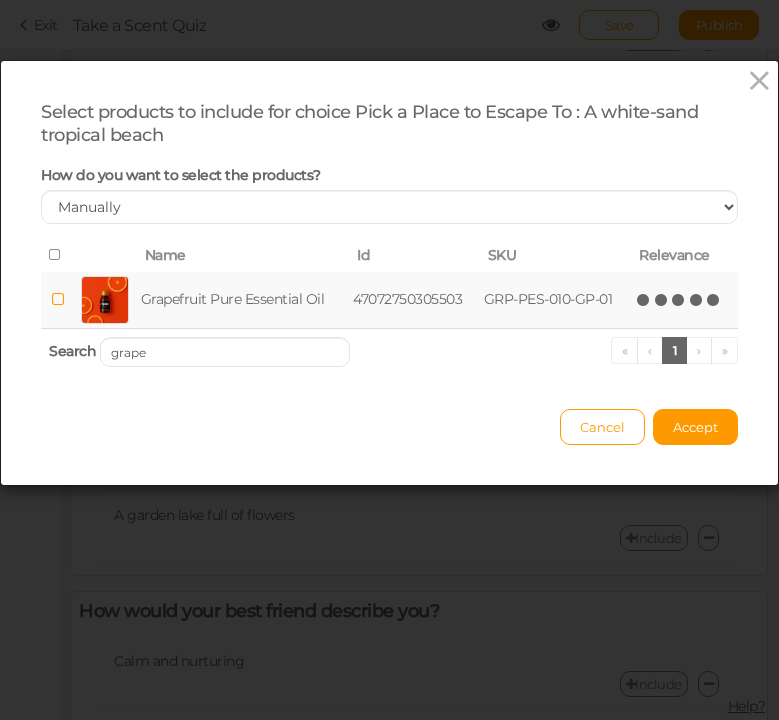 click at bounding box center (714, 300) 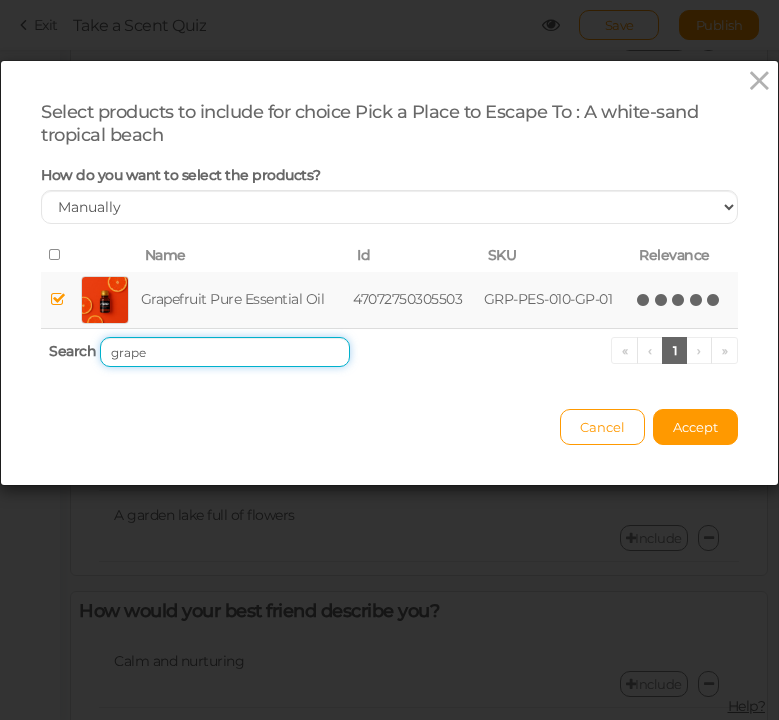 drag, startPoint x: 223, startPoint y: 356, endPoint x: 45, endPoint y: 341, distance: 178.6309 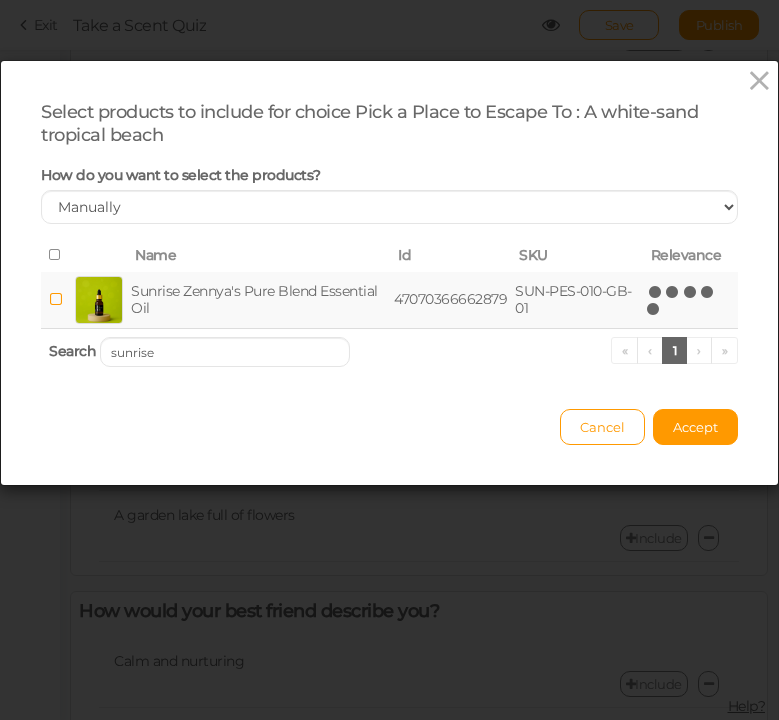 click at bounding box center [654, 309] 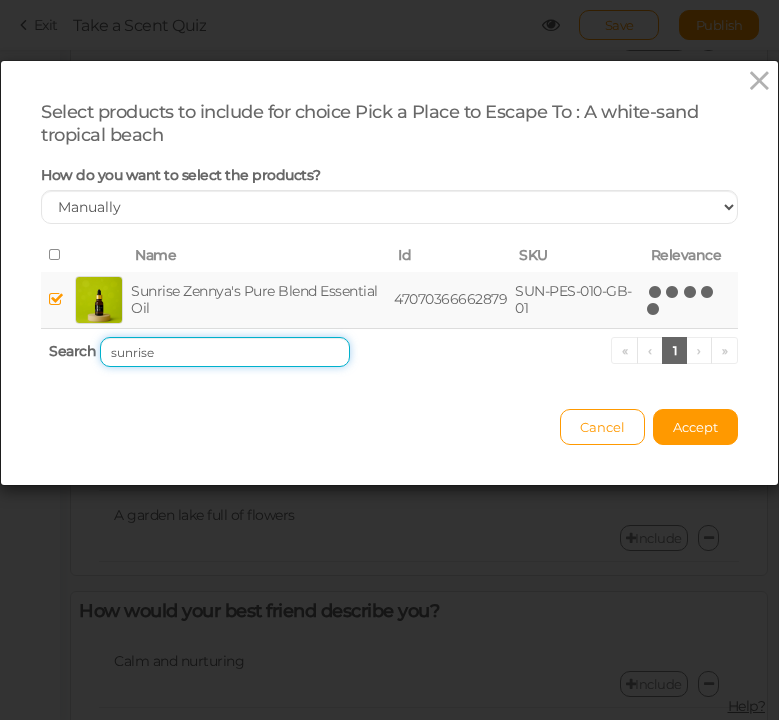 drag, startPoint x: 164, startPoint y: 358, endPoint x: 25, endPoint y: 354, distance: 139.05754 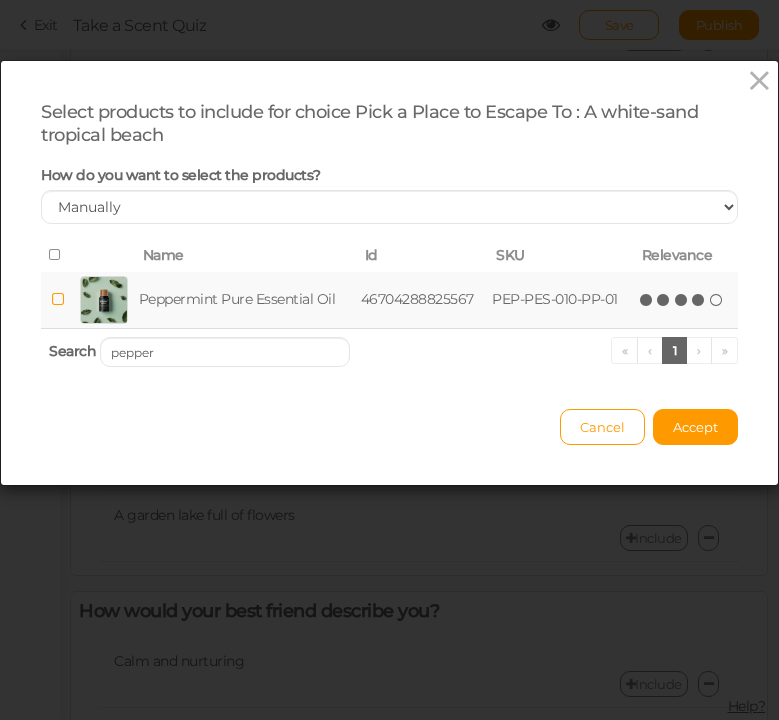 click at bounding box center [717, 300] 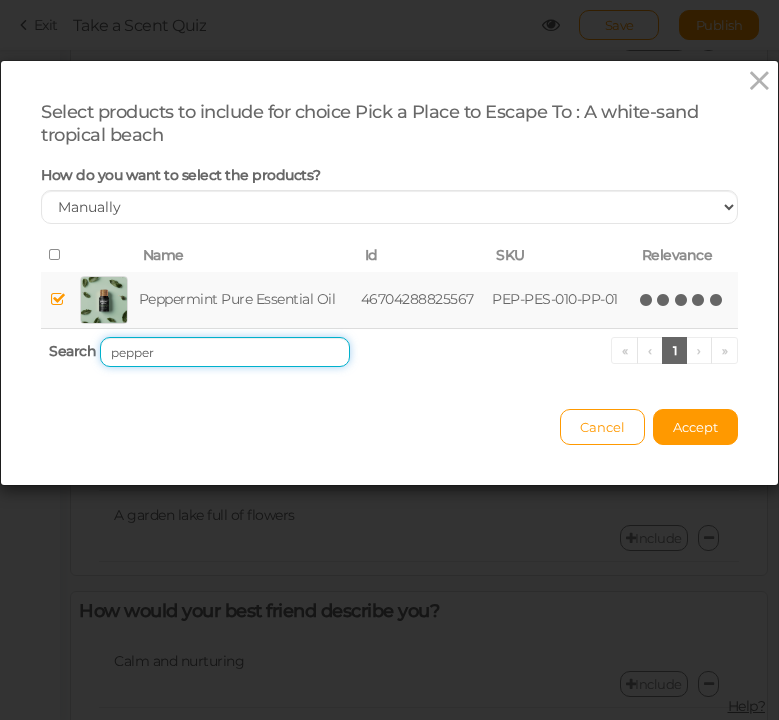 drag, startPoint x: 160, startPoint y: 360, endPoint x: 76, endPoint y: 352, distance: 84.38009 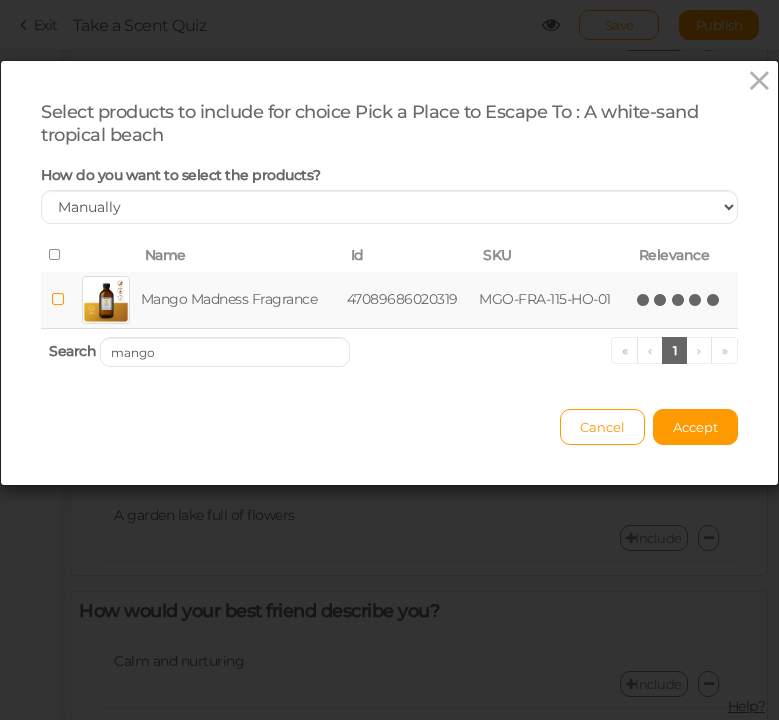 click at bounding box center [714, 300] 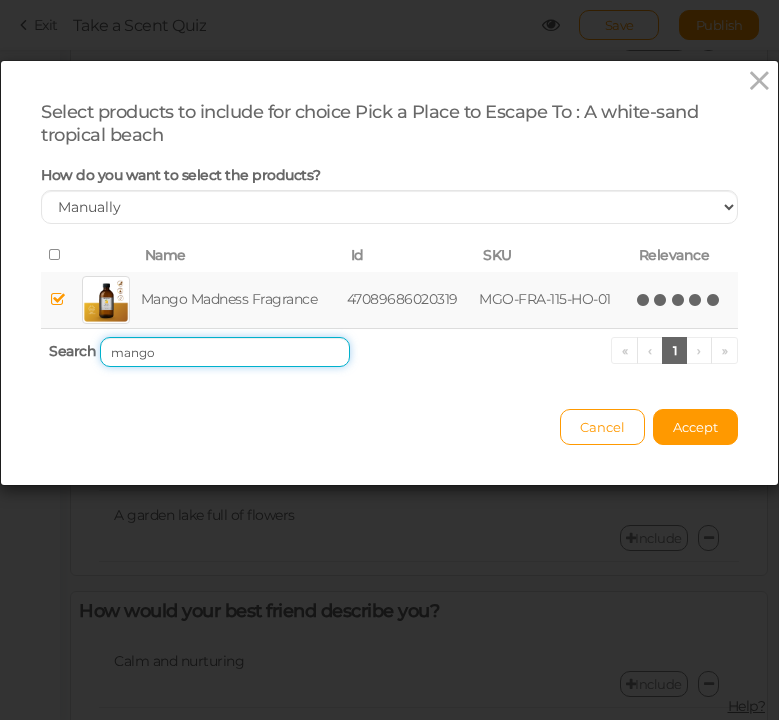drag, startPoint x: 163, startPoint y: 351, endPoint x: 67, endPoint y: 349, distance: 96.02083 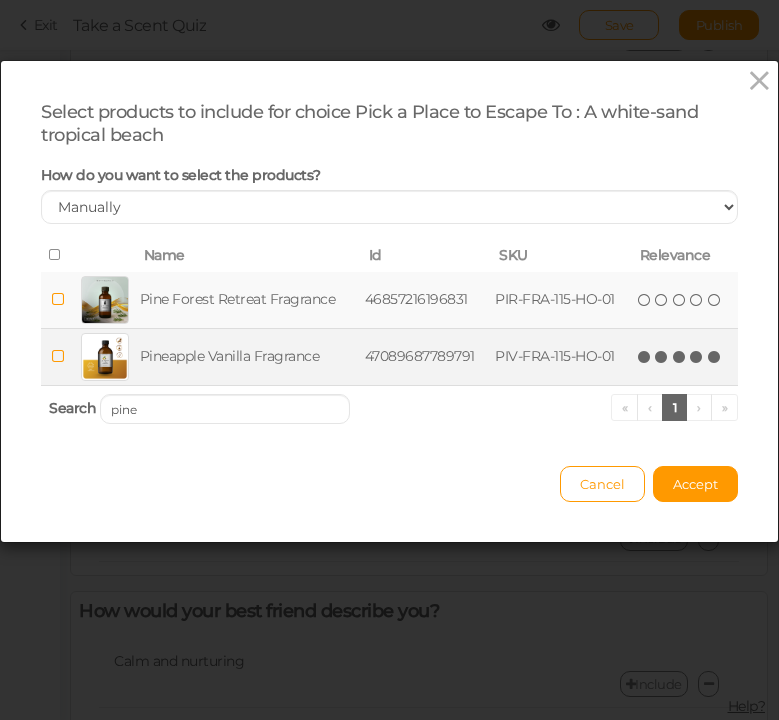 click at bounding box center (715, 357) 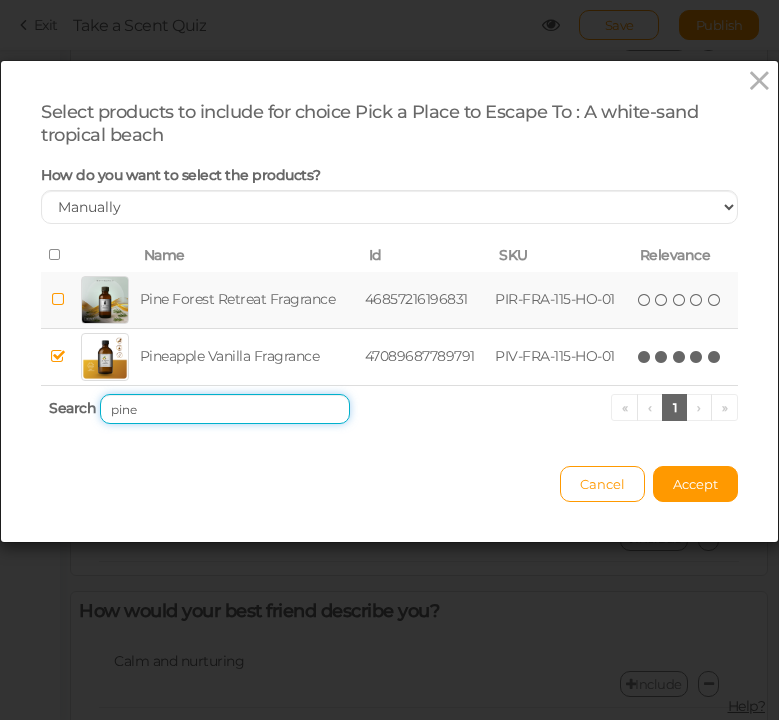 drag, startPoint x: 167, startPoint y: 402, endPoint x: 75, endPoint y: 401, distance: 92.00543 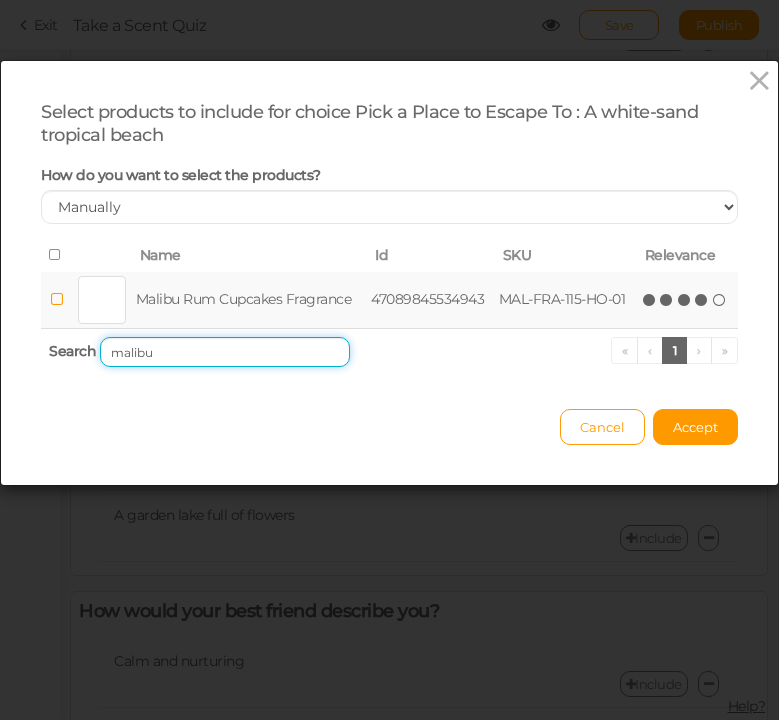 type on "malibu" 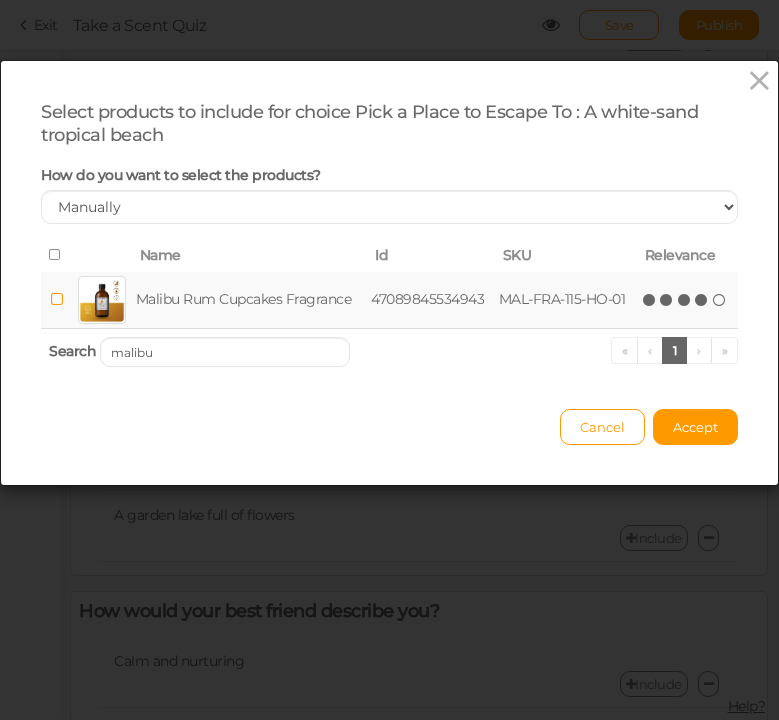click at bounding box center (702, 300) 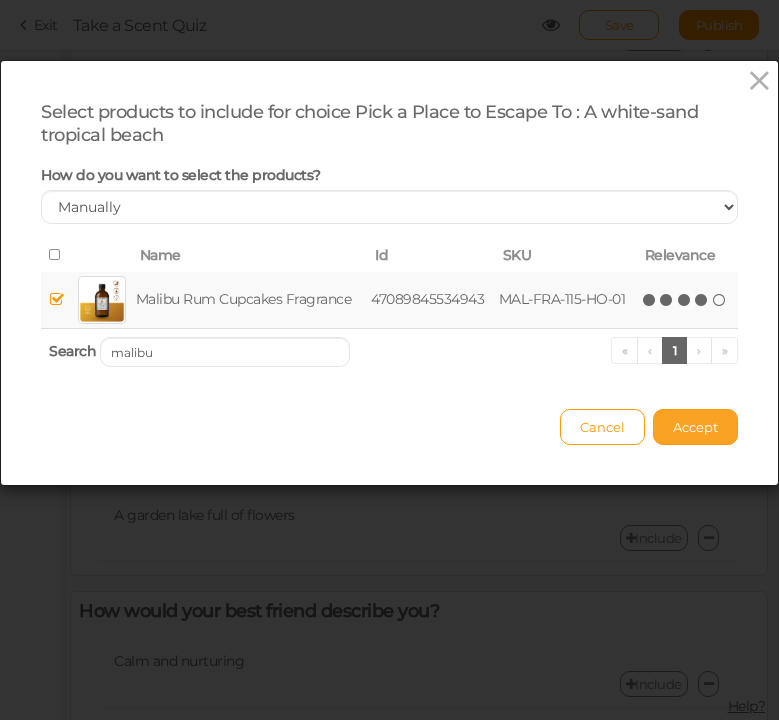 click on "Accept" at bounding box center (695, 427) 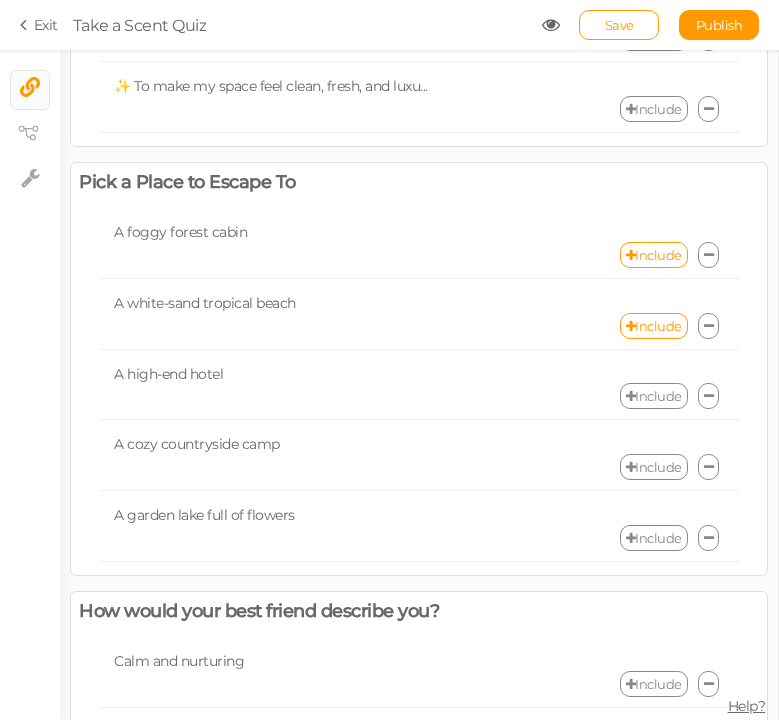 click on "A foggy forest cabin" at bounding box center (419, 232) 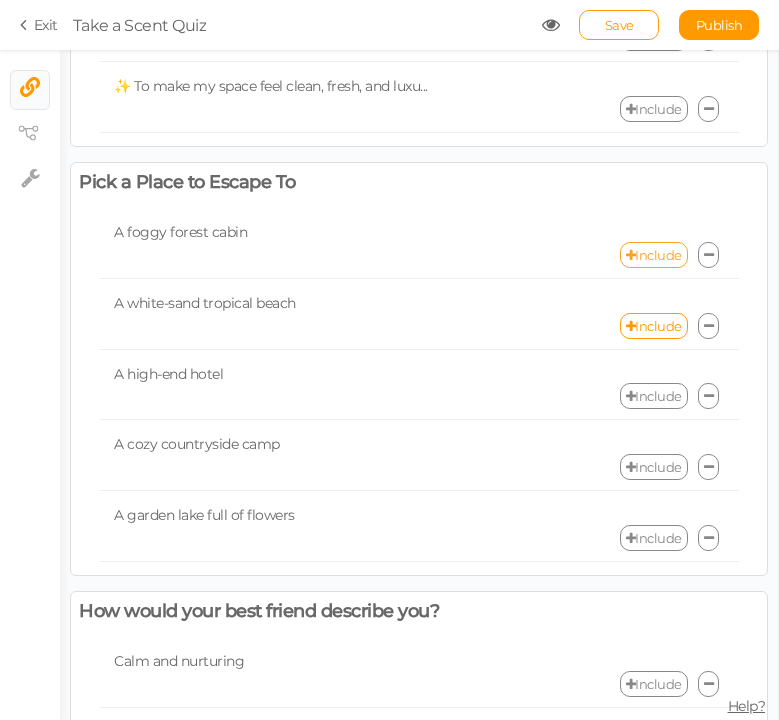 click on "Include" at bounding box center [654, 255] 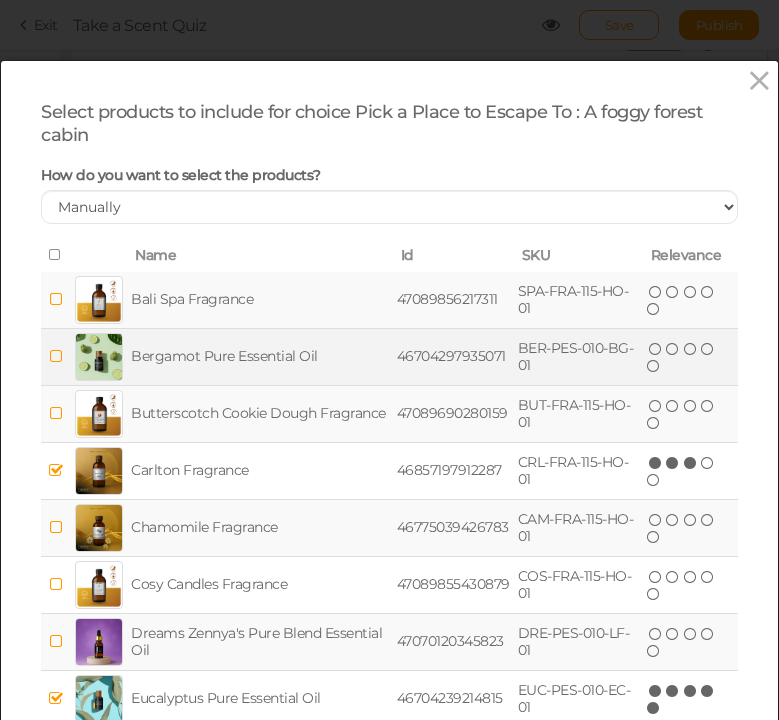 scroll, scrollTop: 225, scrollLeft: 0, axis: vertical 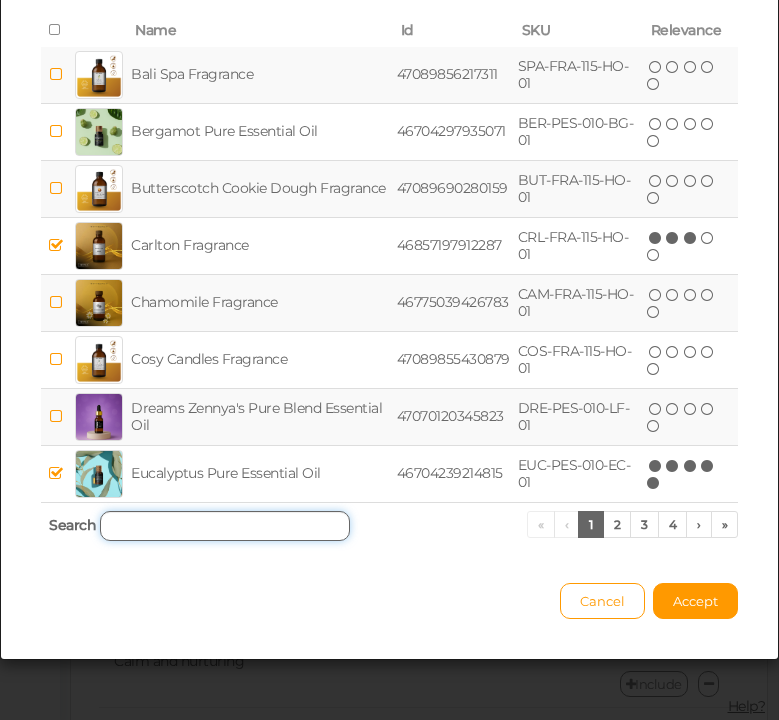 click at bounding box center [225, 526] 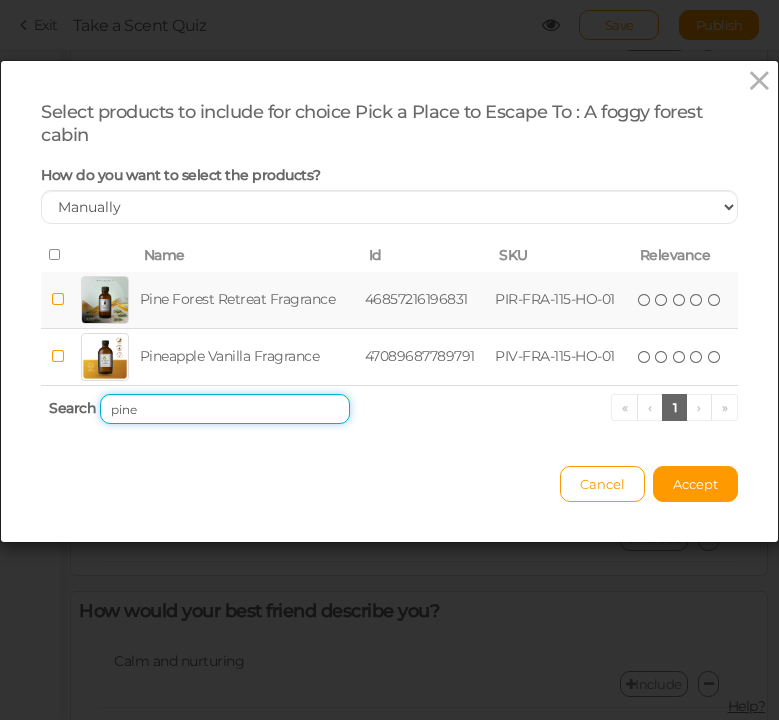 scroll, scrollTop: 0, scrollLeft: 0, axis: both 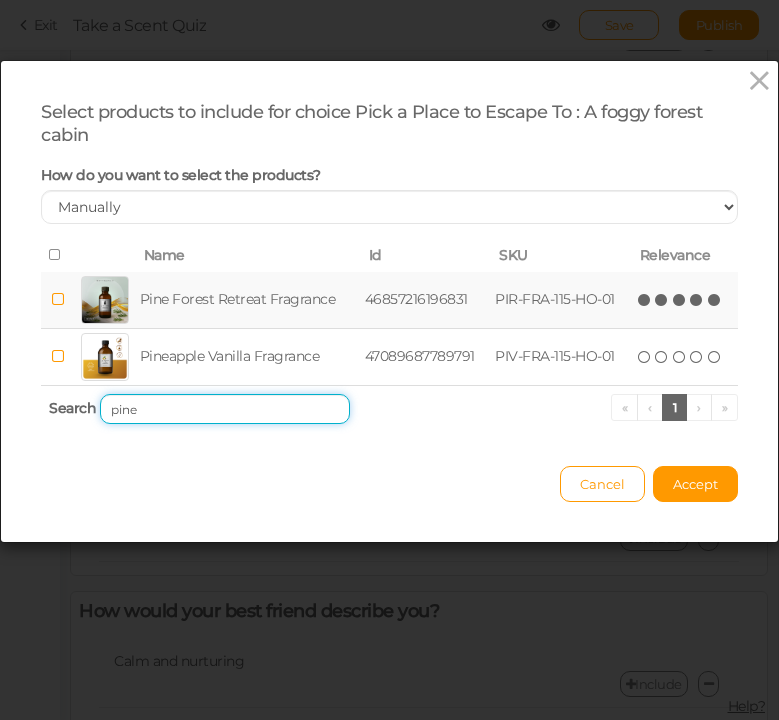 type on "pine" 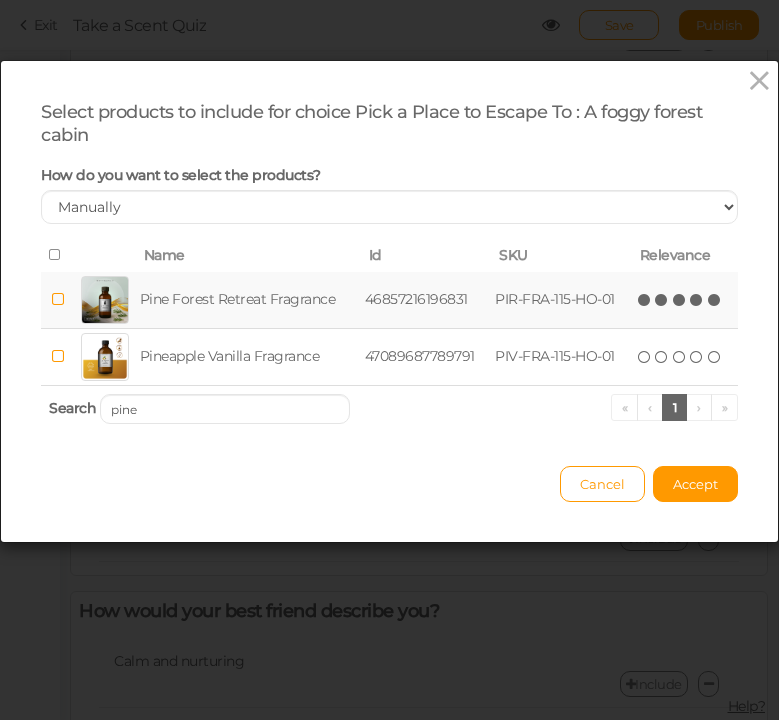 click at bounding box center [715, 300] 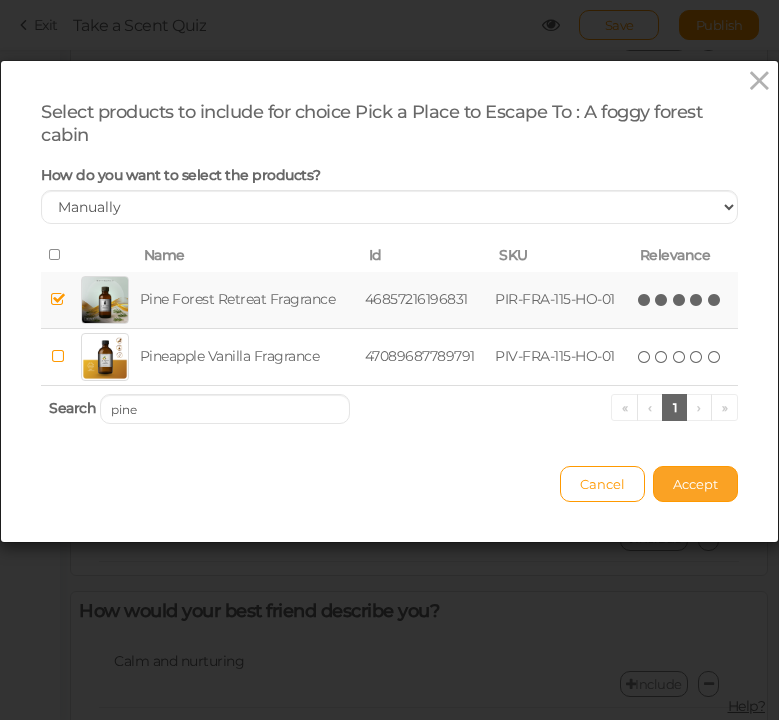 click on "Accept" at bounding box center [695, 484] 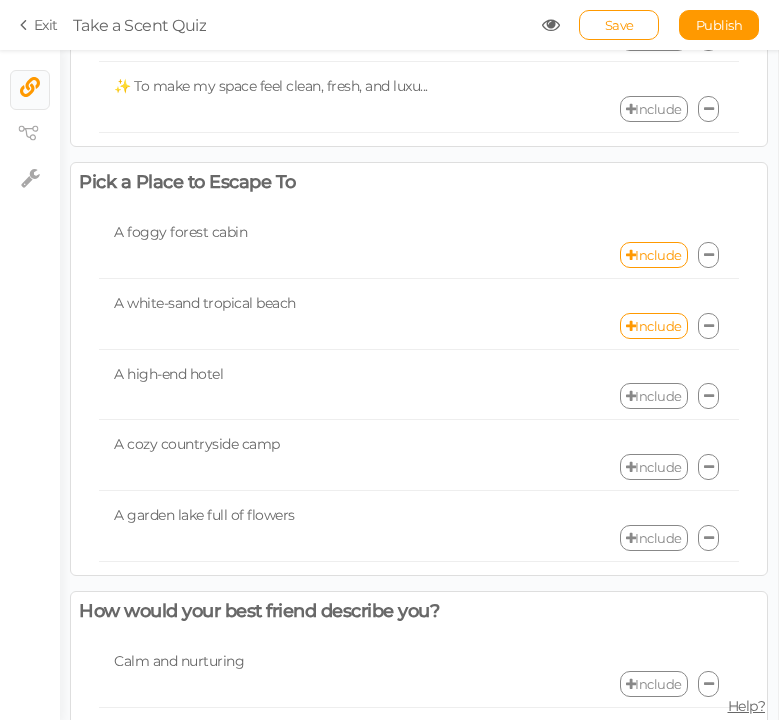 scroll, scrollTop: 459, scrollLeft: 0, axis: vertical 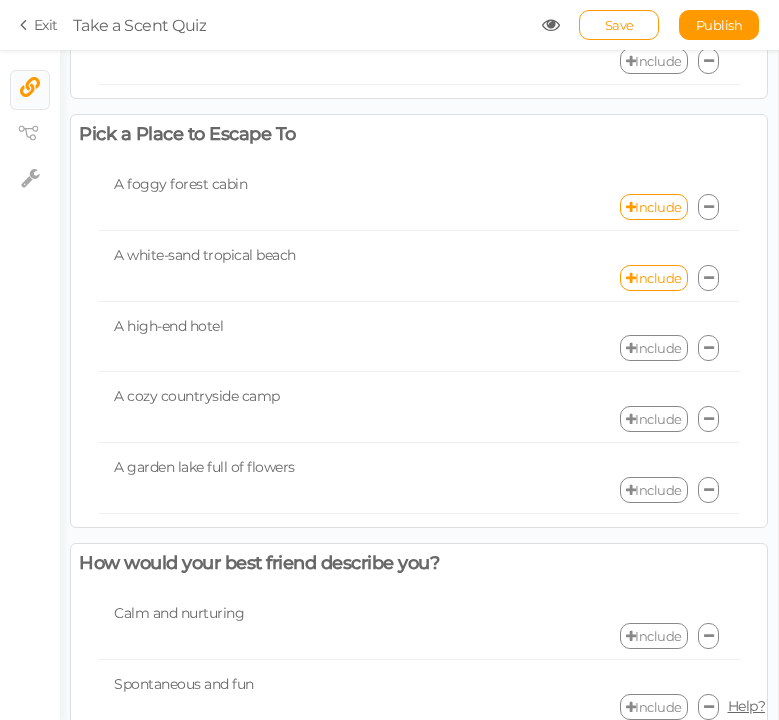 click on "Include" at bounding box center [654, 348] 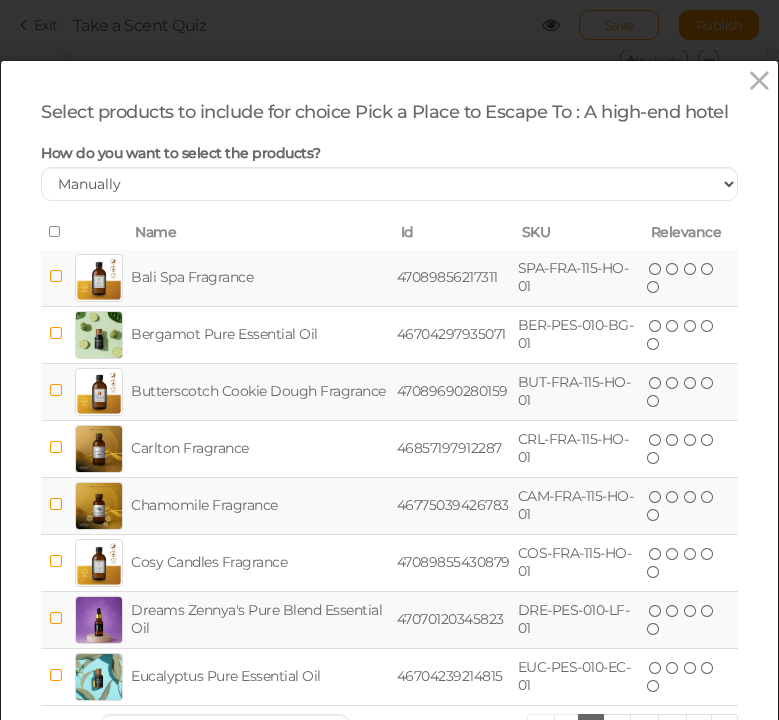 scroll, scrollTop: 202, scrollLeft: 0, axis: vertical 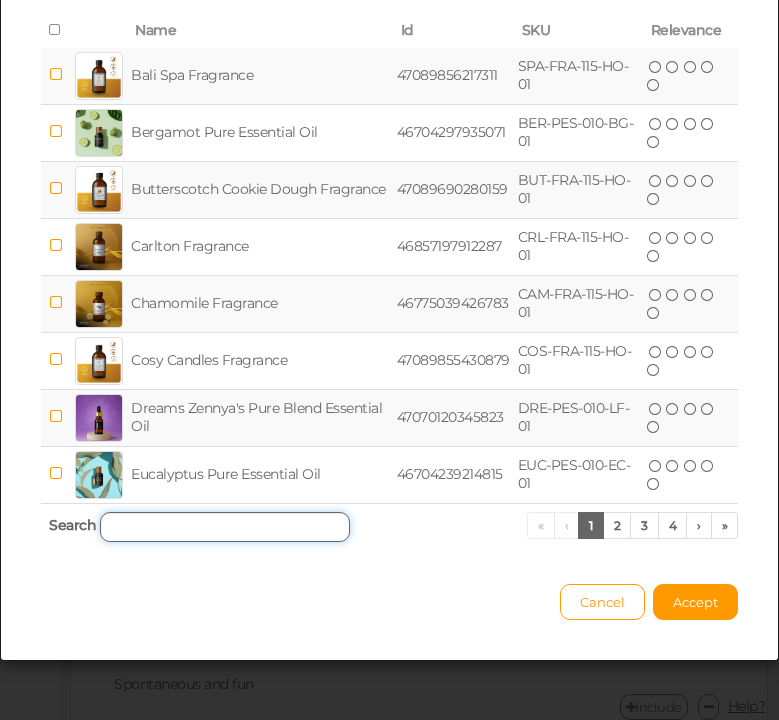click at bounding box center (225, 527) 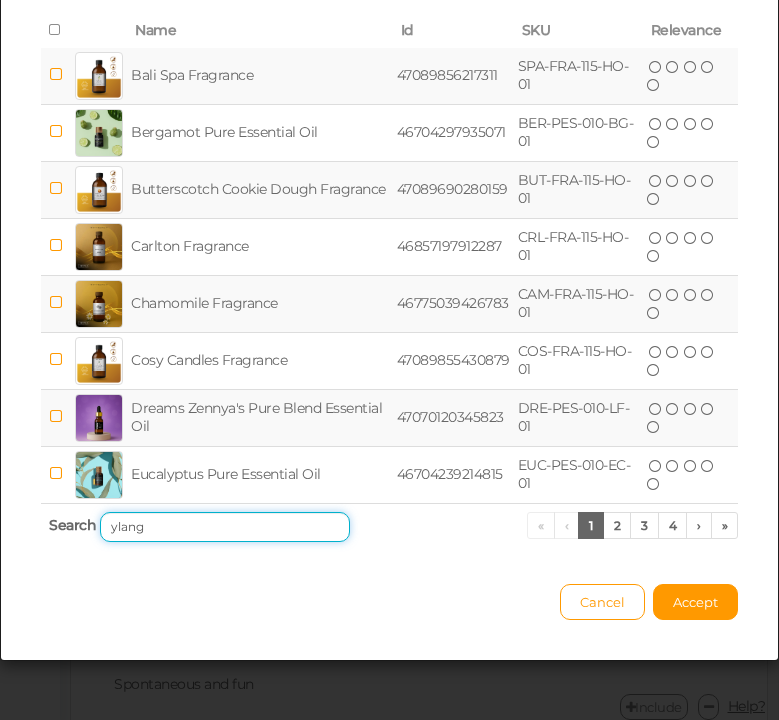 scroll, scrollTop: 0, scrollLeft: 0, axis: both 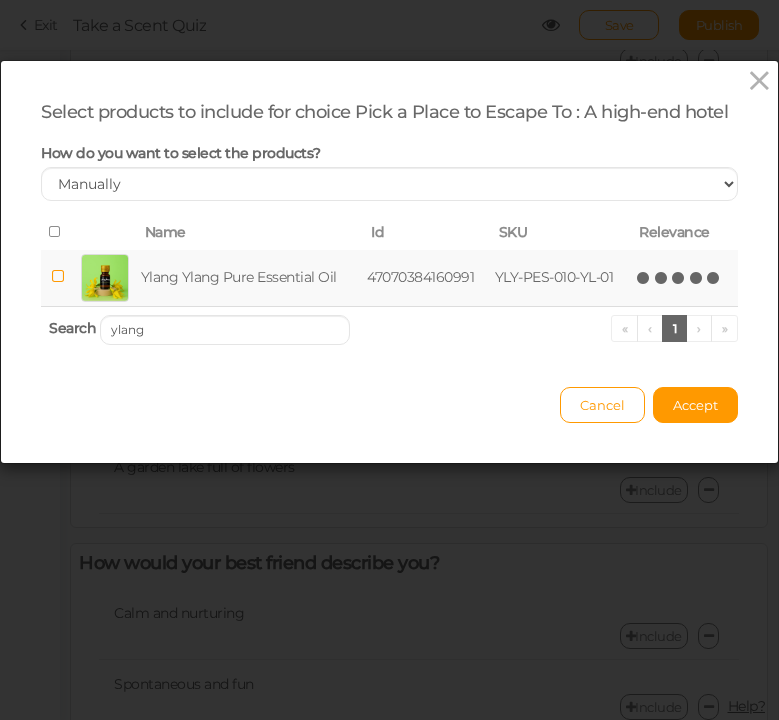 click at bounding box center [714, 278] 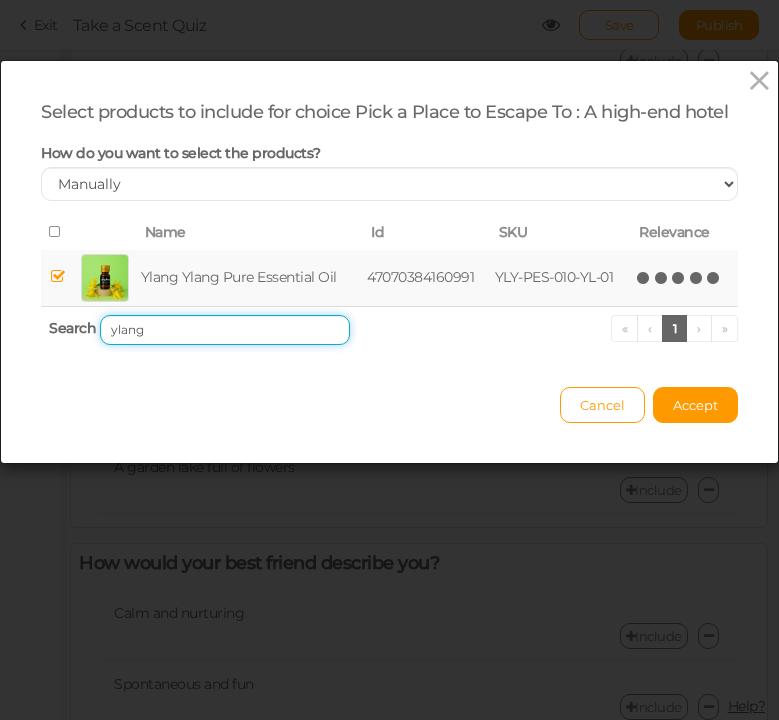 drag, startPoint x: 185, startPoint y: 335, endPoint x: 67, endPoint y: 335, distance: 118 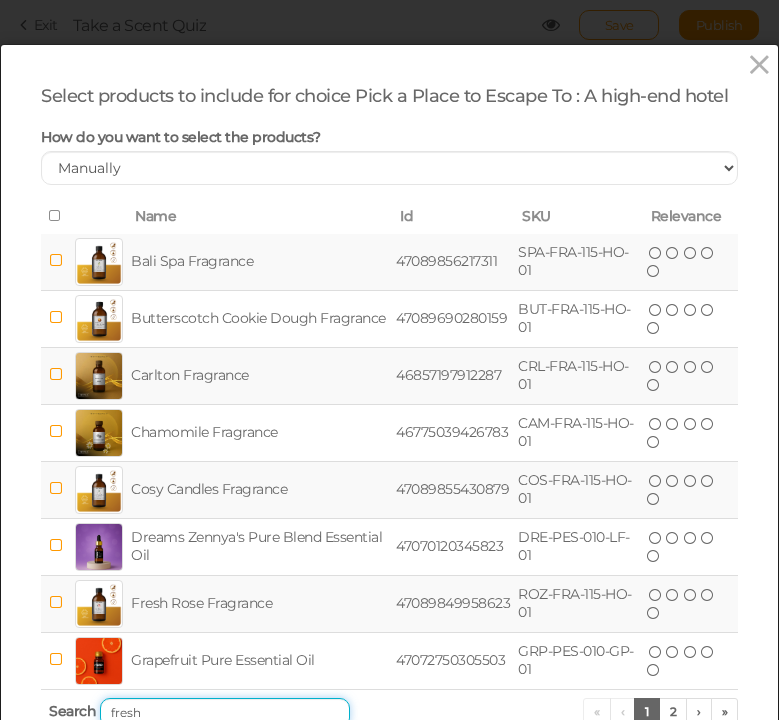 scroll, scrollTop: 0, scrollLeft: 0, axis: both 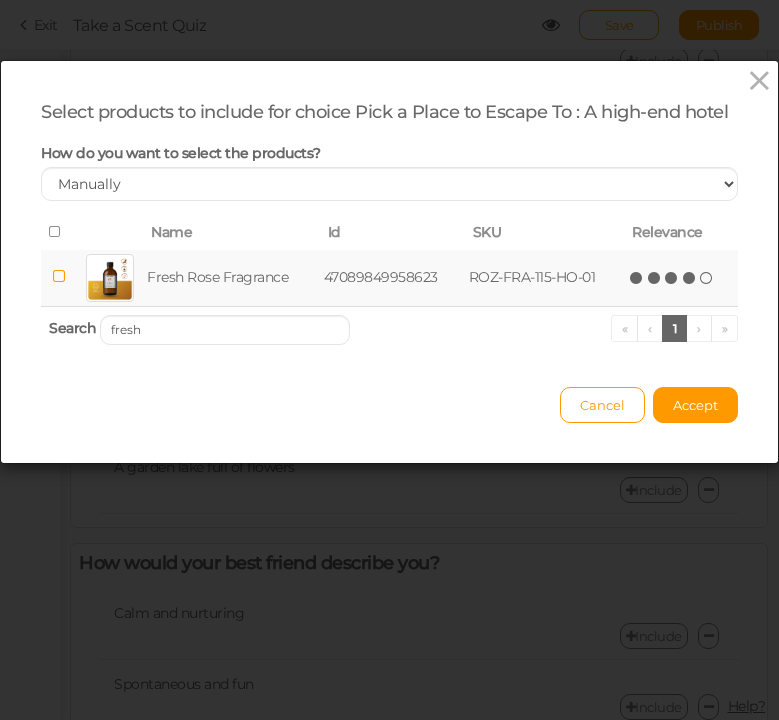 click at bounding box center (690, 278) 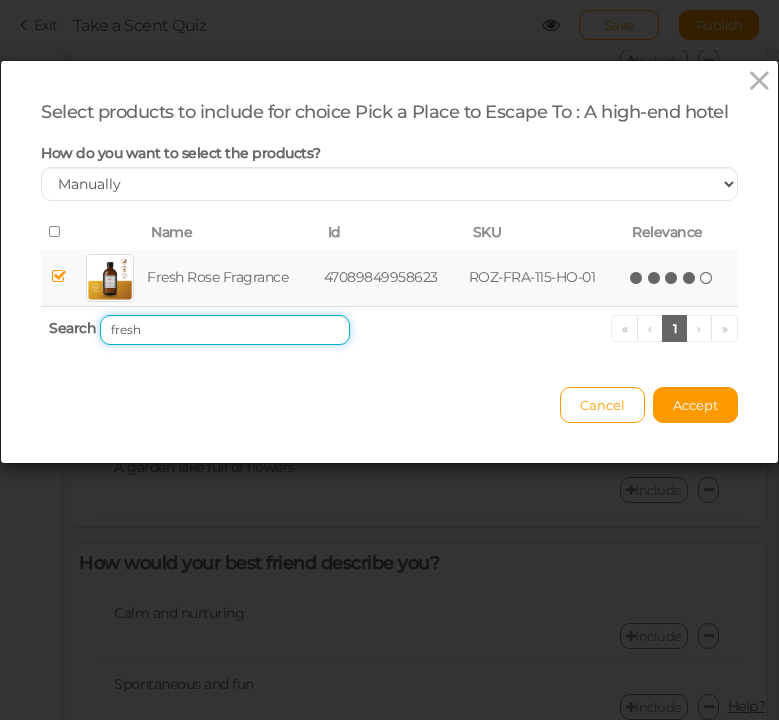 drag, startPoint x: 196, startPoint y: 337, endPoint x: 91, endPoint y: 335, distance: 105.01904 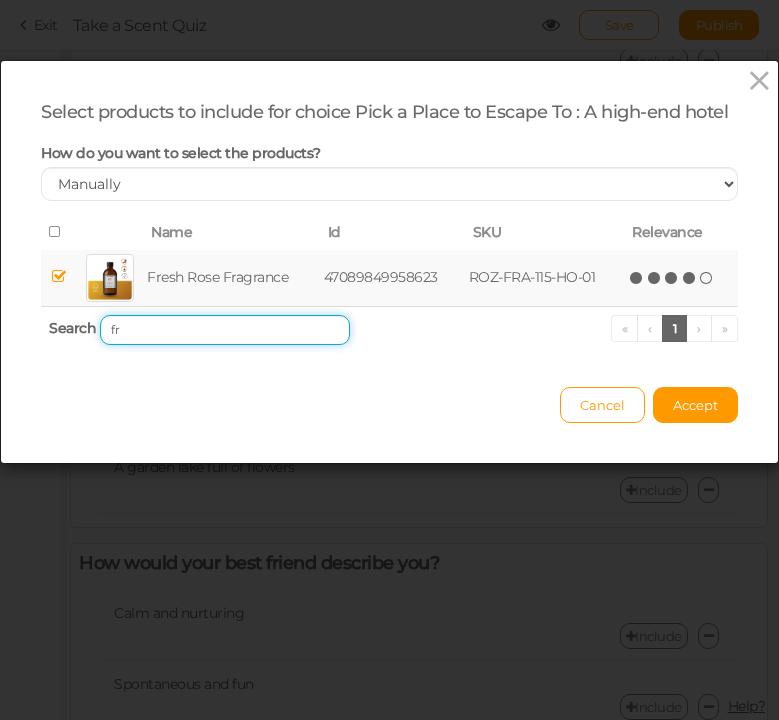 type on "f" 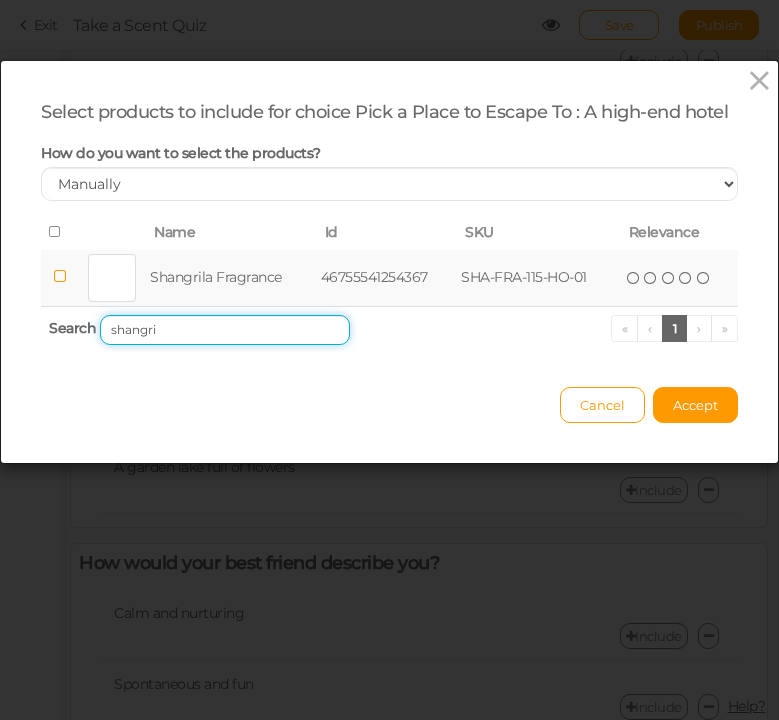 scroll, scrollTop: 0, scrollLeft: 0, axis: both 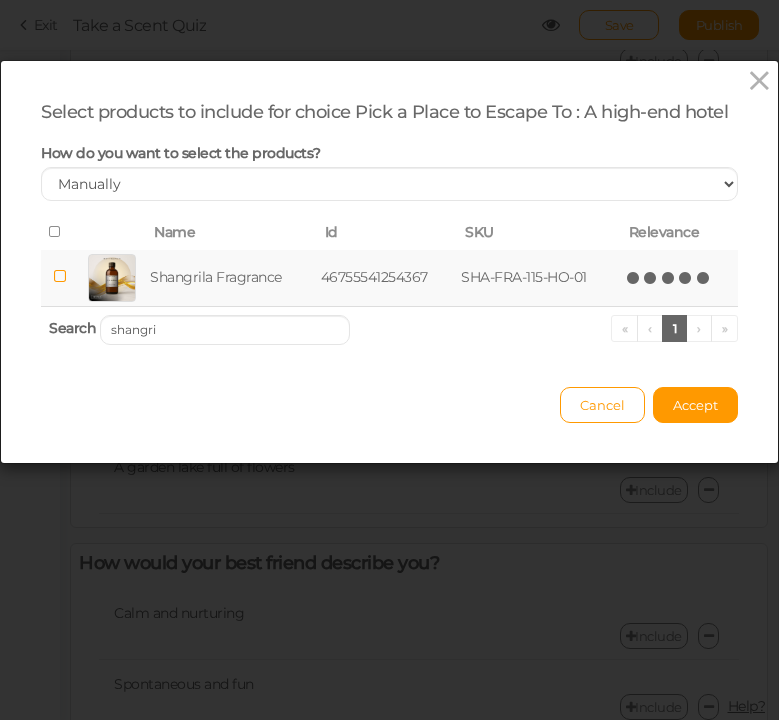 click at bounding box center (704, 278) 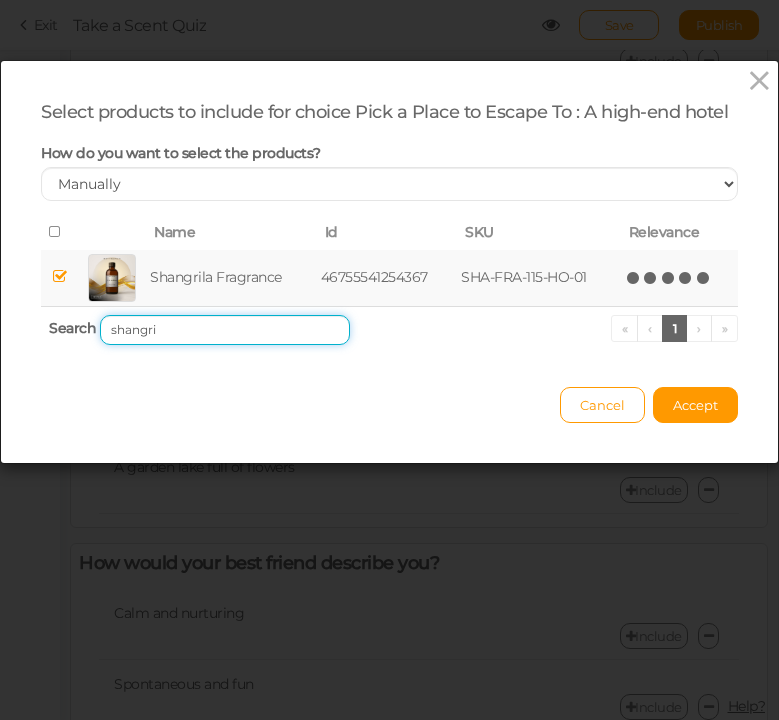 drag, startPoint x: 201, startPoint y: 329, endPoint x: 39, endPoint y: 324, distance: 162.07715 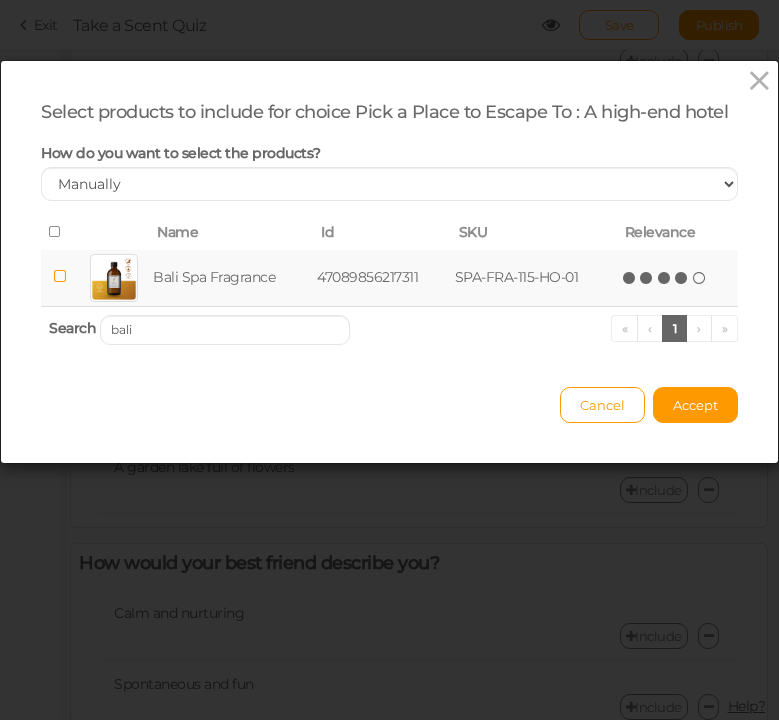 click at bounding box center (700, 278) 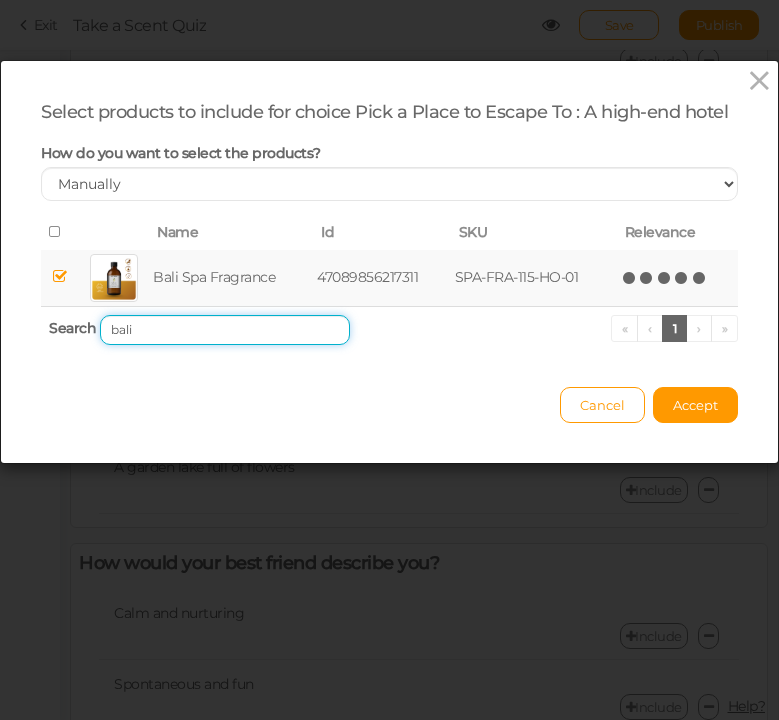 drag, startPoint x: 166, startPoint y: 325, endPoint x: 96, endPoint y: 320, distance: 70.178345 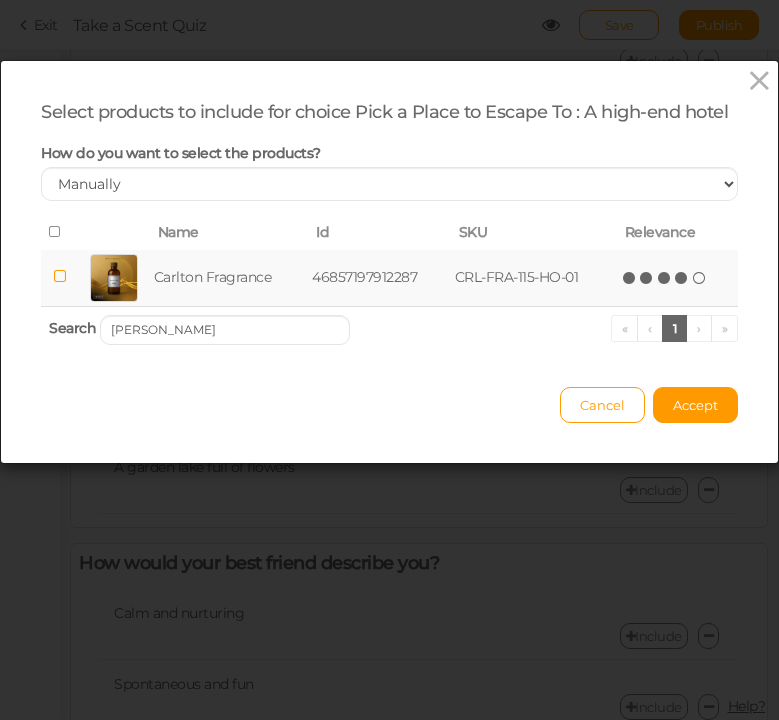 click at bounding box center [682, 278] 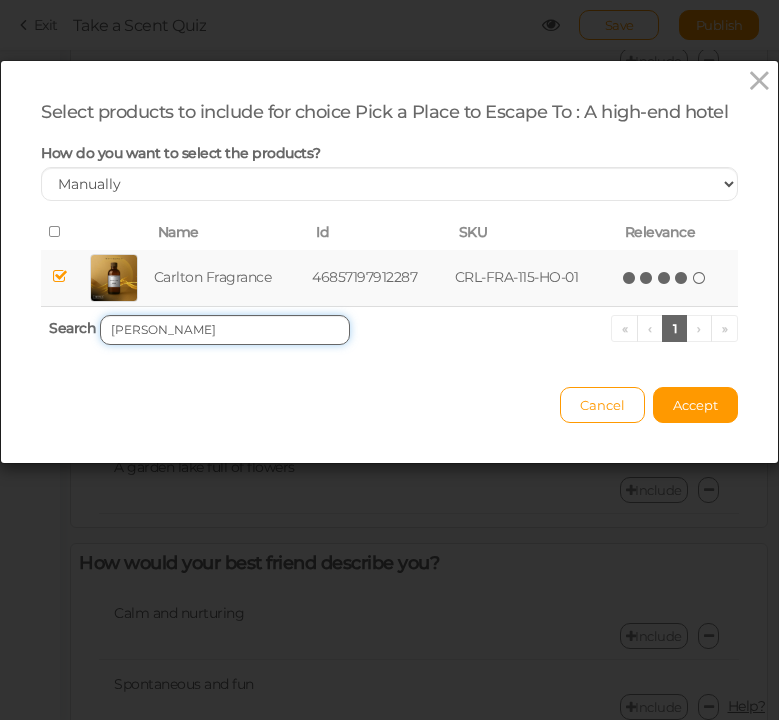 click on "[PERSON_NAME]" at bounding box center [225, 330] 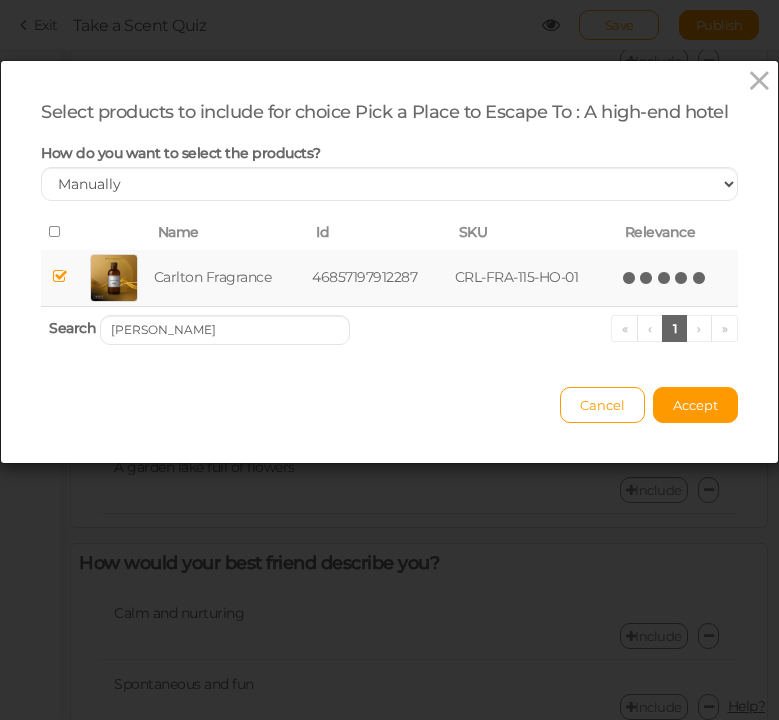 click at bounding box center (700, 278) 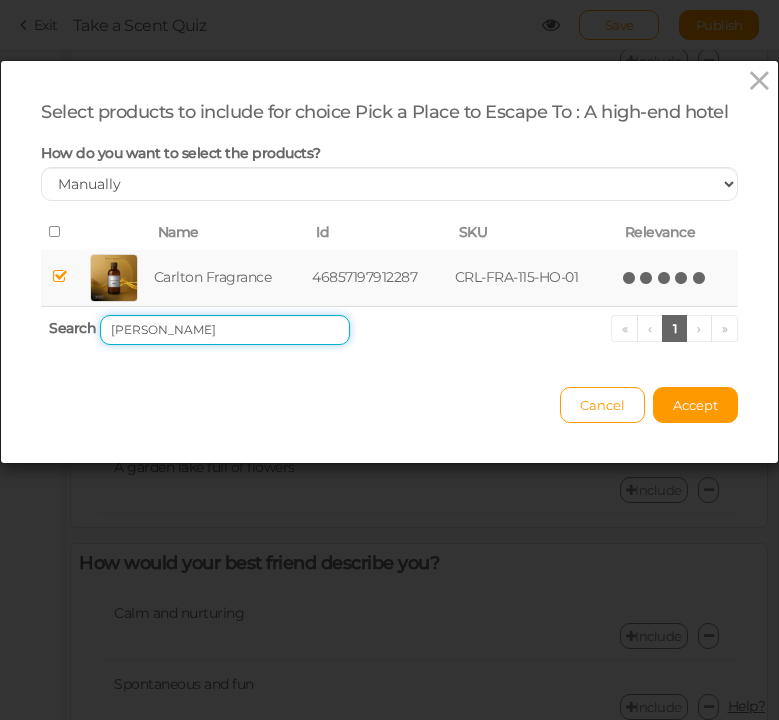 drag, startPoint x: 177, startPoint y: 334, endPoint x: 83, endPoint y: 322, distance: 94.76286 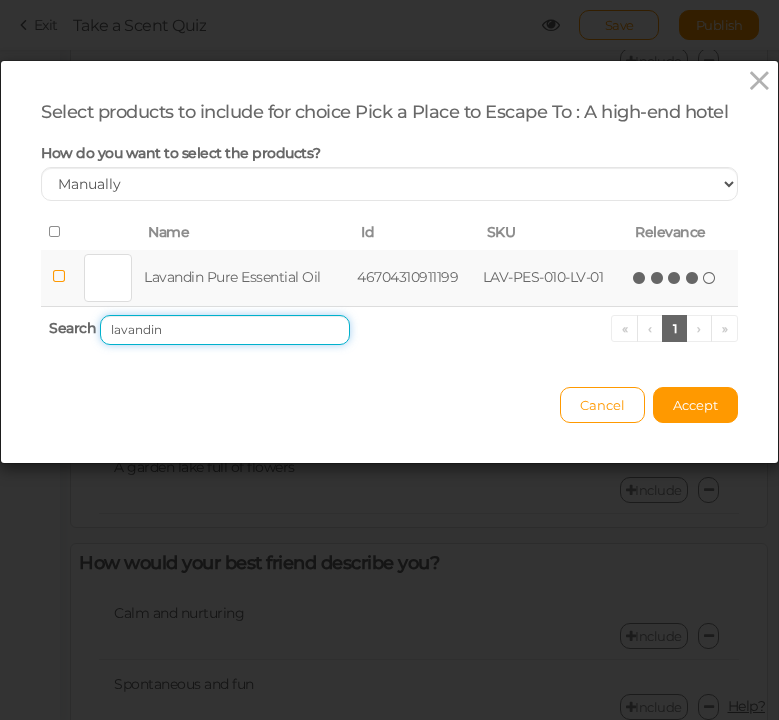 type on "lavandin" 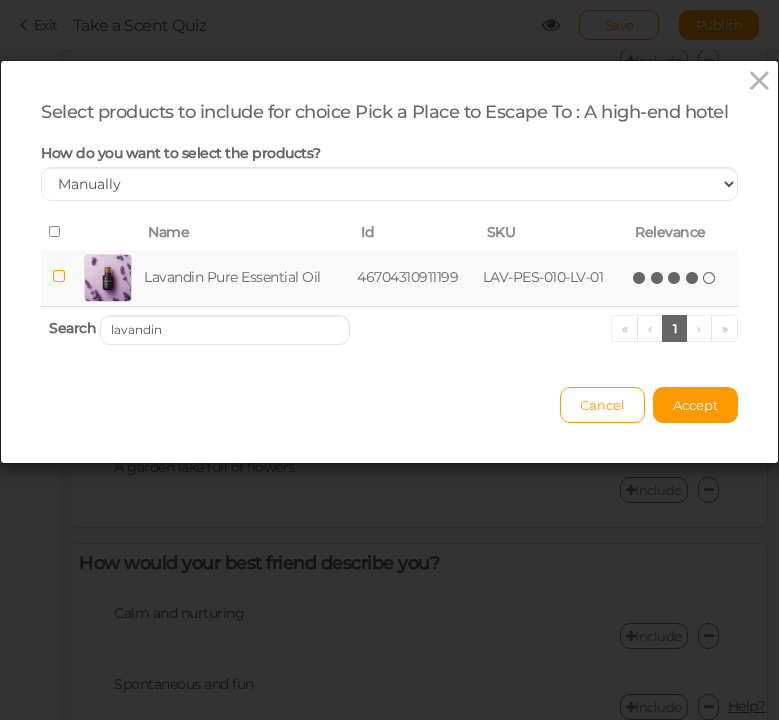 click at bounding box center (693, 278) 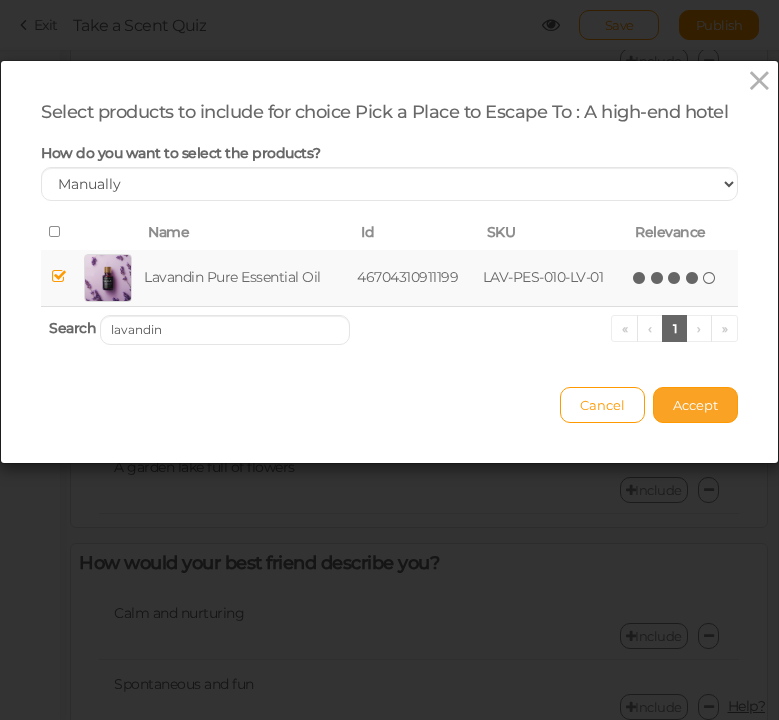 click on "Accept" at bounding box center (695, 405) 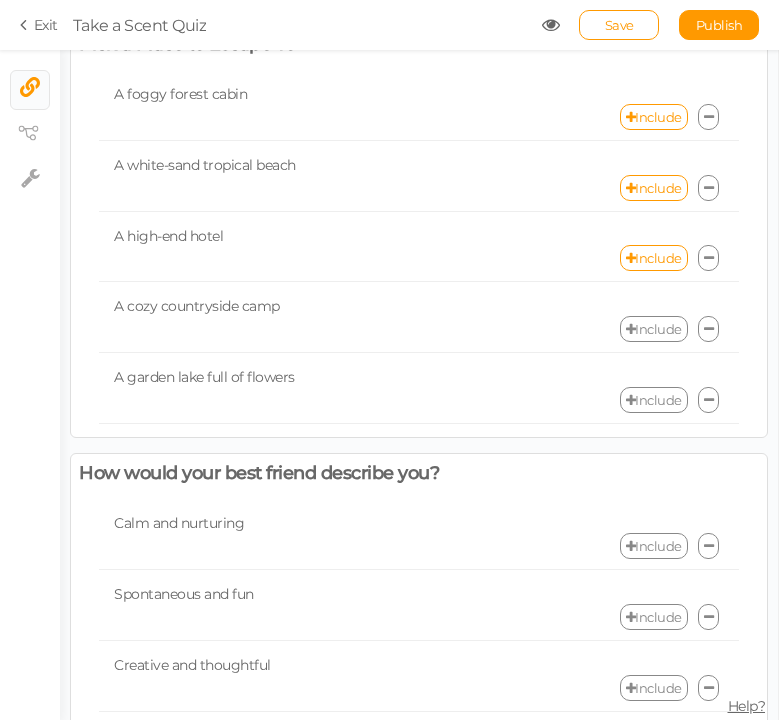 scroll, scrollTop: 575, scrollLeft: 0, axis: vertical 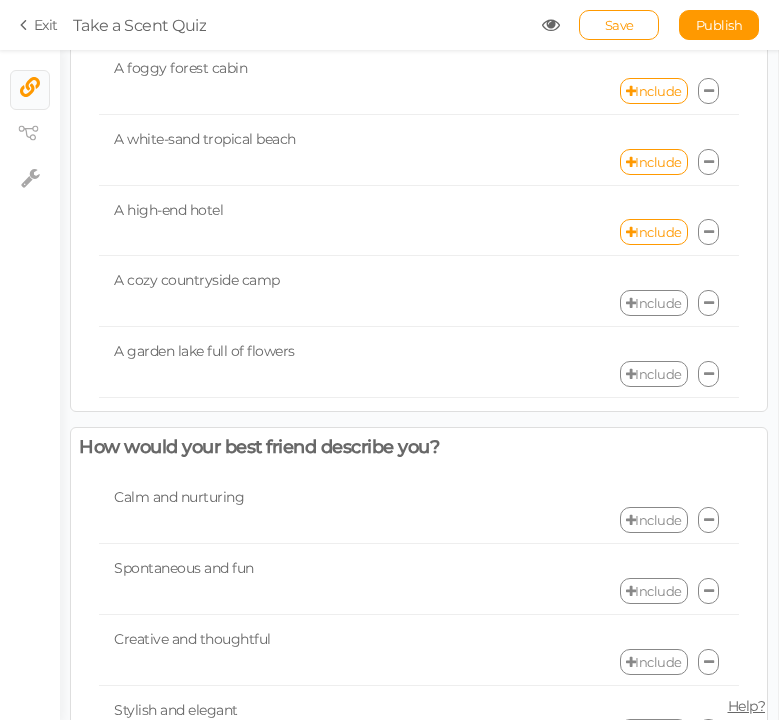 click on "Include" at bounding box center (654, 303) 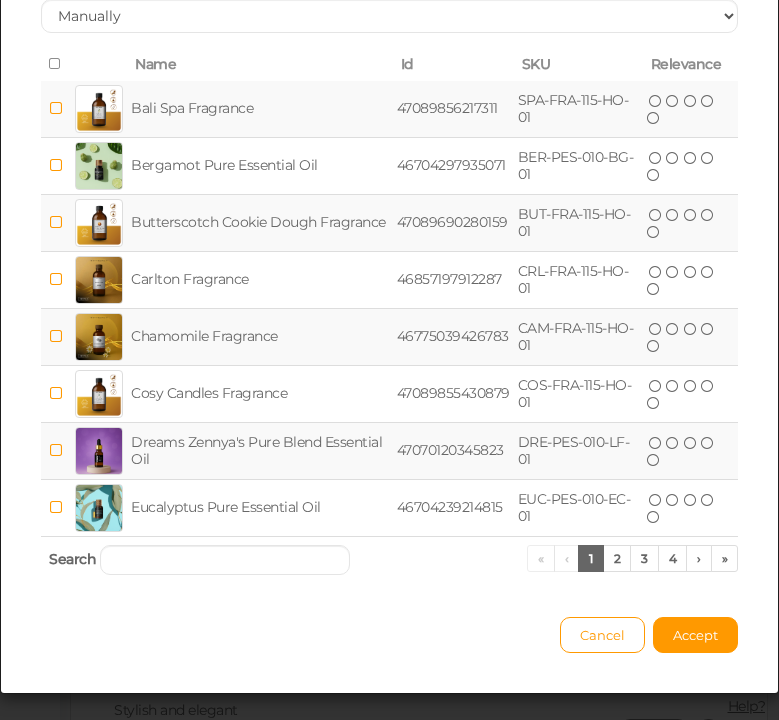 scroll, scrollTop: 225, scrollLeft: 0, axis: vertical 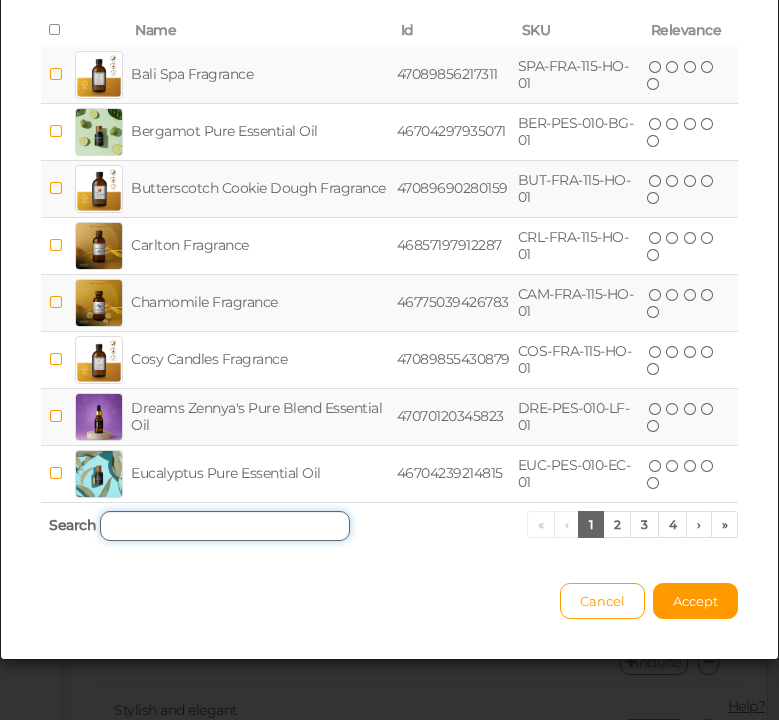 click at bounding box center [225, 526] 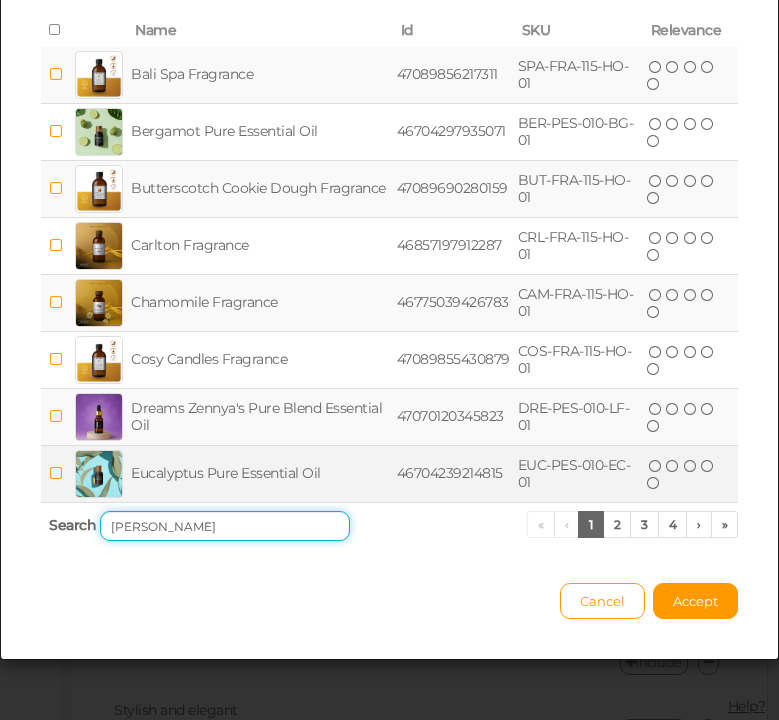 scroll, scrollTop: 0, scrollLeft: 0, axis: both 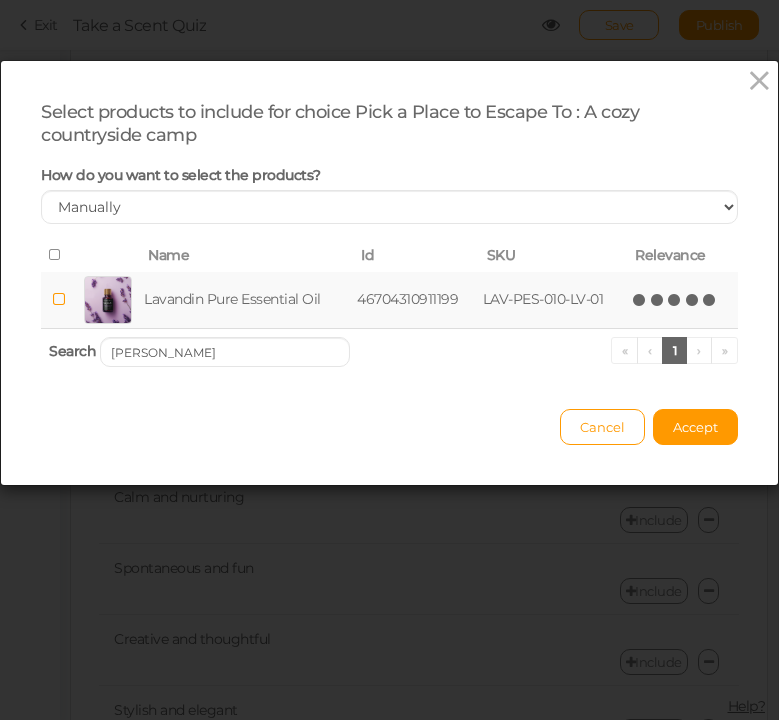 click at bounding box center (710, 300) 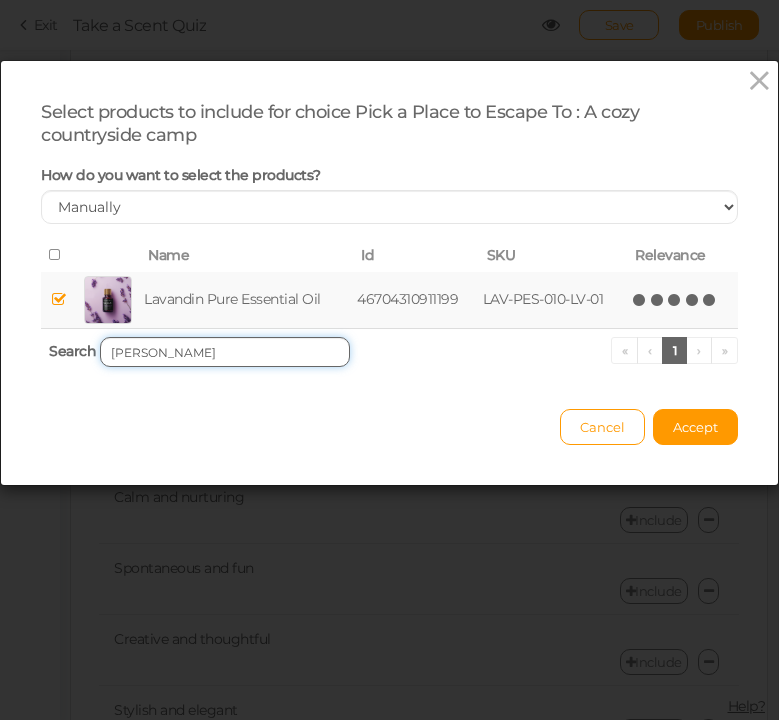 drag, startPoint x: 168, startPoint y: 356, endPoint x: 100, endPoint y: 352, distance: 68.117546 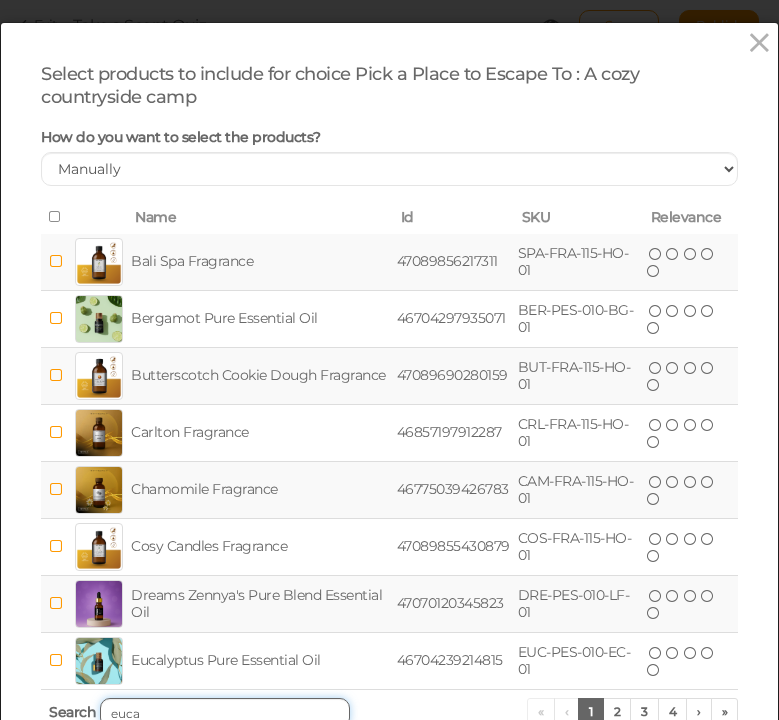 scroll, scrollTop: 0, scrollLeft: 0, axis: both 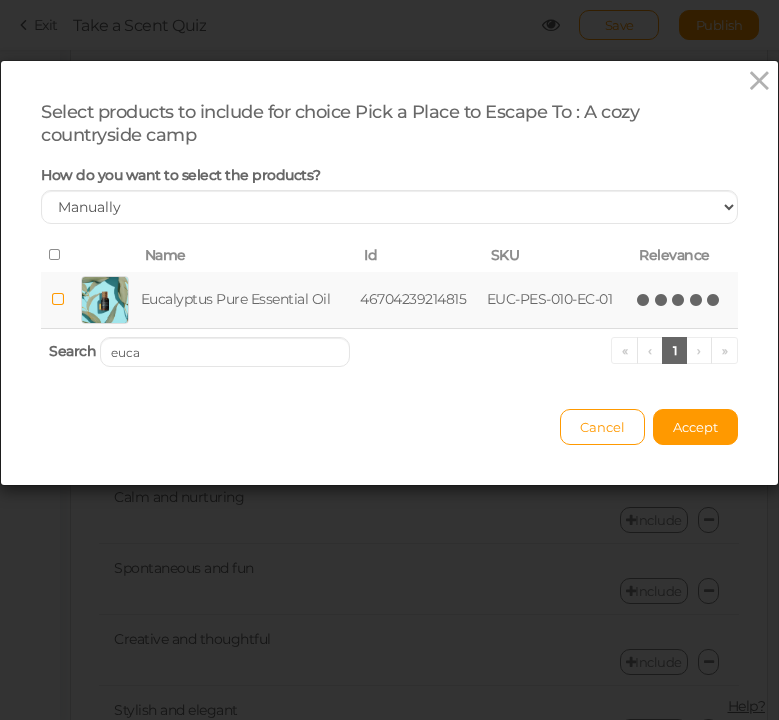 click at bounding box center (714, 300) 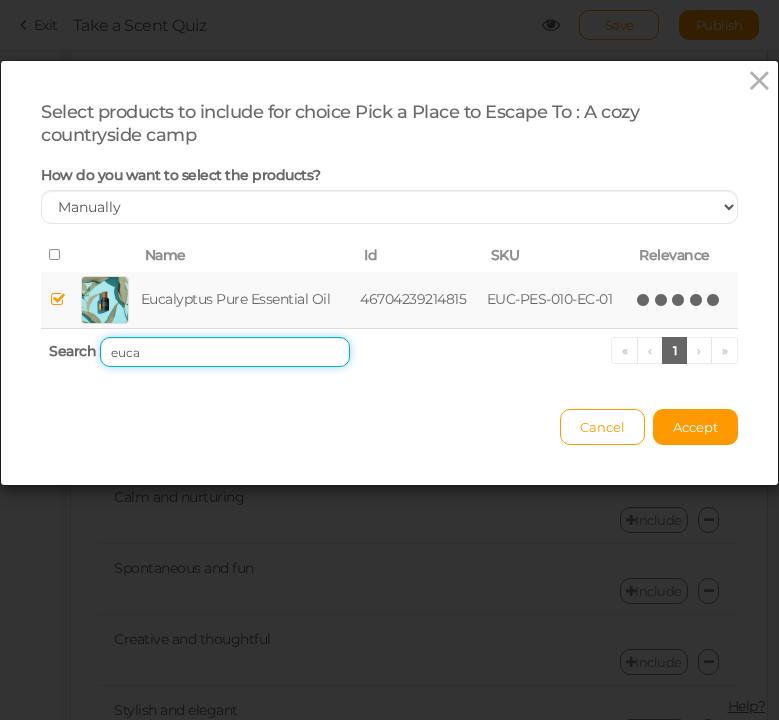drag, startPoint x: 170, startPoint y: 355, endPoint x: 74, endPoint y: 349, distance: 96.18732 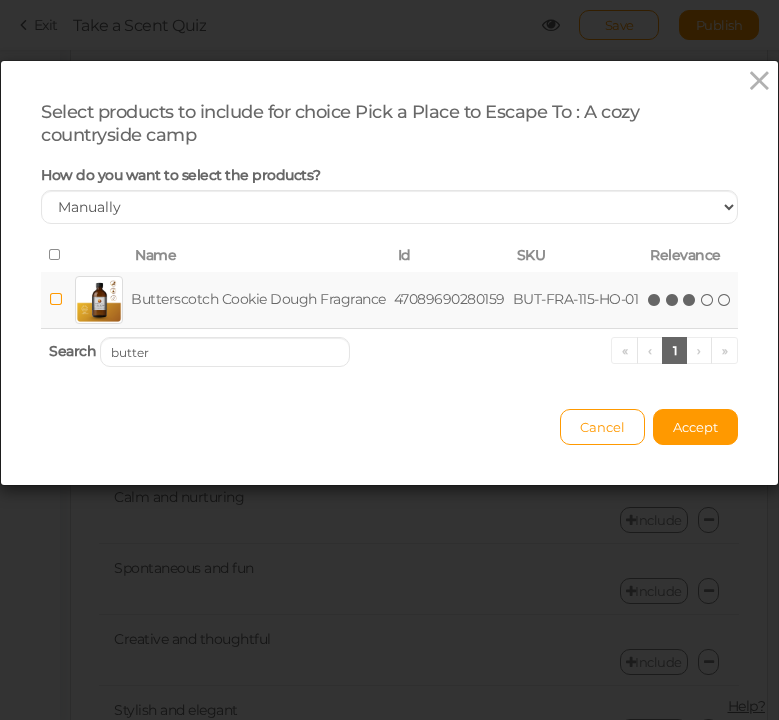 click at bounding box center (690, 300) 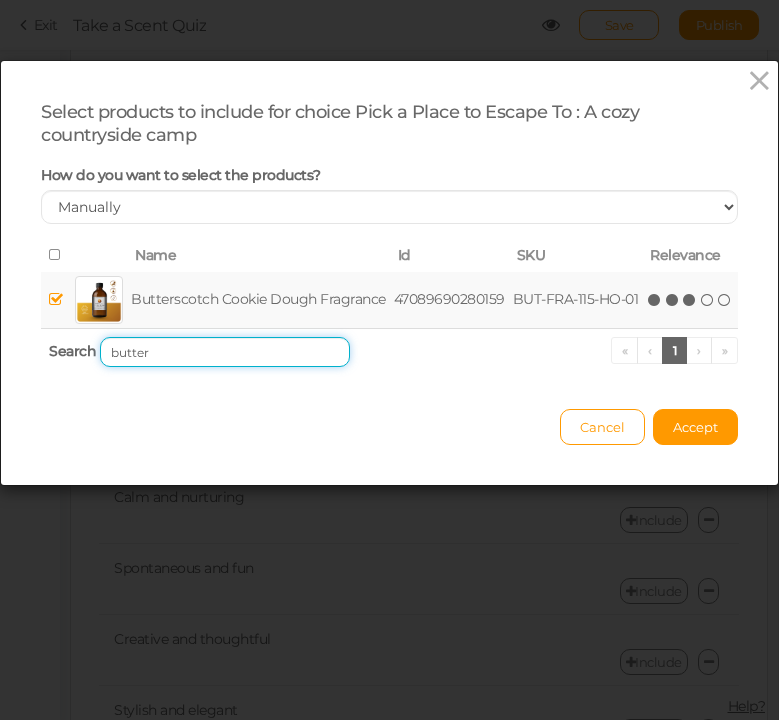 drag, startPoint x: 189, startPoint y: 356, endPoint x: 88, endPoint y: 356, distance: 101 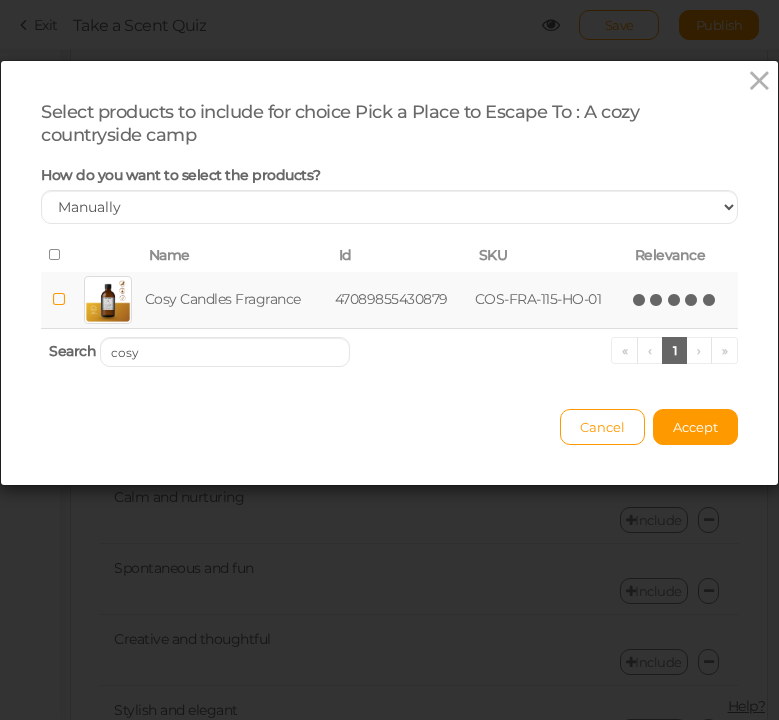 click at bounding box center (710, 300) 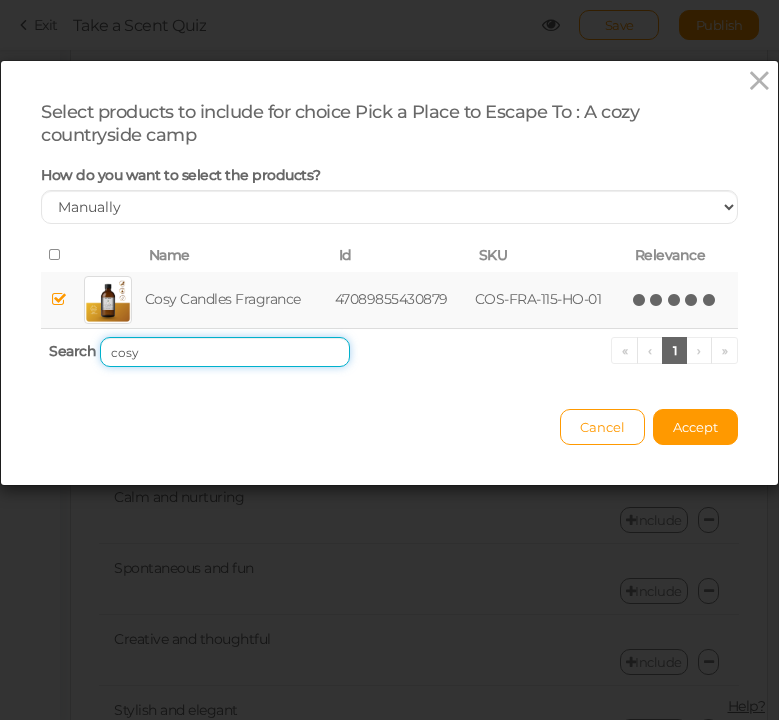 drag, startPoint x: 183, startPoint y: 354, endPoint x: 91, endPoint y: 344, distance: 92.541885 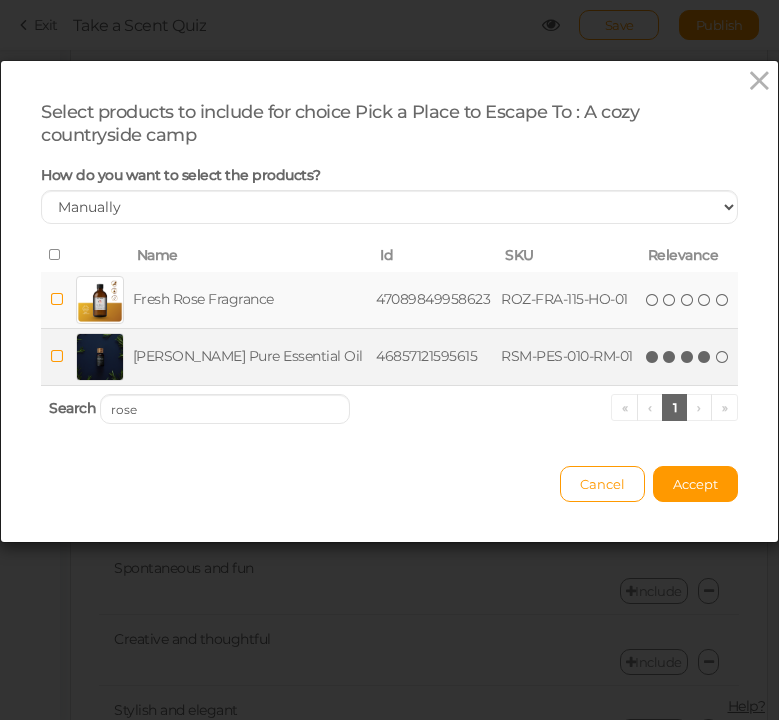 click at bounding box center (705, 357) 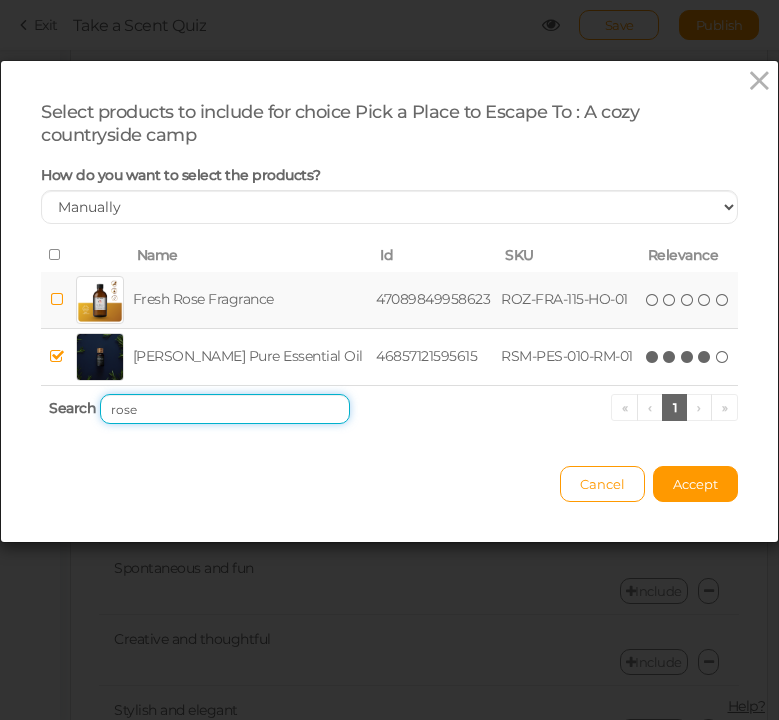 drag, startPoint x: 151, startPoint y: 413, endPoint x: 66, endPoint y: 406, distance: 85.28775 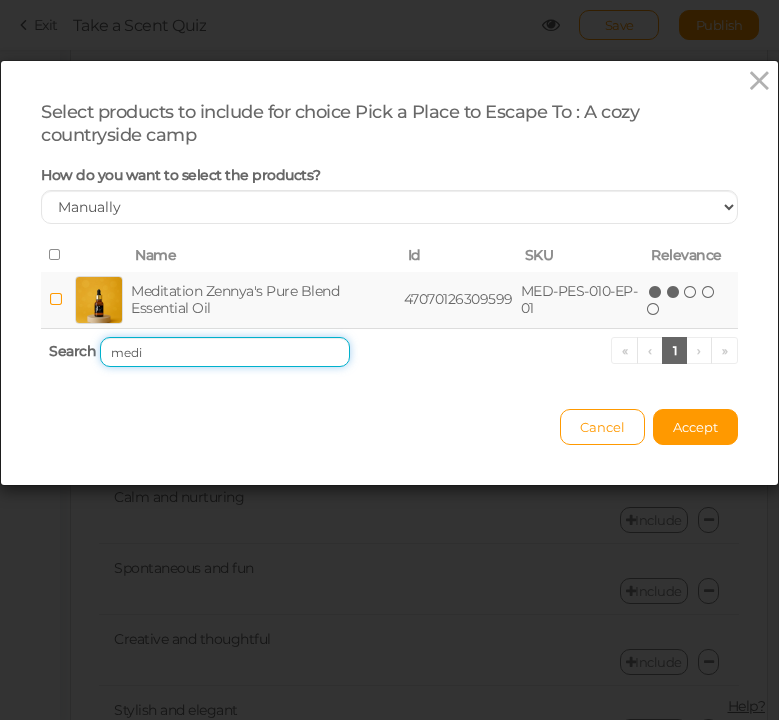 type on "medi" 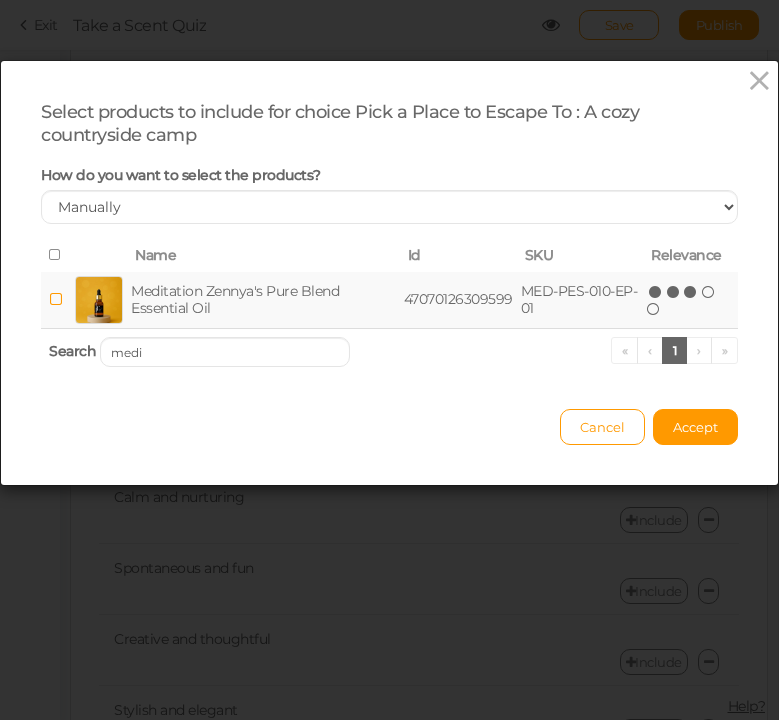 click at bounding box center [691, 292] 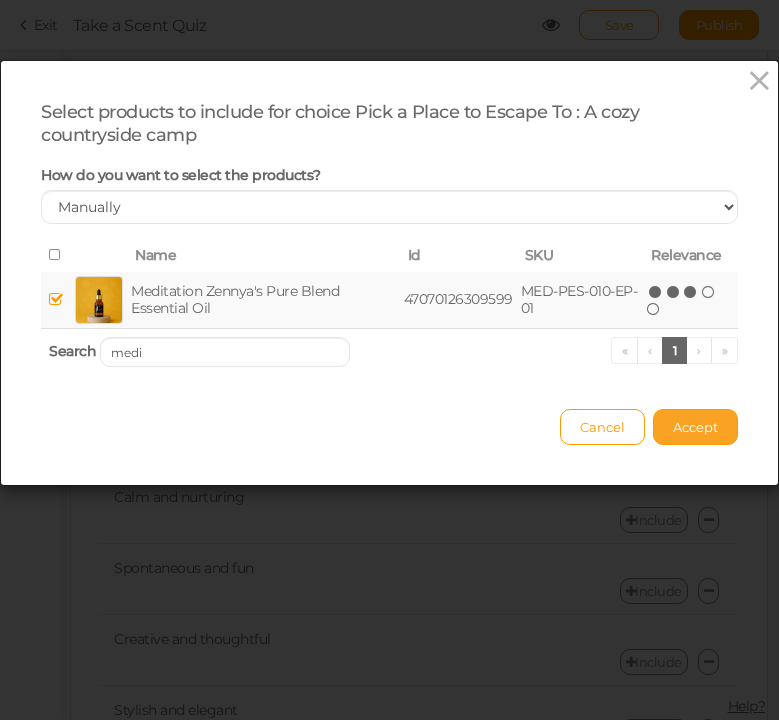 click on "Accept" at bounding box center [695, 427] 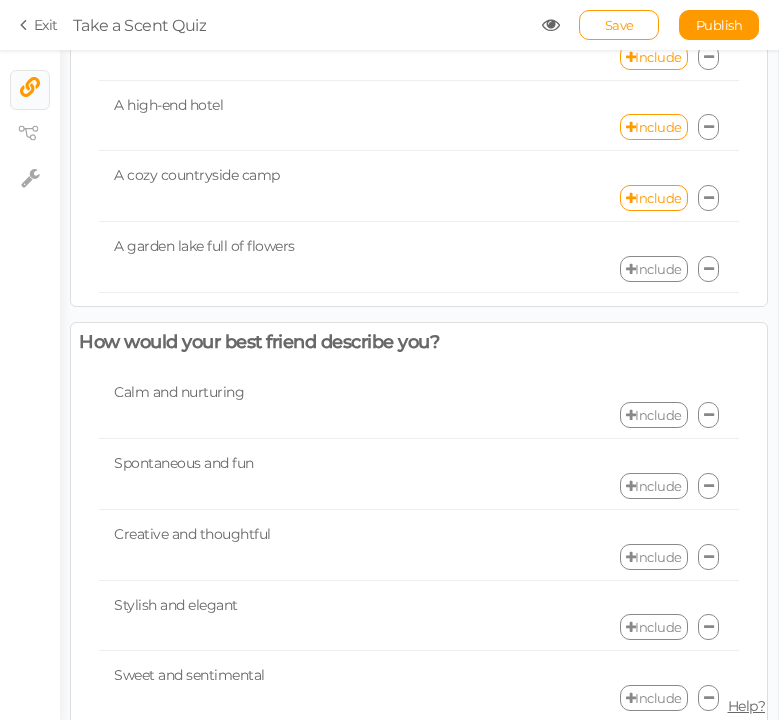 scroll, scrollTop: 614, scrollLeft: 0, axis: vertical 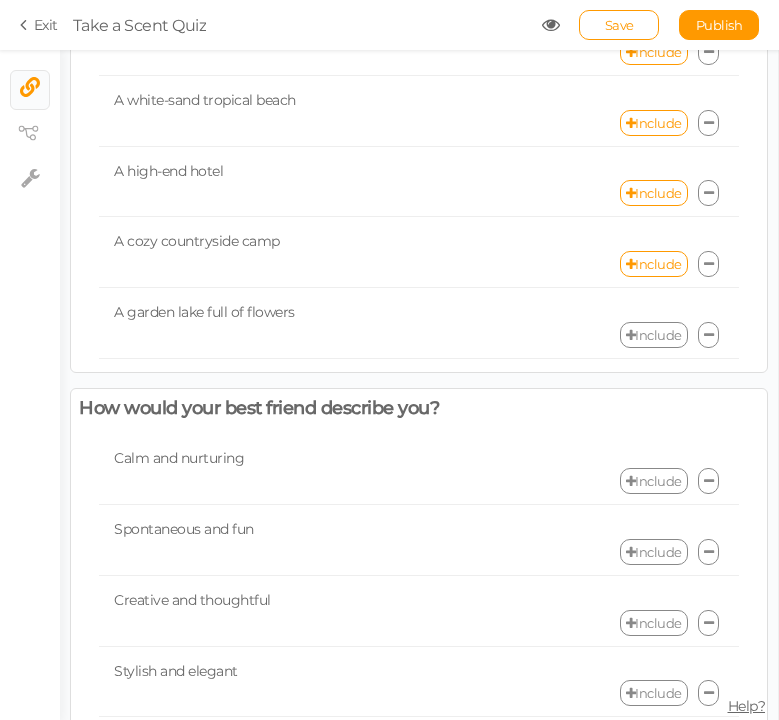 click on "Include" at bounding box center (654, 335) 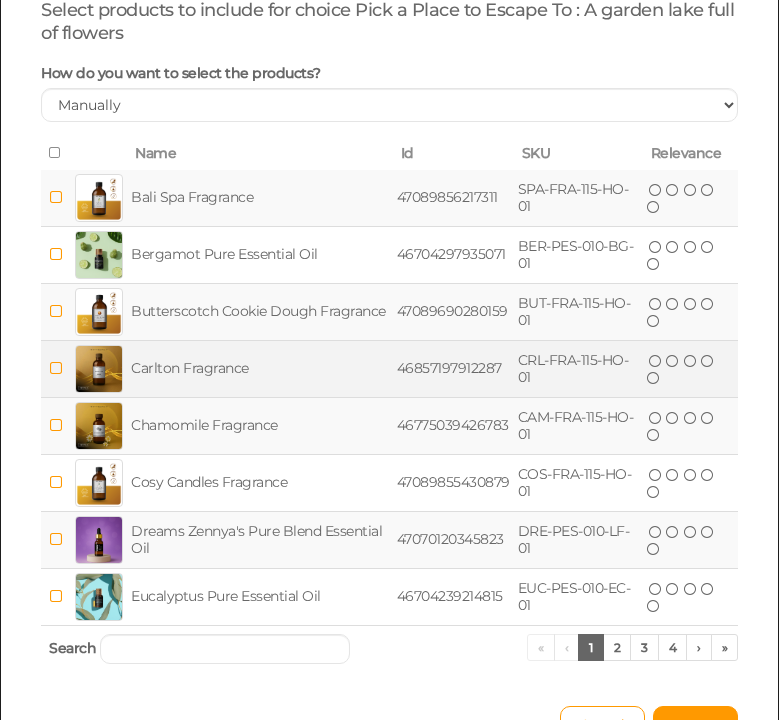 scroll, scrollTop: 225, scrollLeft: 0, axis: vertical 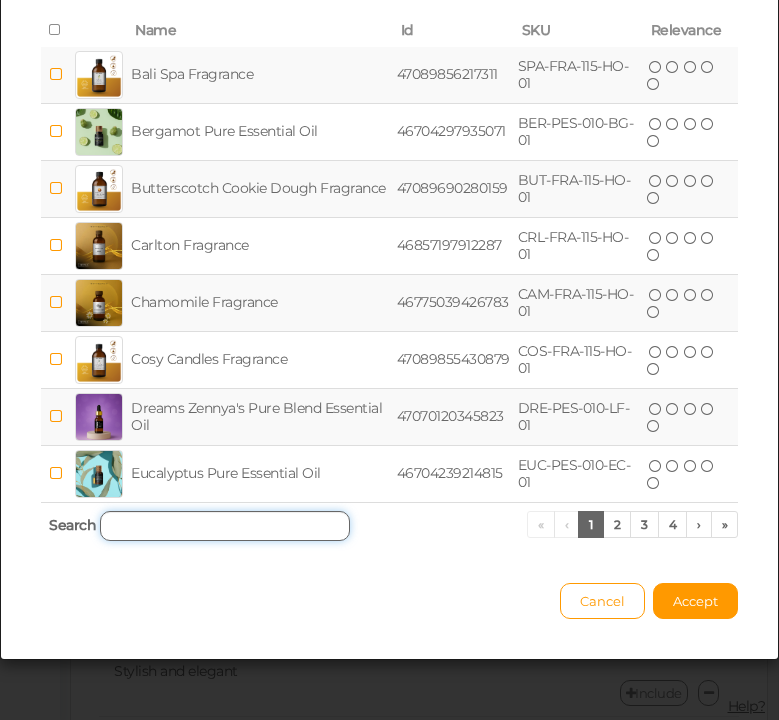 click at bounding box center [225, 526] 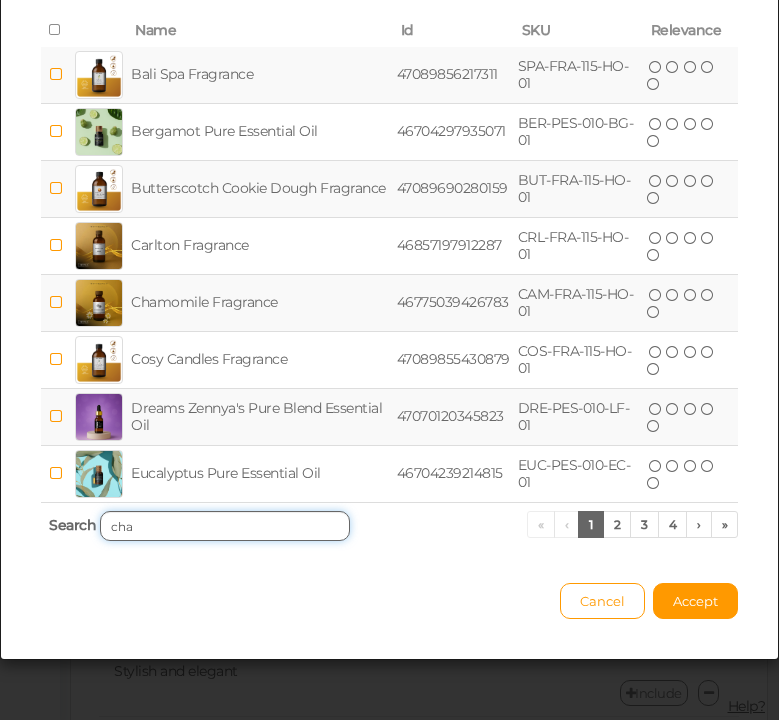 scroll, scrollTop: 0, scrollLeft: 0, axis: both 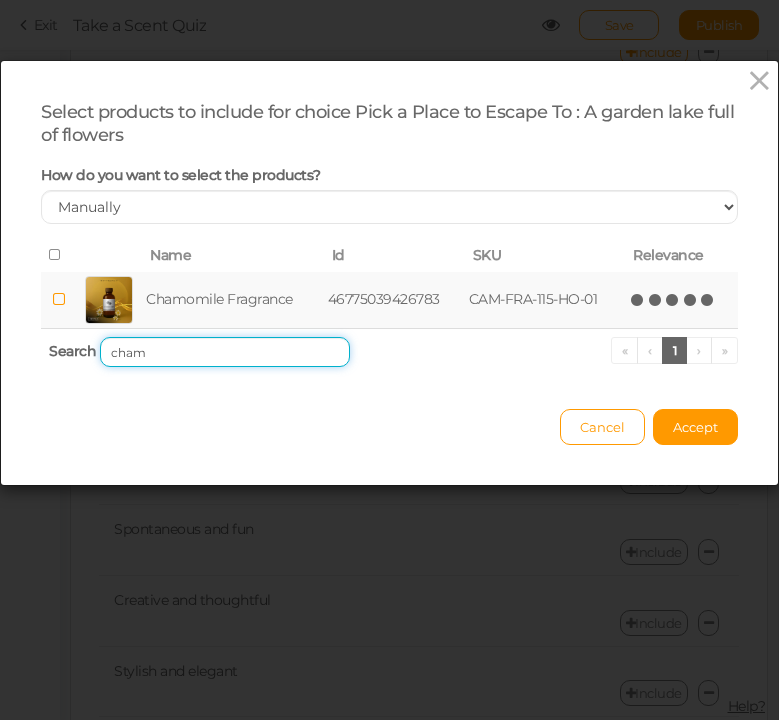 type on "cham" 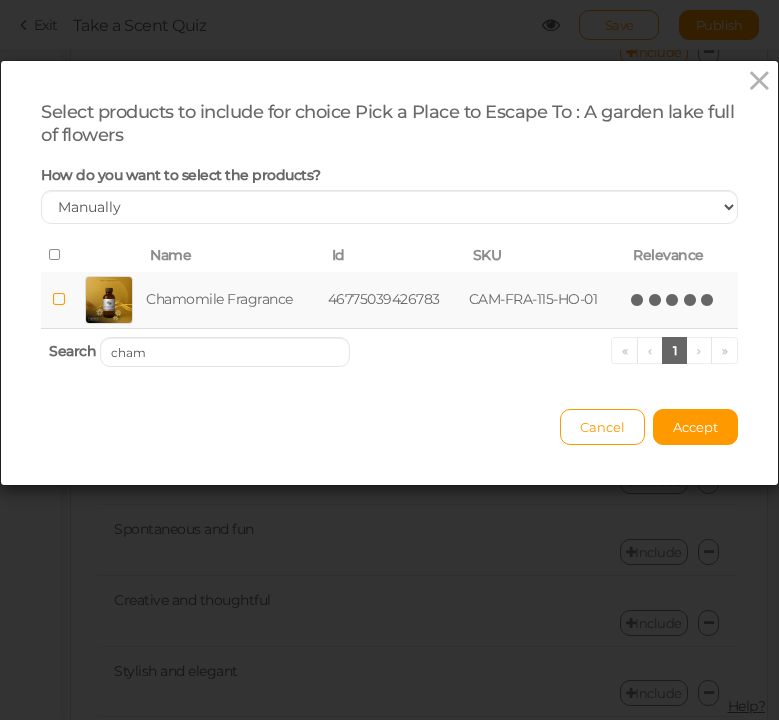 click at bounding box center (708, 300) 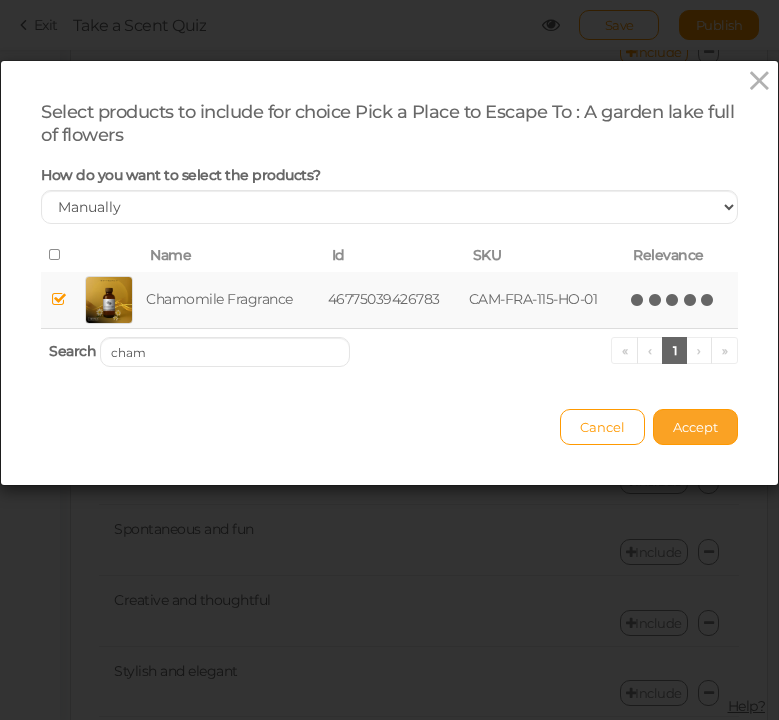 click on "Accept" at bounding box center (695, 427) 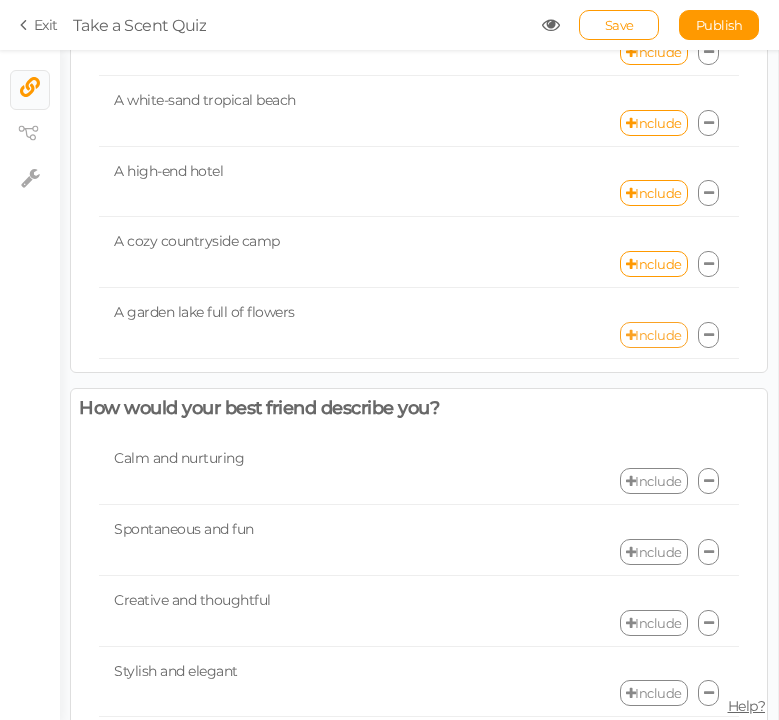 click on "Include" at bounding box center (654, 335) 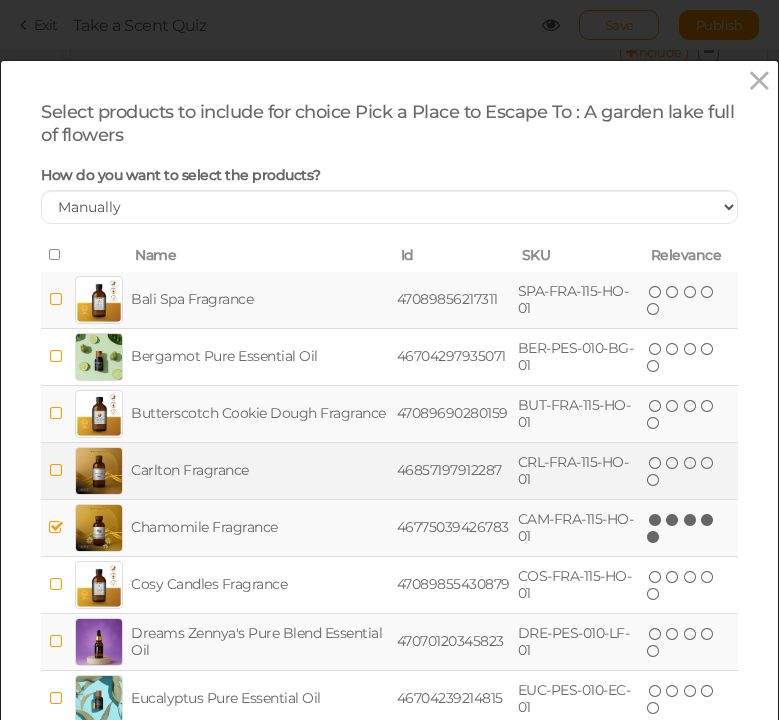 scroll, scrollTop: 225, scrollLeft: 0, axis: vertical 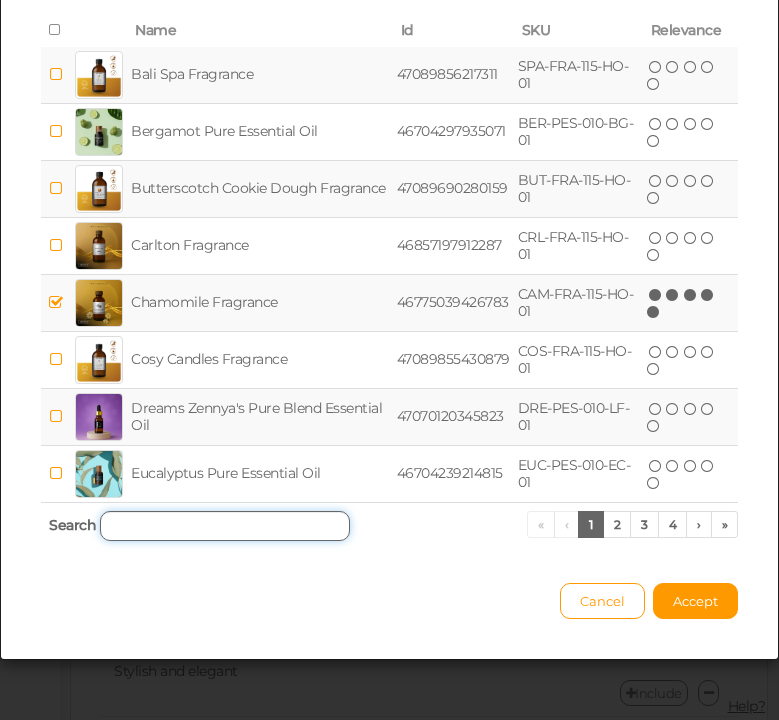 click at bounding box center (225, 526) 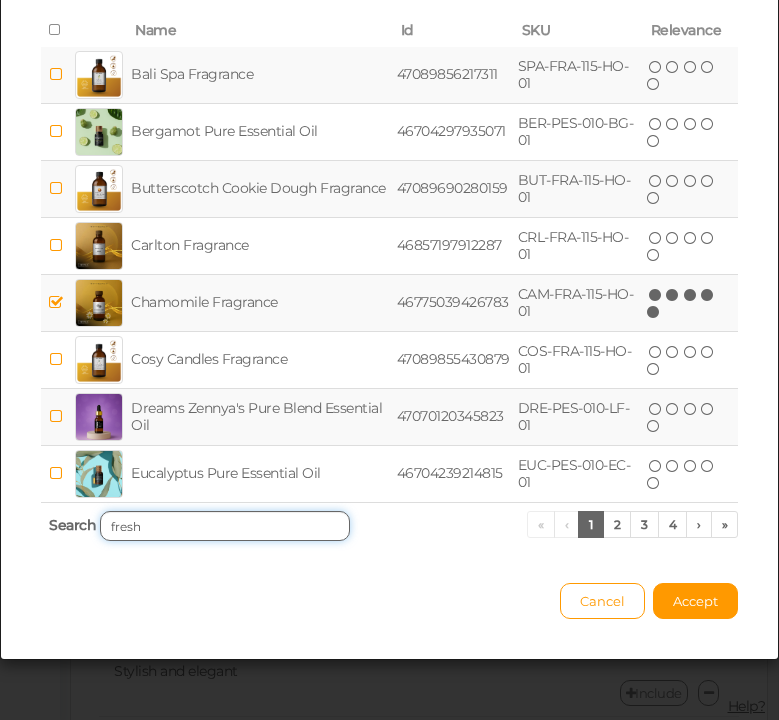 scroll, scrollTop: 0, scrollLeft: 0, axis: both 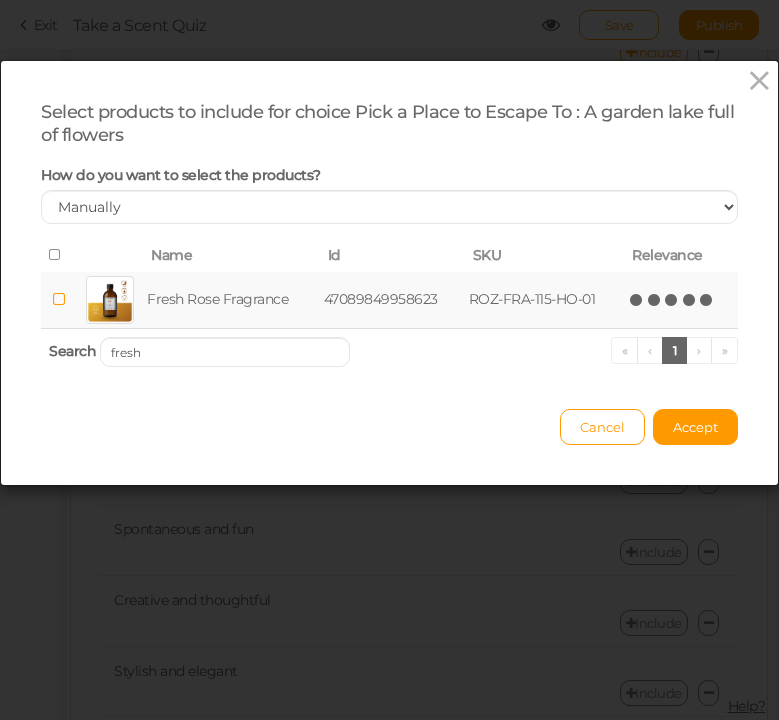 click at bounding box center (707, 300) 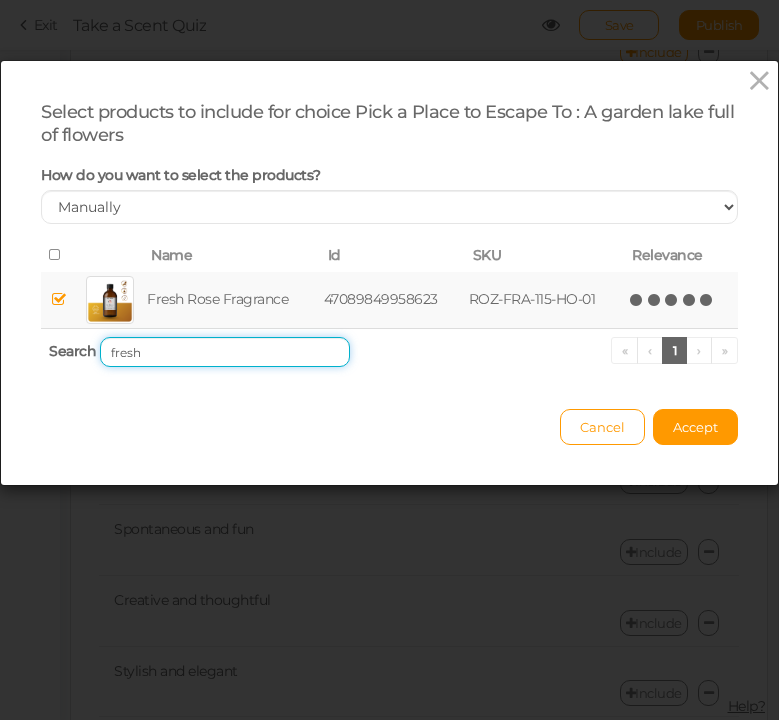 drag, startPoint x: 203, startPoint y: 355, endPoint x: 44, endPoint y: 354, distance: 159.00314 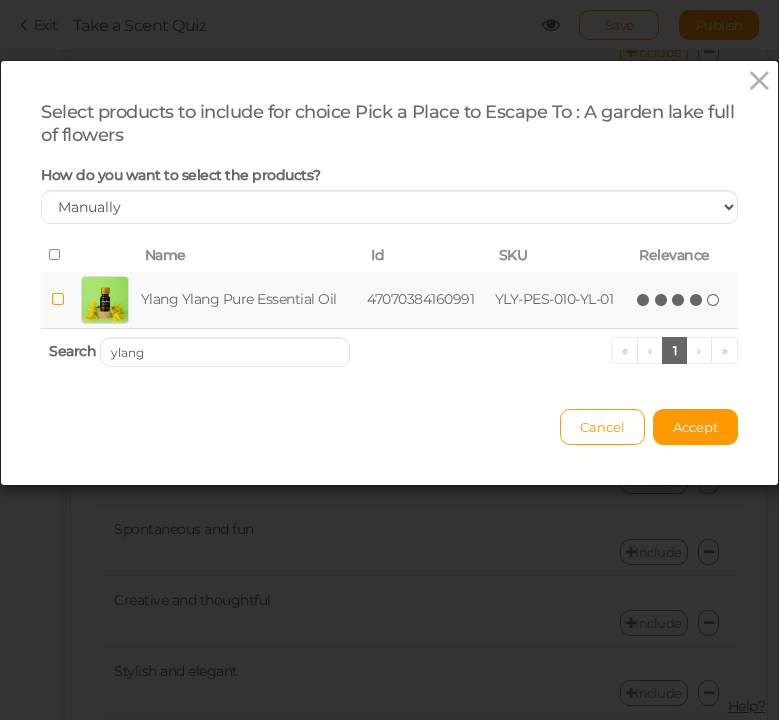 click at bounding box center [697, 300] 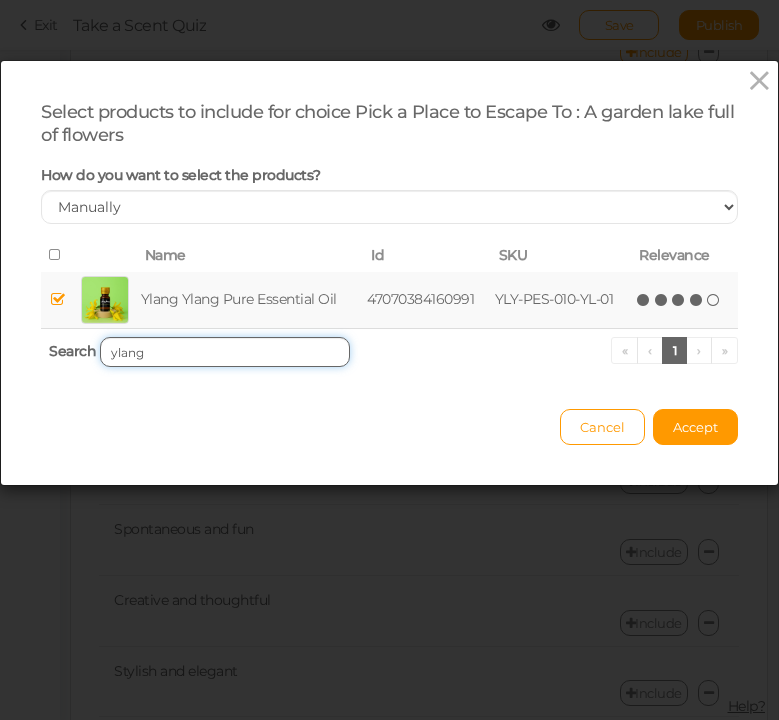 click on "ylang" at bounding box center (225, 352) 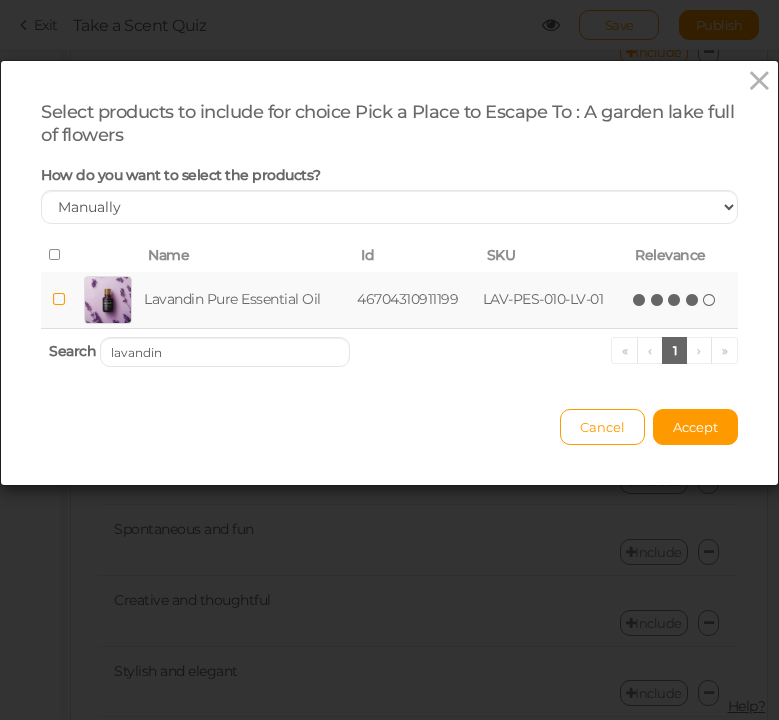 click at bounding box center [693, 300] 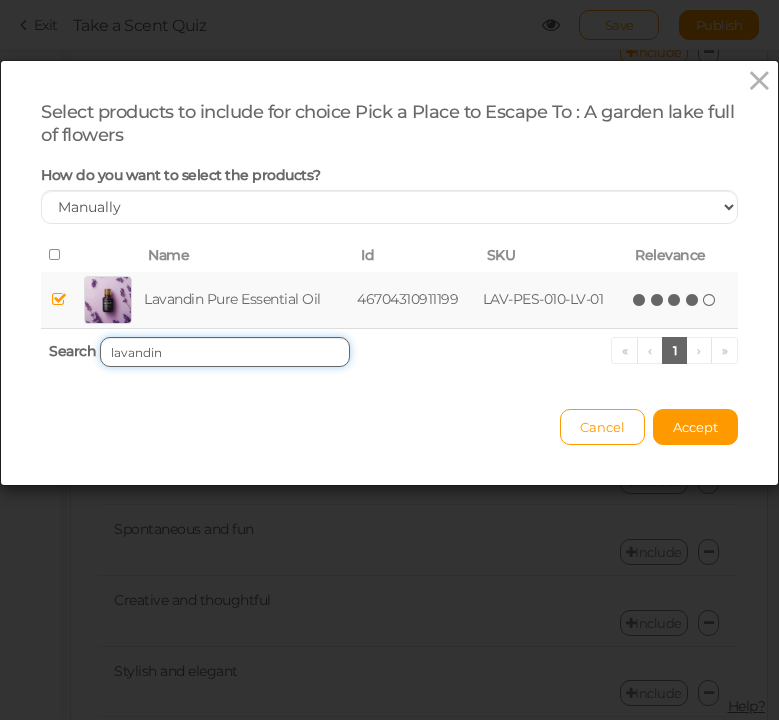 click on "lavandin" at bounding box center (225, 352) 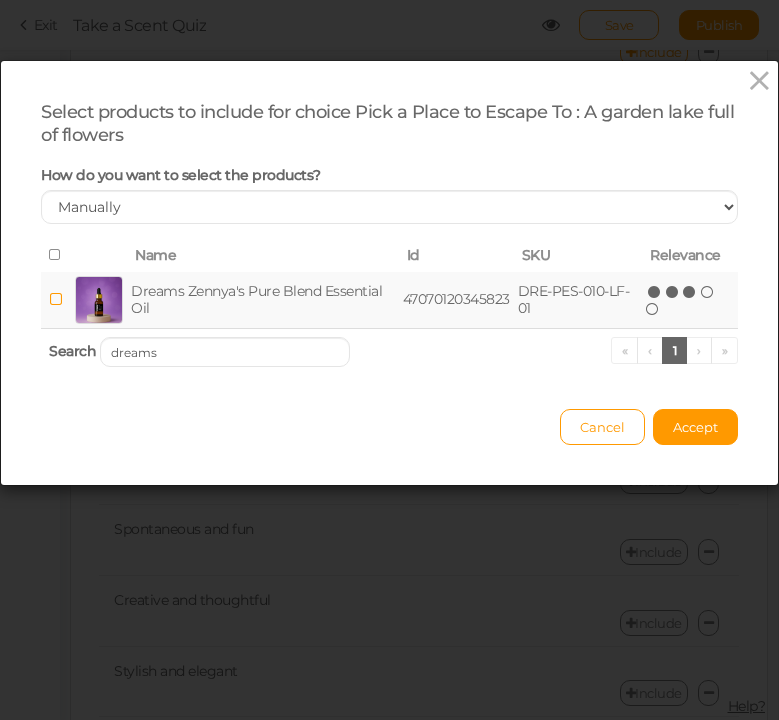 click at bounding box center [690, 292] 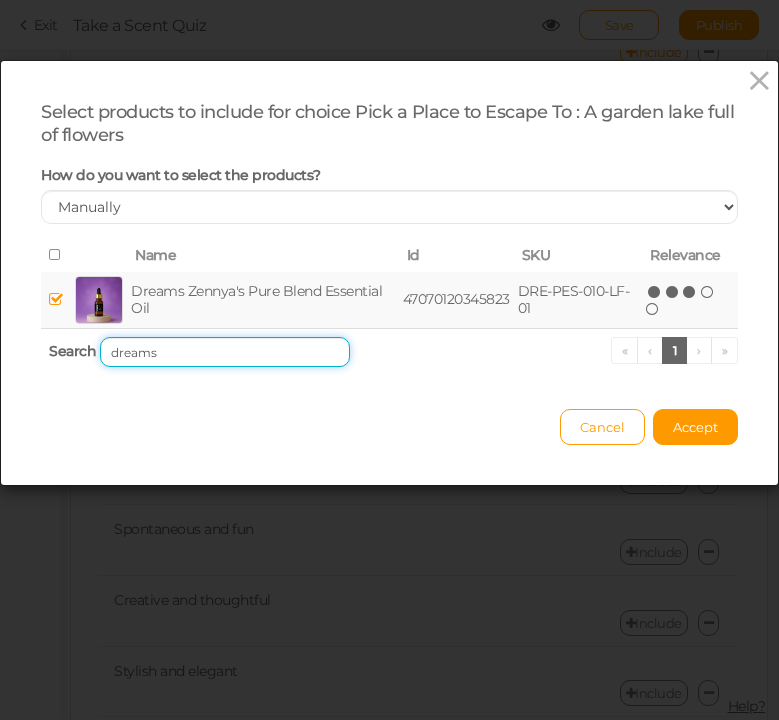 drag, startPoint x: 165, startPoint y: 350, endPoint x: 28, endPoint y: 350, distance: 137 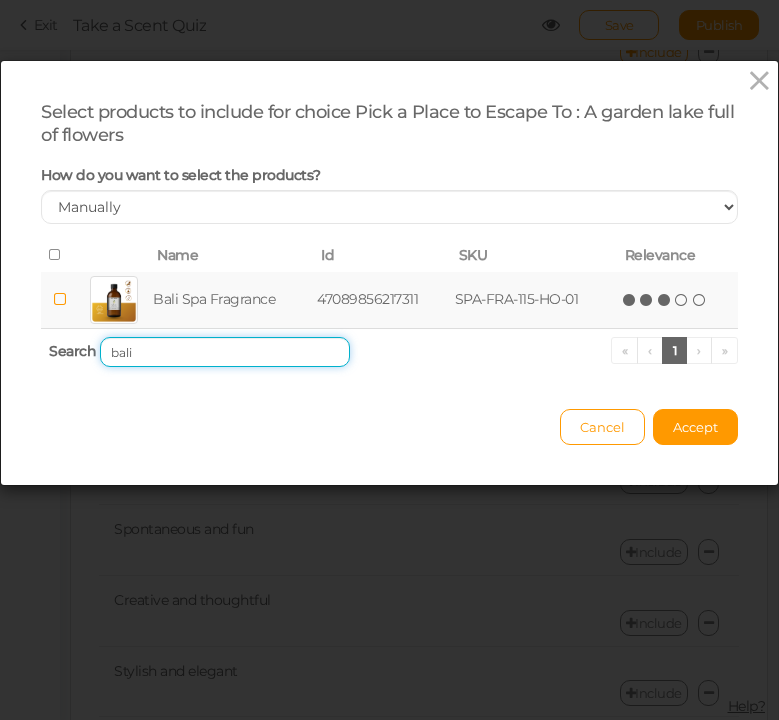 type on "bali" 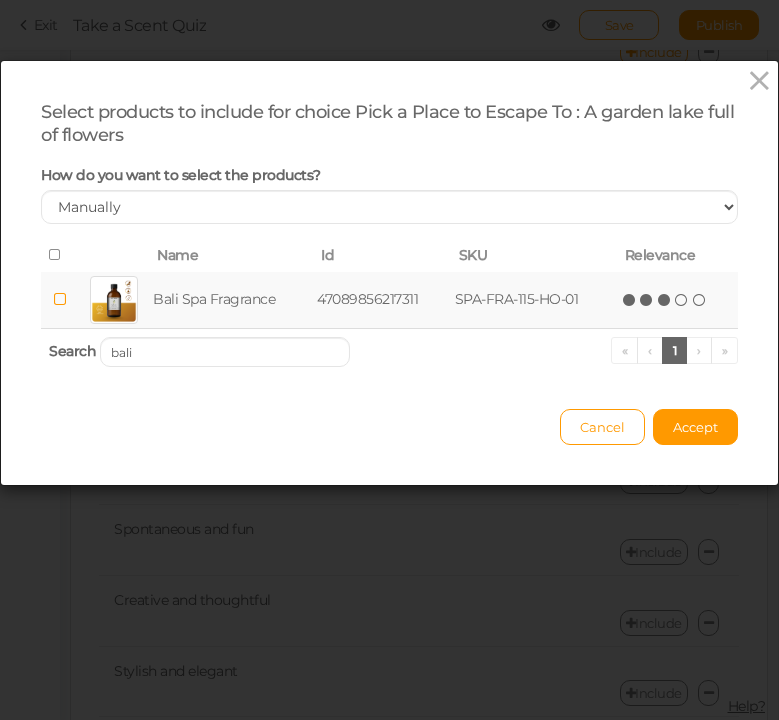 click at bounding box center [665, 300] 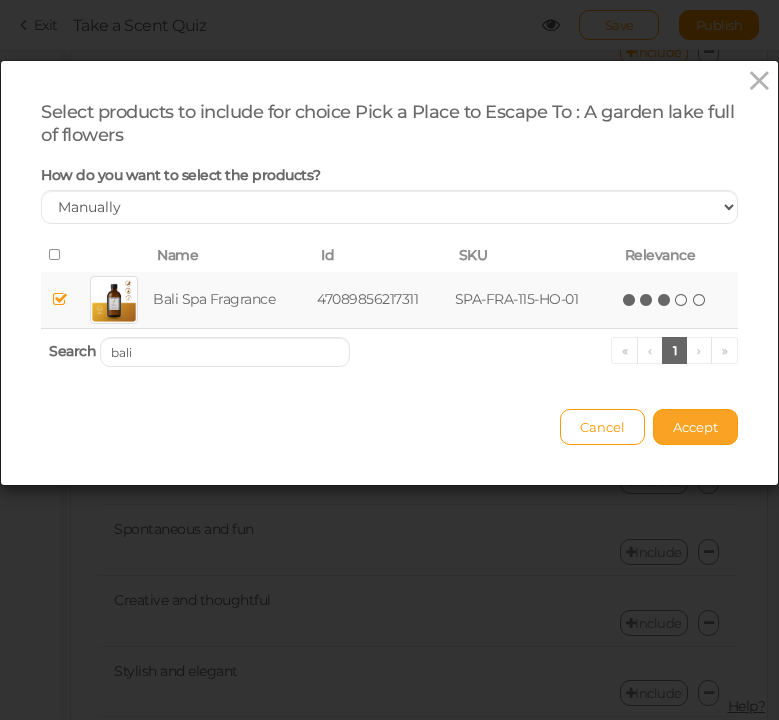 click on "Accept" at bounding box center [695, 427] 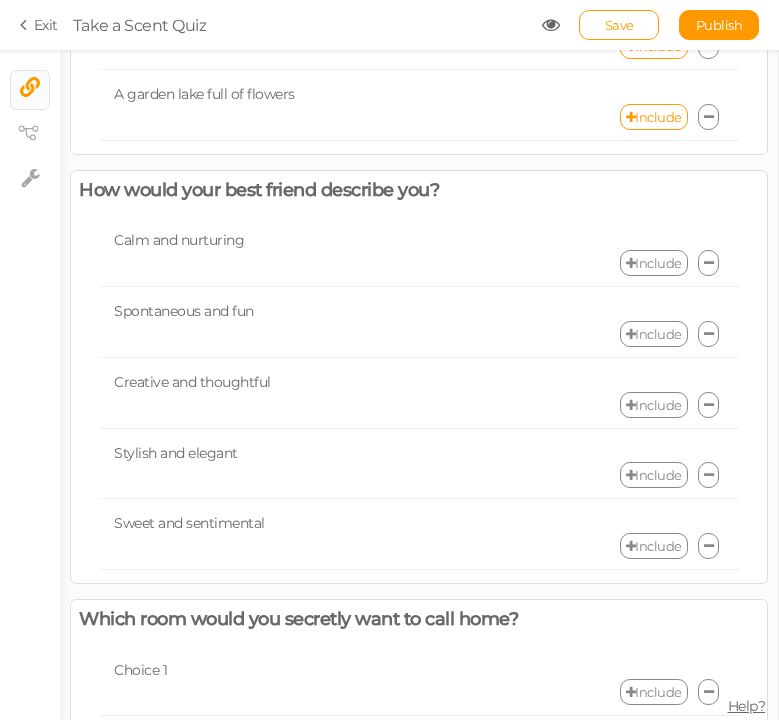 scroll, scrollTop: 908, scrollLeft: 0, axis: vertical 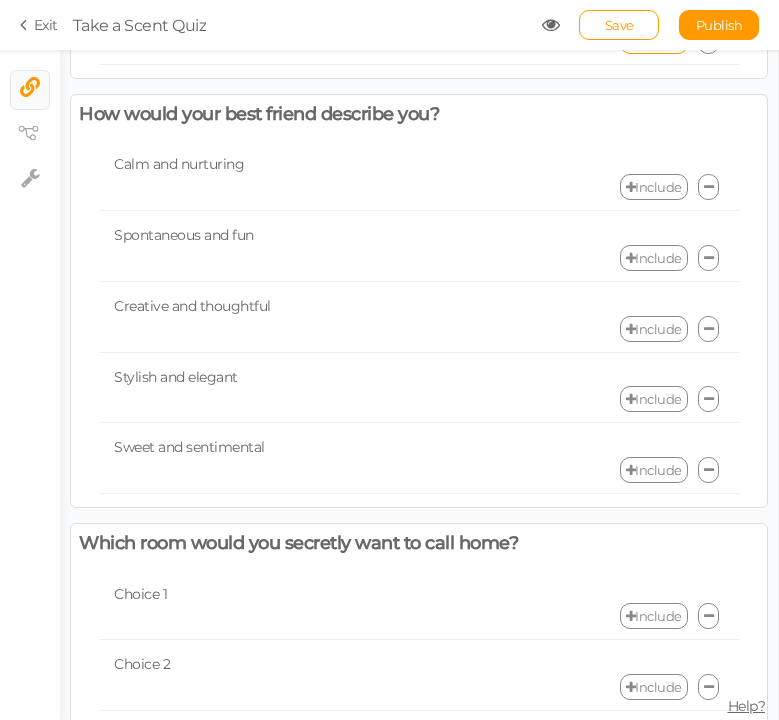 click on "Include" at bounding box center [654, 187] 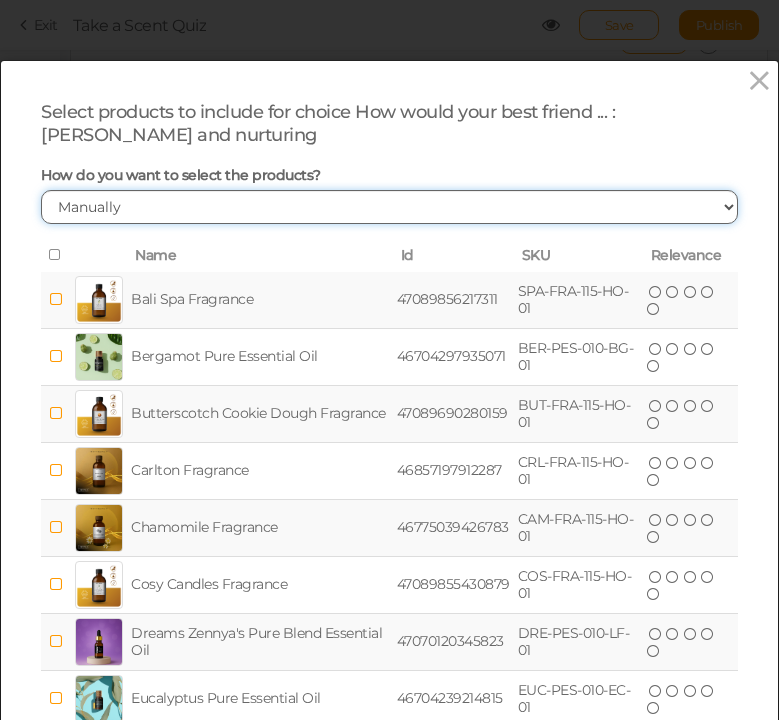 click on "Manually   By tags   By price" at bounding box center [389, 207] 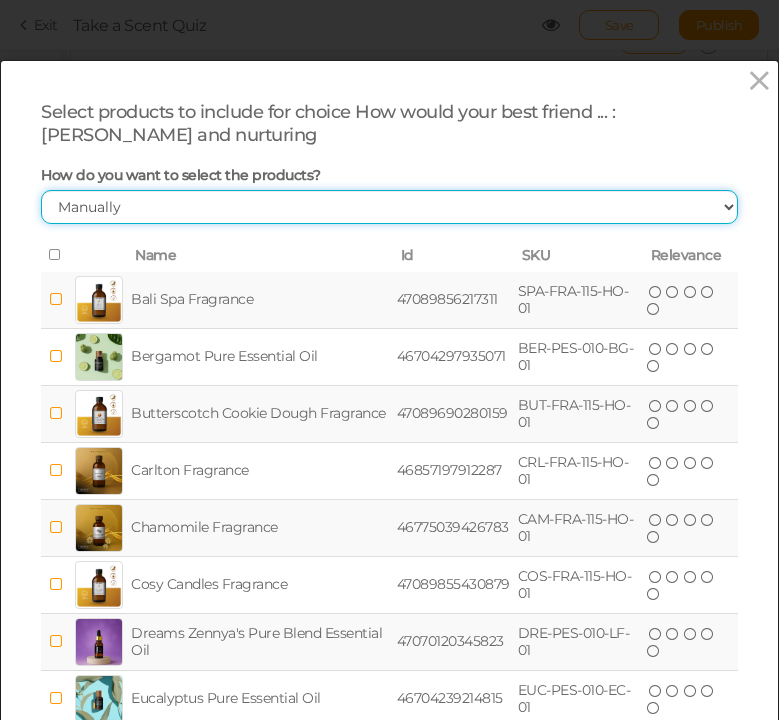 scroll, scrollTop: 225, scrollLeft: 0, axis: vertical 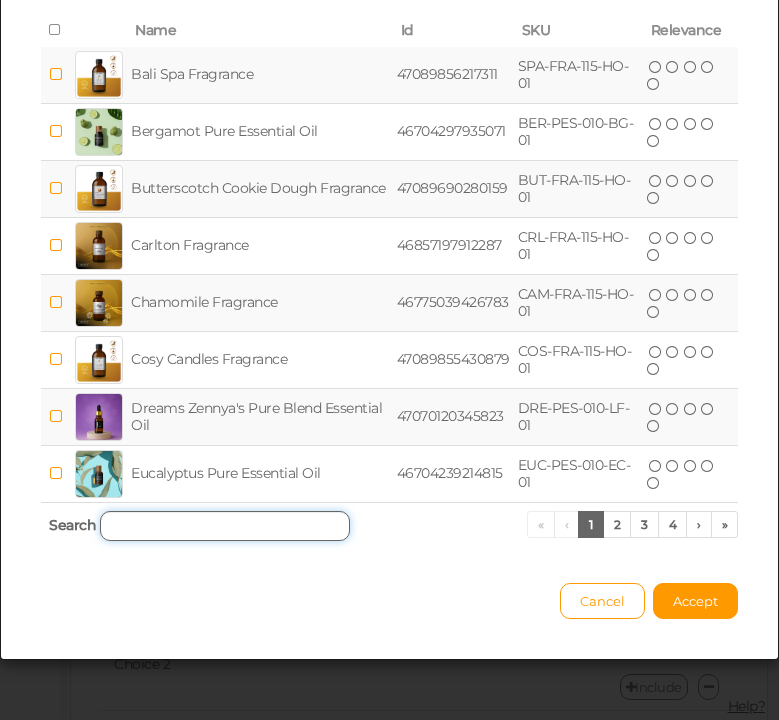 click at bounding box center (225, 526) 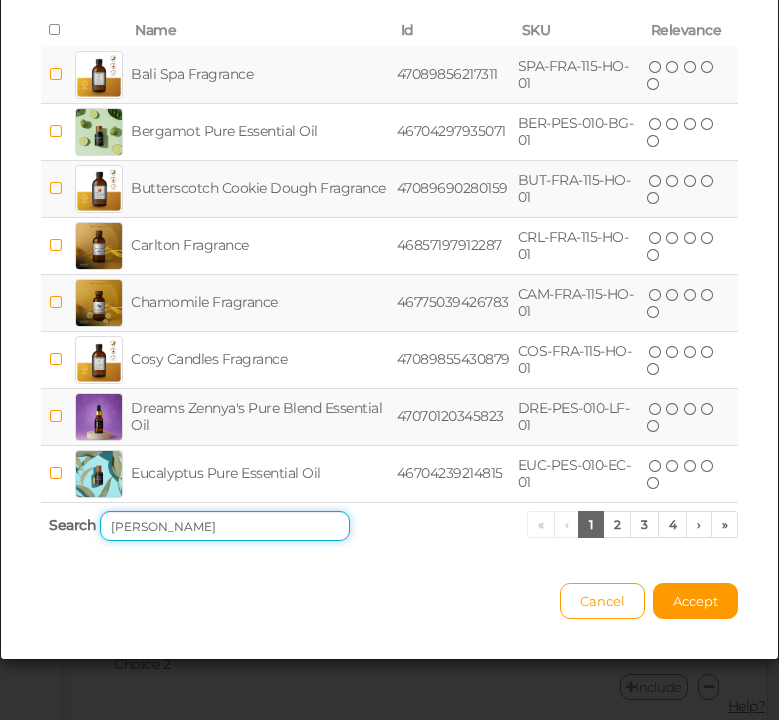 scroll, scrollTop: 0, scrollLeft: 0, axis: both 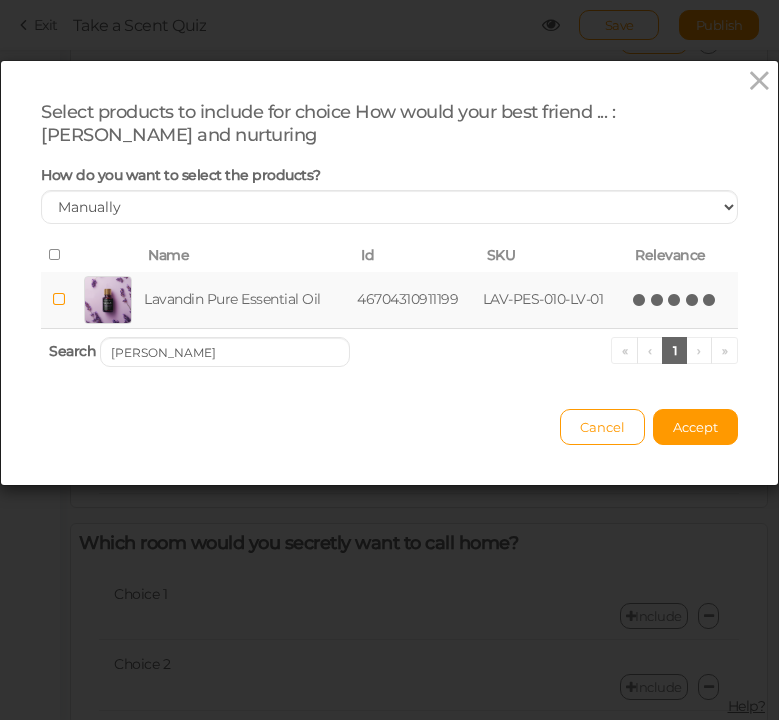 click at bounding box center (710, 300) 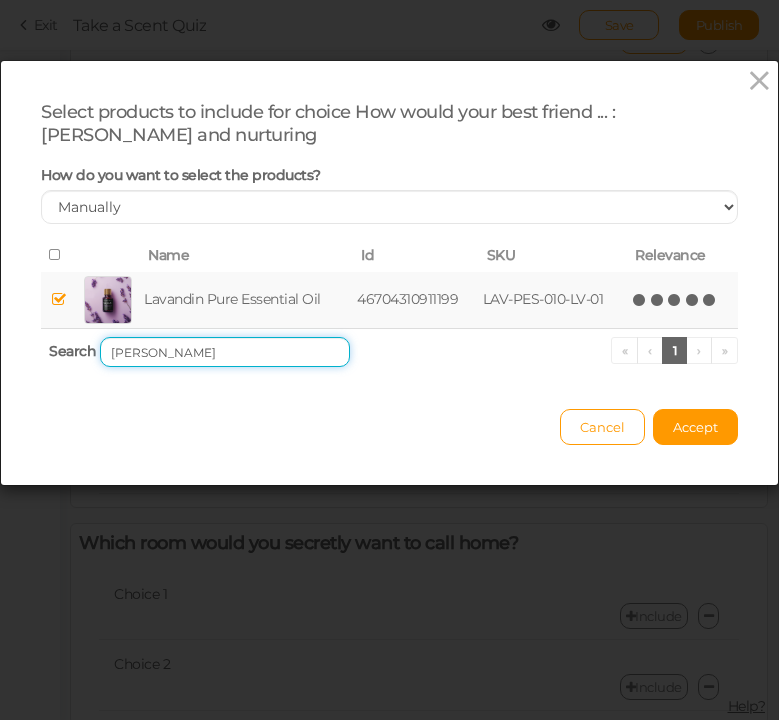 drag, startPoint x: 203, startPoint y: 349, endPoint x: 78, endPoint y: 344, distance: 125.09996 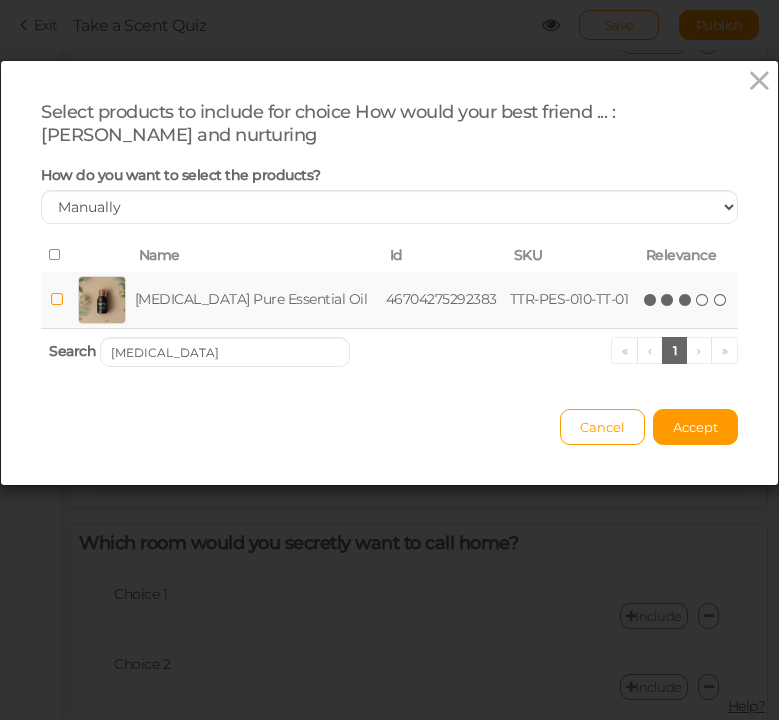 click at bounding box center [686, 300] 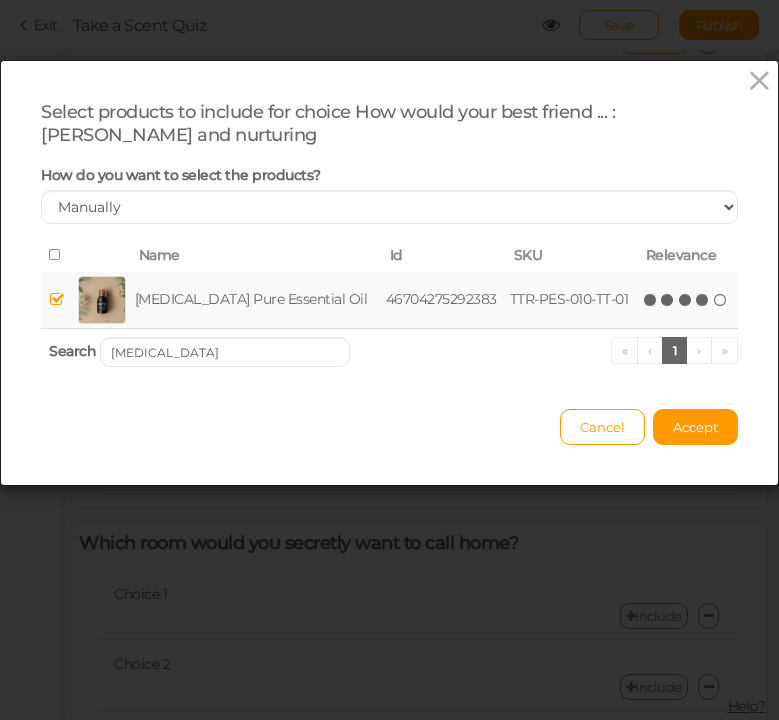 click at bounding box center [703, 300] 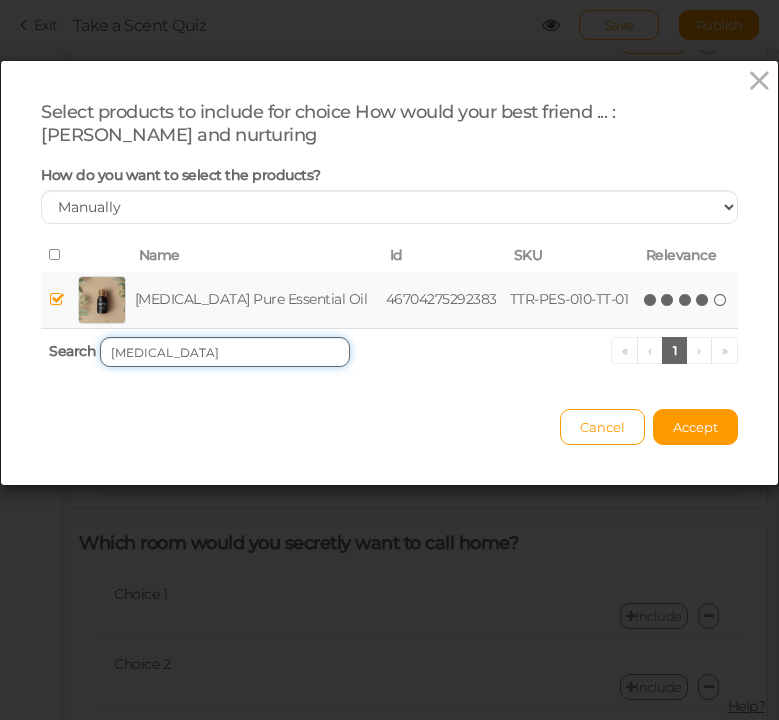 click on "[MEDICAL_DATA]" at bounding box center [225, 352] 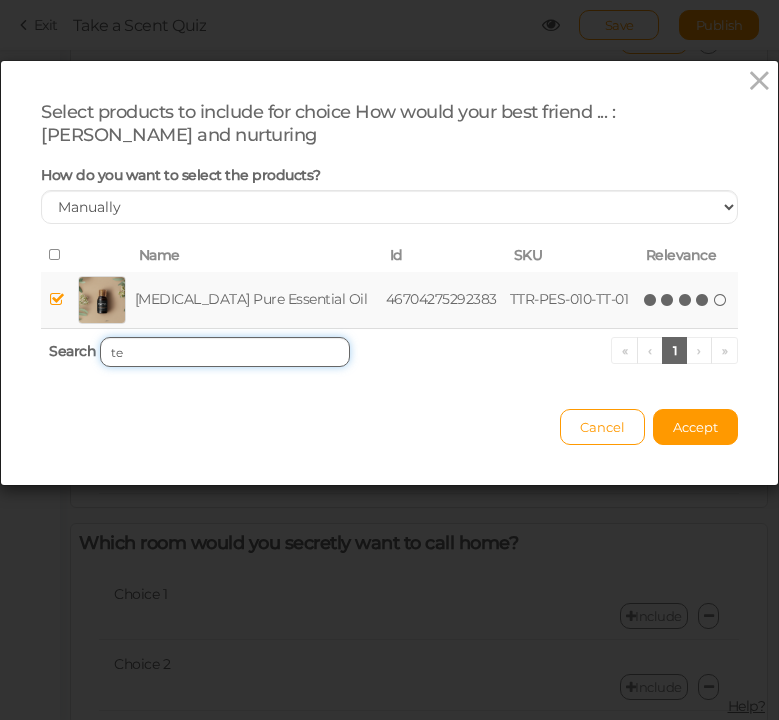 type on "t" 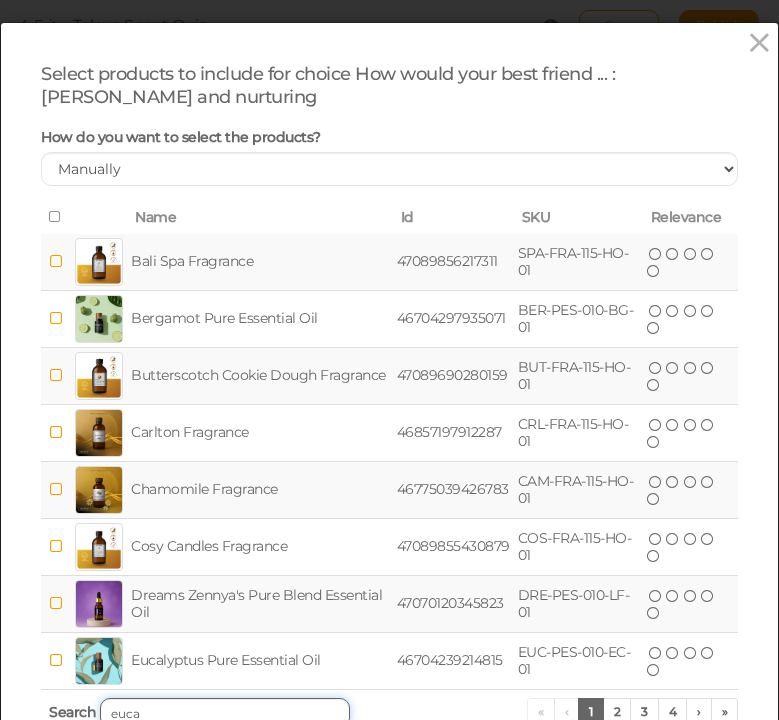 scroll, scrollTop: 0, scrollLeft: 0, axis: both 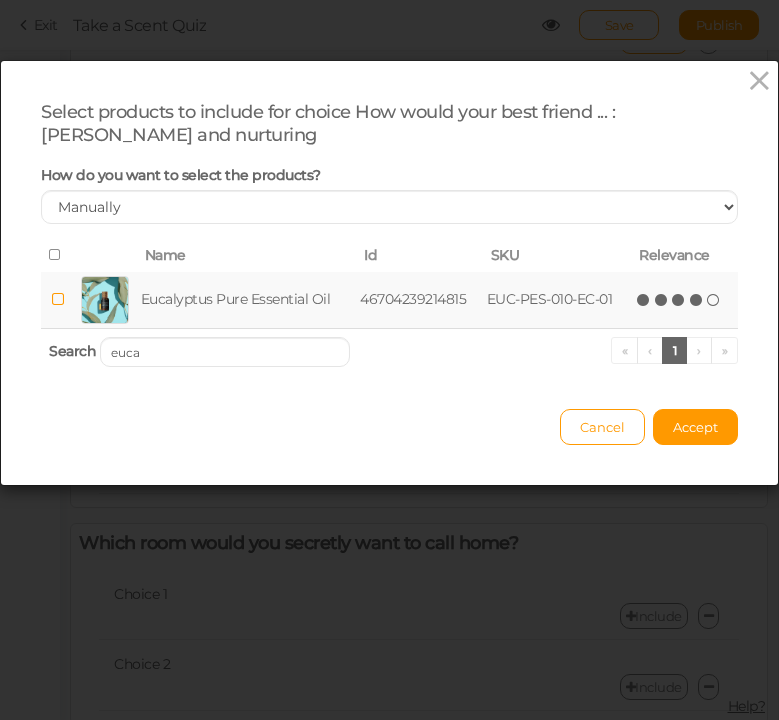 click at bounding box center [697, 300] 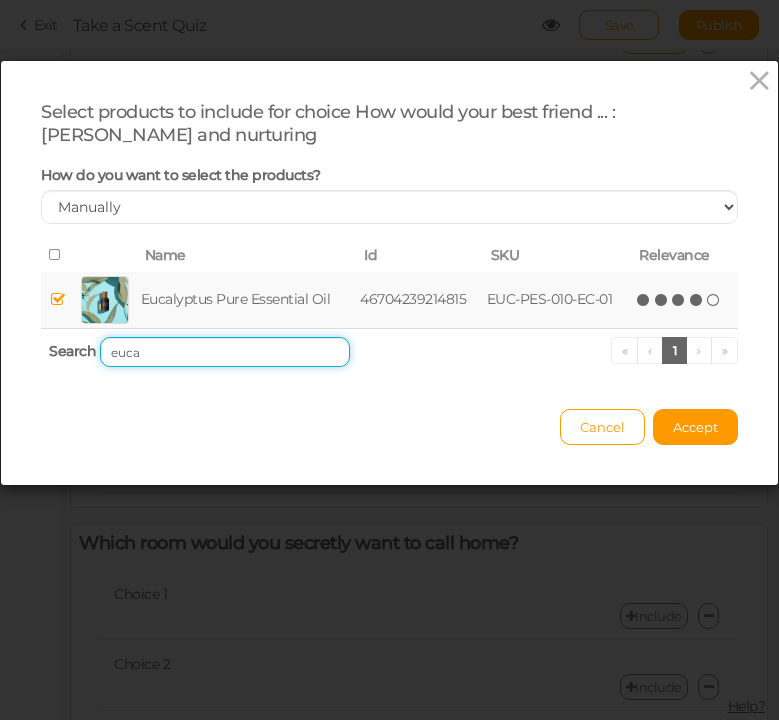 drag, startPoint x: 214, startPoint y: 349, endPoint x: 44, endPoint y: 339, distance: 170.29387 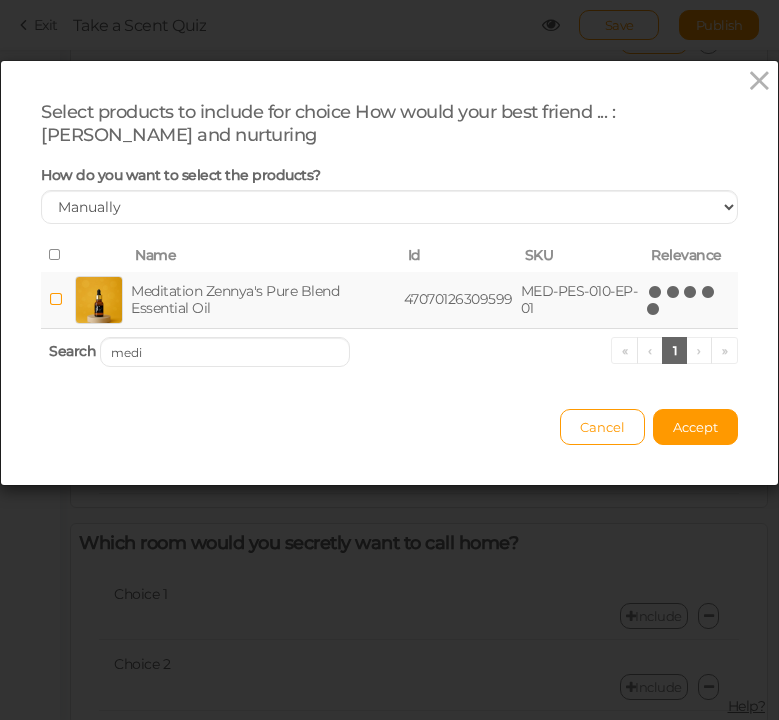 click at bounding box center [654, 309] 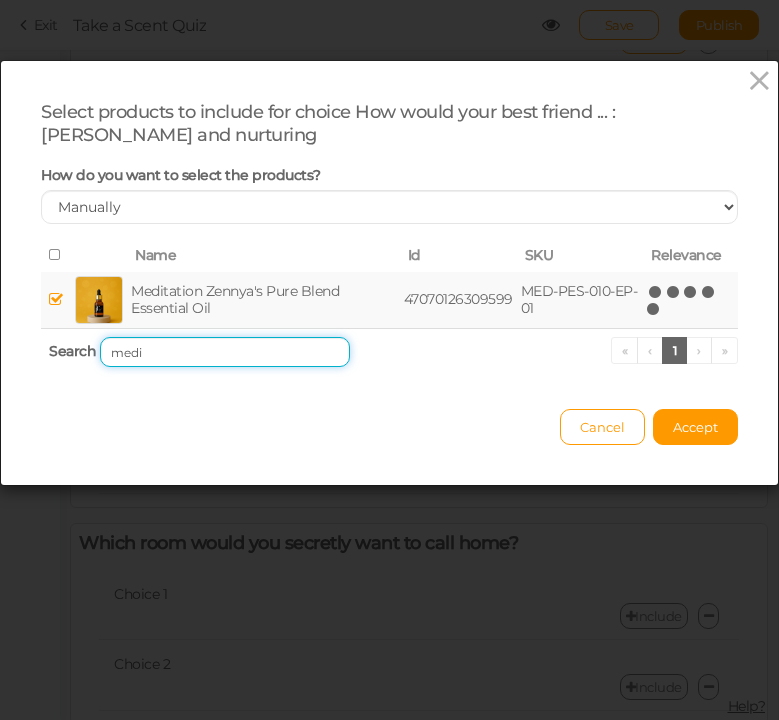 drag, startPoint x: 162, startPoint y: 354, endPoint x: 73, endPoint y: 345, distance: 89.453896 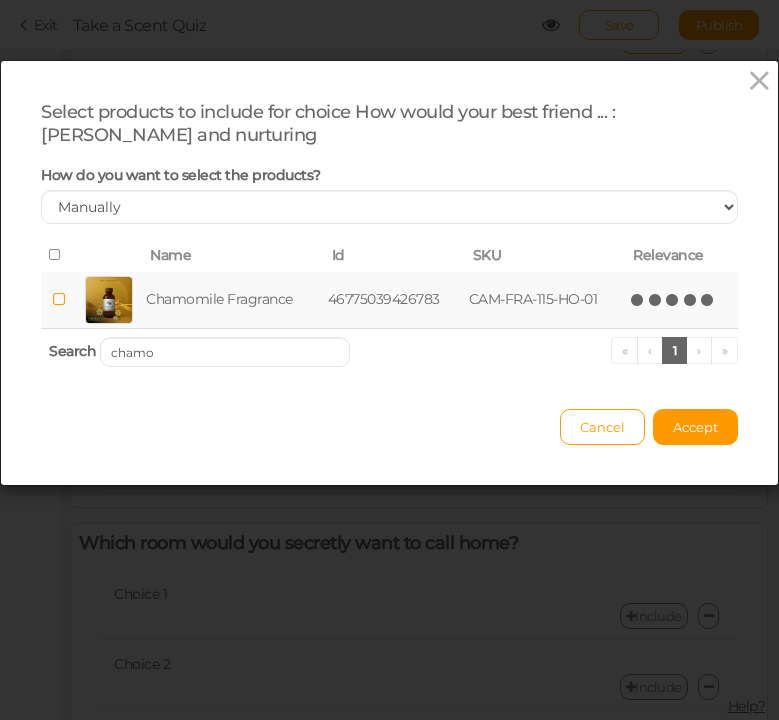 click at bounding box center (708, 300) 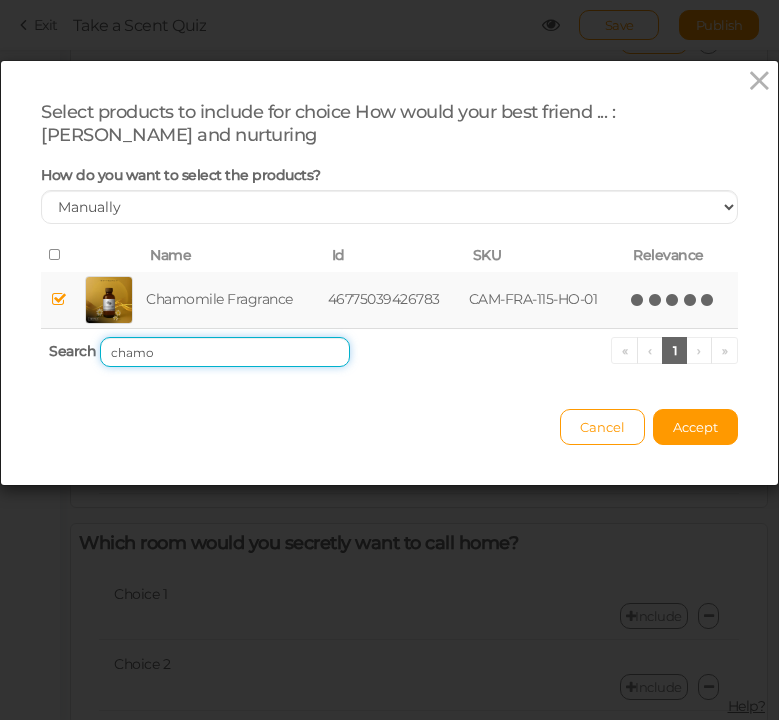 drag, startPoint x: 186, startPoint y: 355, endPoint x: 75, endPoint y: 345, distance: 111.44954 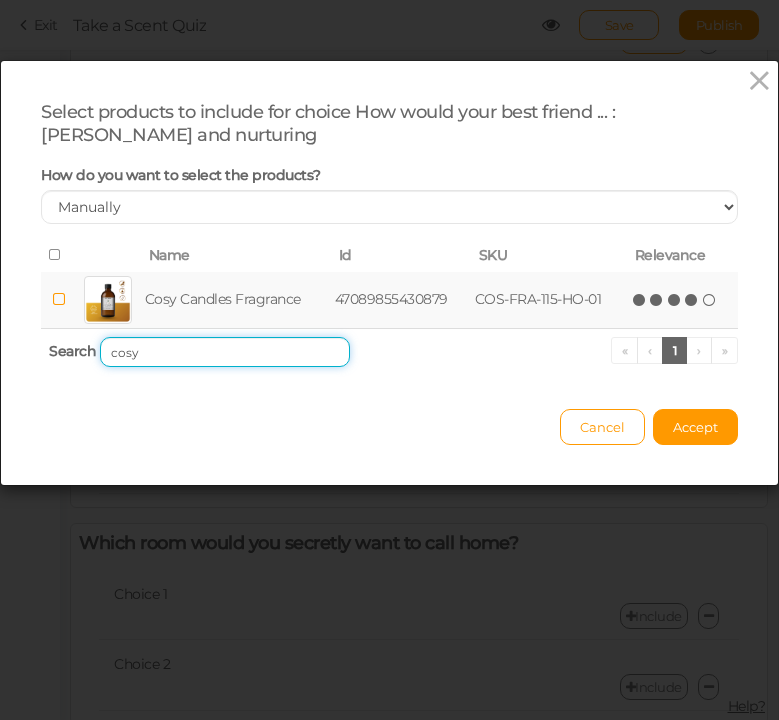 type on "cosy" 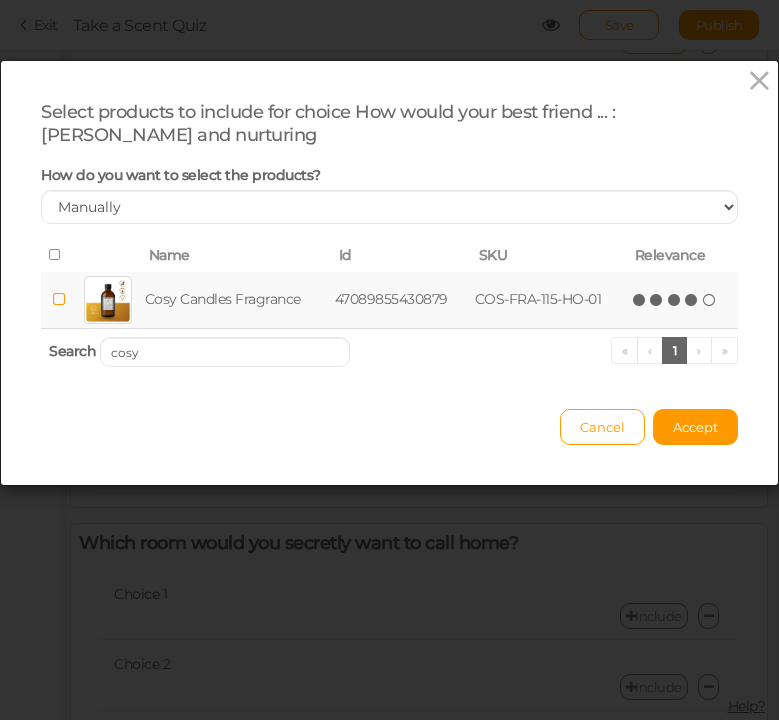 click at bounding box center [692, 300] 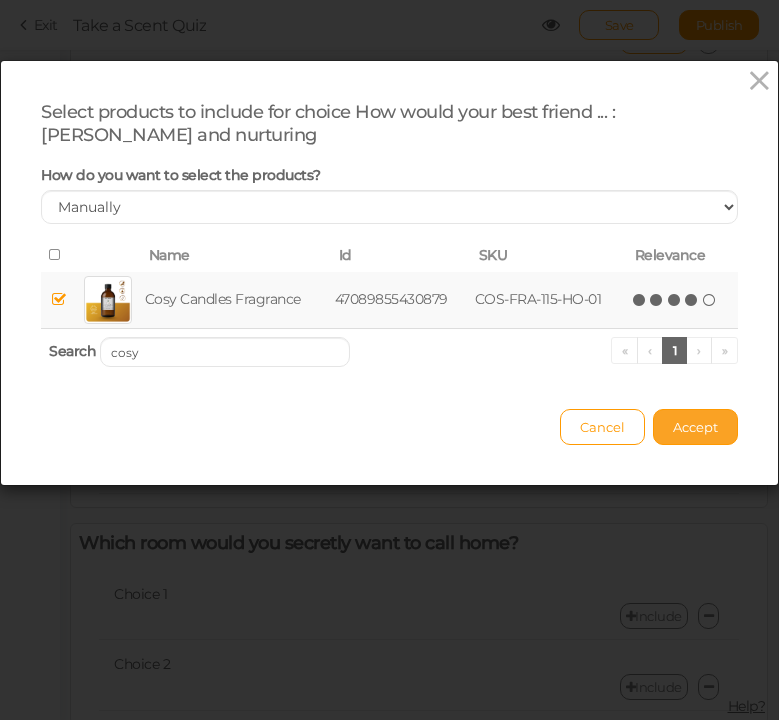 click on "Accept" at bounding box center [695, 427] 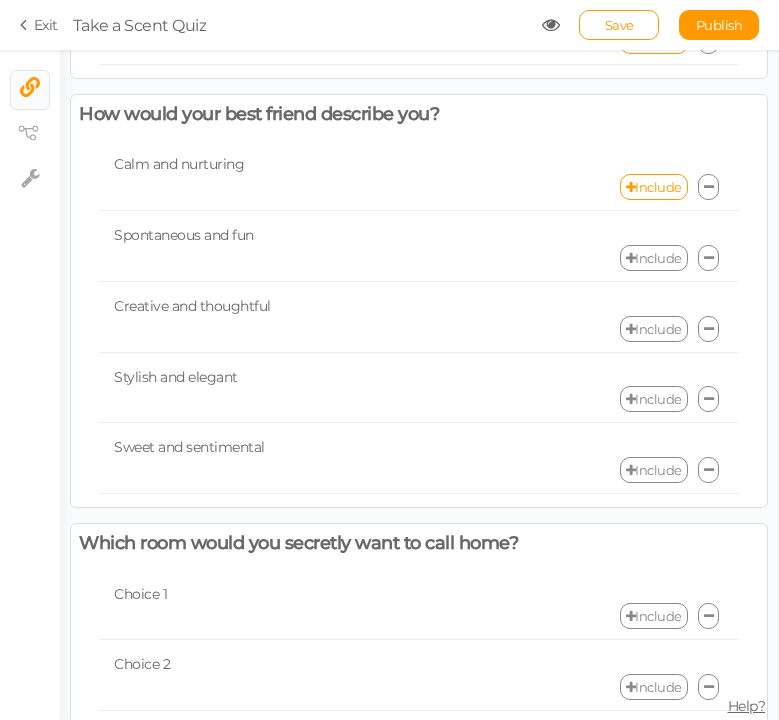 click on "Include" at bounding box center [654, 258] 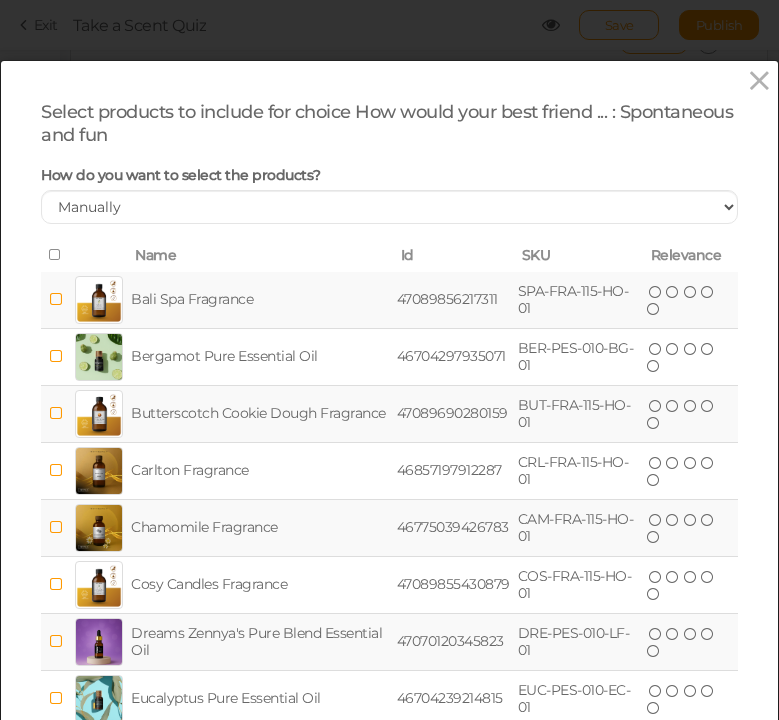scroll, scrollTop: 225, scrollLeft: 0, axis: vertical 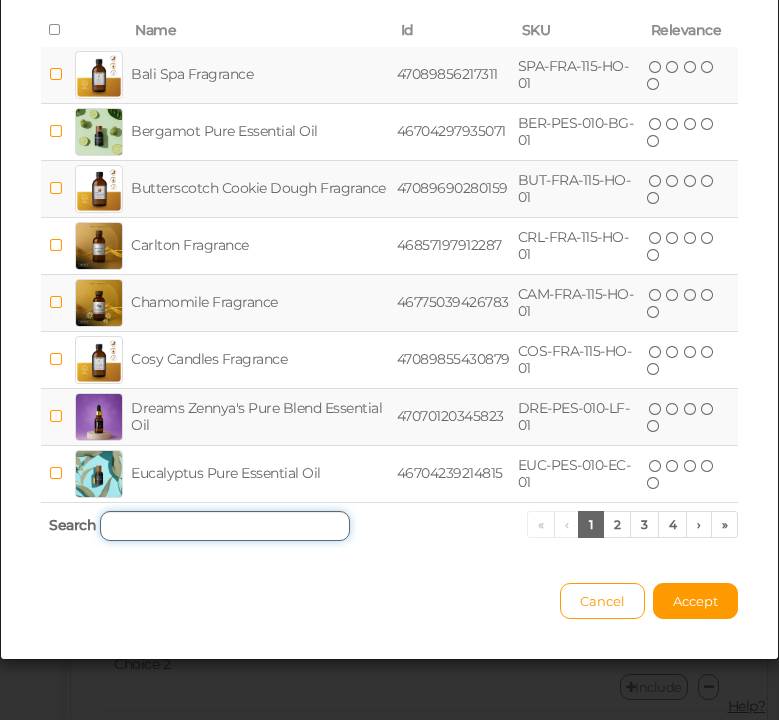 click at bounding box center [225, 526] 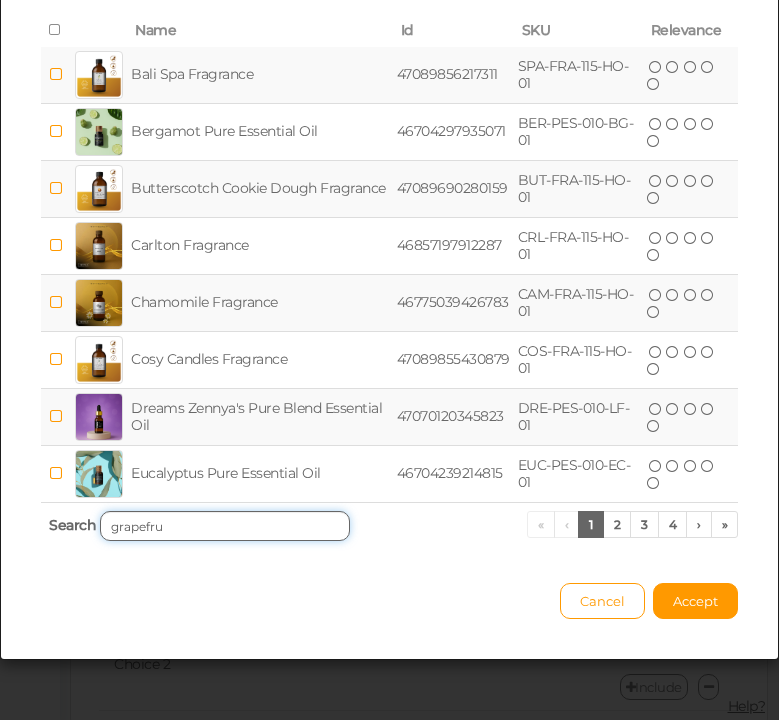 scroll, scrollTop: 0, scrollLeft: 0, axis: both 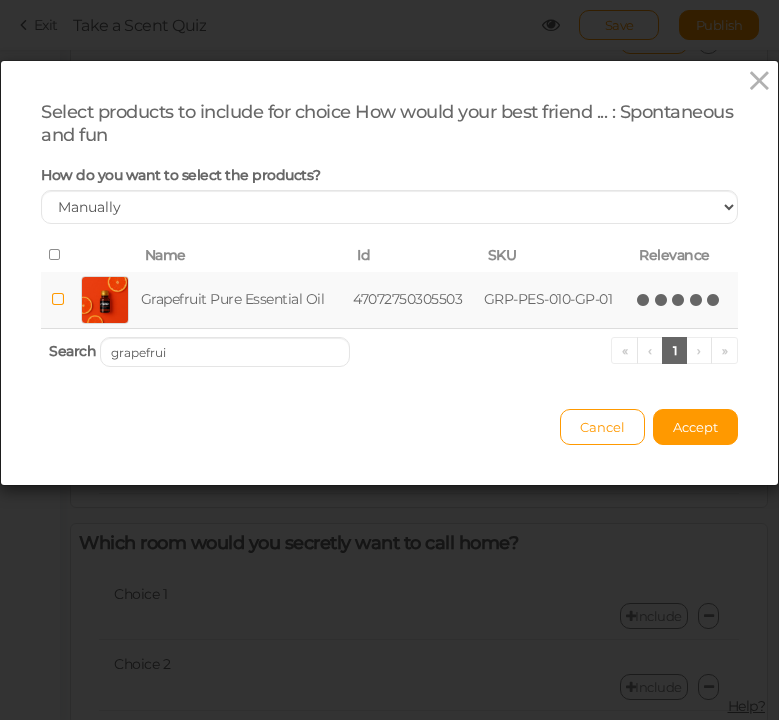 click at bounding box center (714, 300) 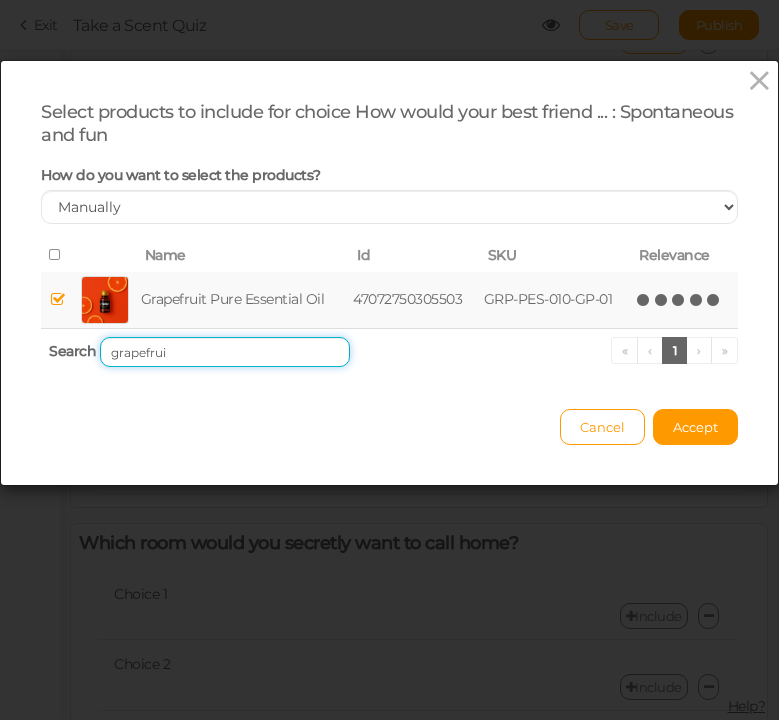 drag, startPoint x: 176, startPoint y: 348, endPoint x: 88, endPoint y: 335, distance: 88.95505 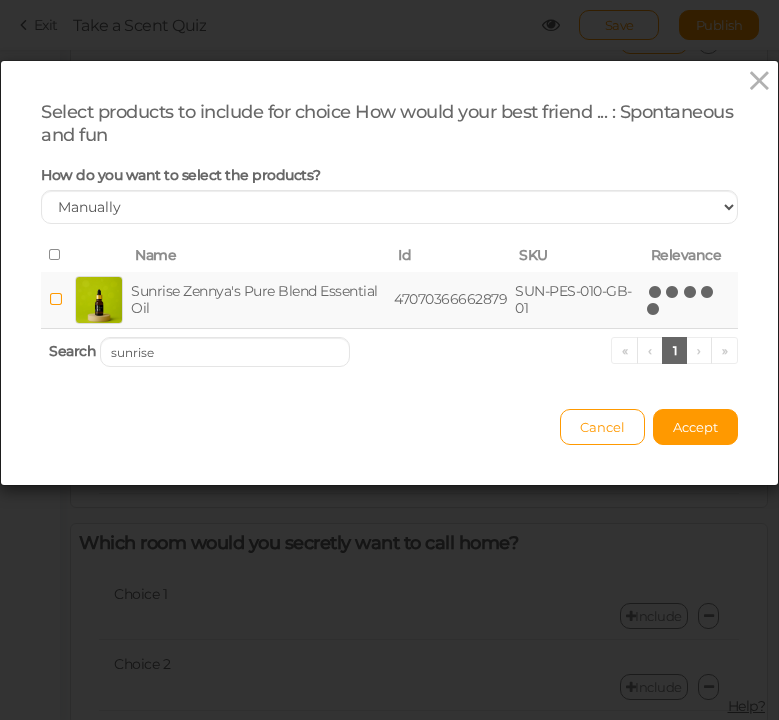 click at bounding box center [654, 309] 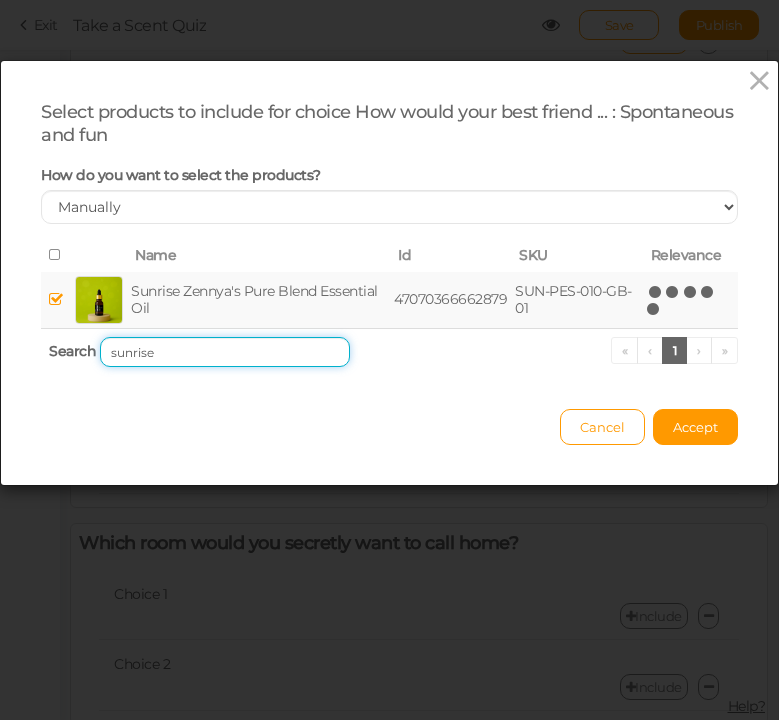 drag, startPoint x: 171, startPoint y: 354, endPoint x: 85, endPoint y: 354, distance: 86 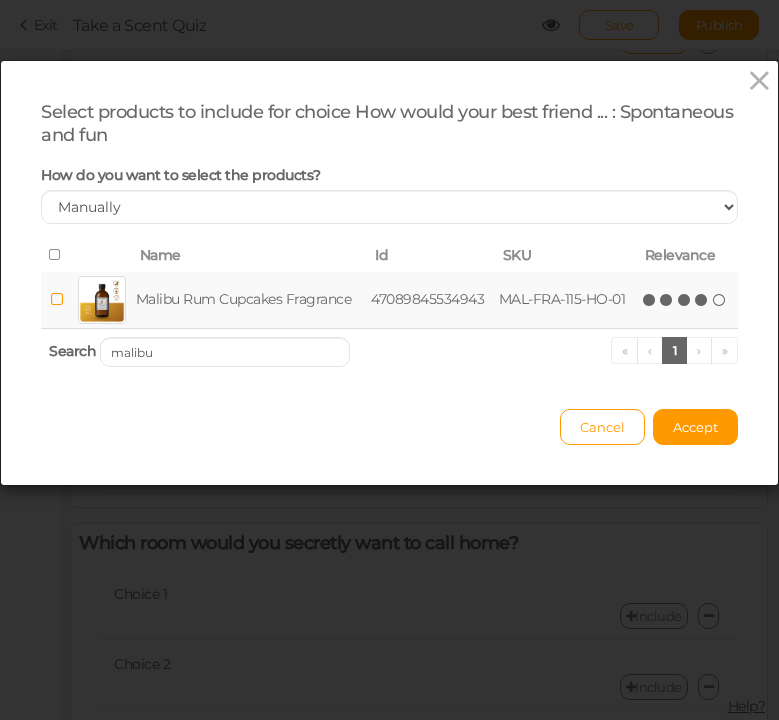 click at bounding box center [702, 300] 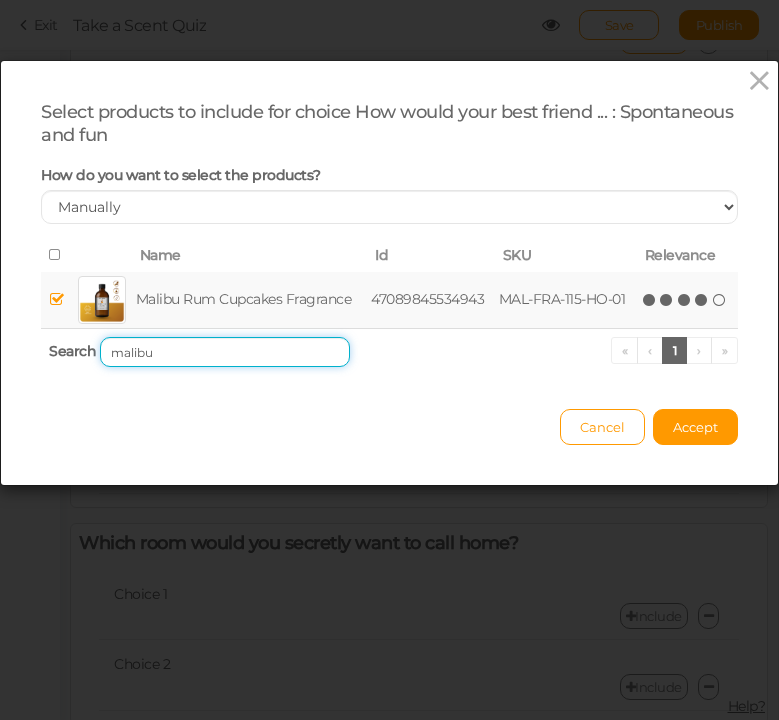 drag, startPoint x: 194, startPoint y: 351, endPoint x: 79, endPoint y: 346, distance: 115.10864 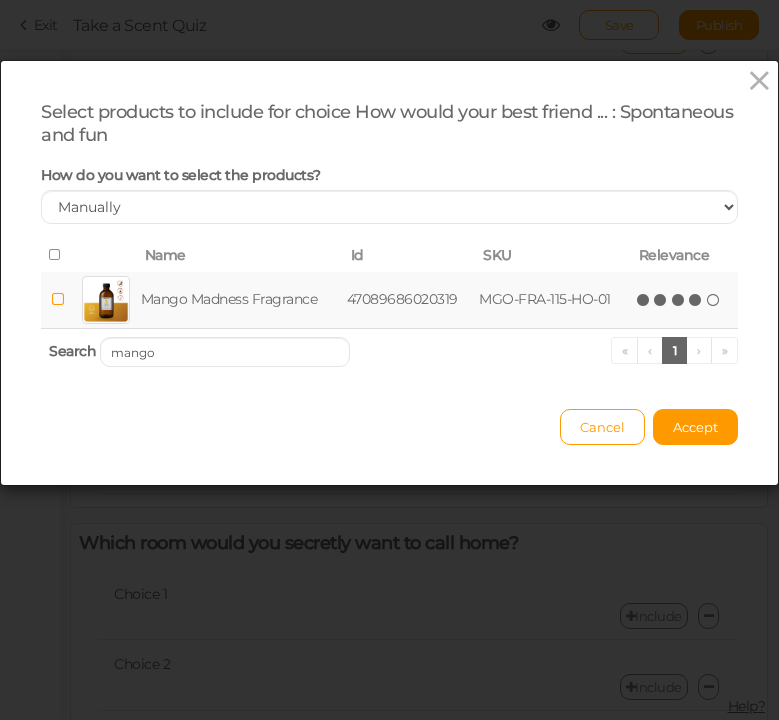 click at bounding box center (696, 300) 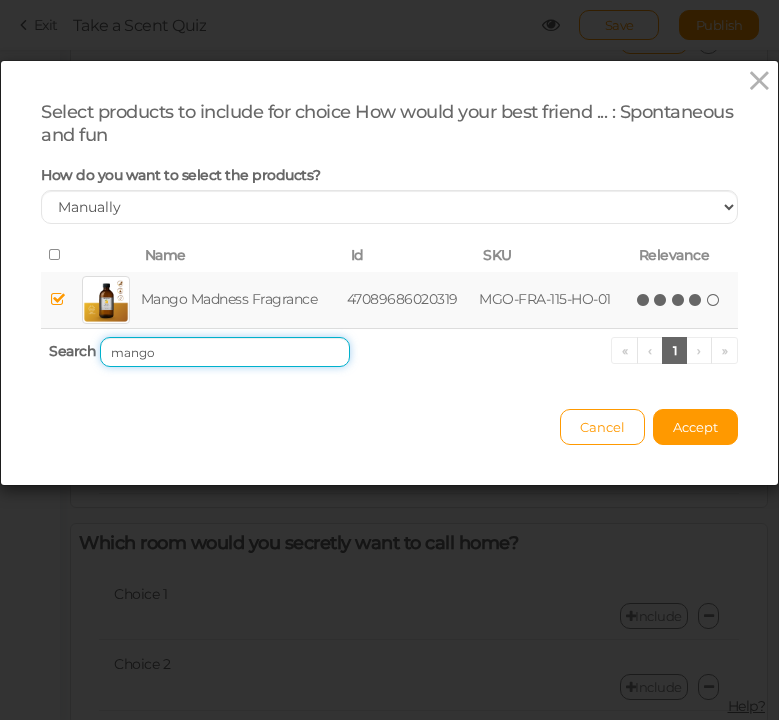drag, startPoint x: 171, startPoint y: 359, endPoint x: 65, endPoint y: 357, distance: 106.01887 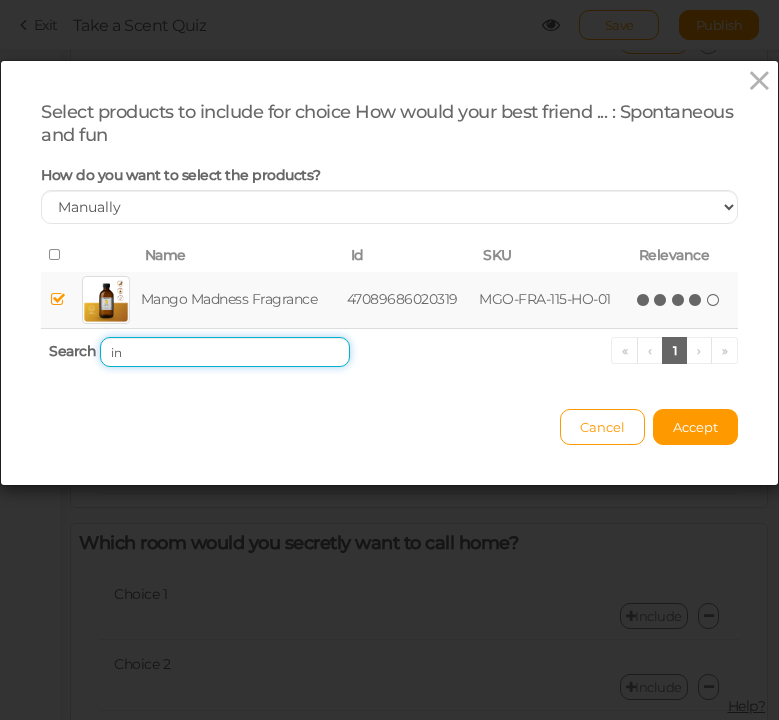 type on "i" 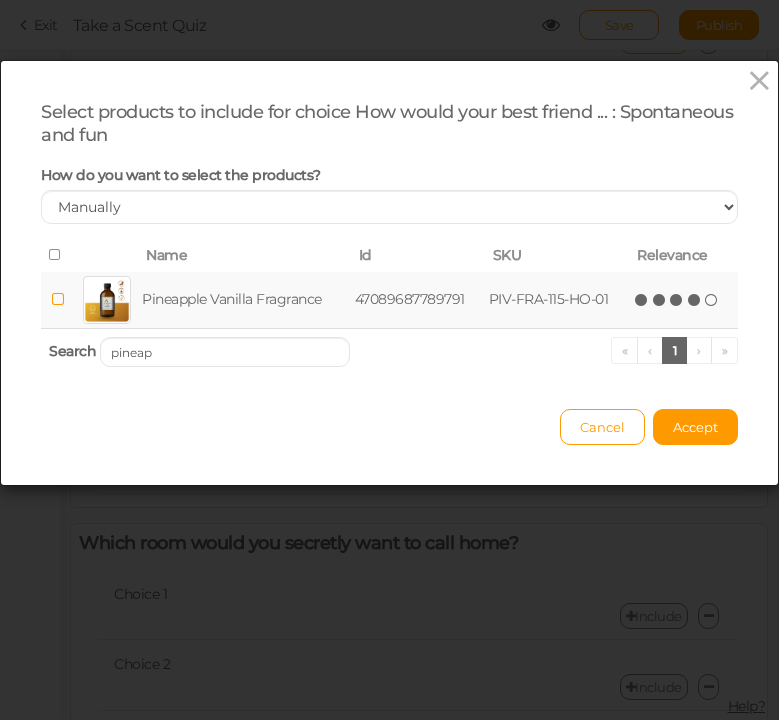 click at bounding box center (695, 300) 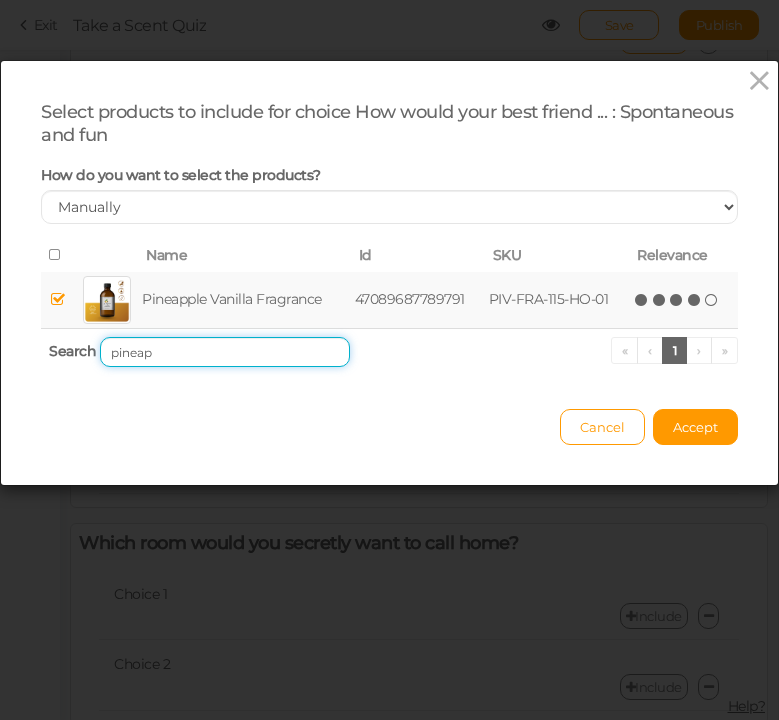 drag, startPoint x: 166, startPoint y: 352, endPoint x: 32, endPoint y: 338, distance: 134.72935 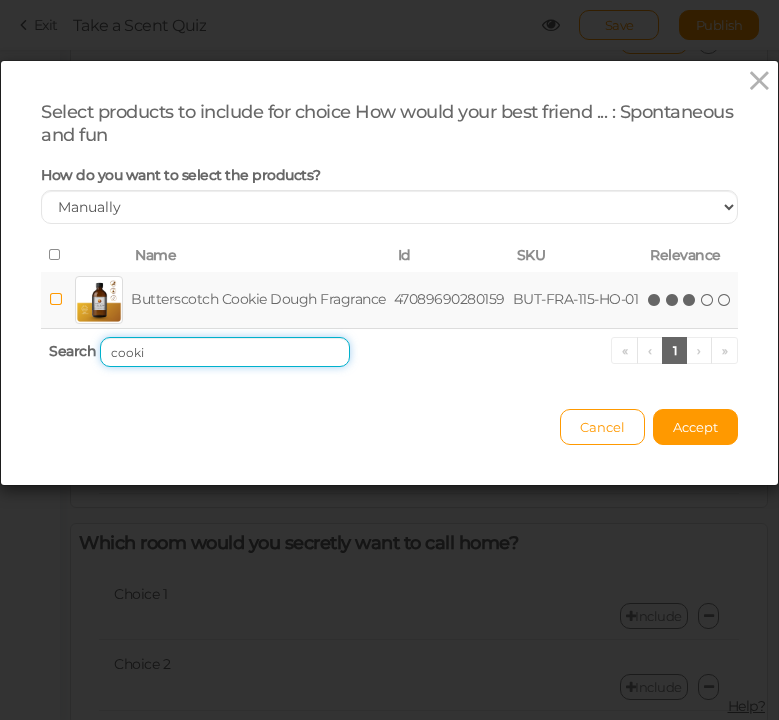 type on "cooki" 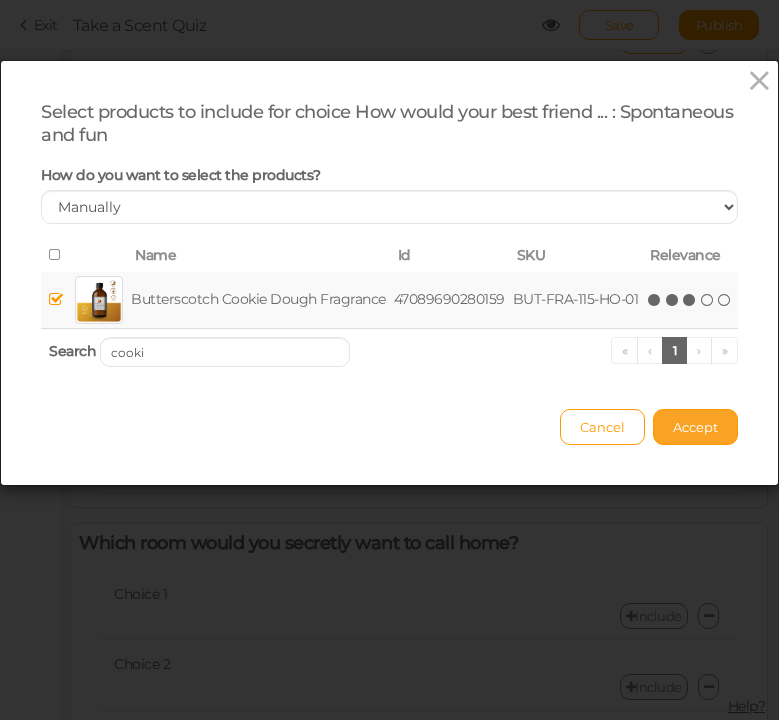 click on "Accept" at bounding box center [695, 427] 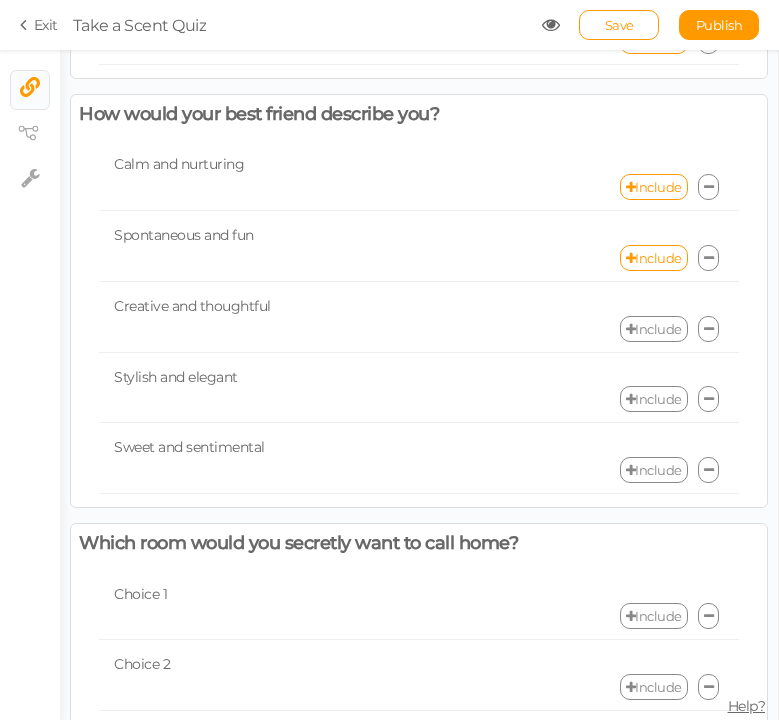 click on "Include" at bounding box center [654, 329] 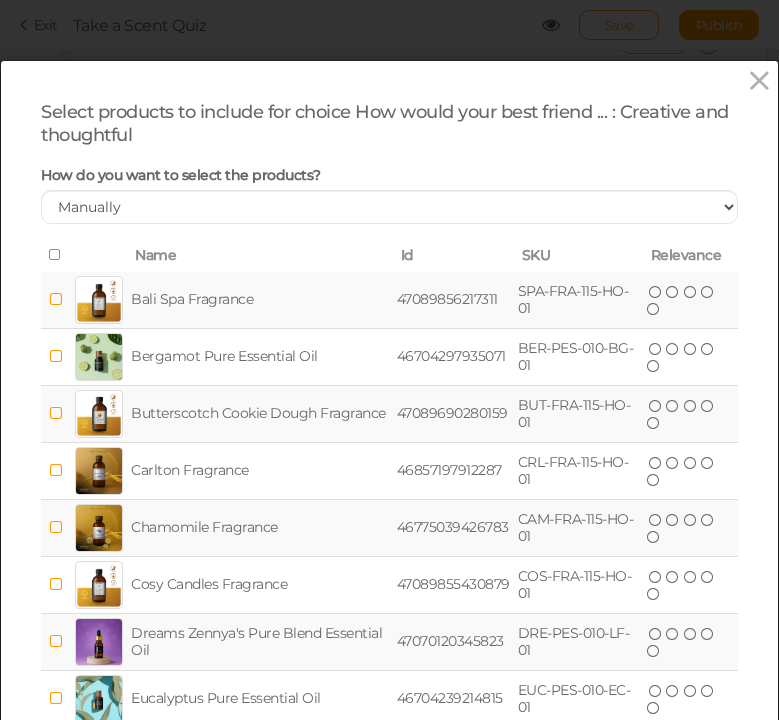 scroll, scrollTop: 225, scrollLeft: 0, axis: vertical 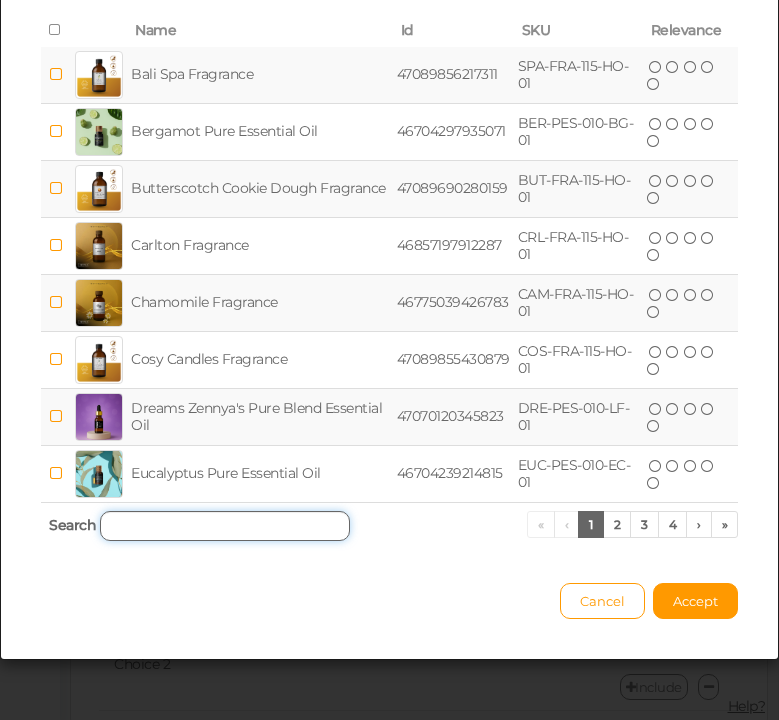 click at bounding box center (225, 526) 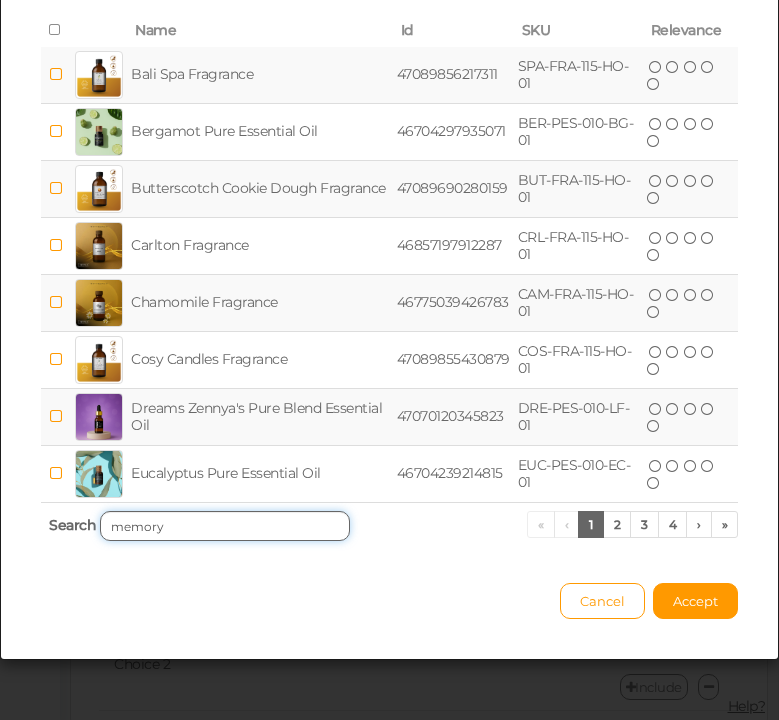 scroll, scrollTop: 0, scrollLeft: 0, axis: both 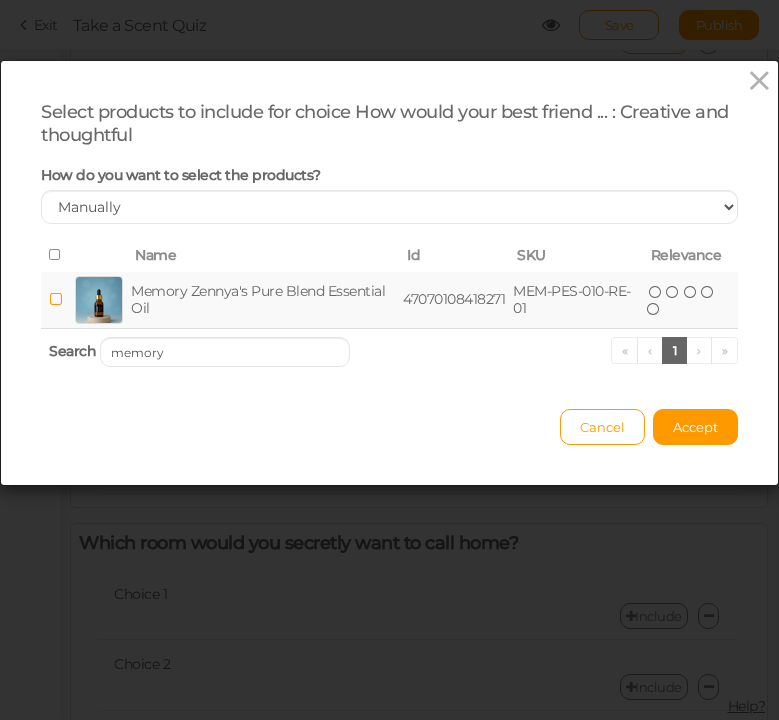 click at bounding box center (56, 299) 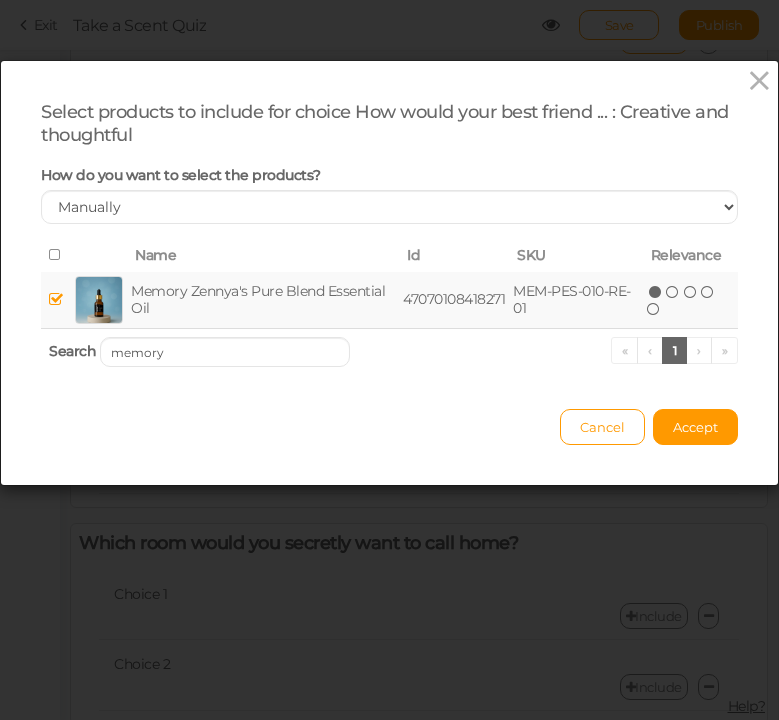 click at bounding box center [56, 299] 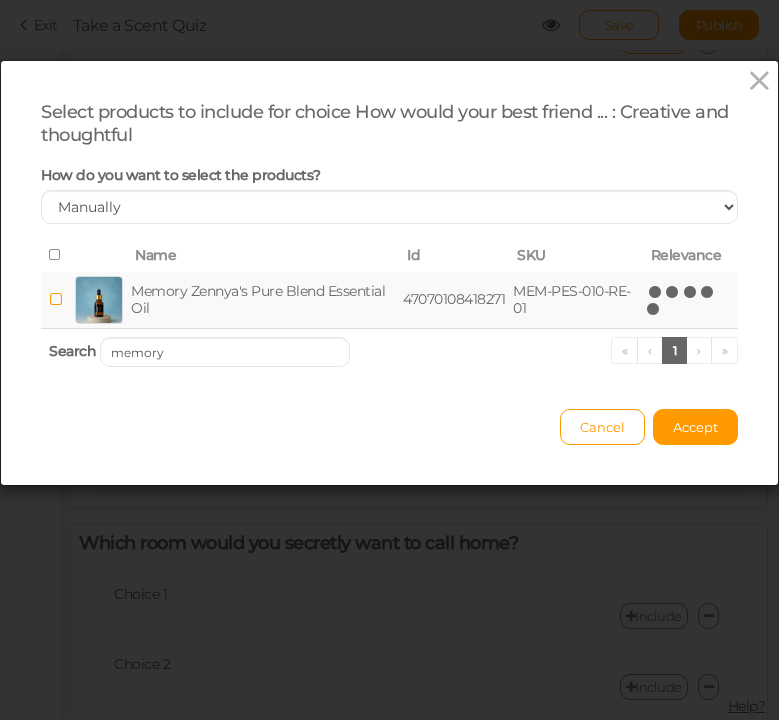 click at bounding box center (654, 309) 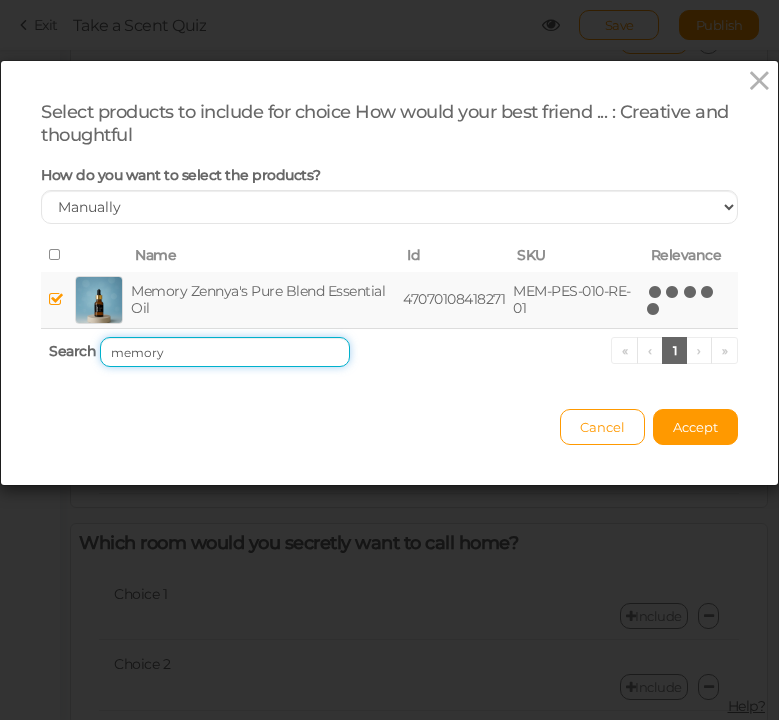 drag, startPoint x: 174, startPoint y: 364, endPoint x: 25, endPoint y: 352, distance: 149.48244 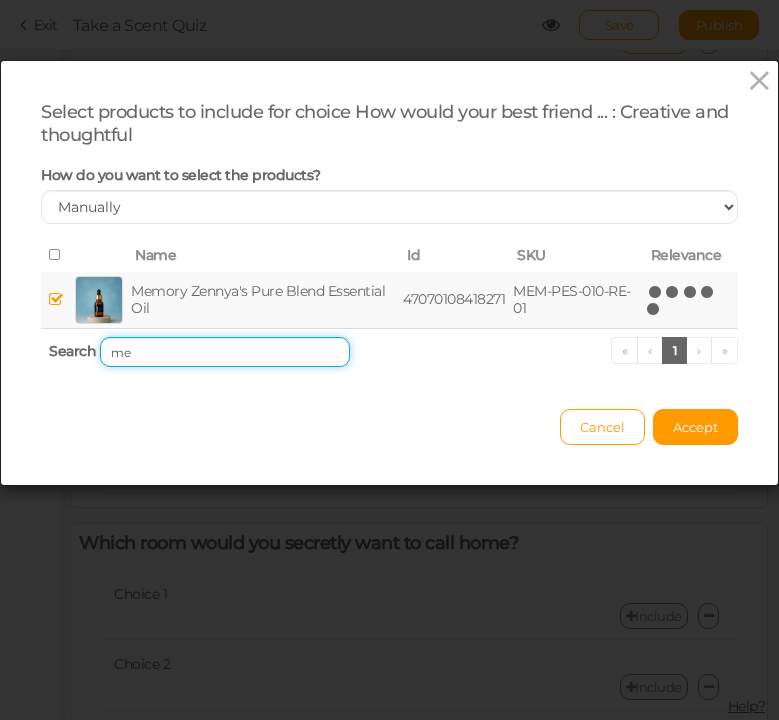 type on "m" 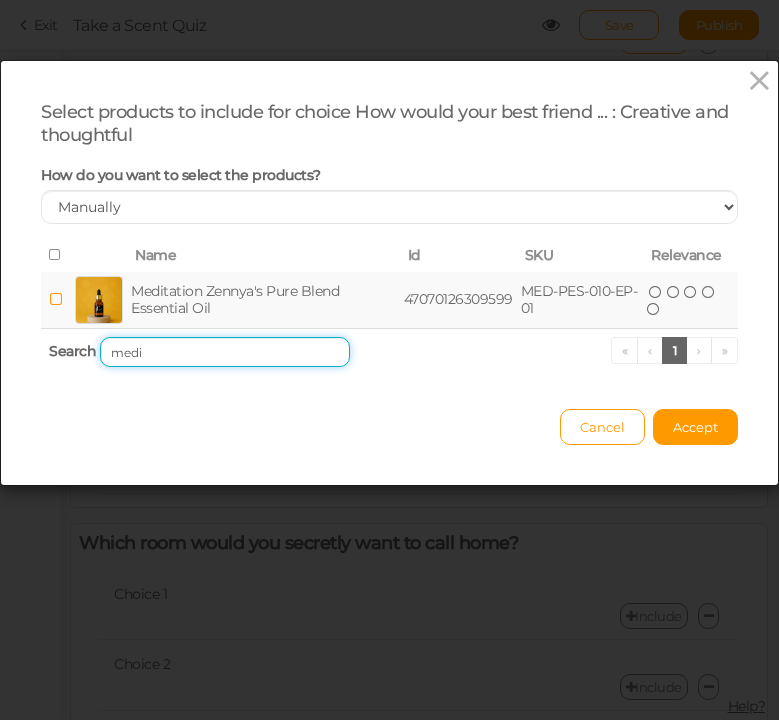 scroll, scrollTop: 0, scrollLeft: 0, axis: both 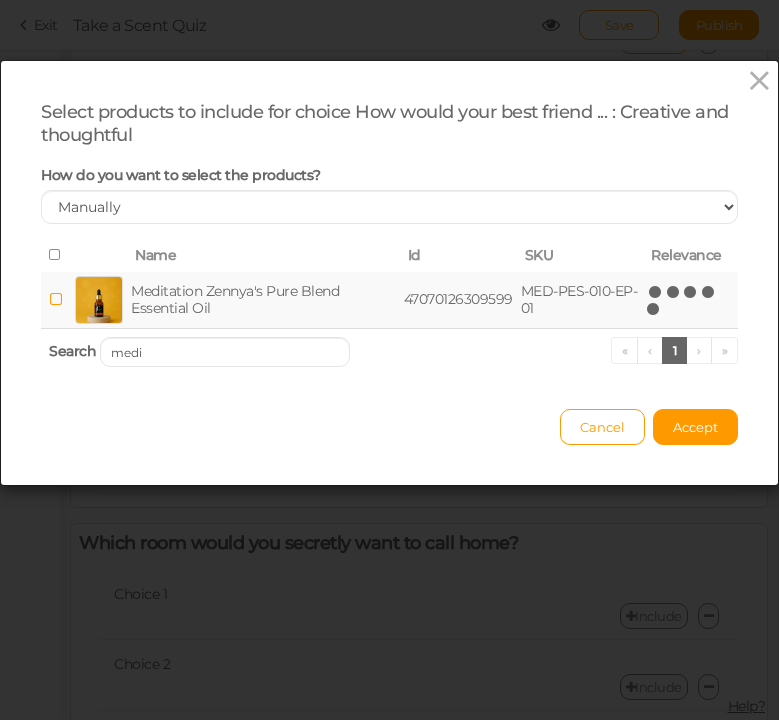 click at bounding box center (654, 309) 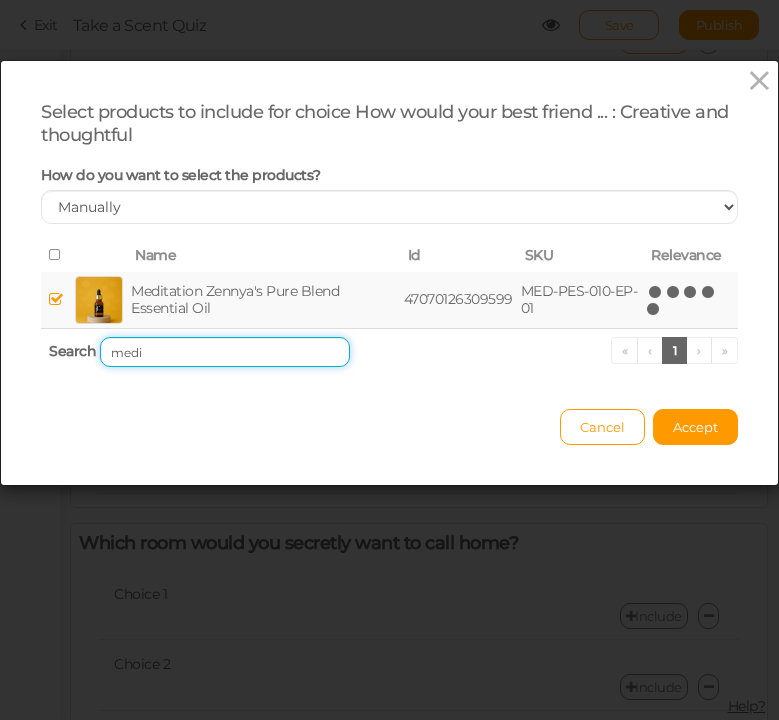 drag, startPoint x: 205, startPoint y: 356, endPoint x: 40, endPoint y: 345, distance: 165.36626 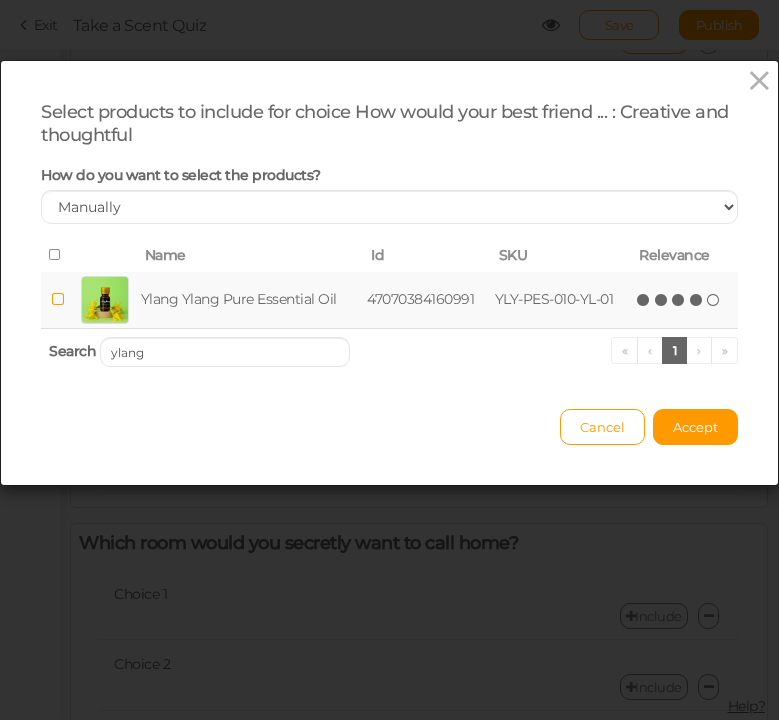 click at bounding box center [697, 300] 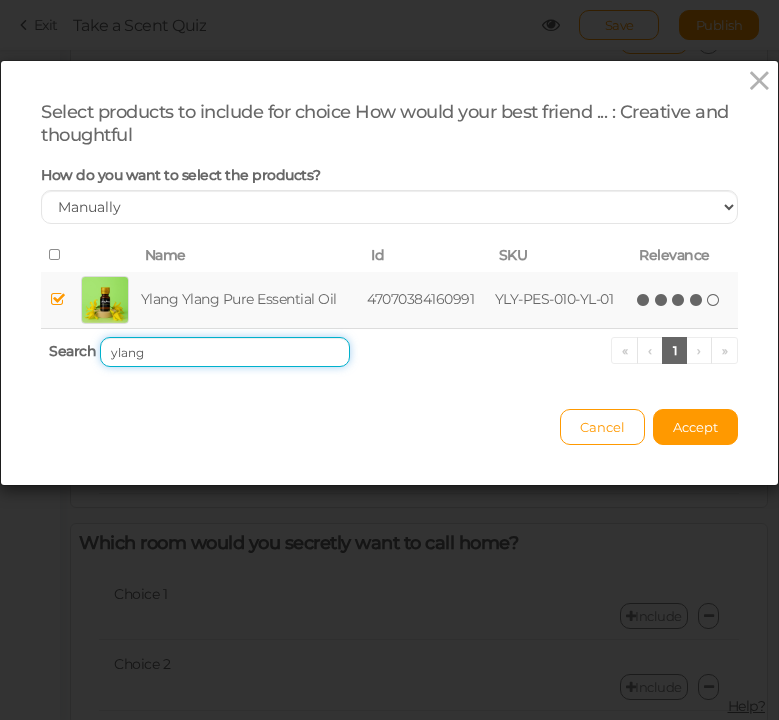 drag, startPoint x: 155, startPoint y: 353, endPoint x: 54, endPoint y: 338, distance: 102.10779 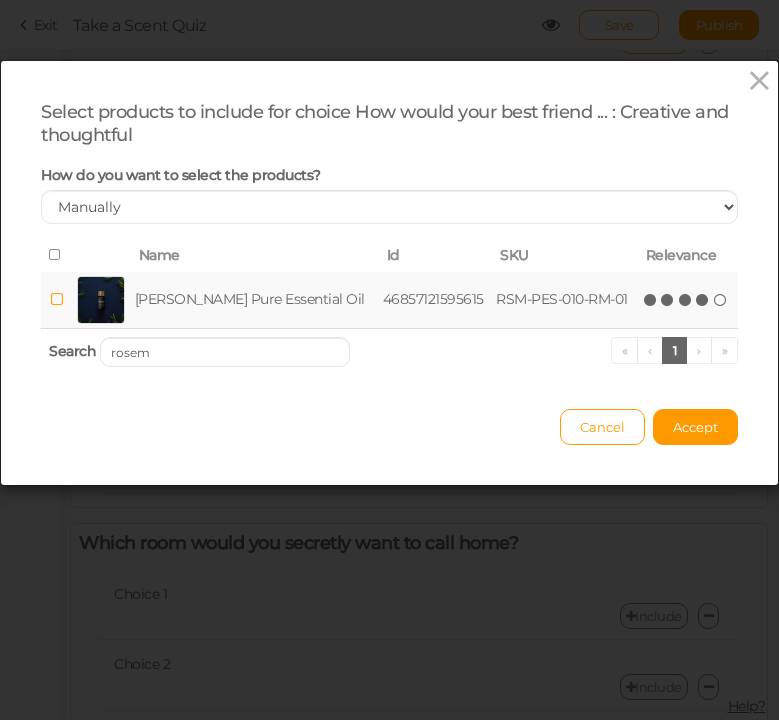 click at bounding box center [703, 300] 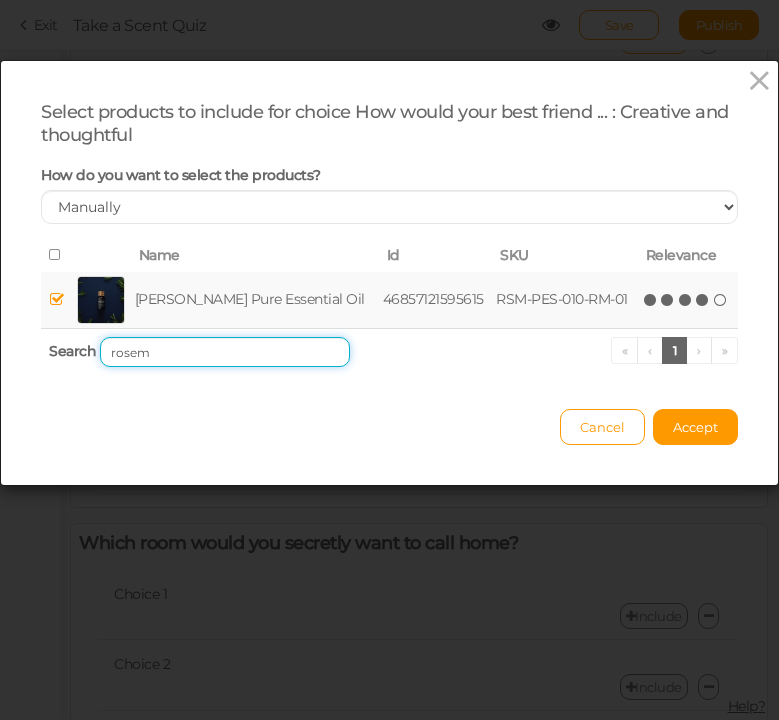drag, startPoint x: 174, startPoint y: 357, endPoint x: 80, endPoint y: 356, distance: 94.00532 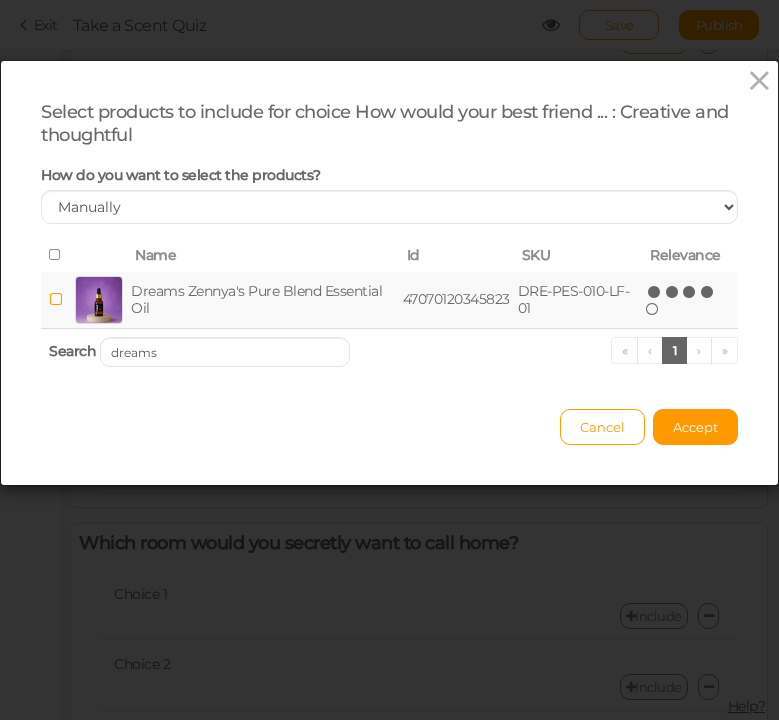 click at bounding box center (708, 292) 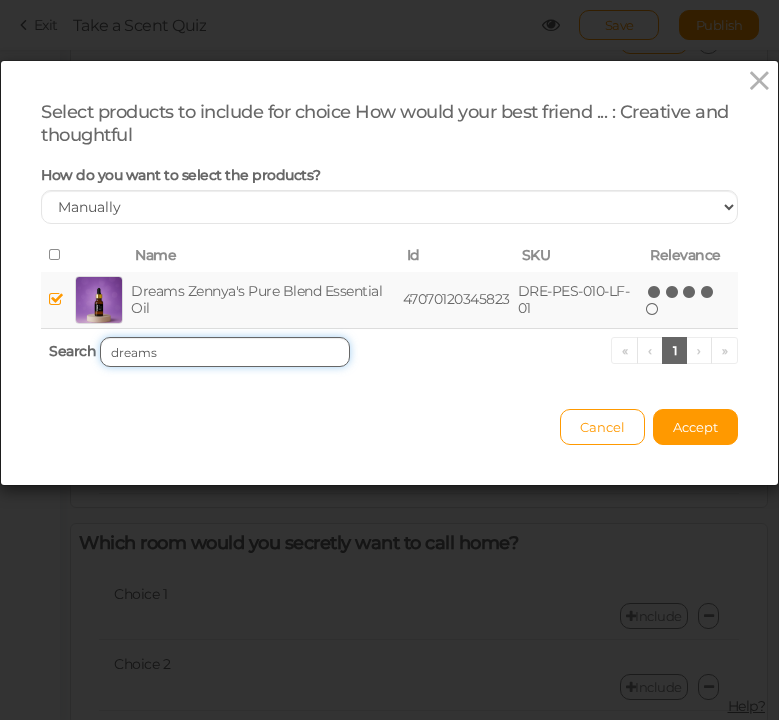 drag, startPoint x: 202, startPoint y: 352, endPoint x: 98, endPoint y: 348, distance: 104.0769 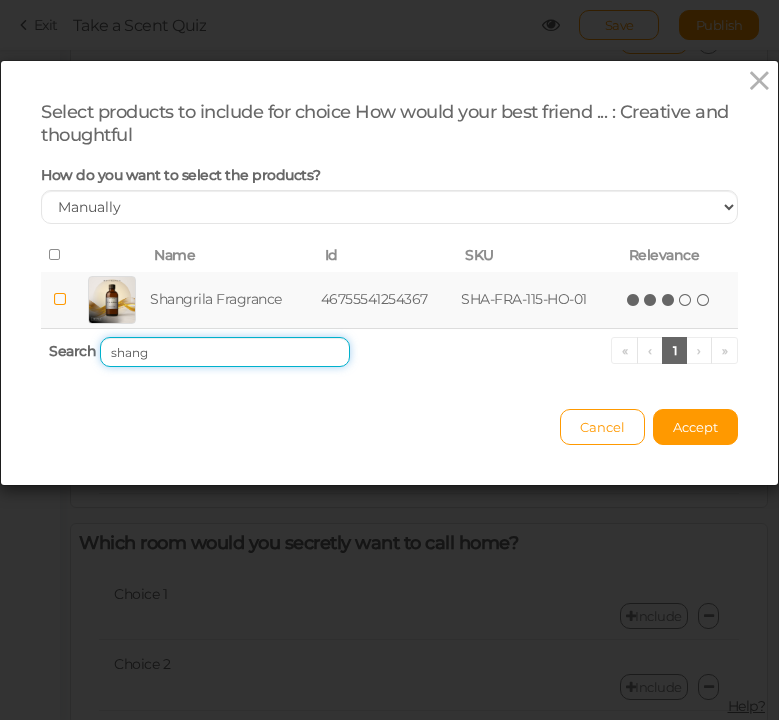 type on "shang" 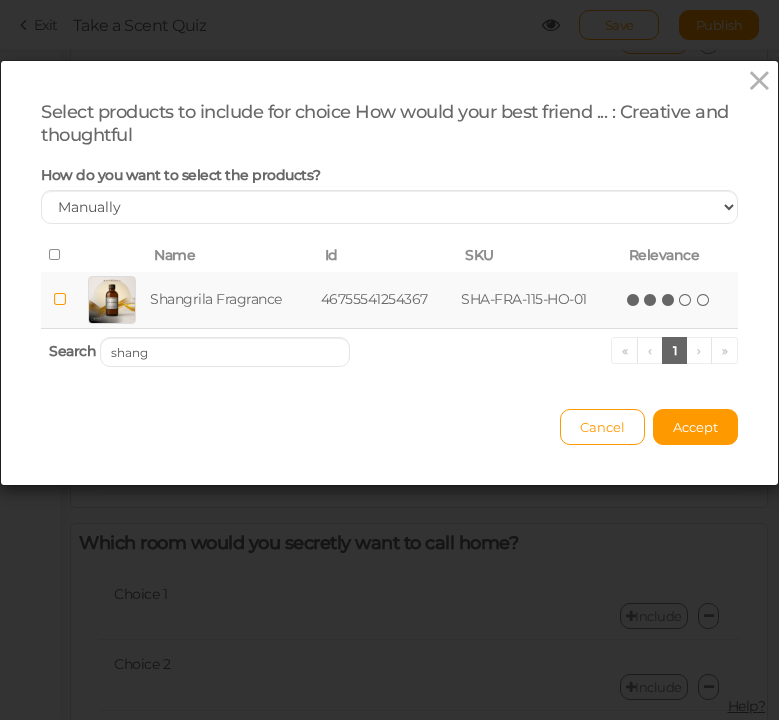 click at bounding box center [669, 300] 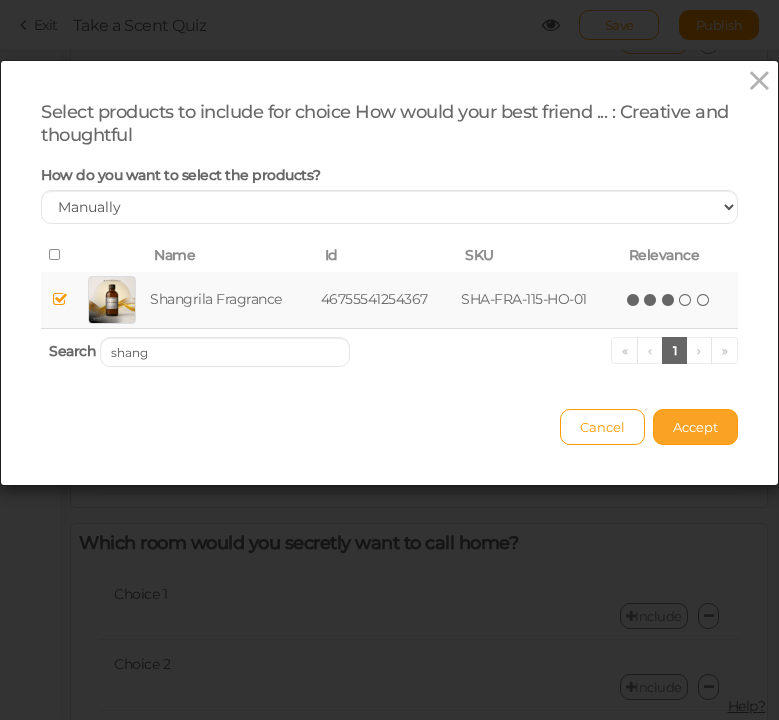 click on "Accept" at bounding box center [695, 427] 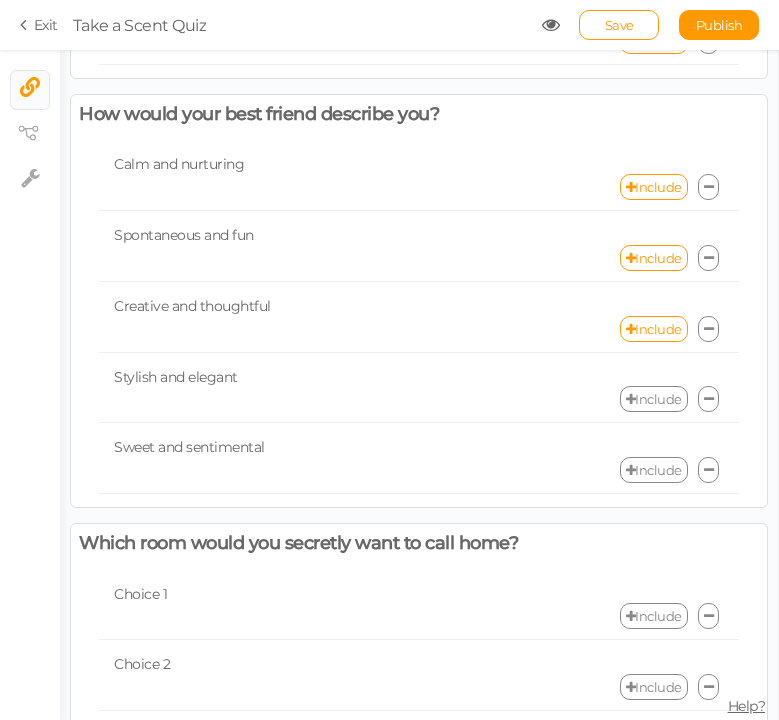 click on "Include" at bounding box center (654, 399) 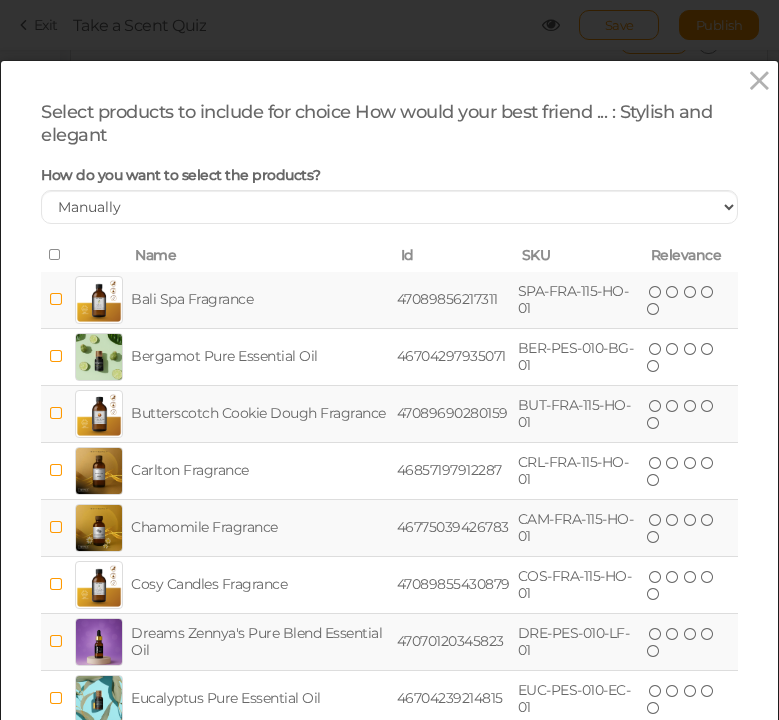 scroll, scrollTop: 225, scrollLeft: 0, axis: vertical 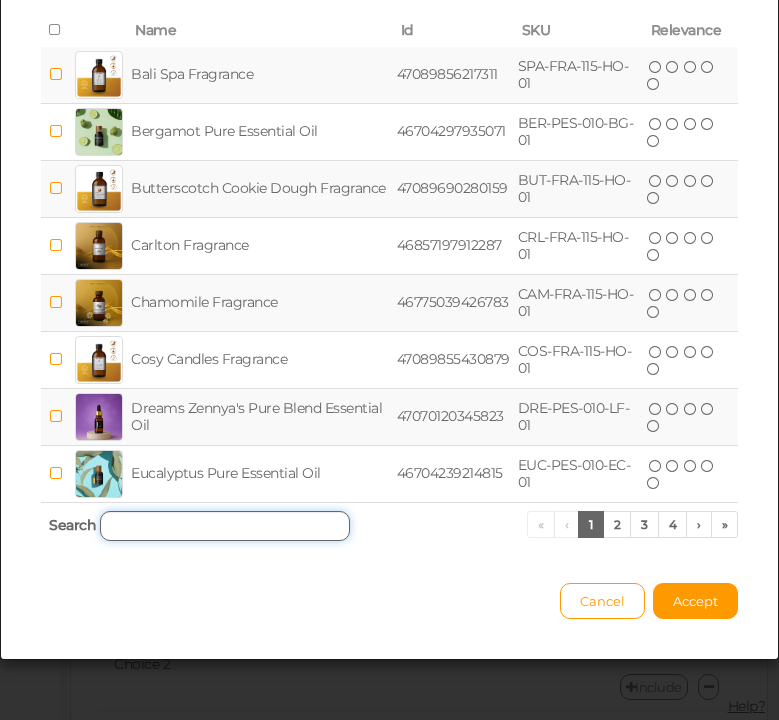 click at bounding box center [225, 526] 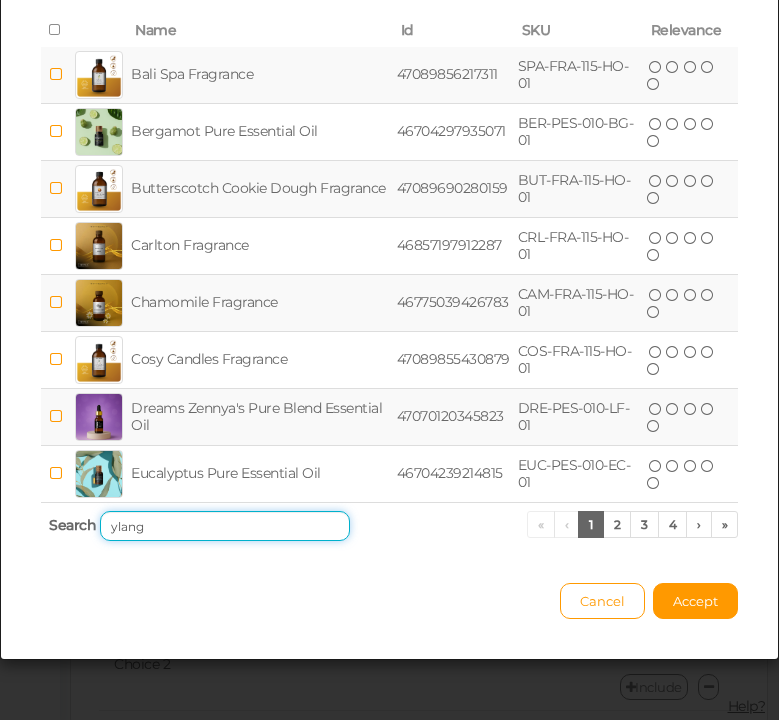 scroll, scrollTop: 0, scrollLeft: 0, axis: both 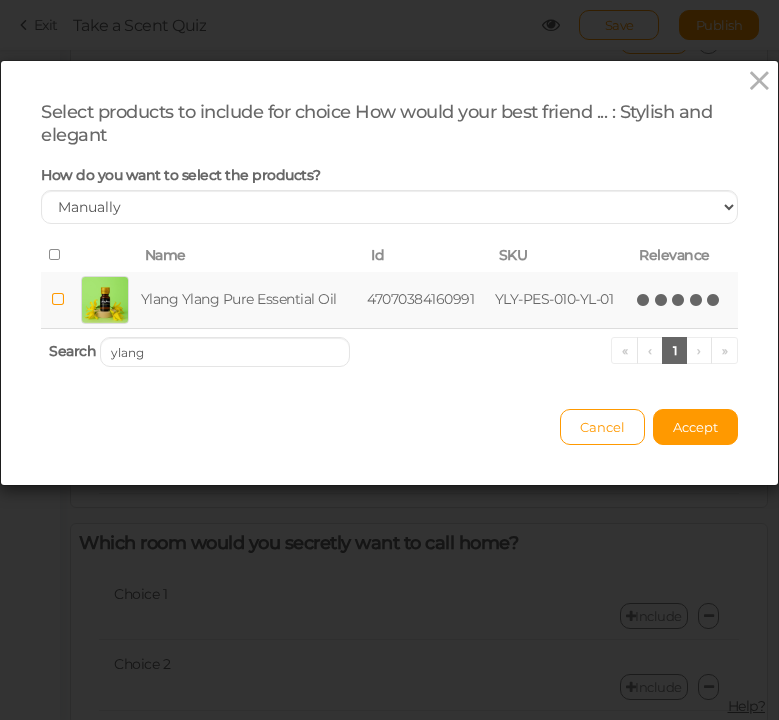 click at bounding box center [714, 300] 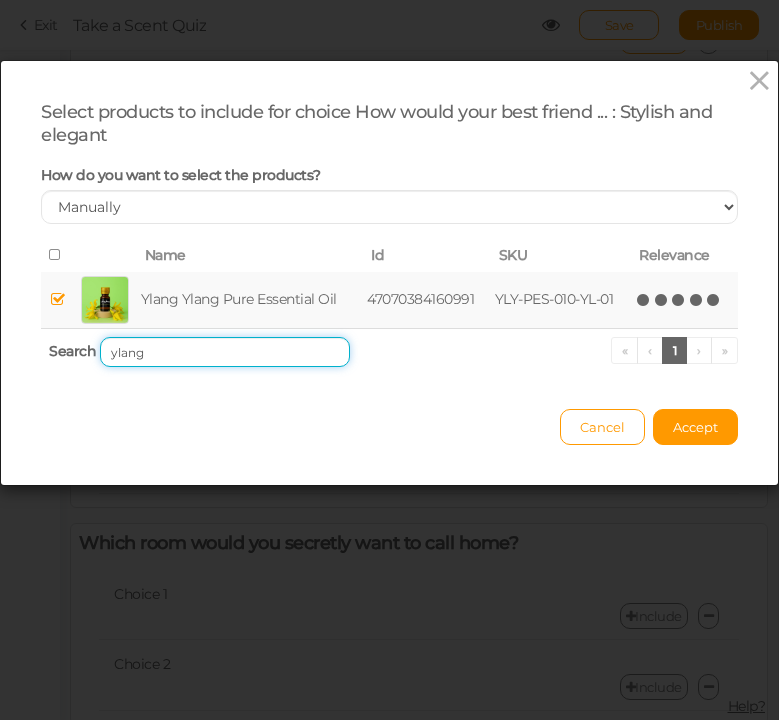 drag, startPoint x: 167, startPoint y: 356, endPoint x: 31, endPoint y: 344, distance: 136.52838 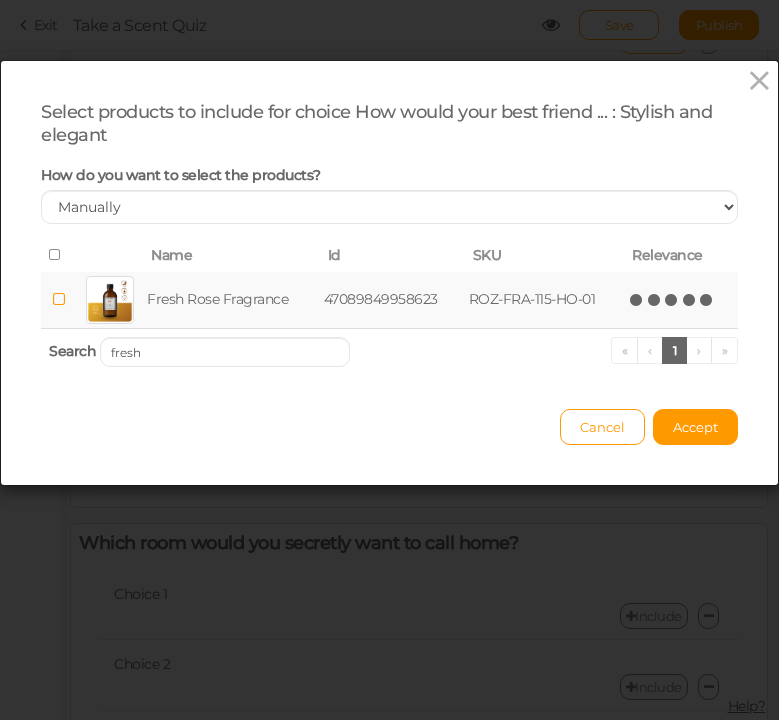 click at bounding box center [707, 300] 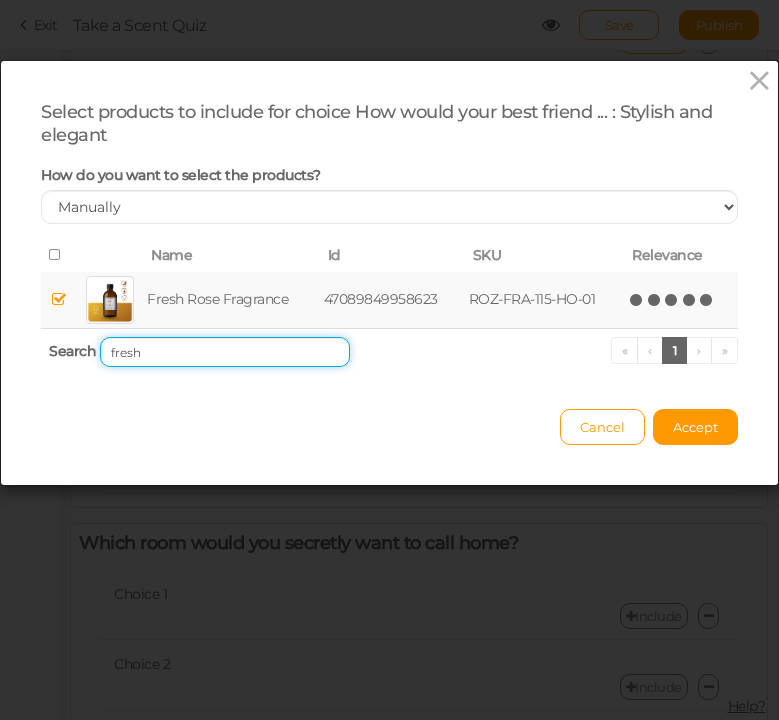 drag, startPoint x: 201, startPoint y: 343, endPoint x: 70, endPoint y: 338, distance: 131.09538 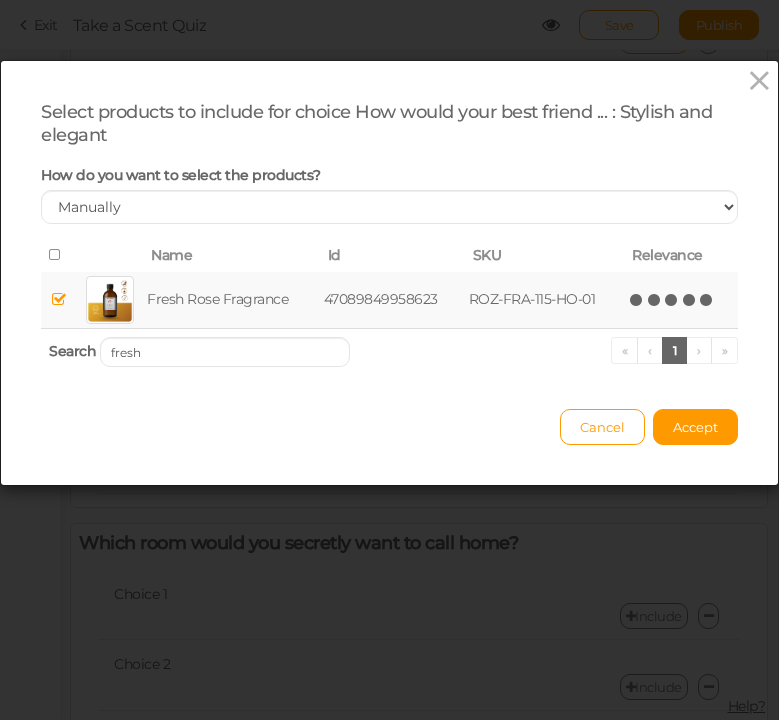 drag, startPoint x: 213, startPoint y: 376, endPoint x: 119, endPoint y: 376, distance: 94 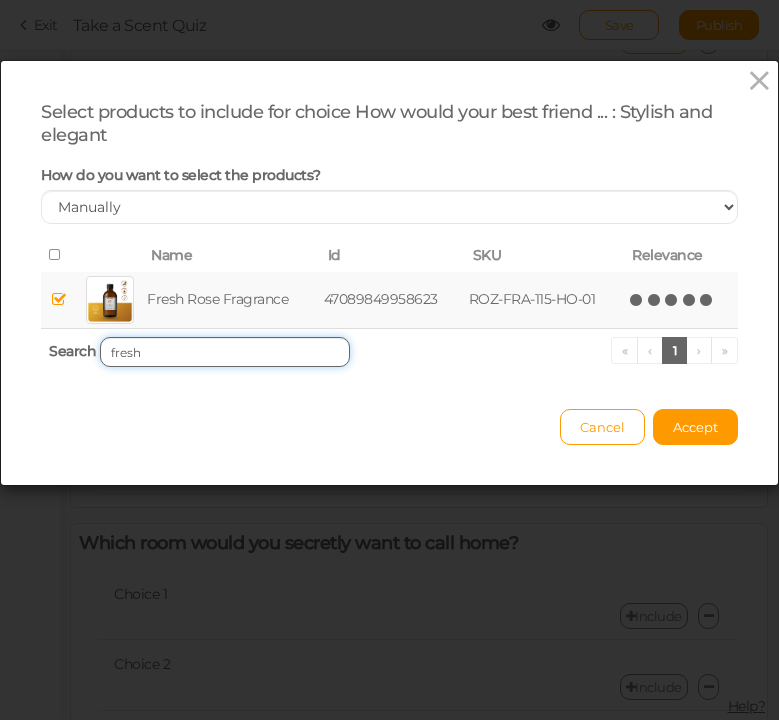 drag, startPoint x: 147, startPoint y: 352, endPoint x: 97, endPoint y: 346, distance: 50.358715 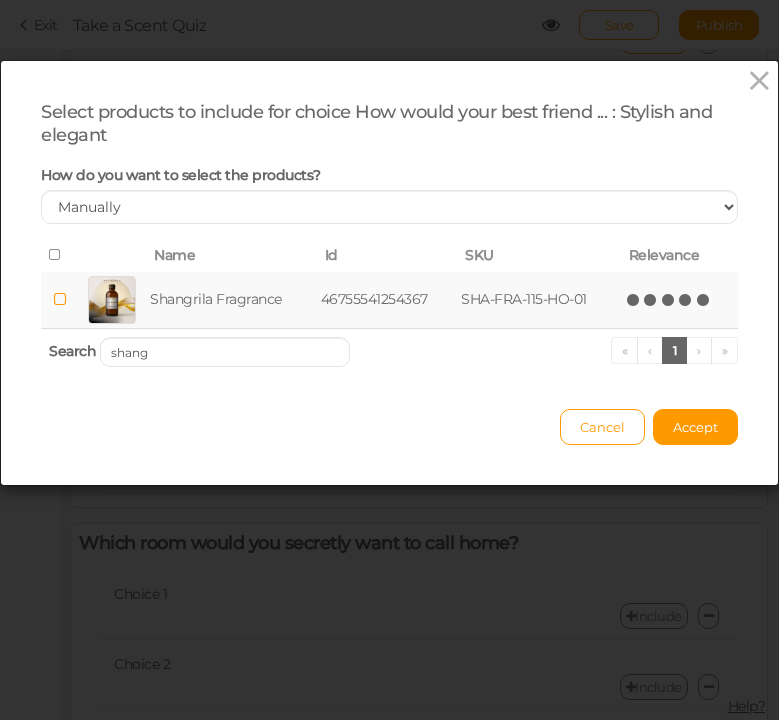 click at bounding box center [704, 300] 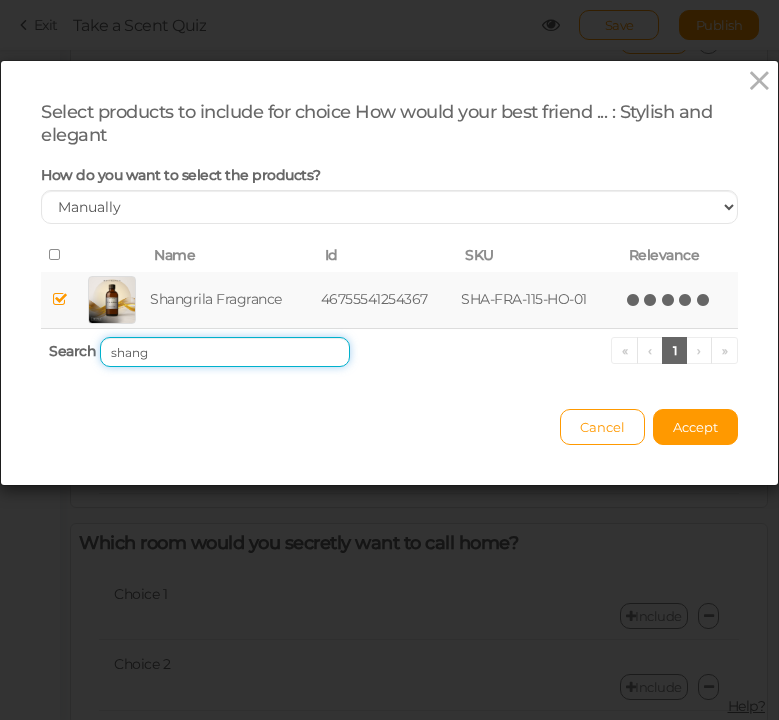 drag, startPoint x: 166, startPoint y: 360, endPoint x: 75, endPoint y: 360, distance: 91 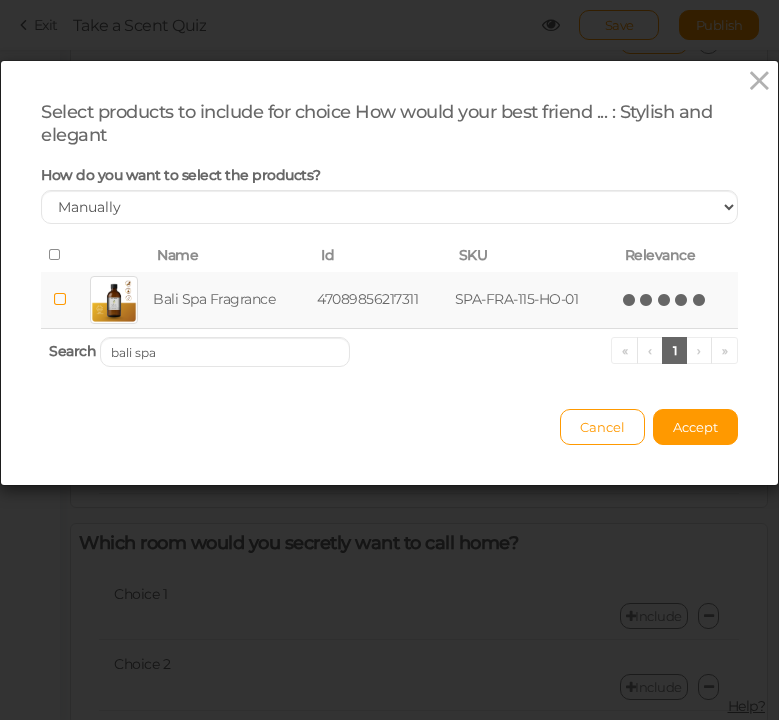 click at bounding box center (700, 300) 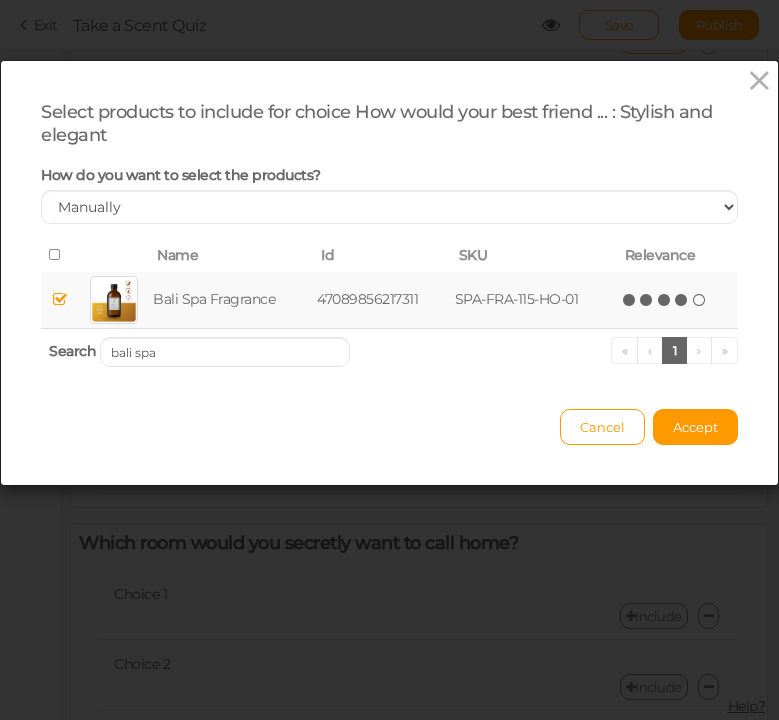 click at bounding box center (682, 300) 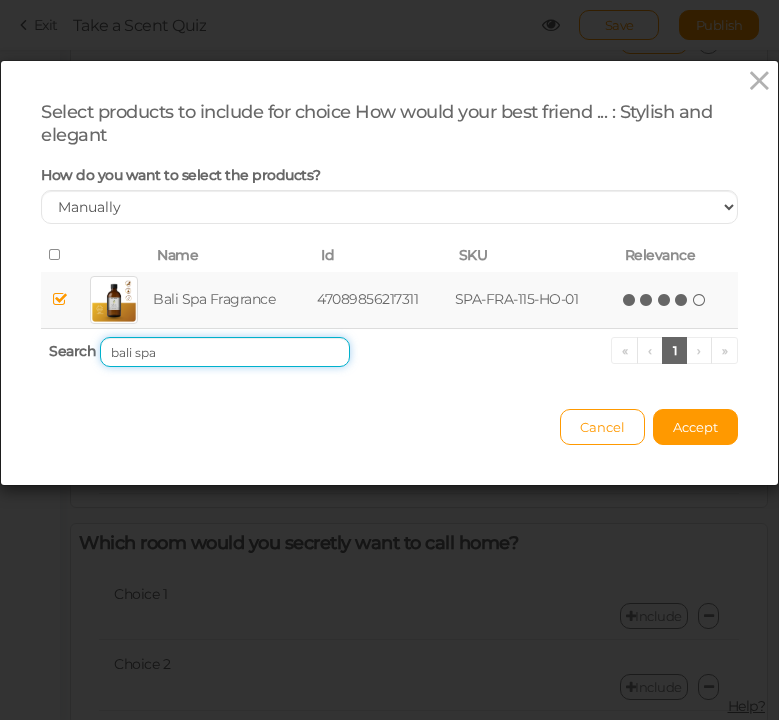 drag, startPoint x: 178, startPoint y: 357, endPoint x: 94, endPoint y: 348, distance: 84.48077 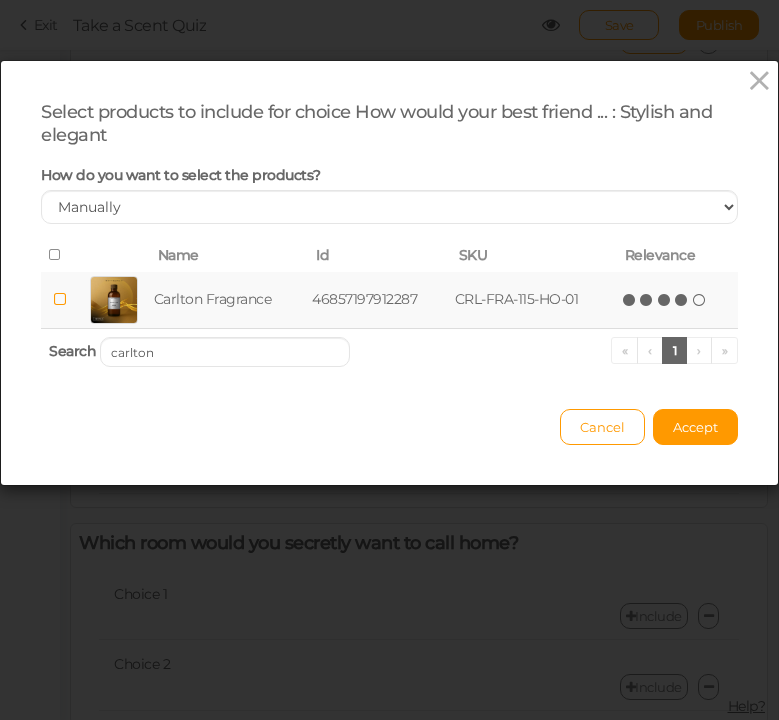 click at bounding box center (682, 300) 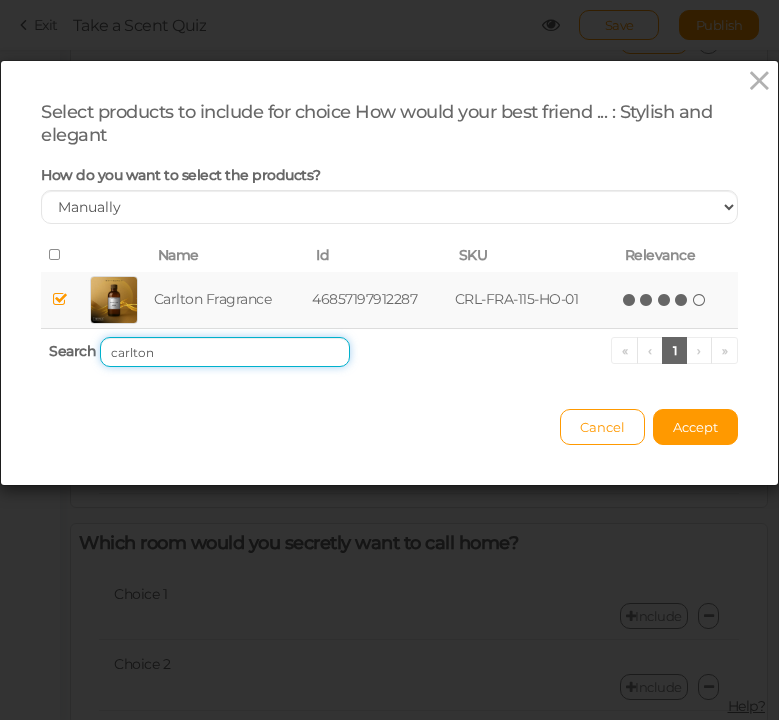 drag, startPoint x: 160, startPoint y: 340, endPoint x: 93, endPoint y: 340, distance: 67 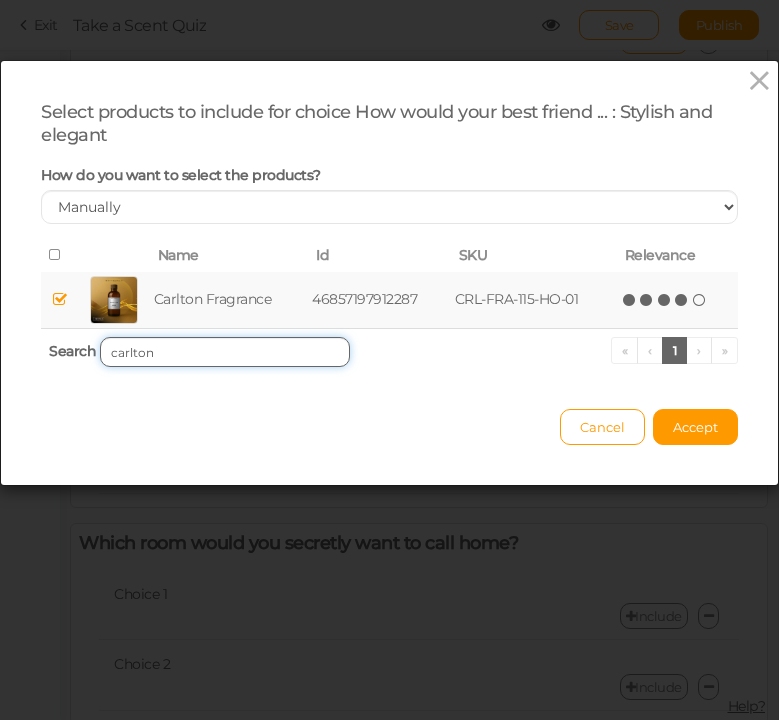 drag, startPoint x: 158, startPoint y: 349, endPoint x: 114, endPoint y: 349, distance: 44 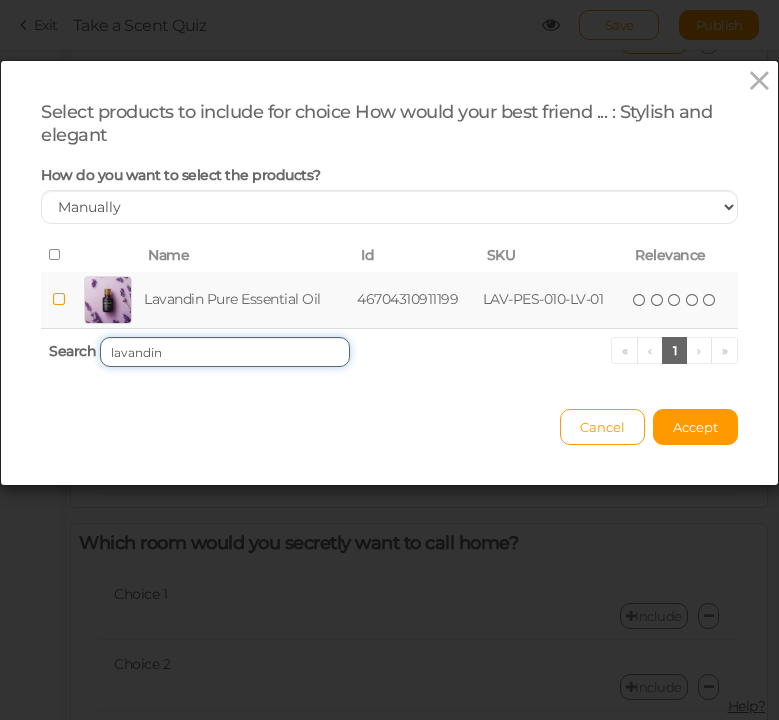 scroll, scrollTop: 0, scrollLeft: 0, axis: both 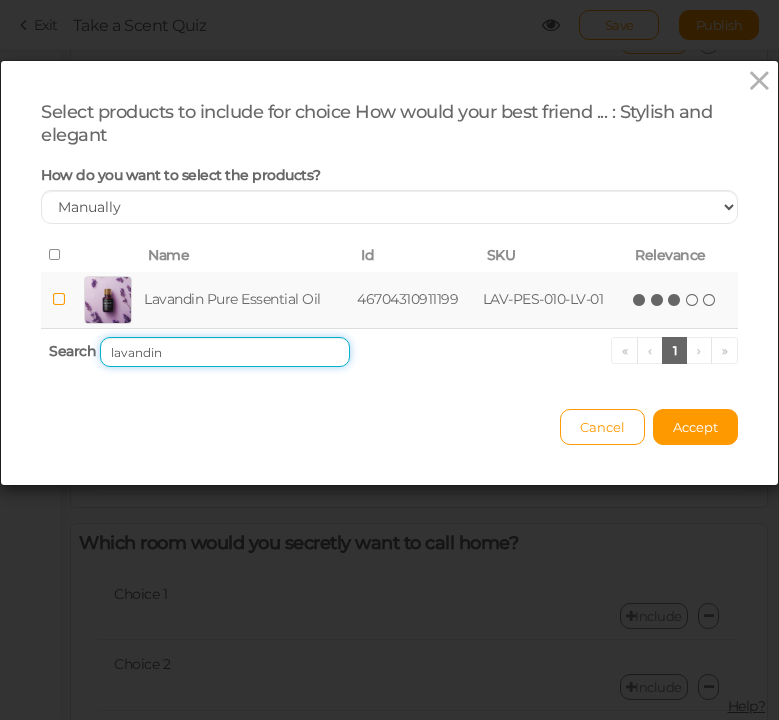 type on "lavandin" 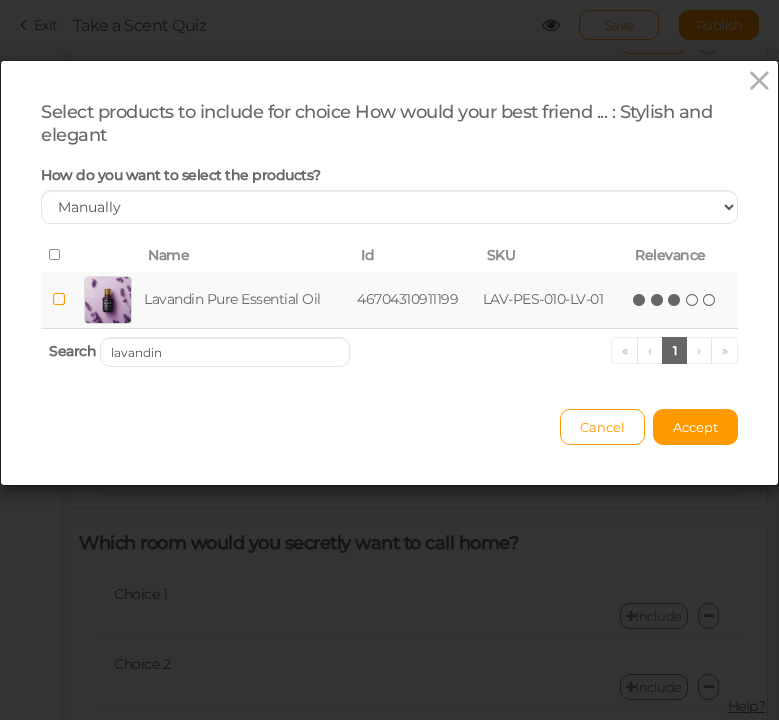 click at bounding box center [675, 300] 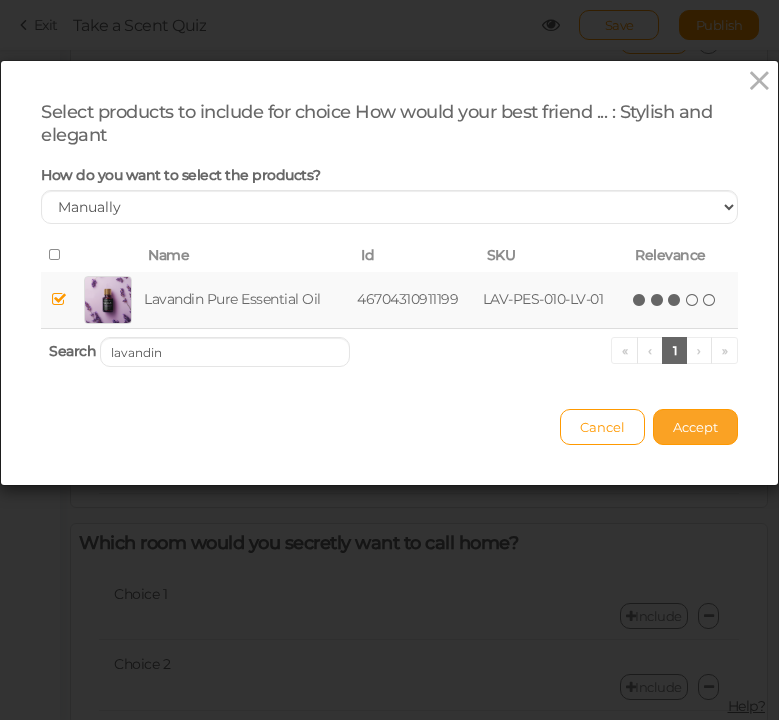 click on "Accept" at bounding box center [695, 427] 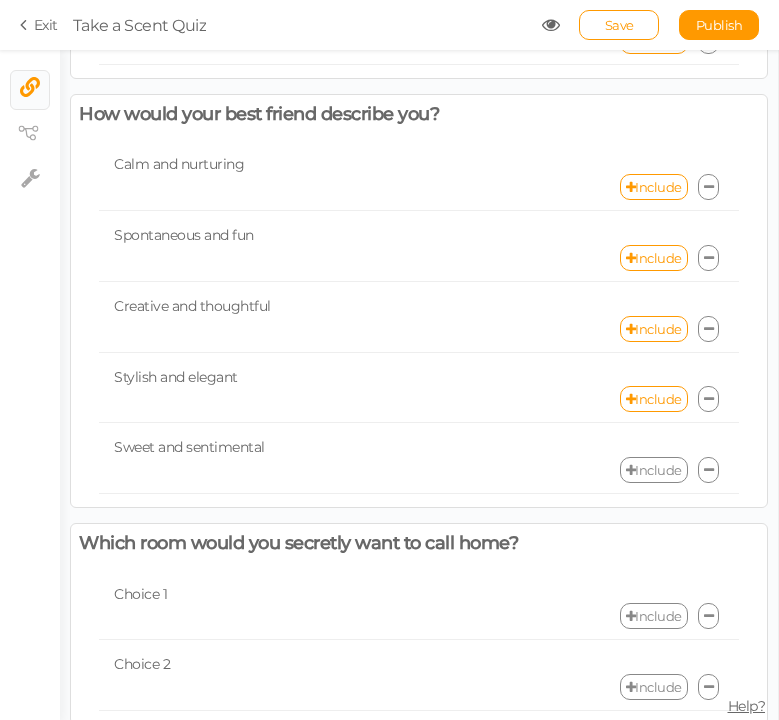 click on "Include" at bounding box center (654, 470) 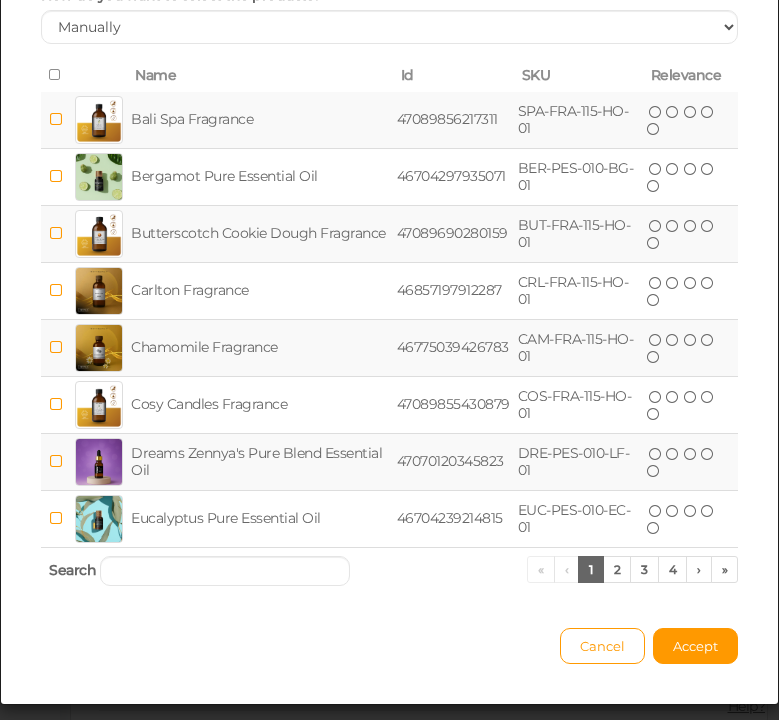 scroll, scrollTop: 194, scrollLeft: 0, axis: vertical 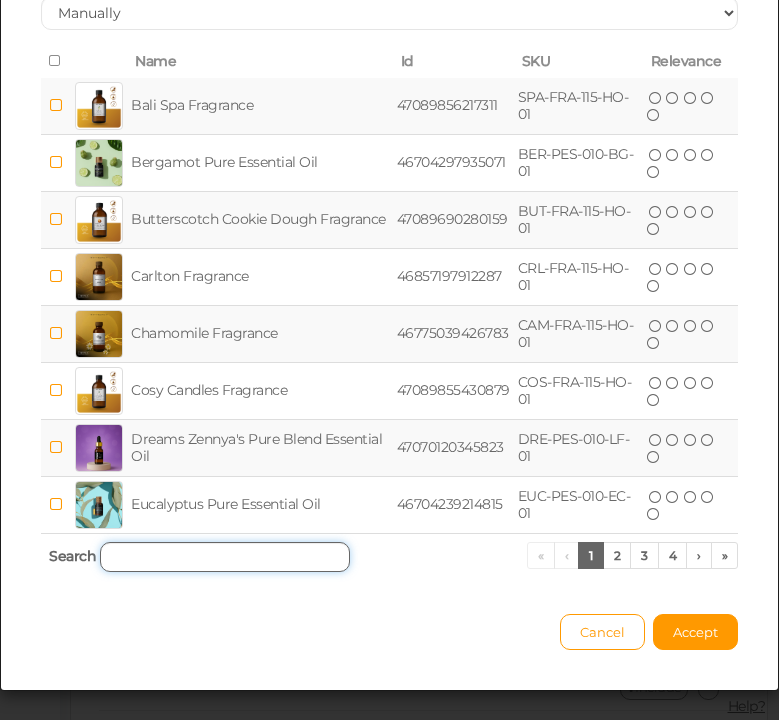 click at bounding box center (225, 557) 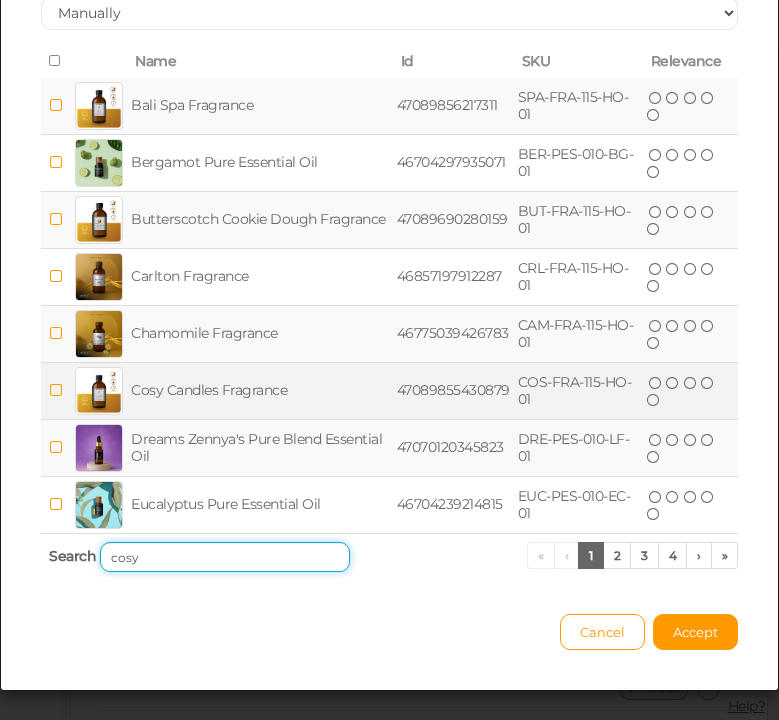 scroll, scrollTop: 0, scrollLeft: 0, axis: both 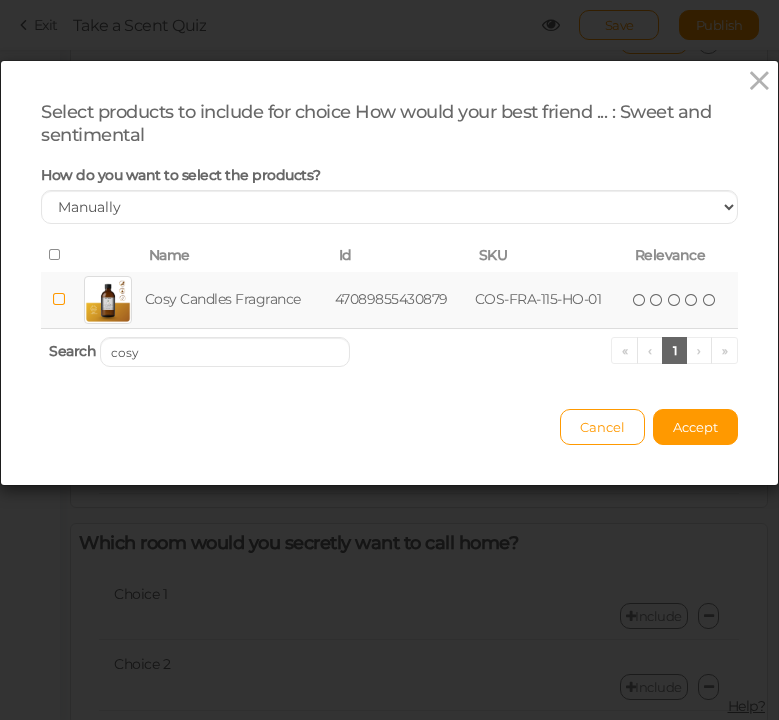 click at bounding box center [58, 299] 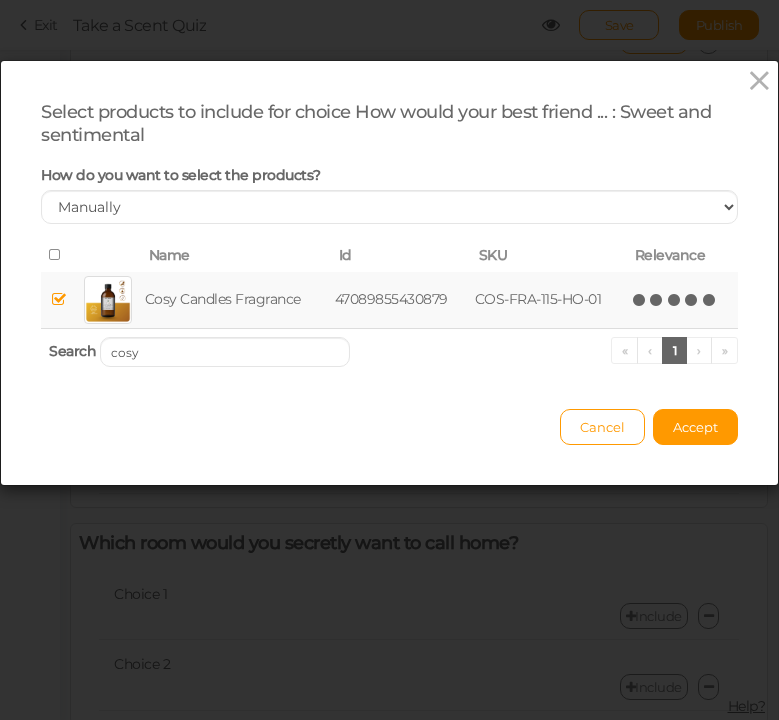 click at bounding box center [710, 300] 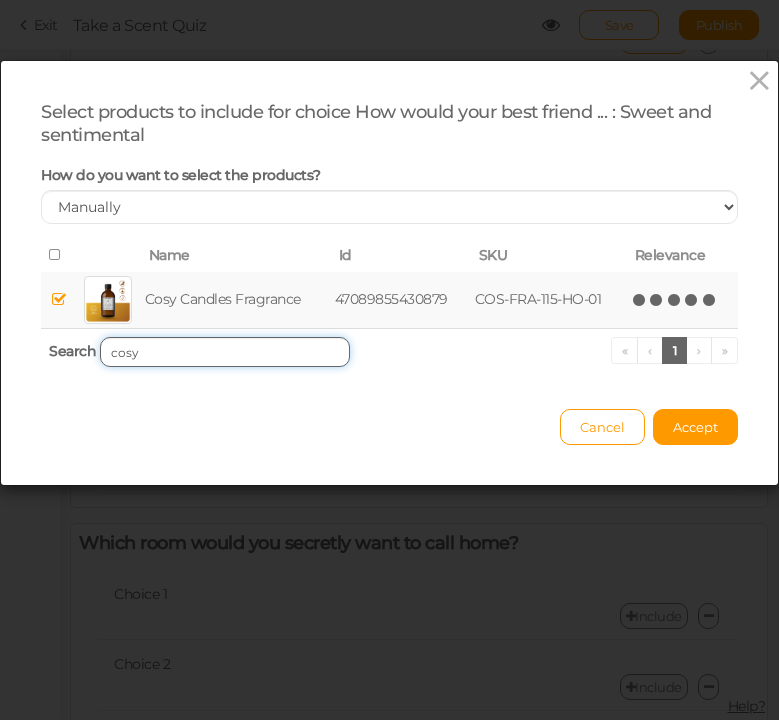 click on "cosy" at bounding box center (225, 352) 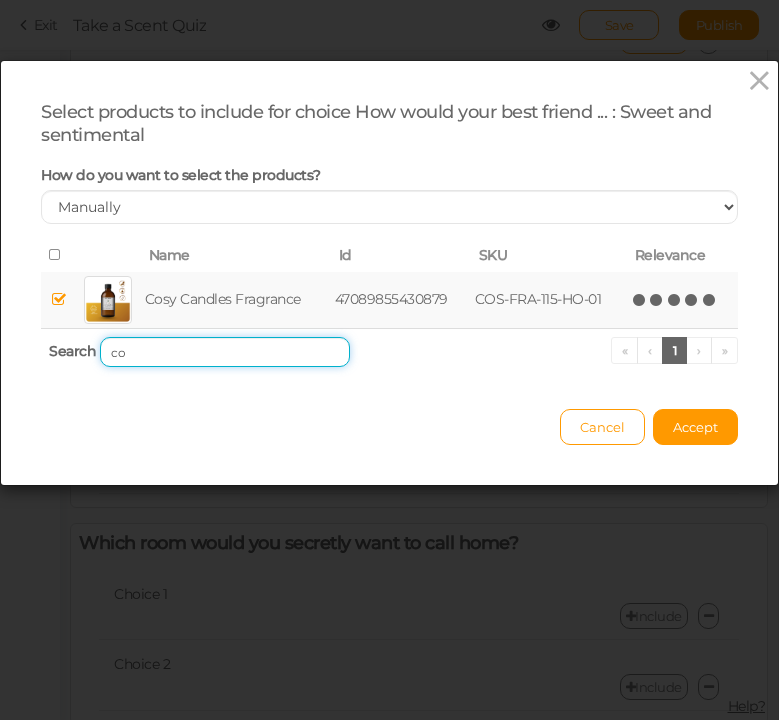 type on "c" 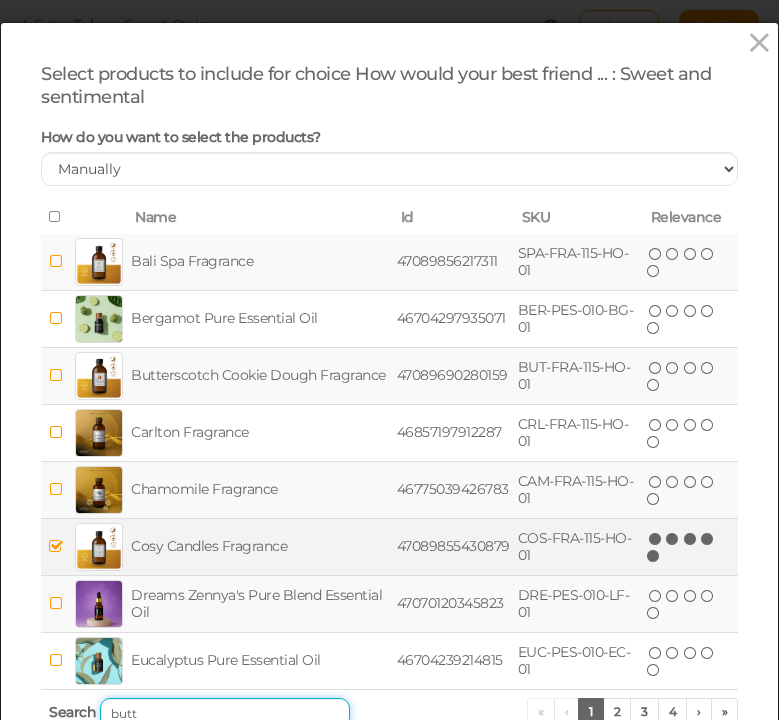 scroll, scrollTop: 0, scrollLeft: 0, axis: both 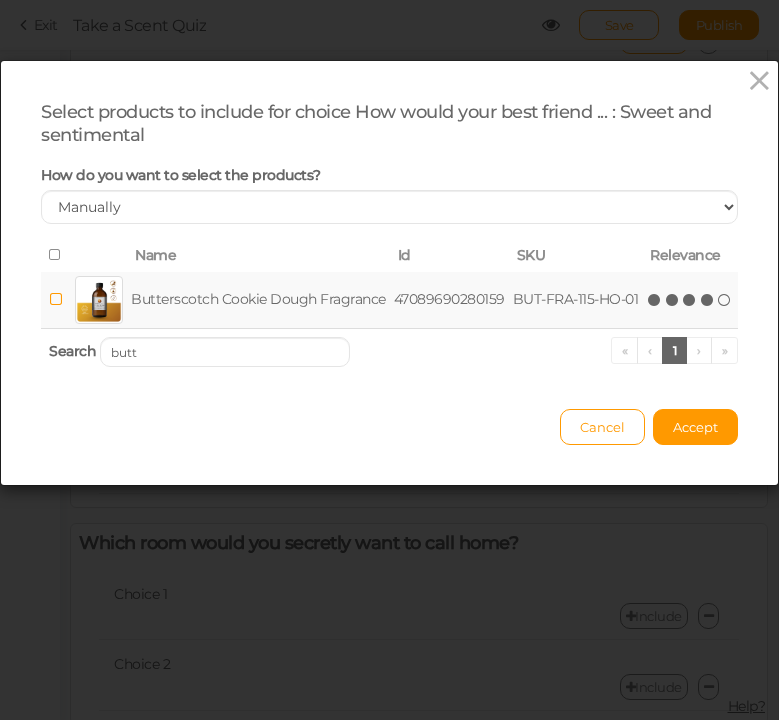 click at bounding box center (708, 300) 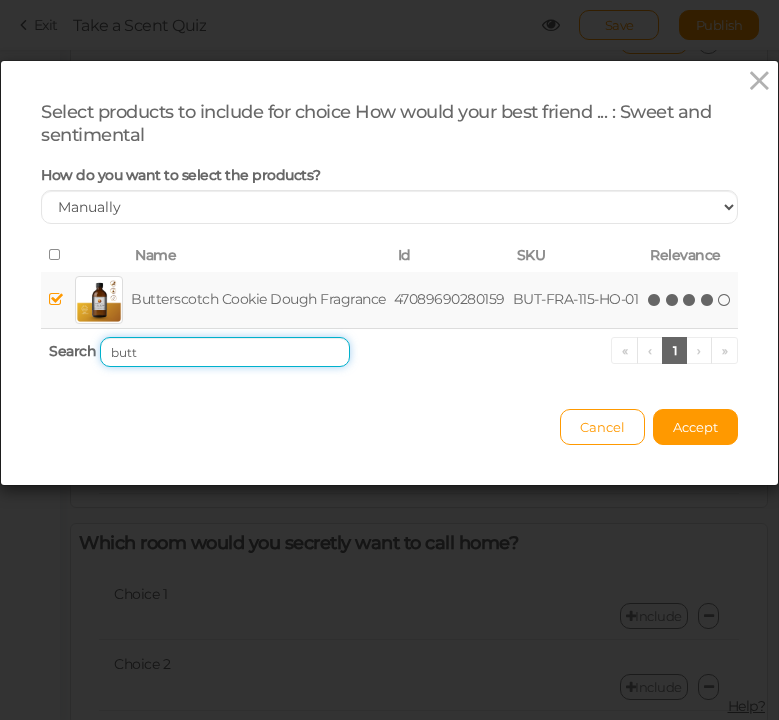 drag, startPoint x: 165, startPoint y: 345, endPoint x: 66, endPoint y: 334, distance: 99.60924 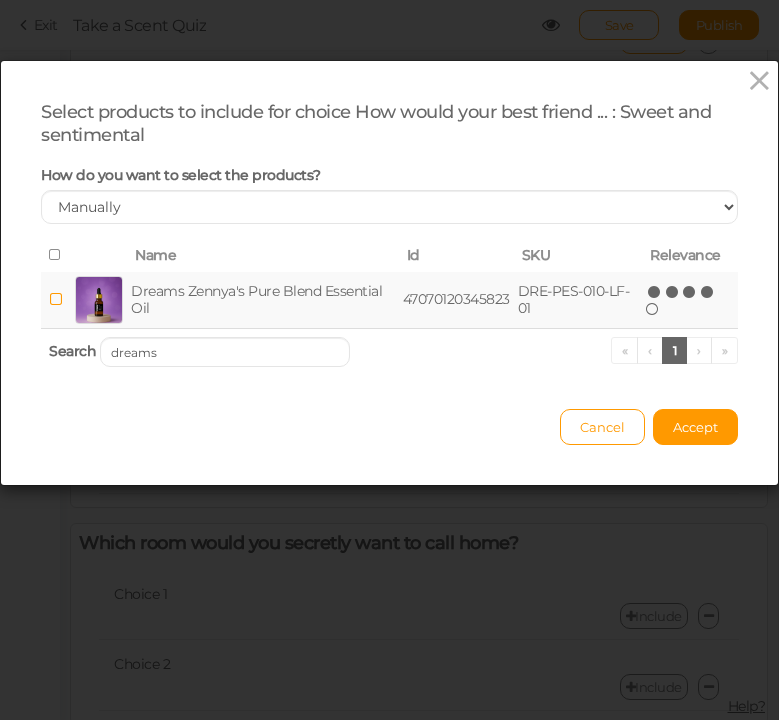 click at bounding box center [708, 292] 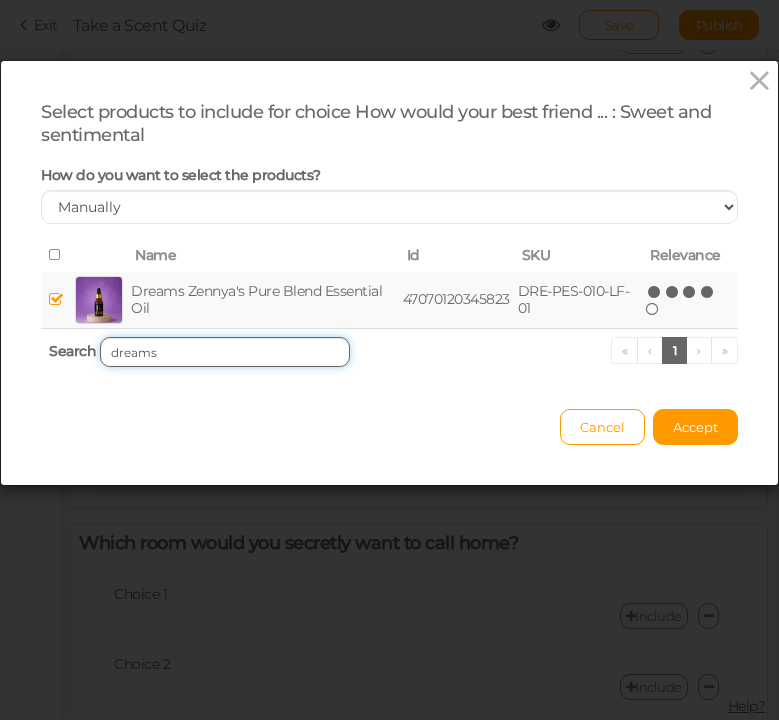 click on "dreams" at bounding box center [225, 352] 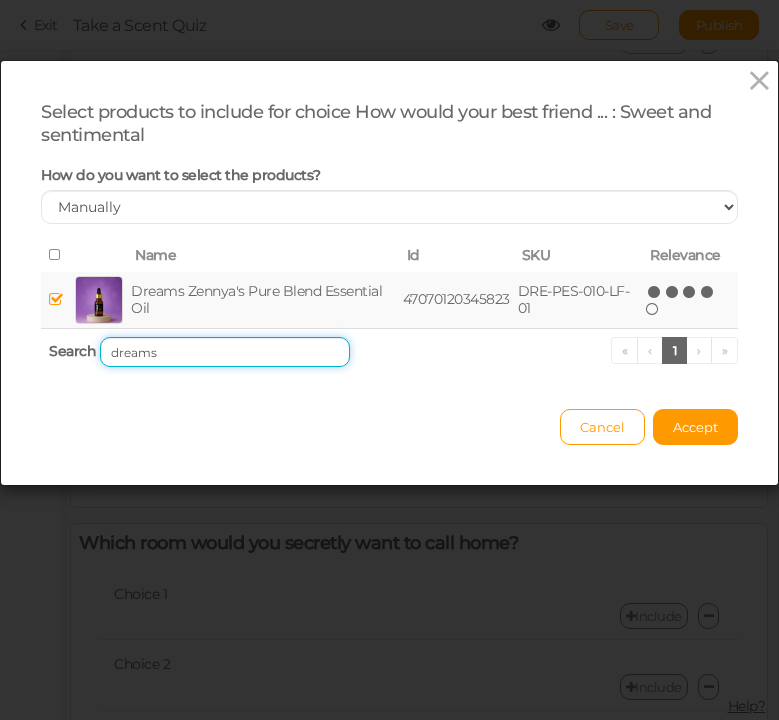 drag, startPoint x: 216, startPoint y: 355, endPoint x: 87, endPoint y: 349, distance: 129.13947 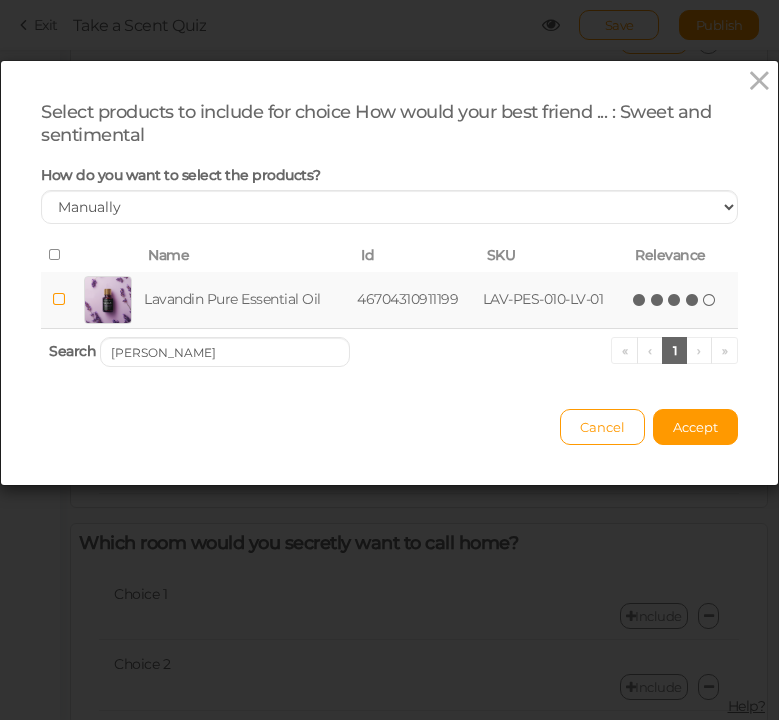 click at bounding box center (693, 300) 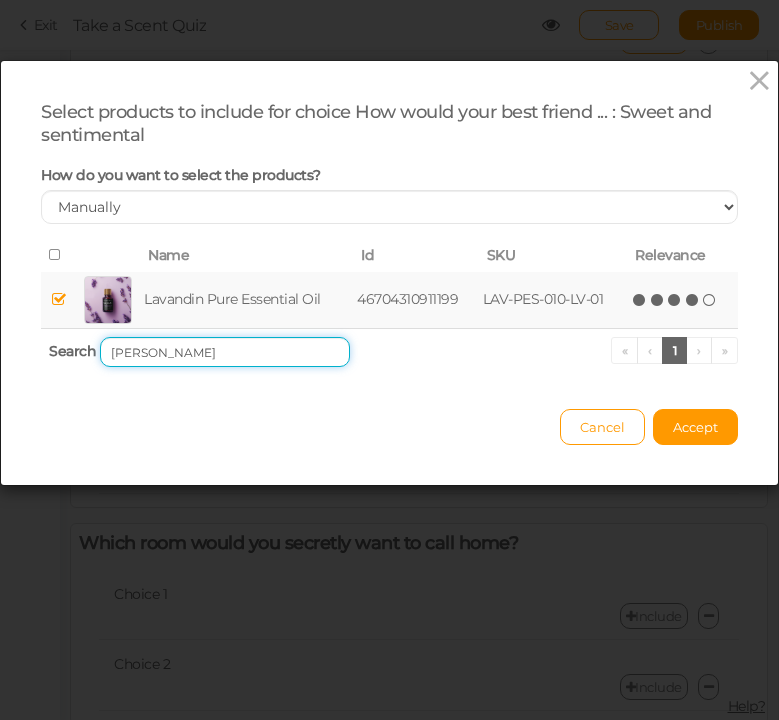 drag, startPoint x: 176, startPoint y: 351, endPoint x: 84, endPoint y: 344, distance: 92.26592 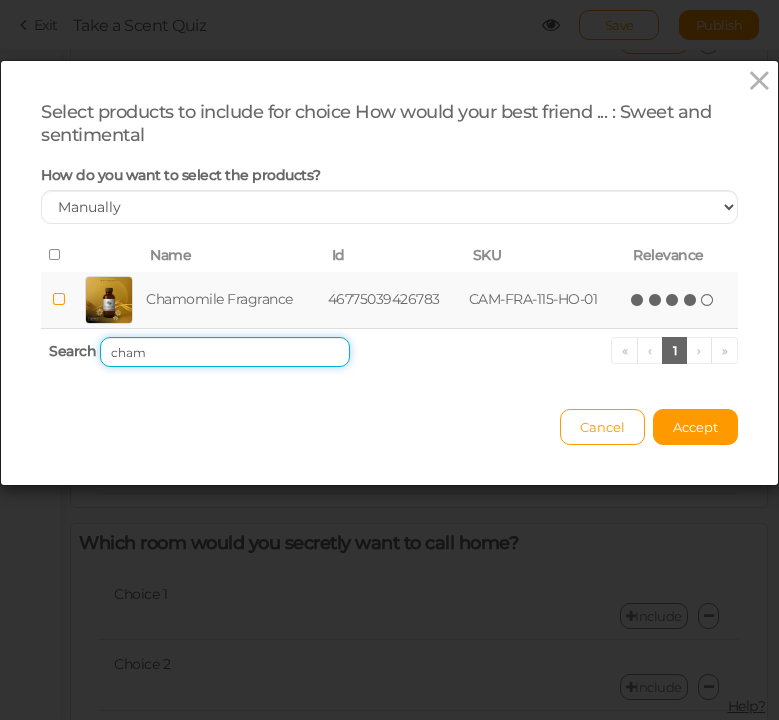 type on "cham" 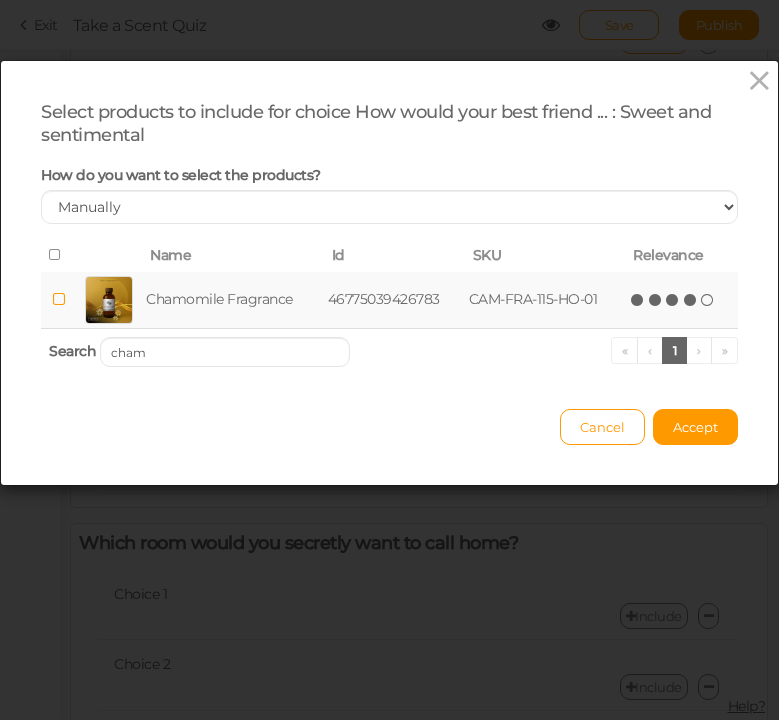 click at bounding box center (691, 300) 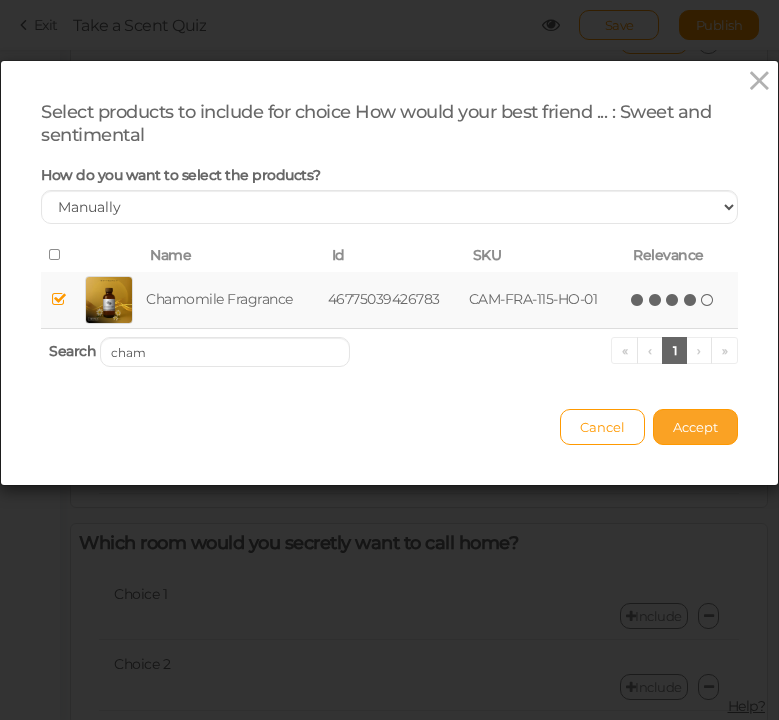 click on "Accept" at bounding box center (695, 427) 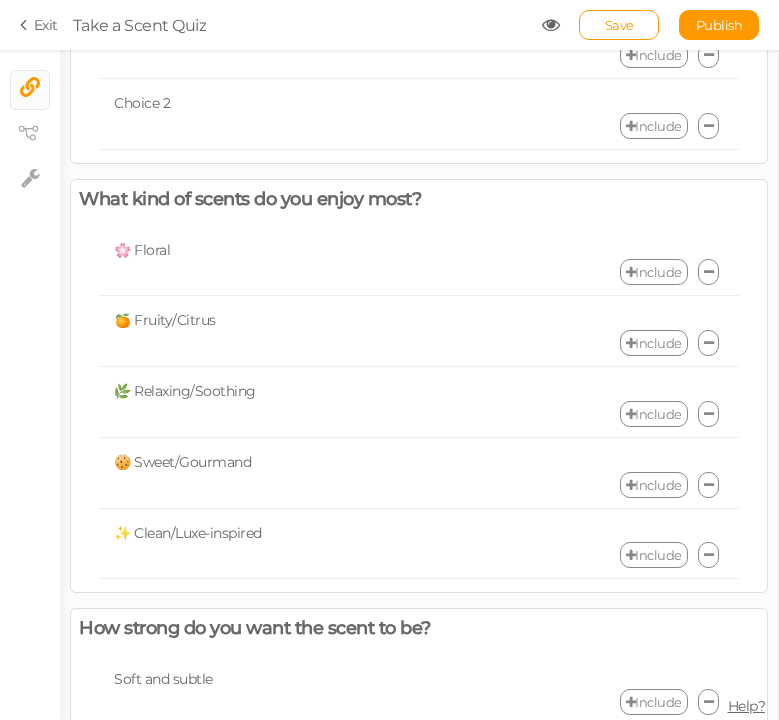 scroll, scrollTop: 1463, scrollLeft: 0, axis: vertical 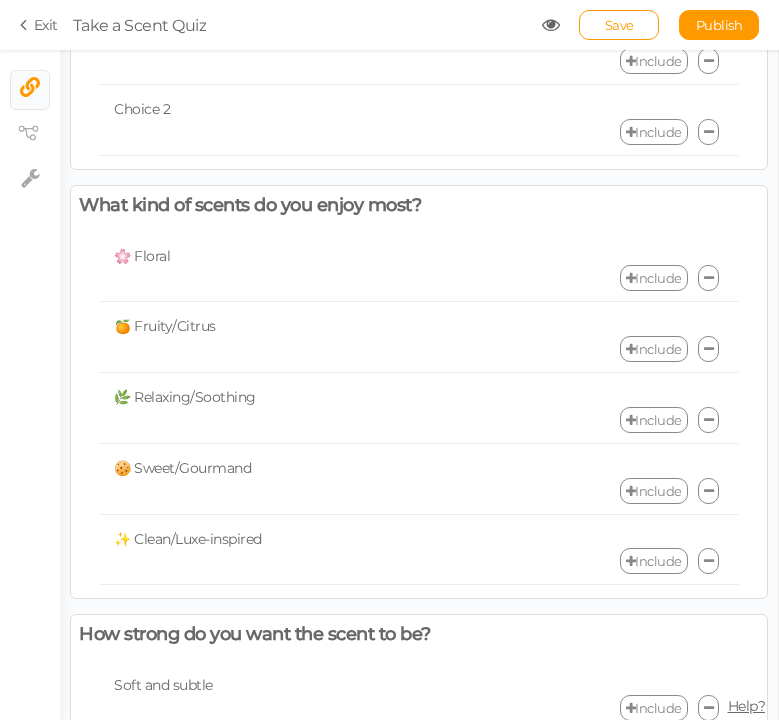 click on "Include" at bounding box center [654, 278] 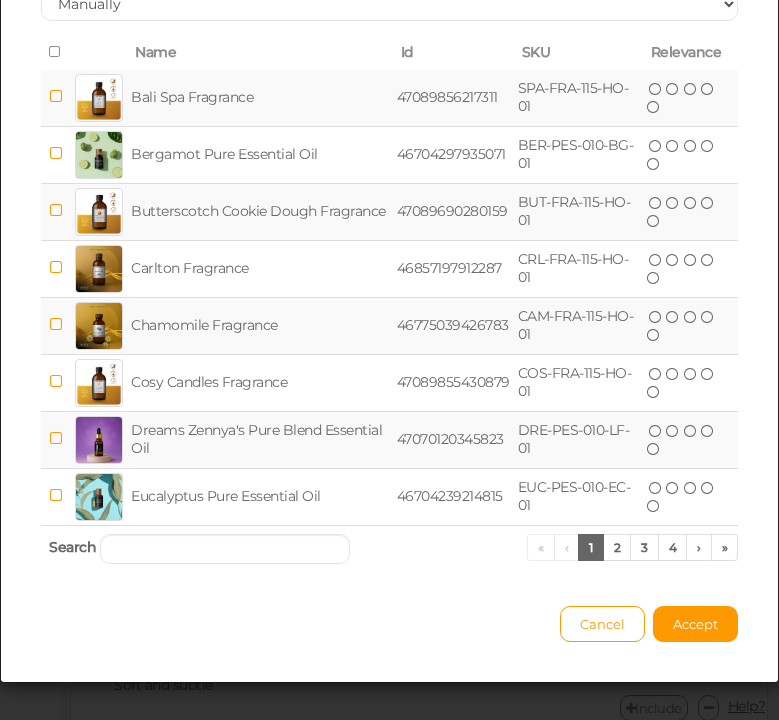 scroll, scrollTop: 202, scrollLeft: 0, axis: vertical 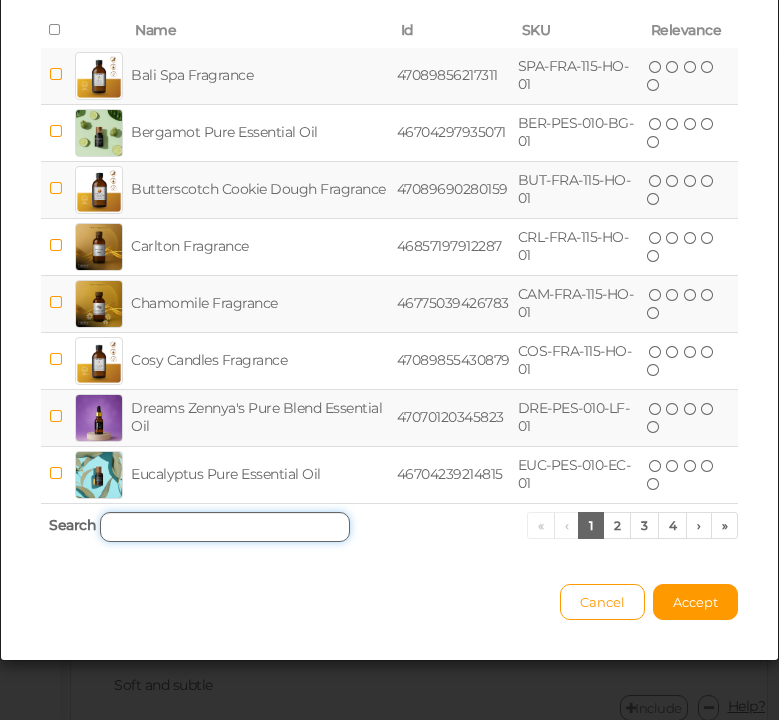 click at bounding box center (225, 527) 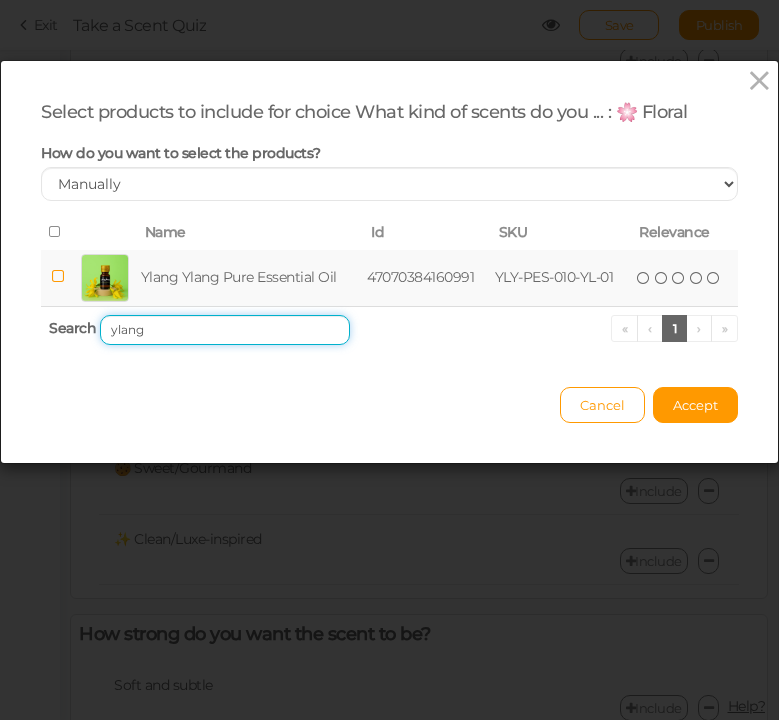 scroll, scrollTop: 0, scrollLeft: 0, axis: both 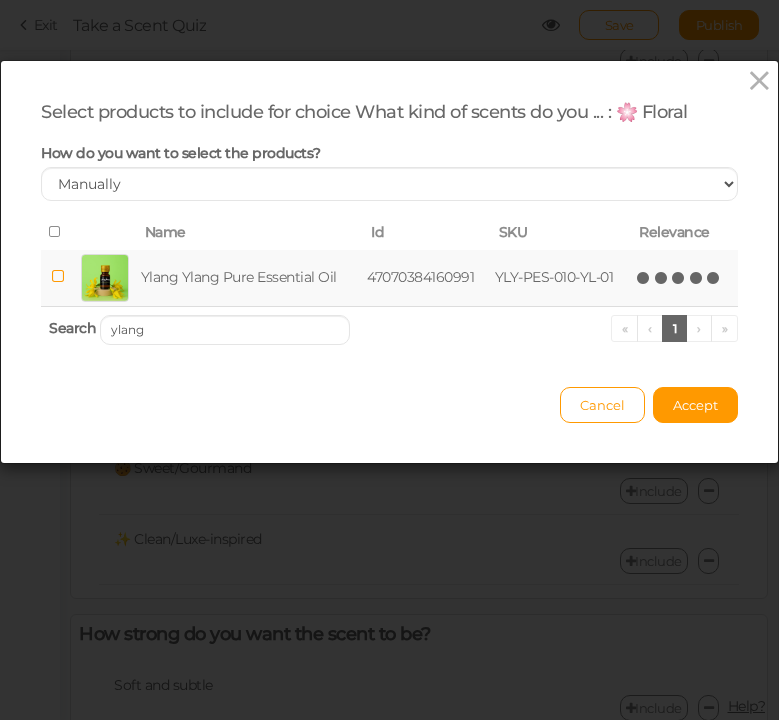 click at bounding box center (714, 278) 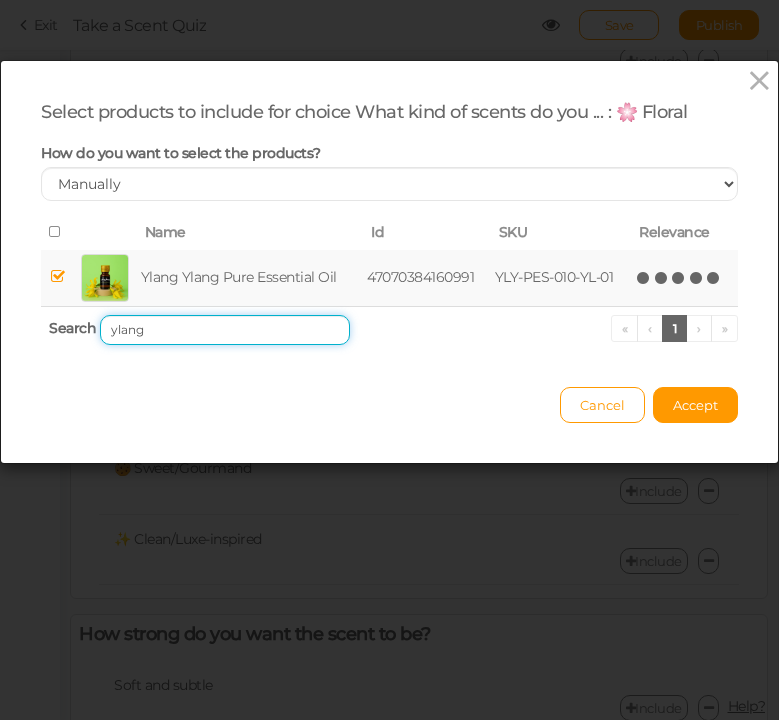 drag, startPoint x: 157, startPoint y: 336, endPoint x: 67, endPoint y: 333, distance: 90.04999 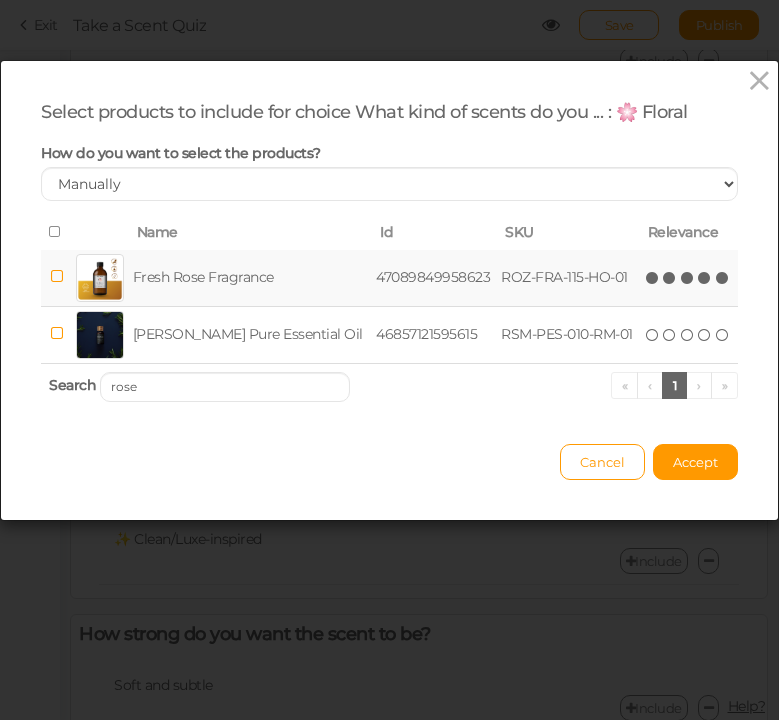 click at bounding box center [723, 278] 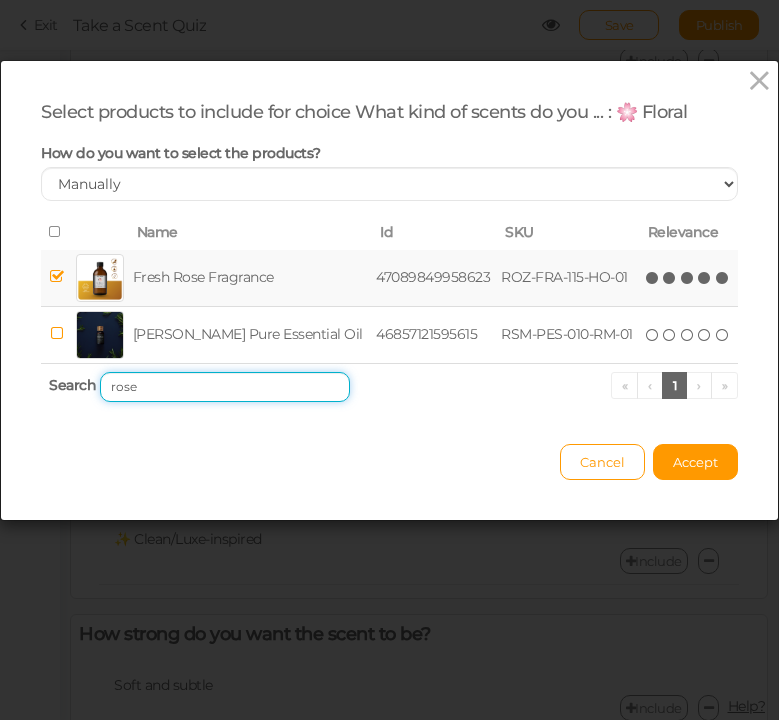 drag, startPoint x: 187, startPoint y: 385, endPoint x: 71, endPoint y: 370, distance: 116.965805 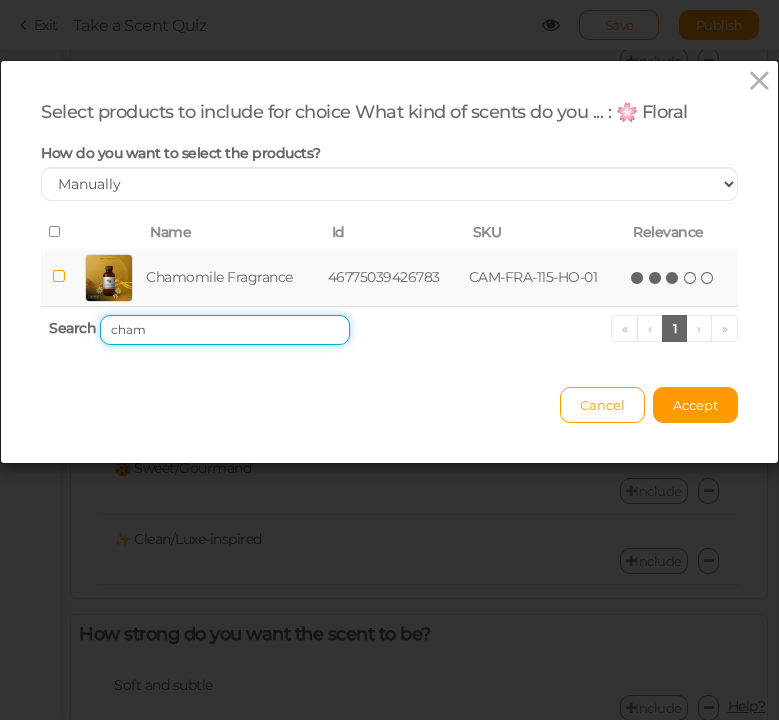 type on "cham" 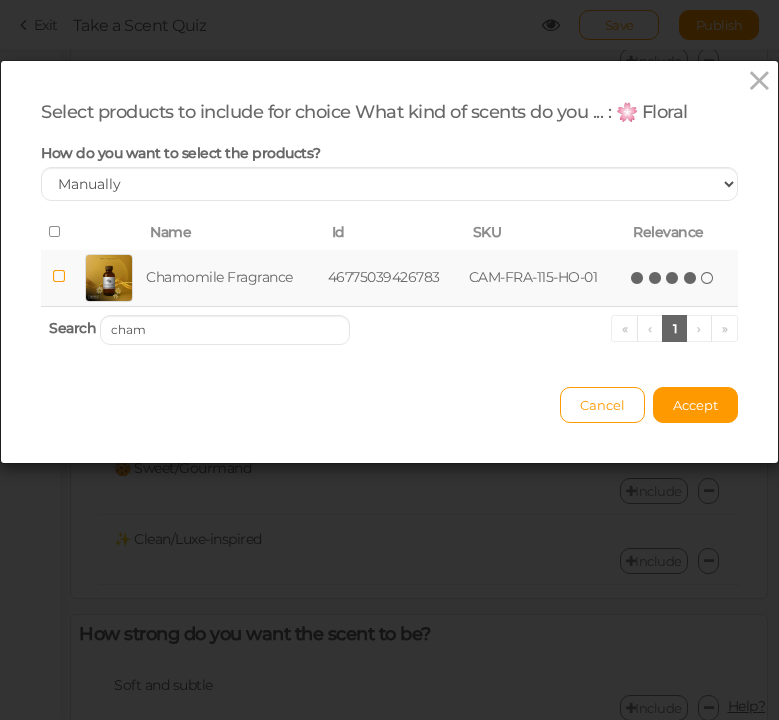 click at bounding box center (691, 278) 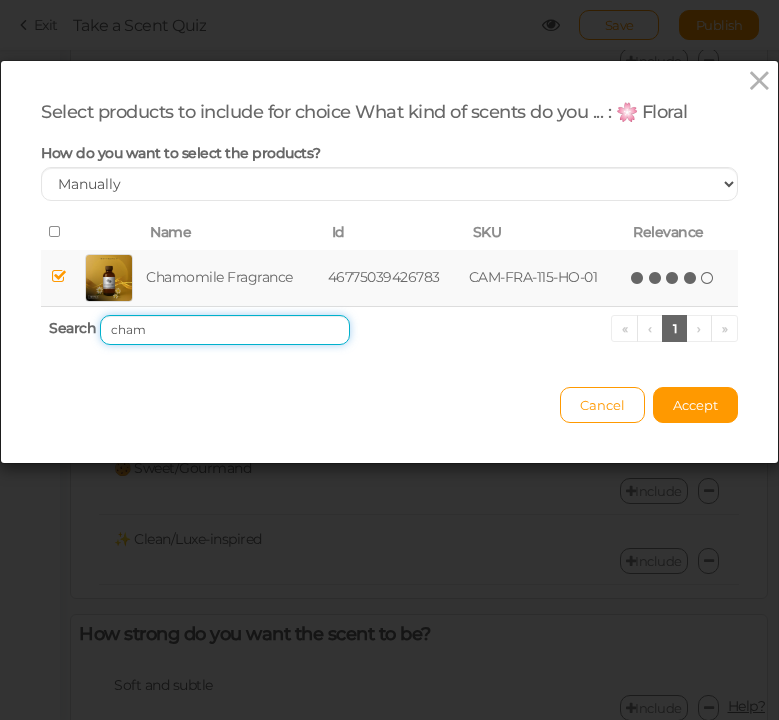drag, startPoint x: 229, startPoint y: 339, endPoint x: 73, endPoint y: 331, distance: 156.20499 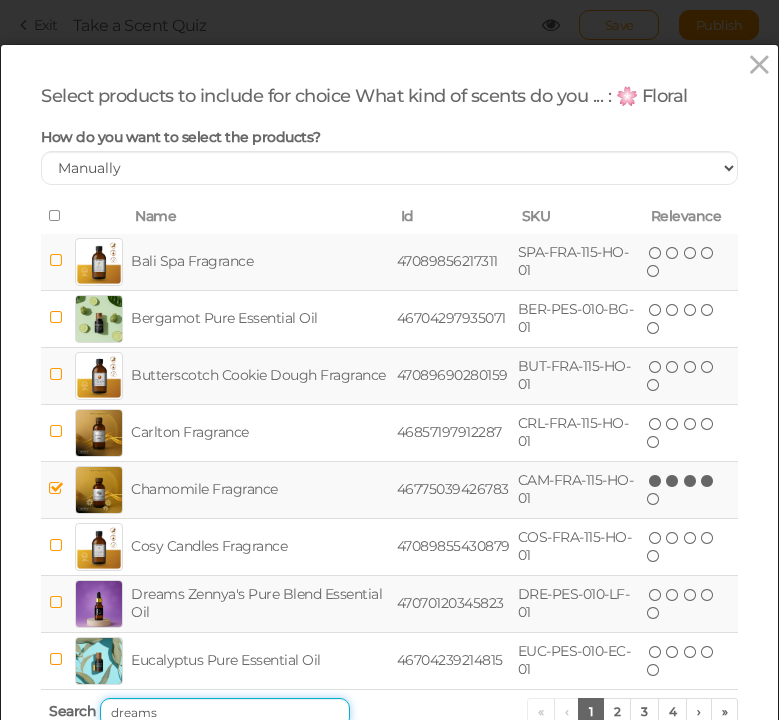 scroll, scrollTop: 0, scrollLeft: 0, axis: both 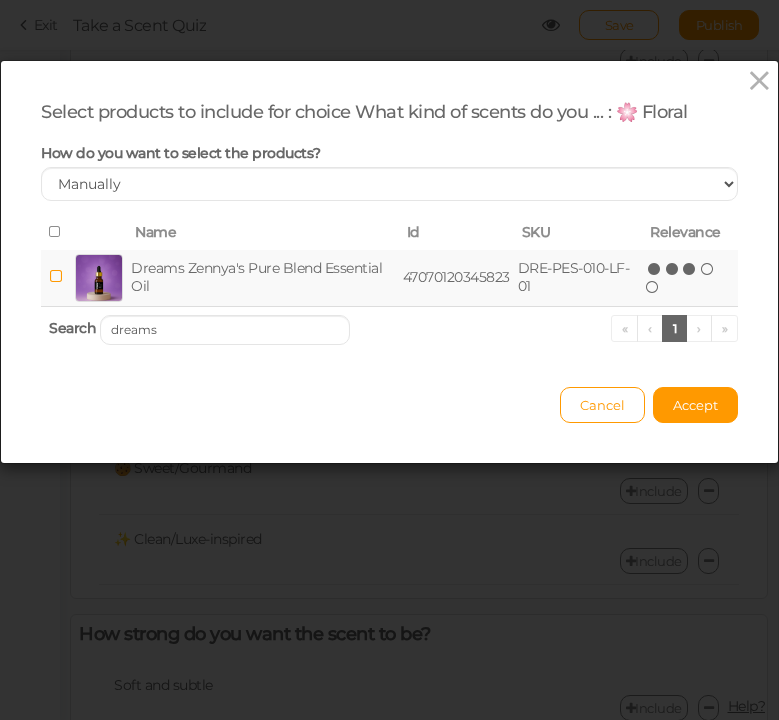 click at bounding box center [690, 269] 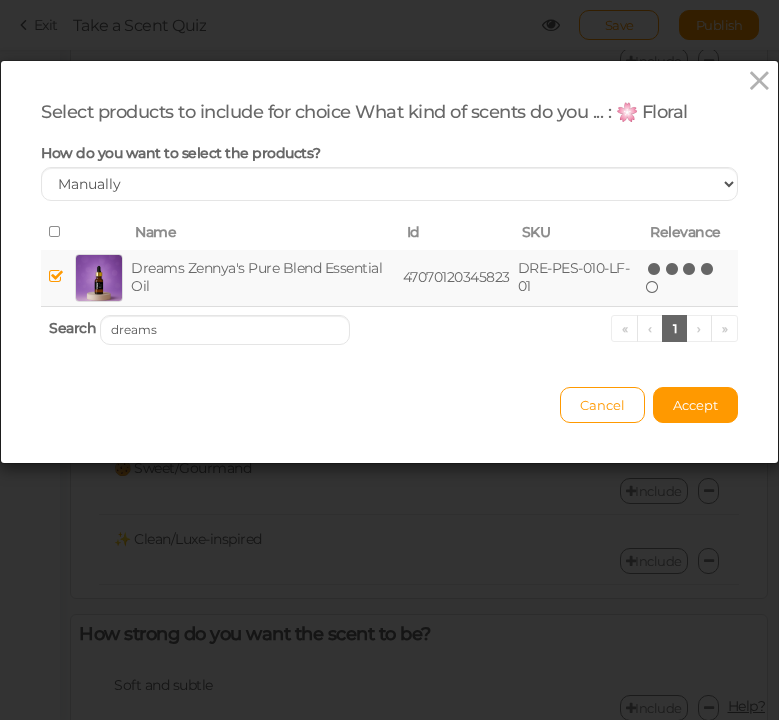 click at bounding box center (708, 269) 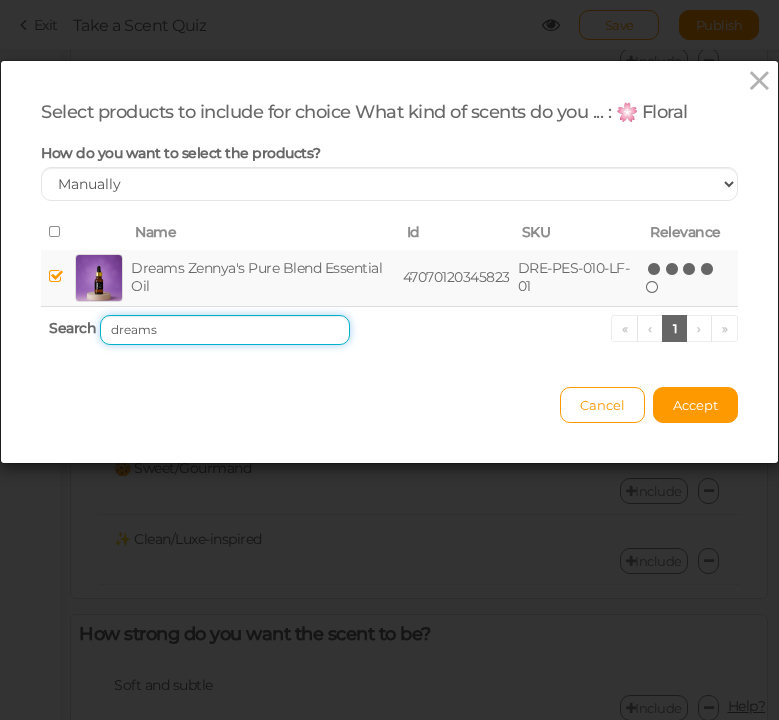 drag, startPoint x: 170, startPoint y: 326, endPoint x: 79, endPoint y: 321, distance: 91.13726 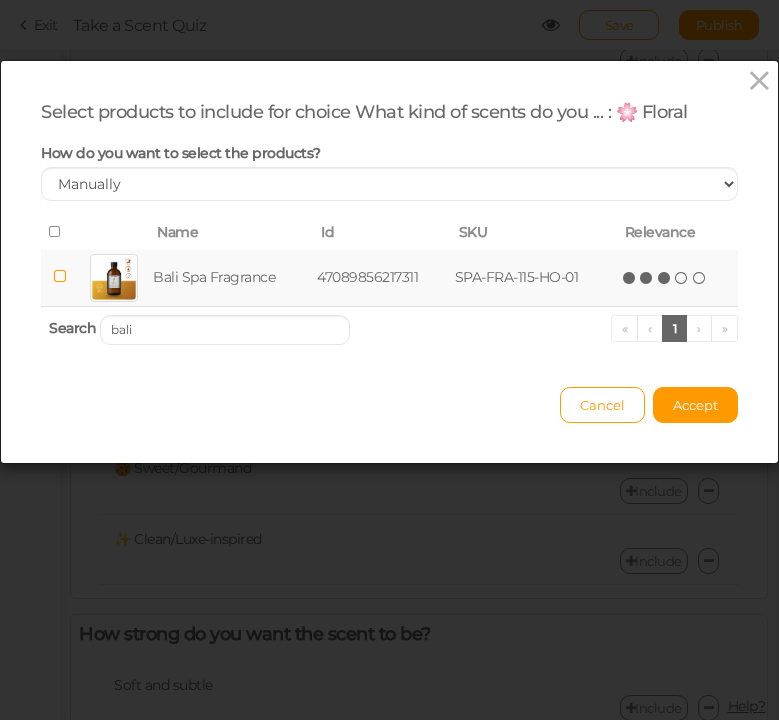 click at bounding box center (665, 278) 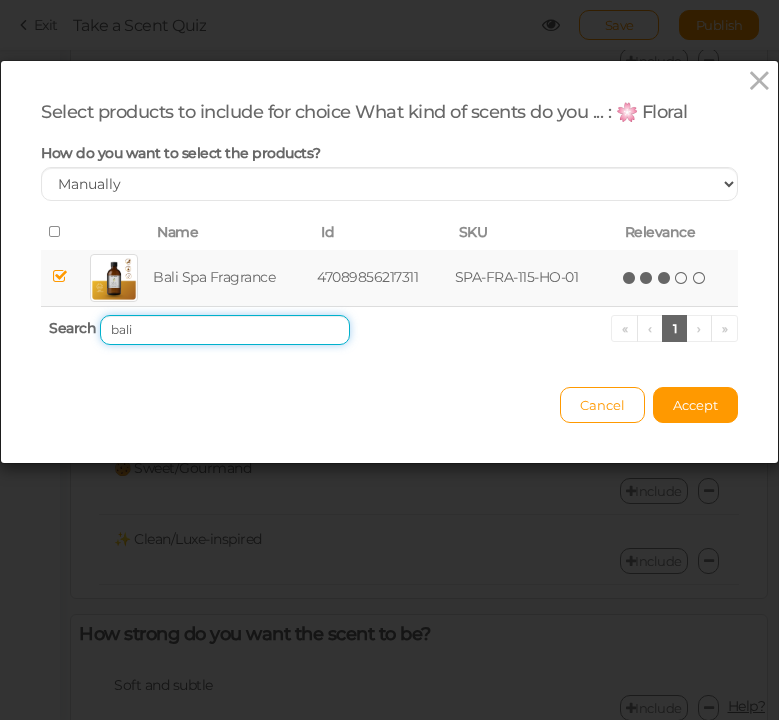 drag, startPoint x: 215, startPoint y: 323, endPoint x: 87, endPoint y: 321, distance: 128.01562 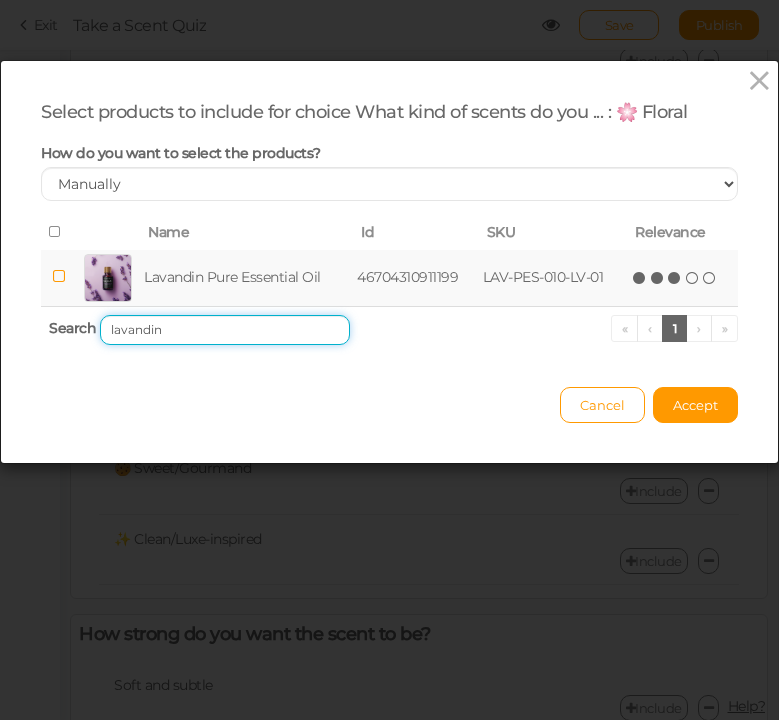 type on "lavandin" 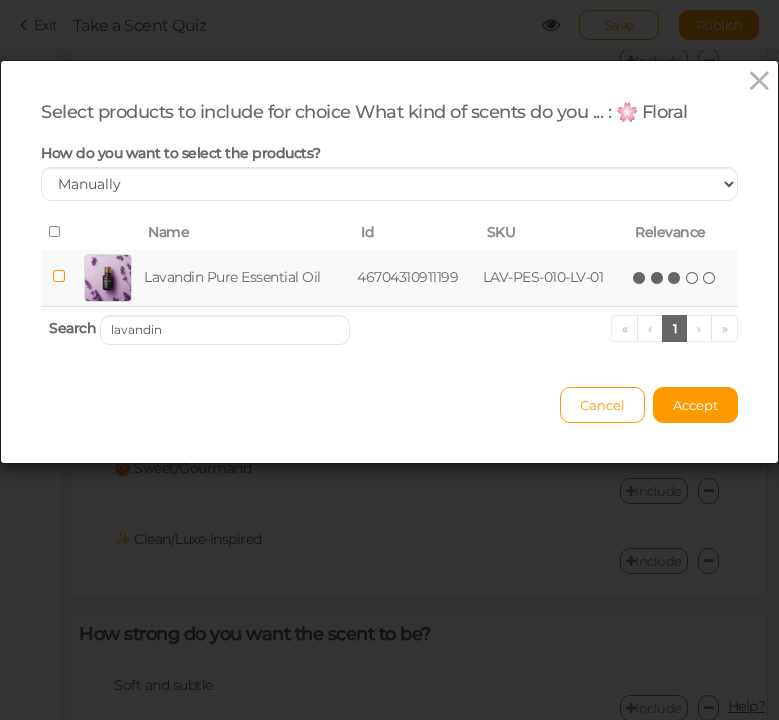 click at bounding box center [675, 278] 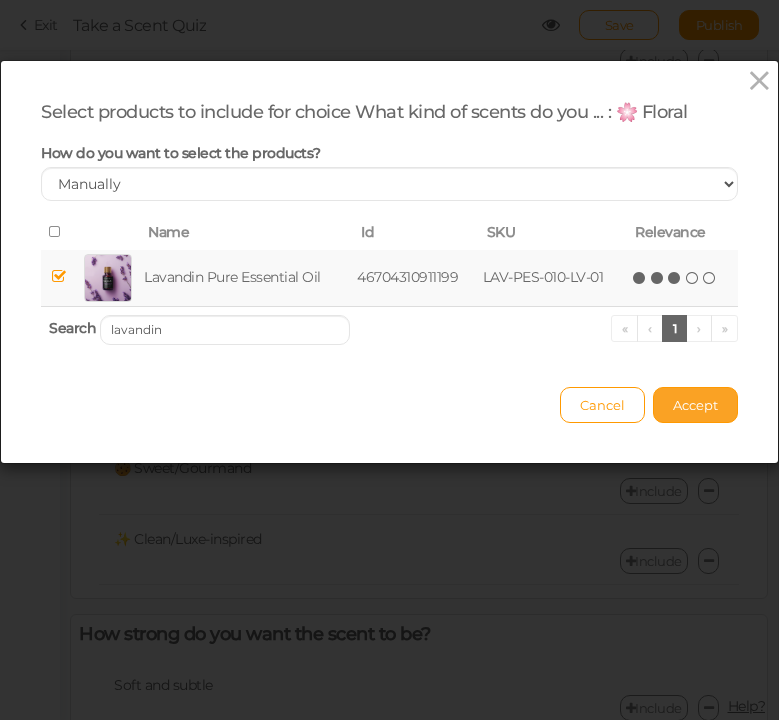click on "Accept" at bounding box center (695, 405) 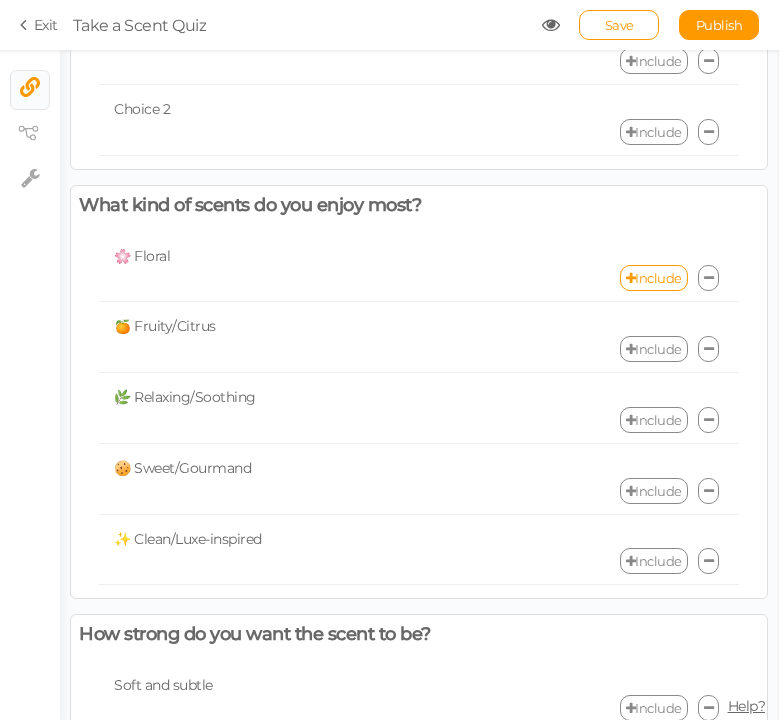 click on "Include" at bounding box center (654, 349) 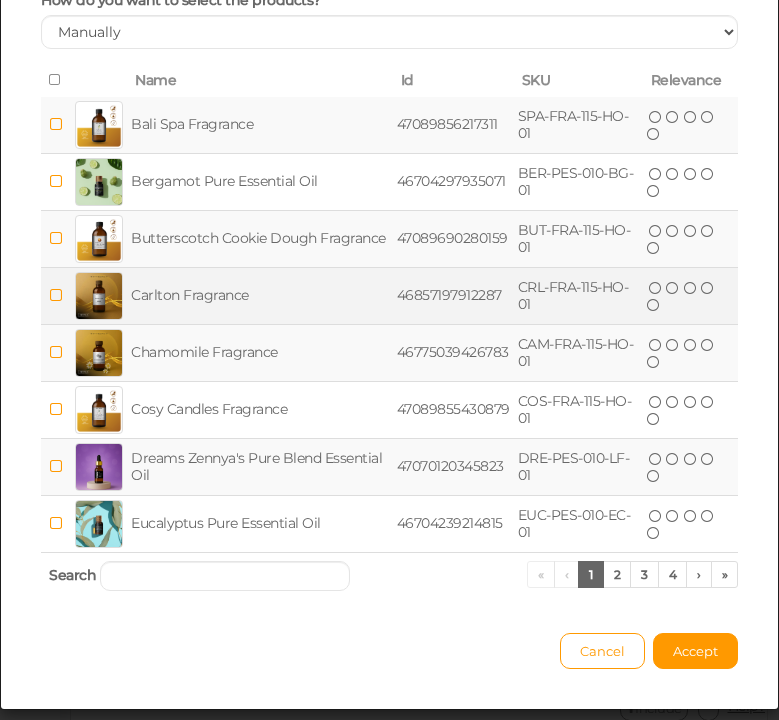 scroll, scrollTop: 225, scrollLeft: 0, axis: vertical 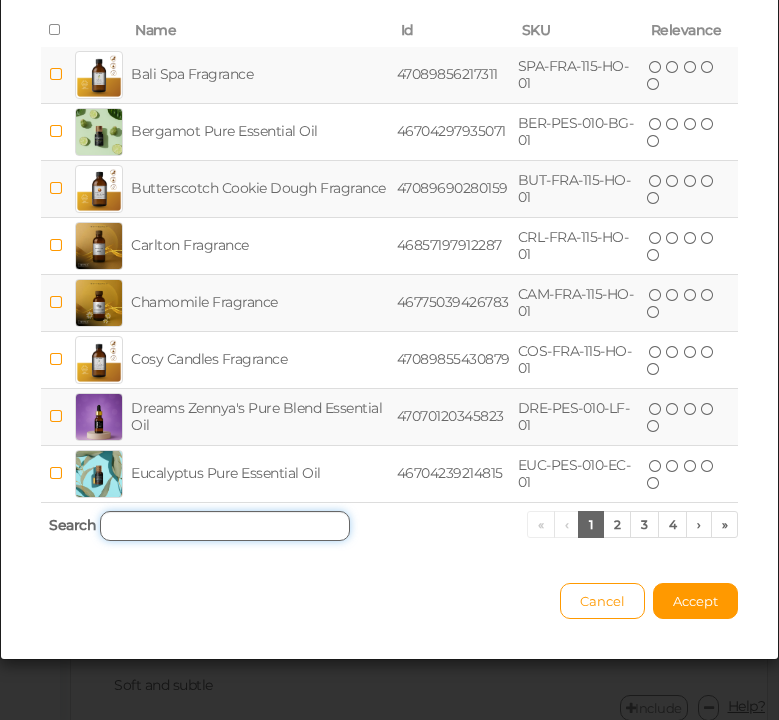 click at bounding box center [225, 526] 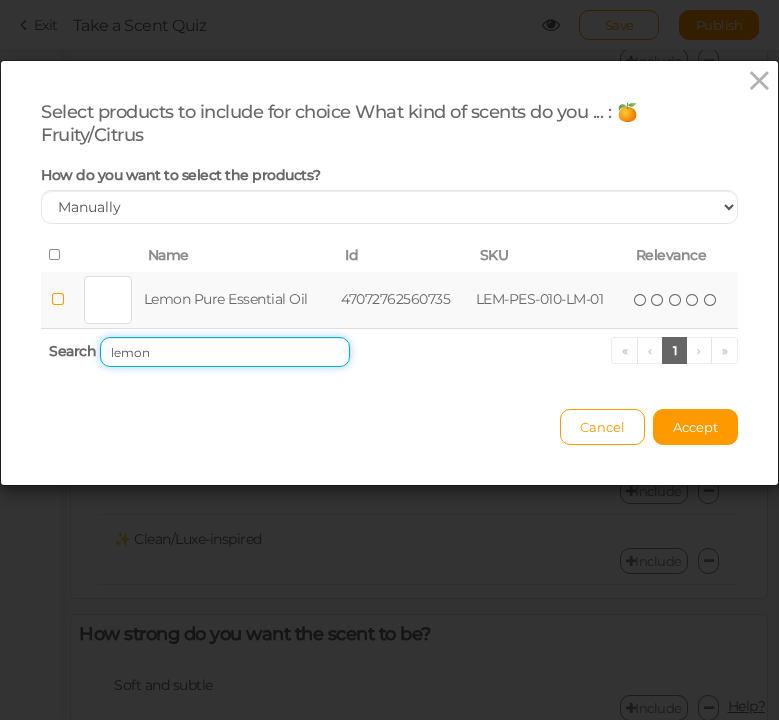 scroll, scrollTop: 0, scrollLeft: 0, axis: both 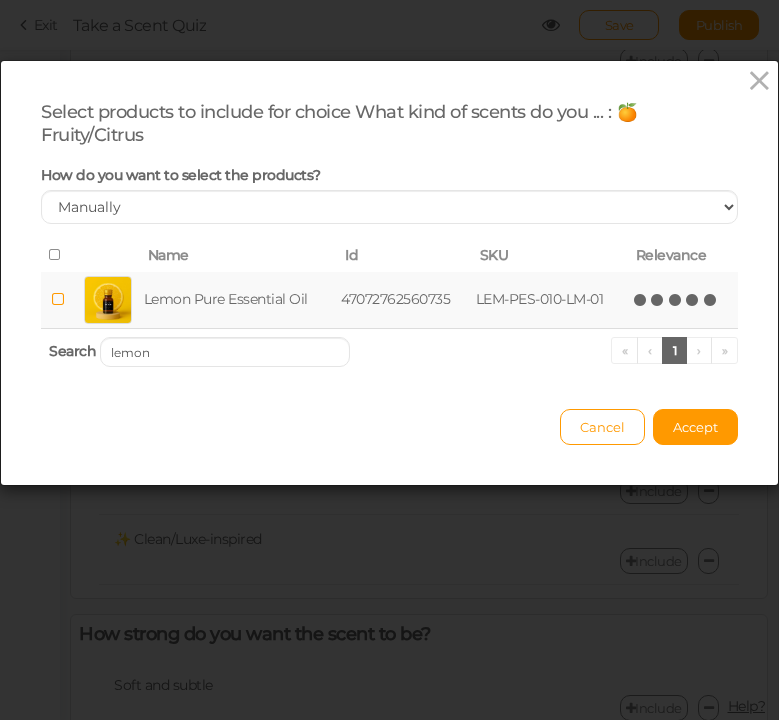 click at bounding box center [711, 300] 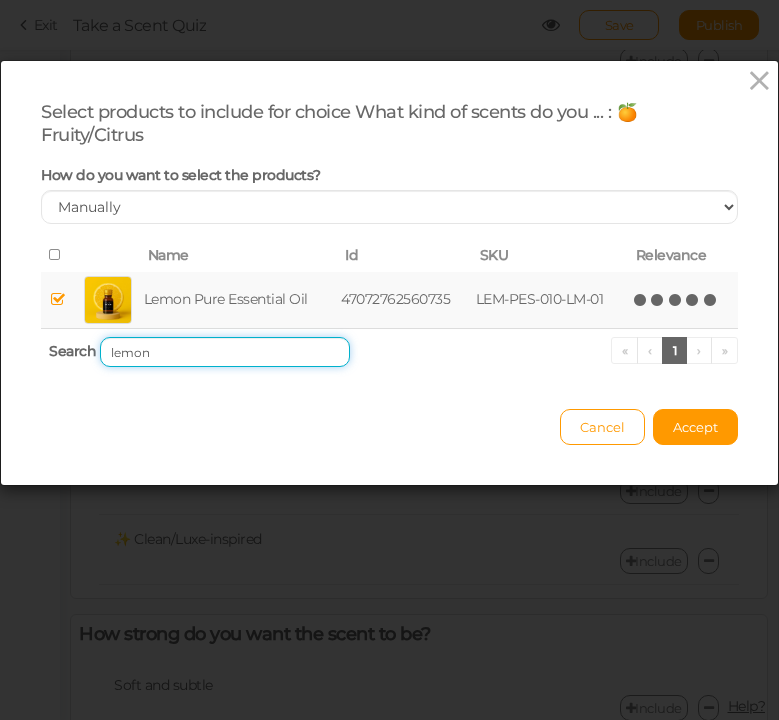 drag, startPoint x: 154, startPoint y: 355, endPoint x: 68, endPoint y: 348, distance: 86.28442 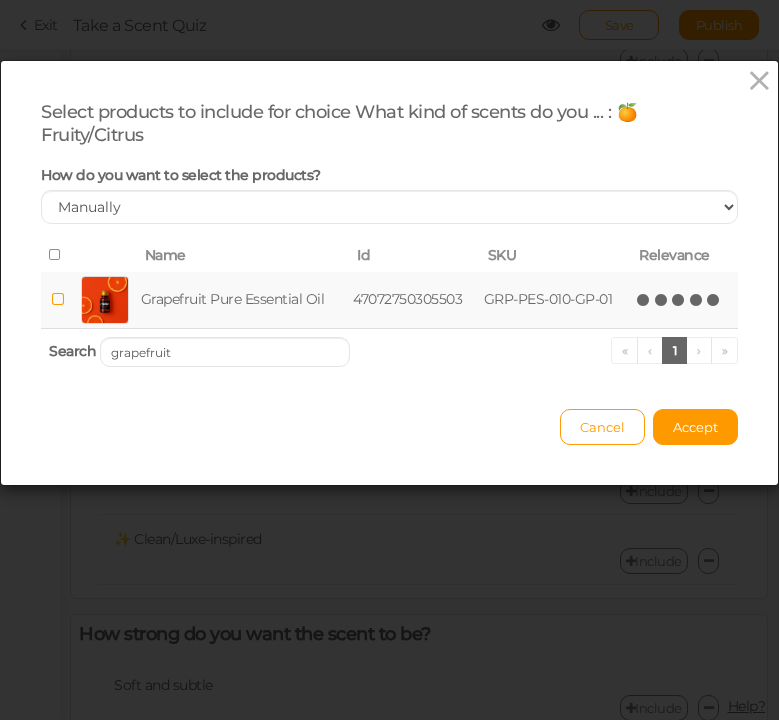 click at bounding box center (714, 300) 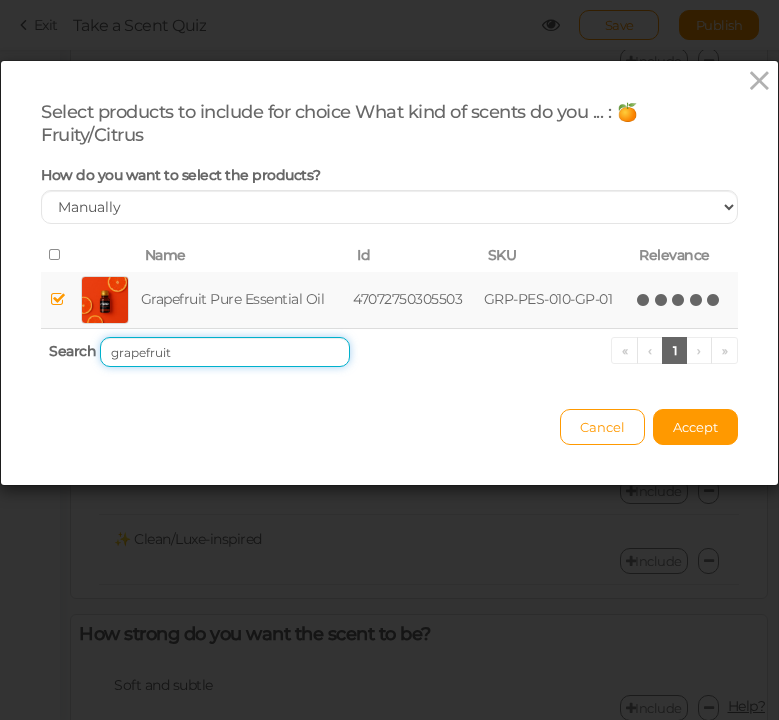 drag, startPoint x: 210, startPoint y: 354, endPoint x: 34, endPoint y: 354, distance: 176 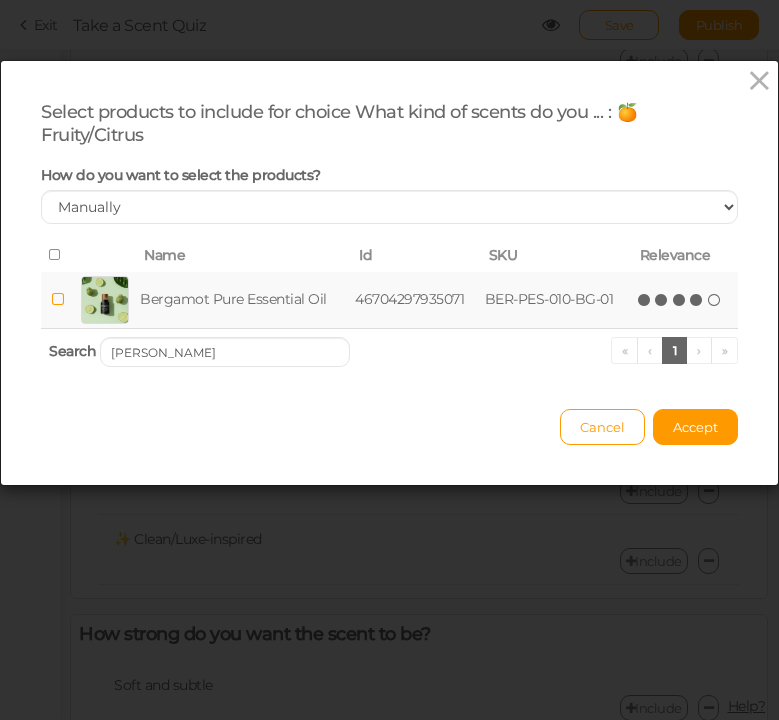 click at bounding box center [697, 300] 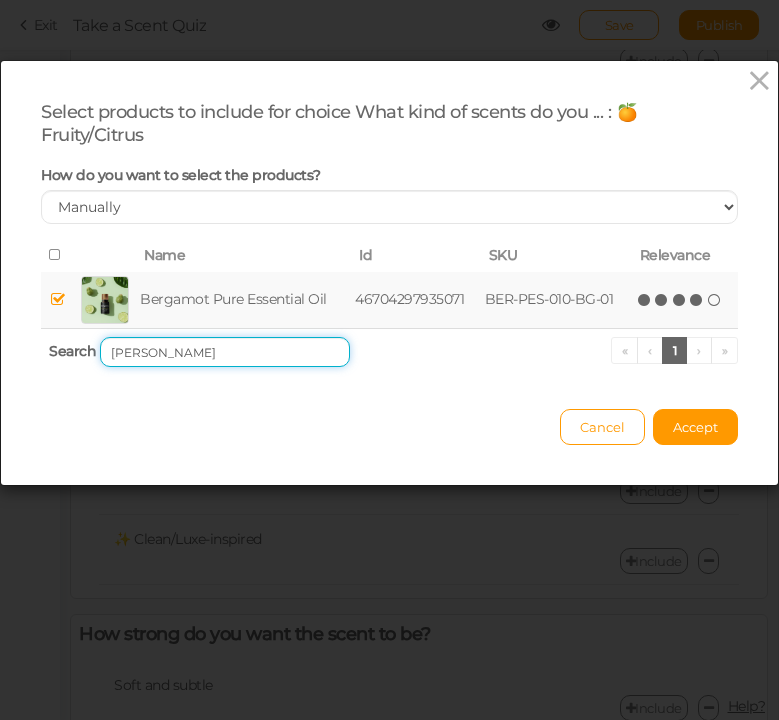 drag, startPoint x: 180, startPoint y: 349, endPoint x: 79, endPoint y: 345, distance: 101.07918 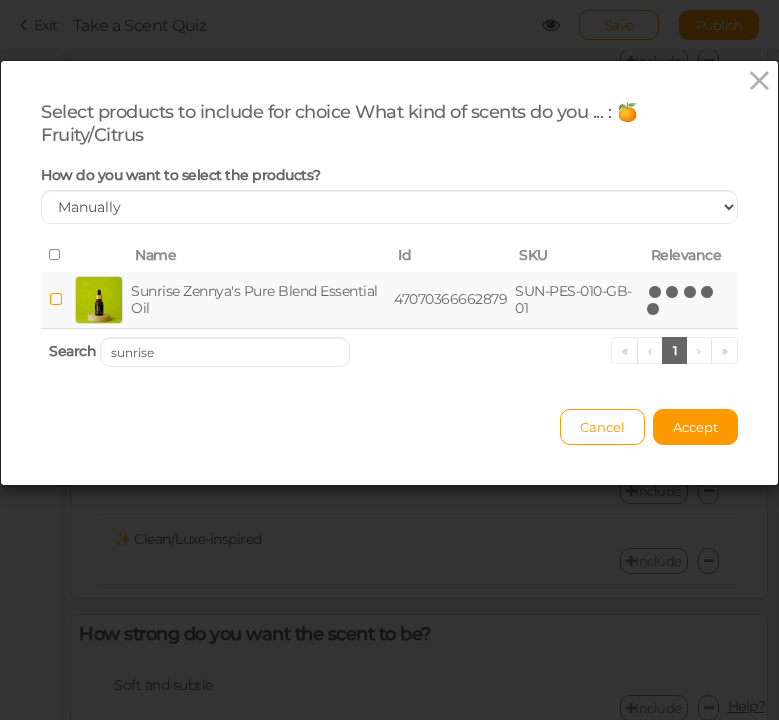 click at bounding box center (654, 309) 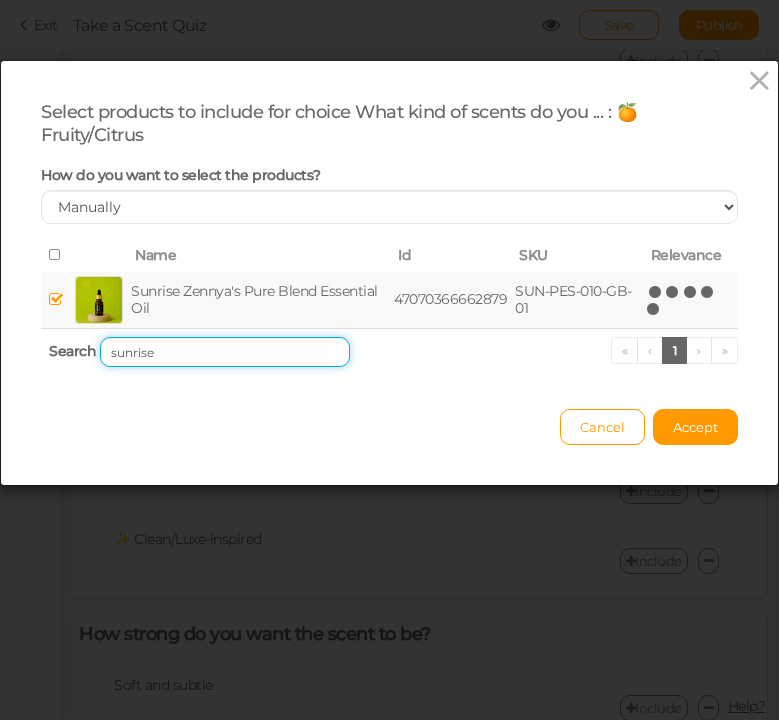 drag, startPoint x: 169, startPoint y: 356, endPoint x: 70, endPoint y: 347, distance: 99.40825 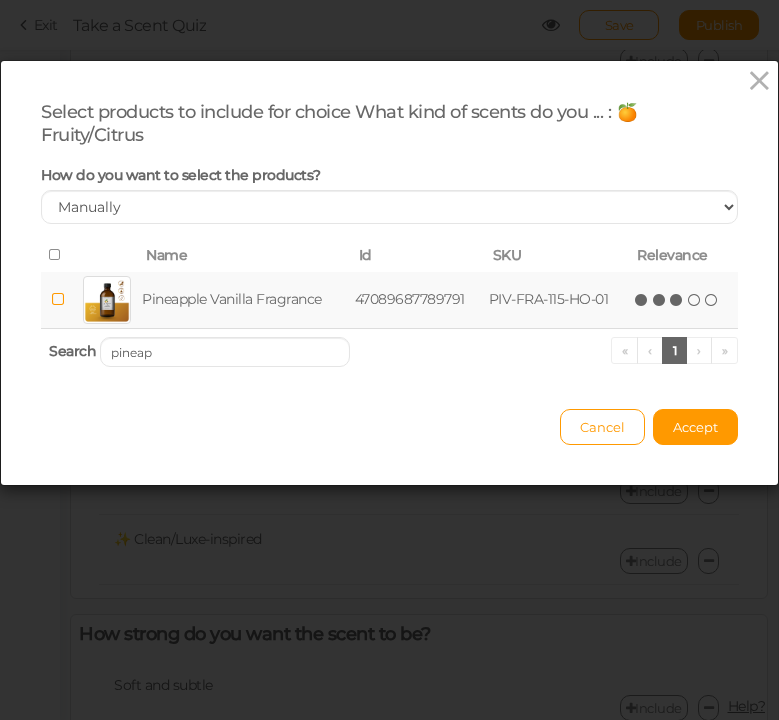 click at bounding box center (677, 300) 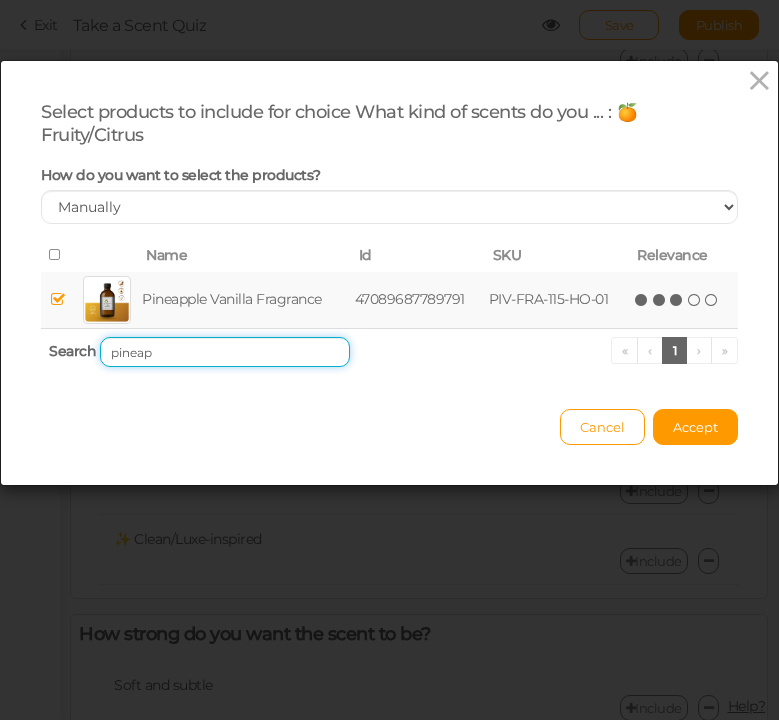 drag, startPoint x: 163, startPoint y: 352, endPoint x: 72, endPoint y: 337, distance: 92.22798 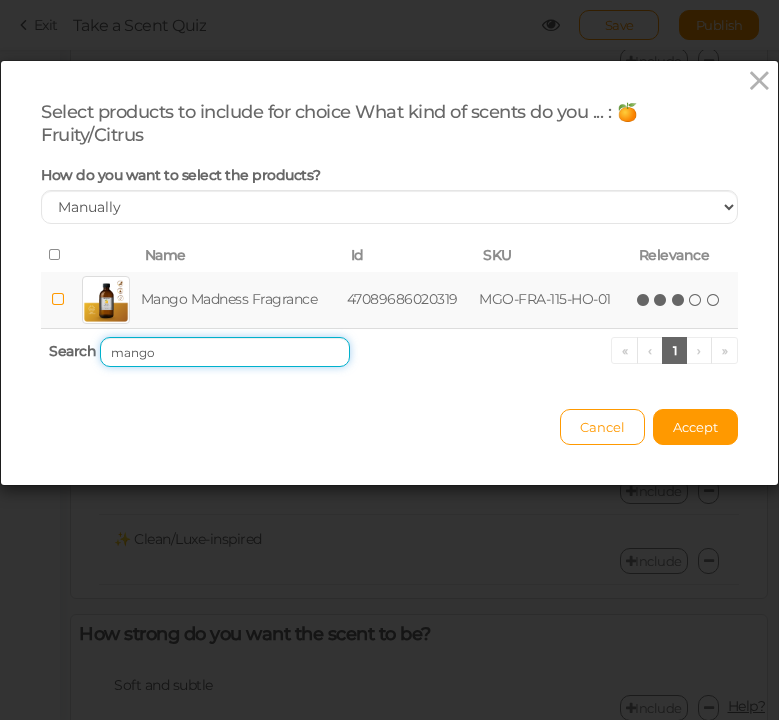type on "mango" 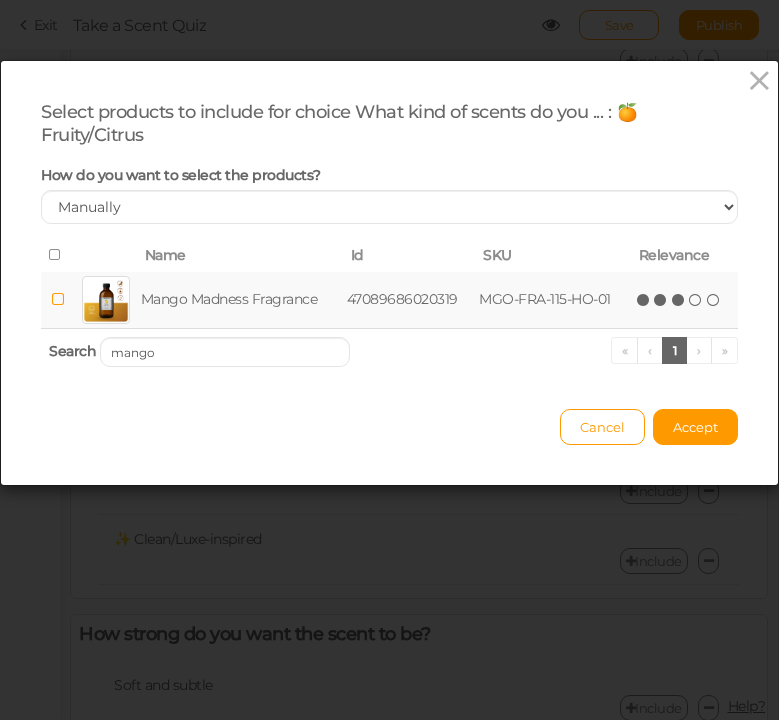 click at bounding box center [679, 300] 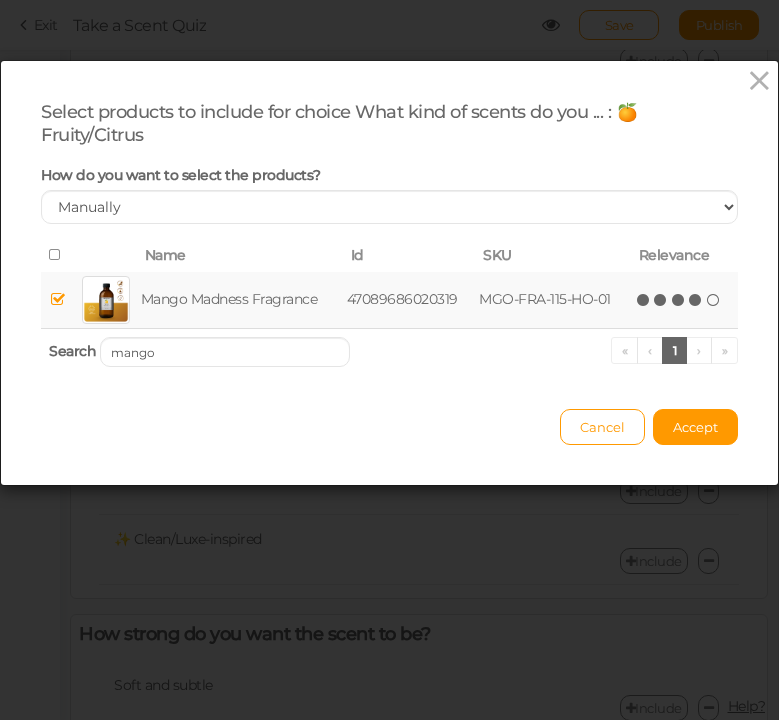 click at bounding box center (696, 300) 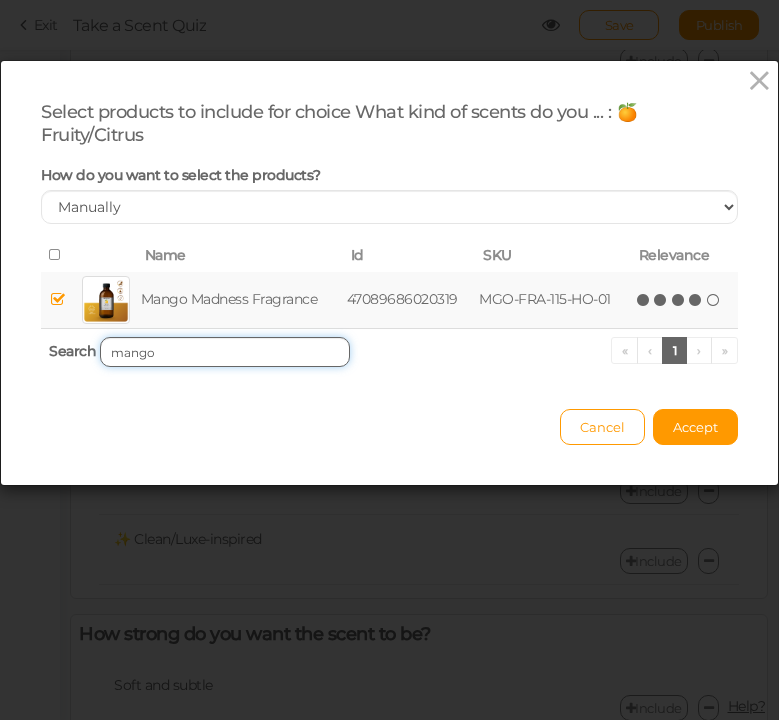 click on "mango" at bounding box center [225, 352] 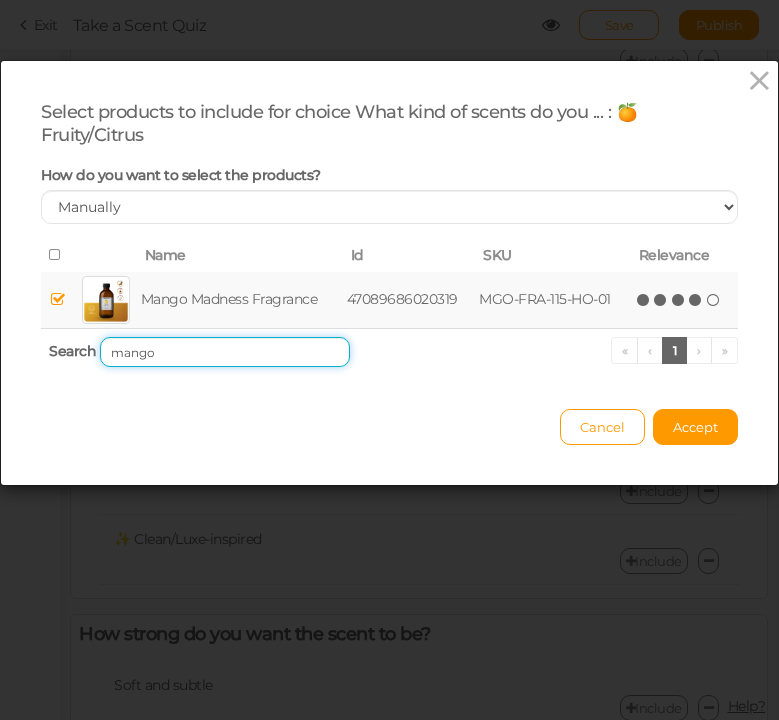 drag, startPoint x: 164, startPoint y: 358, endPoint x: 90, endPoint y: 358, distance: 74 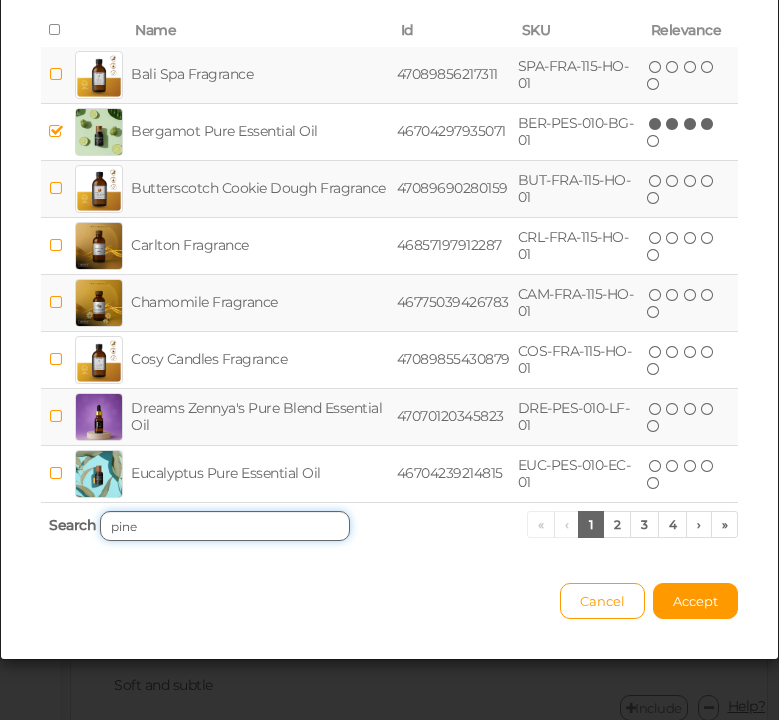 scroll, scrollTop: 0, scrollLeft: 0, axis: both 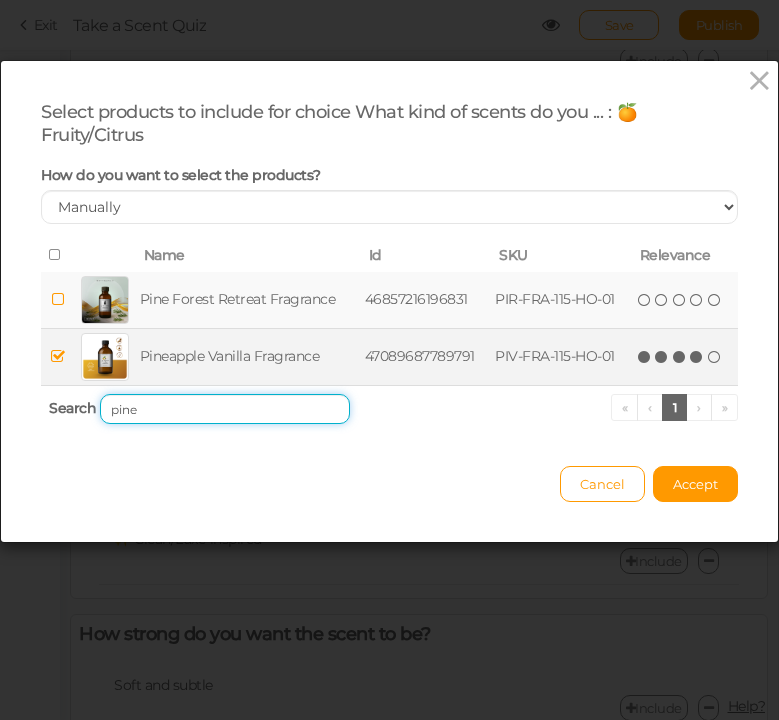 type on "pine" 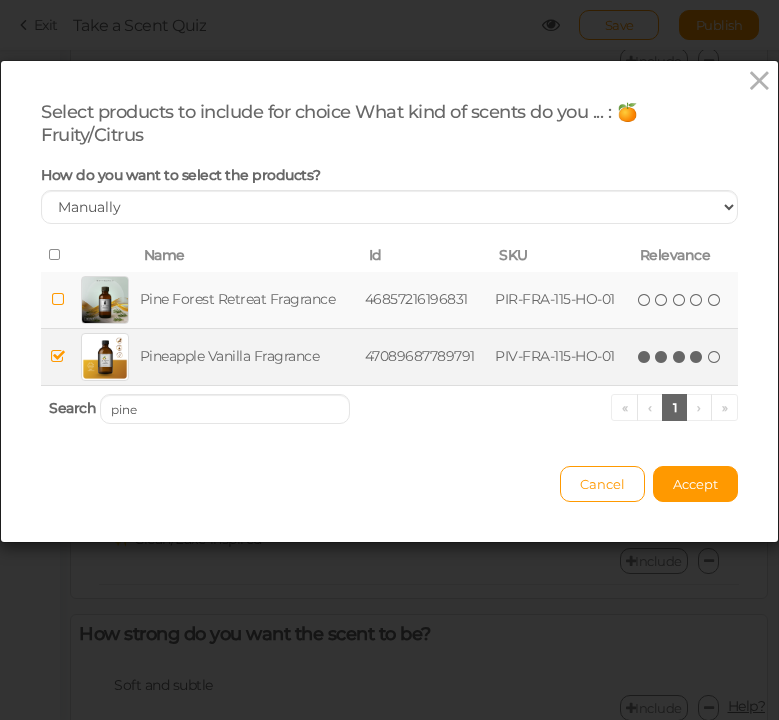 click at bounding box center (697, 357) 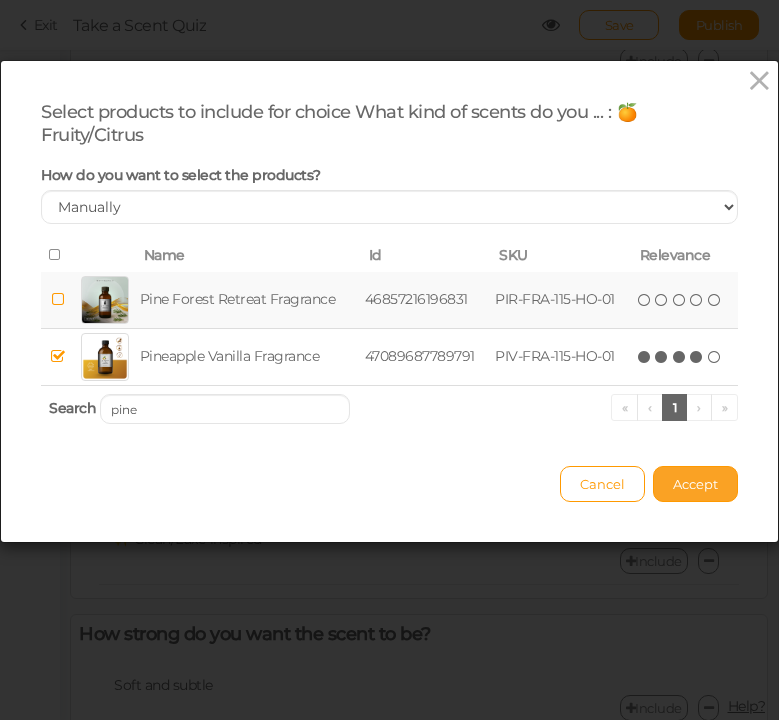click on "Accept" at bounding box center (695, 484) 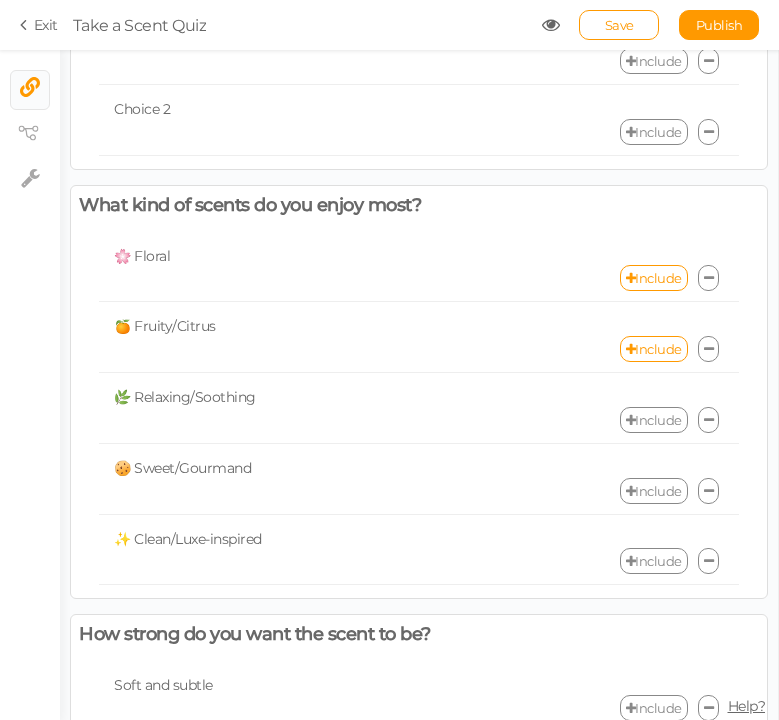 click on "Include" at bounding box center (654, 420) 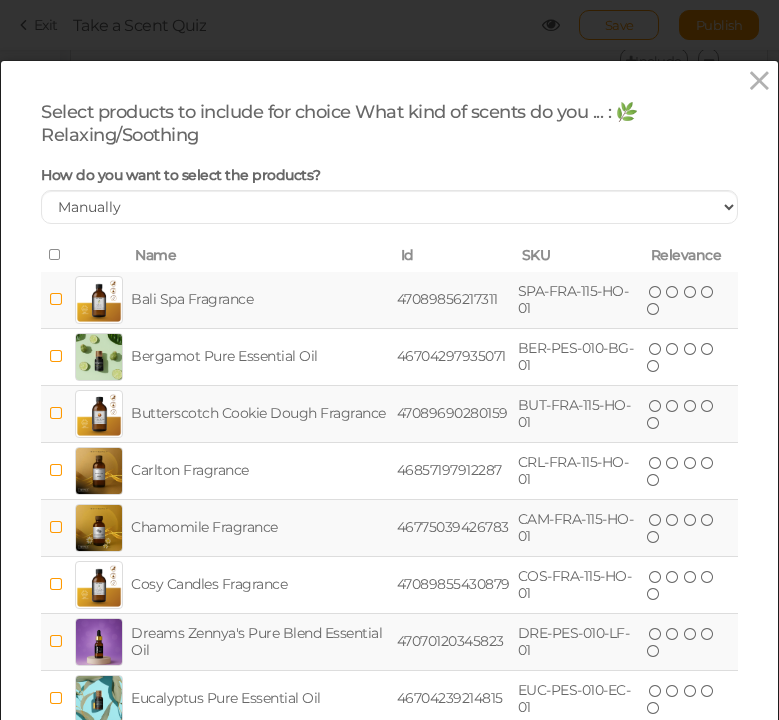 scroll, scrollTop: 225, scrollLeft: 0, axis: vertical 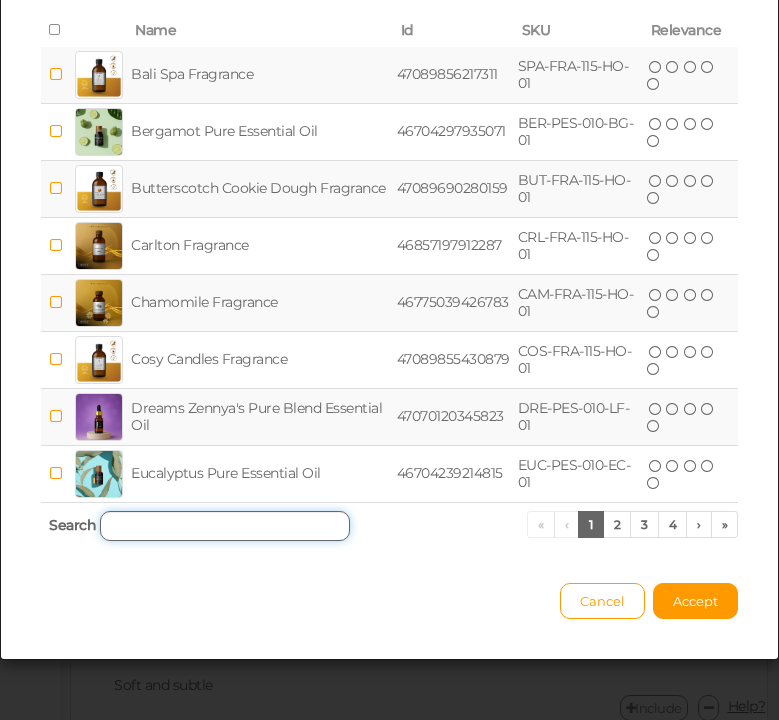 click at bounding box center (225, 526) 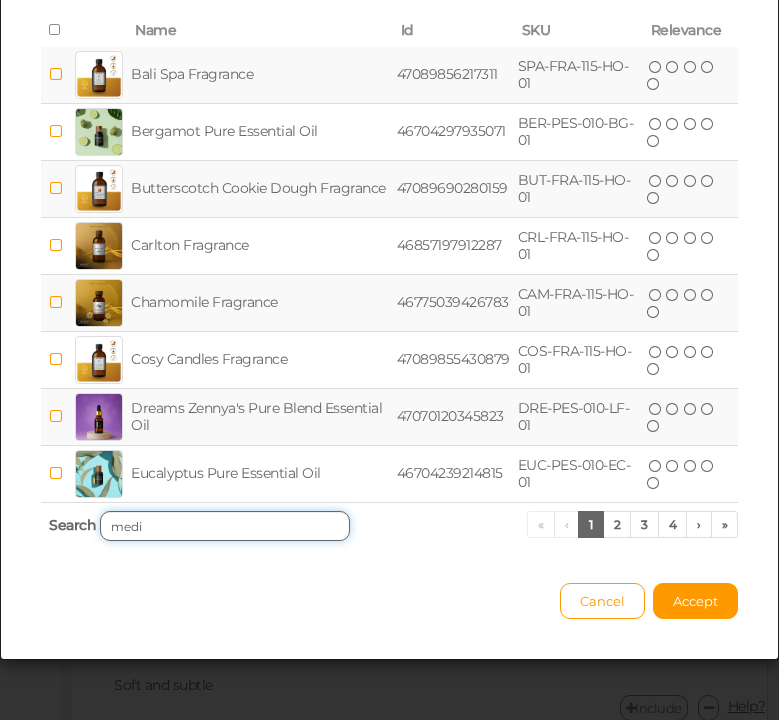 scroll, scrollTop: 0, scrollLeft: 0, axis: both 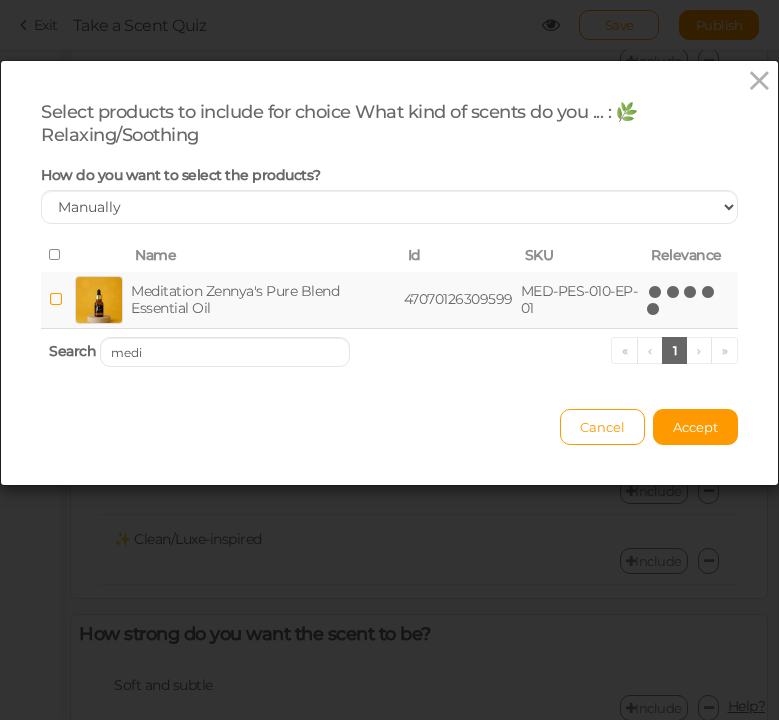 click at bounding box center [654, 309] 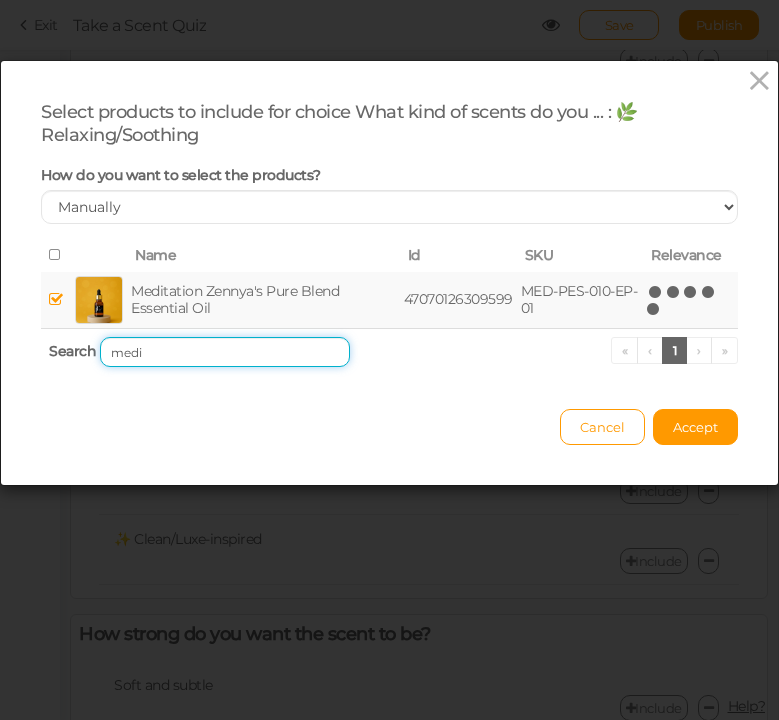 drag, startPoint x: 146, startPoint y: 355, endPoint x: 70, endPoint y: 355, distance: 76 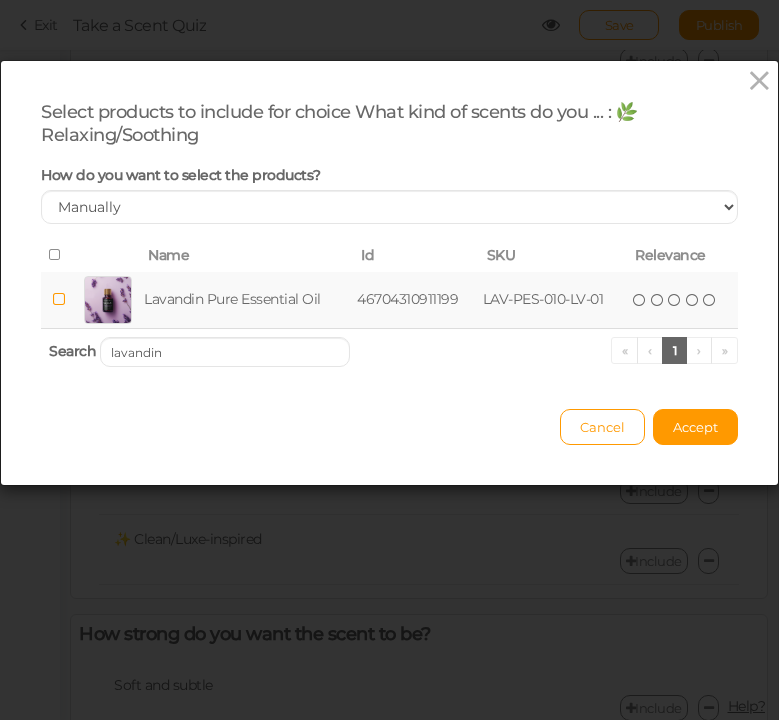 click on "( )
( )
( )
( )
( )" at bounding box center (682, 300) 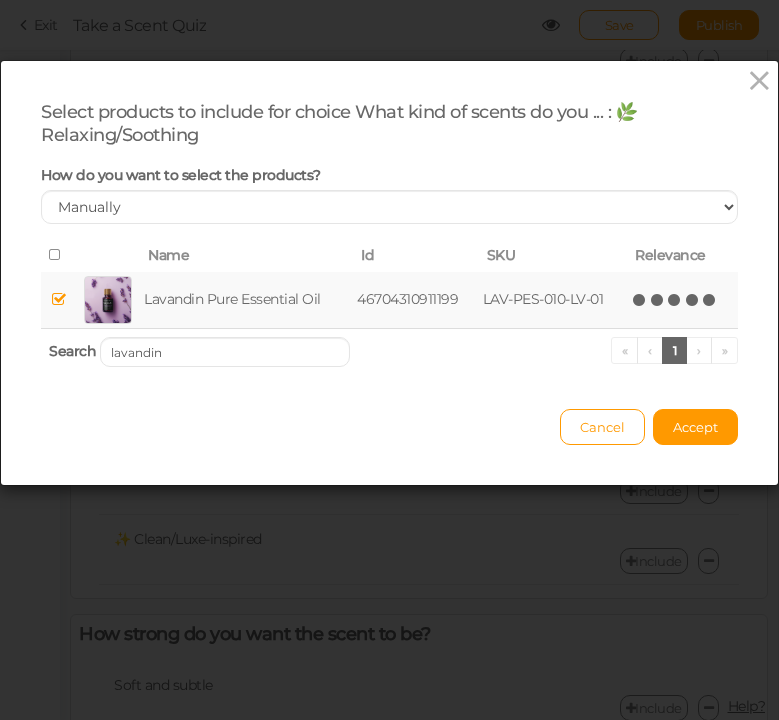 click at bounding box center (710, 300) 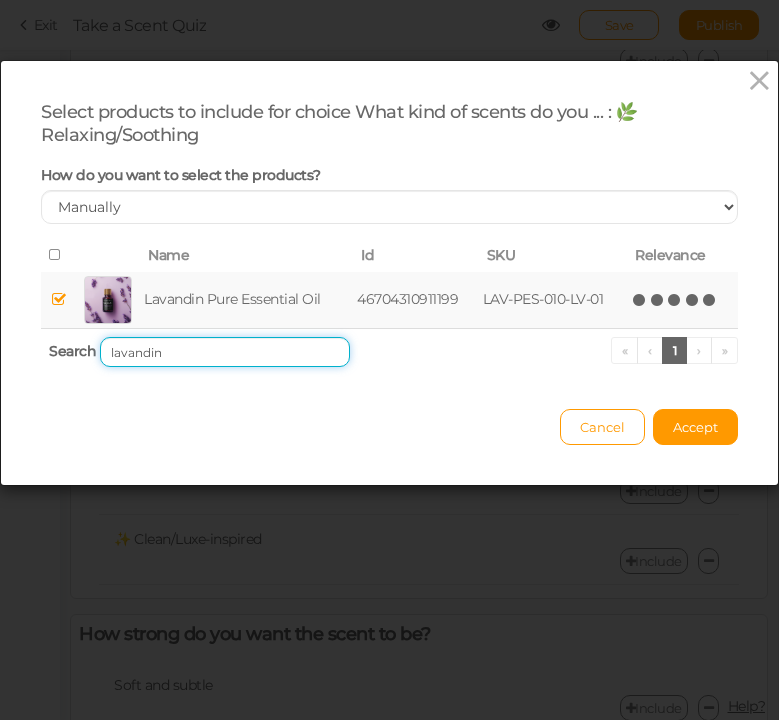 drag, startPoint x: 208, startPoint y: 349, endPoint x: 67, endPoint y: 333, distance: 141.90489 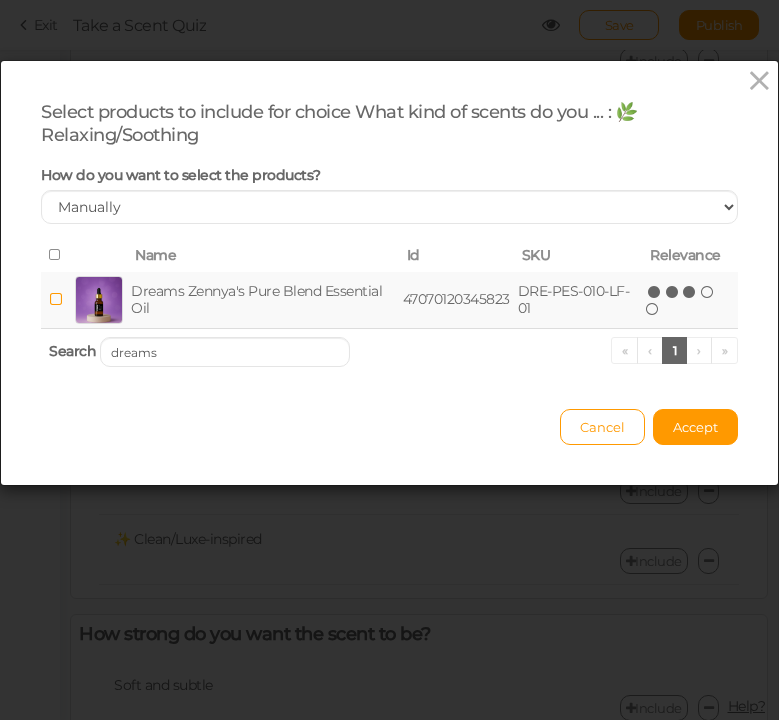 click at bounding box center (690, 292) 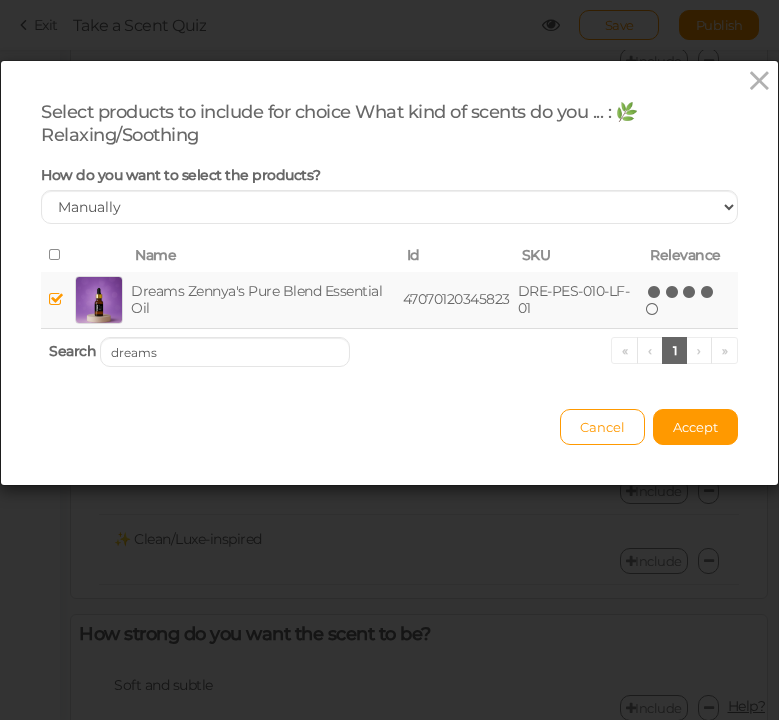 click at bounding box center (708, 292) 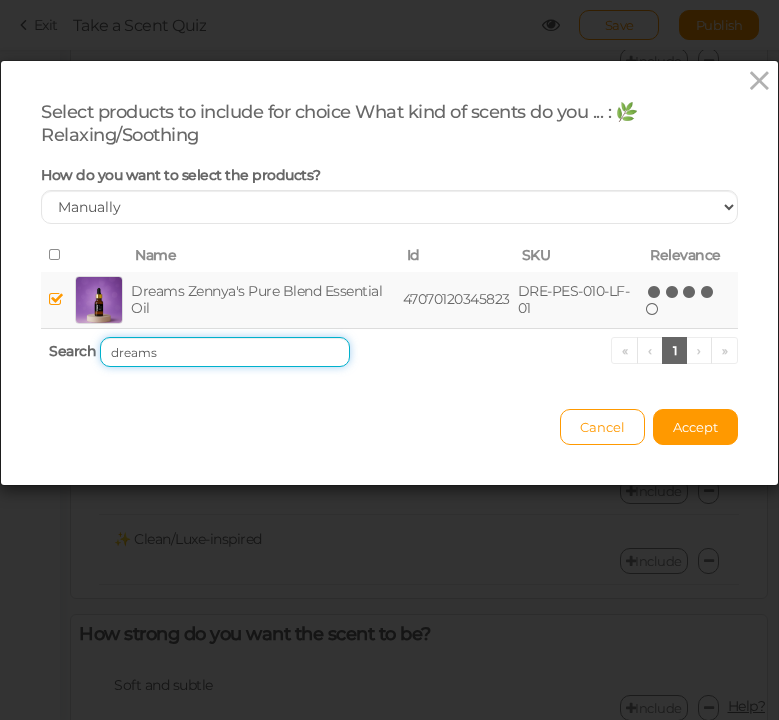 drag, startPoint x: 158, startPoint y: 351, endPoint x: 94, endPoint y: 350, distance: 64.00781 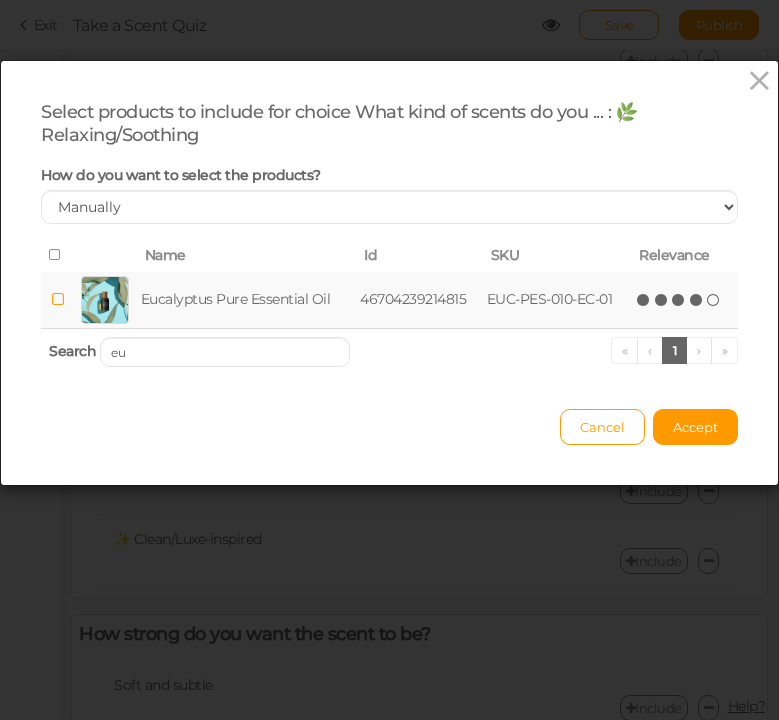 click at bounding box center (697, 300) 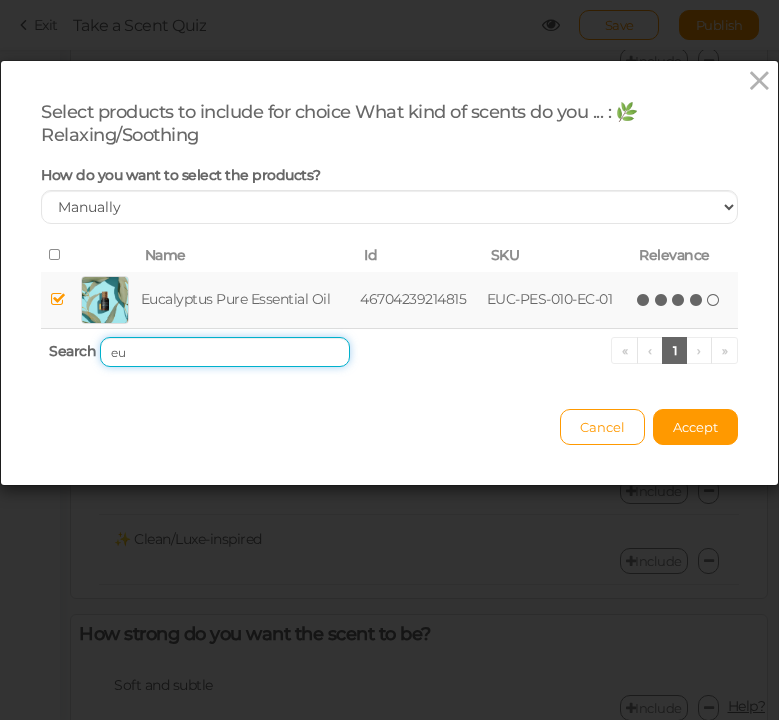 drag, startPoint x: 194, startPoint y: 350, endPoint x: 55, endPoint y: 328, distance: 140.73024 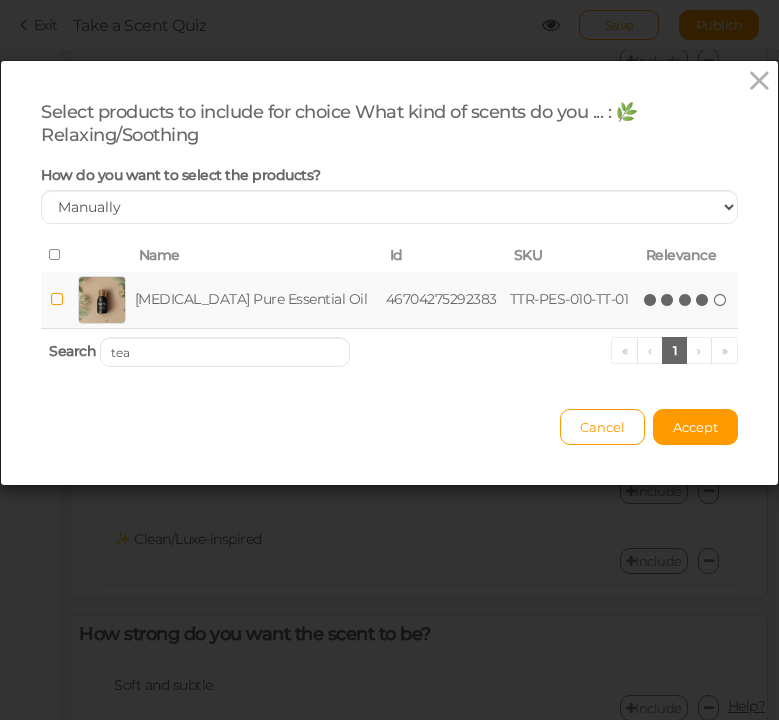click at bounding box center [703, 300] 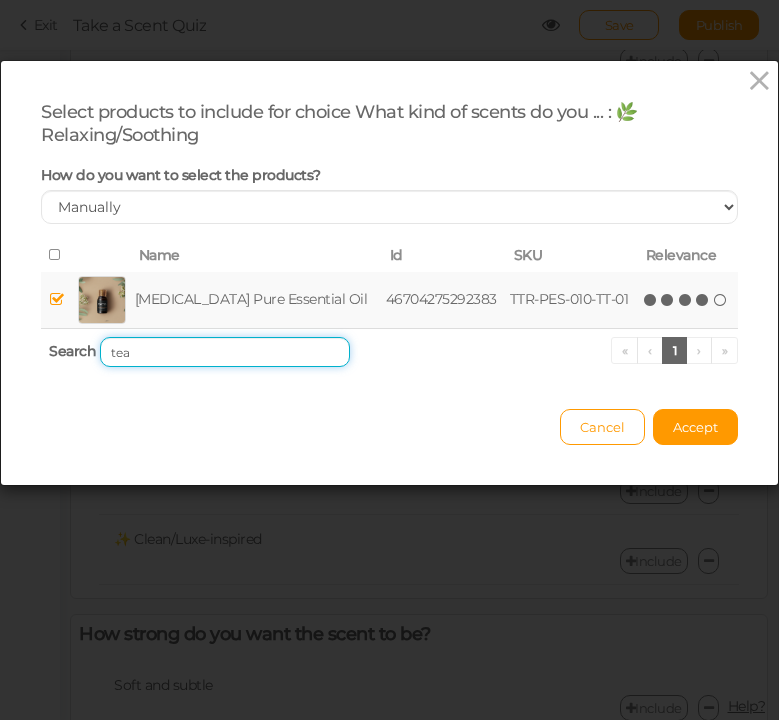 drag, startPoint x: 135, startPoint y: 347, endPoint x: 64, endPoint y: 337, distance: 71.70077 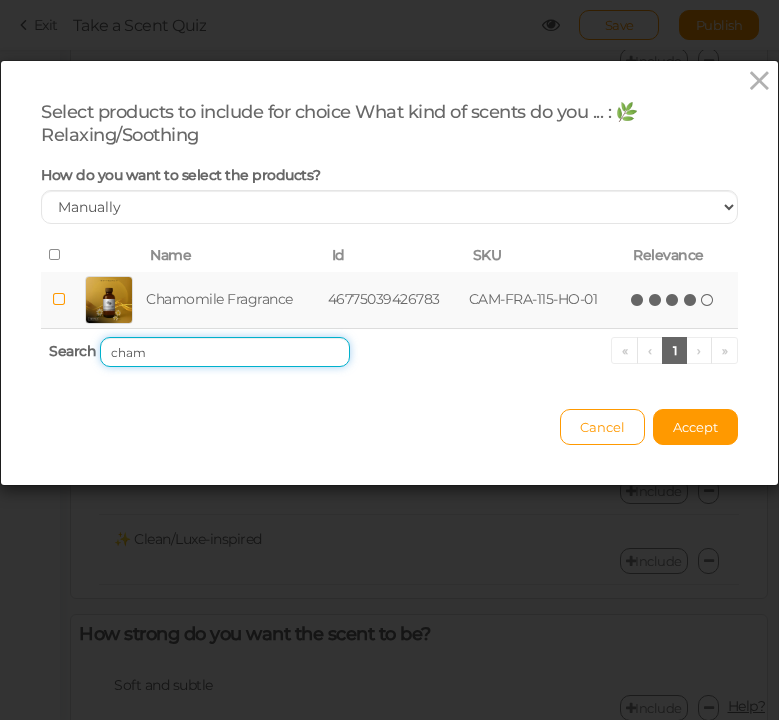 type on "cham" 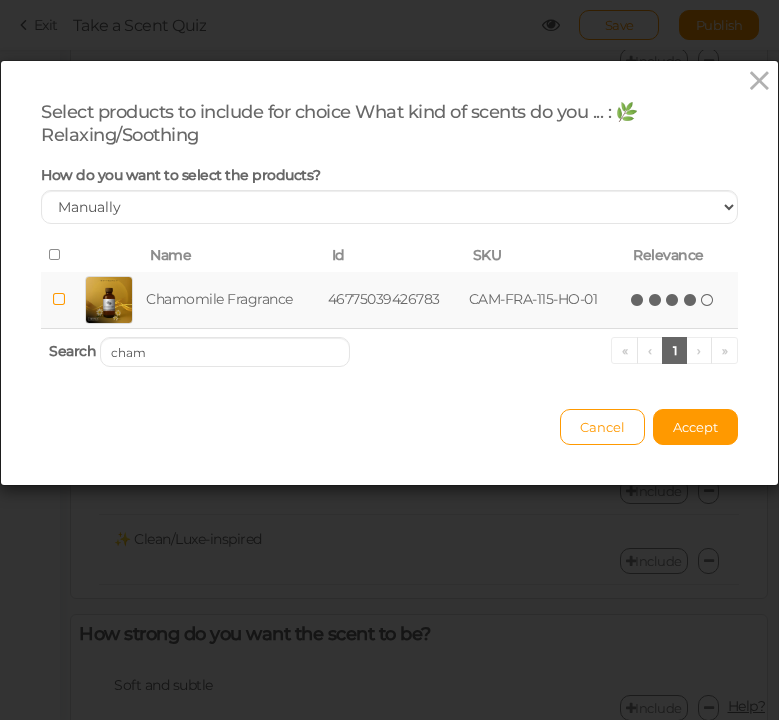 click at bounding box center [691, 300] 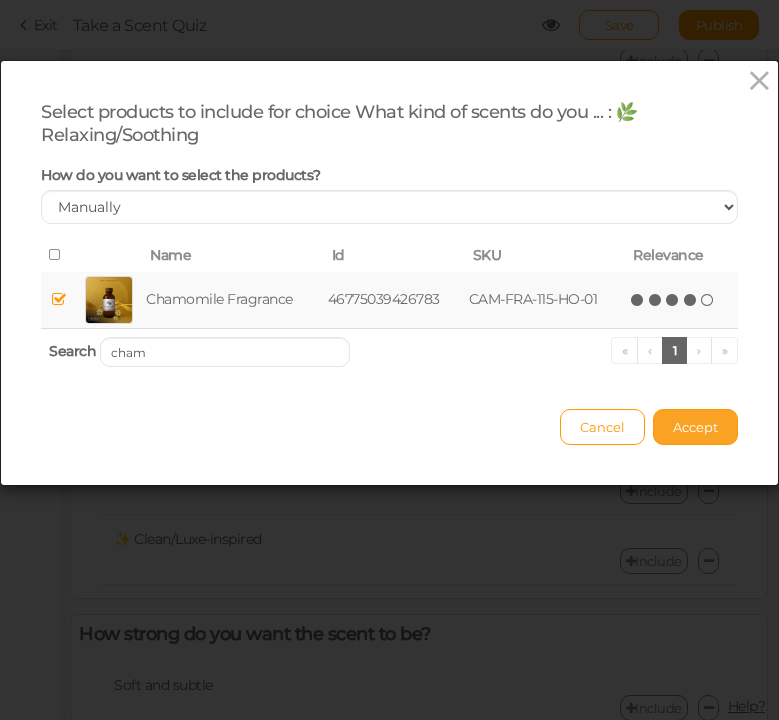 click on "Accept" at bounding box center (695, 427) 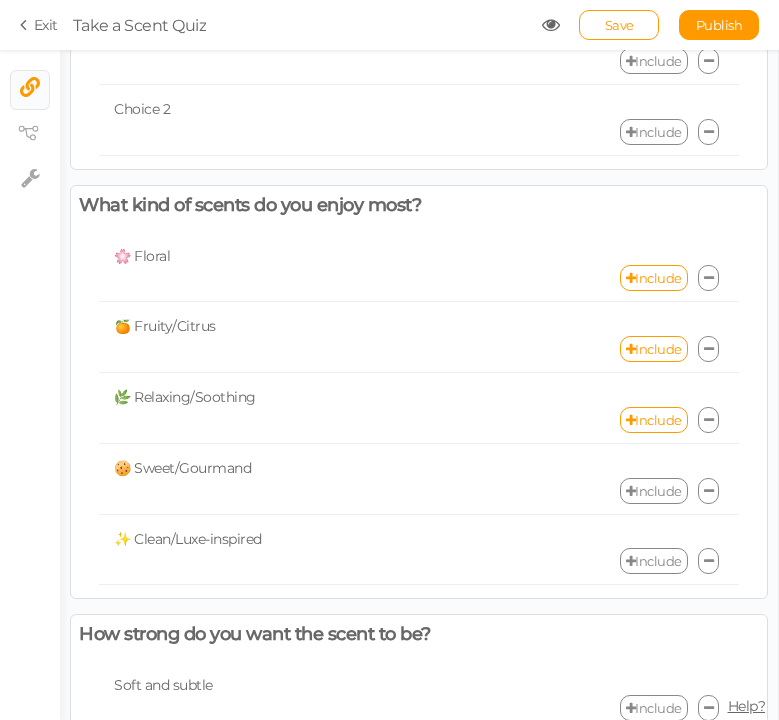 click on "Include" at bounding box center (654, 491) 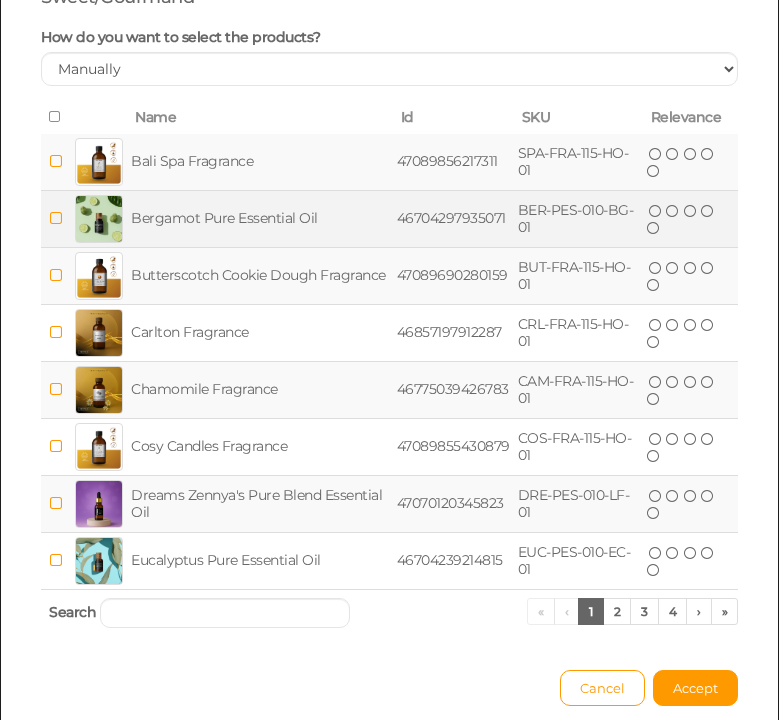 scroll, scrollTop: 225, scrollLeft: 0, axis: vertical 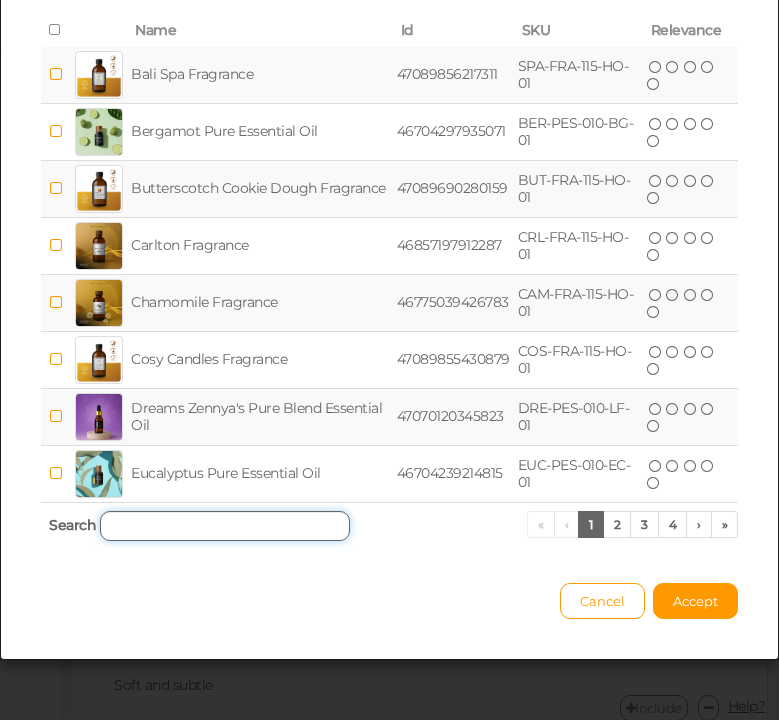 click at bounding box center (225, 526) 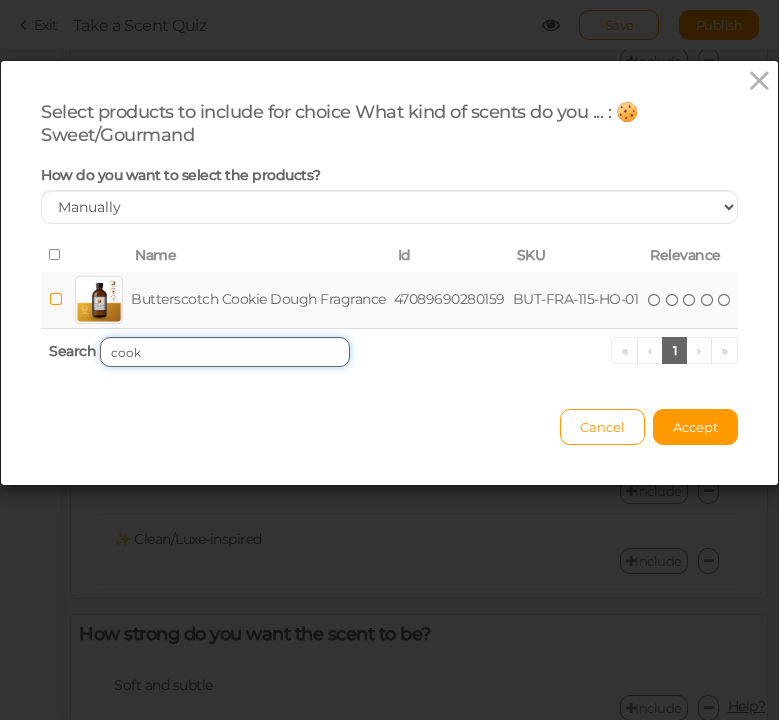 scroll, scrollTop: 0, scrollLeft: 0, axis: both 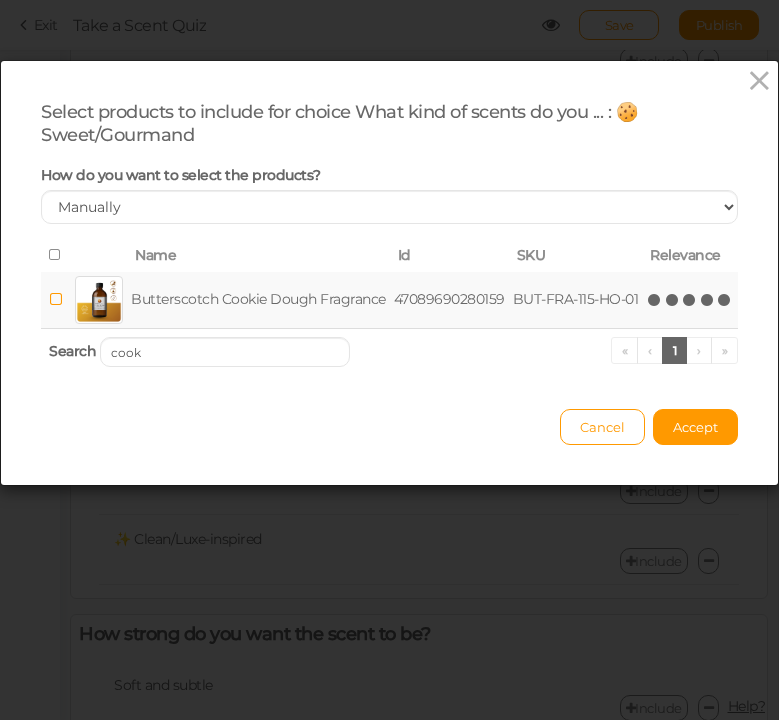 click at bounding box center (725, 300) 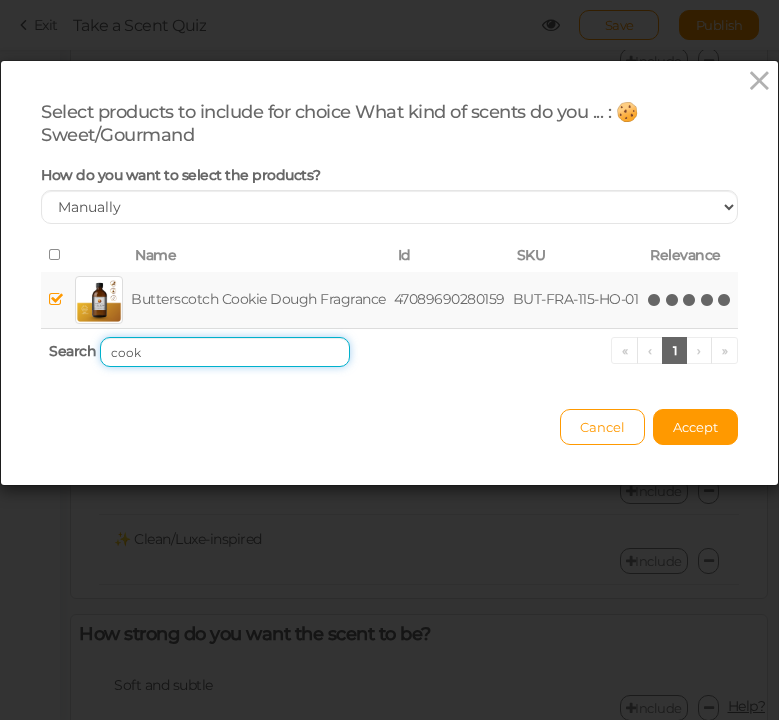 drag, startPoint x: 154, startPoint y: 346, endPoint x: 74, endPoint y: 345, distance: 80.00625 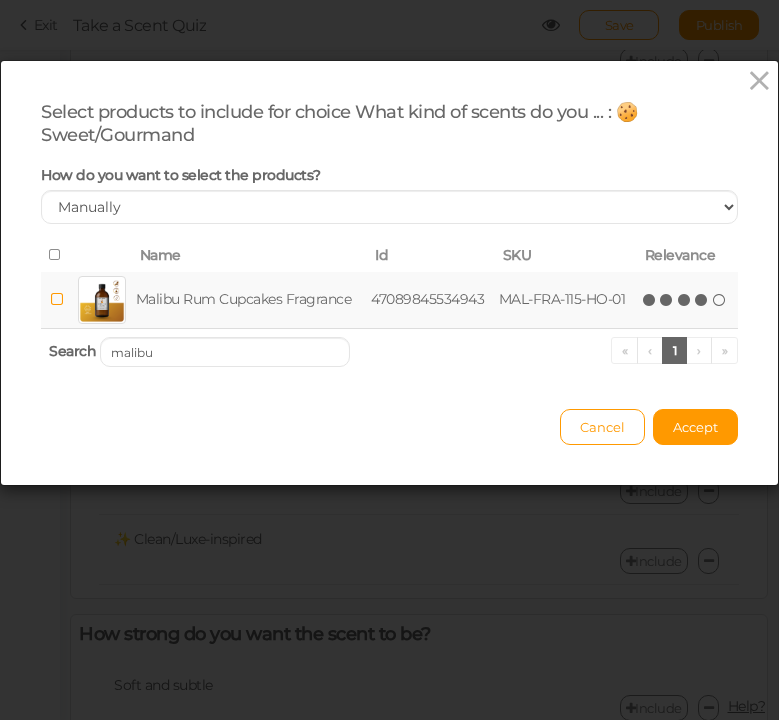 click at bounding box center (702, 300) 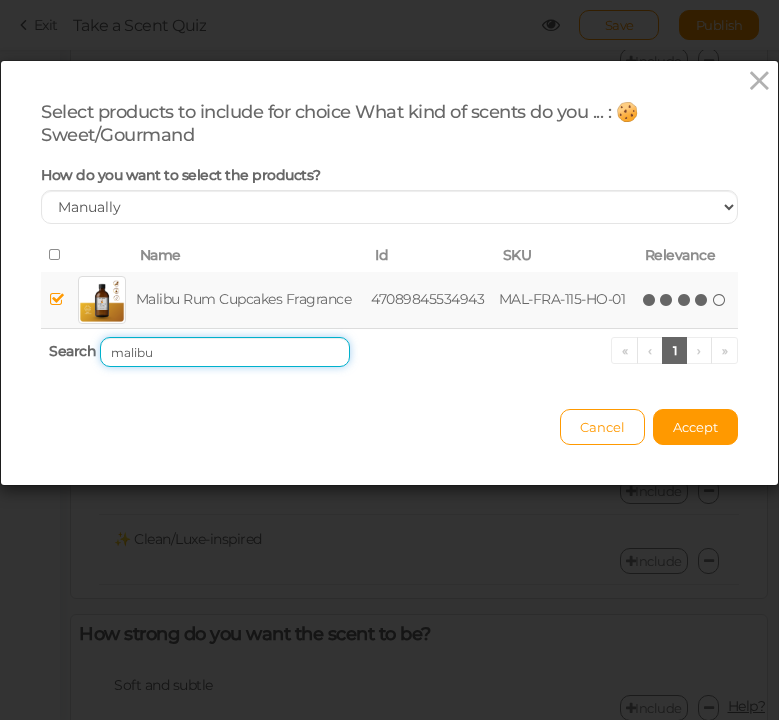 drag, startPoint x: 191, startPoint y: 347, endPoint x: 45, endPoint y: 347, distance: 146 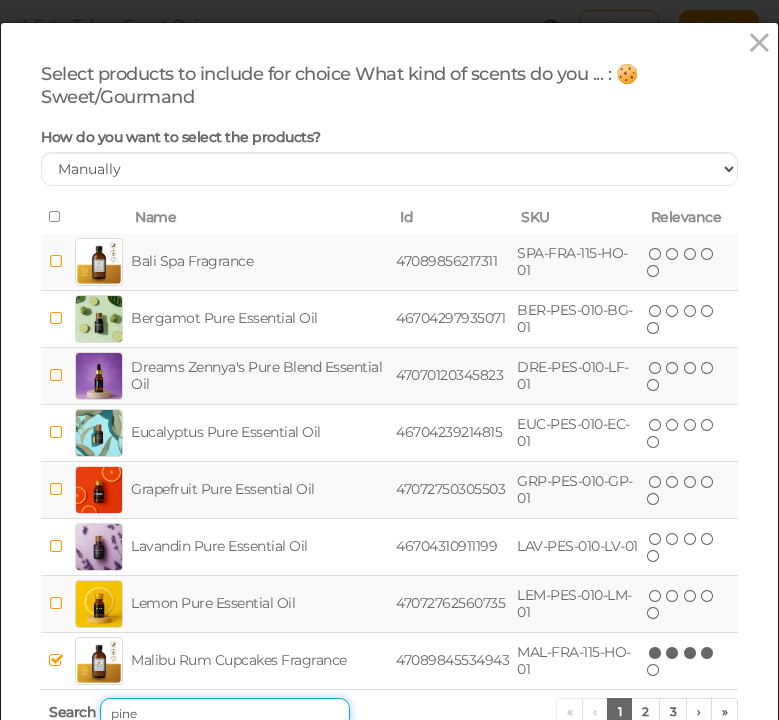 scroll, scrollTop: 0, scrollLeft: 0, axis: both 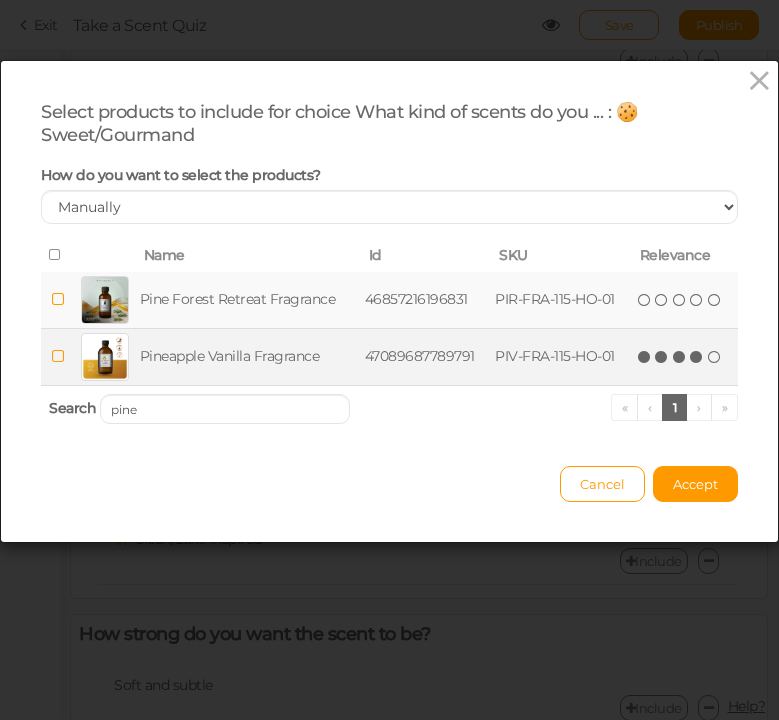 click at bounding box center (697, 357) 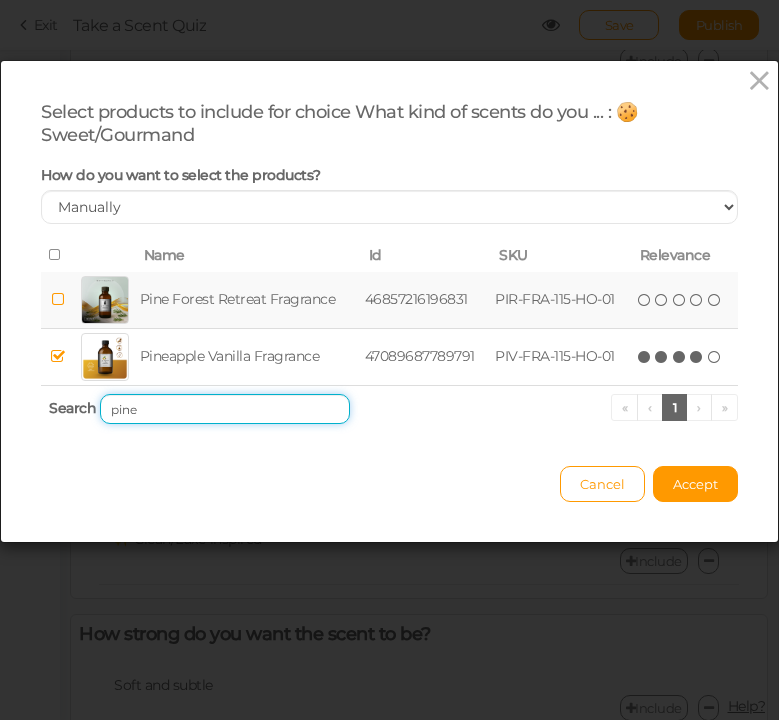 drag, startPoint x: 180, startPoint y: 413, endPoint x: 62, endPoint y: 405, distance: 118.270874 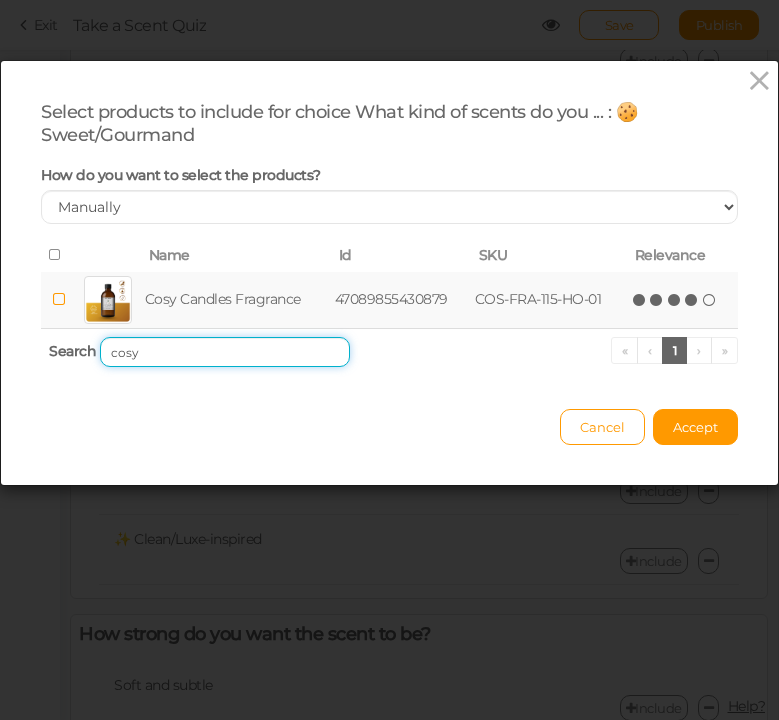 type on "cosy" 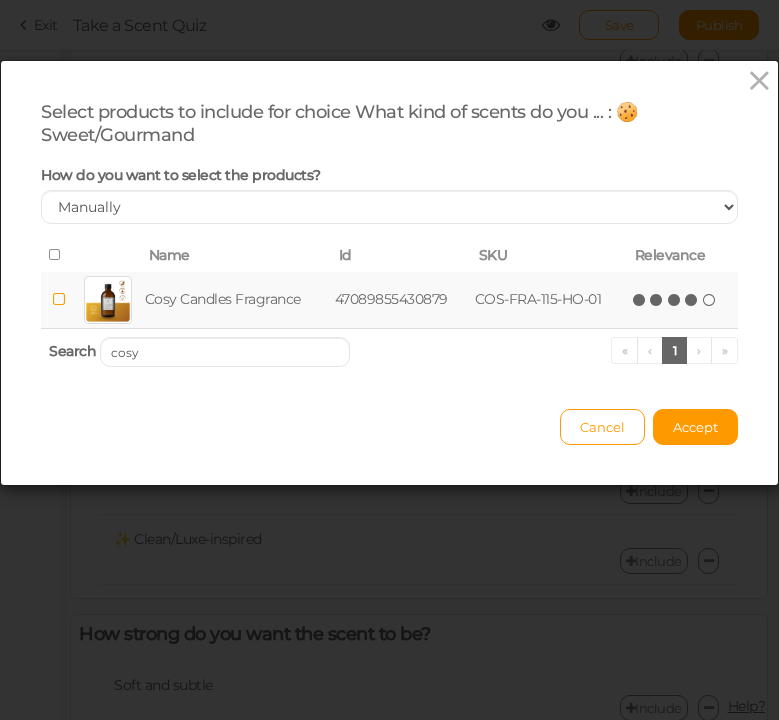 click at bounding box center (692, 300) 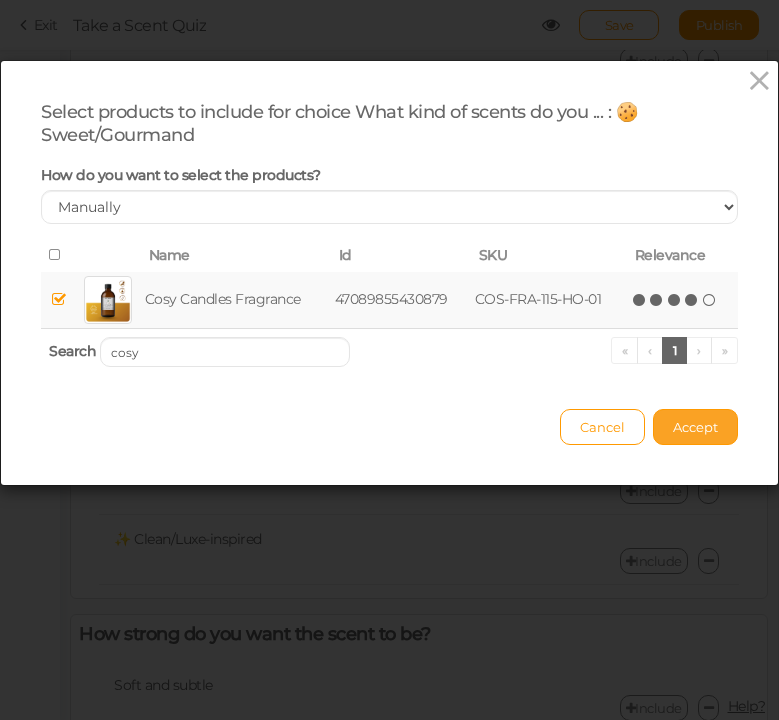 click on "Accept" at bounding box center (695, 427) 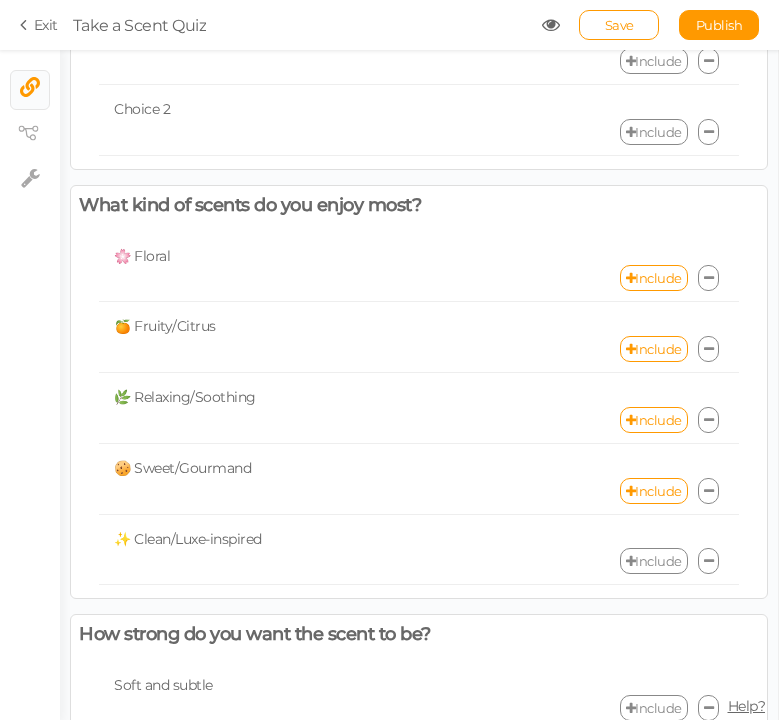 click on "Include" at bounding box center [654, 561] 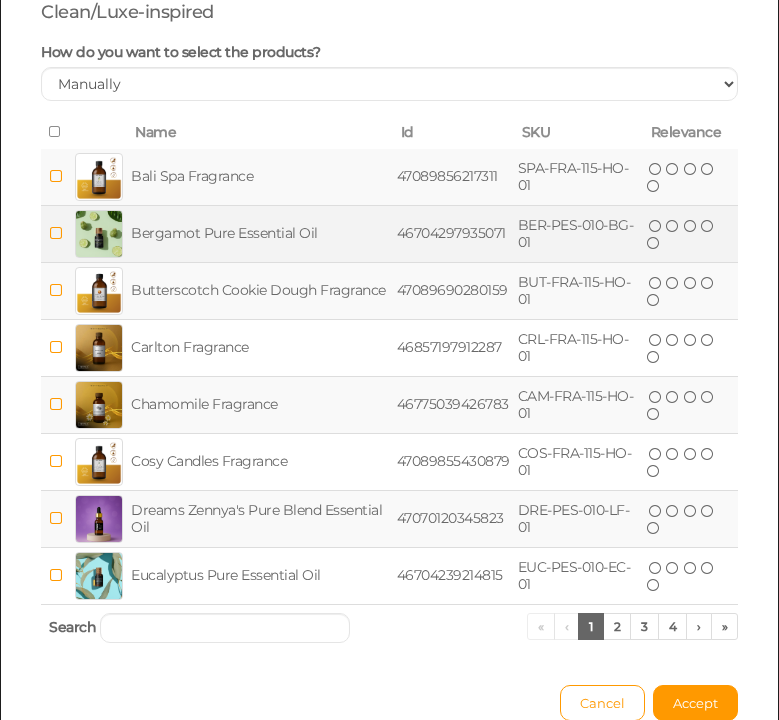 scroll, scrollTop: 225, scrollLeft: 0, axis: vertical 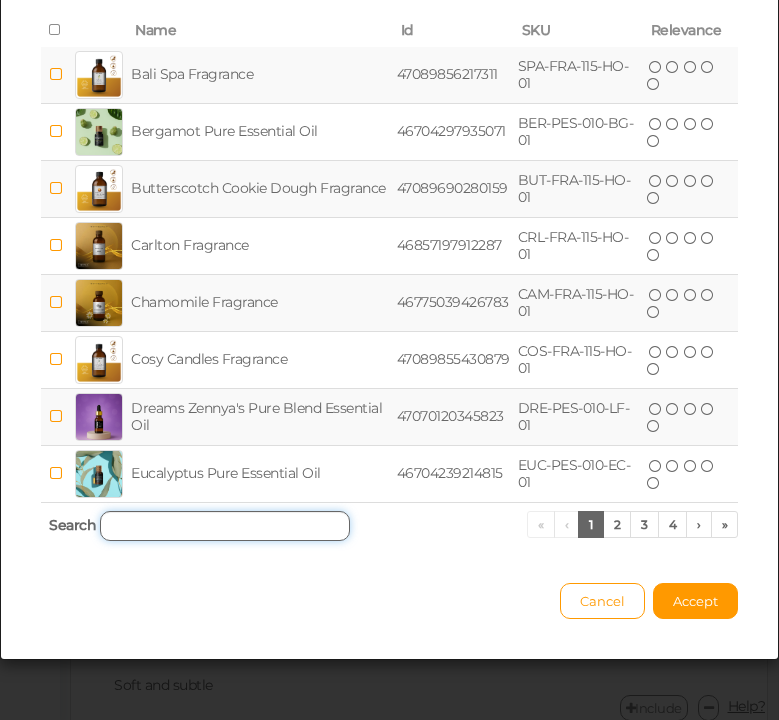 click at bounding box center [225, 526] 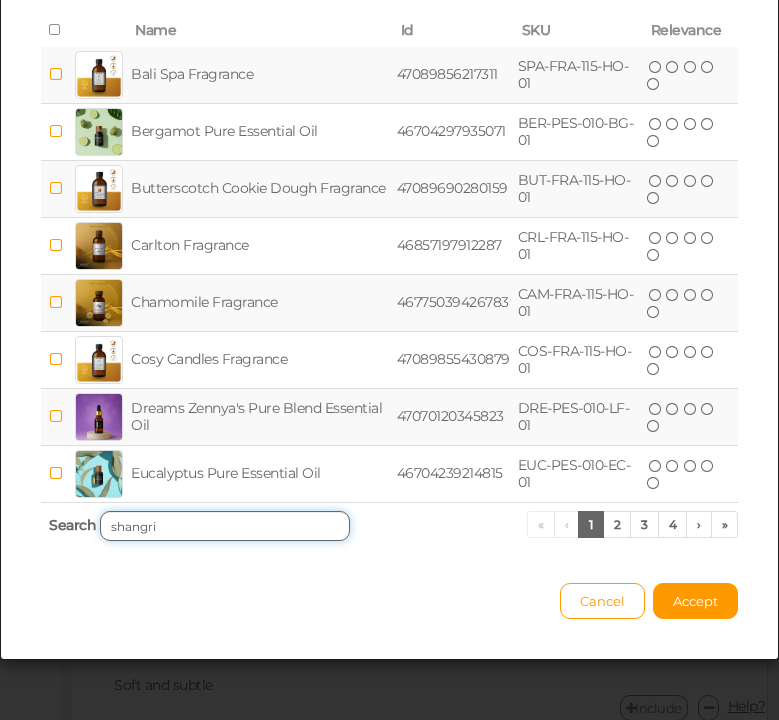 scroll, scrollTop: 0, scrollLeft: 0, axis: both 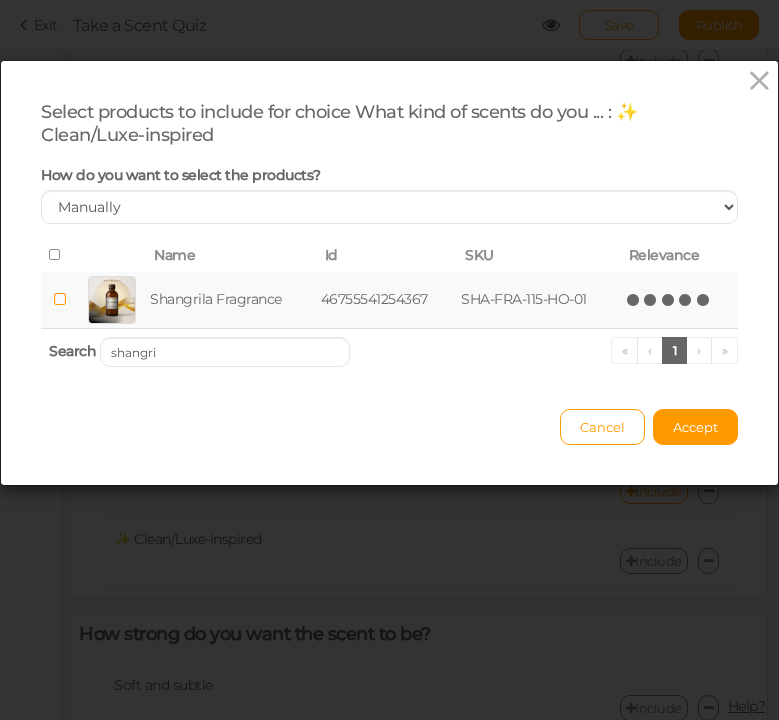 click at bounding box center [704, 300] 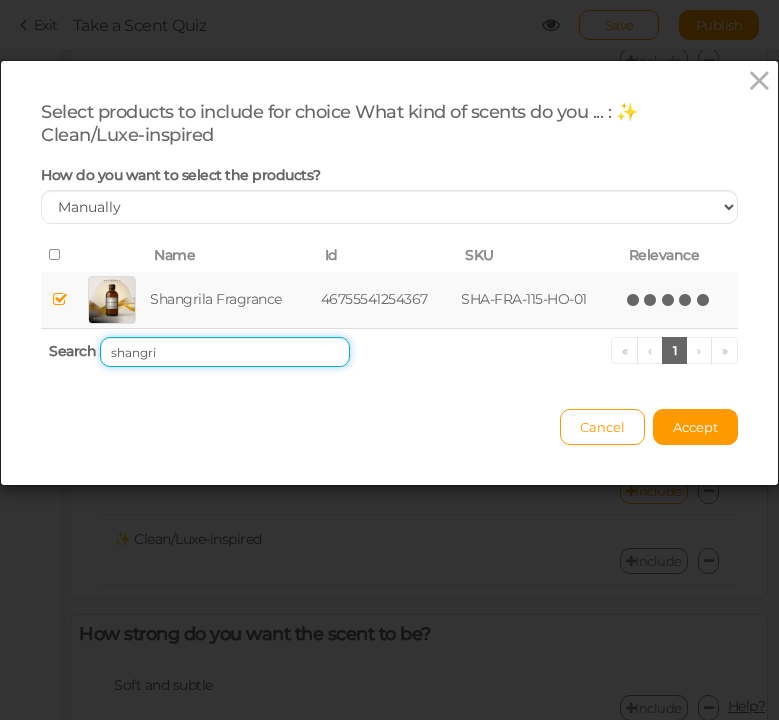 drag, startPoint x: 232, startPoint y: 348, endPoint x: 64, endPoint y: 343, distance: 168.07439 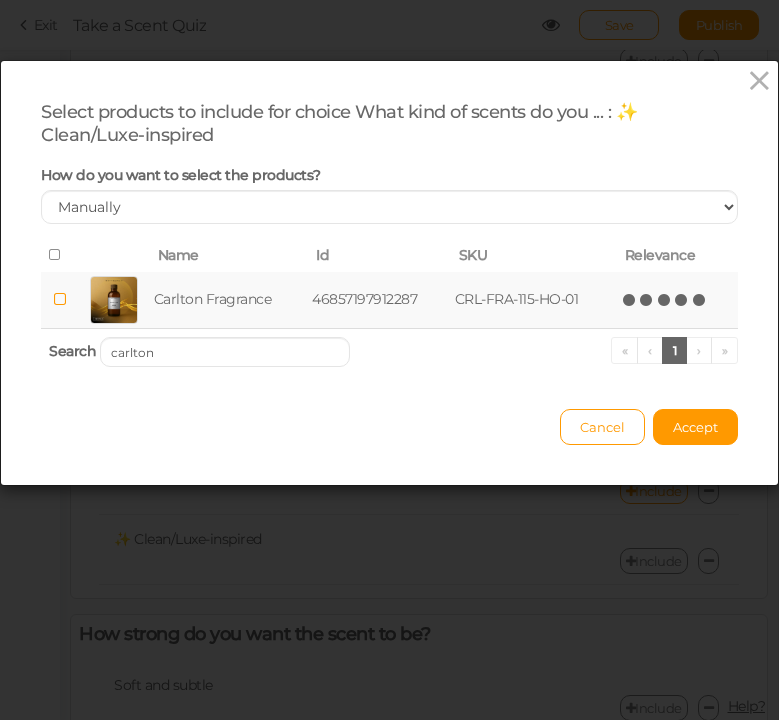 click at bounding box center (700, 300) 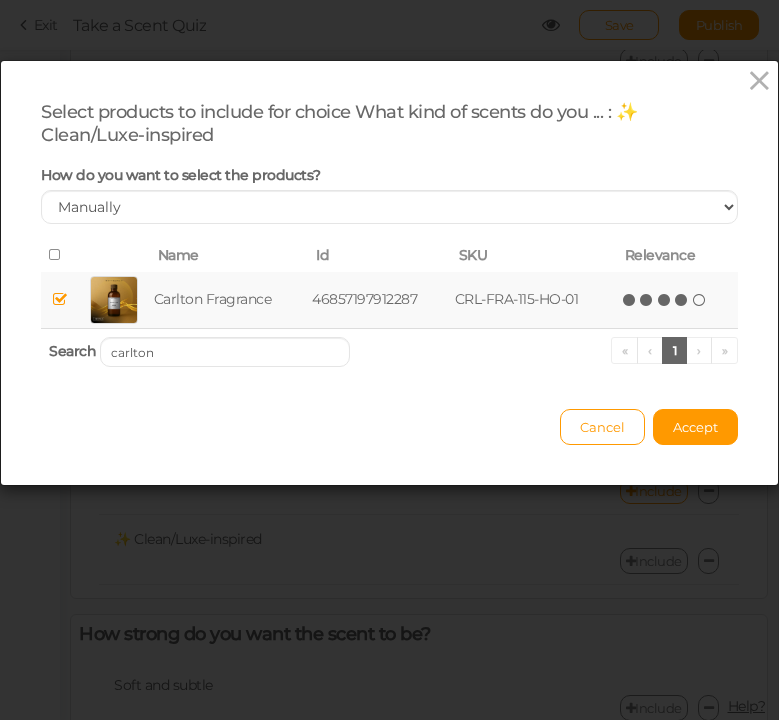 click at bounding box center [682, 300] 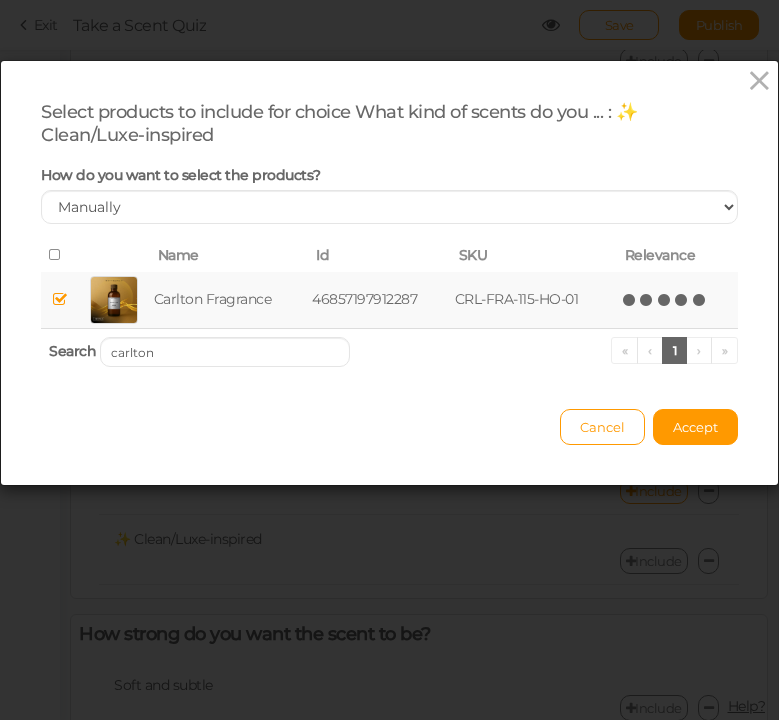 click on "(*)
(*)
(*)
(*)
(*)" at bounding box center (665, 299) 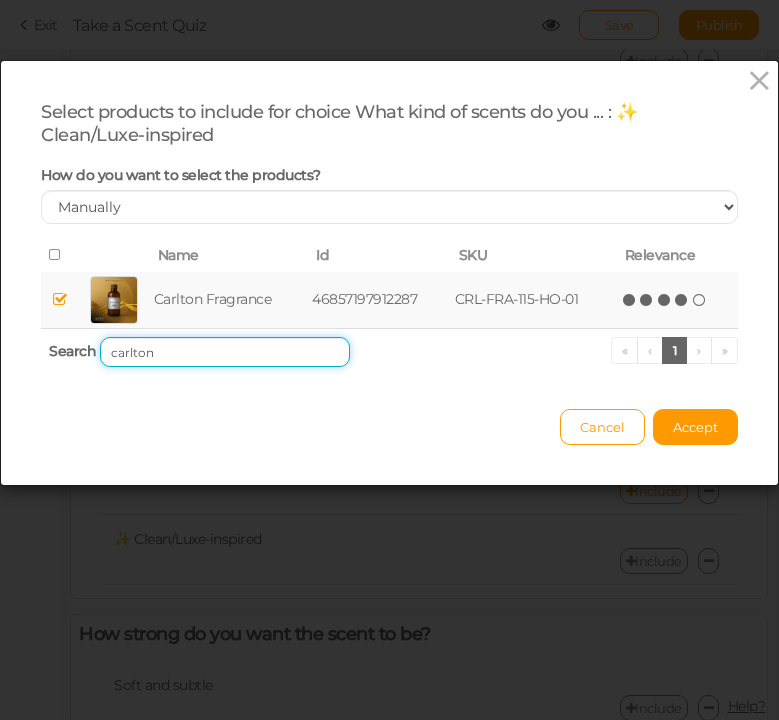 drag, startPoint x: 187, startPoint y: 353, endPoint x: 76, endPoint y: 352, distance: 111.0045 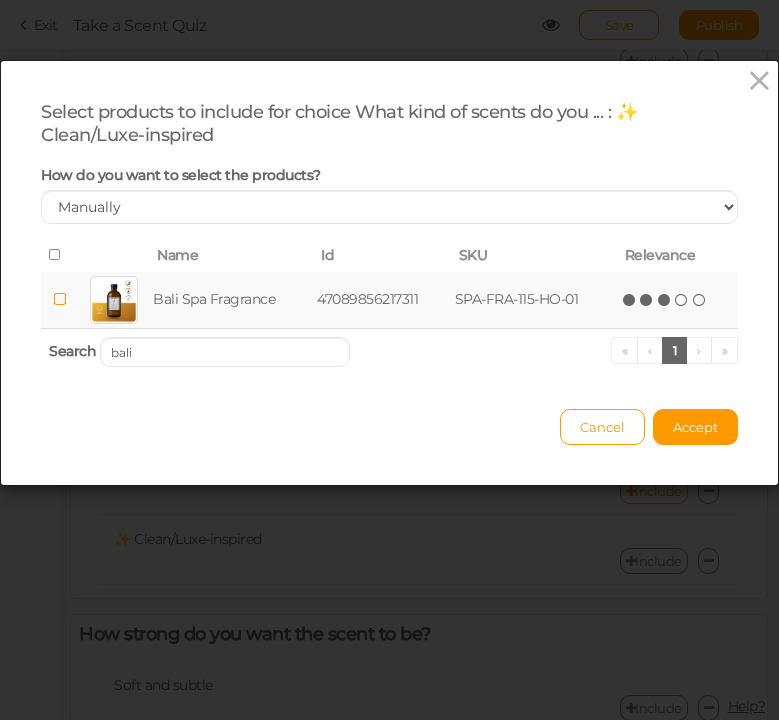 click at bounding box center [682, 300] 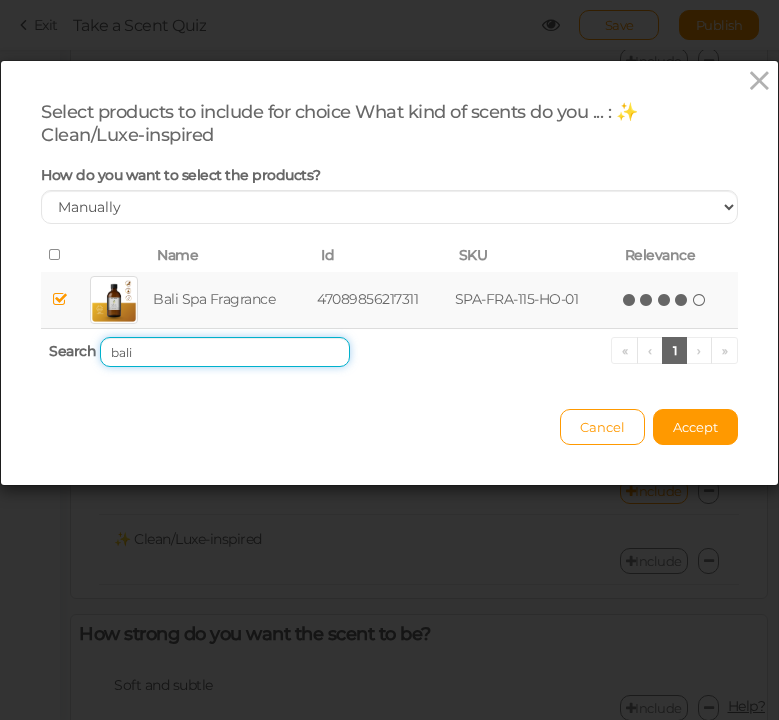 drag, startPoint x: 154, startPoint y: 351, endPoint x: 50, endPoint y: 340, distance: 104.58012 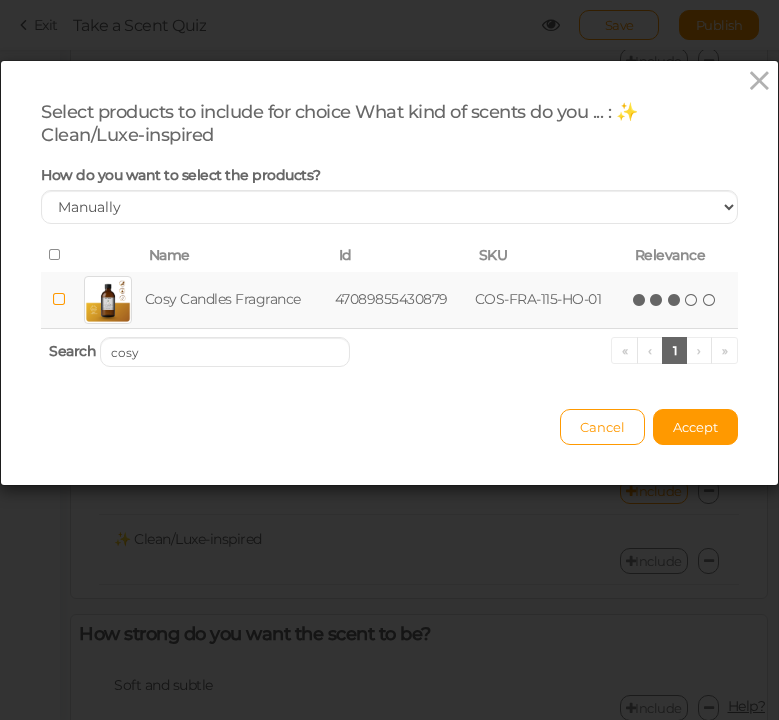 click at bounding box center (675, 300) 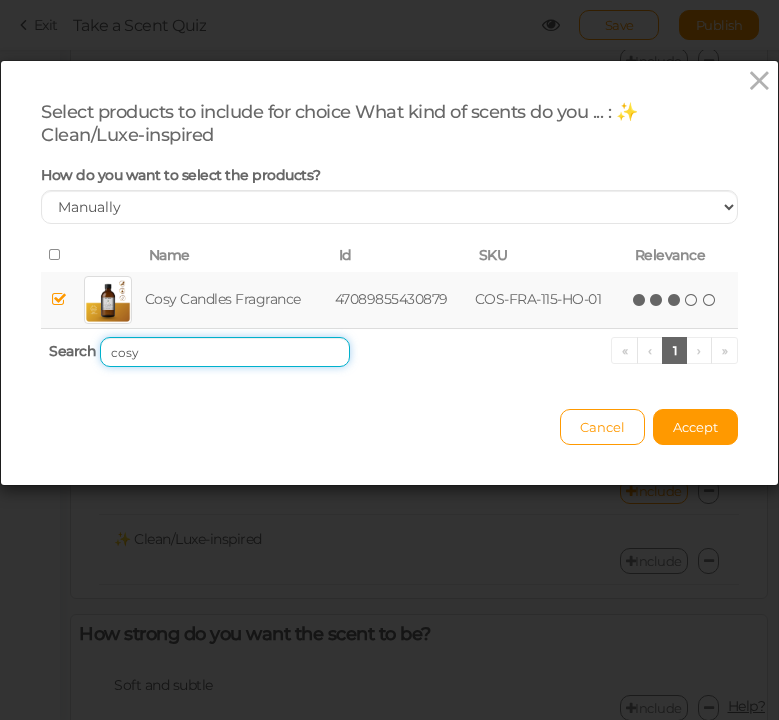 drag, startPoint x: 166, startPoint y: 347, endPoint x: 61, endPoint y: 341, distance: 105.17129 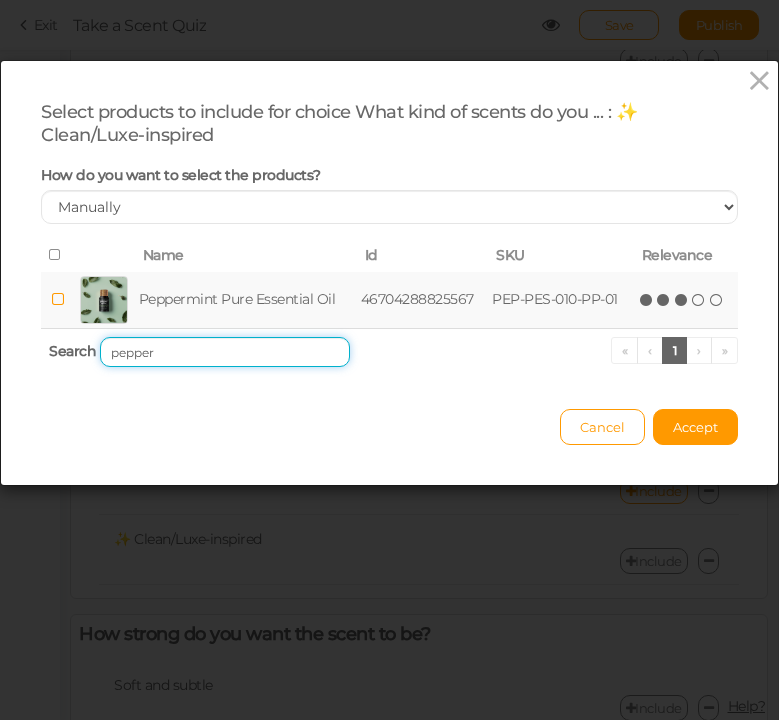 type on "pepper" 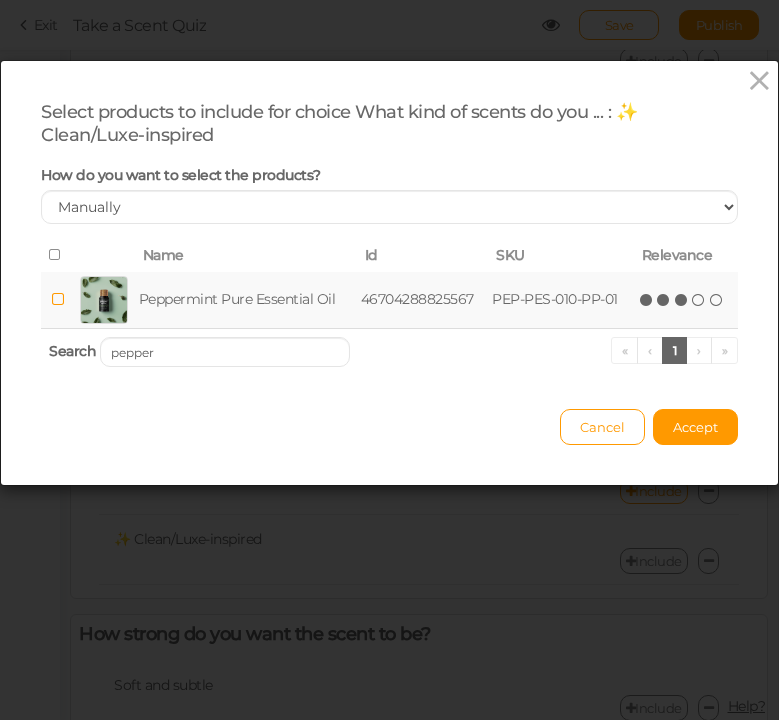 click at bounding box center [682, 300] 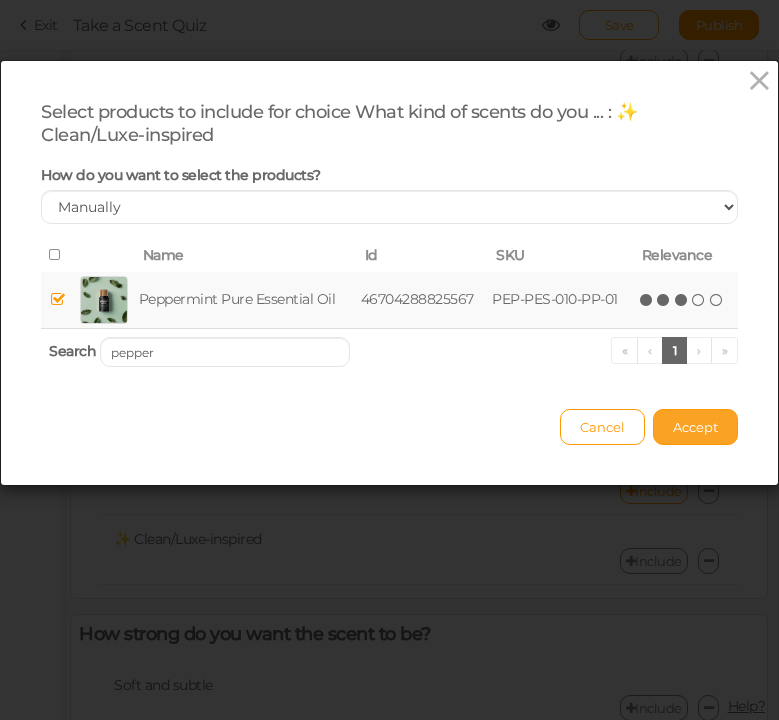 click on "Accept" at bounding box center (695, 427) 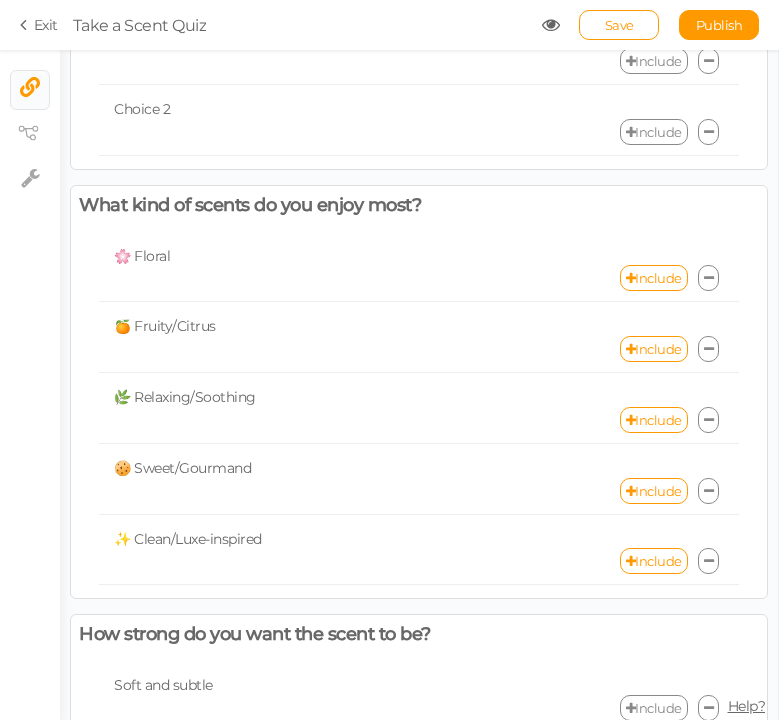 scroll, scrollTop: 1681, scrollLeft: 0, axis: vertical 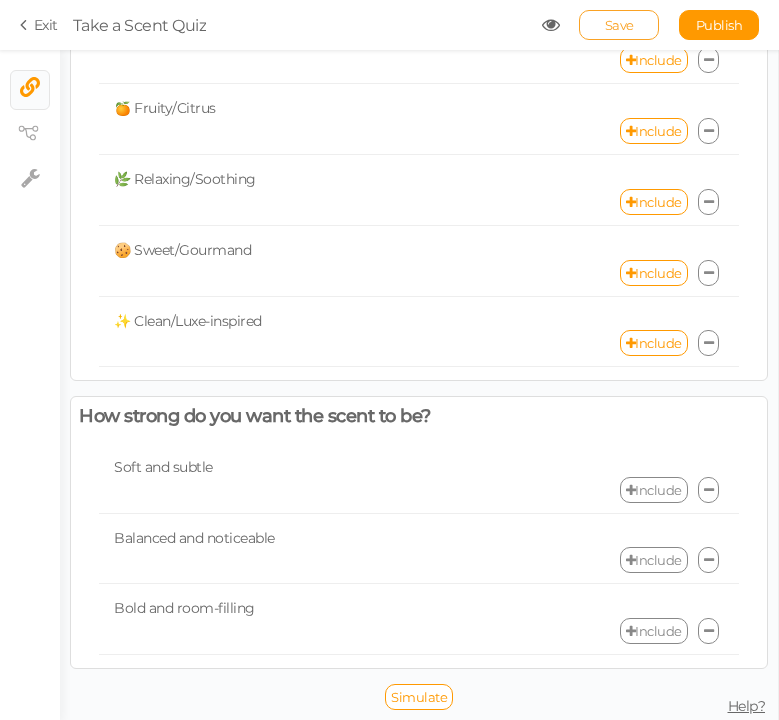 click on "Save" at bounding box center (619, 25) 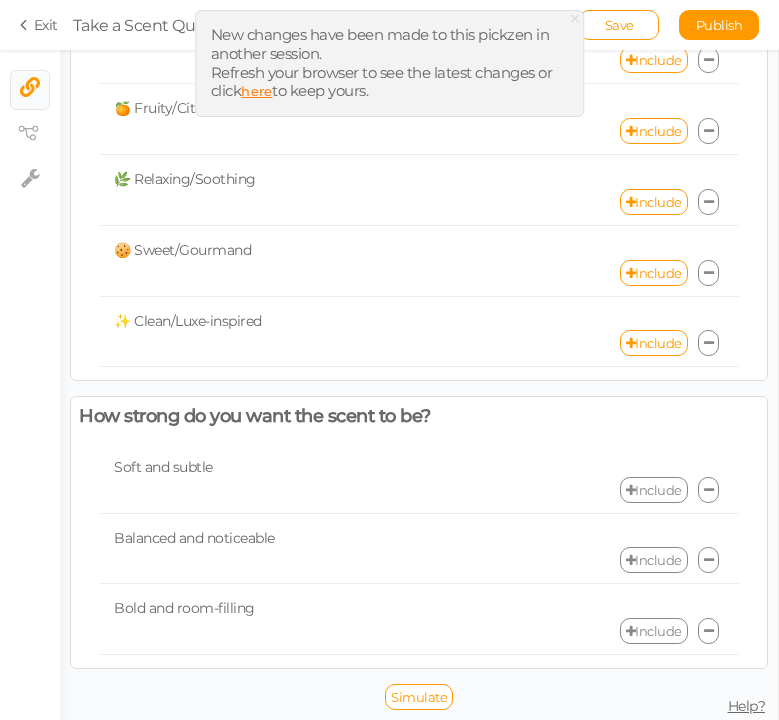 click on "Include" at bounding box center (654, 490) 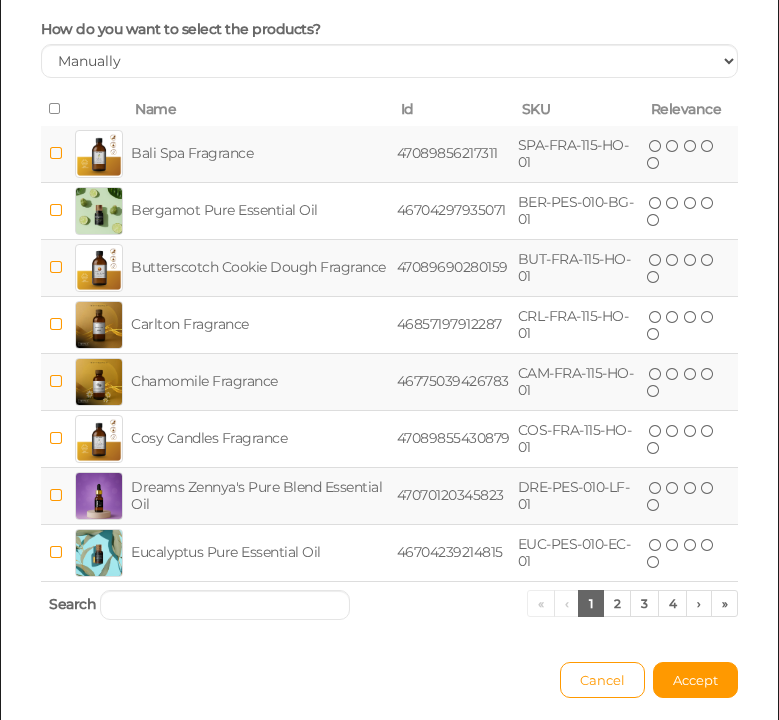 scroll, scrollTop: 225, scrollLeft: 0, axis: vertical 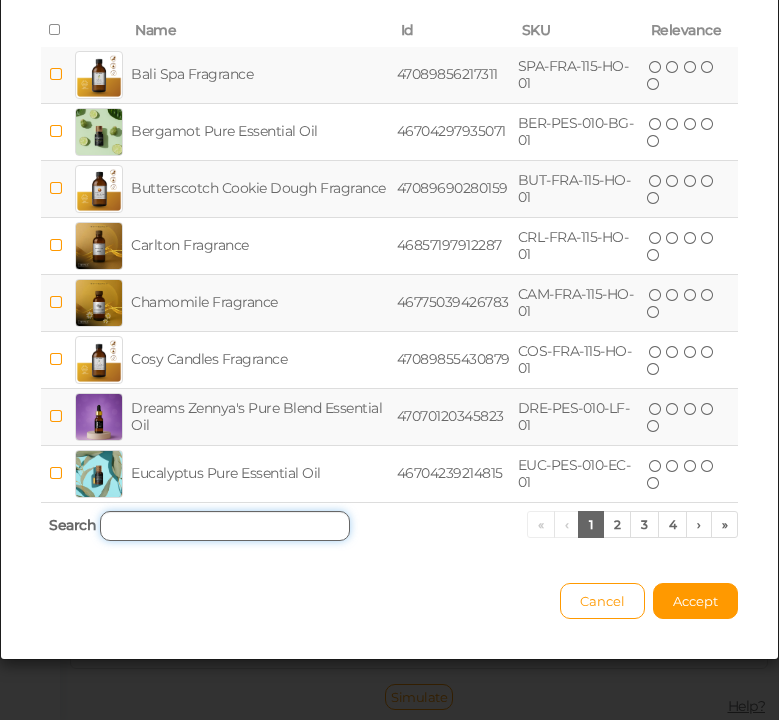 click at bounding box center (225, 526) 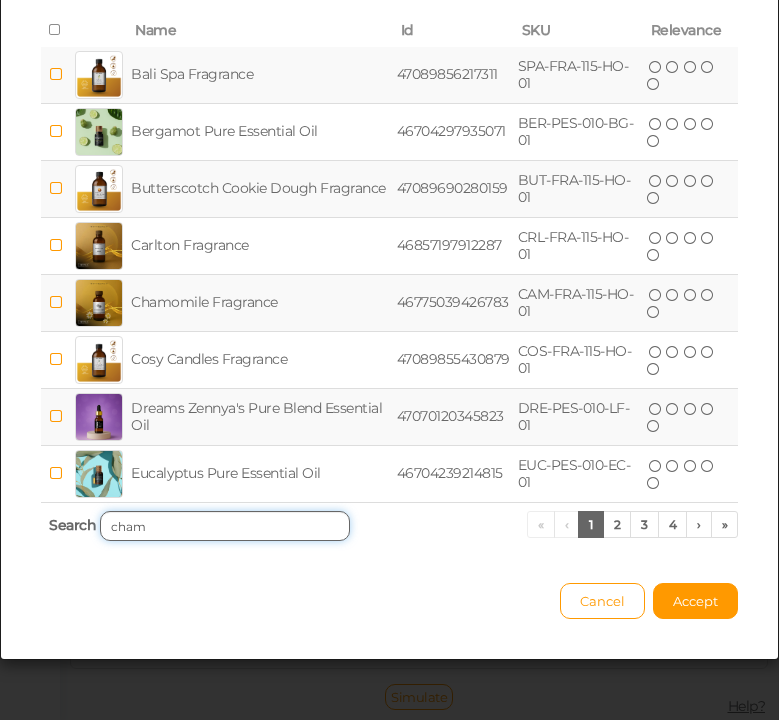 scroll, scrollTop: 0, scrollLeft: 0, axis: both 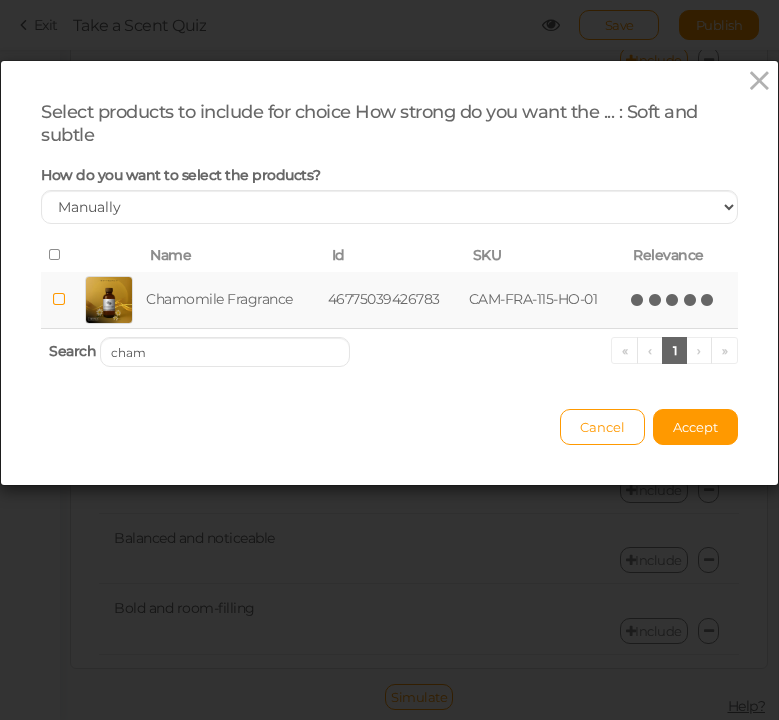 click at bounding box center [708, 300] 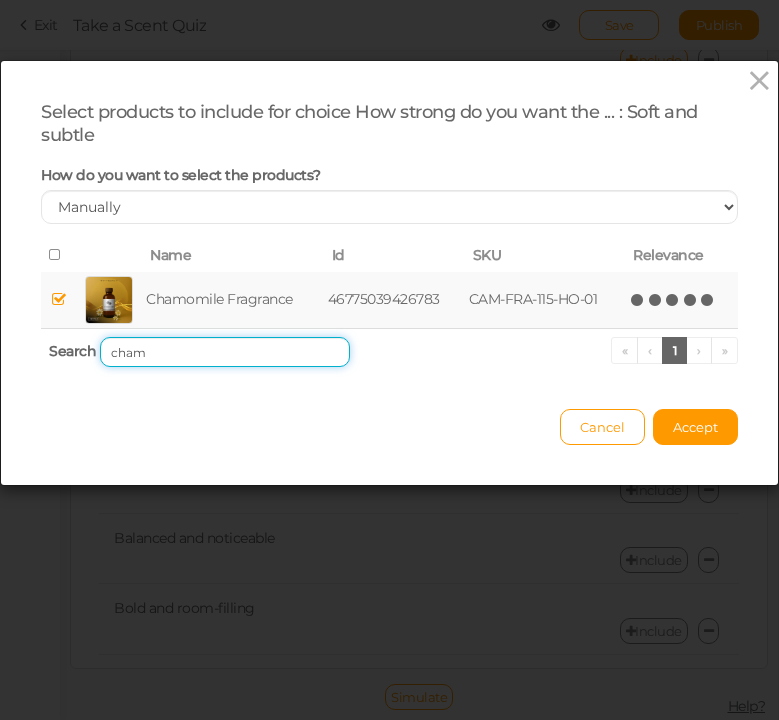 drag, startPoint x: 182, startPoint y: 346, endPoint x: 35, endPoint y: 337, distance: 147.27525 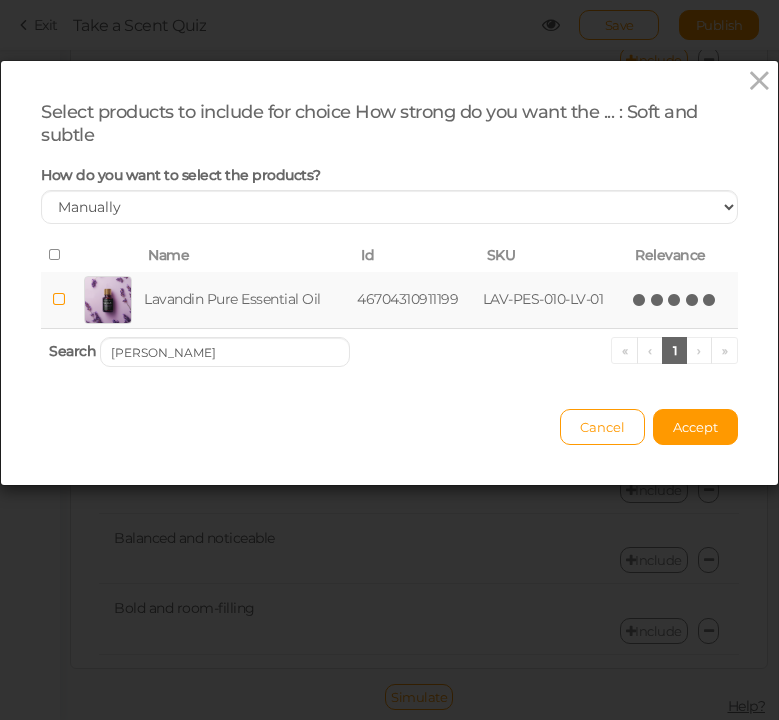 click at bounding box center [710, 300] 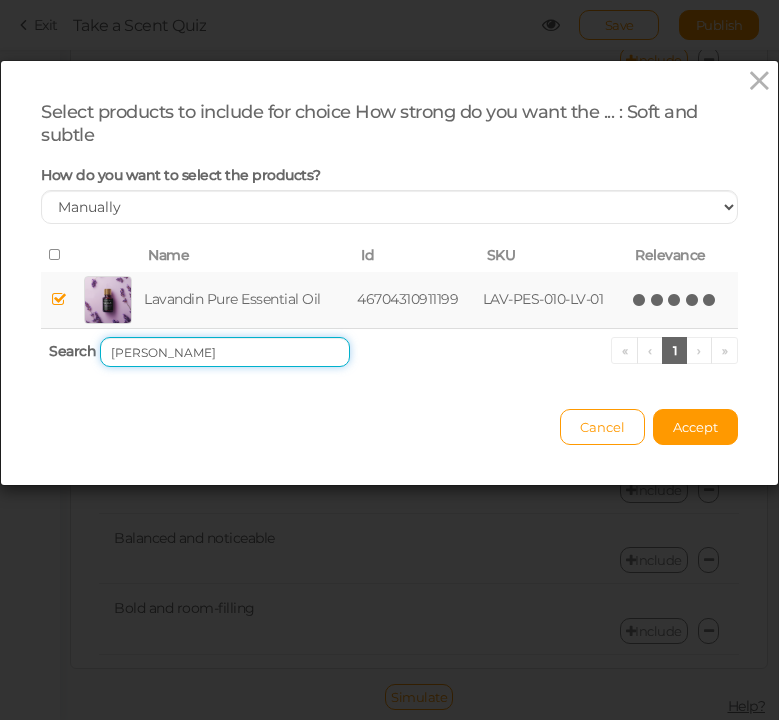 drag, startPoint x: 152, startPoint y: 353, endPoint x: 54, endPoint y: 333, distance: 100.02 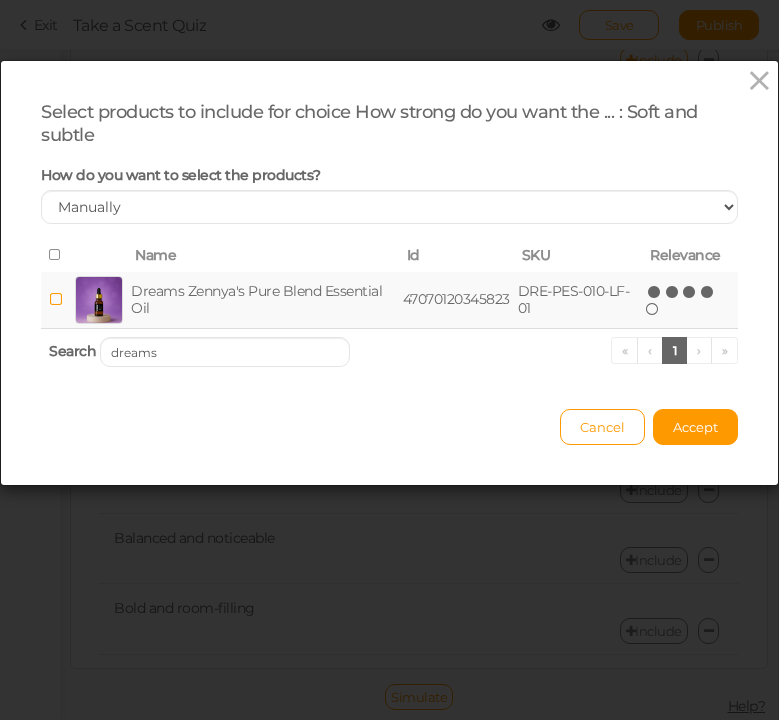 click at bounding box center [708, 292] 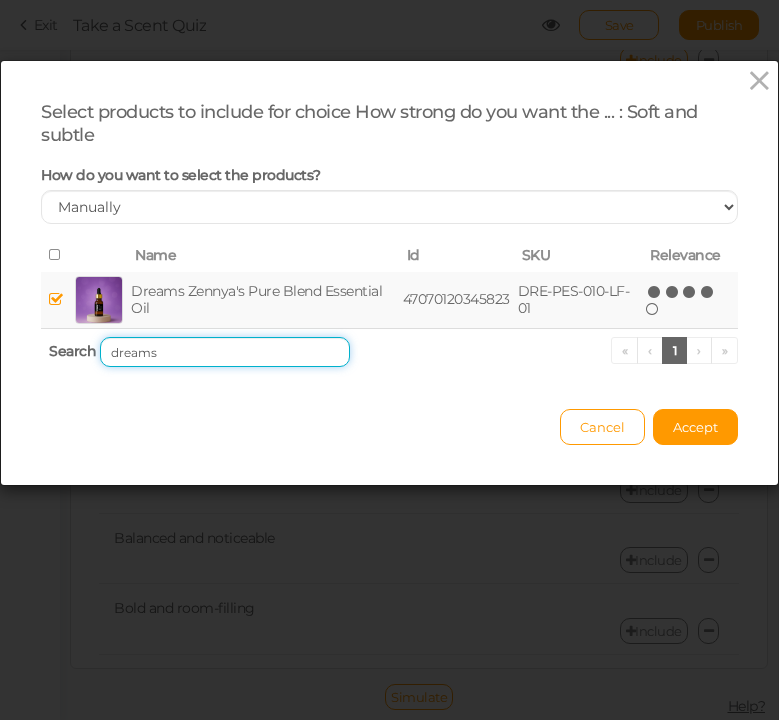 drag, startPoint x: 200, startPoint y: 358, endPoint x: 46, endPoint y: 332, distance: 156.17938 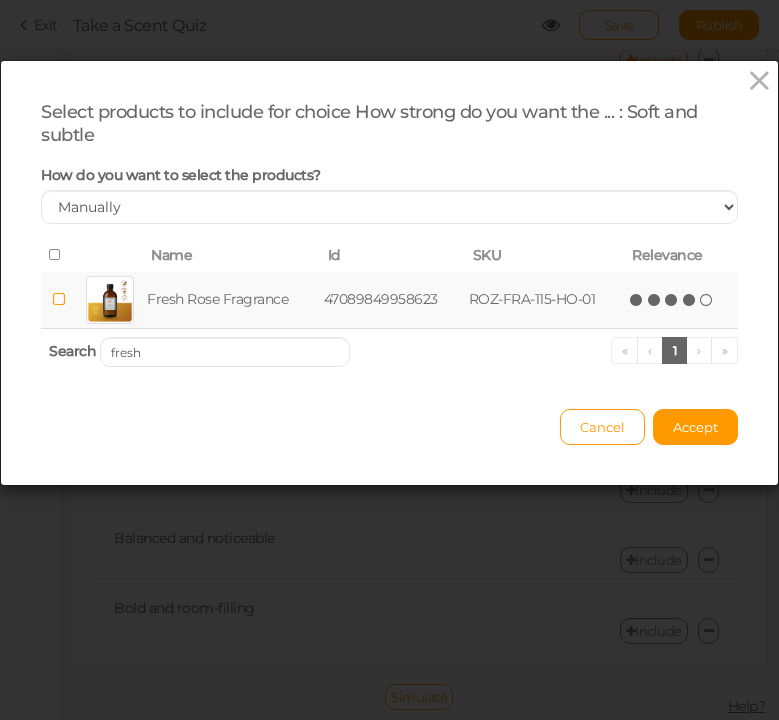 click at bounding box center [690, 300] 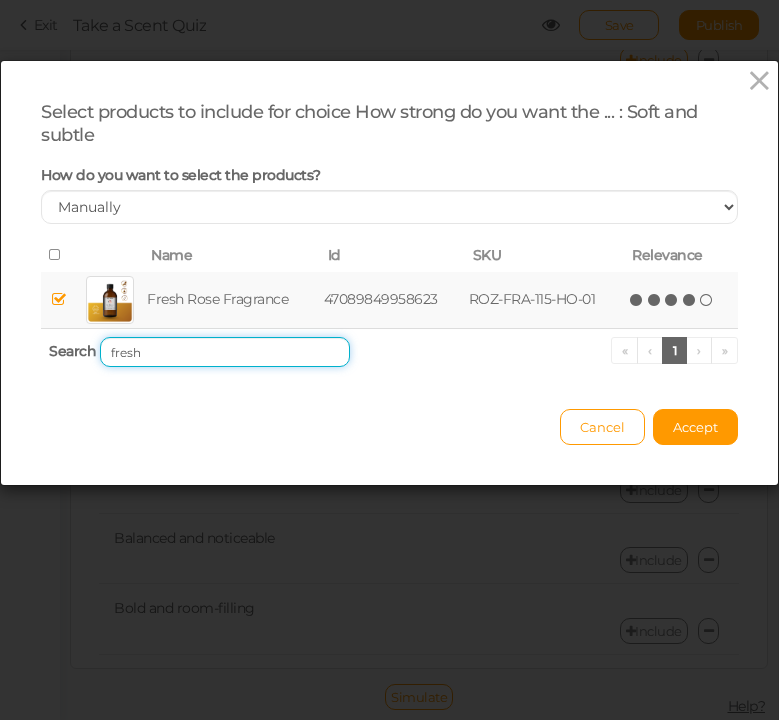 drag, startPoint x: 159, startPoint y: 356, endPoint x: 94, endPoint y: 354, distance: 65.03076 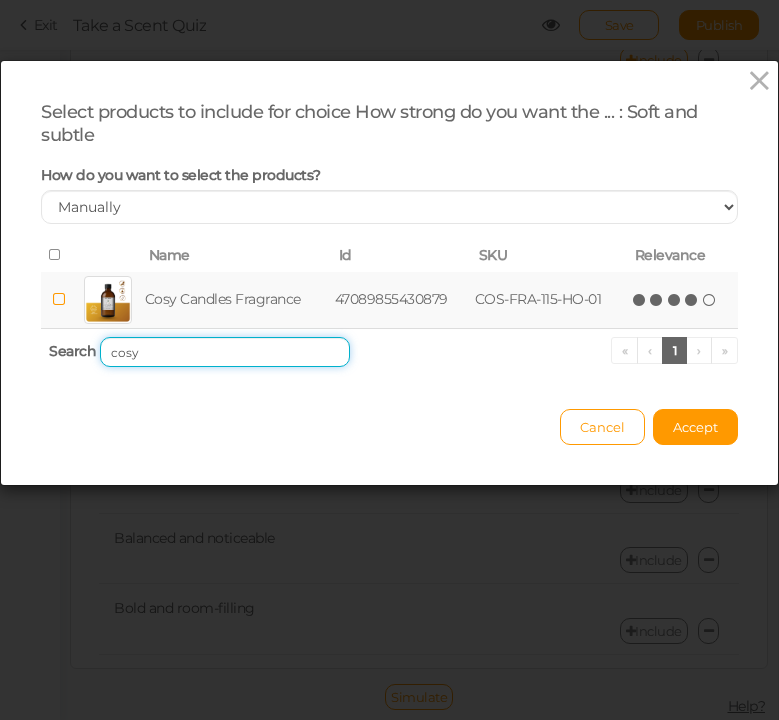 type on "cosy" 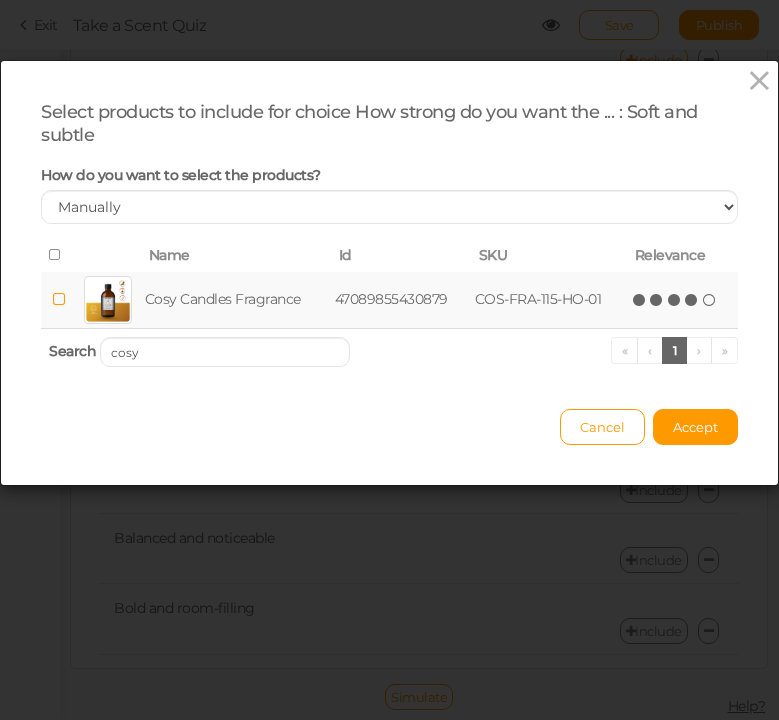 click at bounding box center [692, 300] 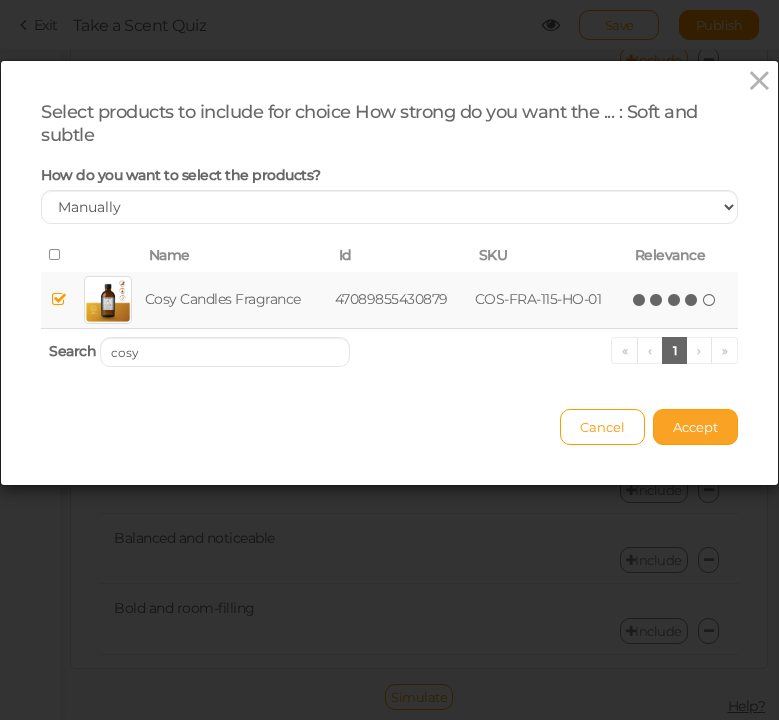 click on "Accept" at bounding box center [695, 427] 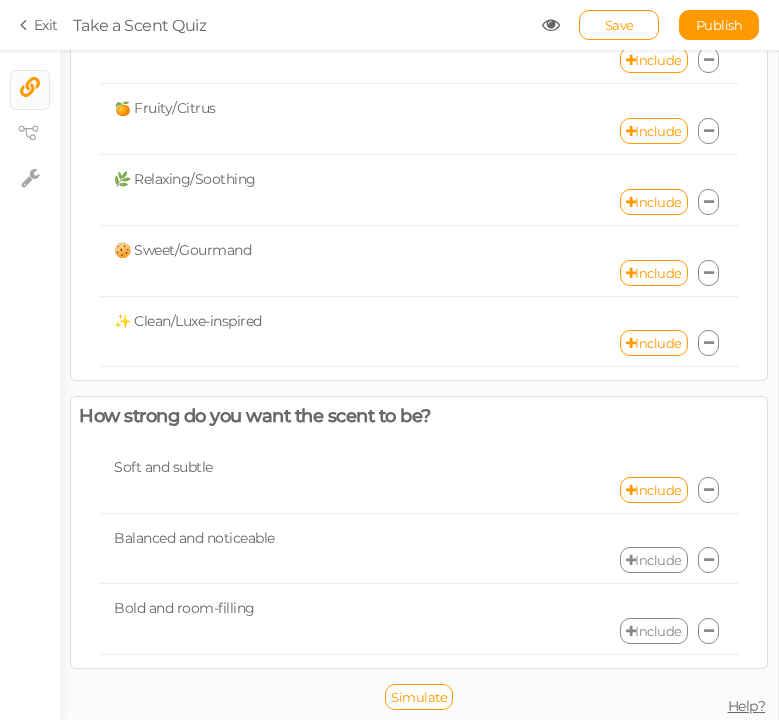 click on "Include" at bounding box center [654, 560] 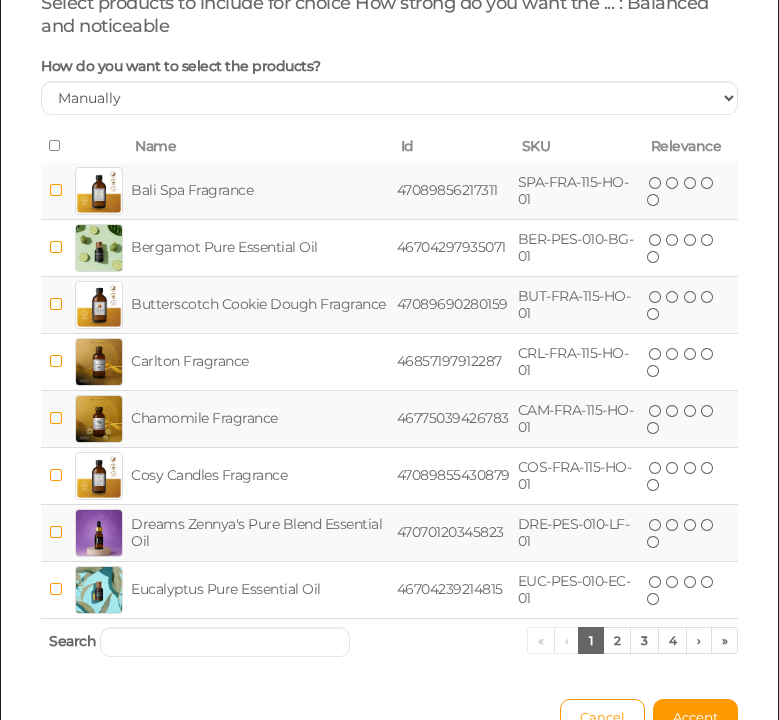 scroll, scrollTop: 225, scrollLeft: 0, axis: vertical 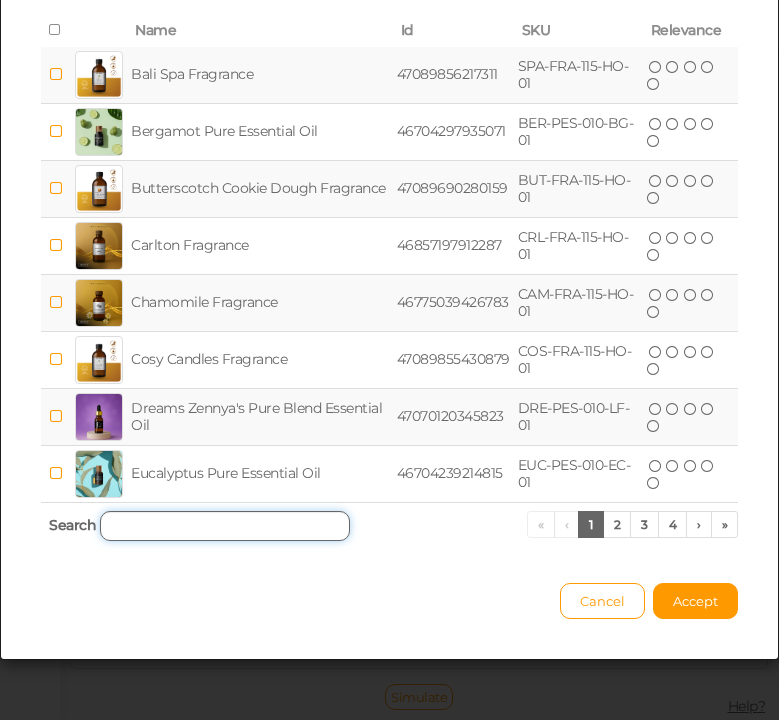 click at bounding box center (225, 526) 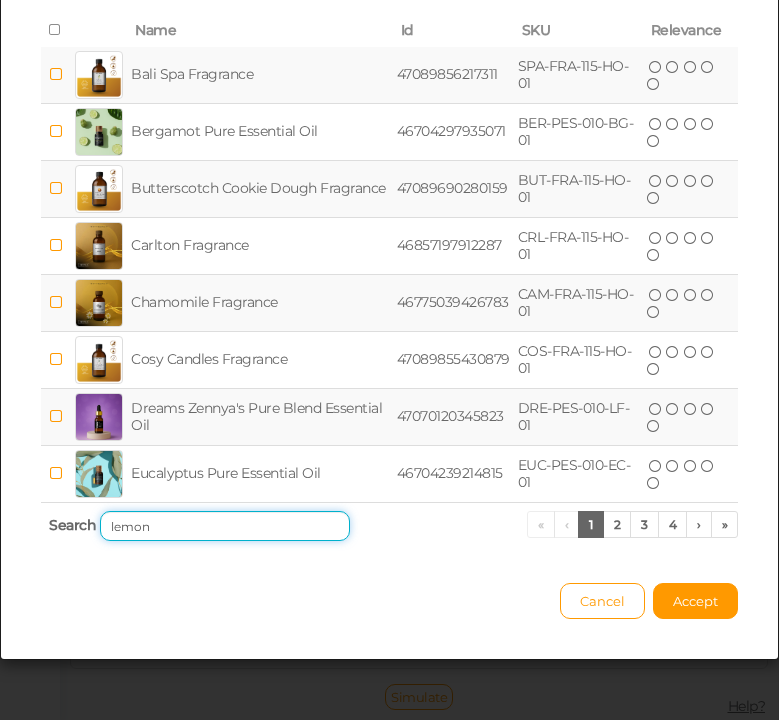 scroll, scrollTop: 0, scrollLeft: 0, axis: both 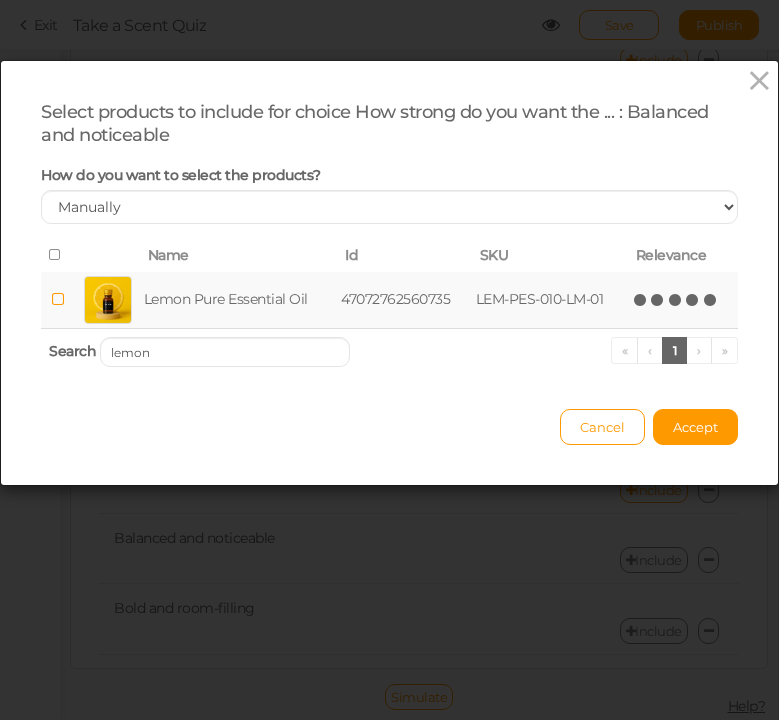 click on "(*)
(*)
(*)
(*)
(*)" at bounding box center [676, 299] 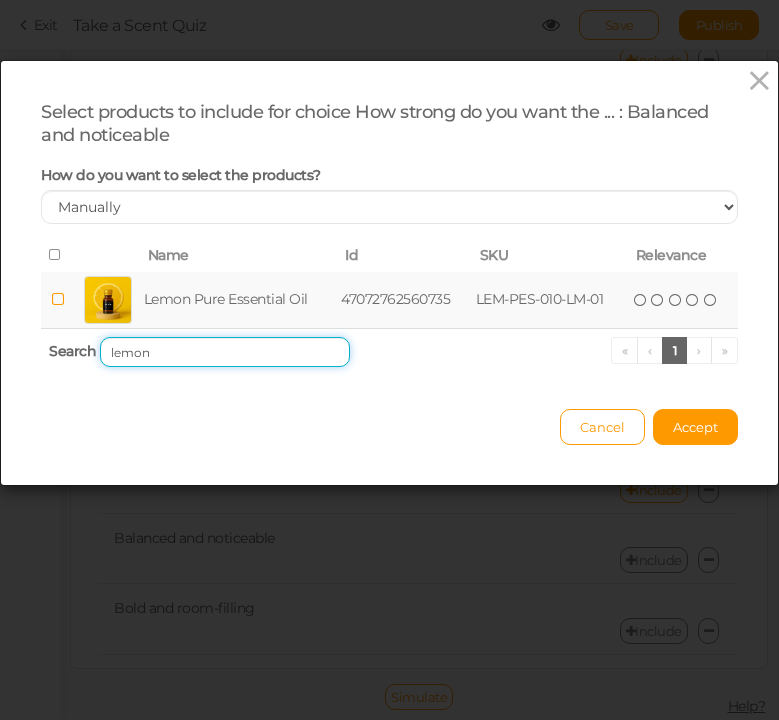 drag, startPoint x: 171, startPoint y: 351, endPoint x: 77, endPoint y: 349, distance: 94.02127 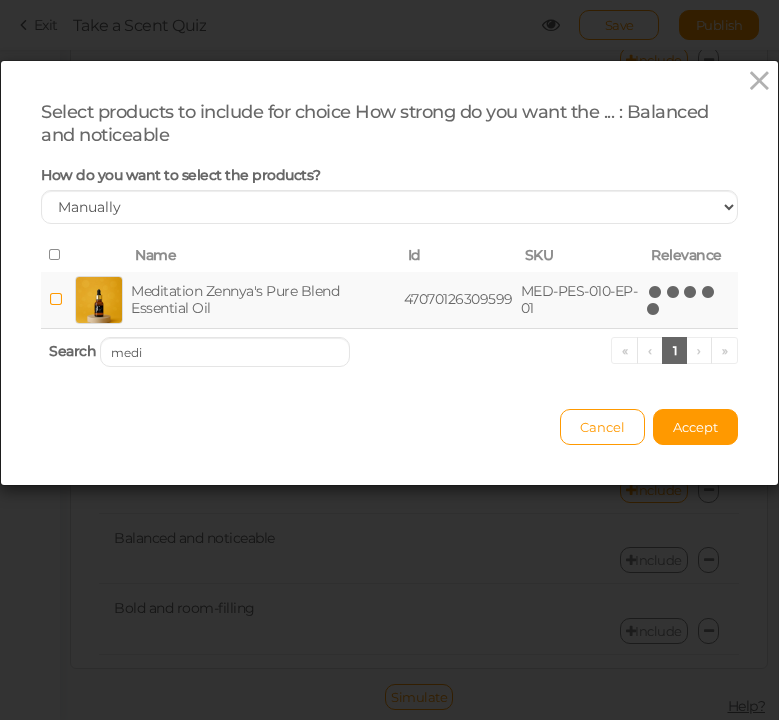 click at bounding box center (654, 309) 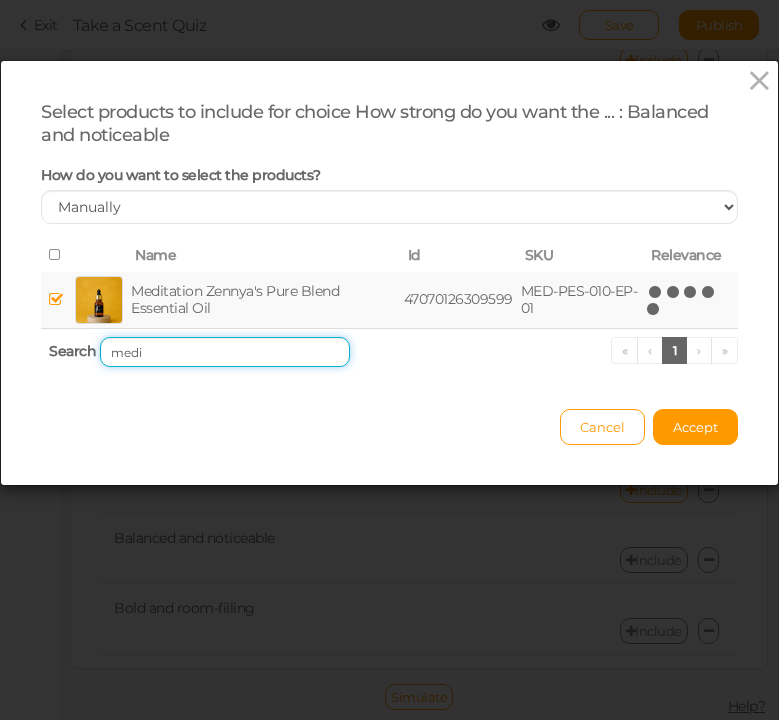 drag, startPoint x: 253, startPoint y: 354, endPoint x: 71, endPoint y: 344, distance: 182.27452 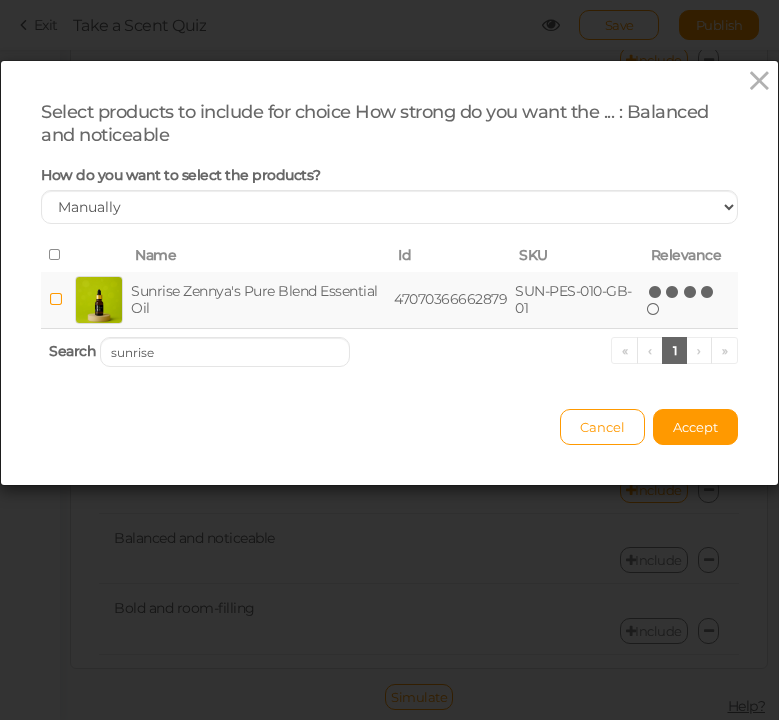 click at bounding box center (708, 292) 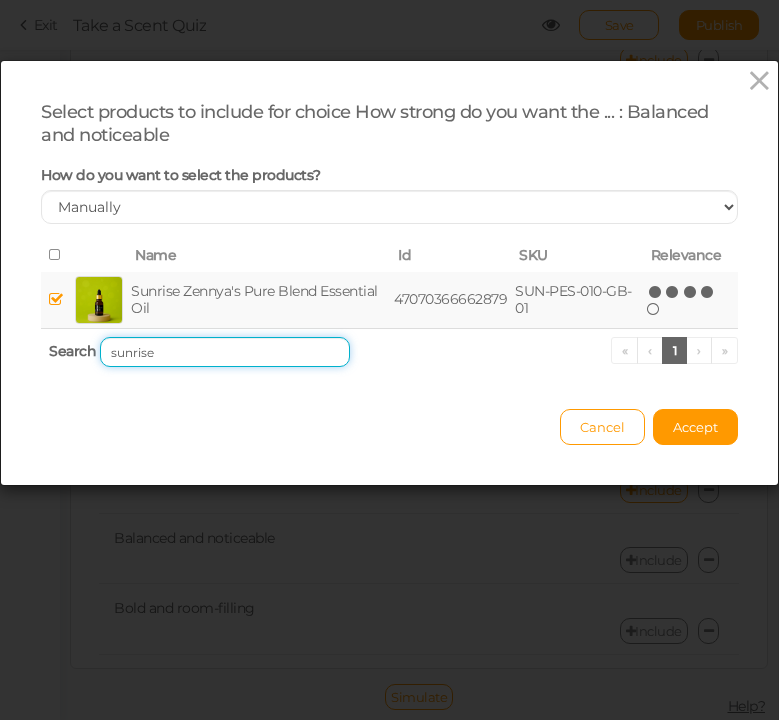 drag, startPoint x: 160, startPoint y: 346, endPoint x: 80, endPoint y: 345, distance: 80.00625 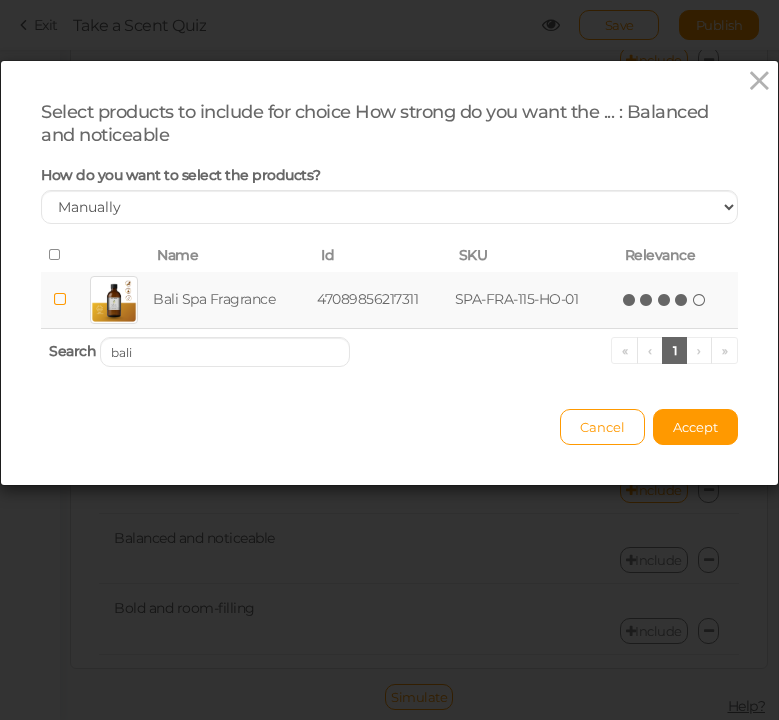 click at bounding box center [682, 300] 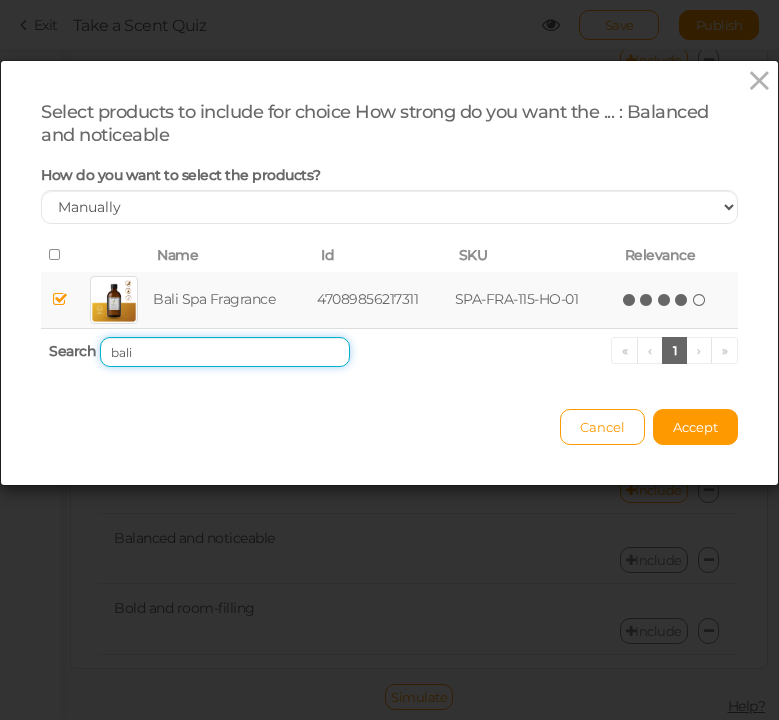drag, startPoint x: 159, startPoint y: 349, endPoint x: 85, endPoint y: 344, distance: 74.168724 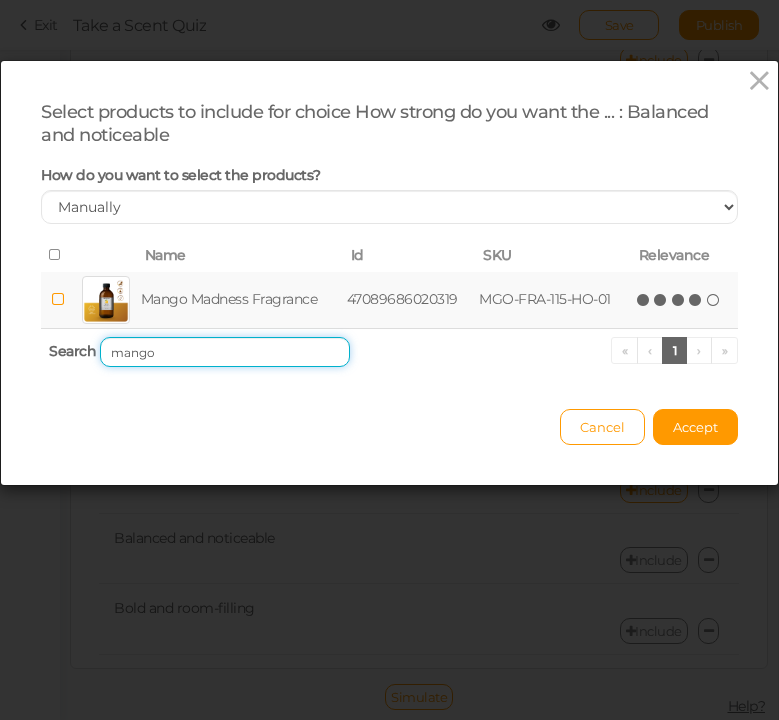 type on "mango" 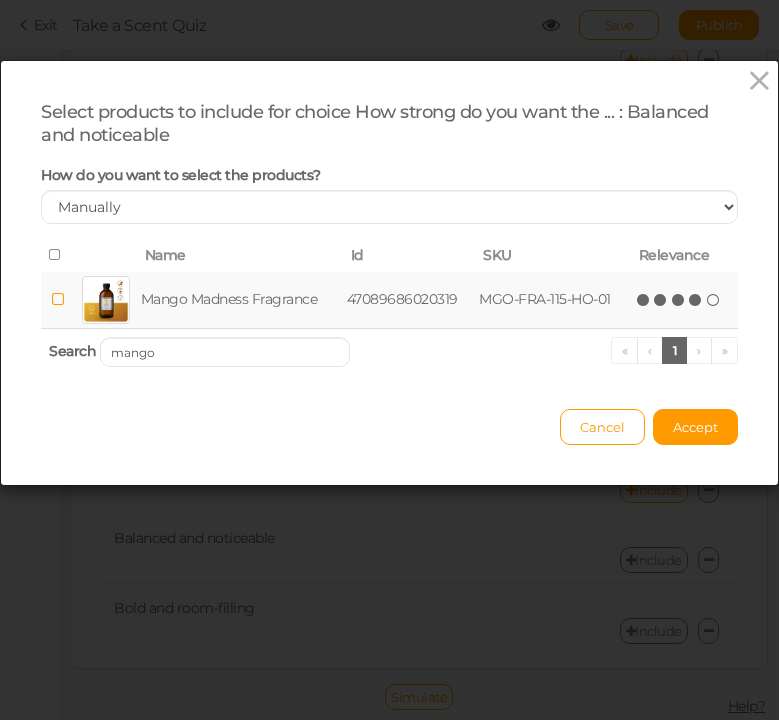 click at bounding box center (696, 300) 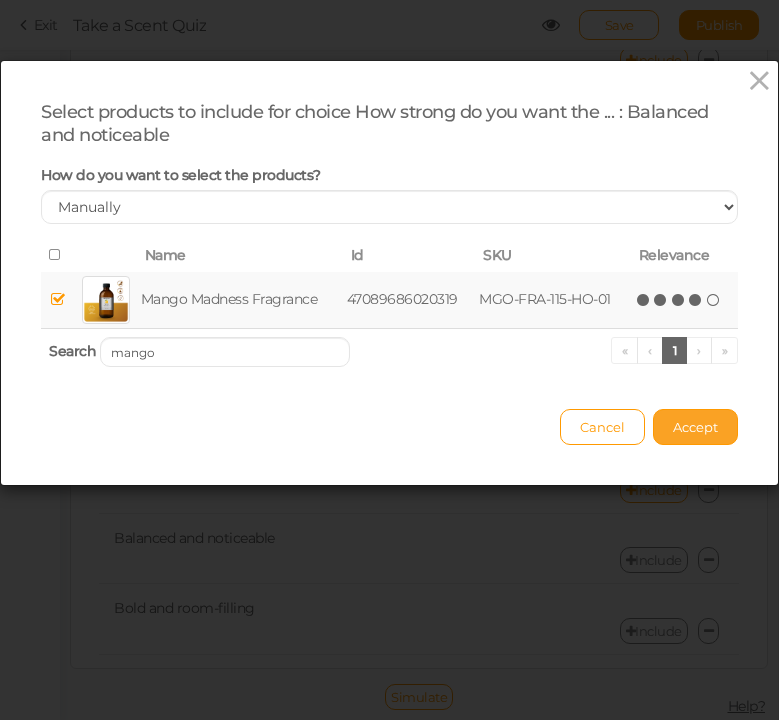 click on "Accept" at bounding box center (695, 427) 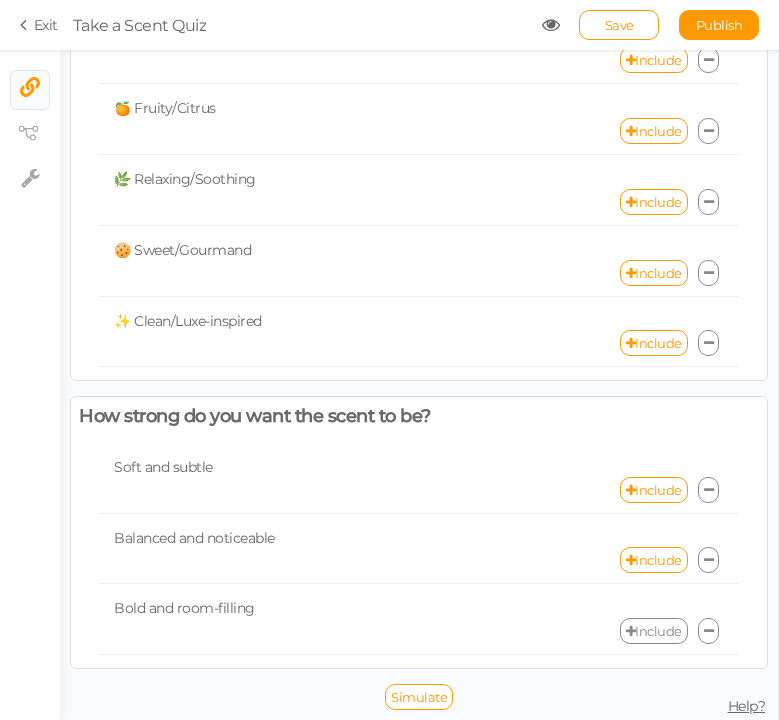 click on "Include" at bounding box center [654, 631] 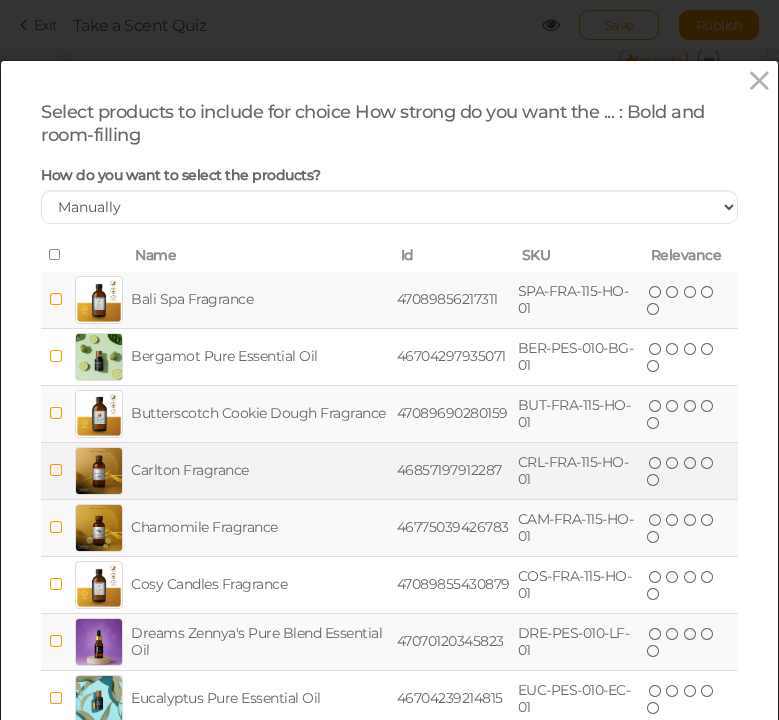 scroll, scrollTop: 225, scrollLeft: 0, axis: vertical 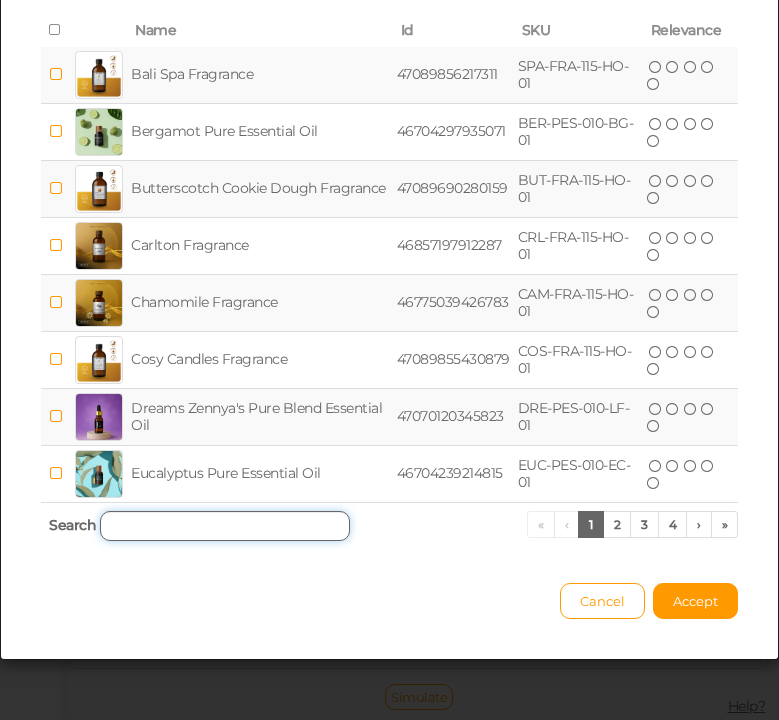 click at bounding box center (225, 526) 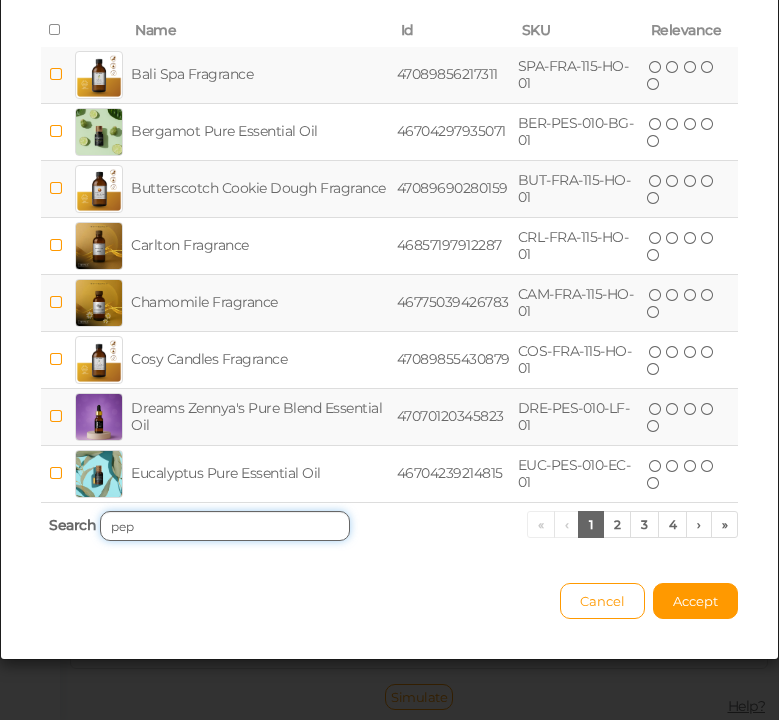 scroll, scrollTop: 0, scrollLeft: 0, axis: both 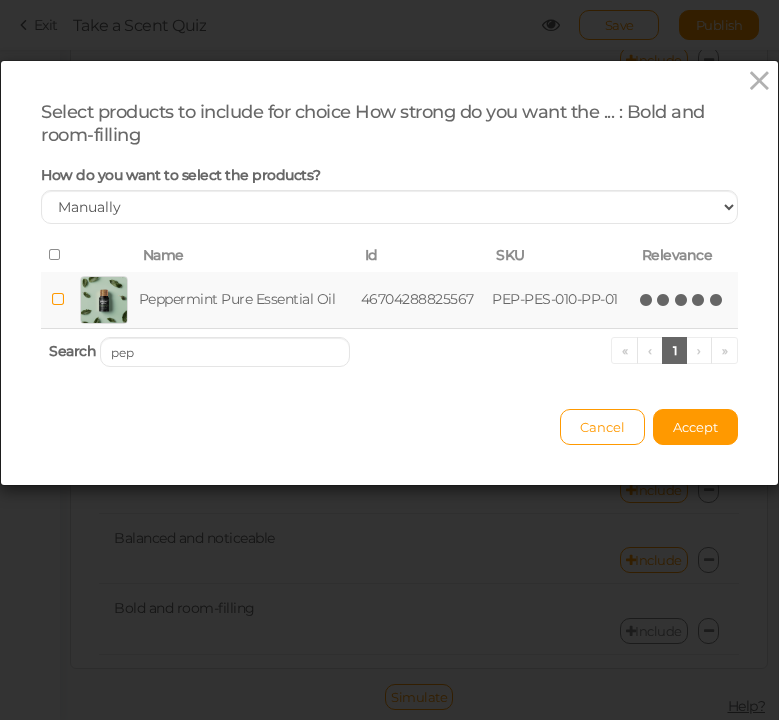 click at bounding box center (717, 300) 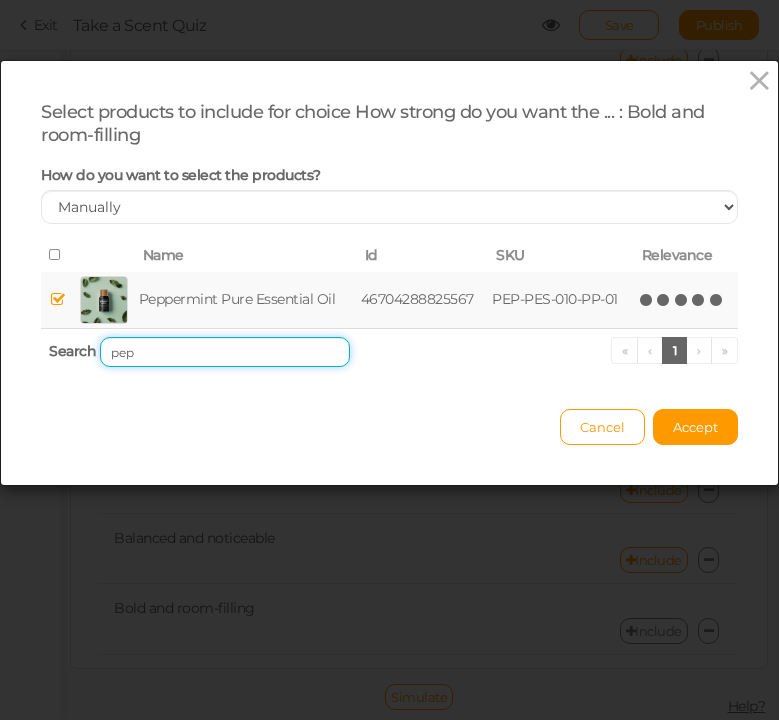drag, startPoint x: 189, startPoint y: 348, endPoint x: 75, endPoint y: 338, distance: 114.43776 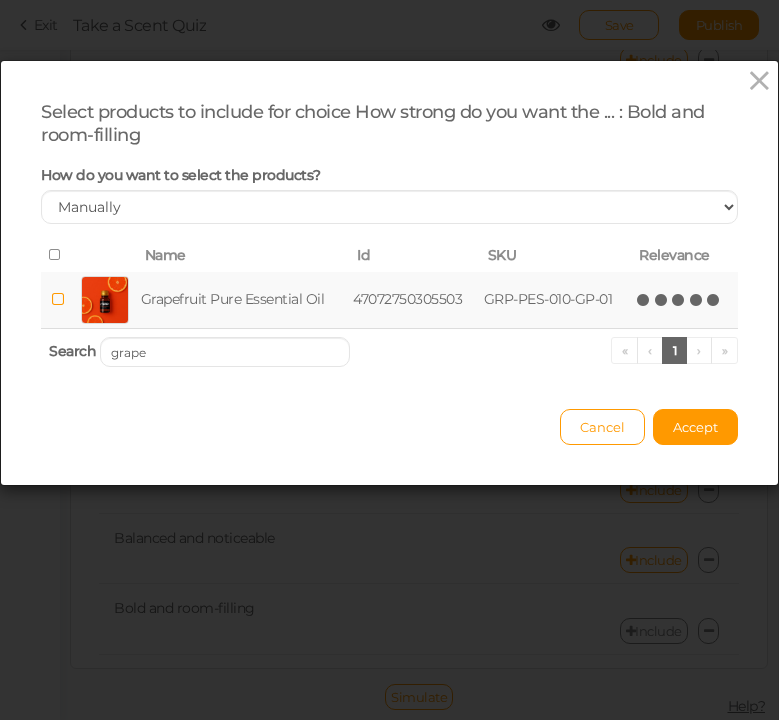 click at bounding box center (714, 300) 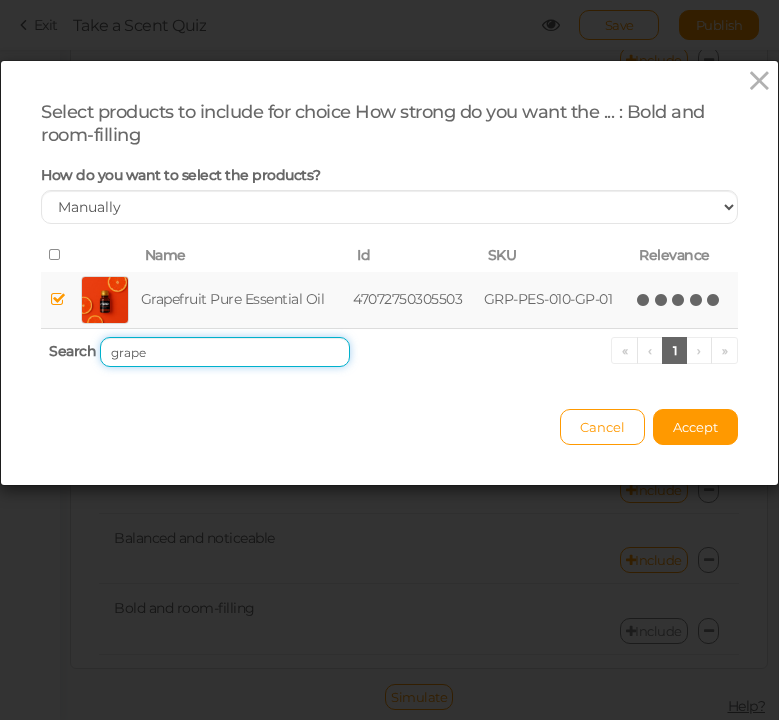 drag, startPoint x: 155, startPoint y: 354, endPoint x: 82, endPoint y: 349, distance: 73.171036 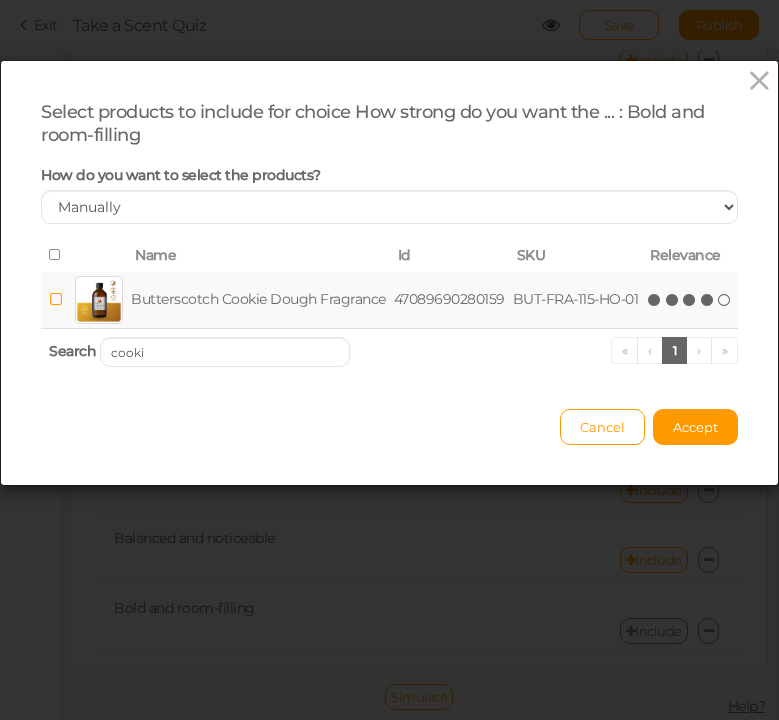 click at bounding box center [708, 300] 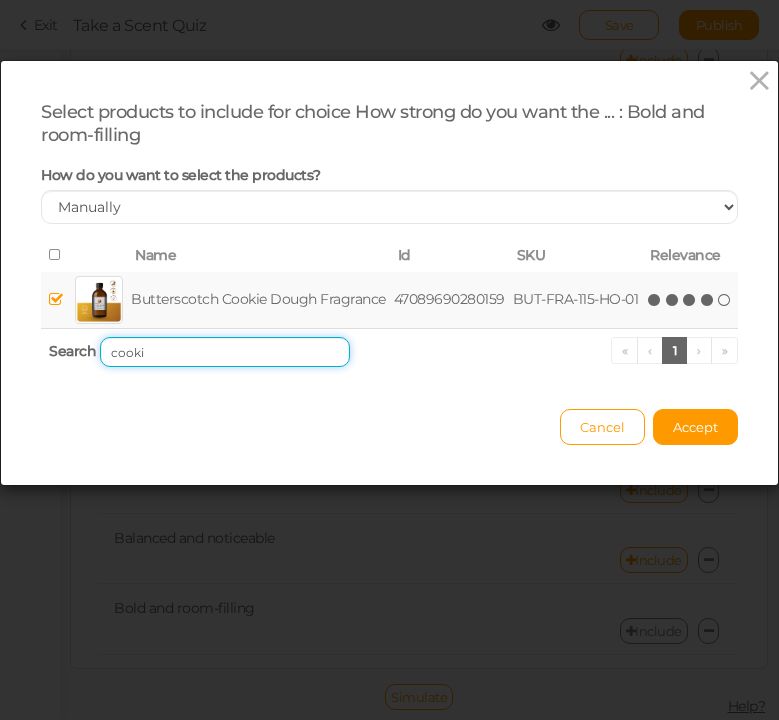 drag, startPoint x: 165, startPoint y: 351, endPoint x: 46, endPoint y: 350, distance: 119.0042 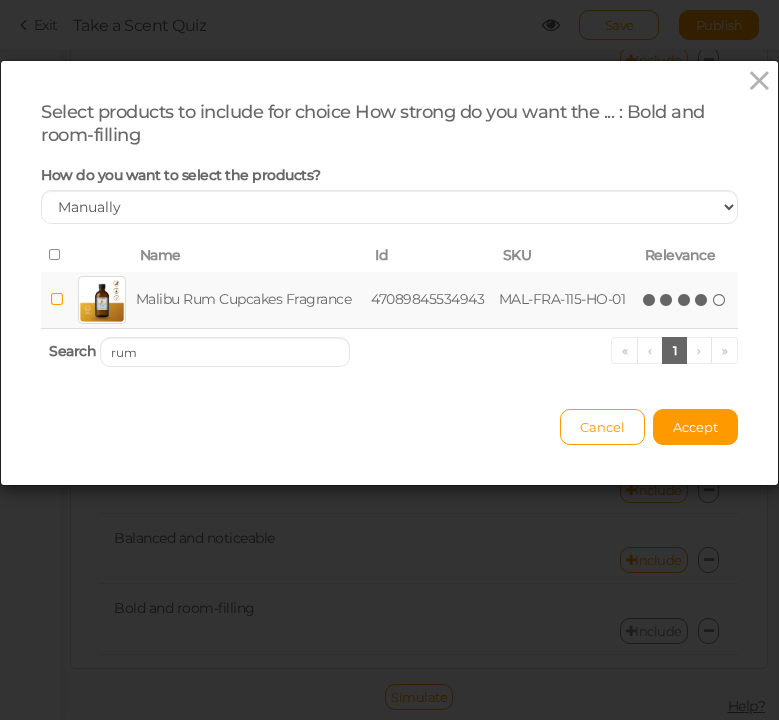 click at bounding box center [702, 300] 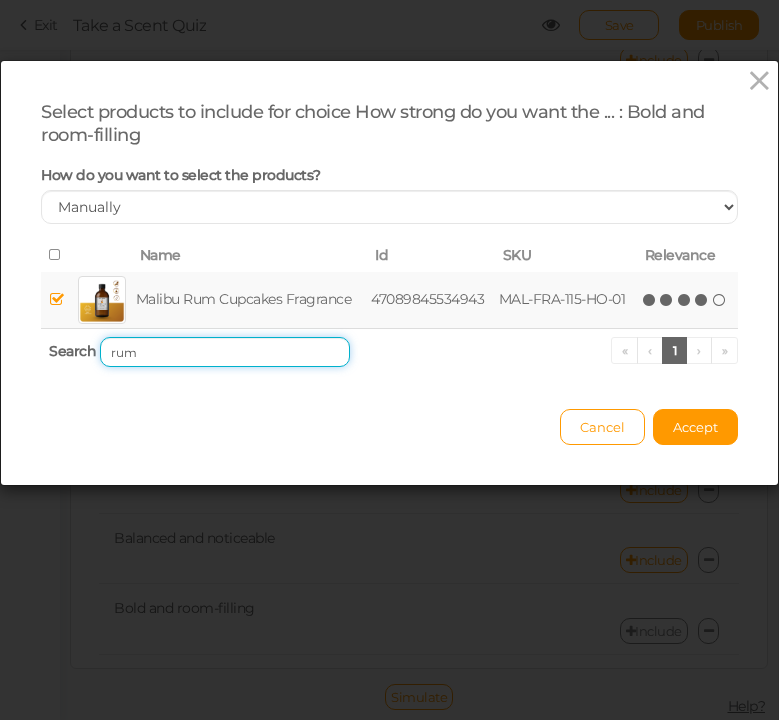 drag, startPoint x: 166, startPoint y: 338, endPoint x: 71, endPoint y: 318, distance: 97.082436 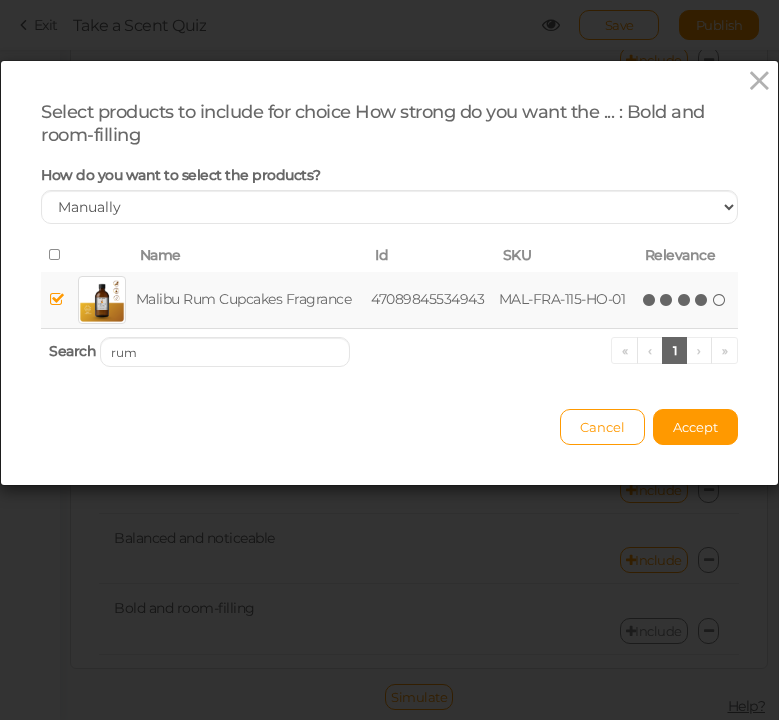 drag, startPoint x: 192, startPoint y: 329, endPoint x: 148, endPoint y: 329, distance: 44 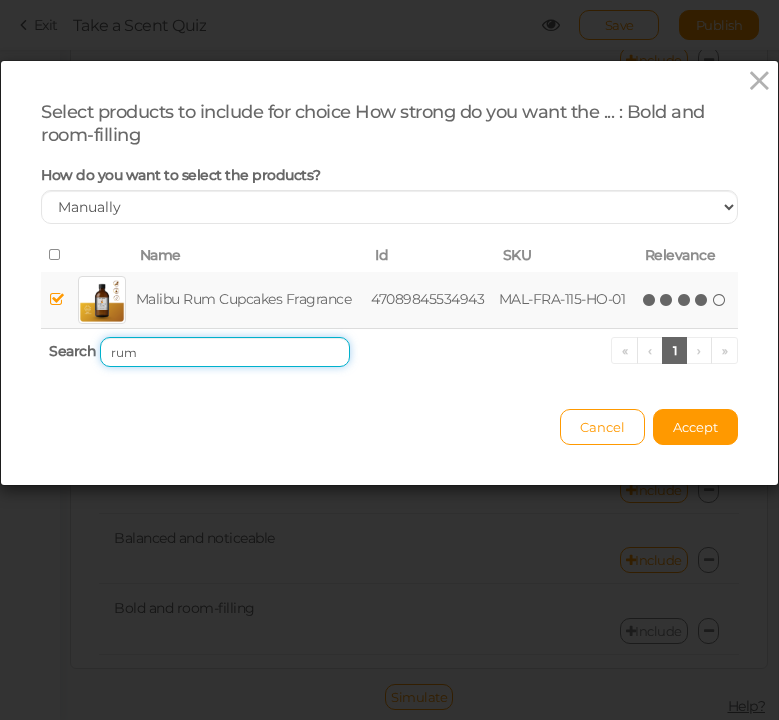 drag, startPoint x: 152, startPoint y: 356, endPoint x: 88, endPoint y: 351, distance: 64.195015 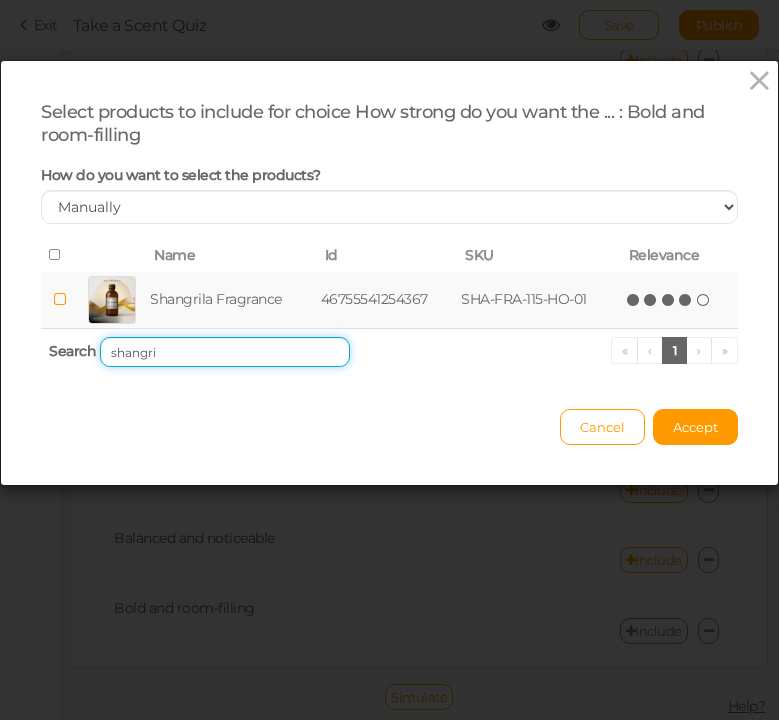 type on "shangri" 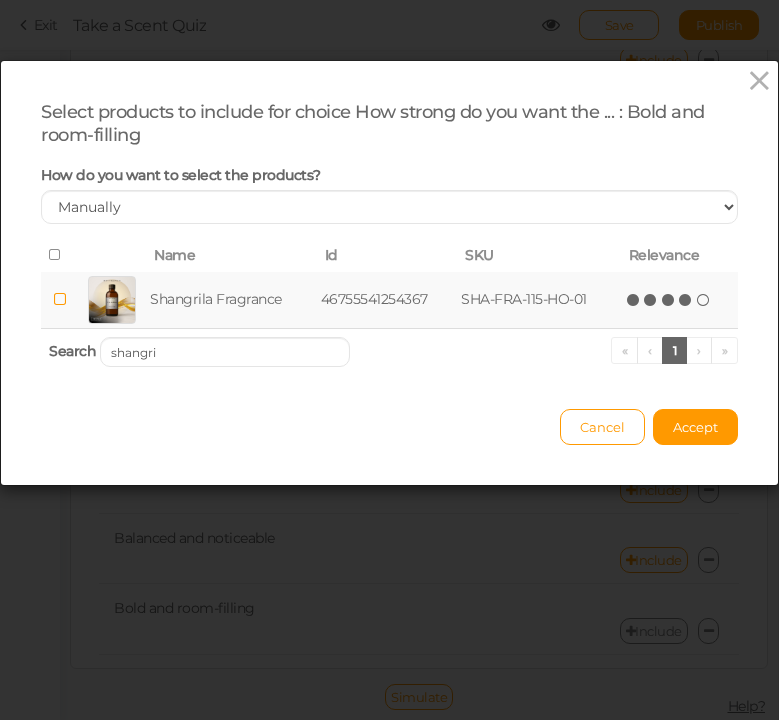 click at bounding box center [686, 300] 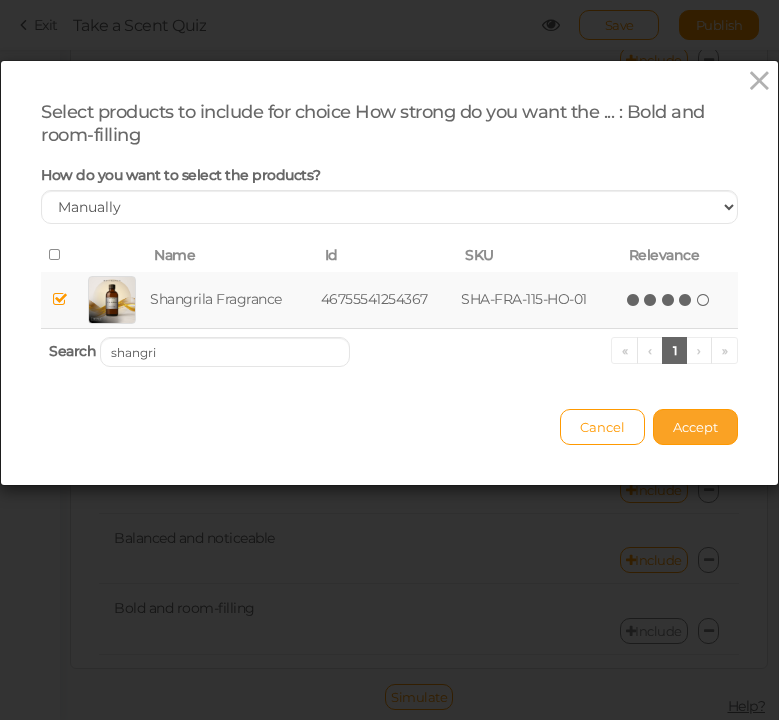 click on "Accept" at bounding box center [695, 427] 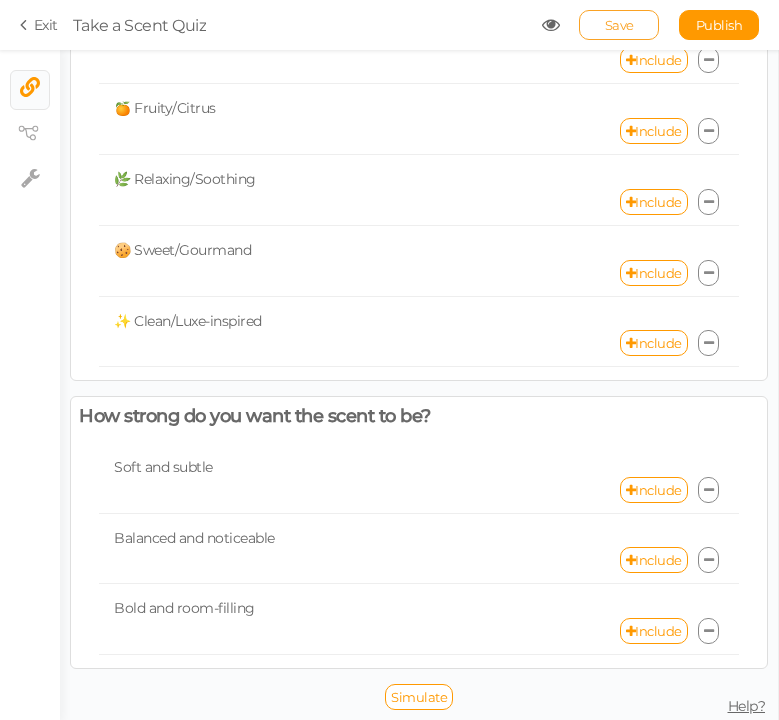 click on "Save" at bounding box center (619, 25) 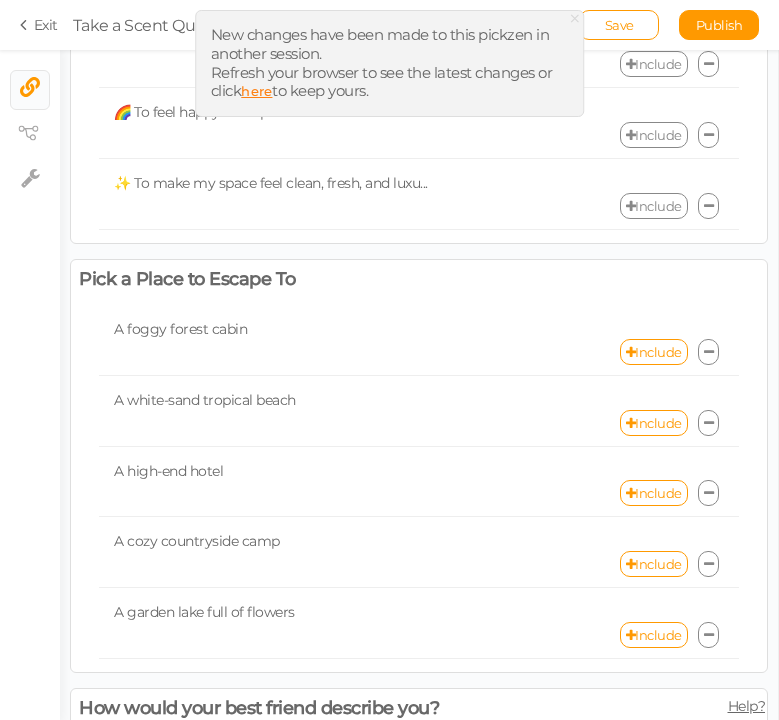 scroll, scrollTop: 0, scrollLeft: 0, axis: both 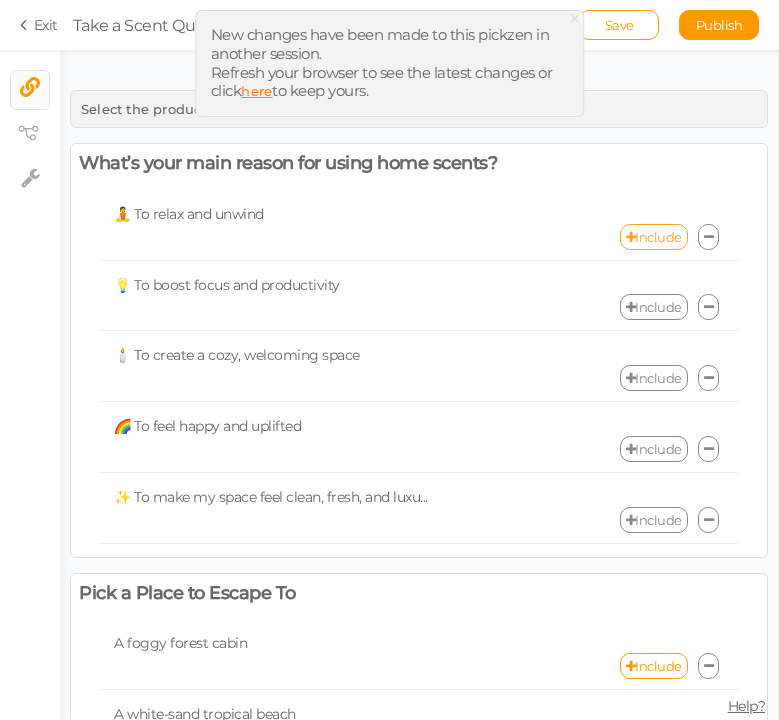 click on "Include" at bounding box center [654, 237] 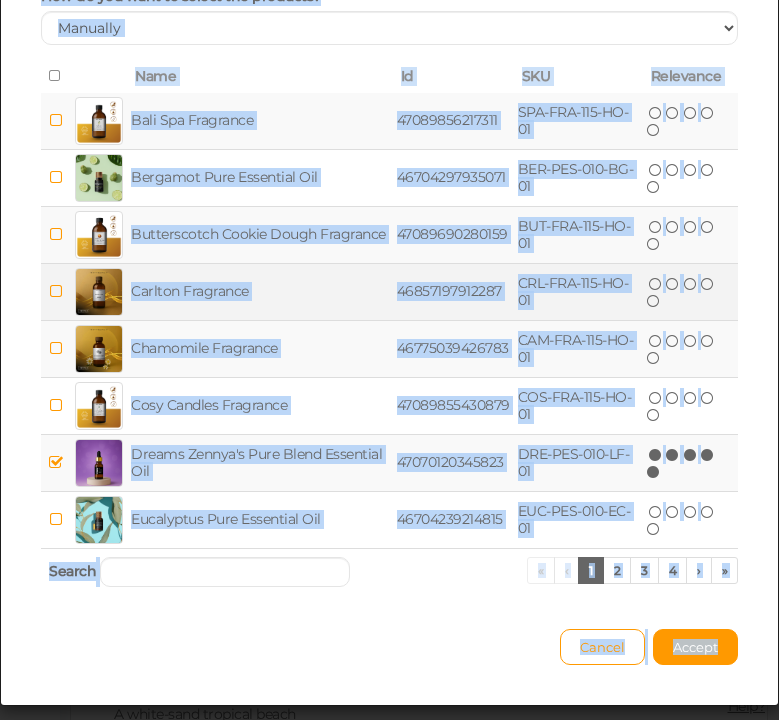 scroll, scrollTop: 225, scrollLeft: 0, axis: vertical 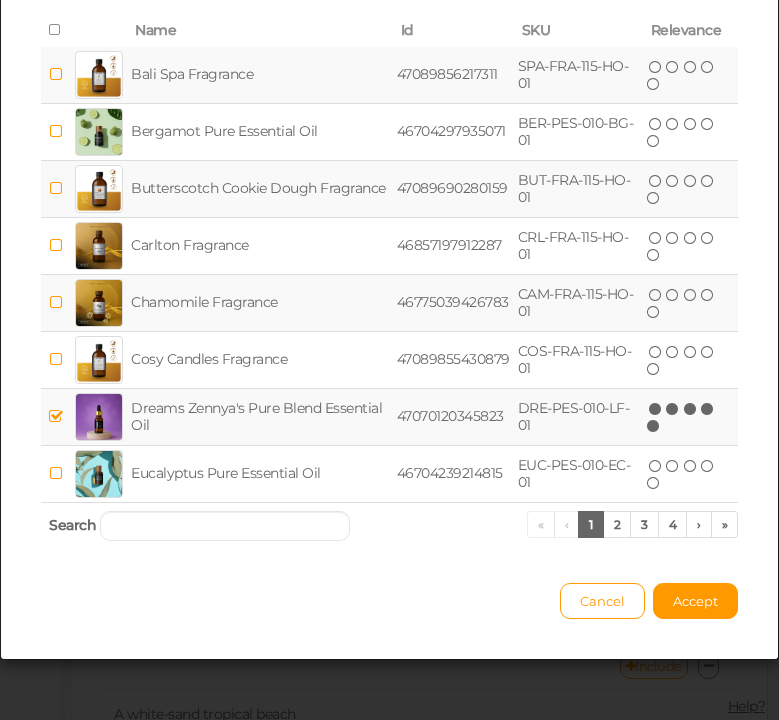 click at bounding box center [56, 416] 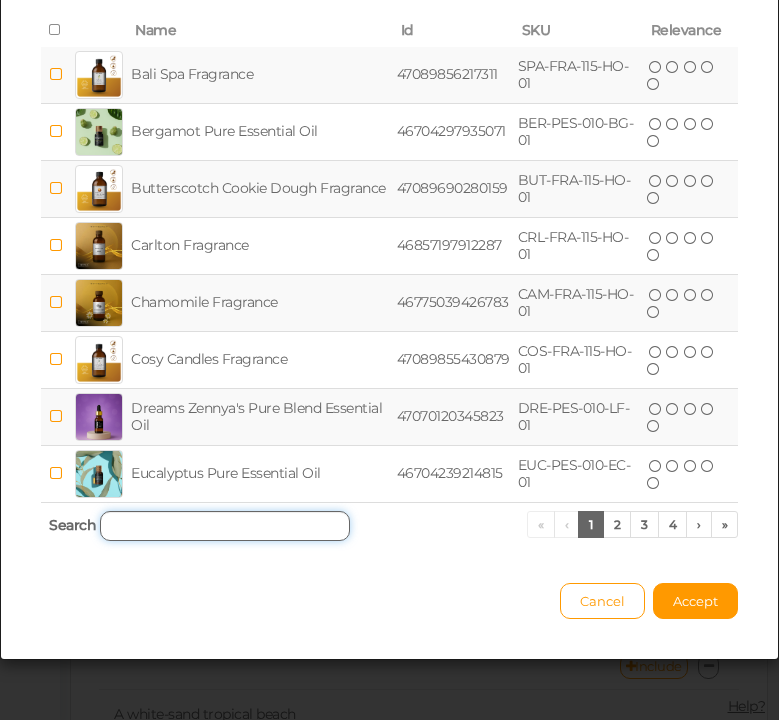 click at bounding box center [225, 526] 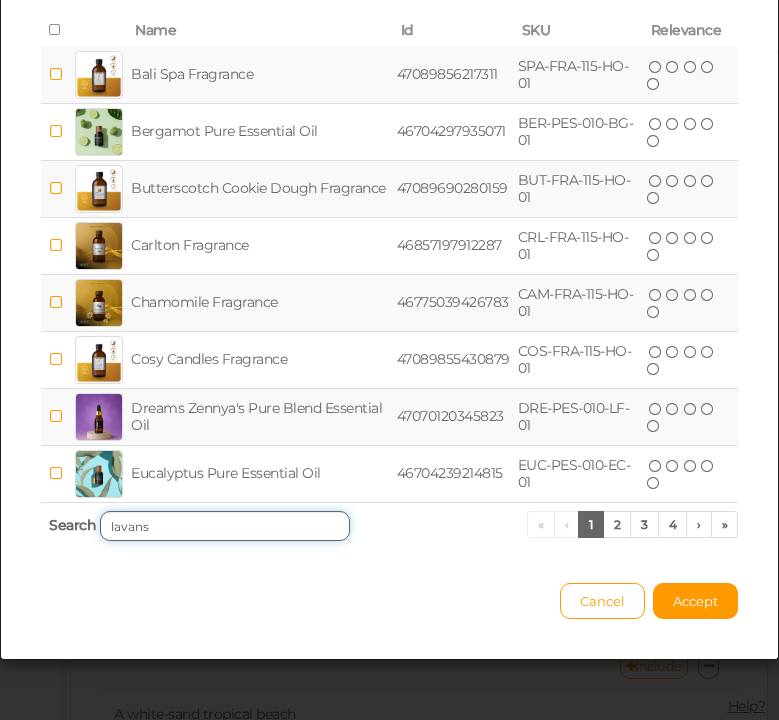 scroll, scrollTop: 0, scrollLeft: 0, axis: both 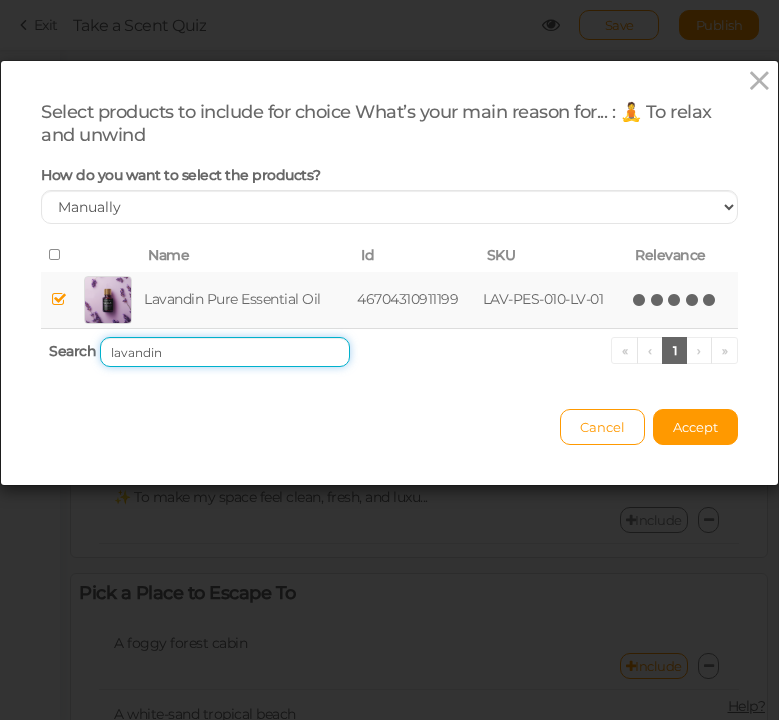 drag, startPoint x: 203, startPoint y: 348, endPoint x: 74, endPoint y: 338, distance: 129.38702 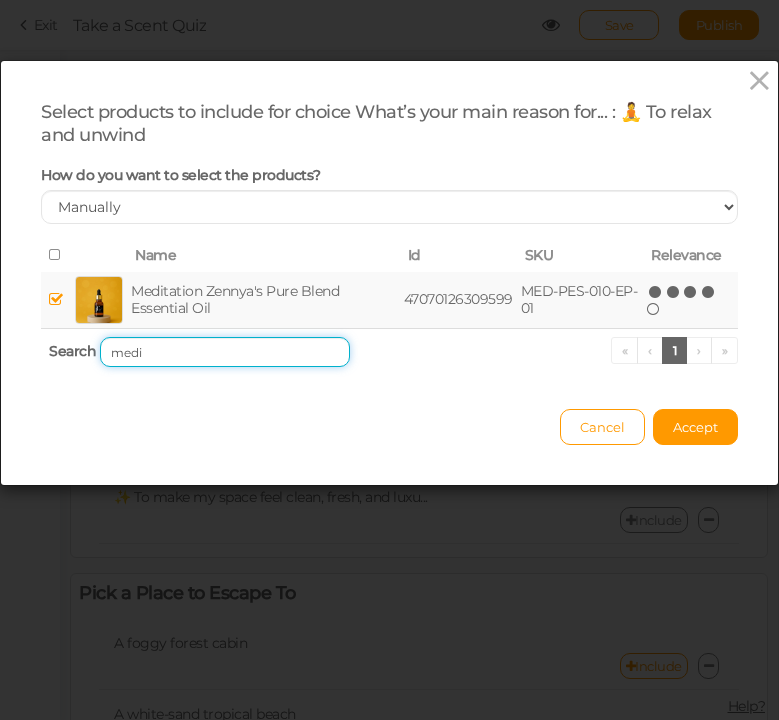 drag, startPoint x: 156, startPoint y: 350, endPoint x: 82, endPoint y: 347, distance: 74.06078 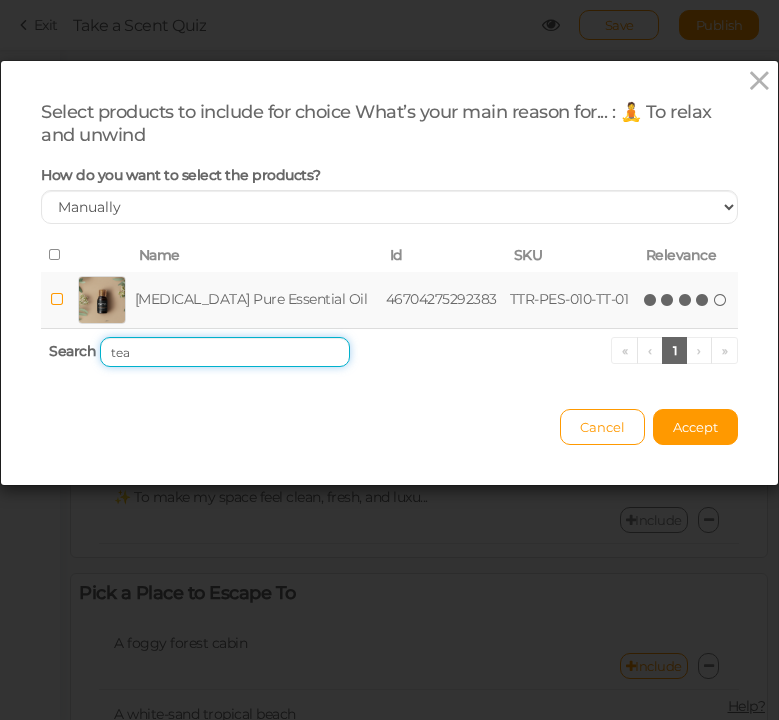 type on "tea" 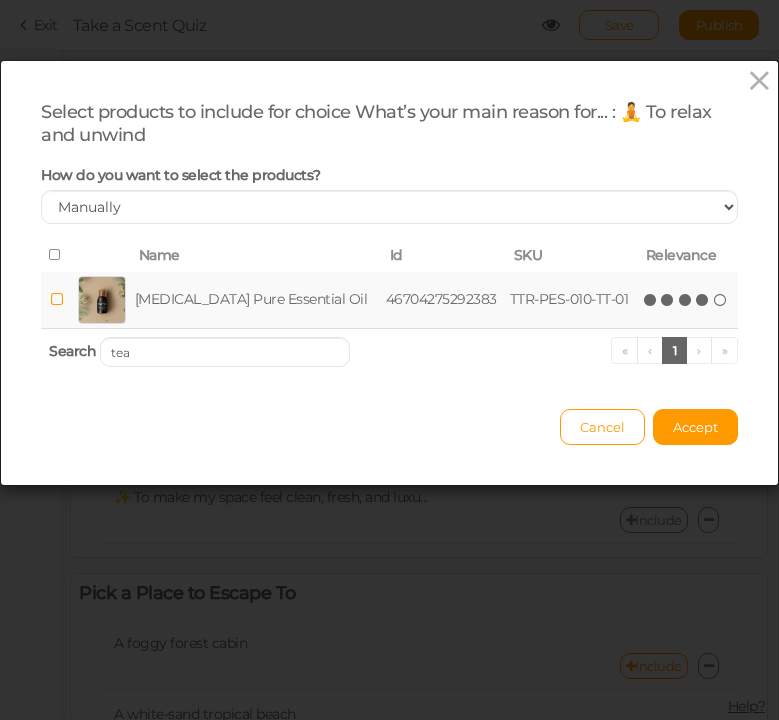 click at bounding box center (703, 300) 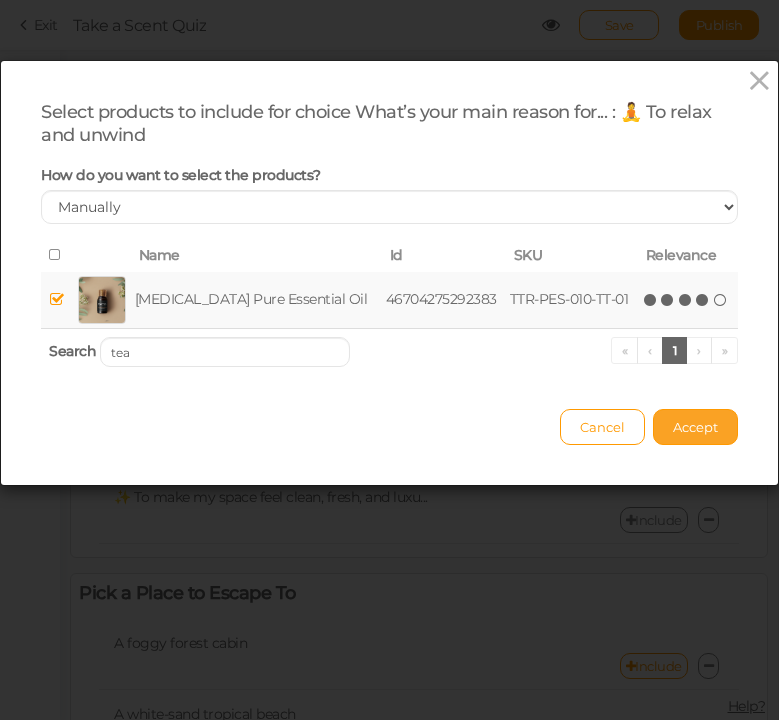 click on "Accept" at bounding box center (695, 427) 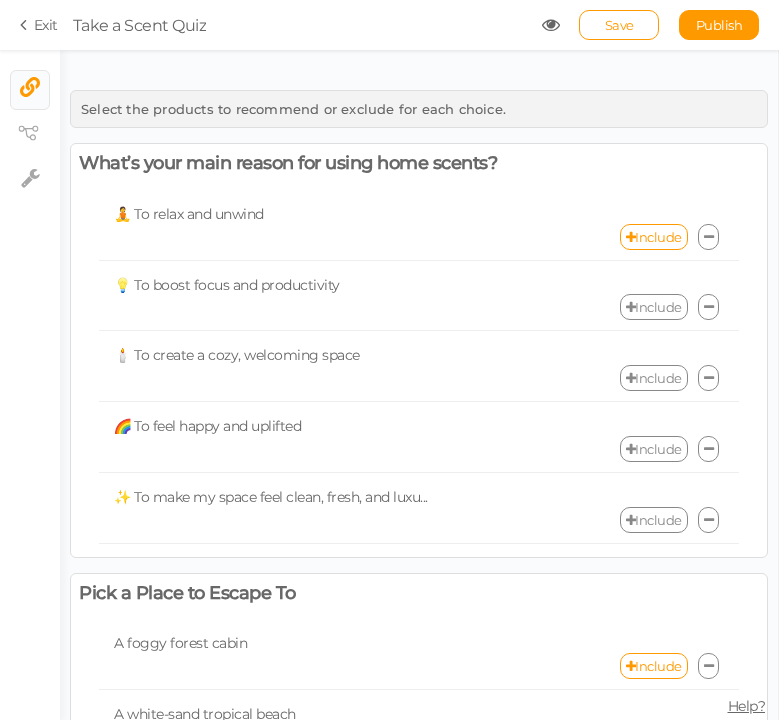 click on "Include" at bounding box center [654, 307] 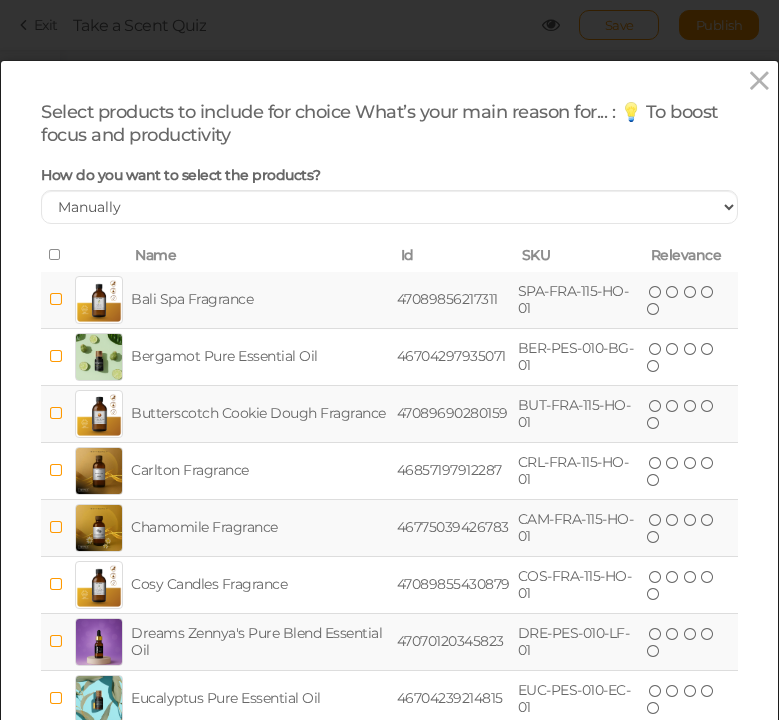 scroll, scrollTop: 225, scrollLeft: 0, axis: vertical 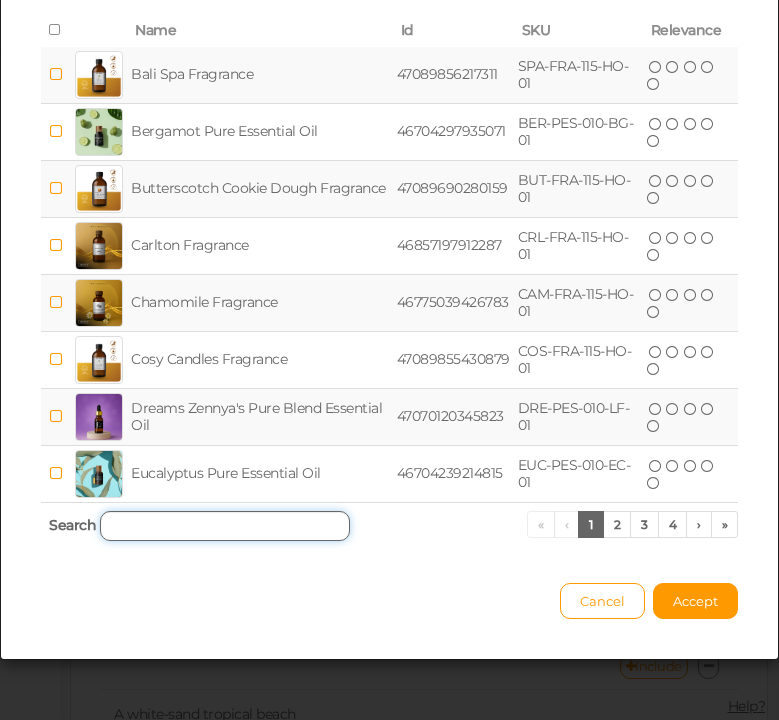 click at bounding box center (225, 526) 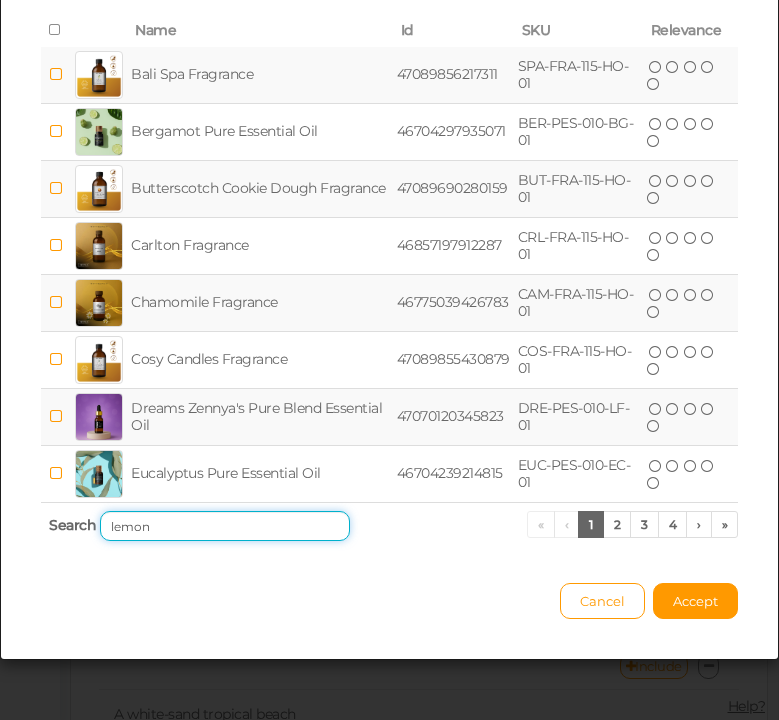 scroll, scrollTop: 0, scrollLeft: 0, axis: both 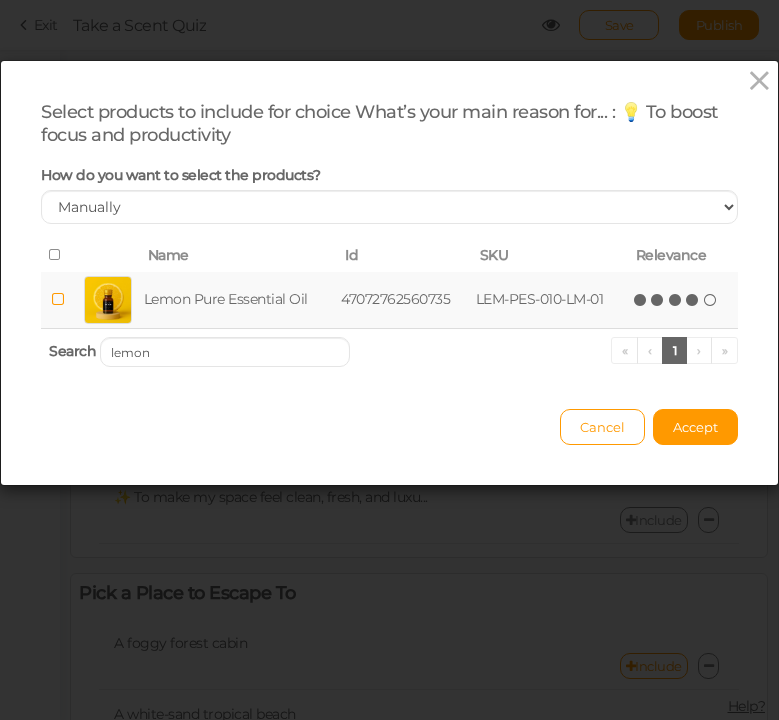 click at bounding box center [693, 300] 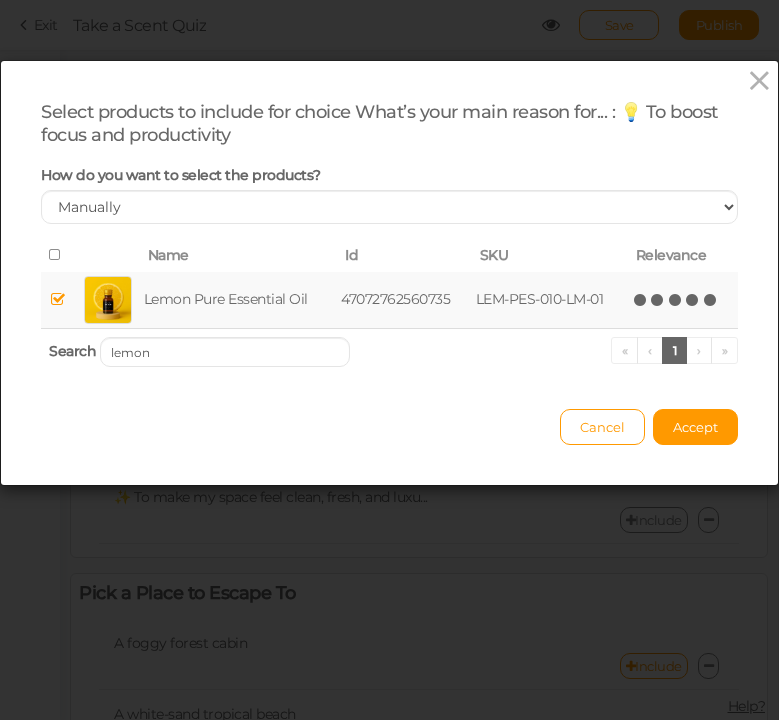 click at bounding box center [711, 300] 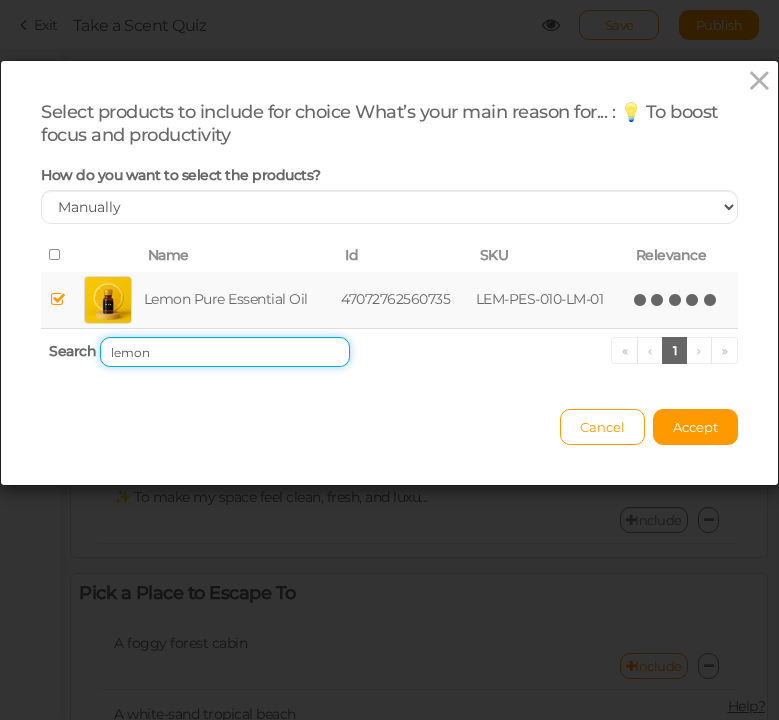 drag, startPoint x: 163, startPoint y: 353, endPoint x: 60, endPoint y: 332, distance: 105.11898 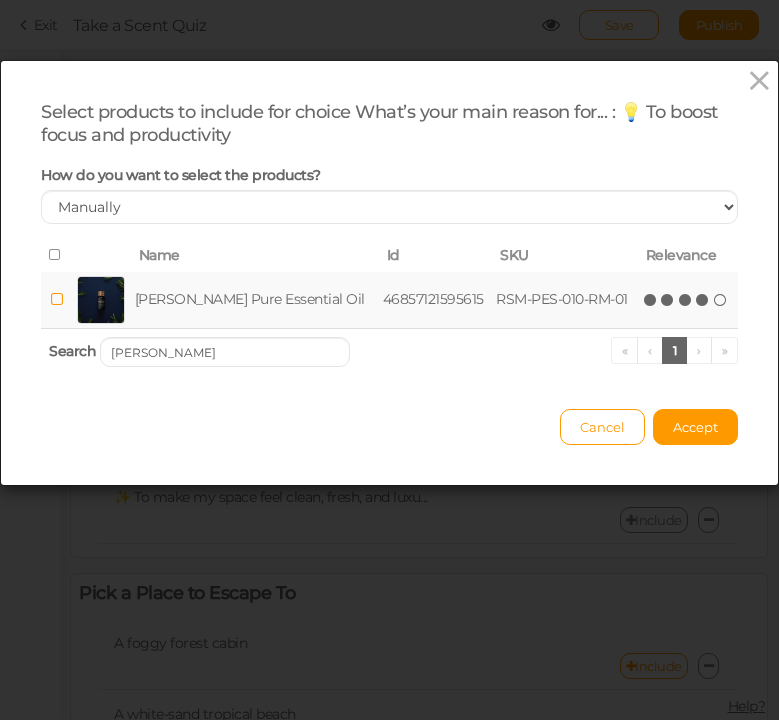 click at bounding box center [703, 300] 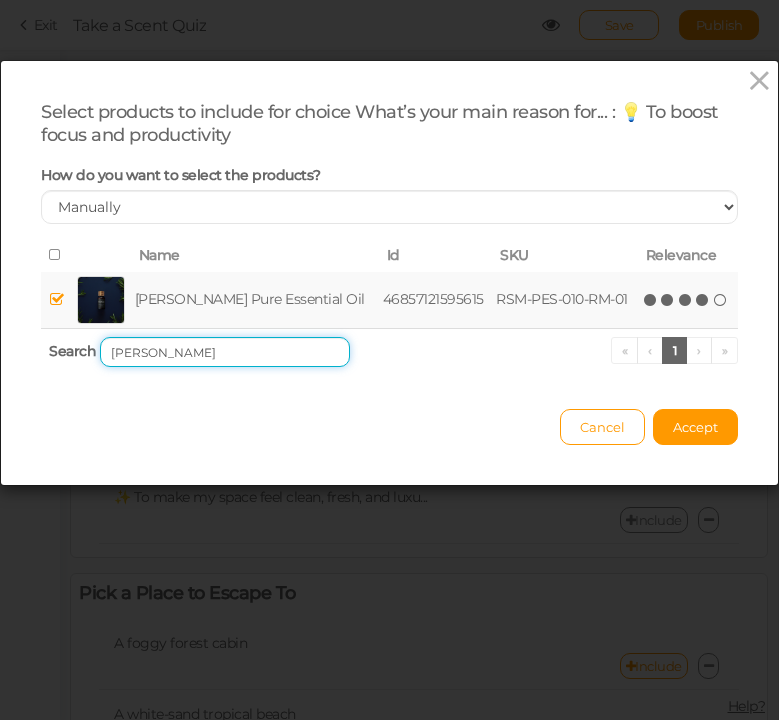drag, startPoint x: 186, startPoint y: 355, endPoint x: 88, endPoint y: 347, distance: 98.32599 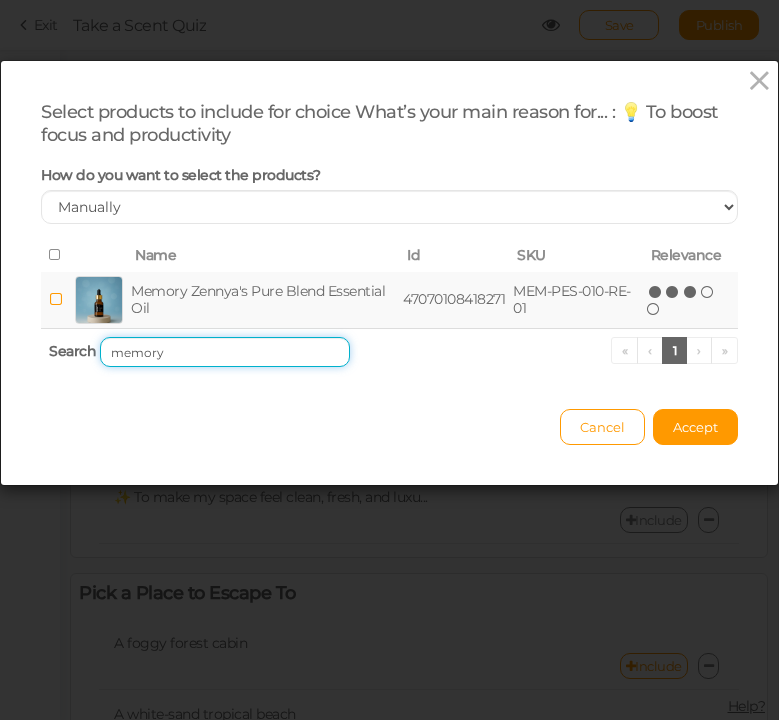 type on "memory" 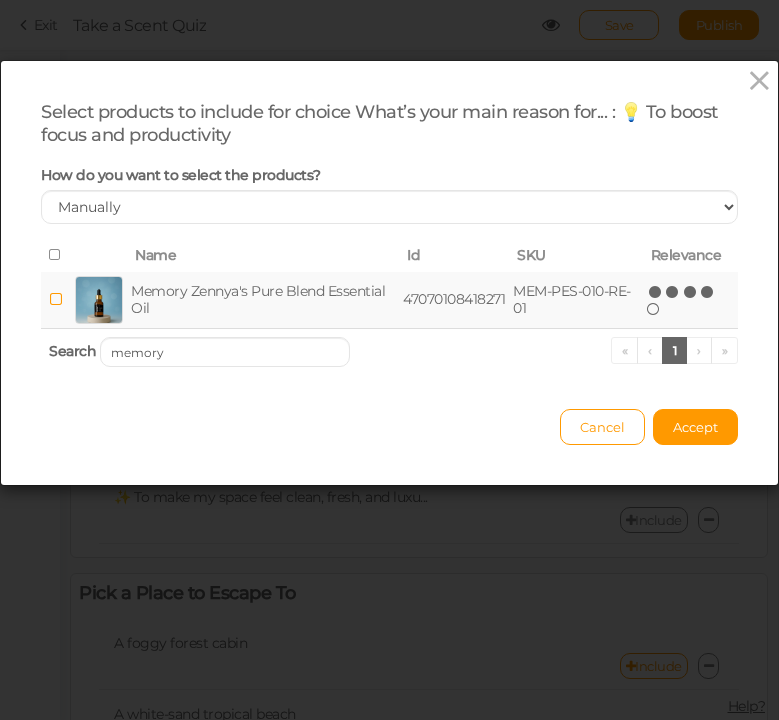 click at bounding box center (708, 292) 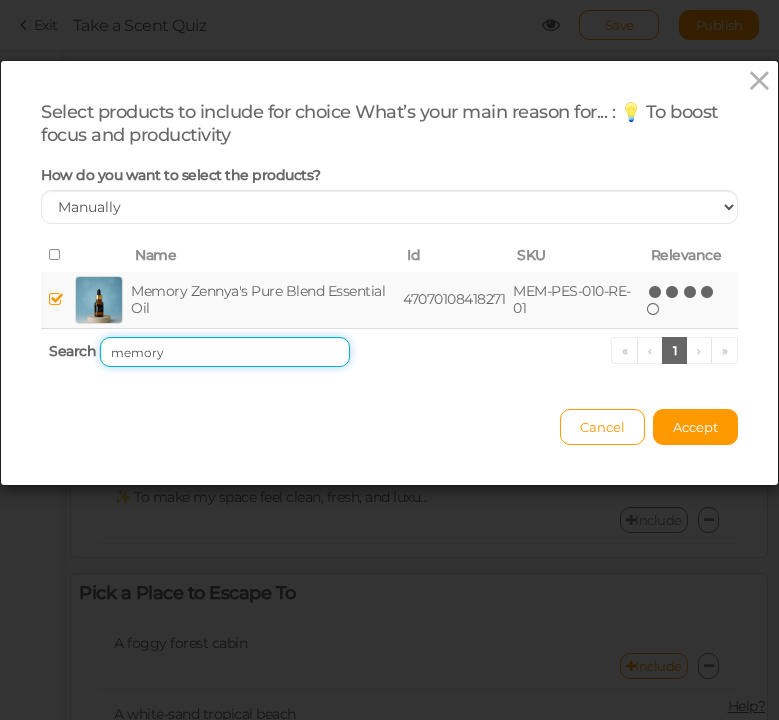 drag, startPoint x: 187, startPoint y: 355, endPoint x: 89, endPoint y: 349, distance: 98.1835 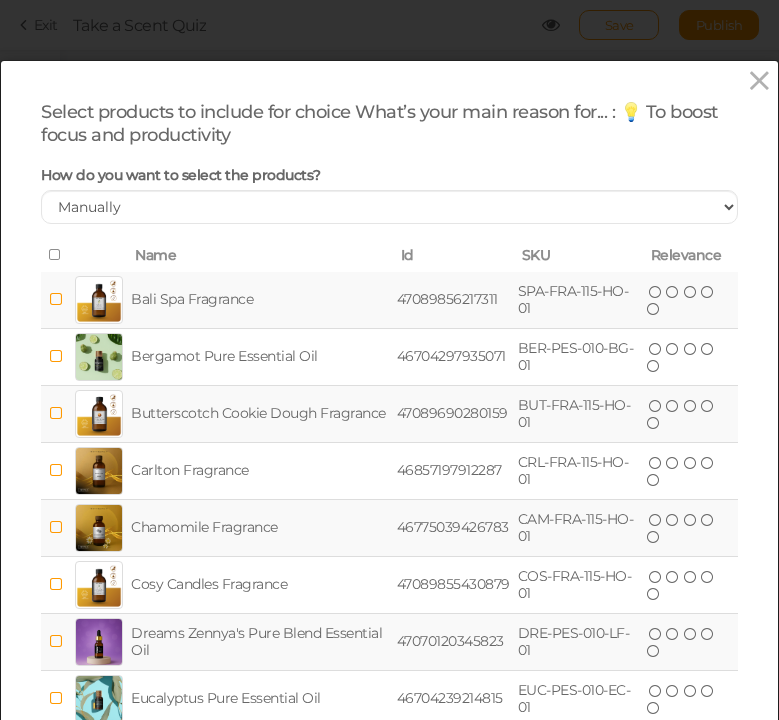 scroll, scrollTop: 225, scrollLeft: 0, axis: vertical 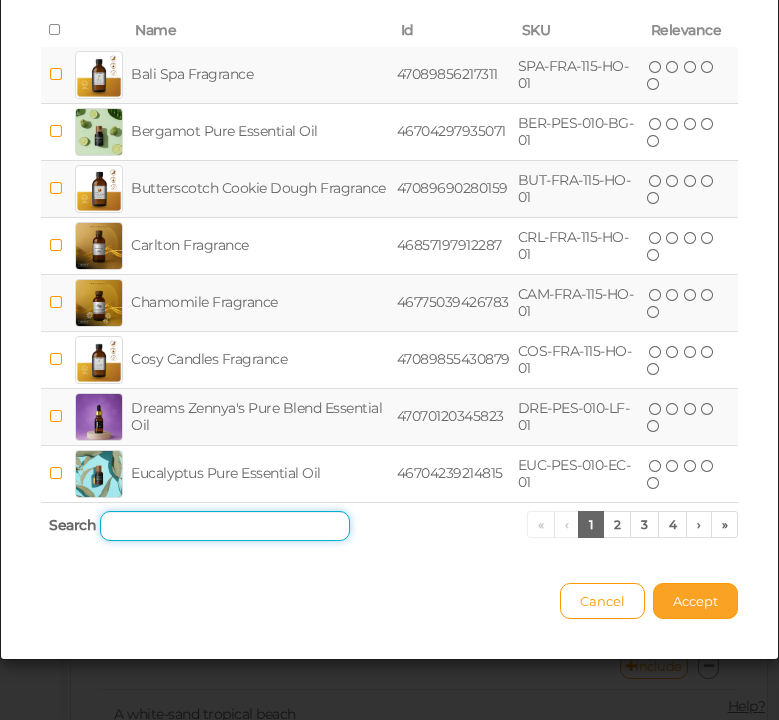 type 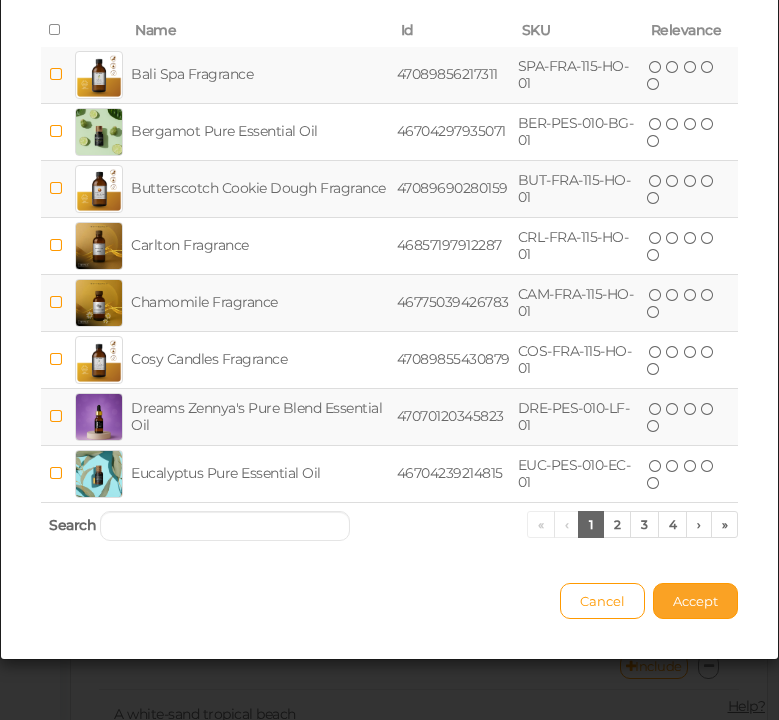 click on "Accept" at bounding box center (695, 601) 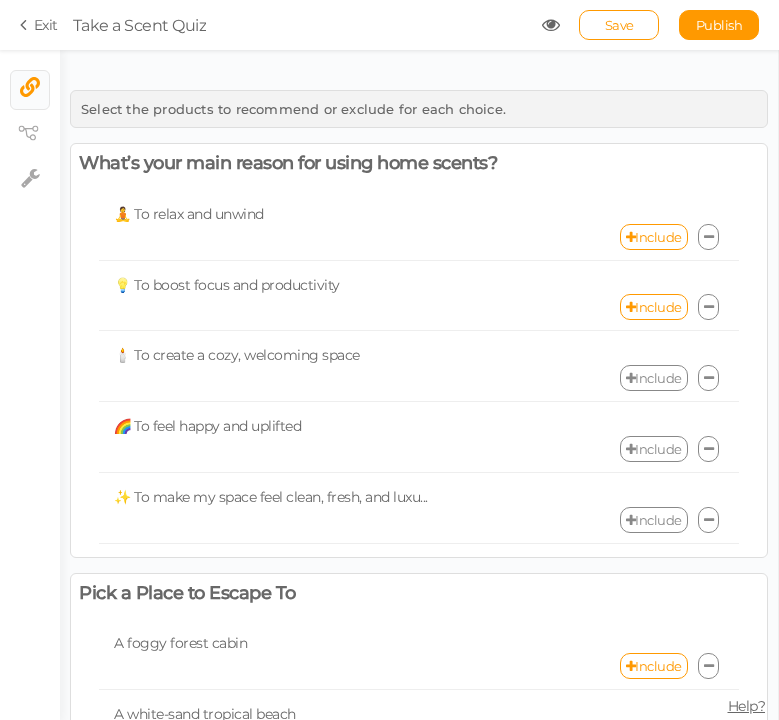 click on "Include" at bounding box center (654, 378) 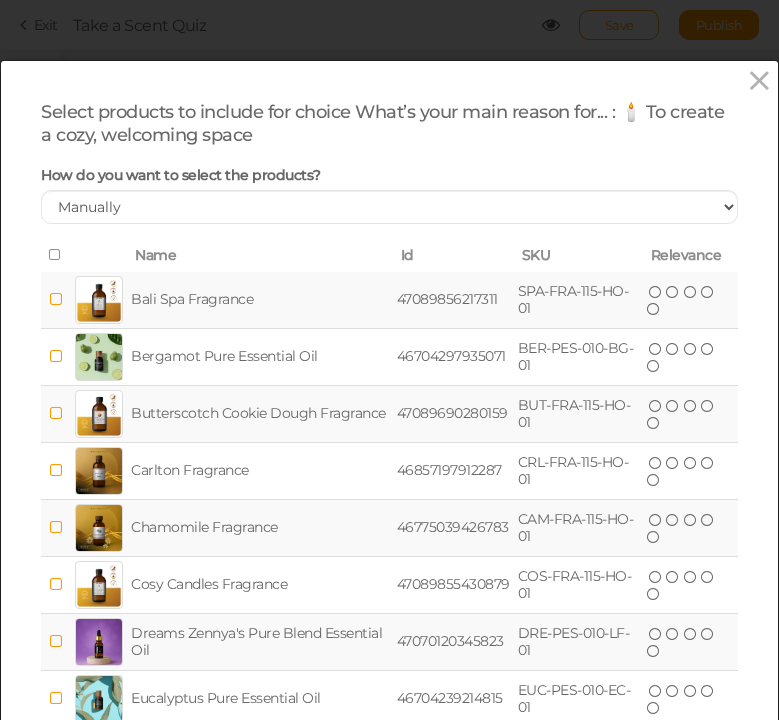 scroll, scrollTop: 225, scrollLeft: 0, axis: vertical 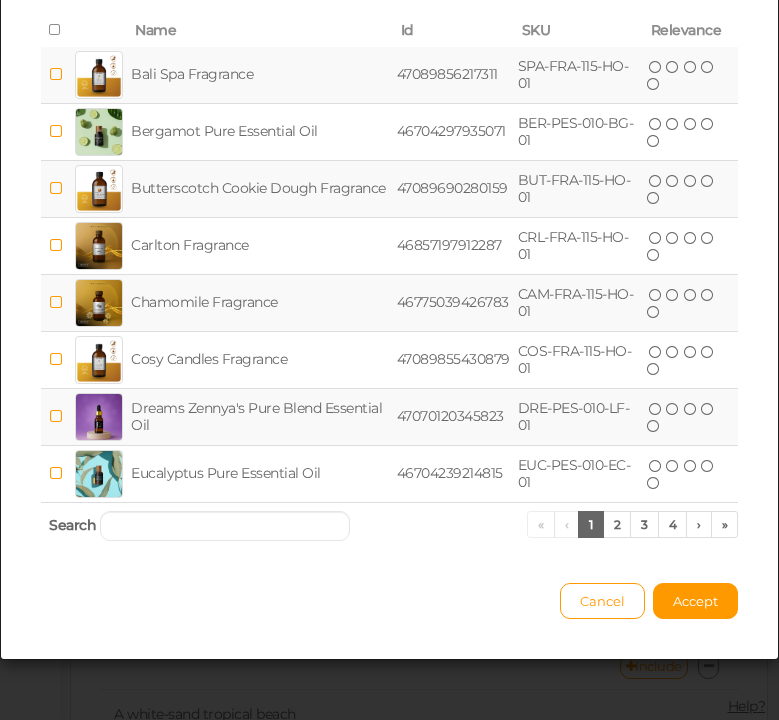 click on "Search
«
‹
1 2 3 4
›
»" at bounding box center [389, 526] 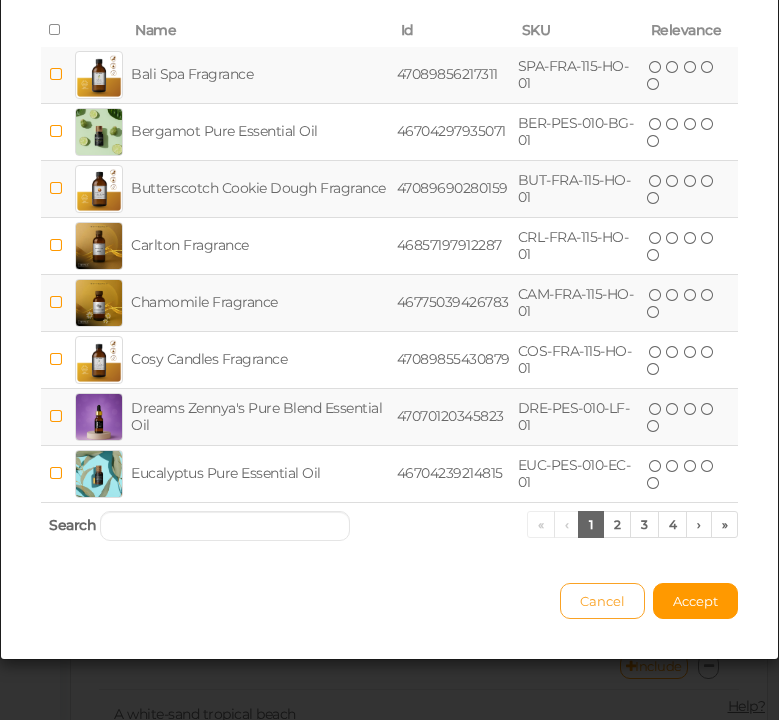 click on "Cancel" at bounding box center [602, 601] 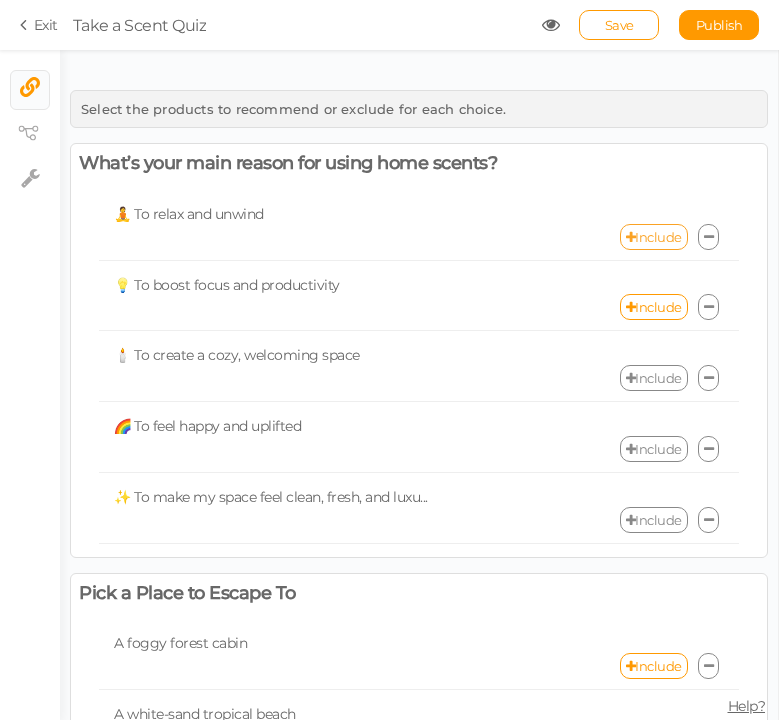 click on "Include" at bounding box center [654, 237] 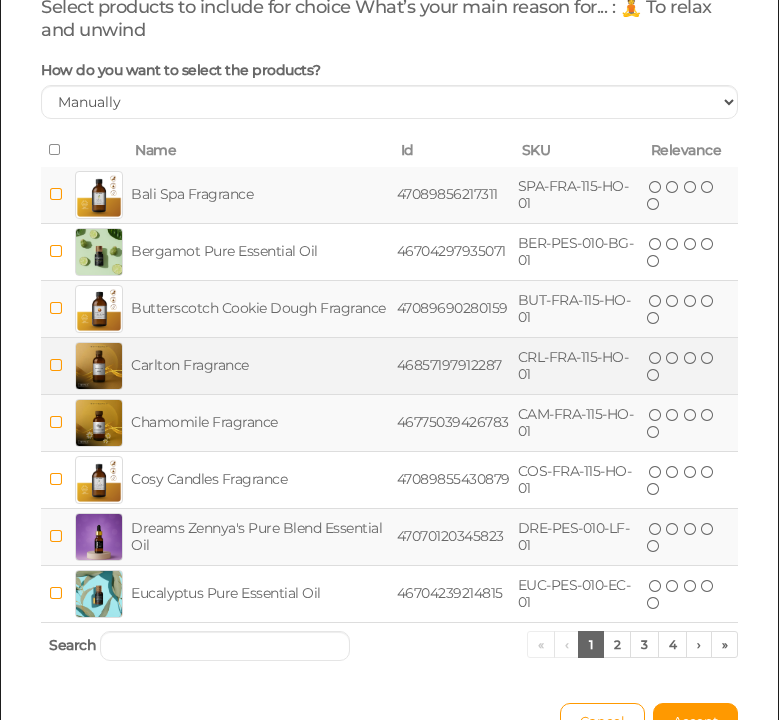 scroll, scrollTop: 225, scrollLeft: 0, axis: vertical 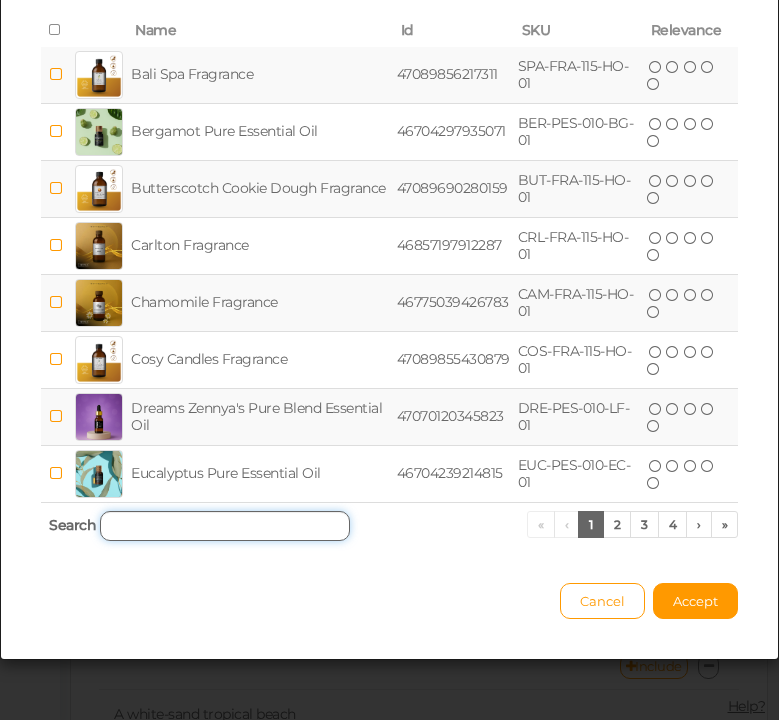 click at bounding box center [225, 526] 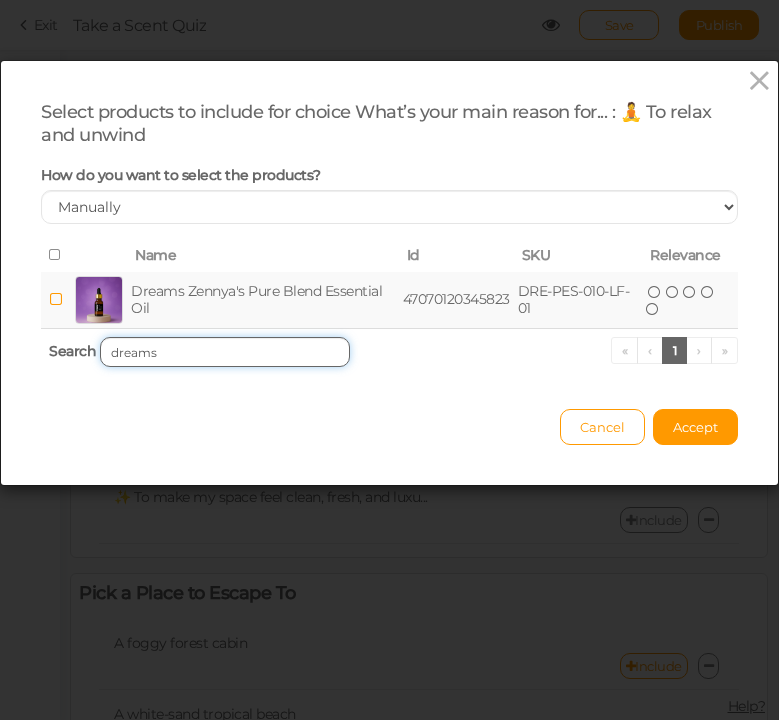 scroll, scrollTop: 0, scrollLeft: 0, axis: both 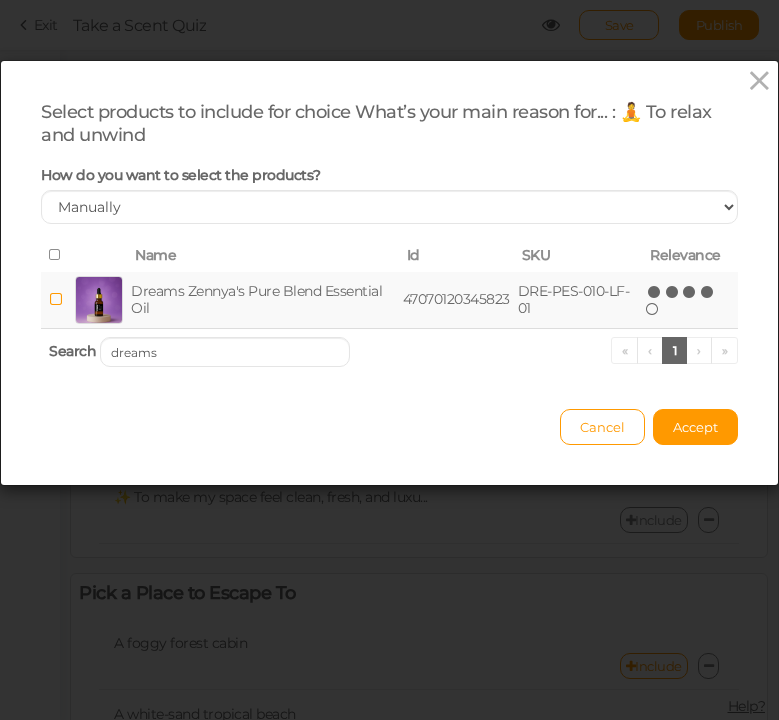 click at bounding box center (708, 292) 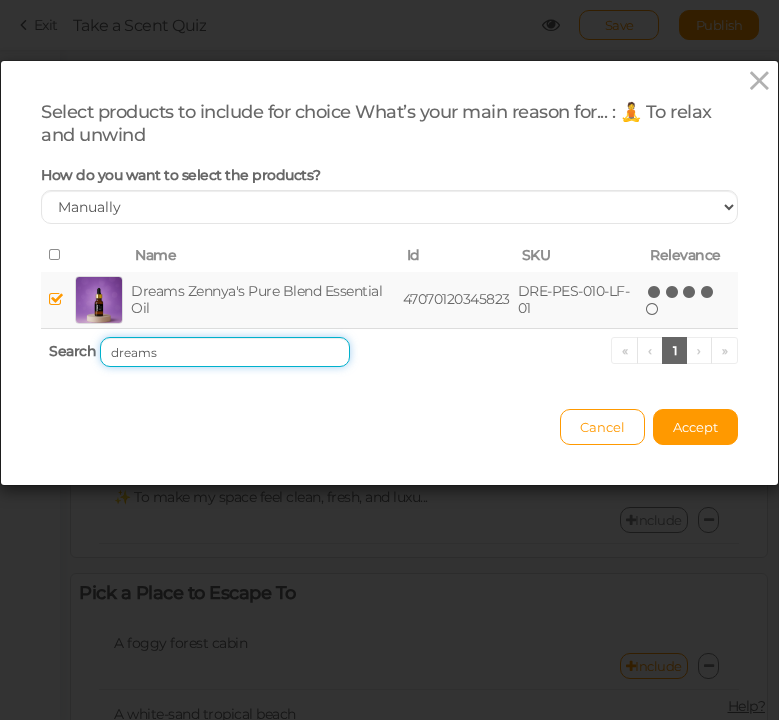 drag, startPoint x: 180, startPoint y: 352, endPoint x: 61, endPoint y: 337, distance: 119.94165 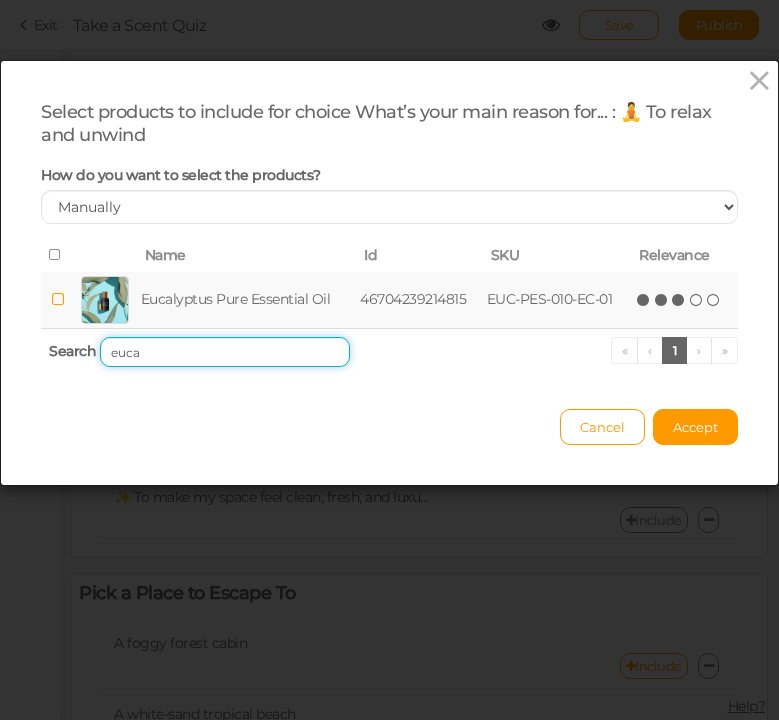 type on "euca" 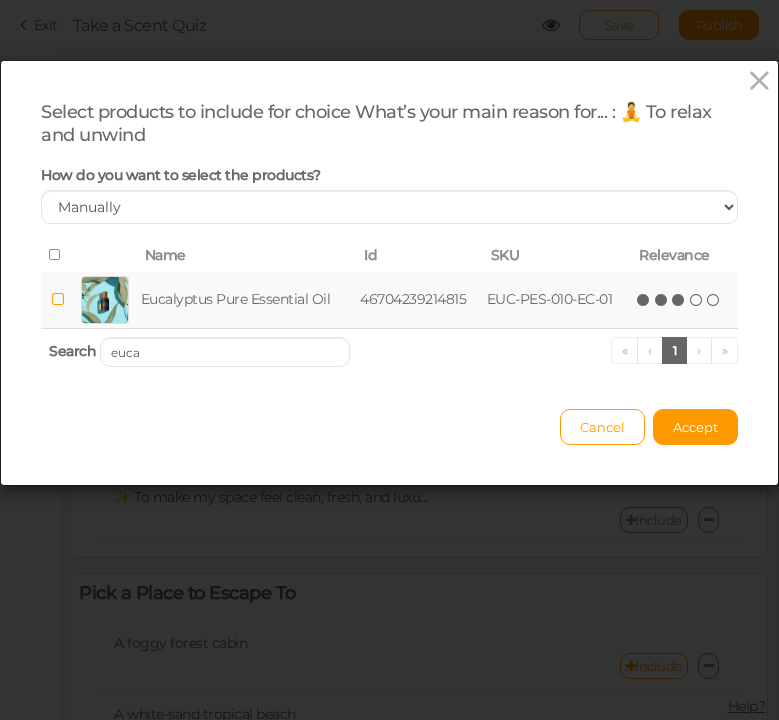 click at bounding box center (679, 300) 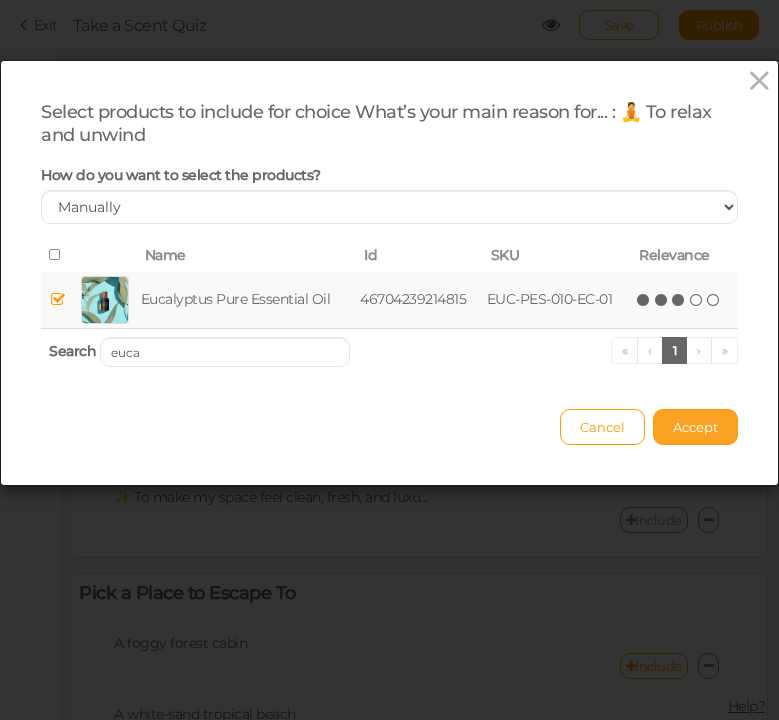 click on "Accept" at bounding box center [695, 427] 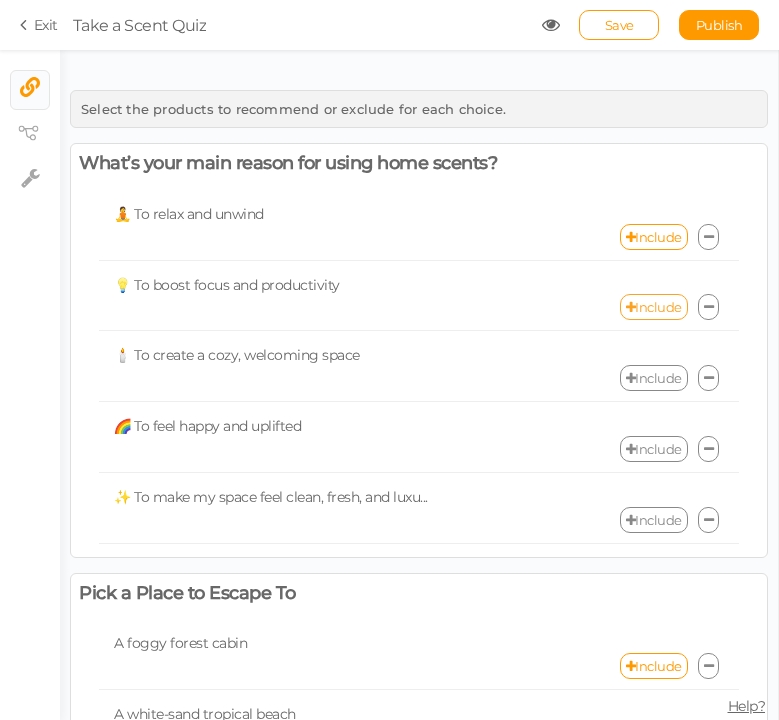 click on "Include" at bounding box center [654, 307] 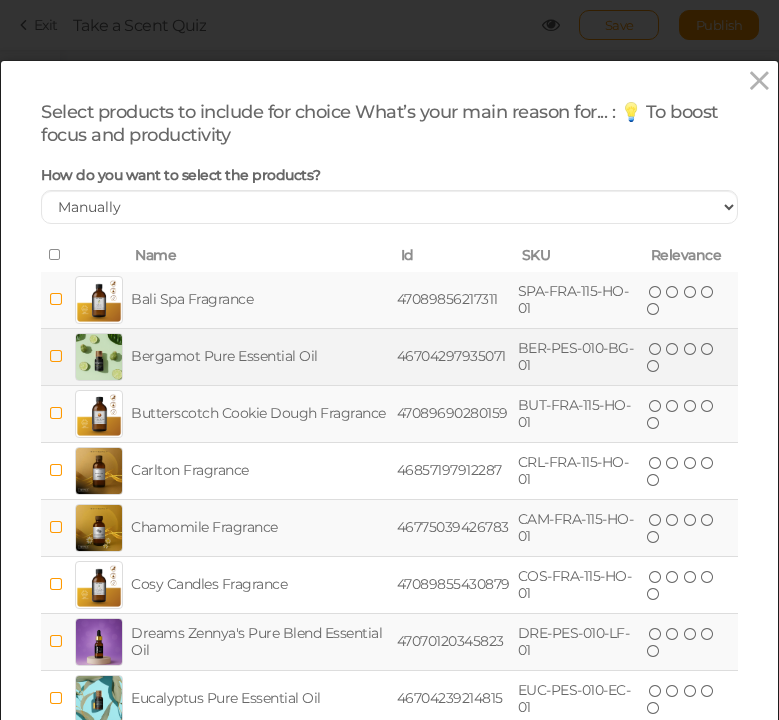scroll, scrollTop: 225, scrollLeft: 0, axis: vertical 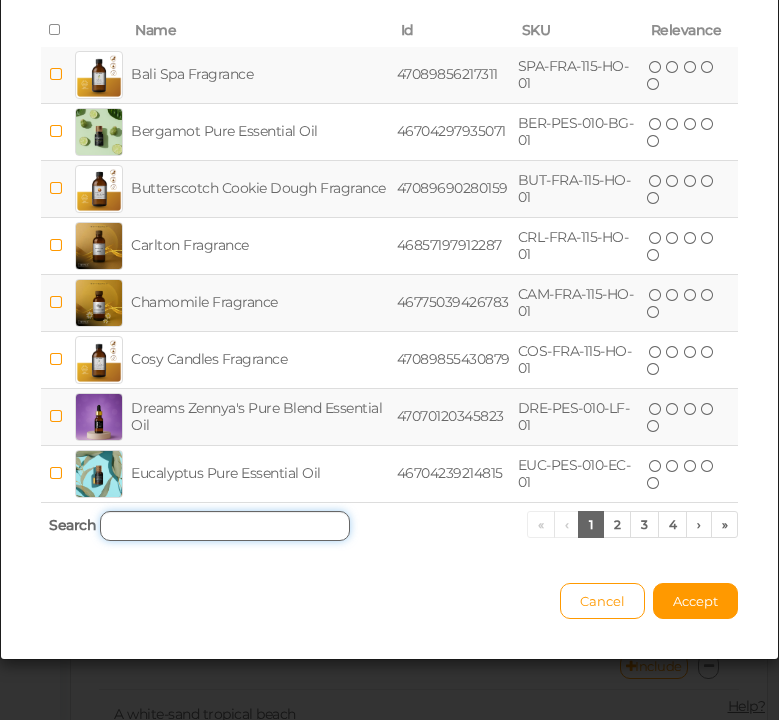 click at bounding box center [225, 526] 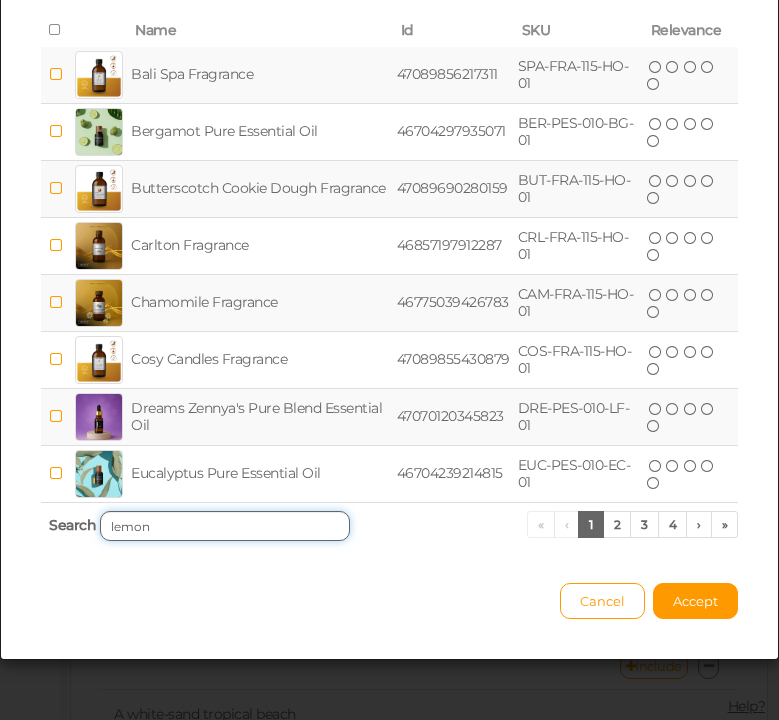 scroll, scrollTop: 0, scrollLeft: 0, axis: both 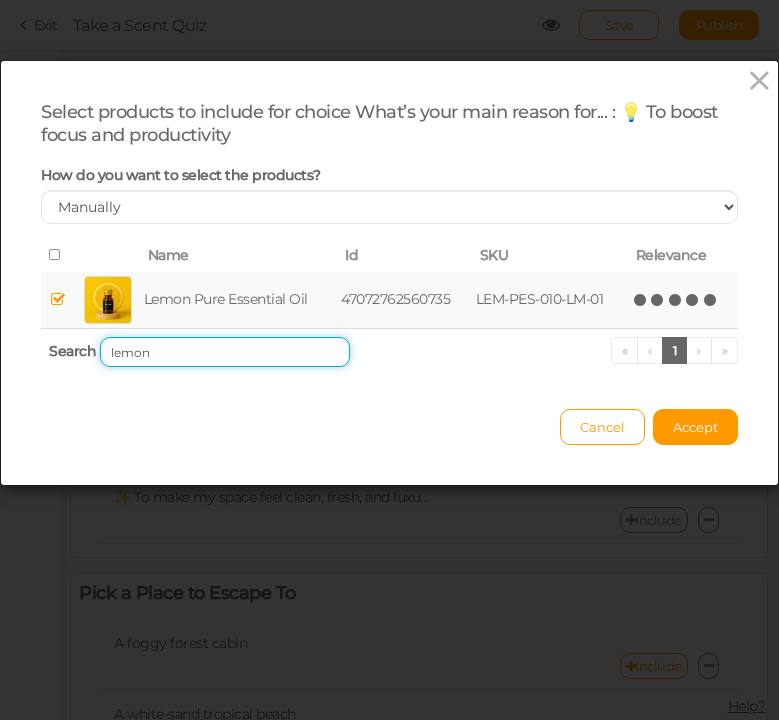 drag, startPoint x: 169, startPoint y: 353, endPoint x: 55, endPoint y: 345, distance: 114.28036 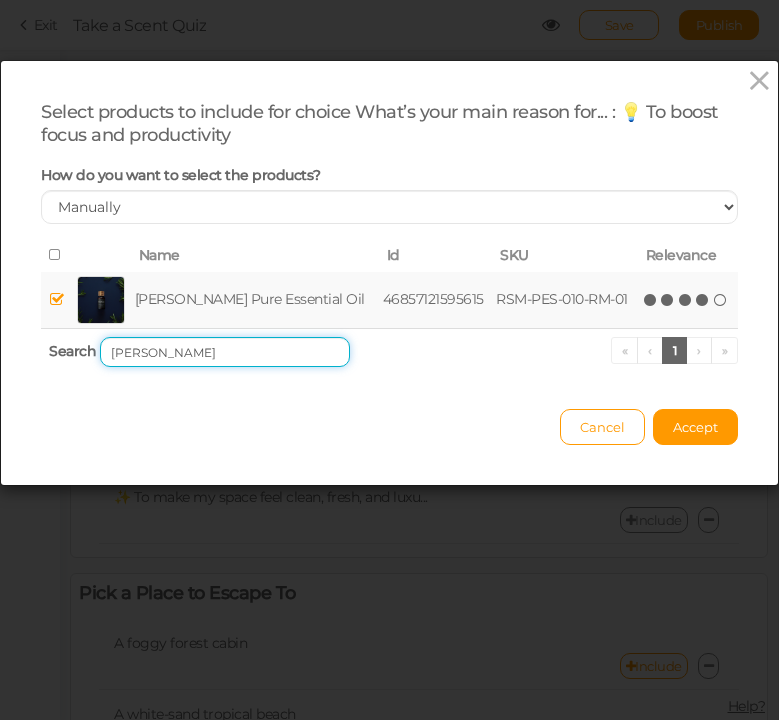 drag, startPoint x: 185, startPoint y: 352, endPoint x: 43, endPoint y: 333, distance: 143.26549 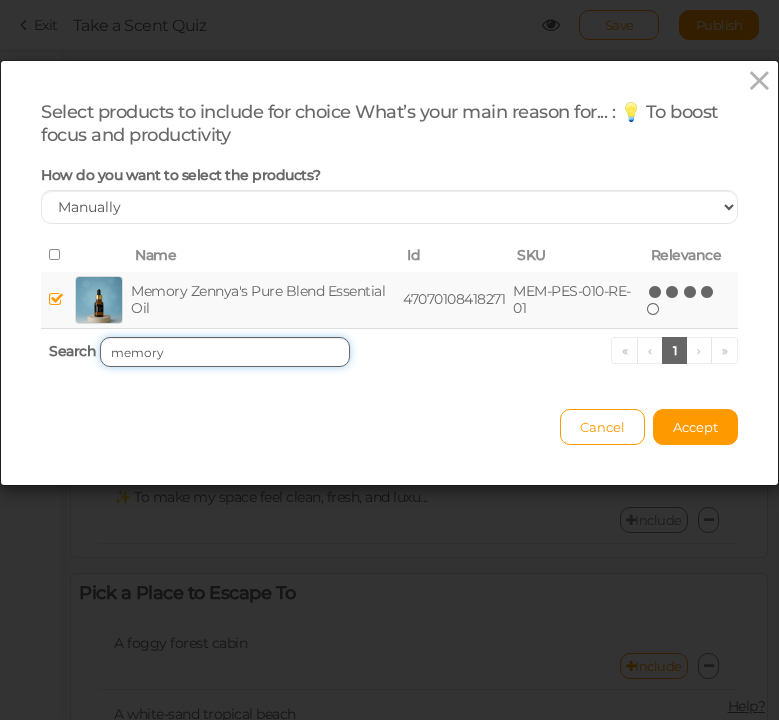 drag, startPoint x: 184, startPoint y: 351, endPoint x: 99, endPoint y: 350, distance: 85.00588 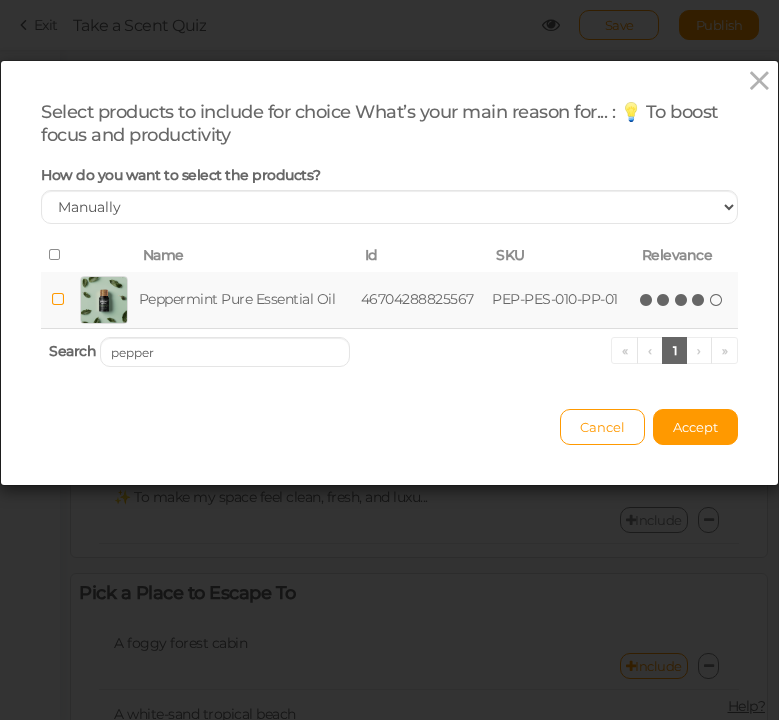 click at bounding box center (699, 300) 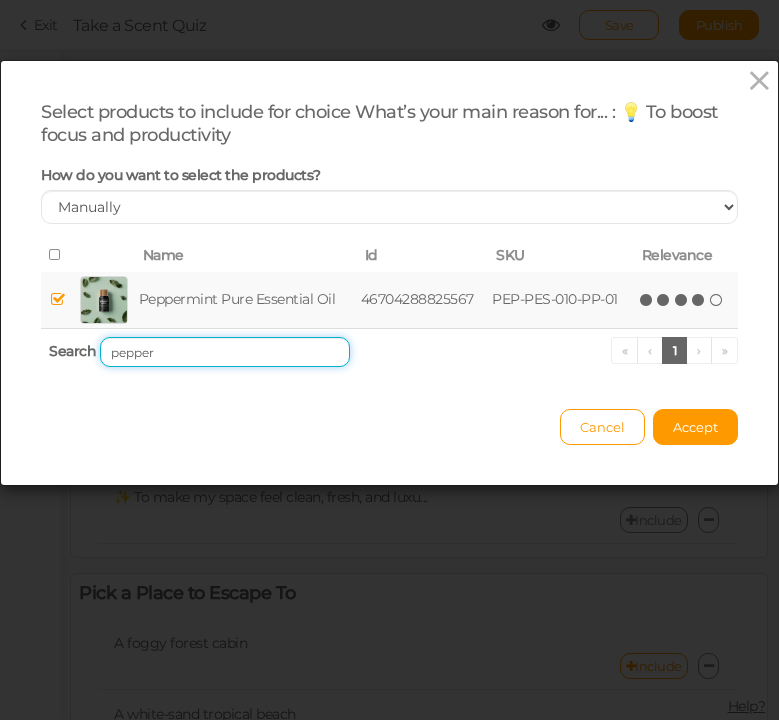 drag, startPoint x: 241, startPoint y: 350, endPoint x: 67, endPoint y: 335, distance: 174.64536 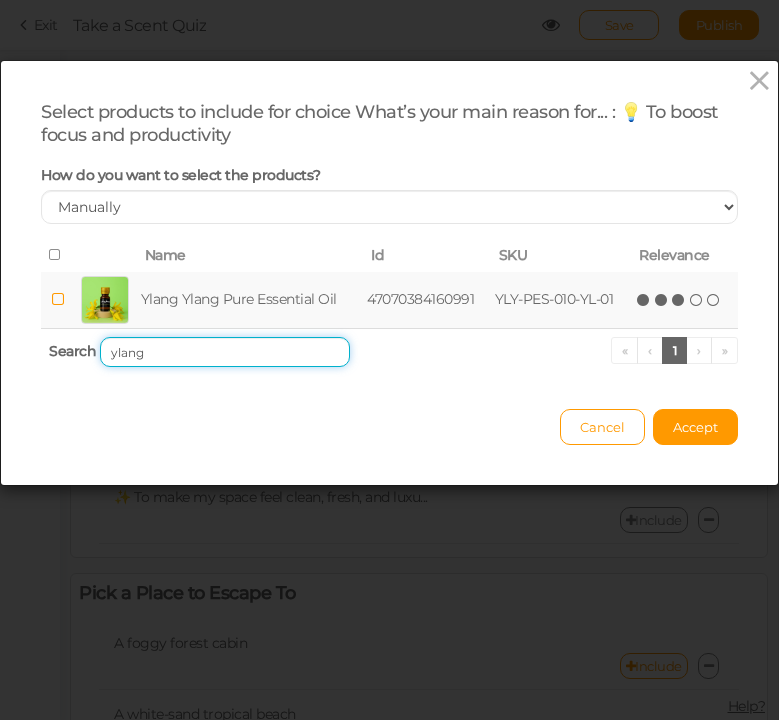type on "ylang" 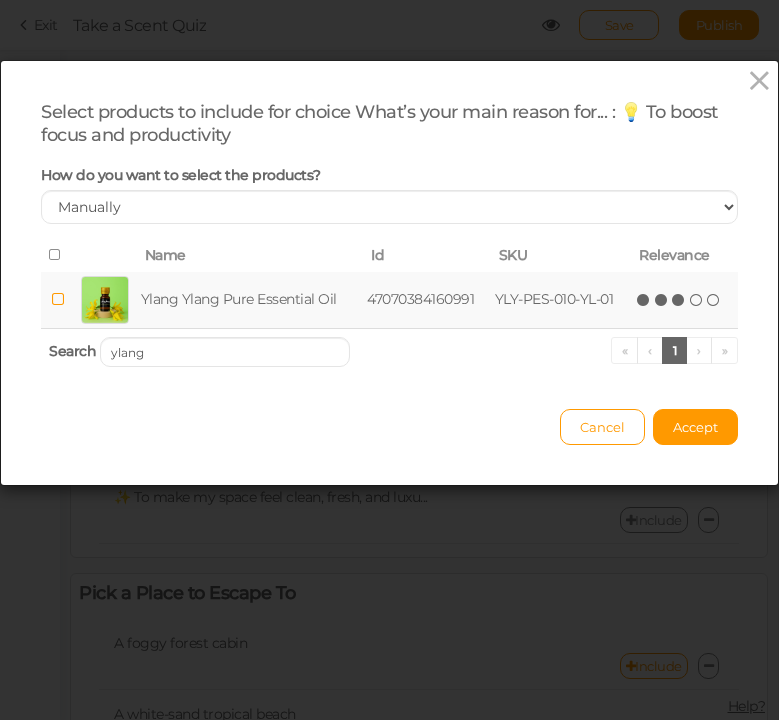 click at bounding box center [679, 300] 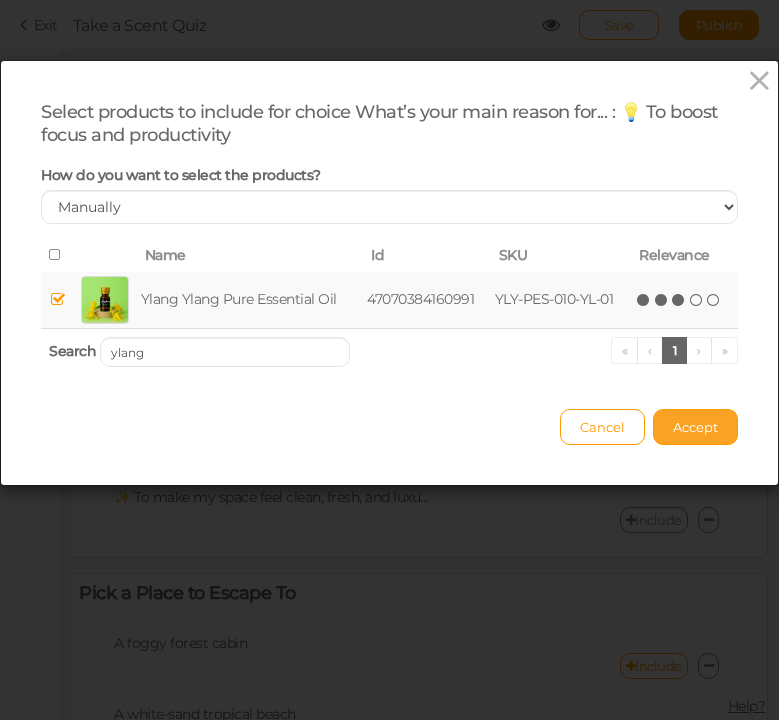 click on "Accept" at bounding box center [695, 427] 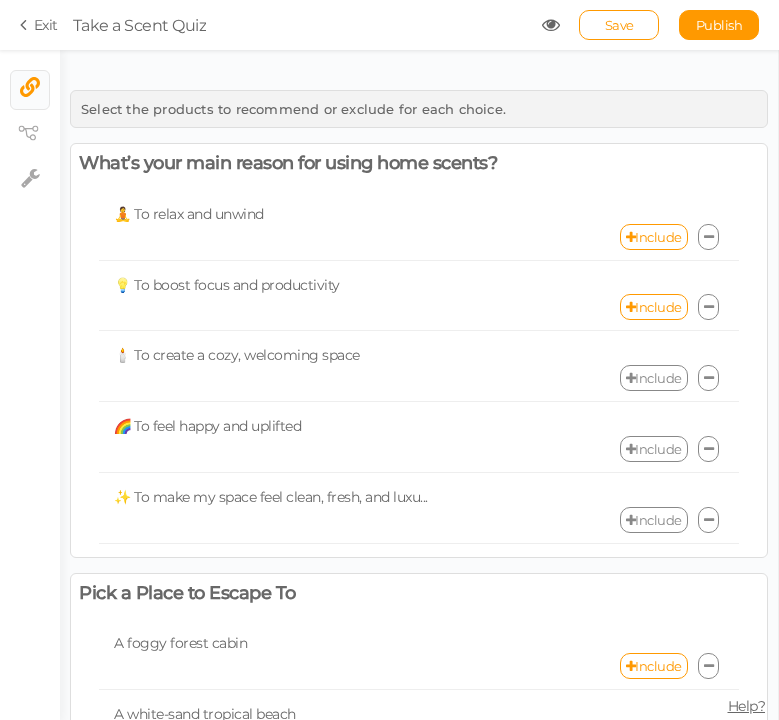 click on "🕯️ To create a cozy, welcoming space          Include" at bounding box center (419, 369) 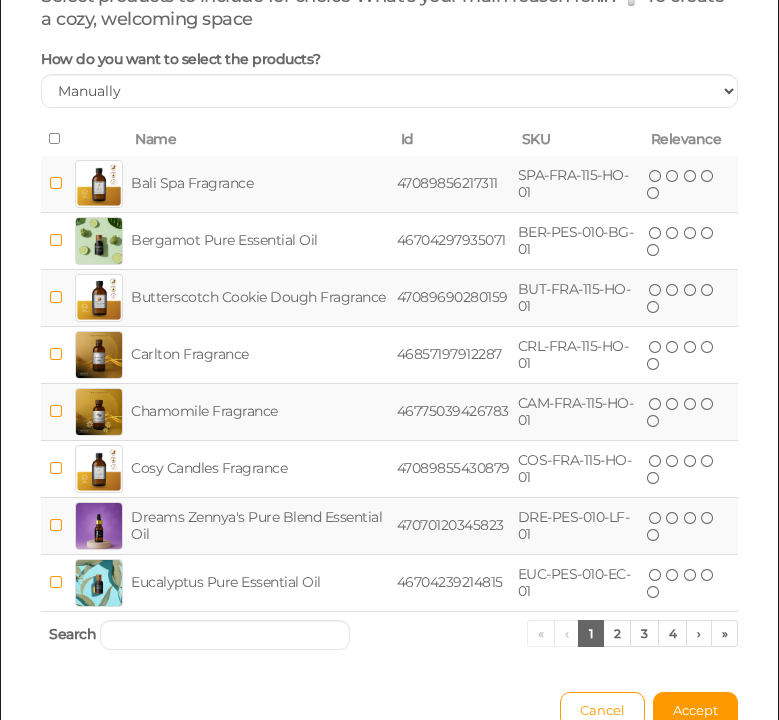 scroll, scrollTop: 225, scrollLeft: 0, axis: vertical 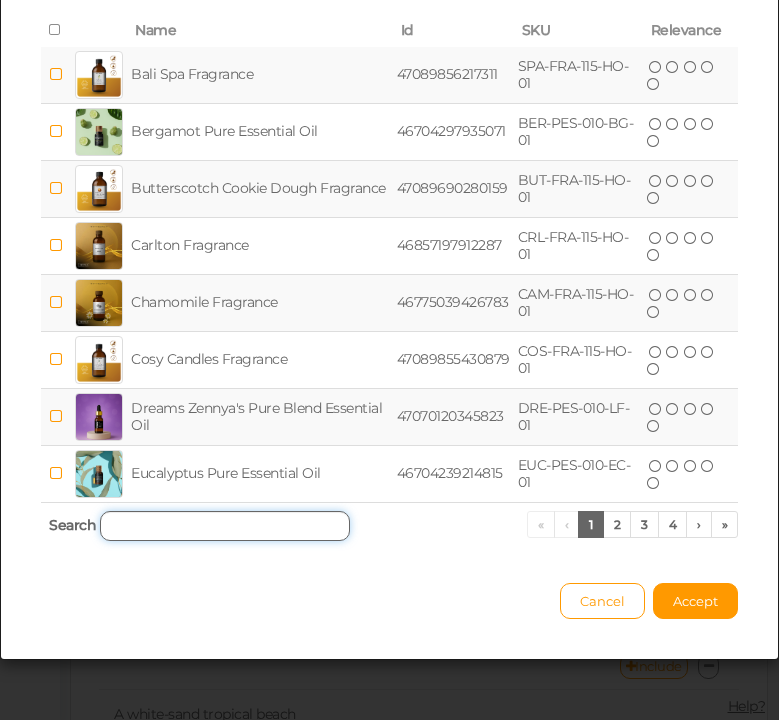 click at bounding box center (225, 526) 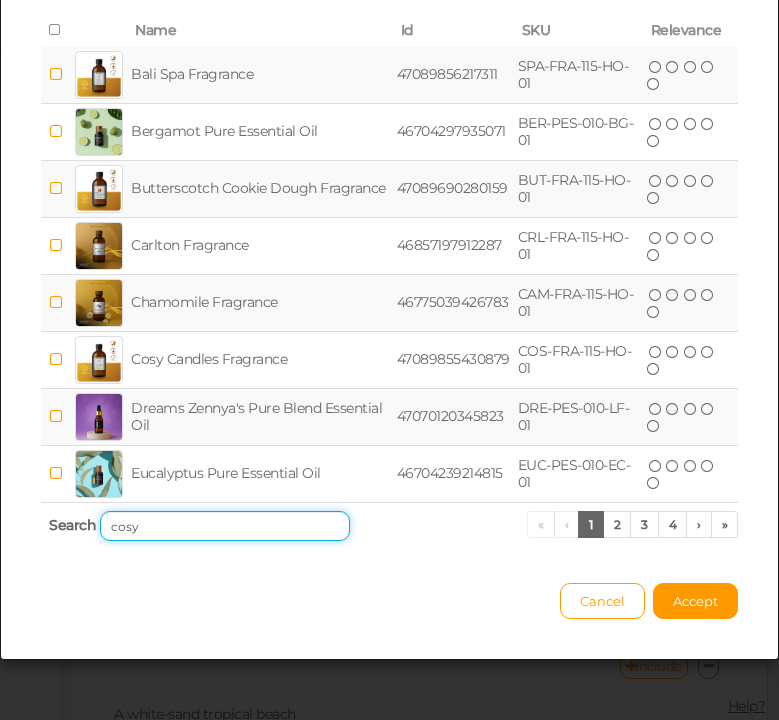 scroll, scrollTop: 0, scrollLeft: 0, axis: both 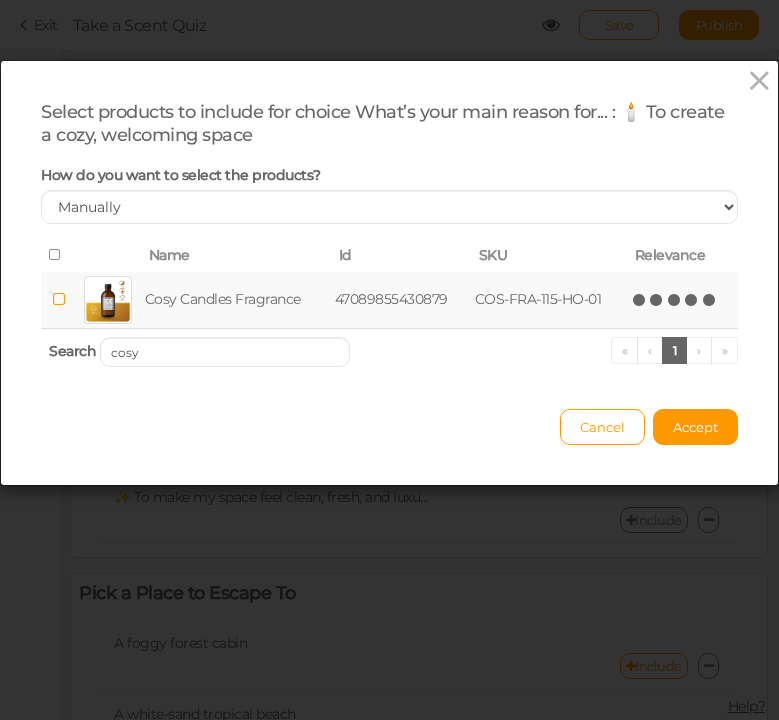 click at bounding box center [710, 300] 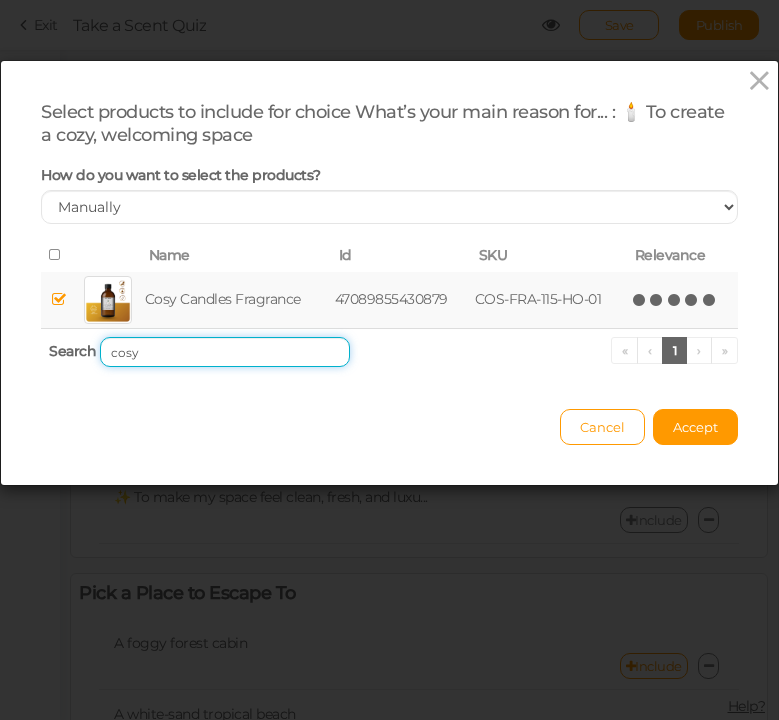 drag, startPoint x: 174, startPoint y: 352, endPoint x: 40, endPoint y: 344, distance: 134.23859 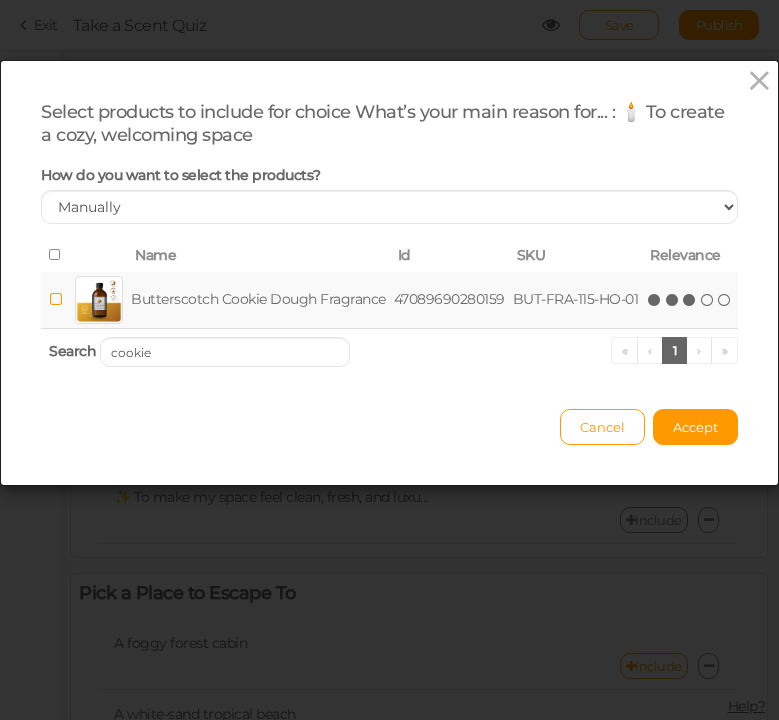click on "(*)
(*)
(*)
( )
( )" at bounding box center [690, 299] 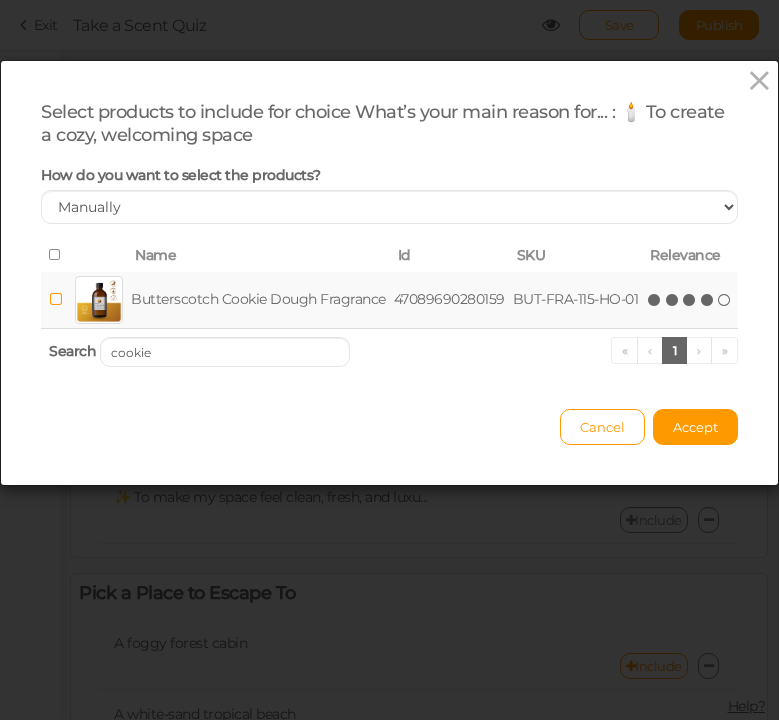click at bounding box center [708, 300] 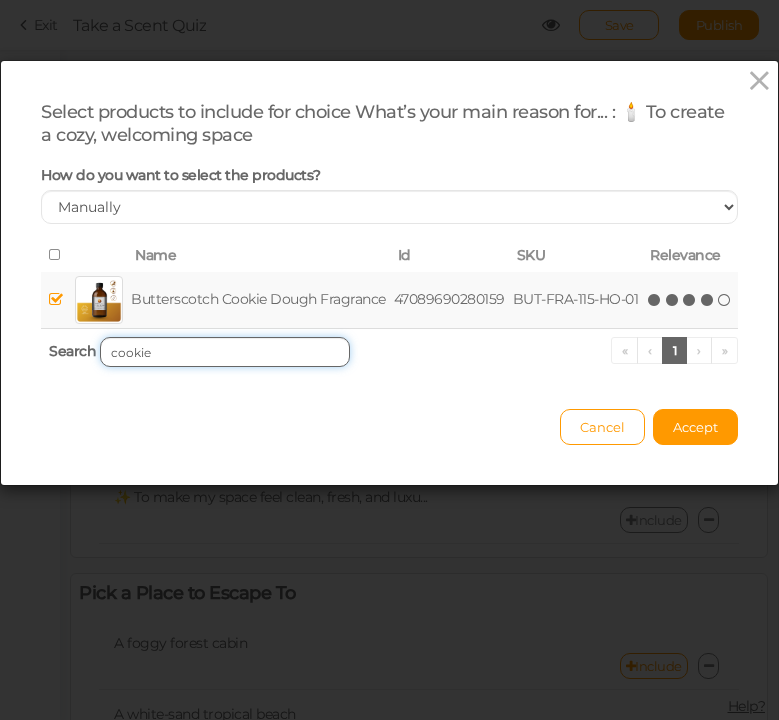 drag, startPoint x: 167, startPoint y: 351, endPoint x: 99, endPoint y: 344, distance: 68.359344 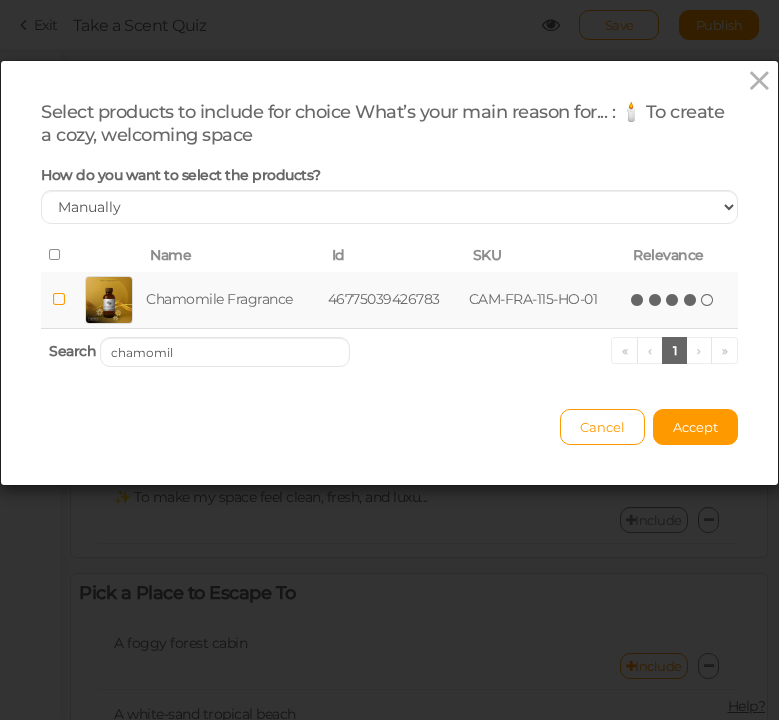 click at bounding box center (691, 300) 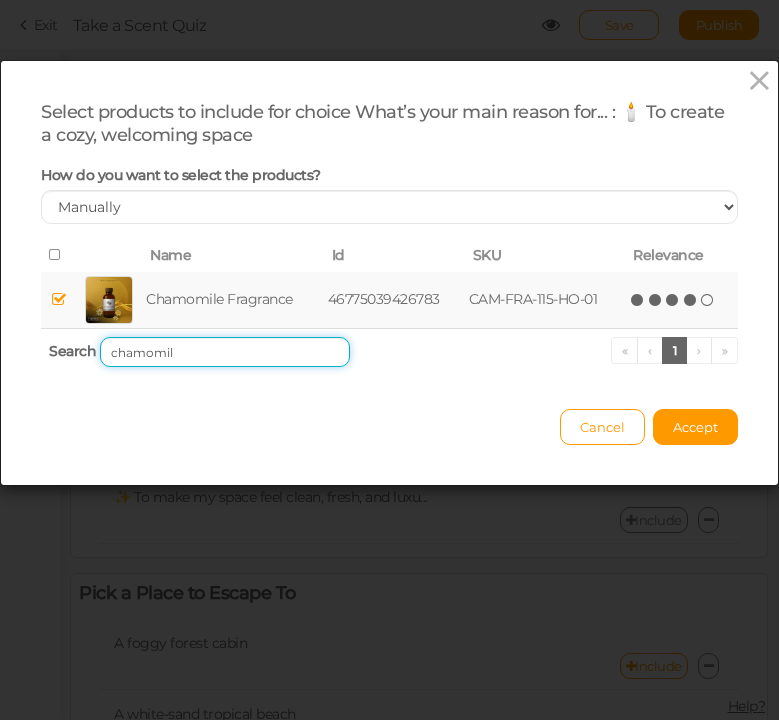 drag, startPoint x: 220, startPoint y: 361, endPoint x: 91, endPoint y: 344, distance: 130.11533 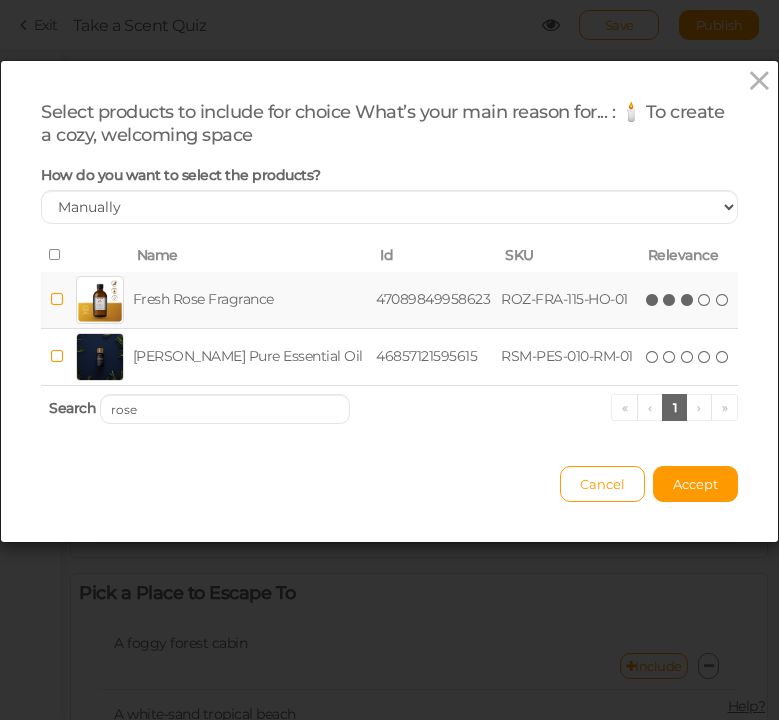 click at bounding box center [688, 300] 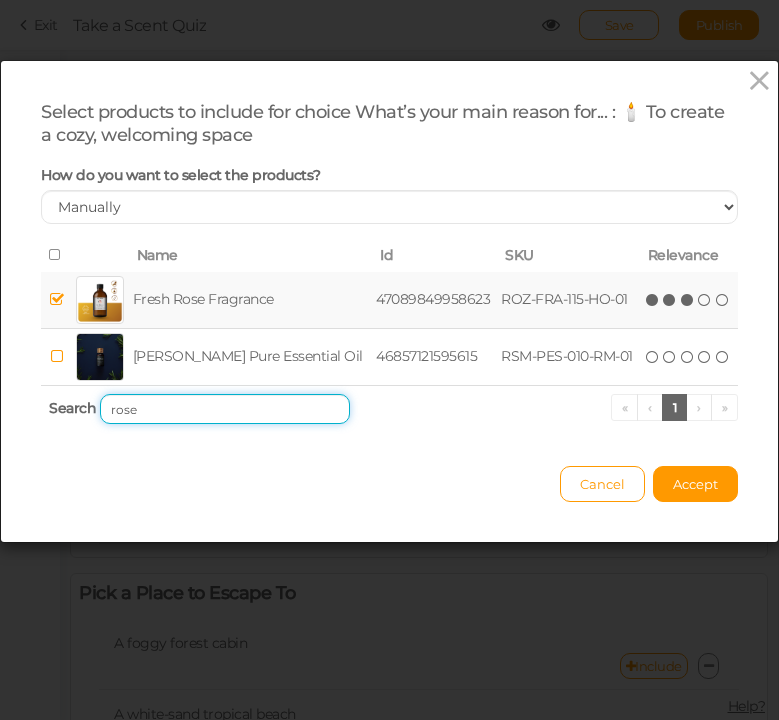 drag, startPoint x: 174, startPoint y: 408, endPoint x: 60, endPoint y: 407, distance: 114.00439 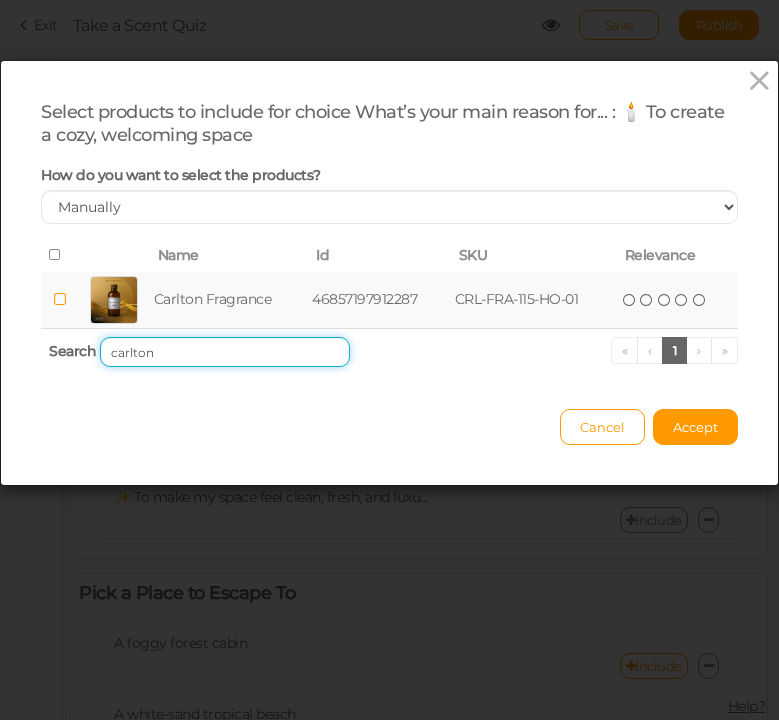 type on "carlton" 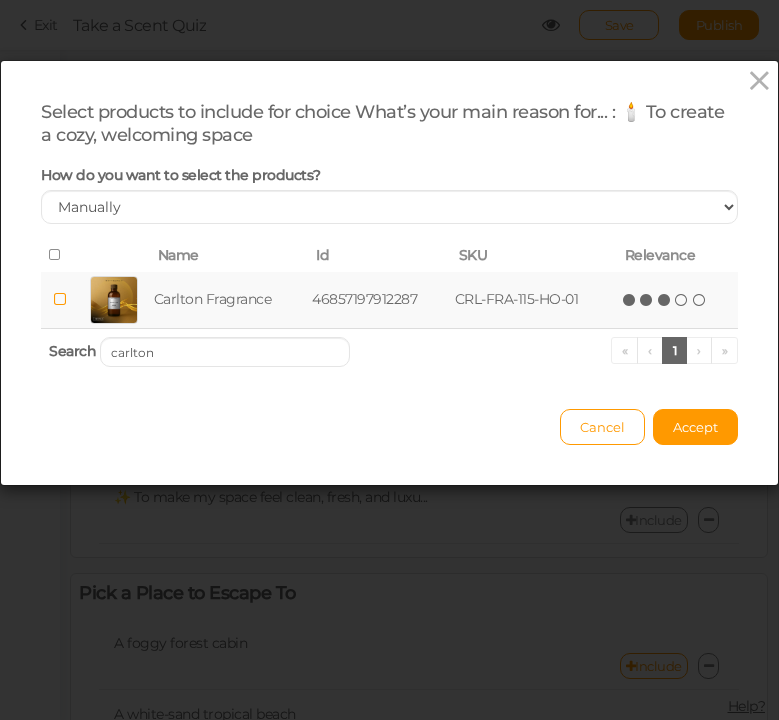 click at bounding box center [665, 300] 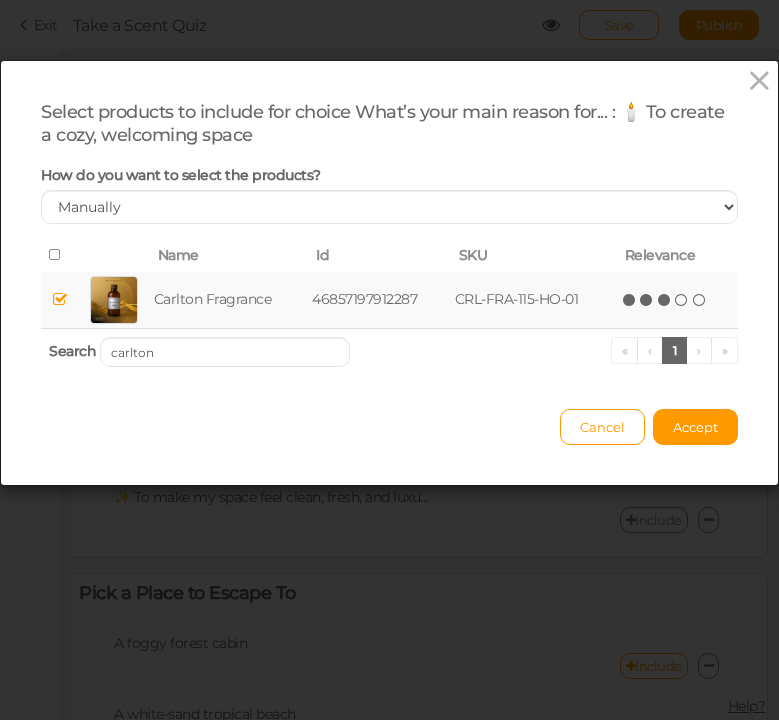 click at bounding box center (60, 299) 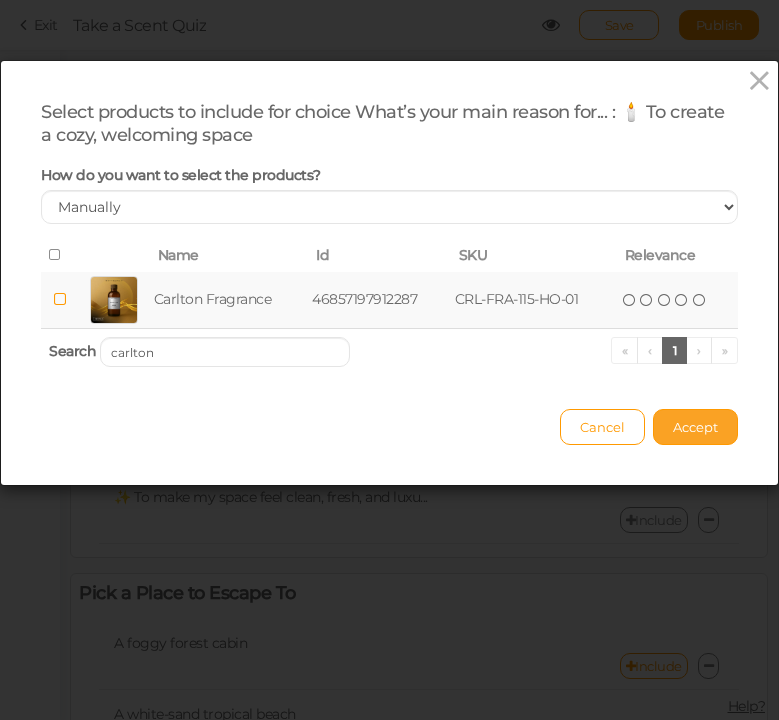 click on "Accept" at bounding box center [695, 427] 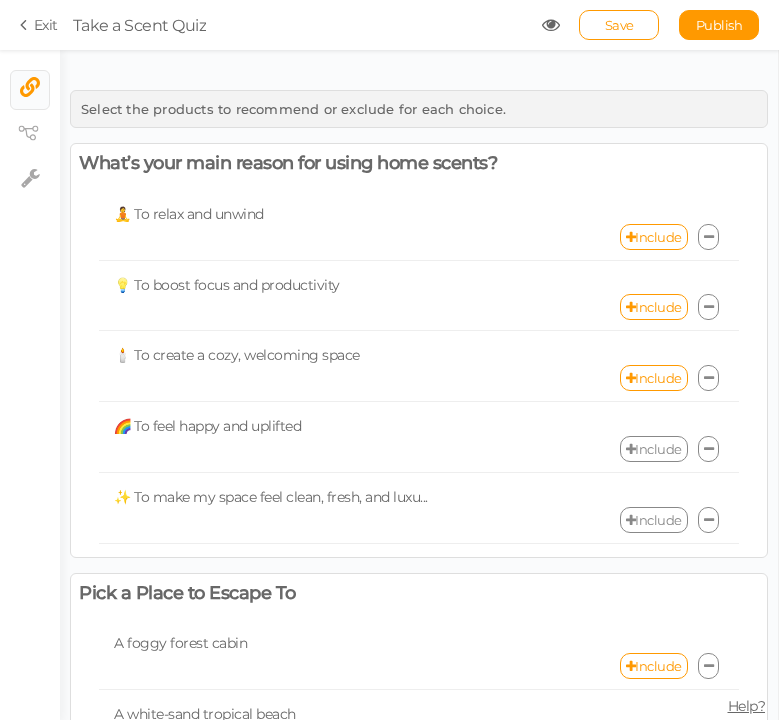 click on "Include" at bounding box center [654, 449] 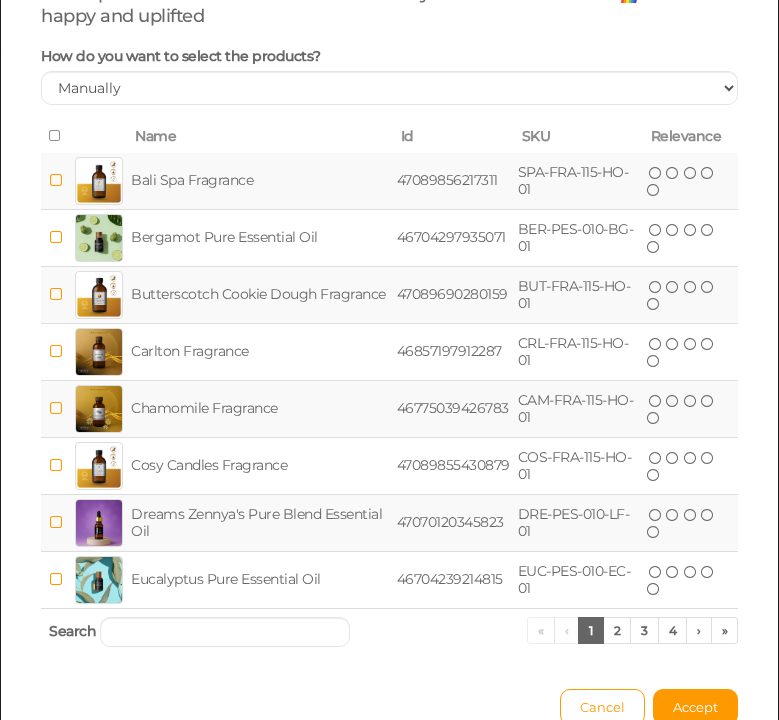 scroll, scrollTop: 225, scrollLeft: 0, axis: vertical 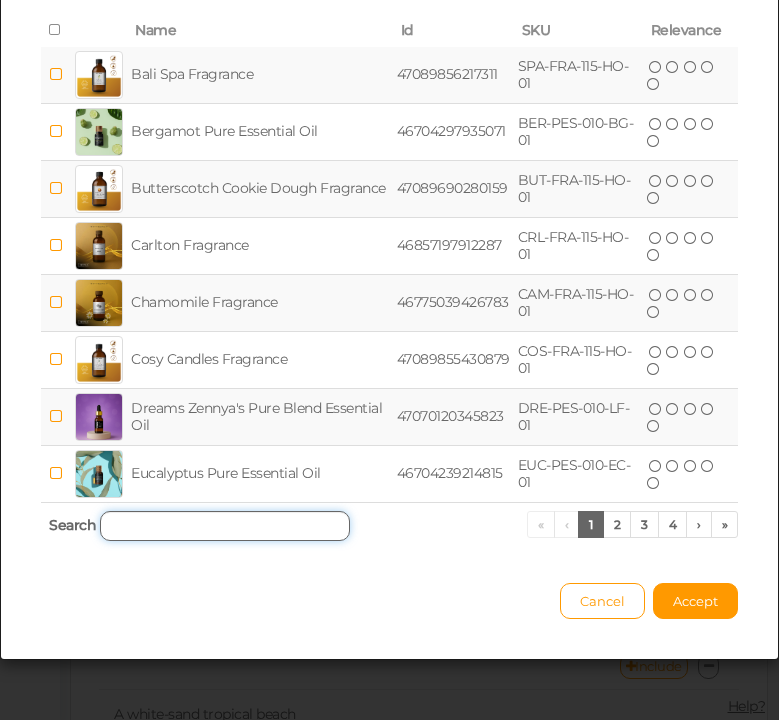 click at bounding box center (225, 526) 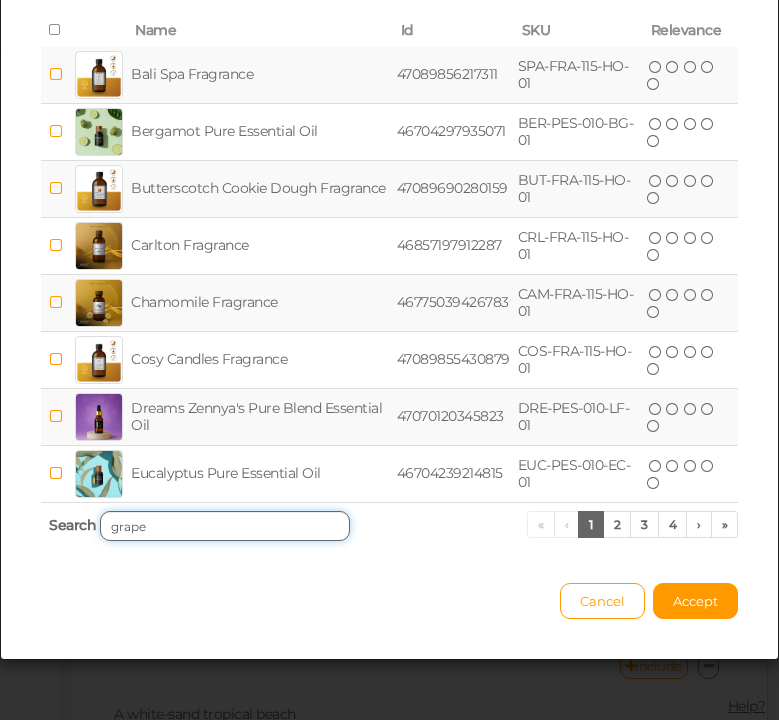 scroll, scrollTop: 0, scrollLeft: 0, axis: both 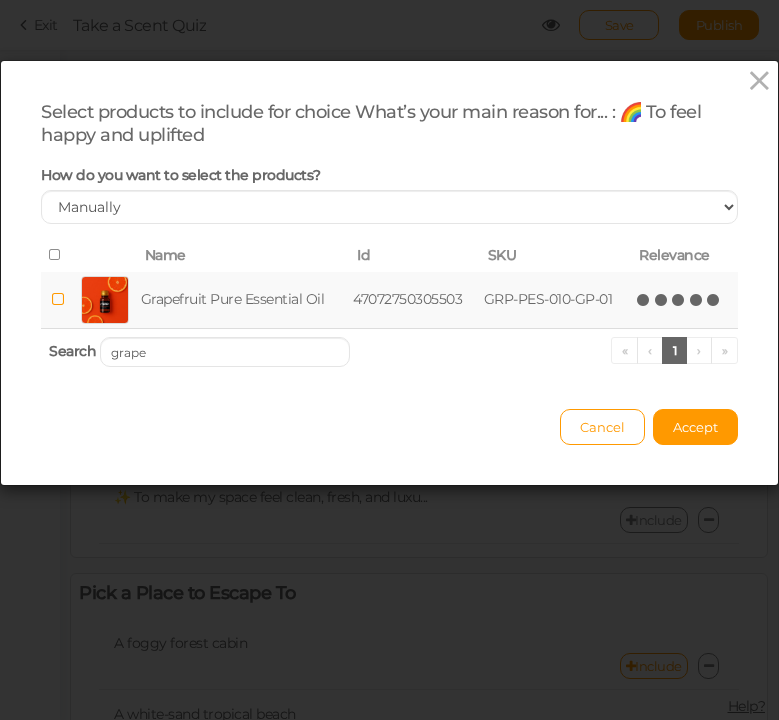 click at bounding box center [714, 300] 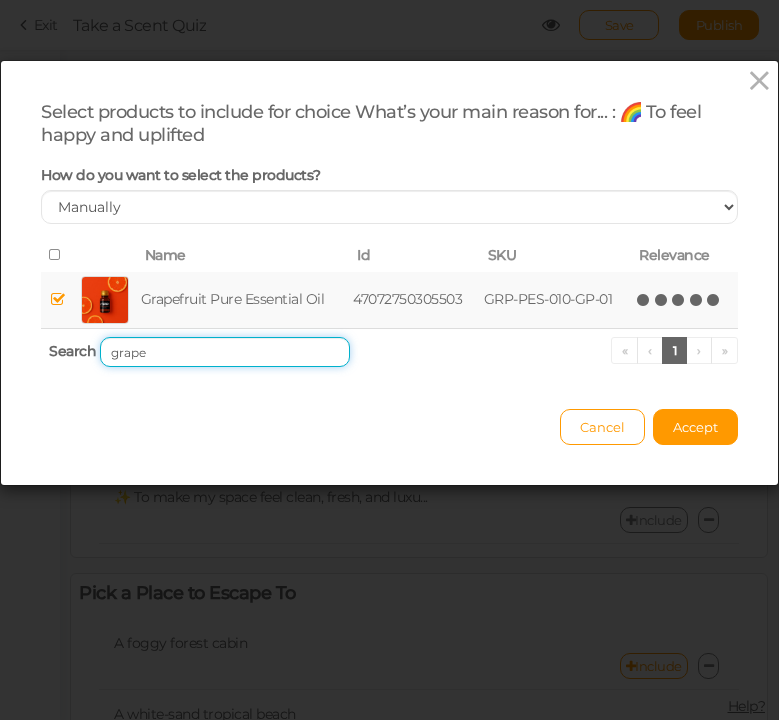 drag, startPoint x: 163, startPoint y: 353, endPoint x: 74, endPoint y: 349, distance: 89.08984 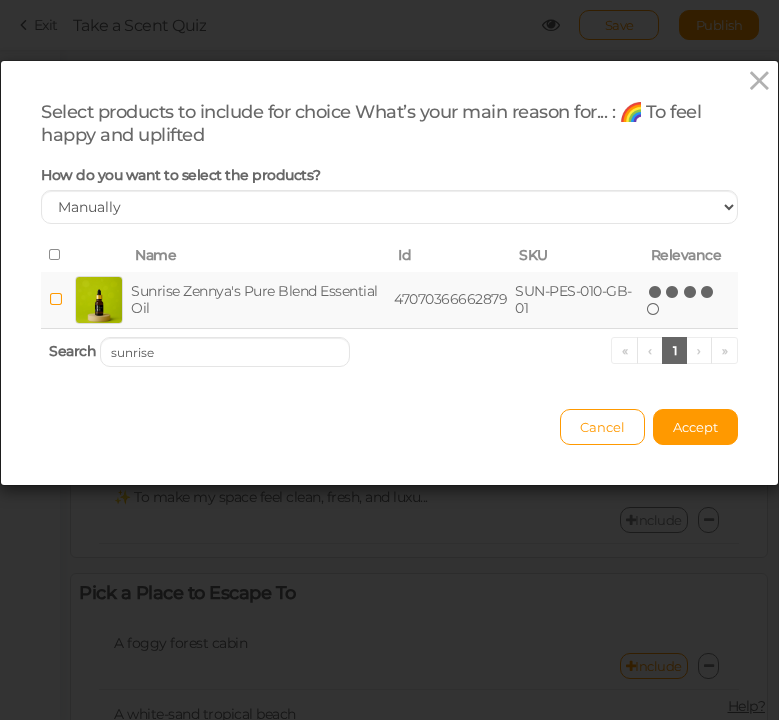 click at bounding box center (708, 292) 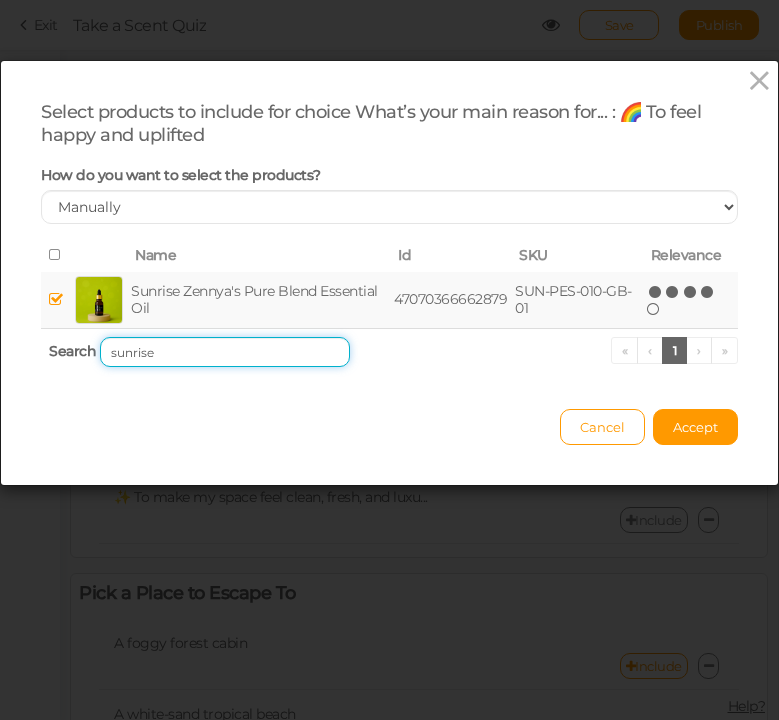 drag, startPoint x: 172, startPoint y: 364, endPoint x: 87, endPoint y: 364, distance: 85 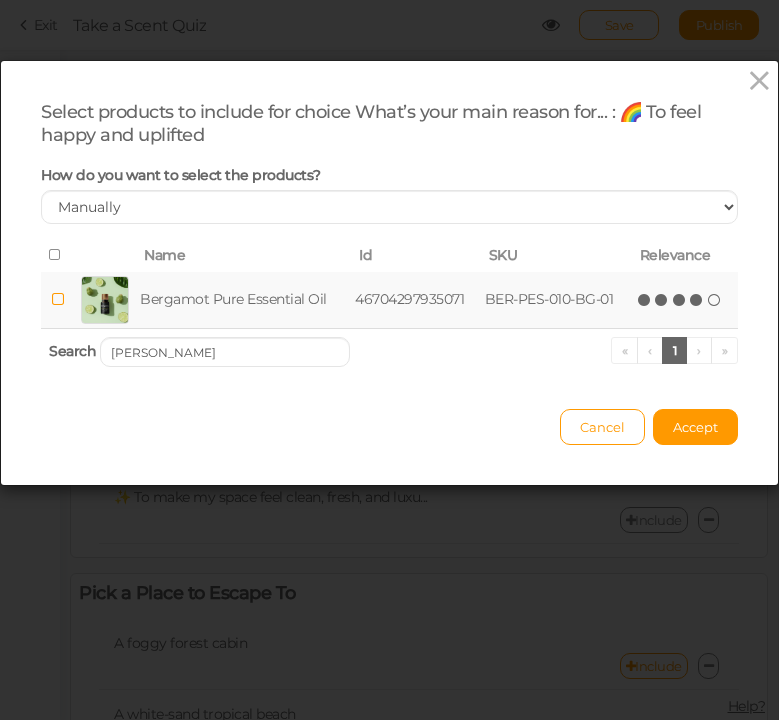 click on "(*)
(*)
(*)
(*)
( )" at bounding box center [680, 299] 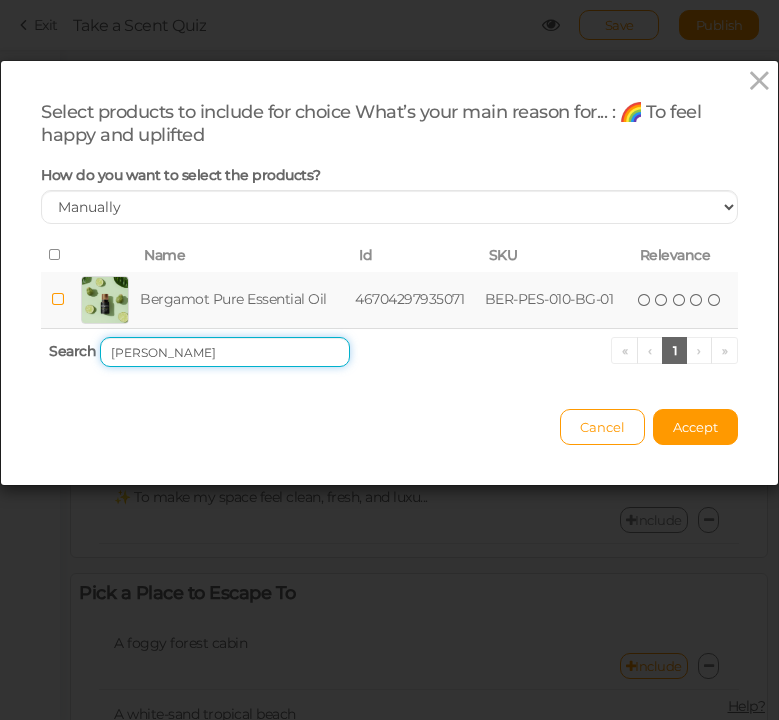 drag, startPoint x: 160, startPoint y: 350, endPoint x: 75, endPoint y: 343, distance: 85.28775 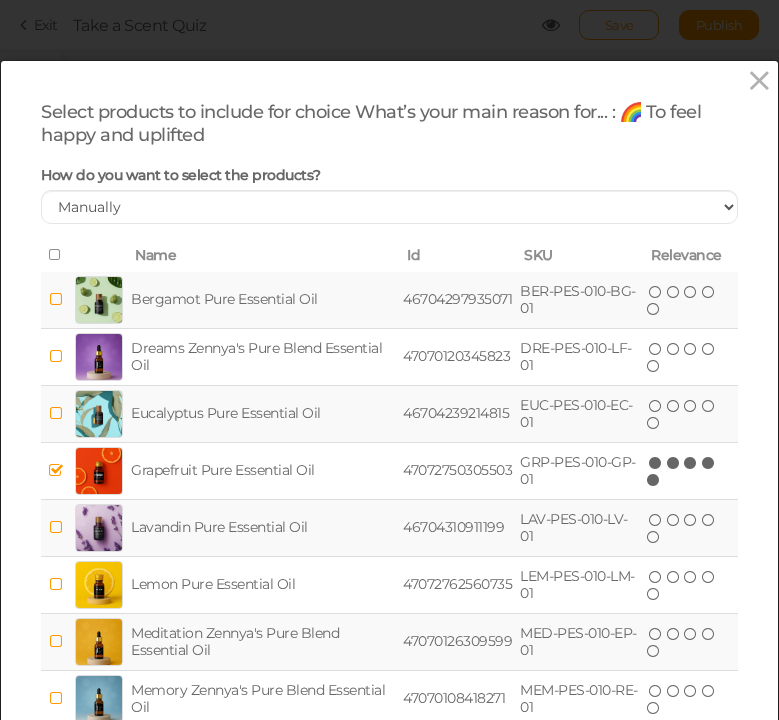 type on "e" 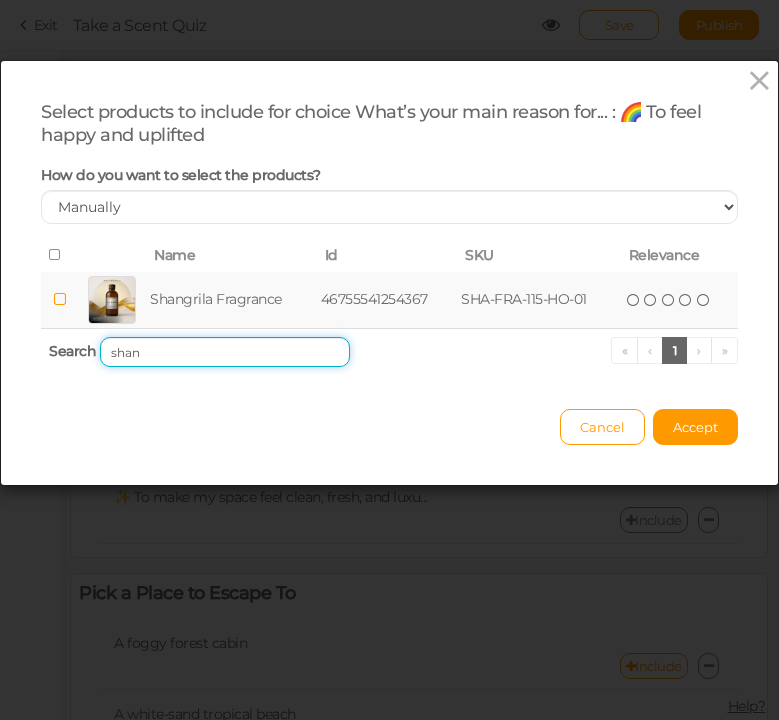 scroll, scrollTop: 0, scrollLeft: 0, axis: both 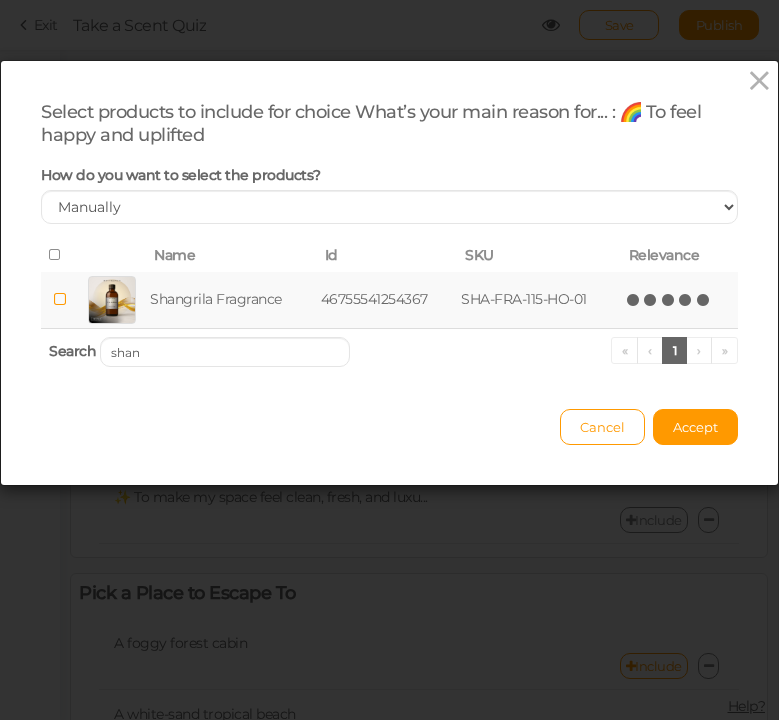 click at bounding box center (704, 300) 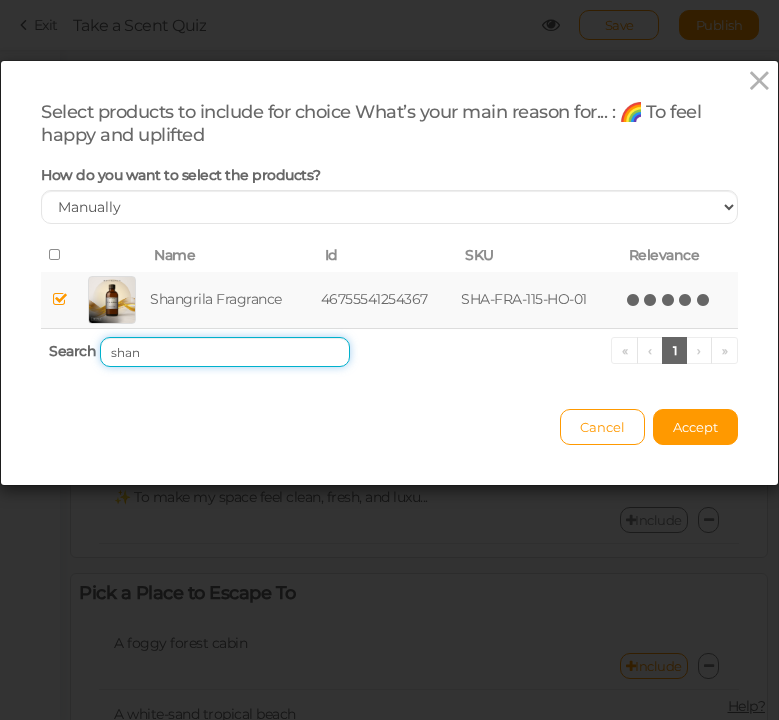 drag, startPoint x: 148, startPoint y: 353, endPoint x: 54, endPoint y: 353, distance: 94 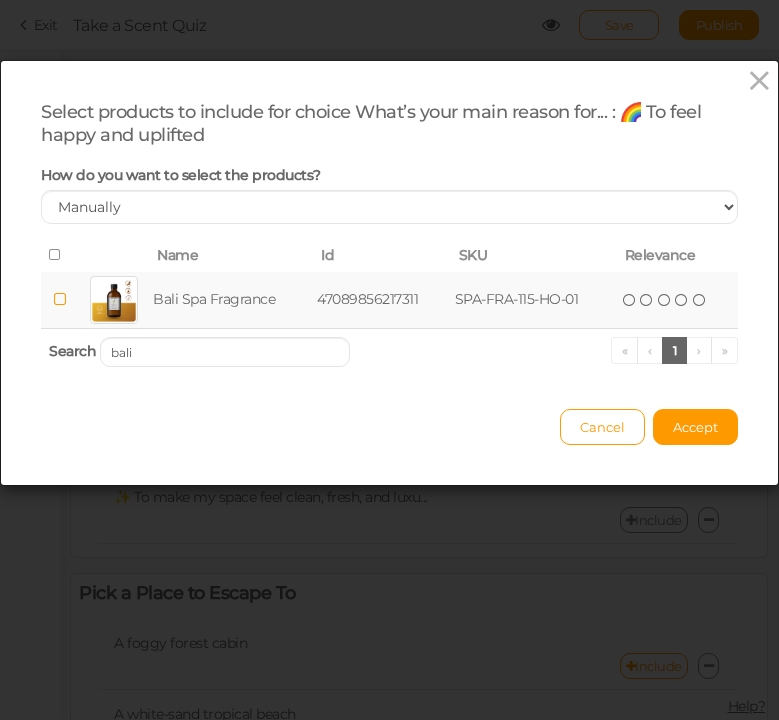 click at bounding box center [682, 300] 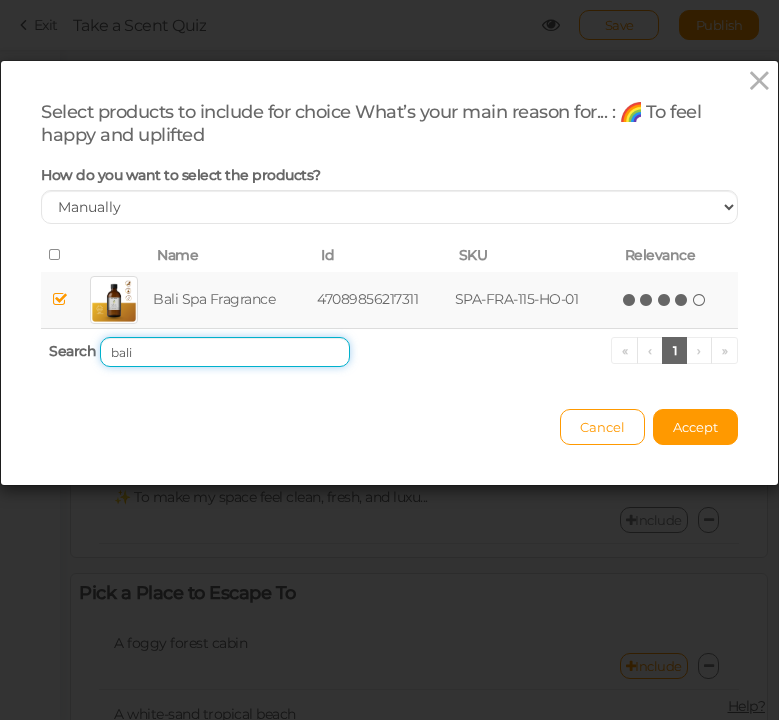 drag, startPoint x: 227, startPoint y: 338, endPoint x: 76, endPoint y: 335, distance: 151.0298 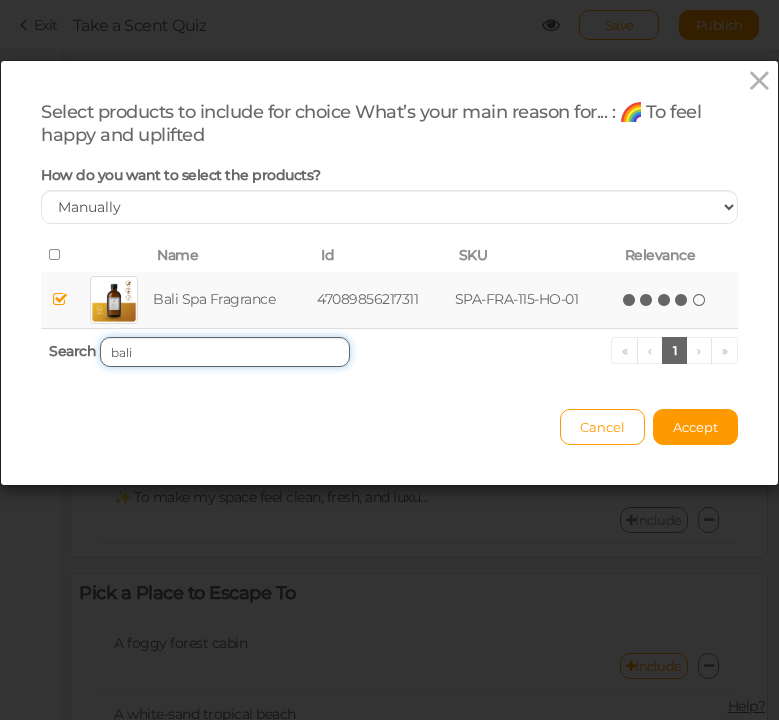 drag, startPoint x: 145, startPoint y: 357, endPoint x: 99, endPoint y: 357, distance: 46 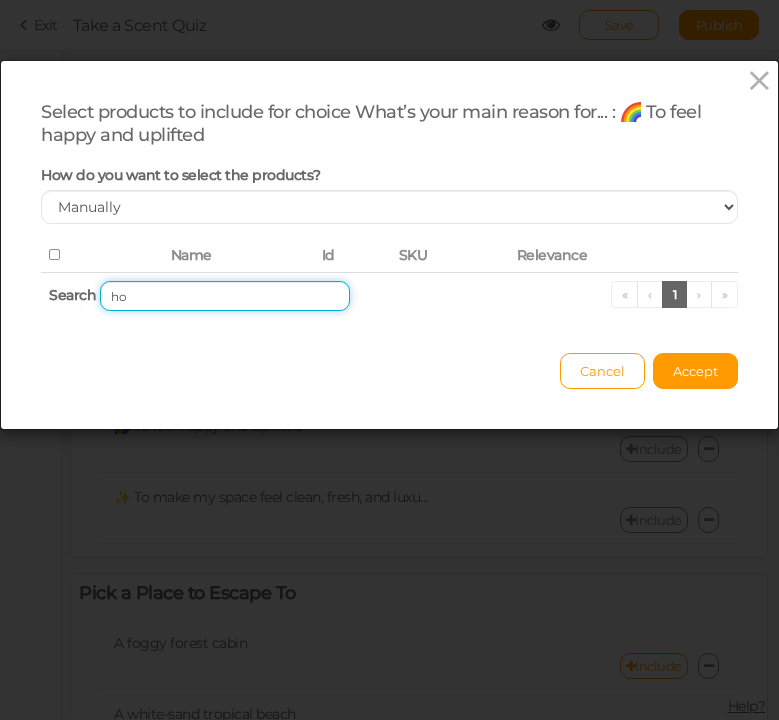 type on "h" 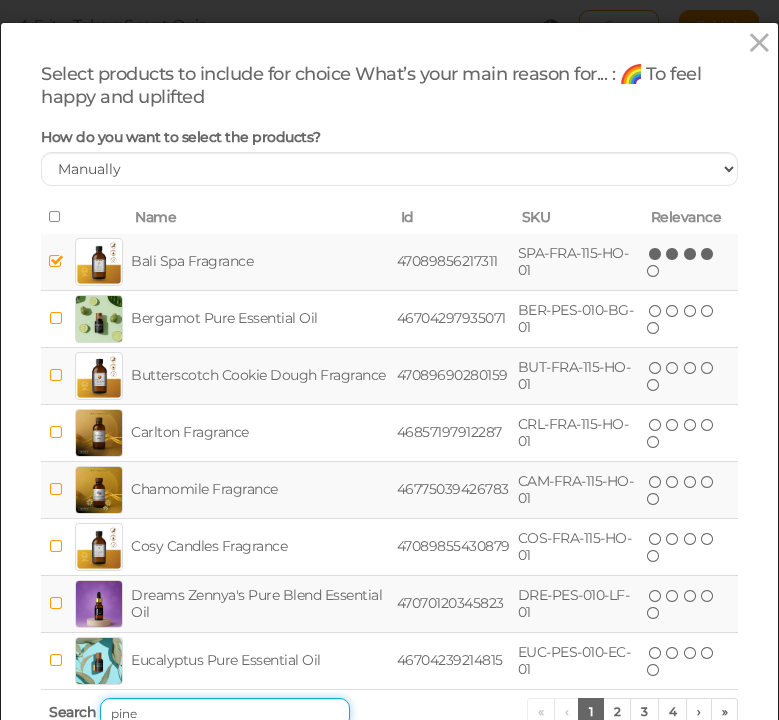 scroll, scrollTop: 0, scrollLeft: 0, axis: both 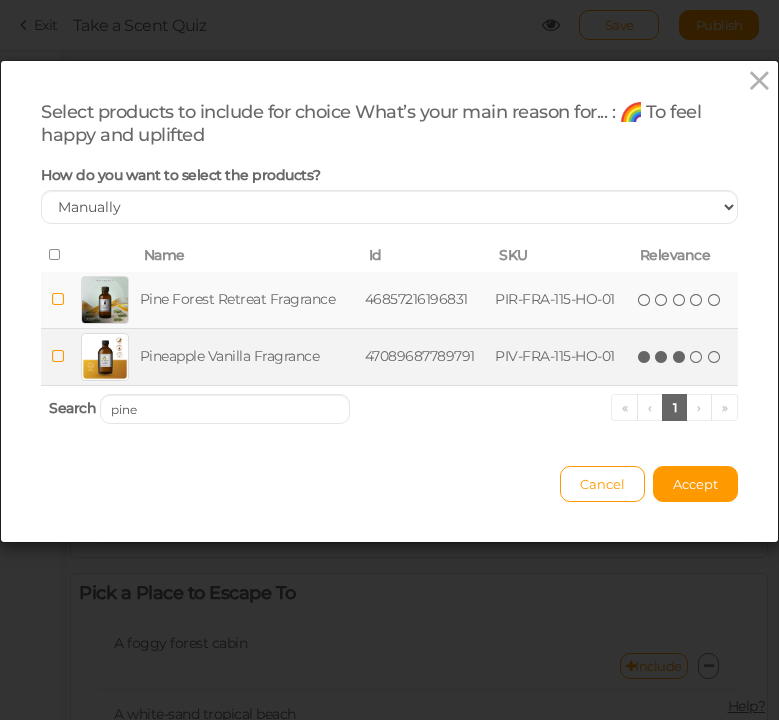 click at bounding box center [680, 357] 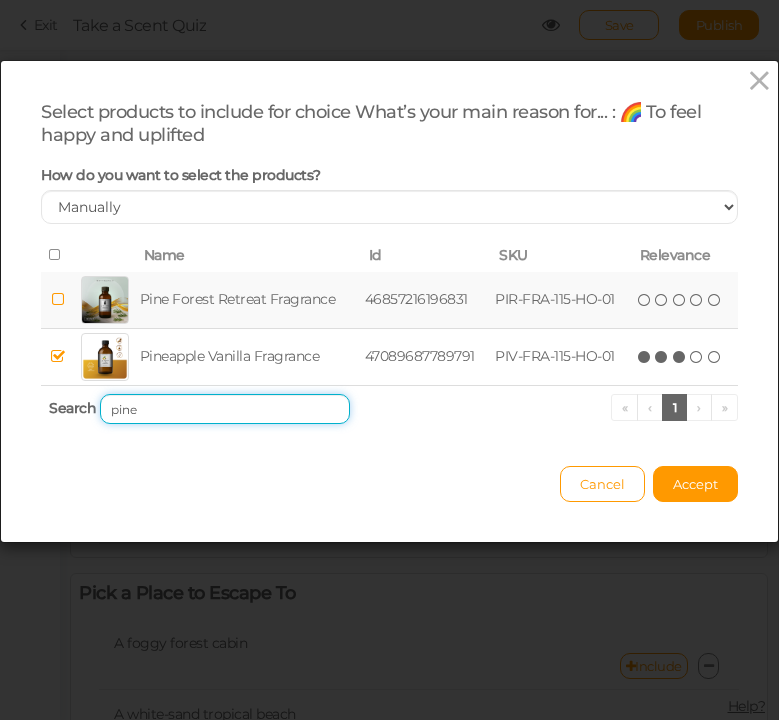 drag, startPoint x: 161, startPoint y: 401, endPoint x: 68, endPoint y: 390, distance: 93.64828 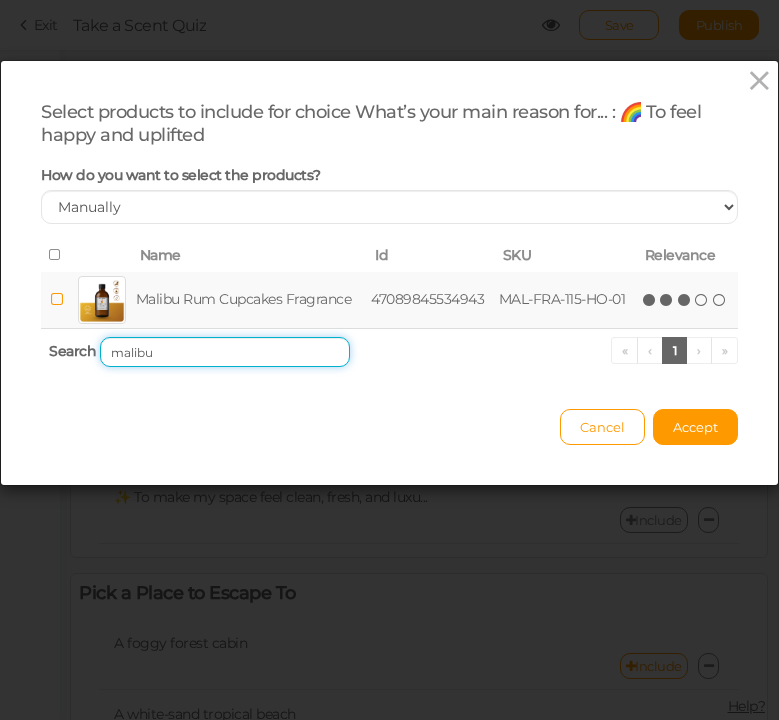 type on "malibu" 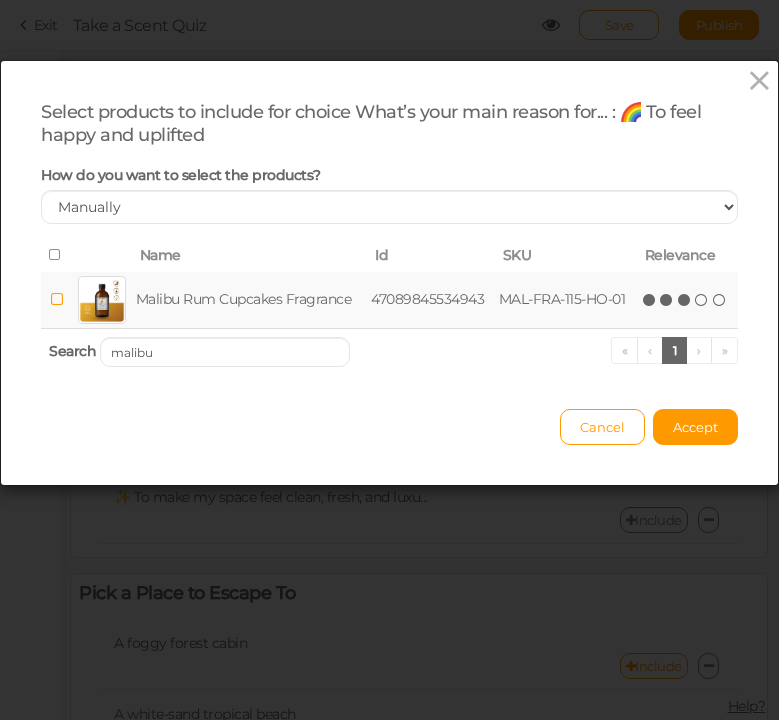 click at bounding box center (685, 300) 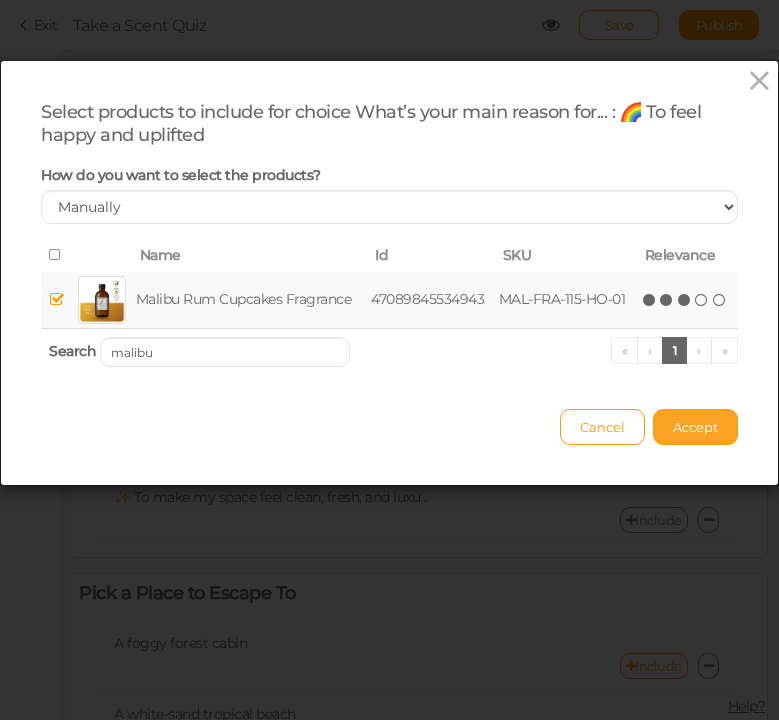 click on "Accept" at bounding box center (695, 427) 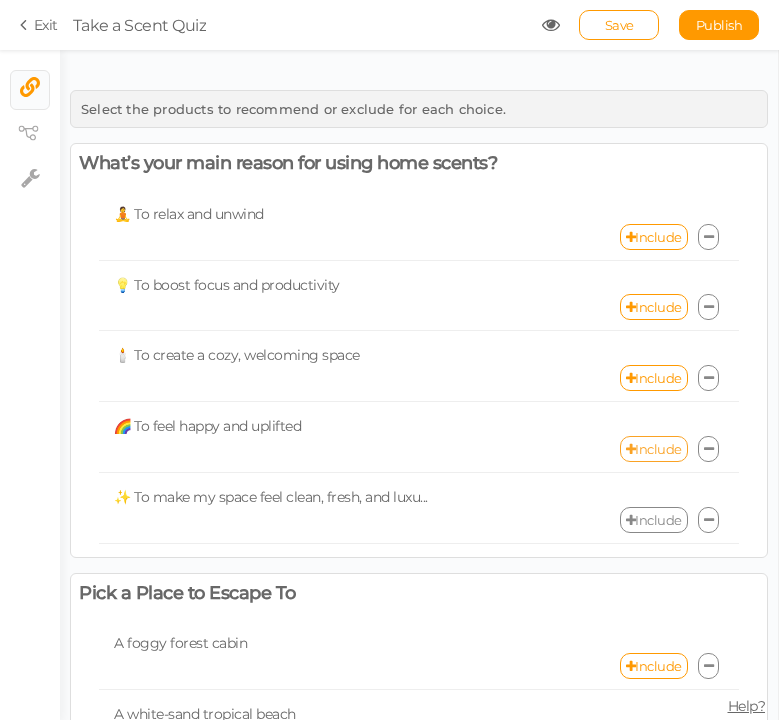 click on "Include" at bounding box center [654, 449] 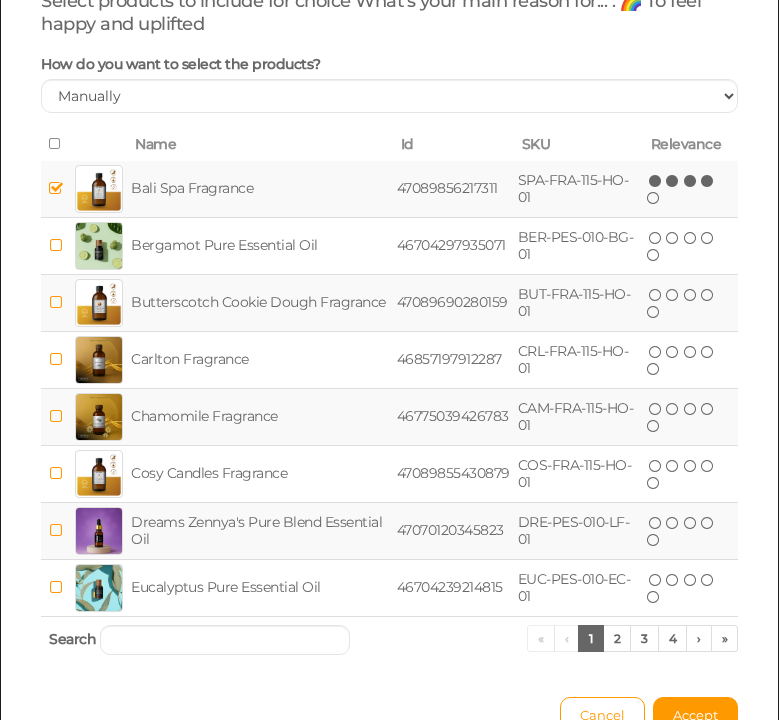 scroll, scrollTop: 225, scrollLeft: 0, axis: vertical 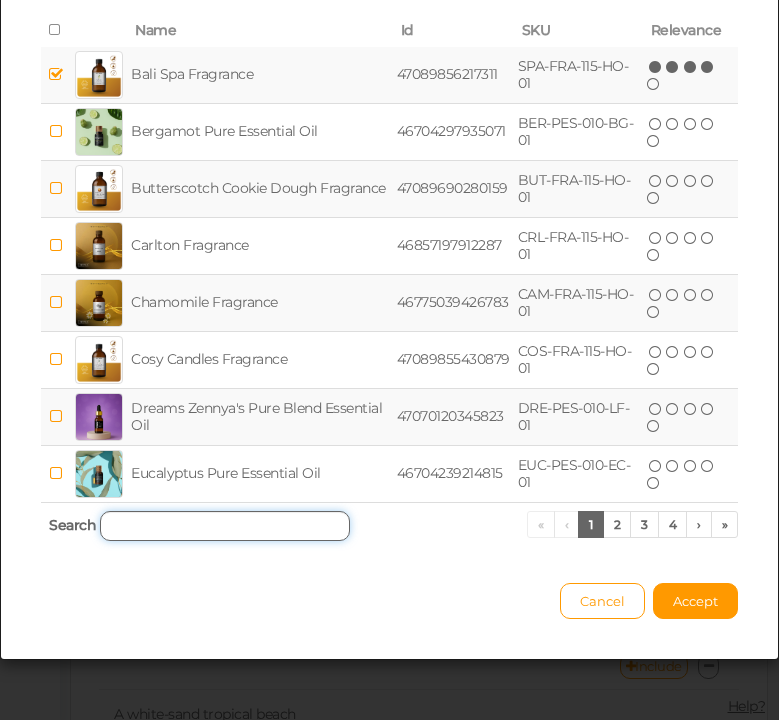 click at bounding box center (225, 526) 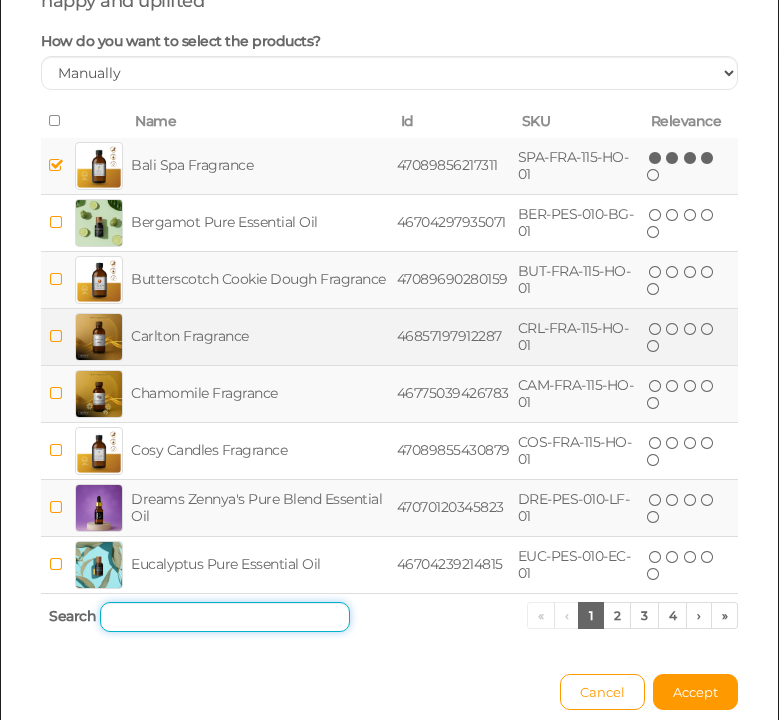 scroll, scrollTop: 0, scrollLeft: 0, axis: both 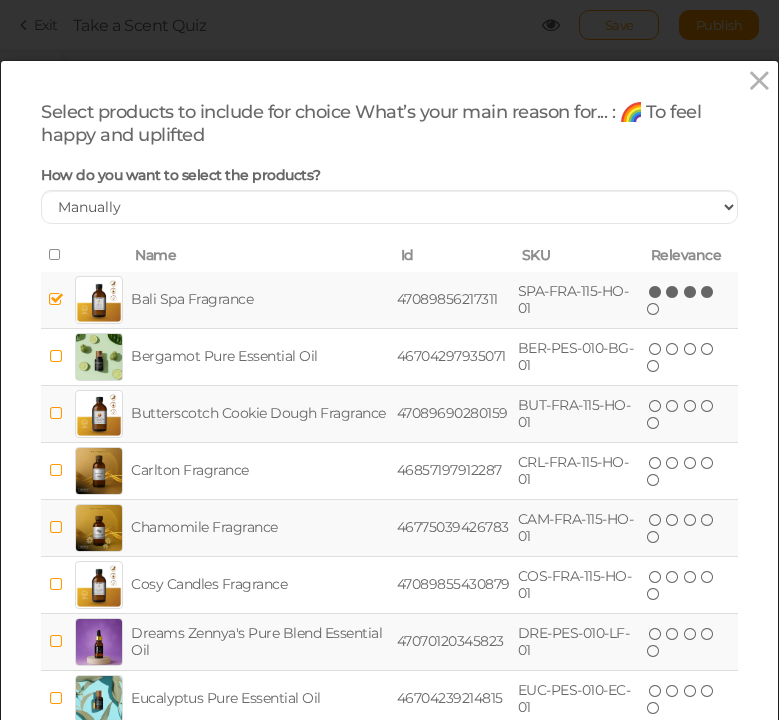 click at bounding box center (56, 299) 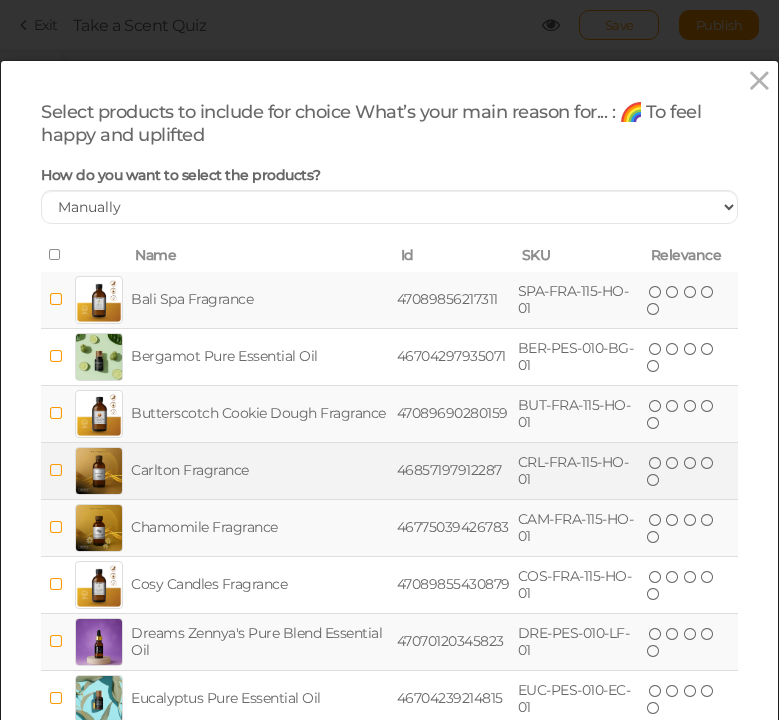 scroll, scrollTop: 225, scrollLeft: 0, axis: vertical 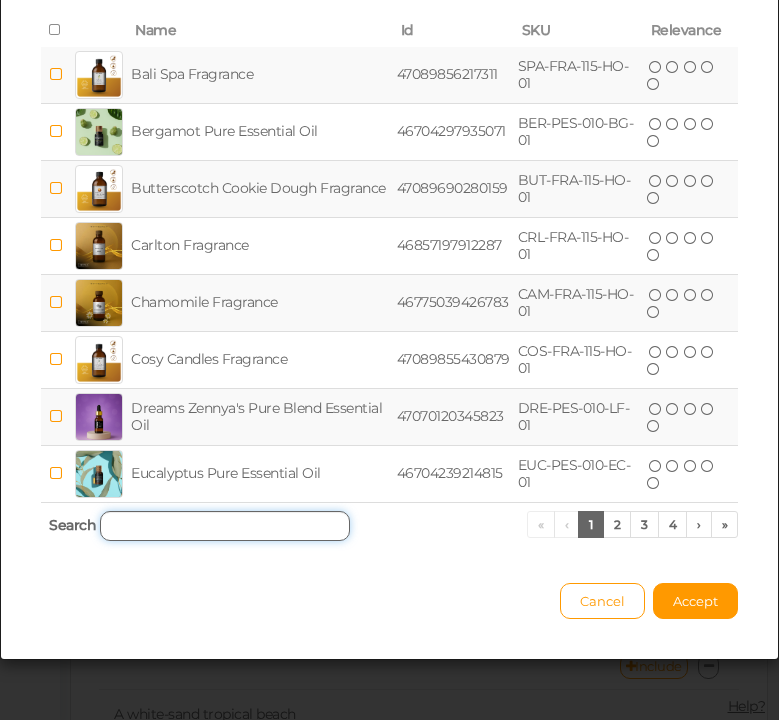 click at bounding box center (225, 526) 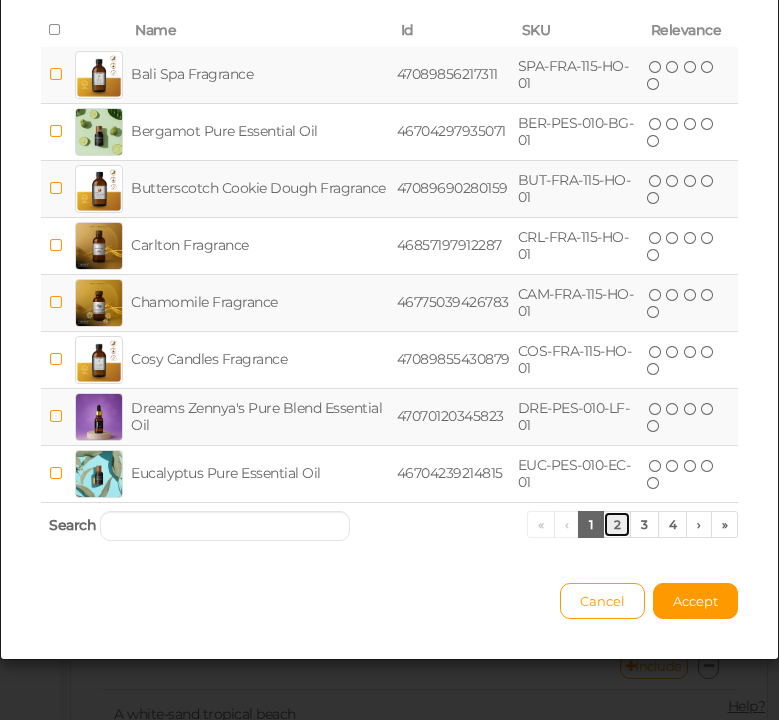click on "2" at bounding box center (617, 524) 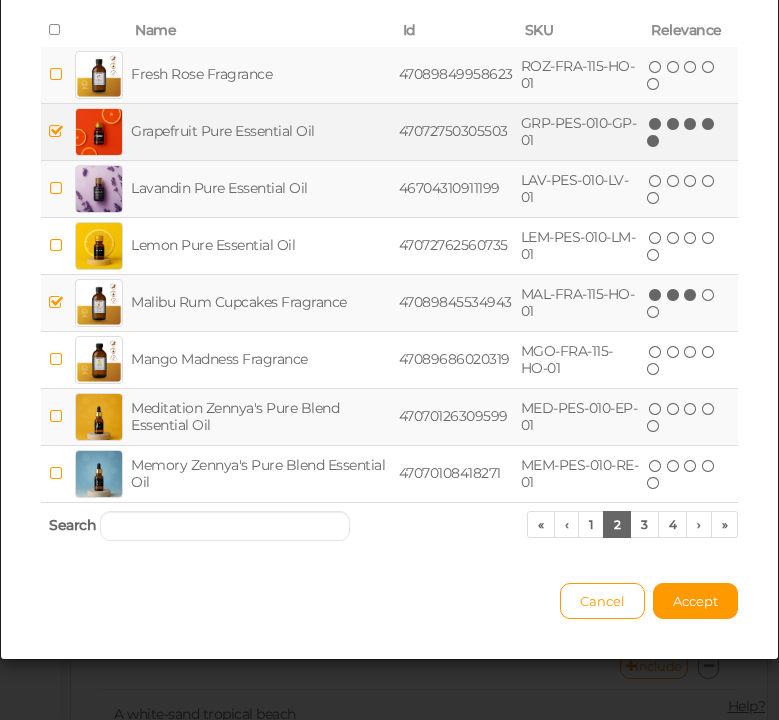 click at bounding box center [56, 131] 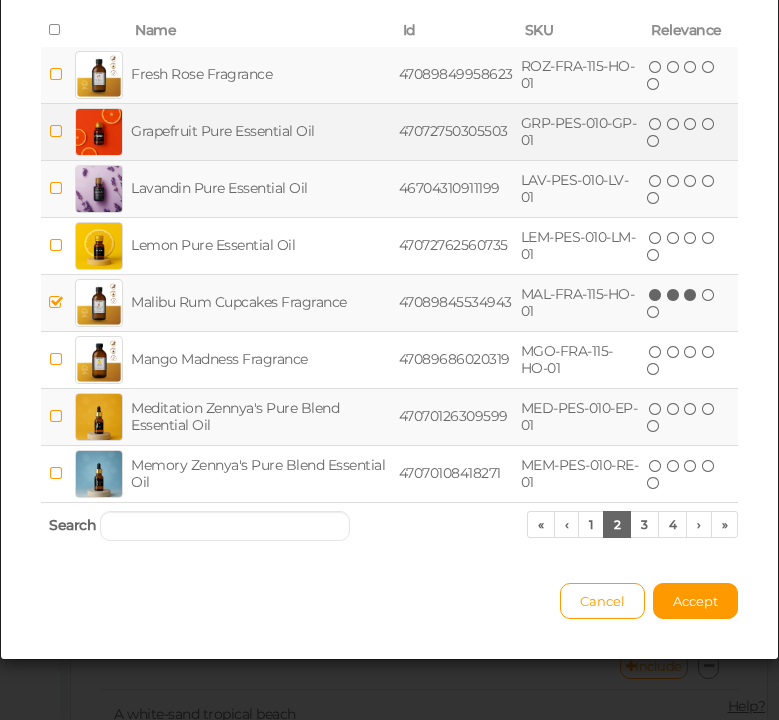 click at bounding box center (56, 302) 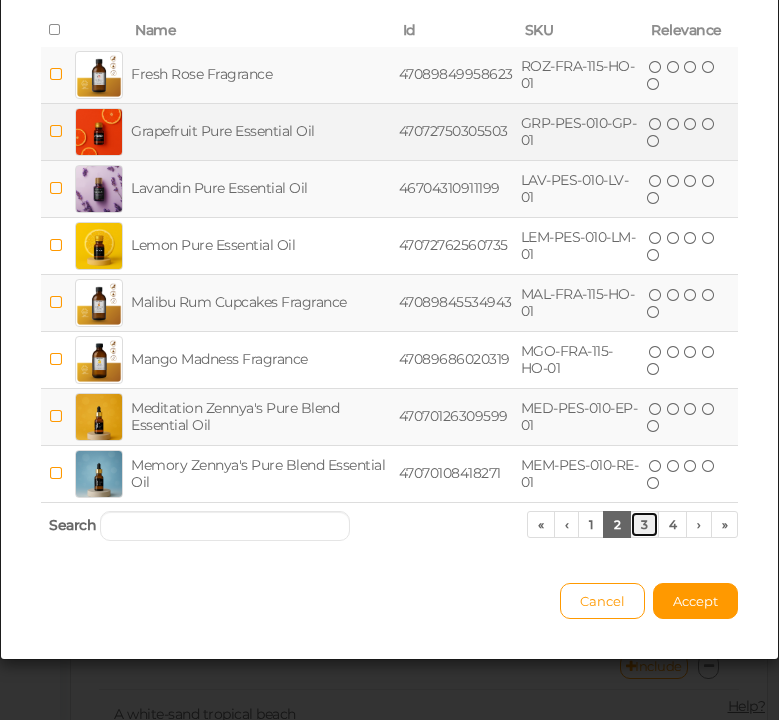 click on "3" at bounding box center [644, 524] 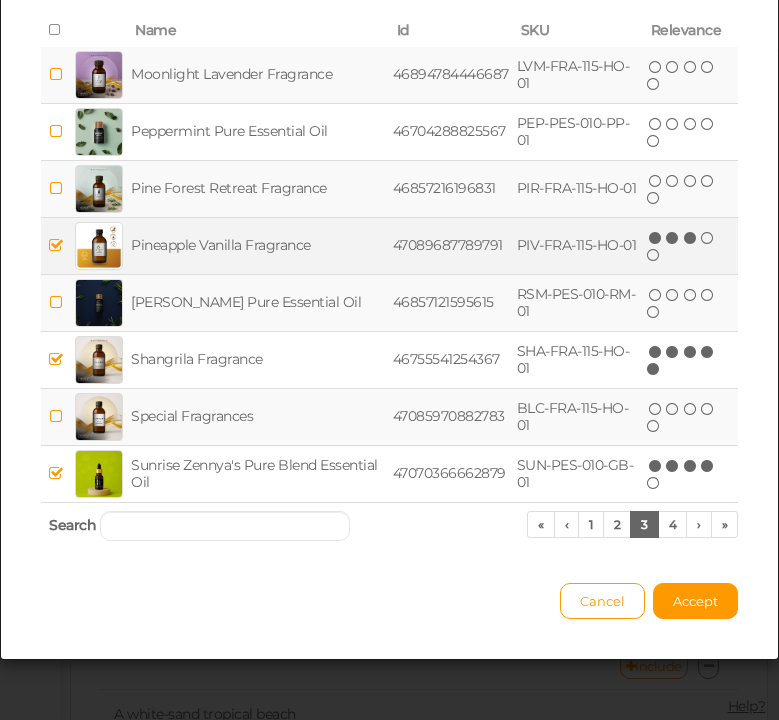 click at bounding box center [56, 245] 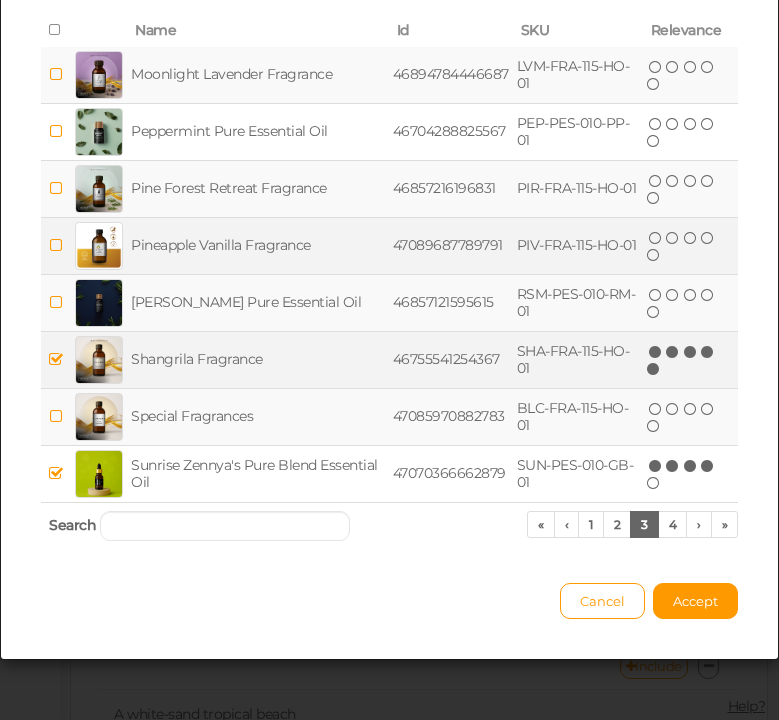 click at bounding box center (56, 359) 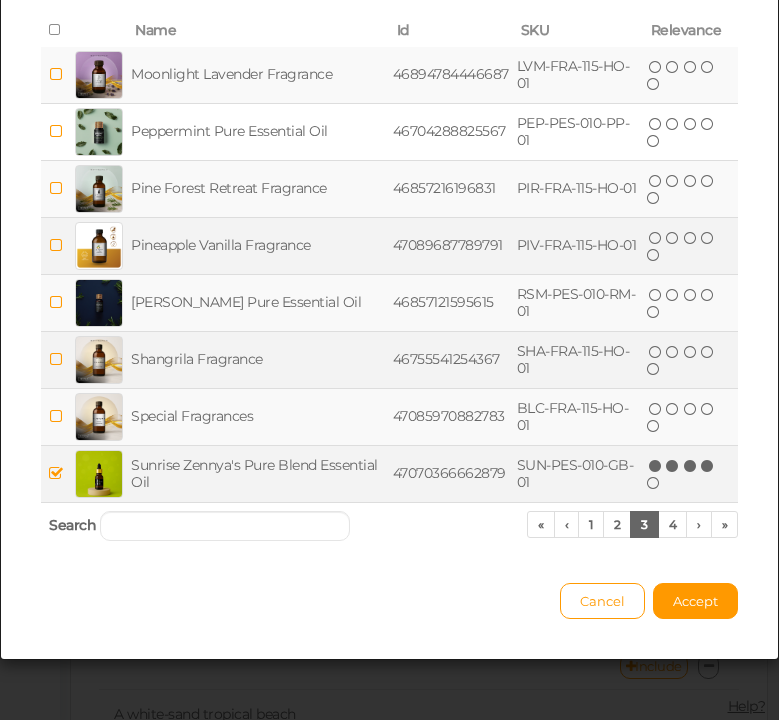 click at bounding box center (56, 473) 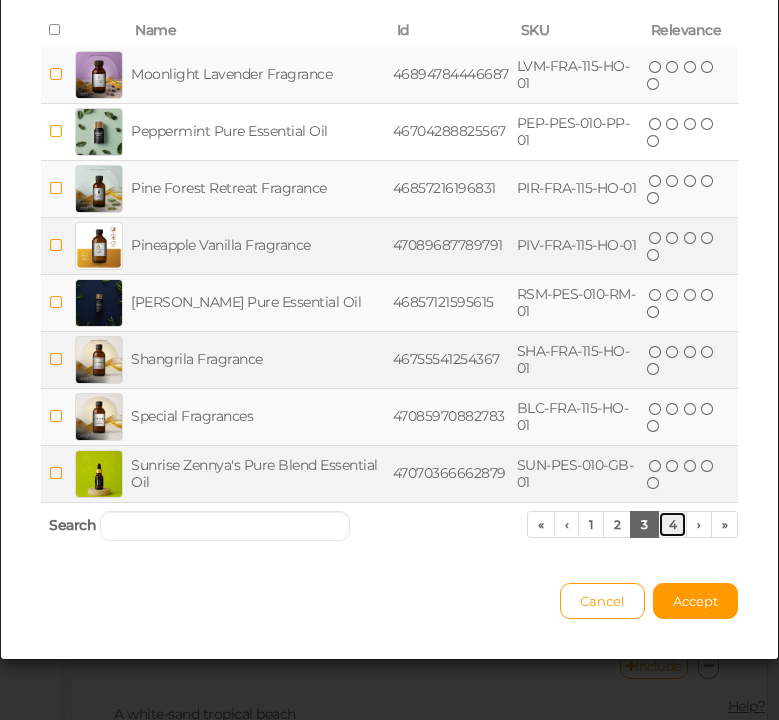 click on "4" at bounding box center (673, 524) 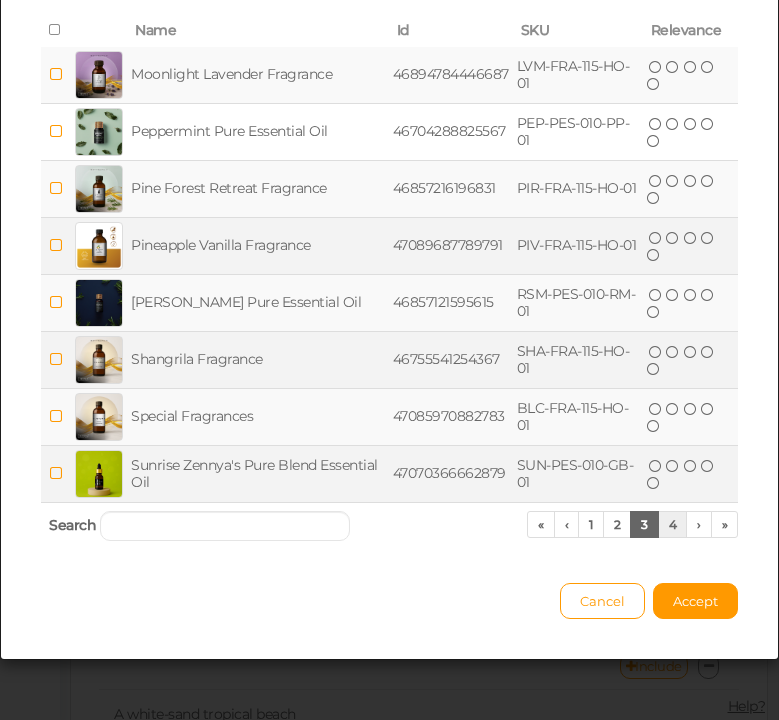 scroll, scrollTop: 0, scrollLeft: 0, axis: both 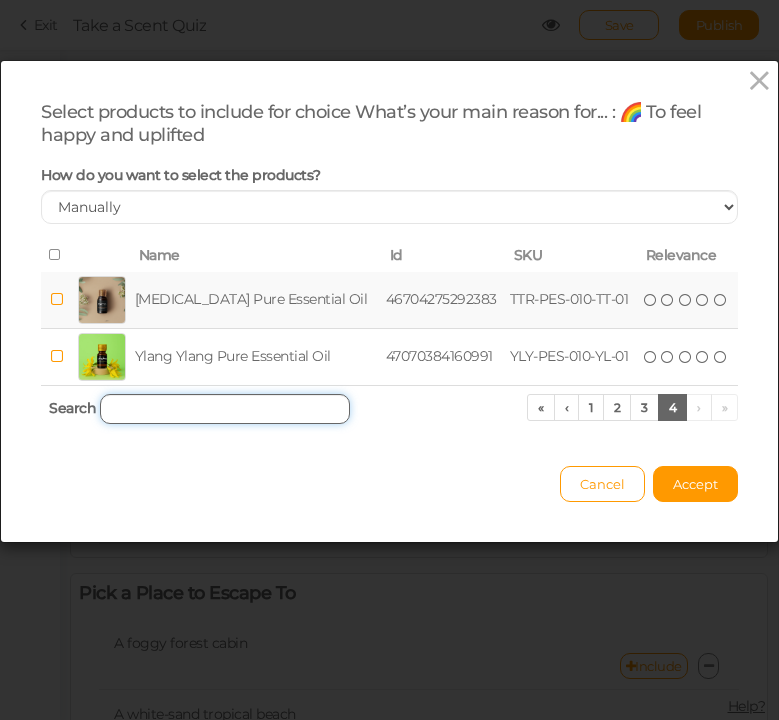click at bounding box center (225, 409) 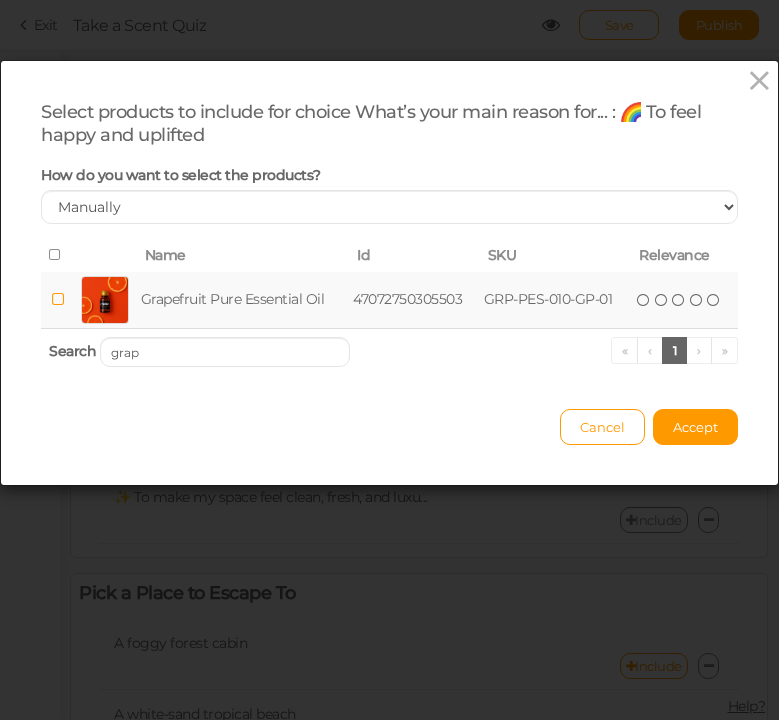 click at bounding box center (58, 299) 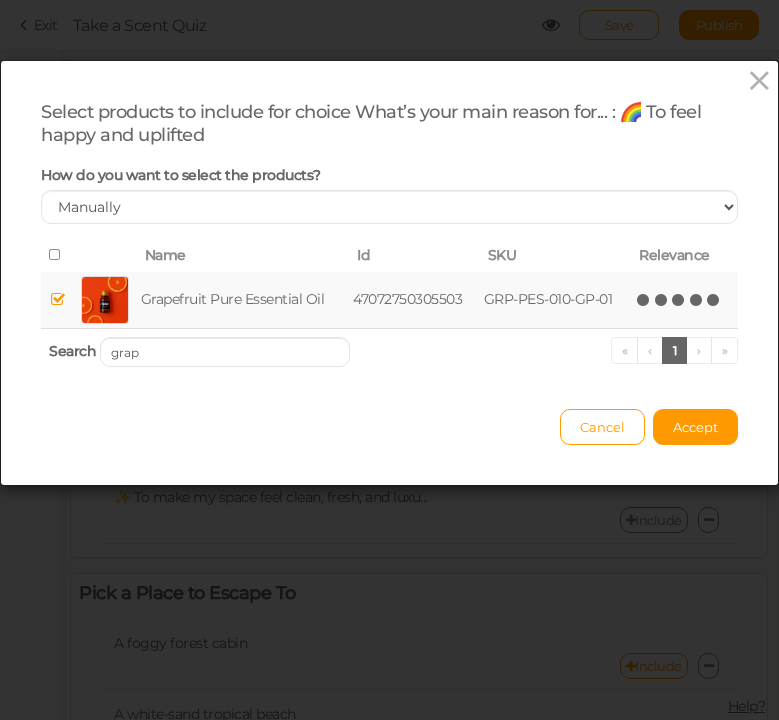 click on "(*)
(*)
(*)
(*)
(*)" at bounding box center (679, 299) 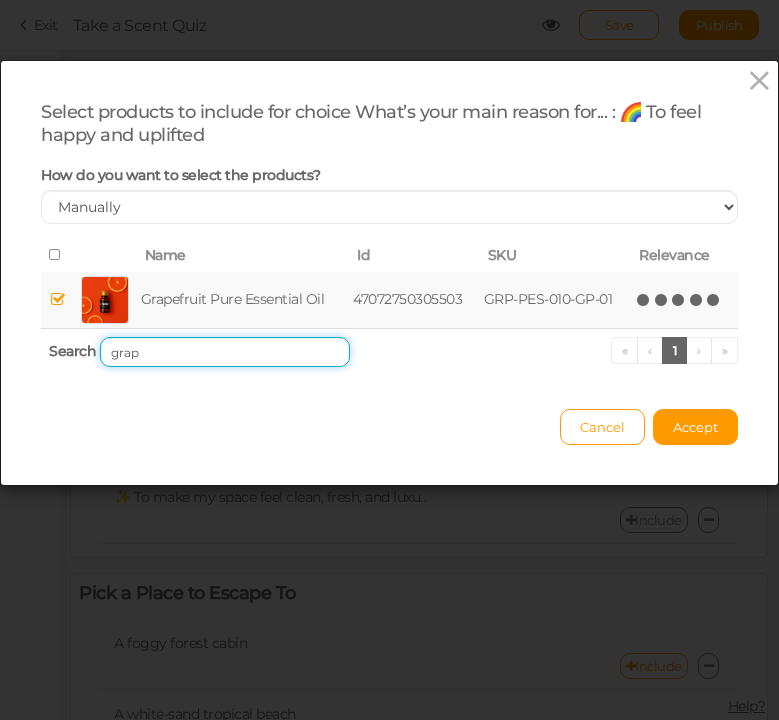drag, startPoint x: 158, startPoint y: 350, endPoint x: 68, endPoint y: 345, distance: 90.13878 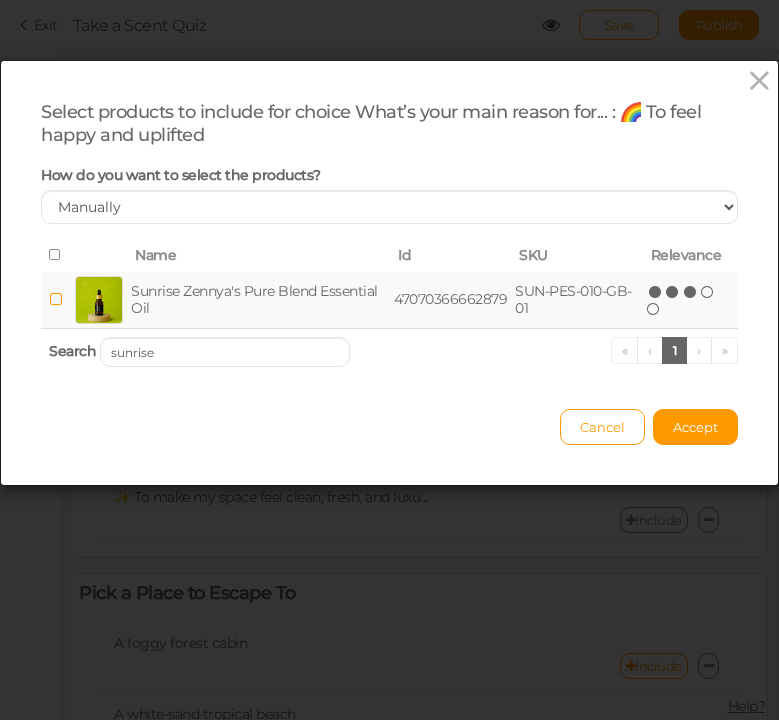 click at bounding box center (691, 292) 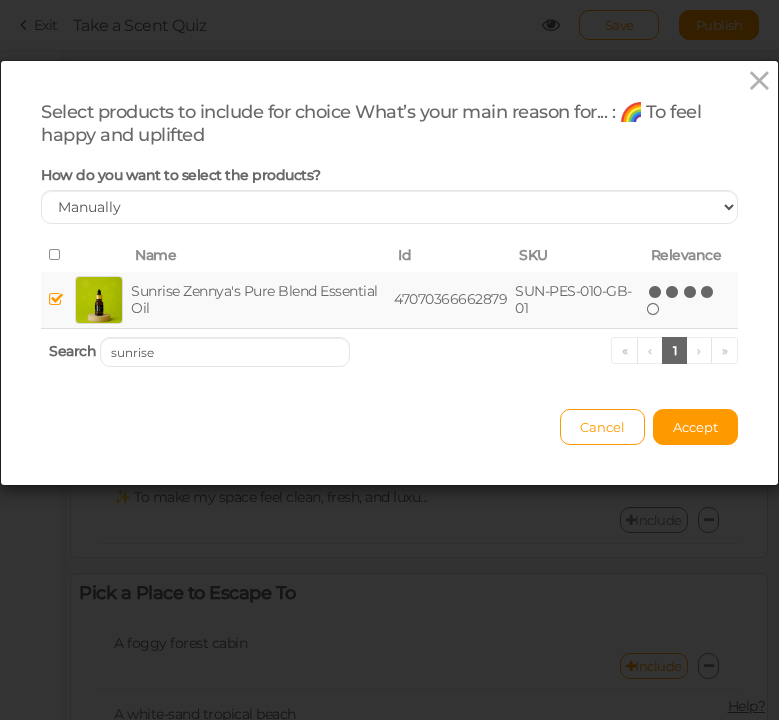 click at bounding box center [708, 292] 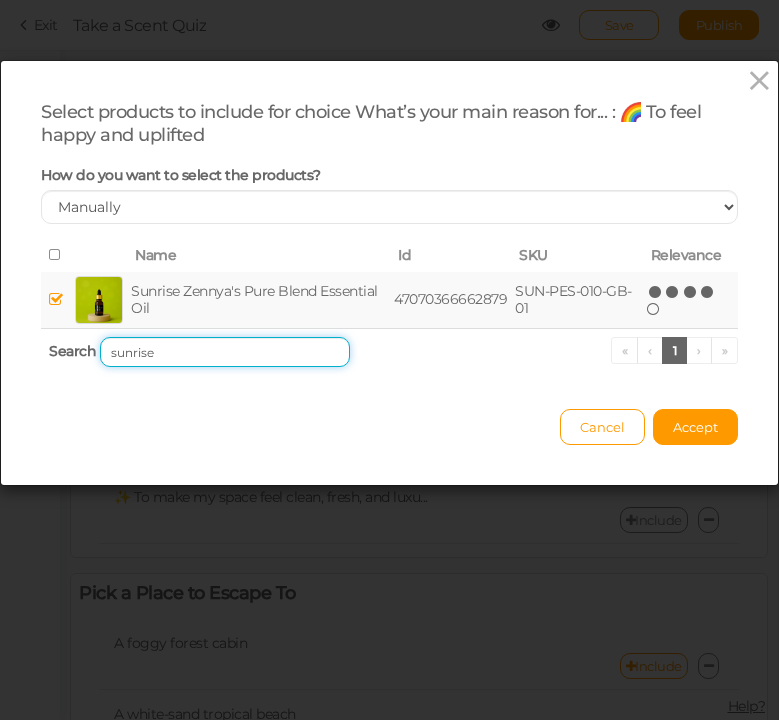 drag, startPoint x: 176, startPoint y: 347, endPoint x: 29, endPoint y: 343, distance: 147.05441 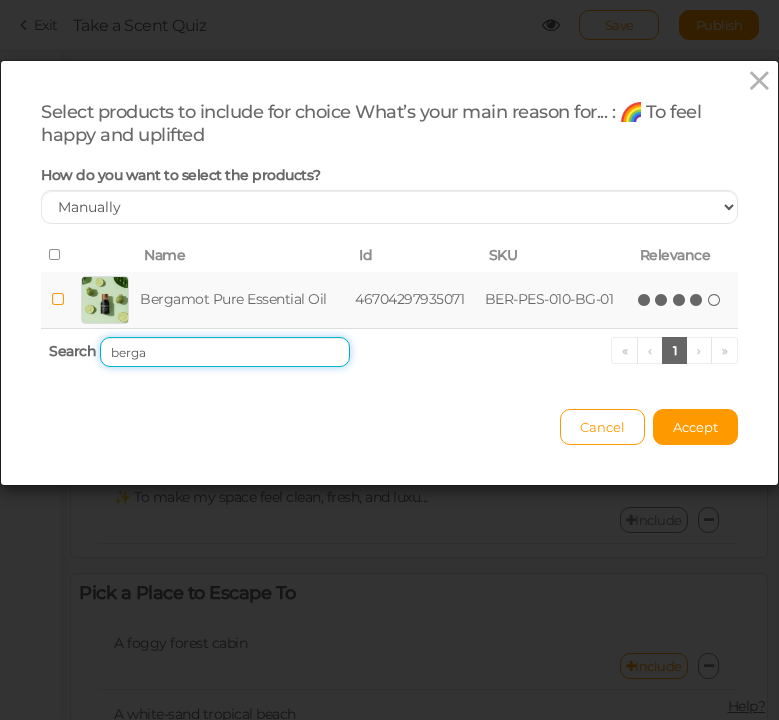 type on "berga" 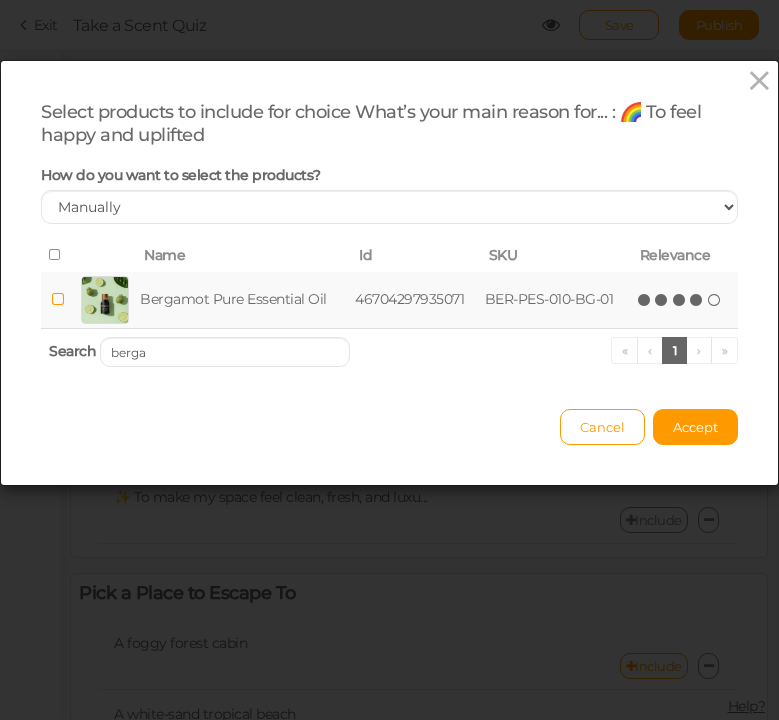 click at bounding box center (697, 300) 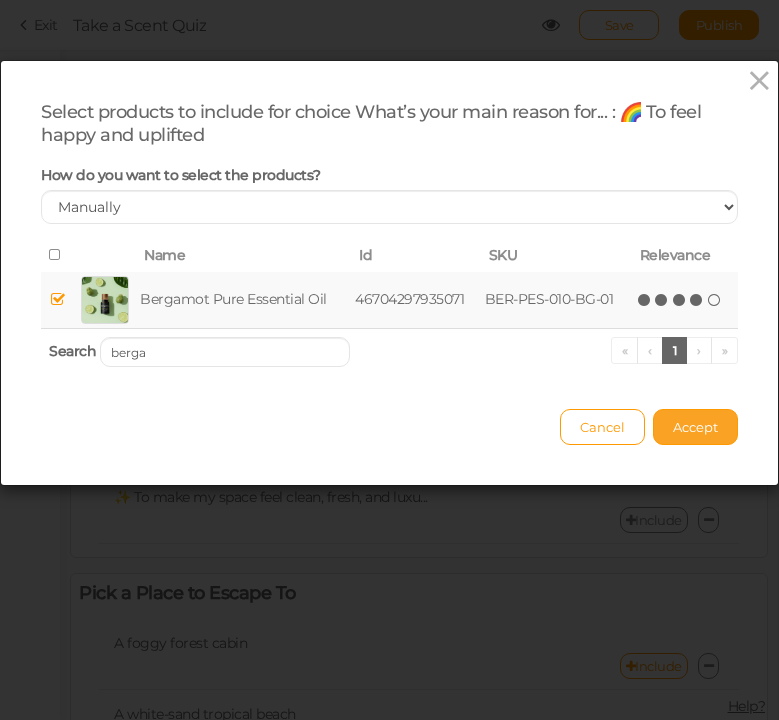 click on "Accept" at bounding box center [695, 427] 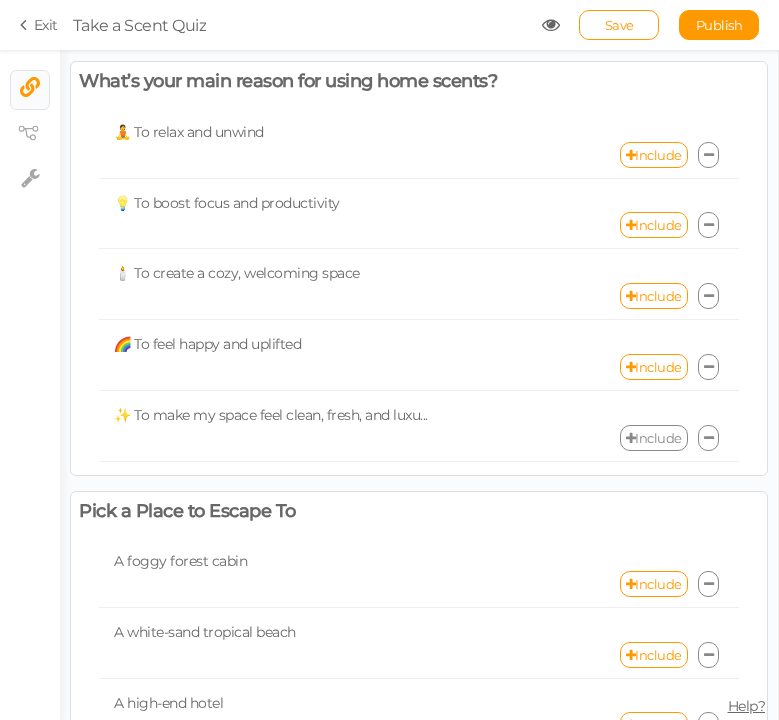scroll, scrollTop: 86, scrollLeft: 0, axis: vertical 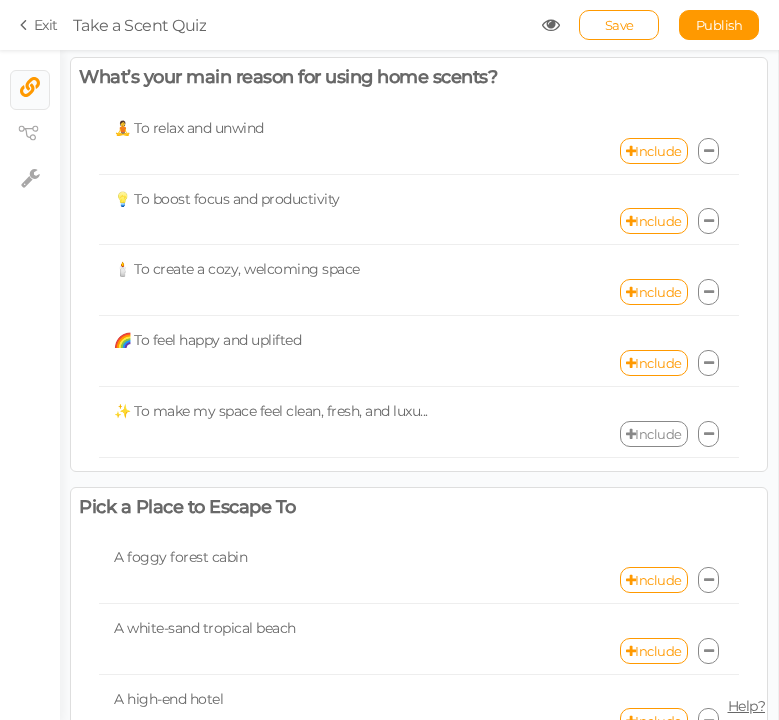click on "Include" at bounding box center (654, 434) 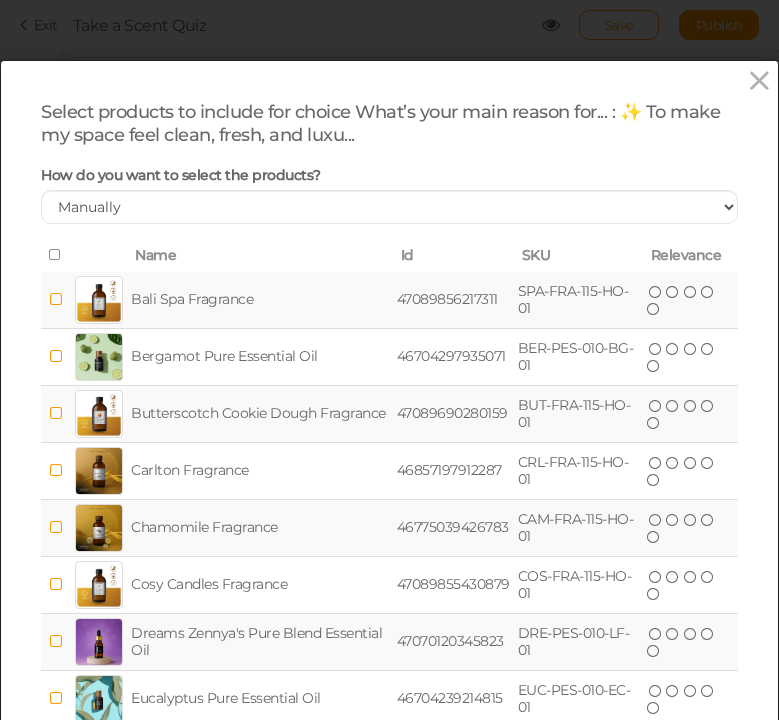 scroll, scrollTop: 225, scrollLeft: 0, axis: vertical 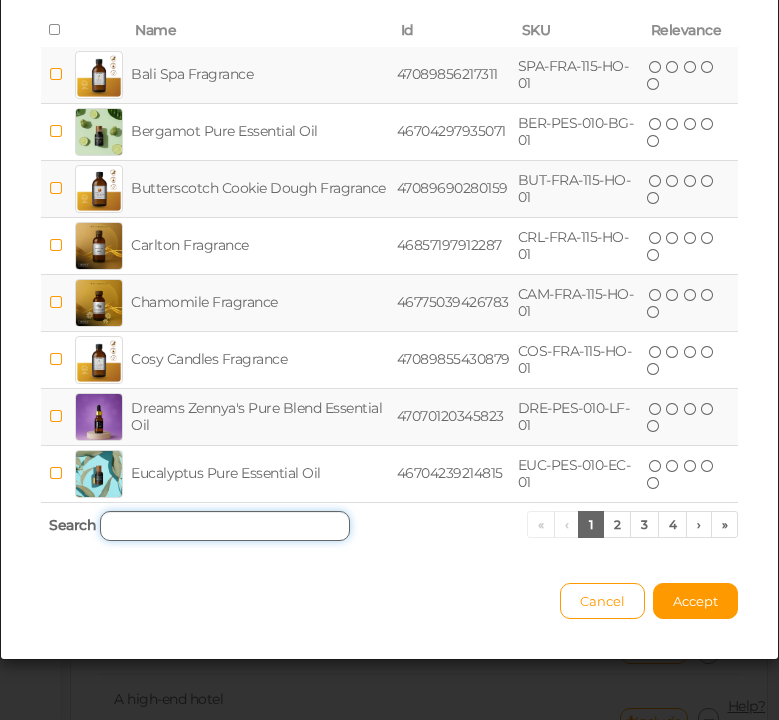 click at bounding box center (225, 526) 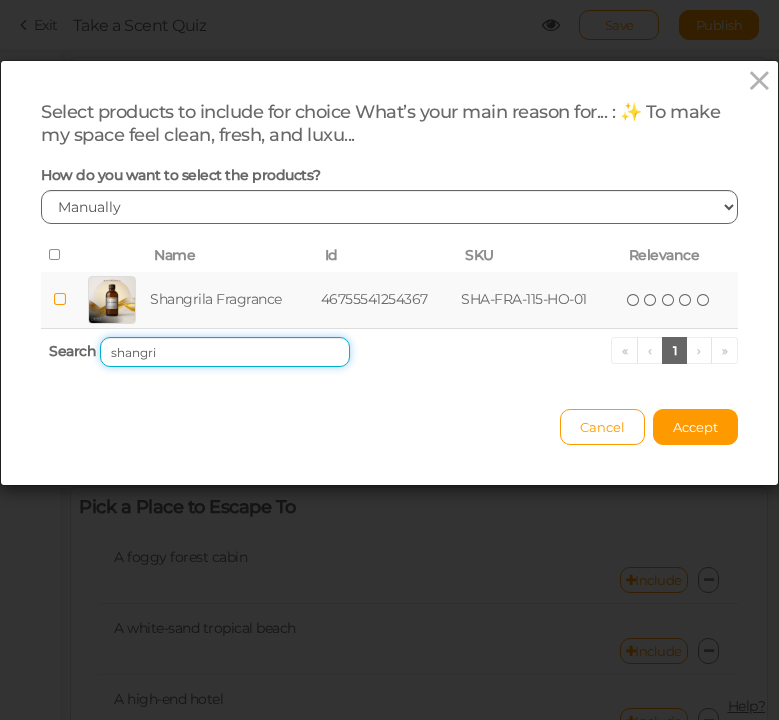 scroll, scrollTop: 0, scrollLeft: 0, axis: both 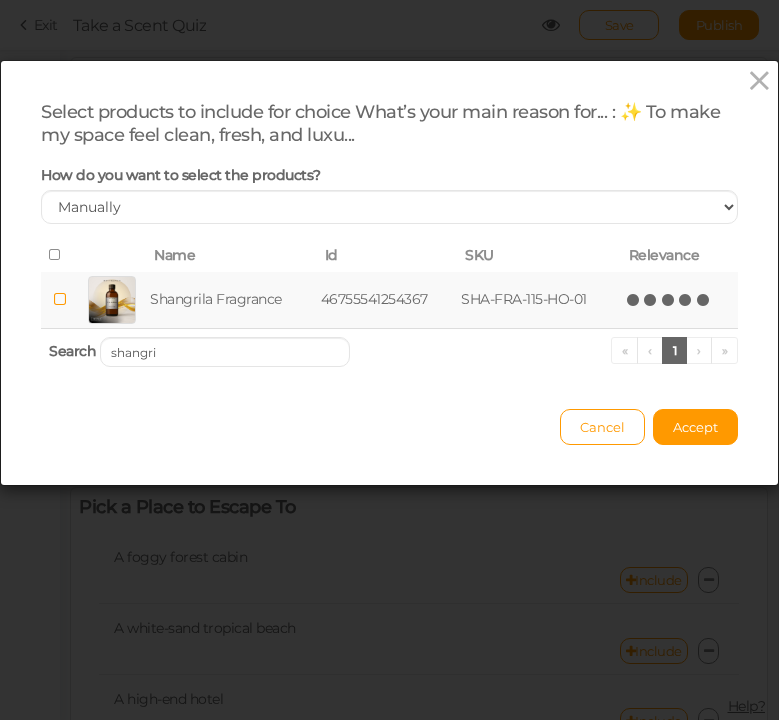 click at bounding box center (704, 300) 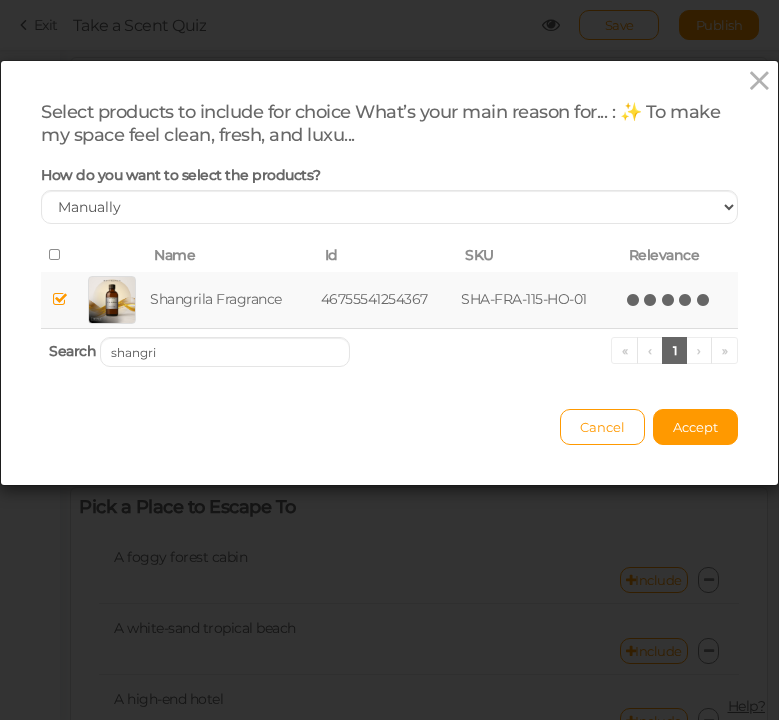 click at bounding box center [704, 300] 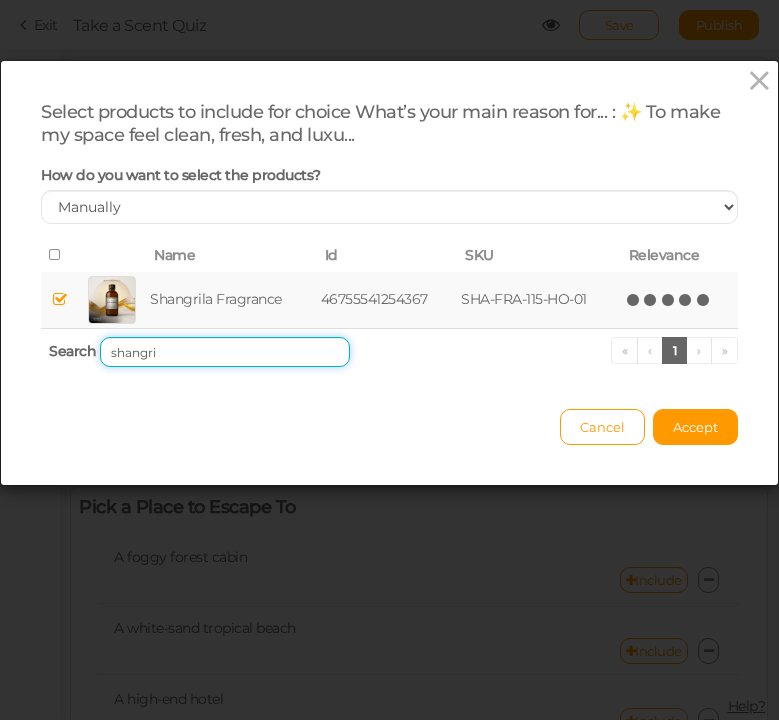 drag, startPoint x: 178, startPoint y: 358, endPoint x: 83, endPoint y: 353, distance: 95.131485 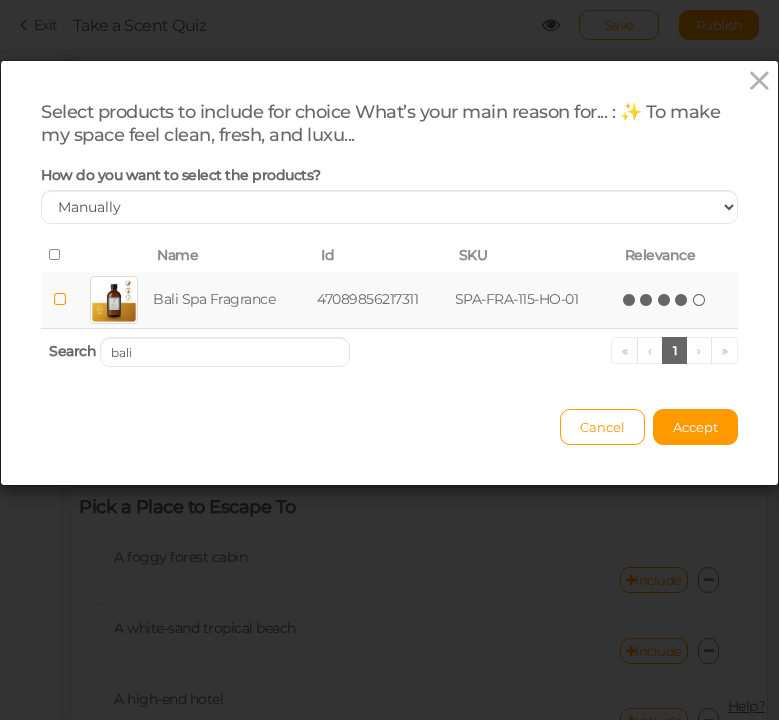 click at bounding box center (682, 300) 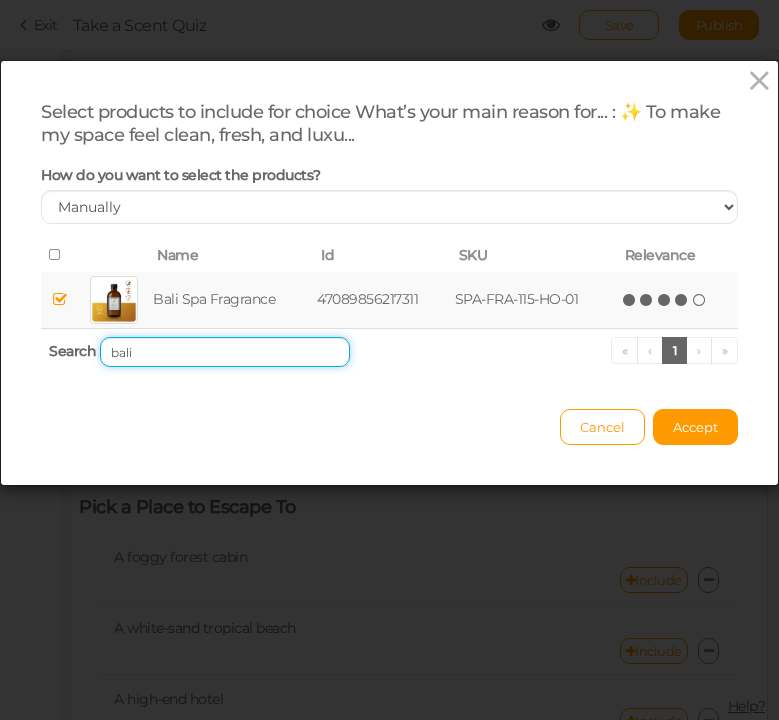 drag, startPoint x: 149, startPoint y: 350, endPoint x: 85, endPoint y: 350, distance: 64 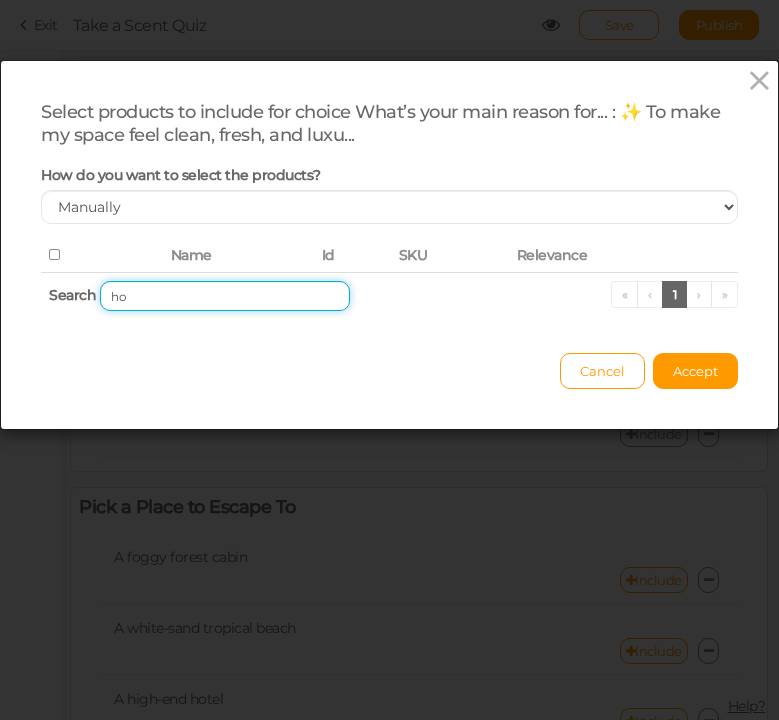 type on "h" 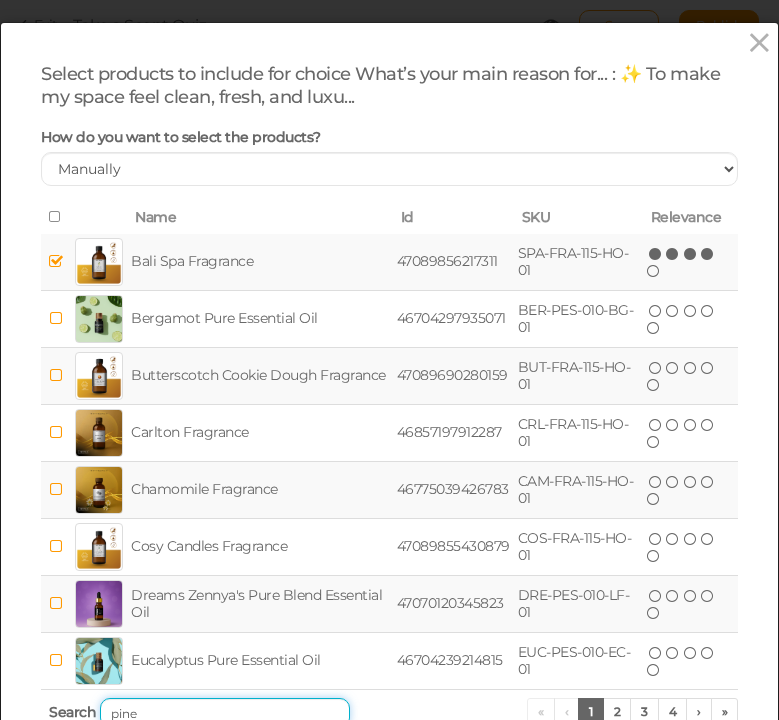 scroll, scrollTop: 0, scrollLeft: 0, axis: both 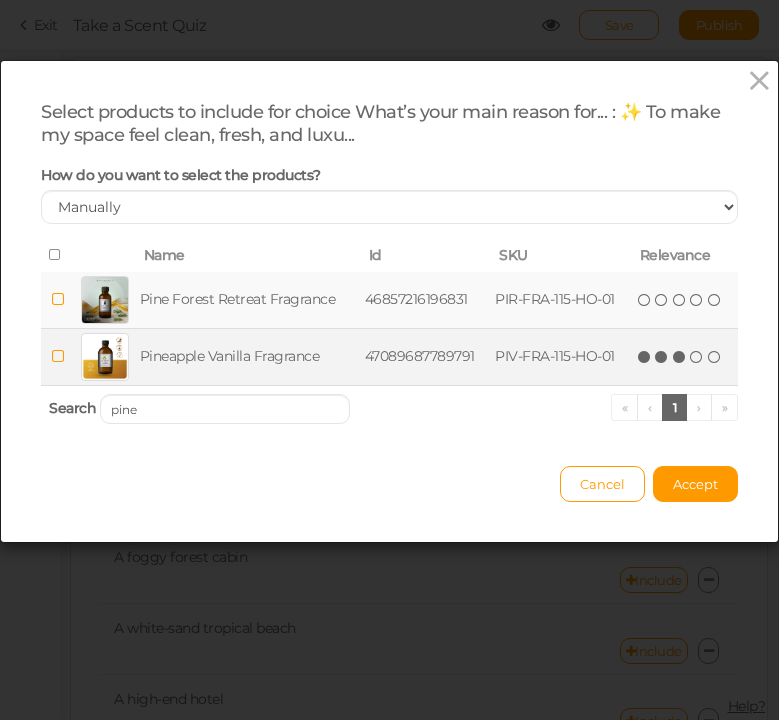 click at bounding box center (680, 357) 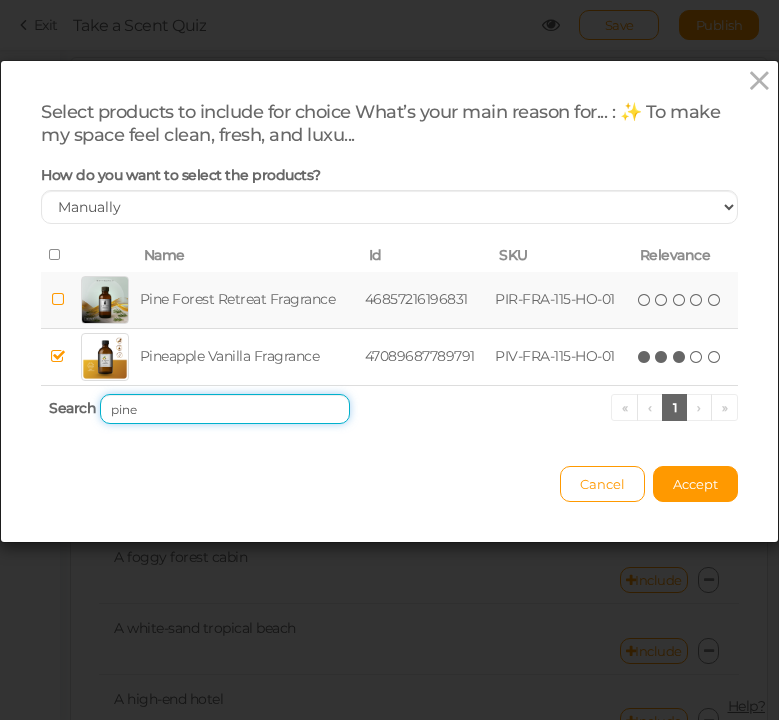 drag, startPoint x: 158, startPoint y: 416, endPoint x: 56, endPoint y: 405, distance: 102.59142 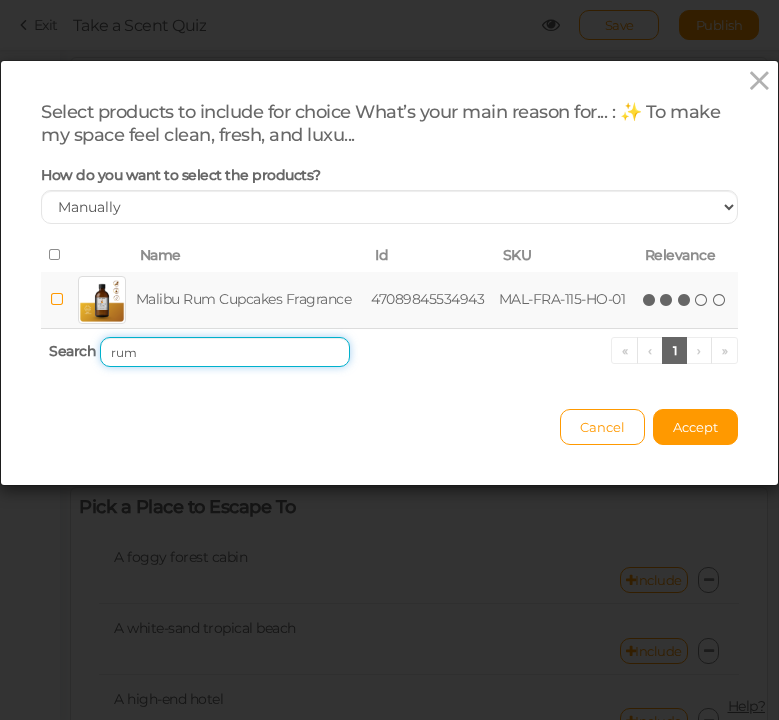 type on "rum" 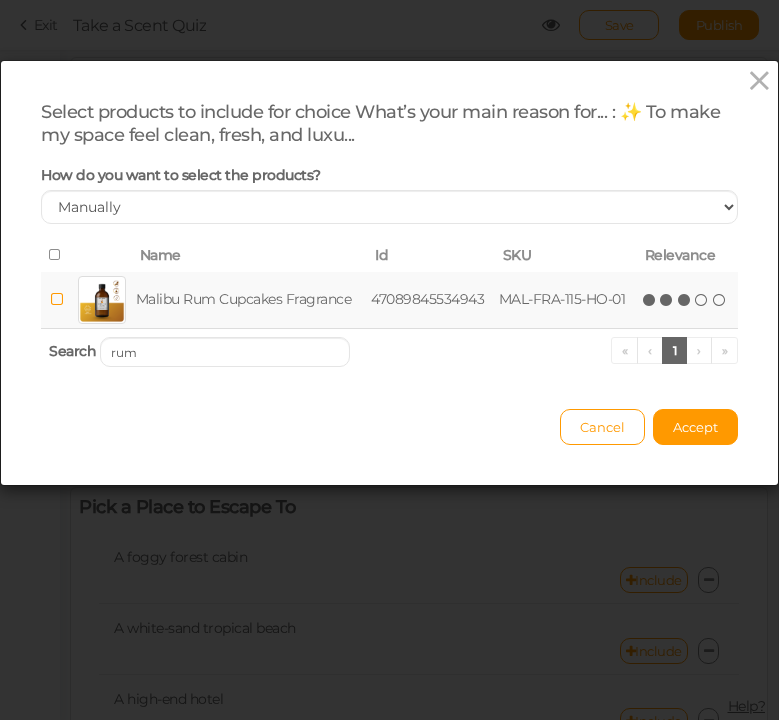 click at bounding box center (685, 300) 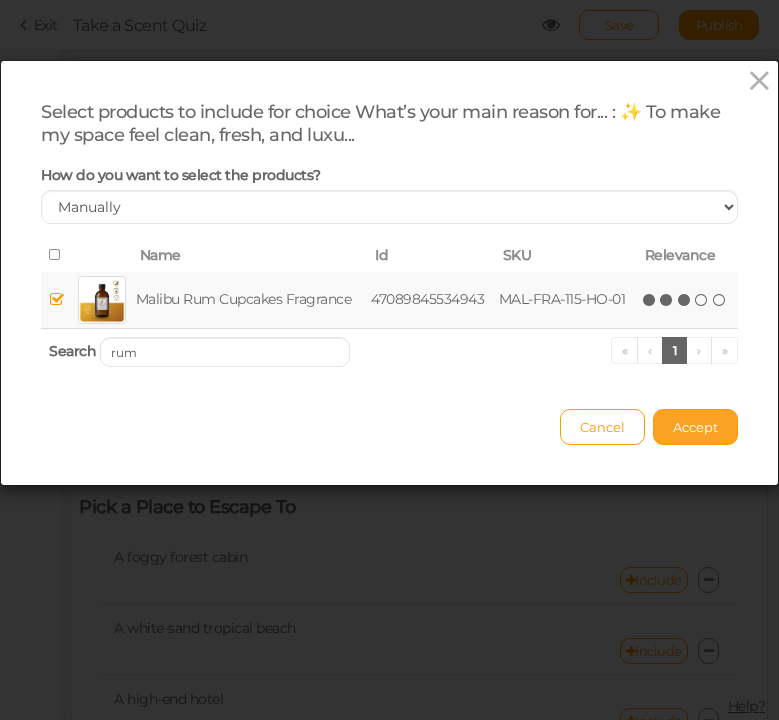 click on "Accept" at bounding box center [695, 427] 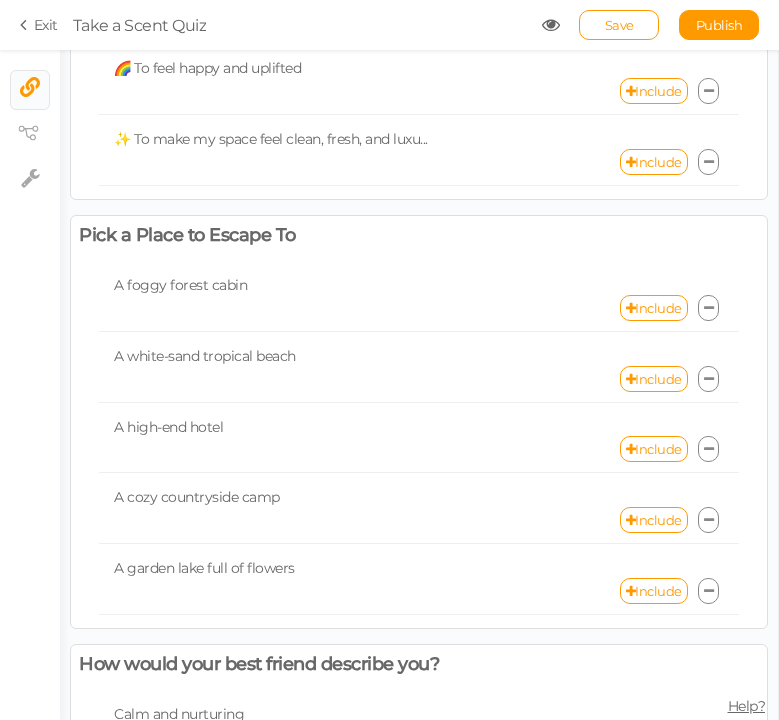 scroll, scrollTop: 202, scrollLeft: 0, axis: vertical 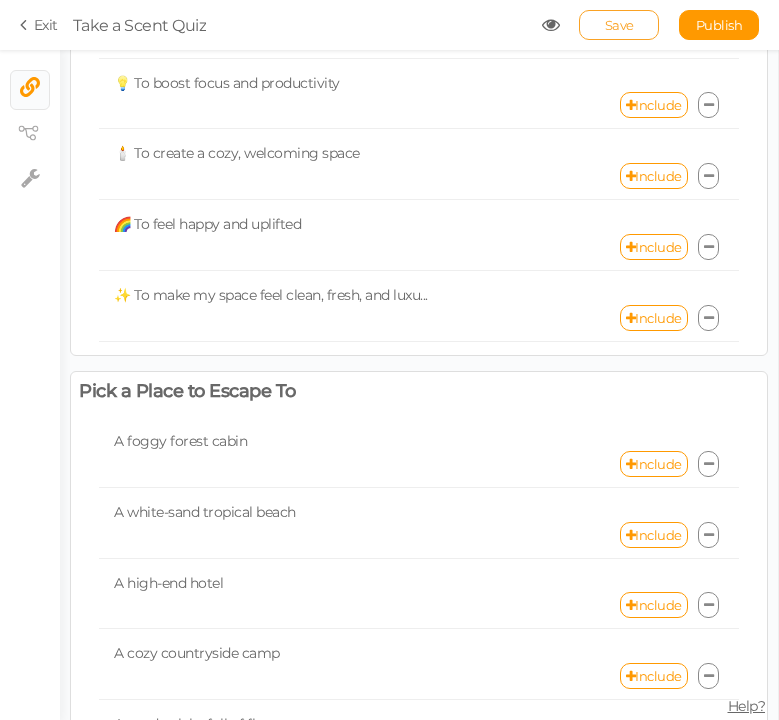 click on "Save" at bounding box center [619, 25] 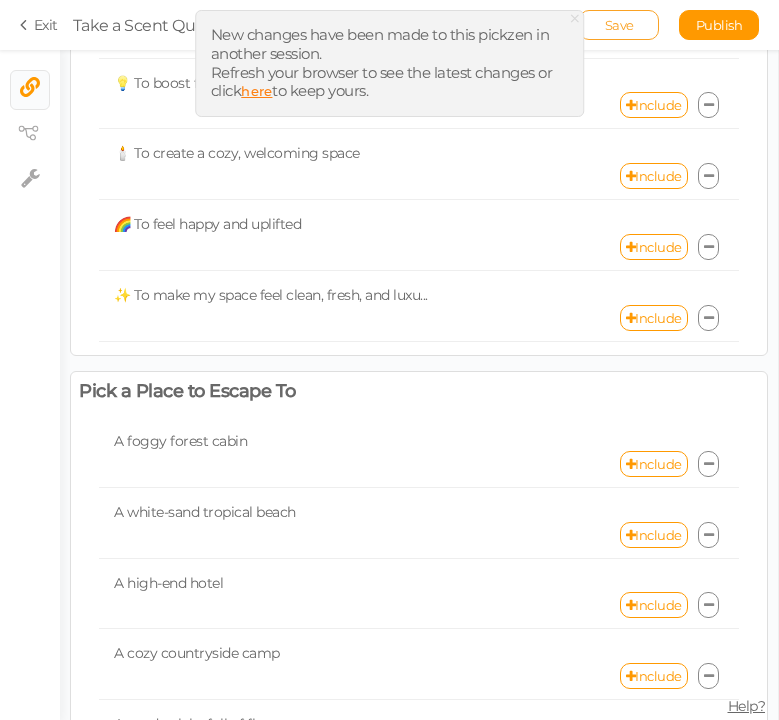 click on "Save" at bounding box center [619, 25] 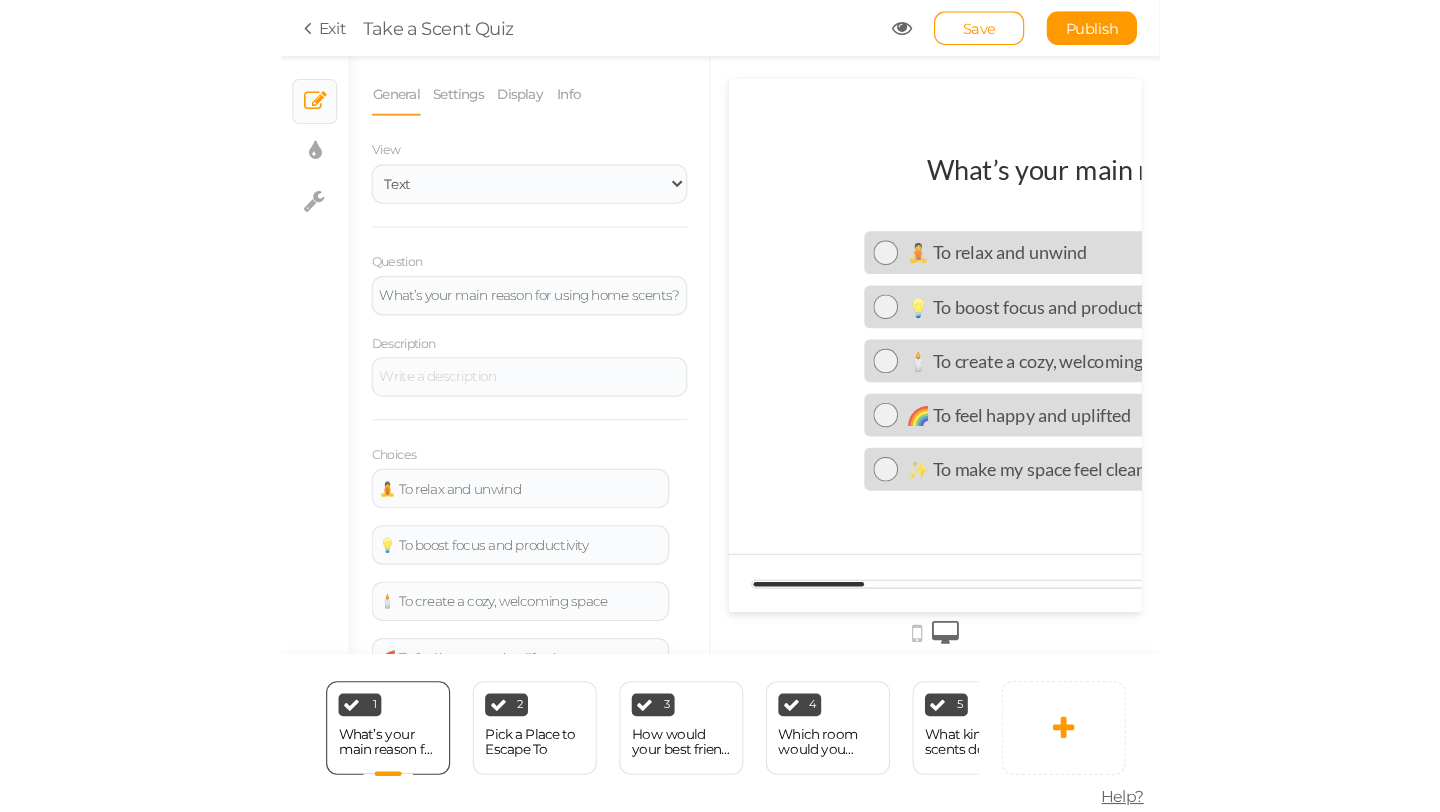 scroll, scrollTop: 0, scrollLeft: 0, axis: both 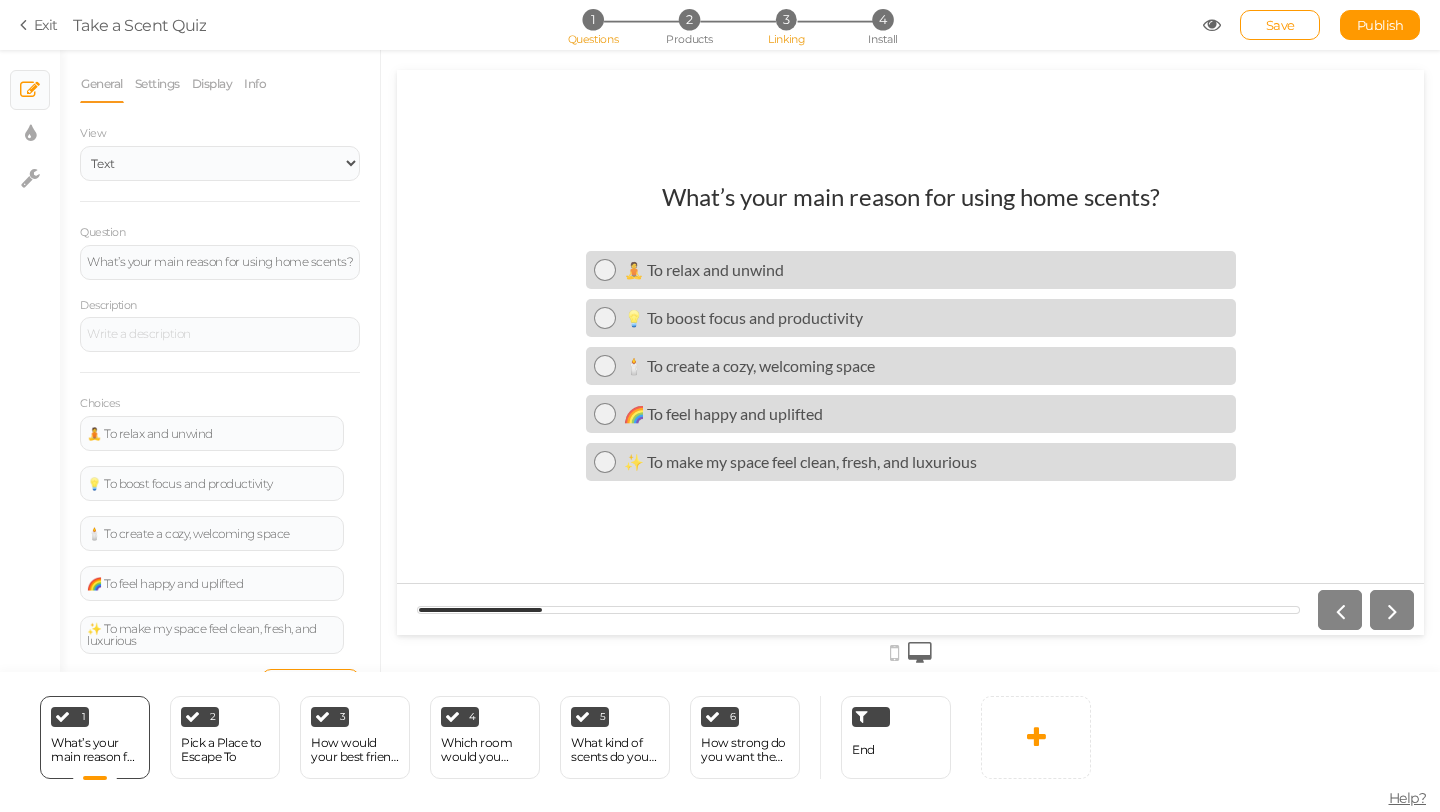 click on "3" at bounding box center (786, 19) 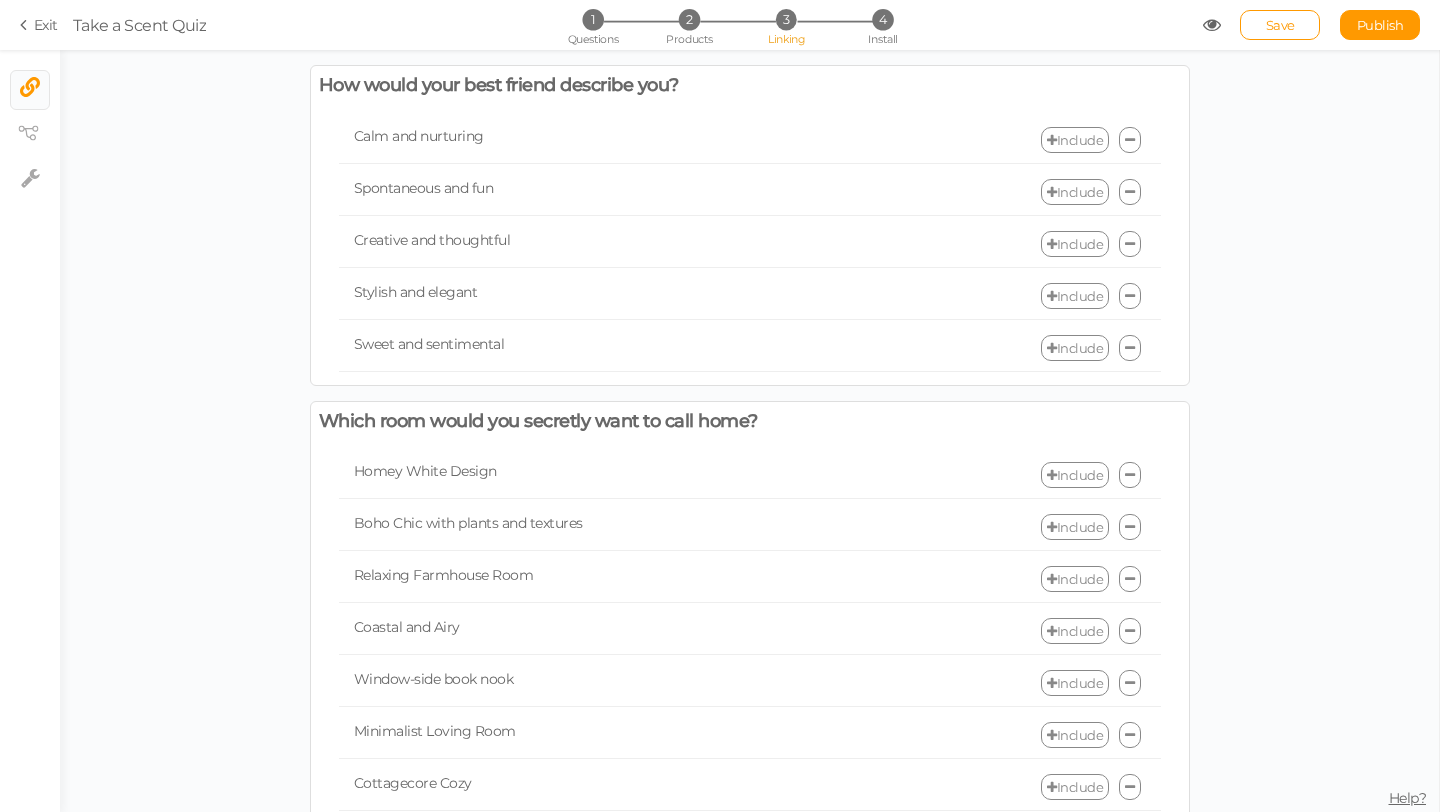 scroll, scrollTop: 1034, scrollLeft: 0, axis: vertical 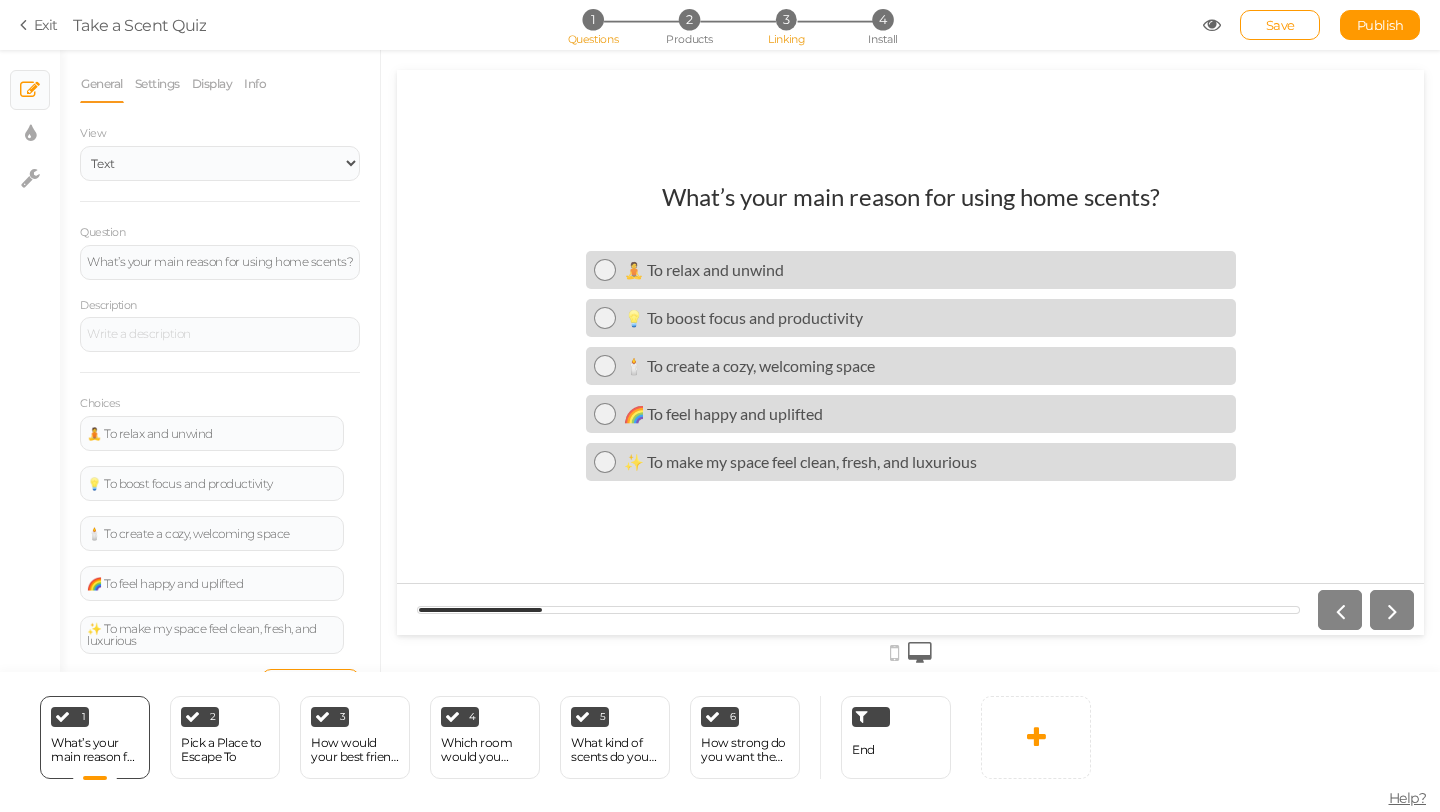 click on "3" at bounding box center (786, 19) 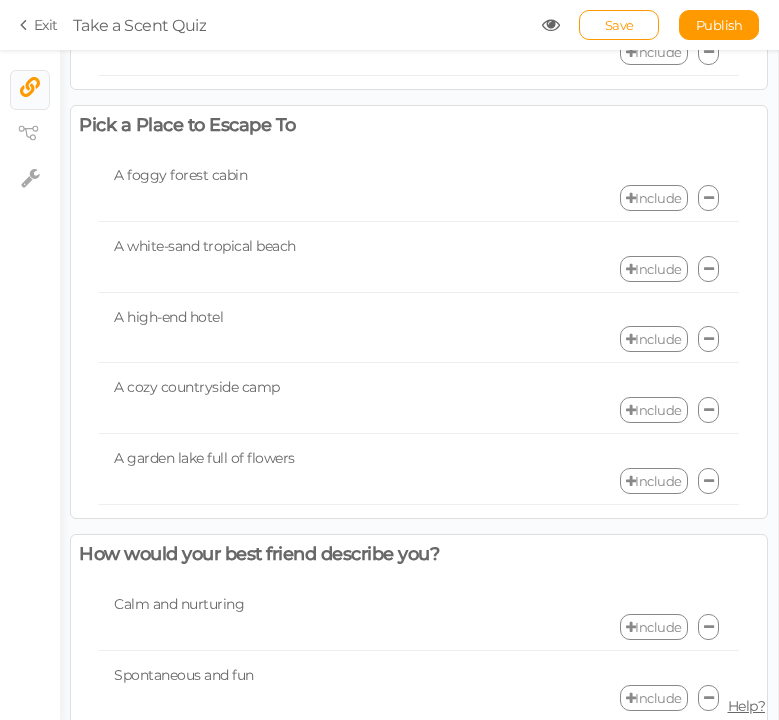 scroll, scrollTop: 476, scrollLeft: 0, axis: vertical 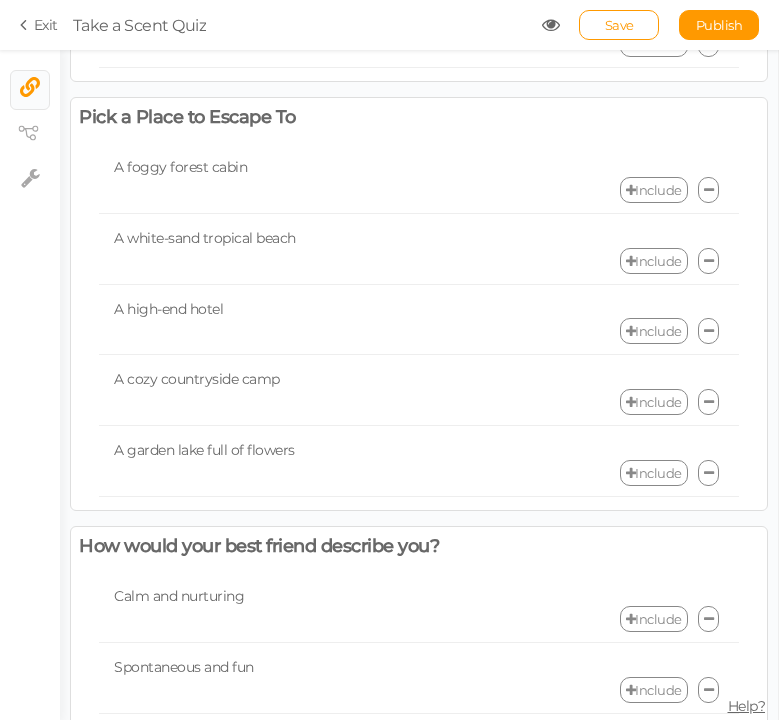 click on "Include" at bounding box center (654, 190) 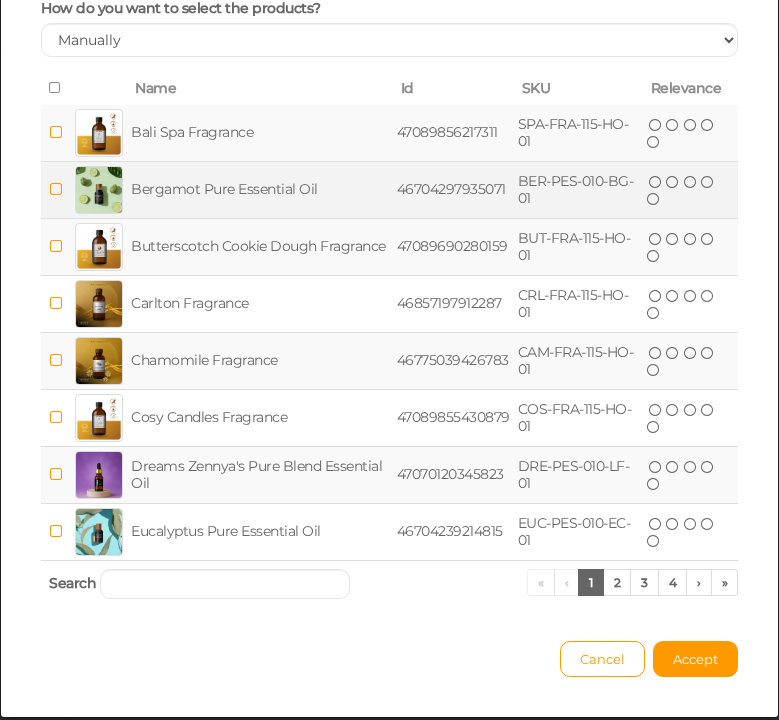 scroll, scrollTop: 225, scrollLeft: 0, axis: vertical 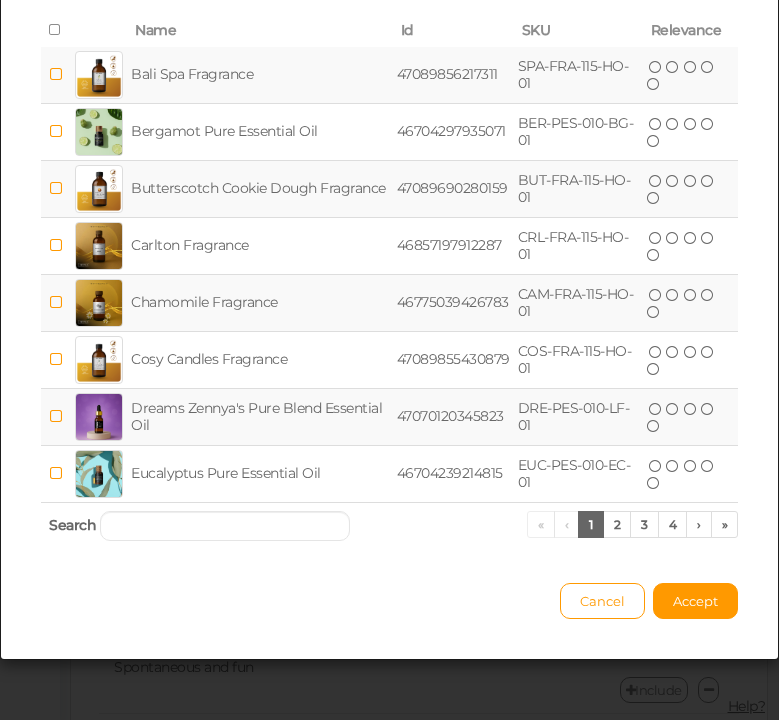 click on "Search
«
‹
1 2 3 4
›
»" at bounding box center (389, 526) 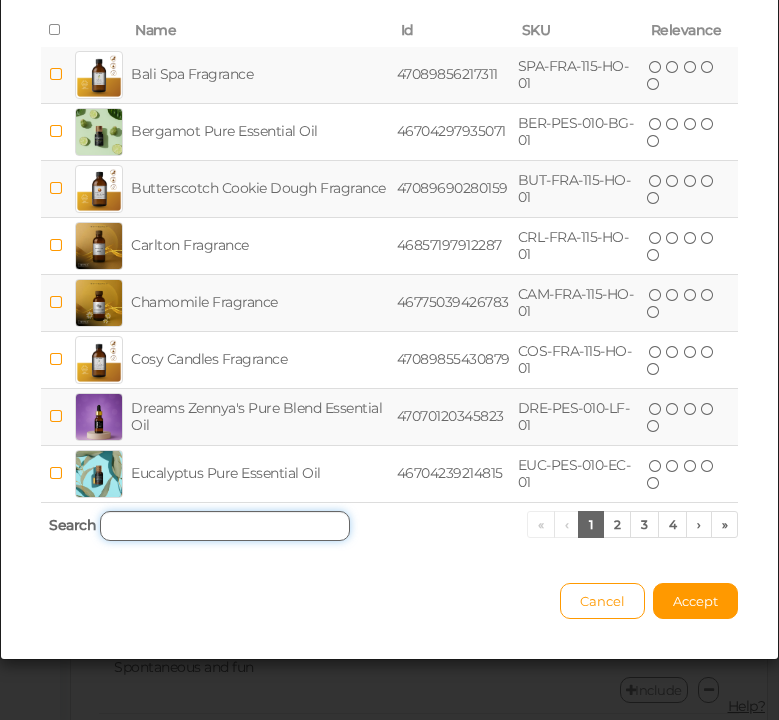 click at bounding box center (225, 526) 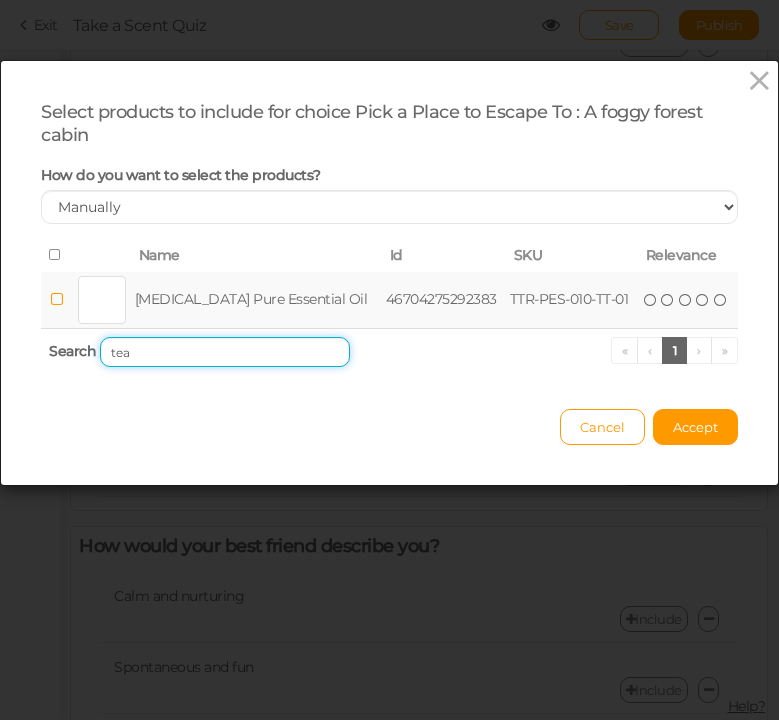 scroll, scrollTop: 0, scrollLeft: 0, axis: both 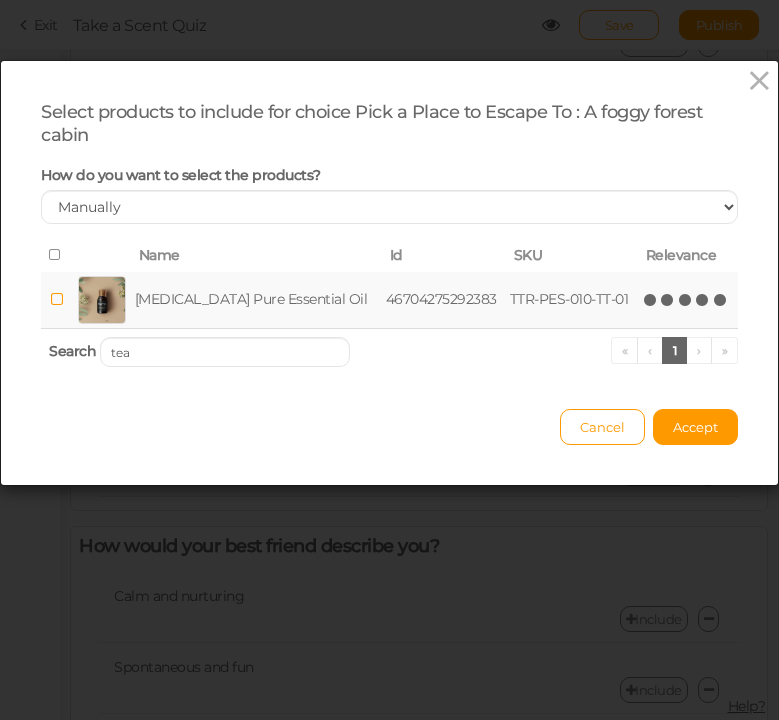 click at bounding box center [721, 300] 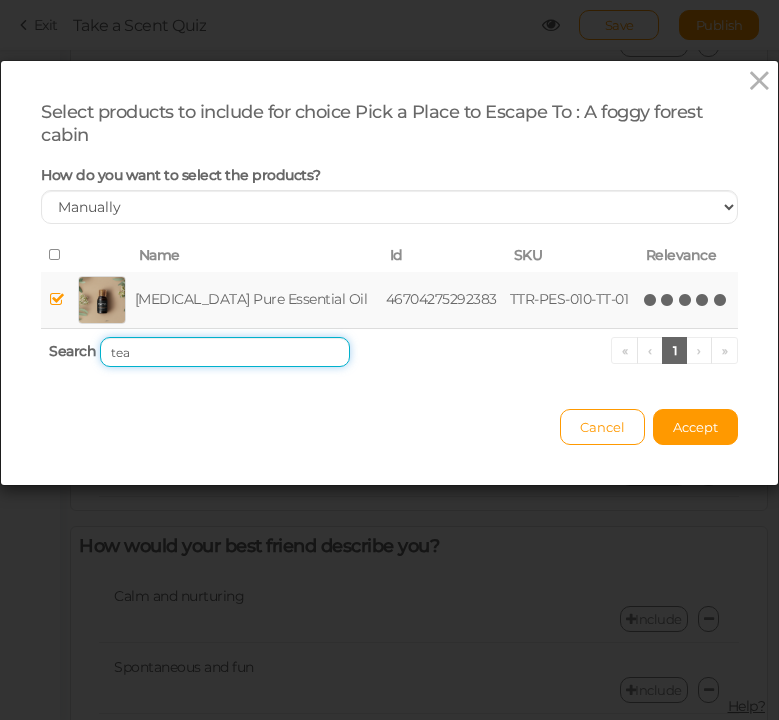 drag, startPoint x: 140, startPoint y: 353, endPoint x: 94, endPoint y: 353, distance: 46 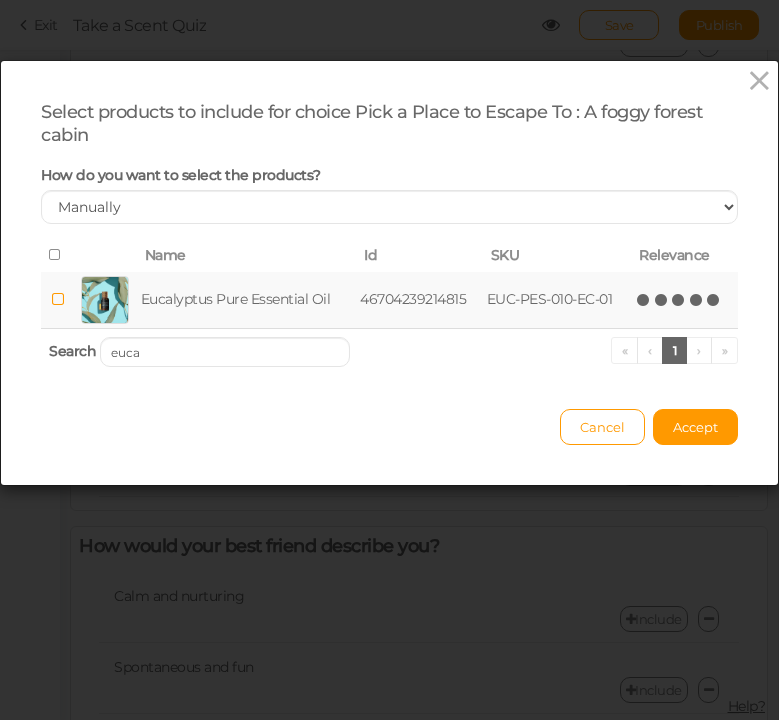 click at bounding box center (714, 300) 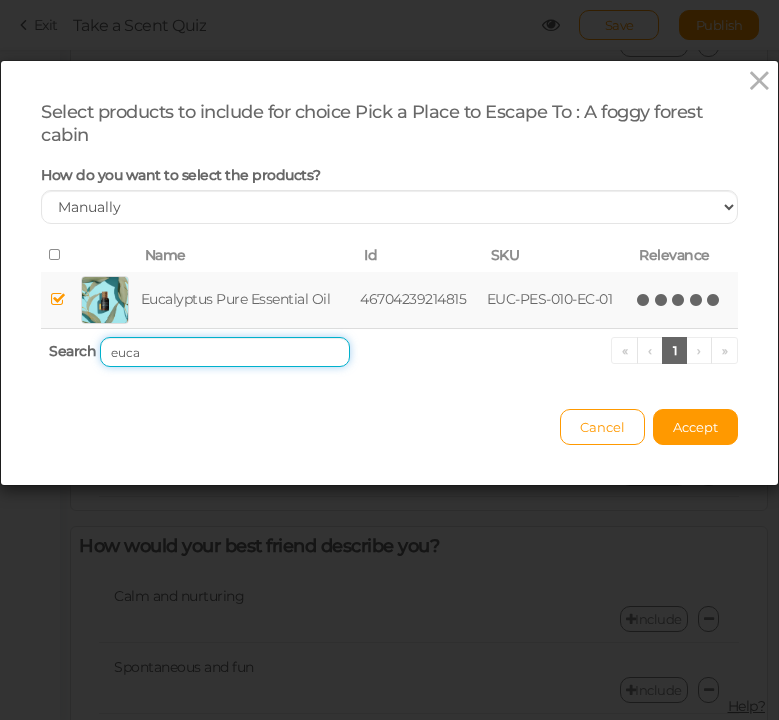 drag, startPoint x: 159, startPoint y: 346, endPoint x: 81, endPoint y: 344, distance: 78.025635 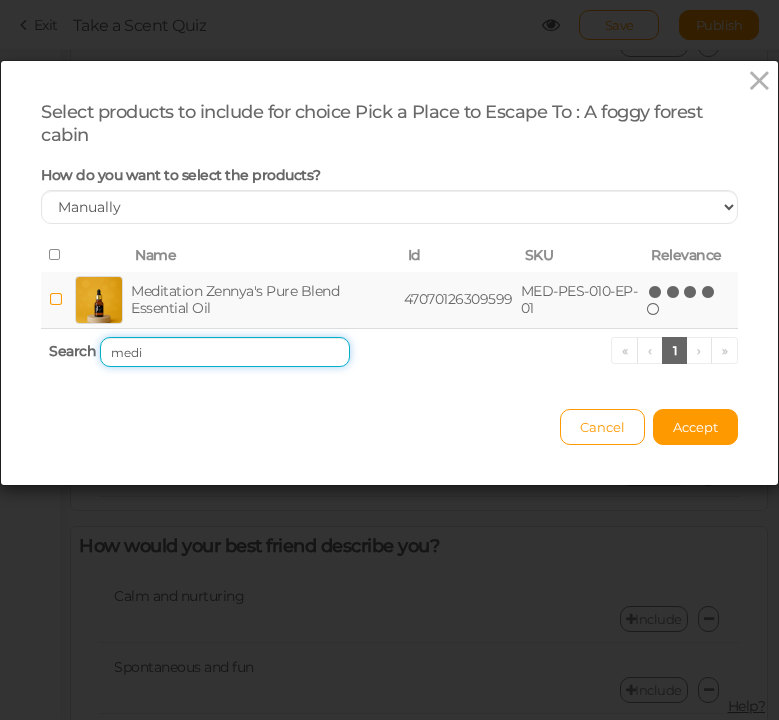 type on "medi" 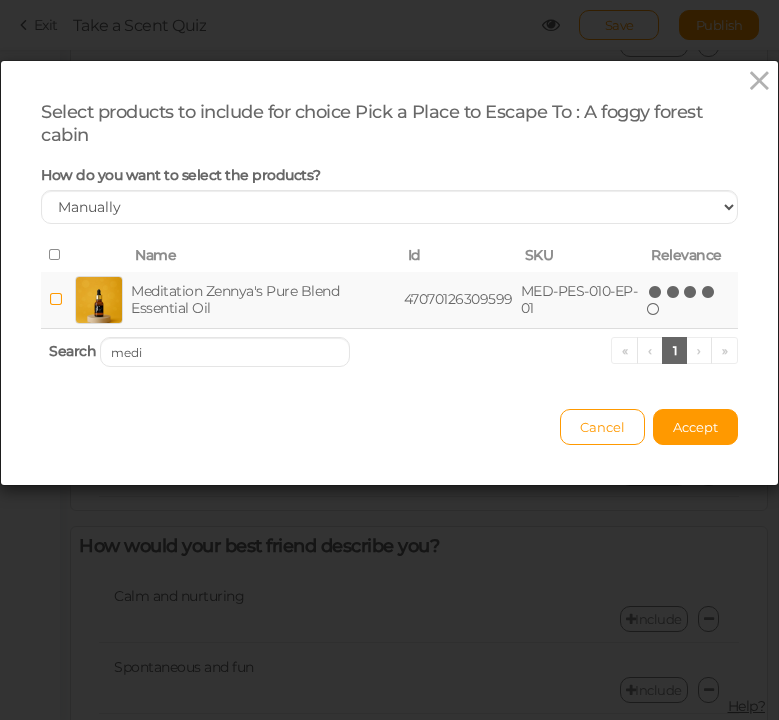 click at bounding box center (709, 292) 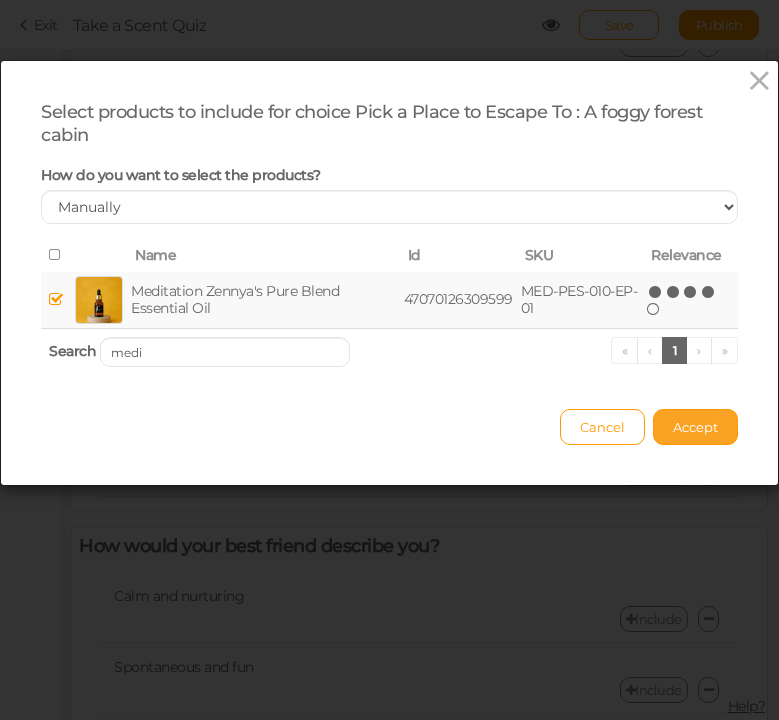 click on "Accept" at bounding box center [695, 427] 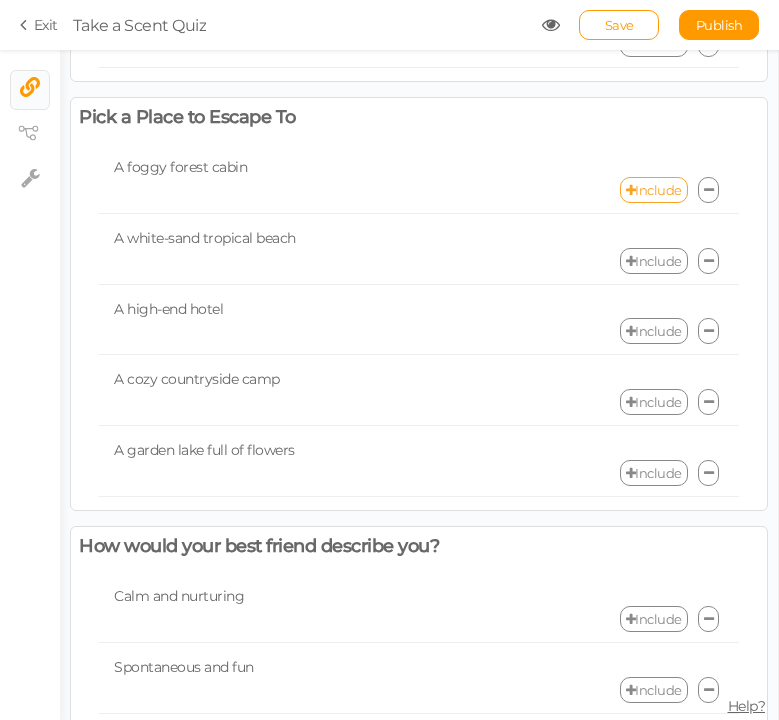 click on "Include" at bounding box center (654, 190) 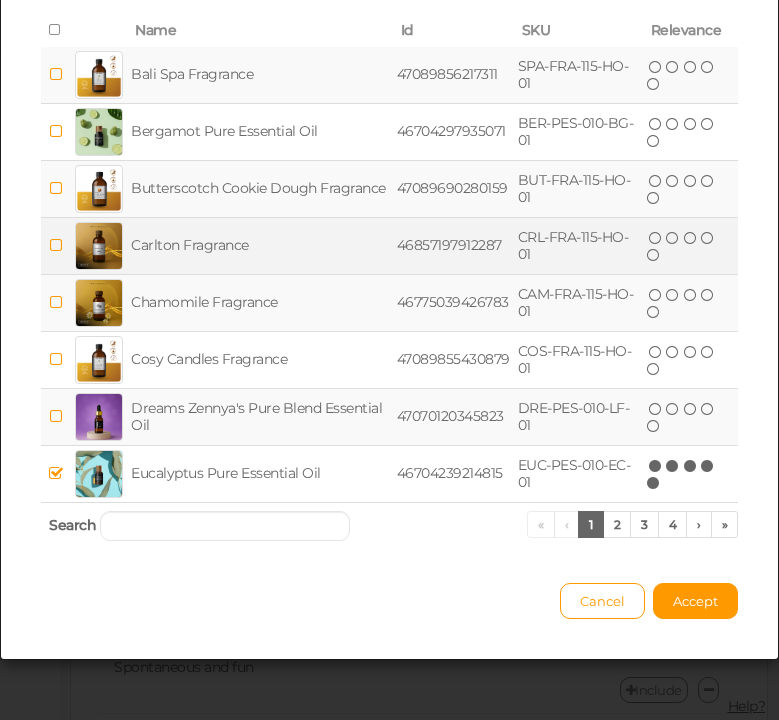 scroll, scrollTop: 223, scrollLeft: 0, axis: vertical 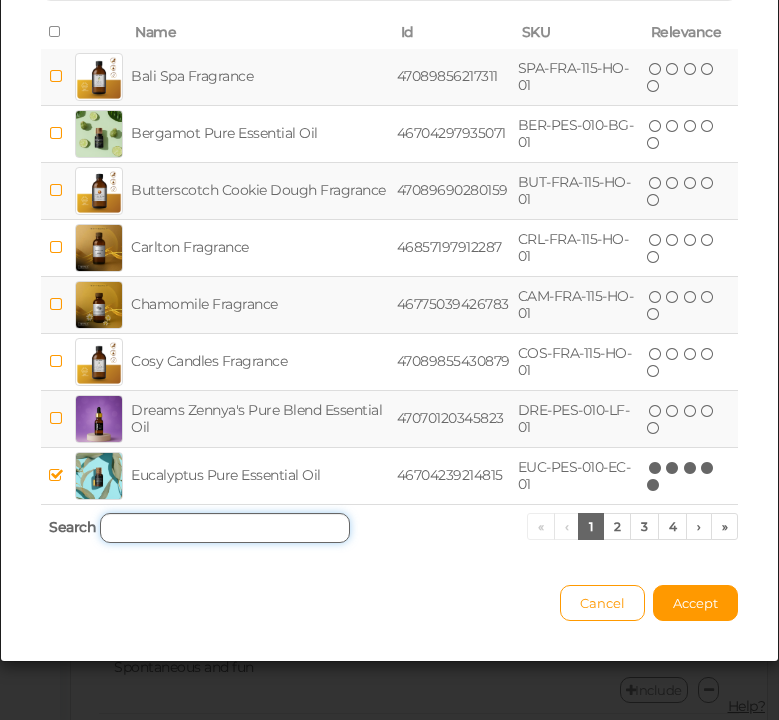 click at bounding box center [225, 528] 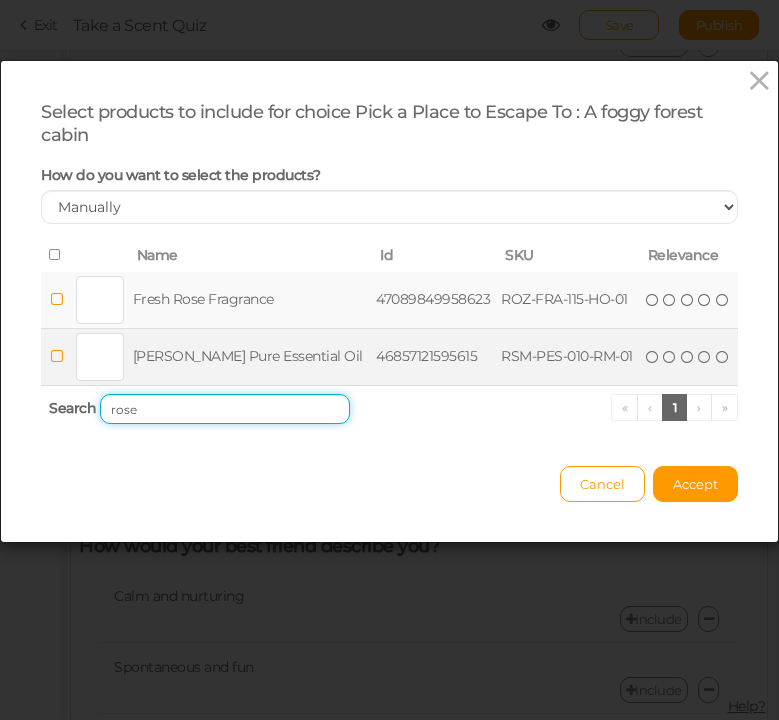 scroll, scrollTop: 0, scrollLeft: 0, axis: both 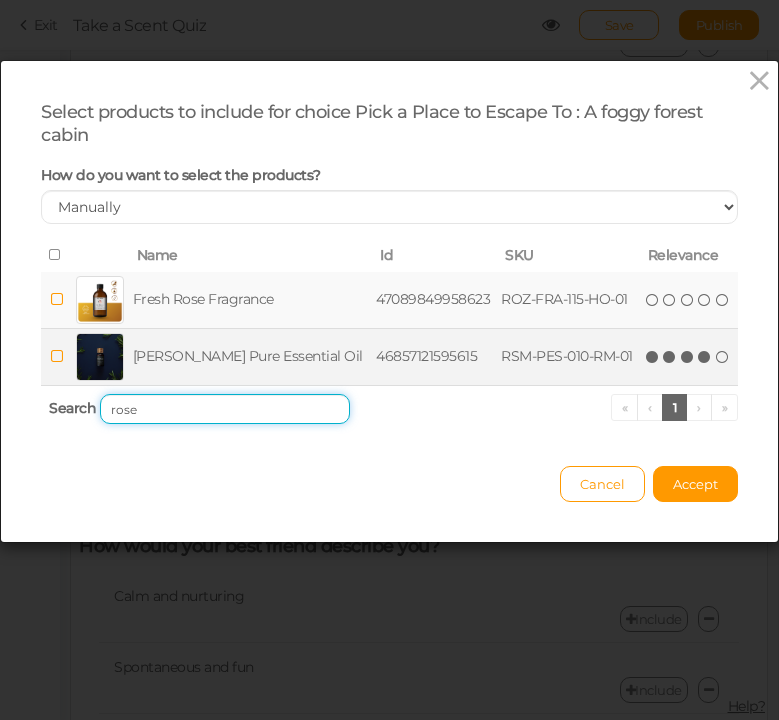 type on "rose" 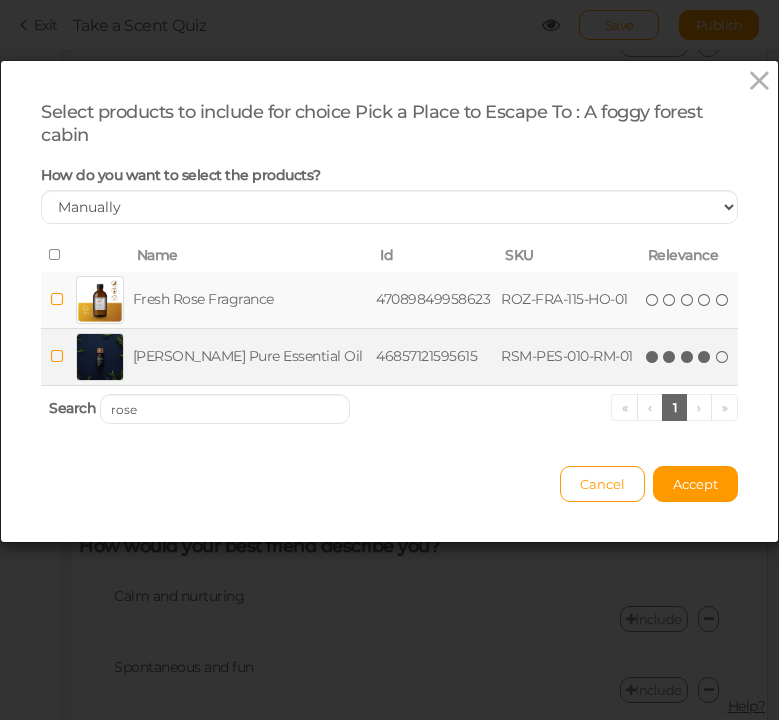 click at bounding box center (705, 357) 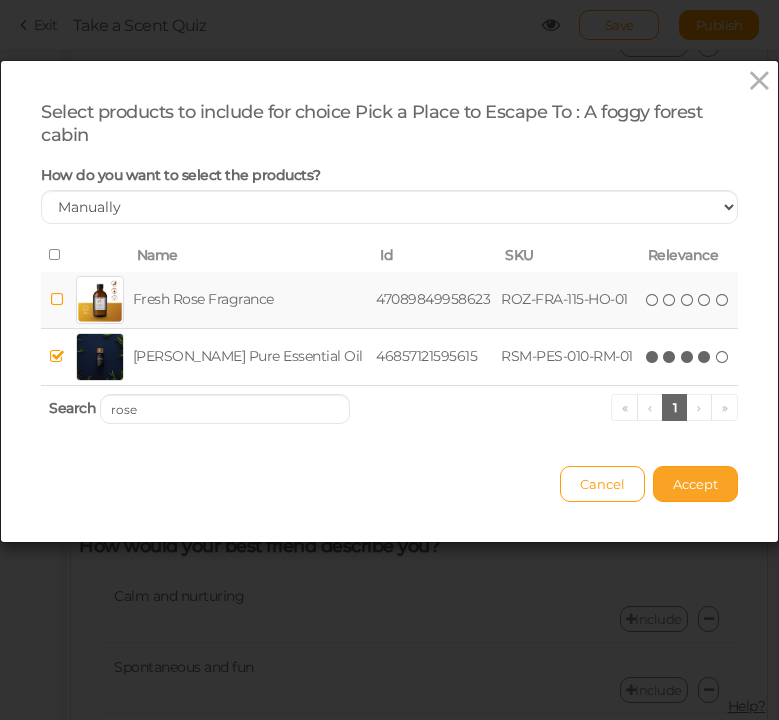 click on "Accept" at bounding box center (695, 484) 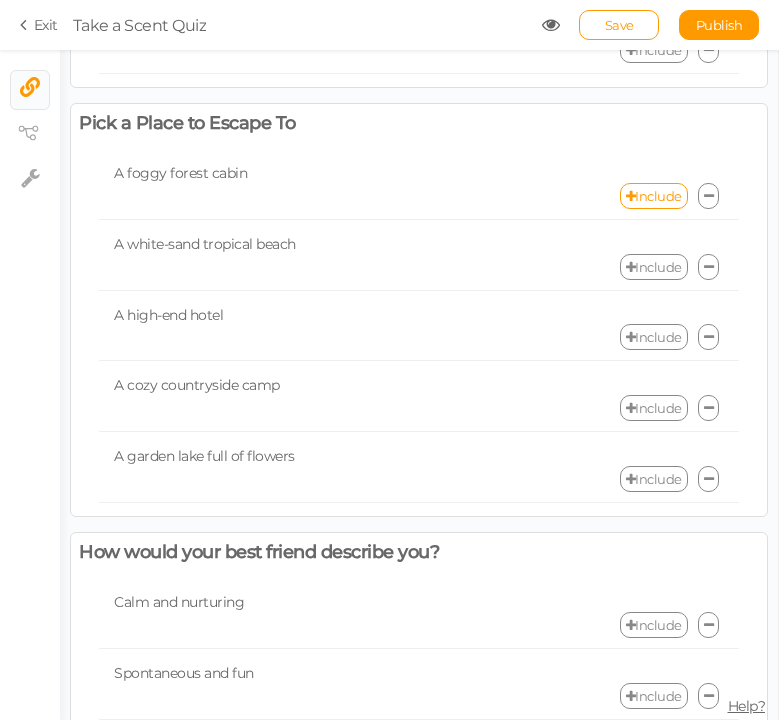 scroll, scrollTop: 460, scrollLeft: 0, axis: vertical 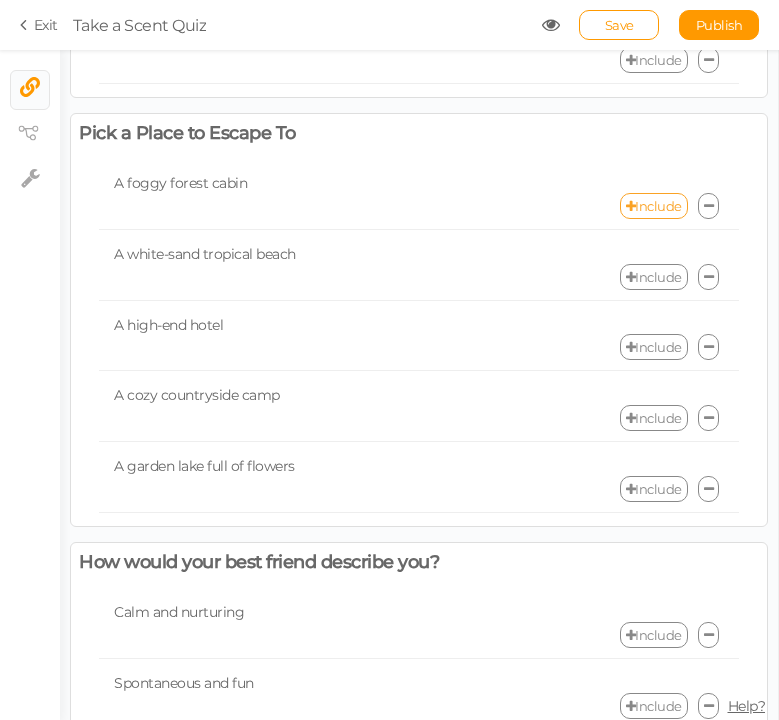 click on "Include" at bounding box center [654, 206] 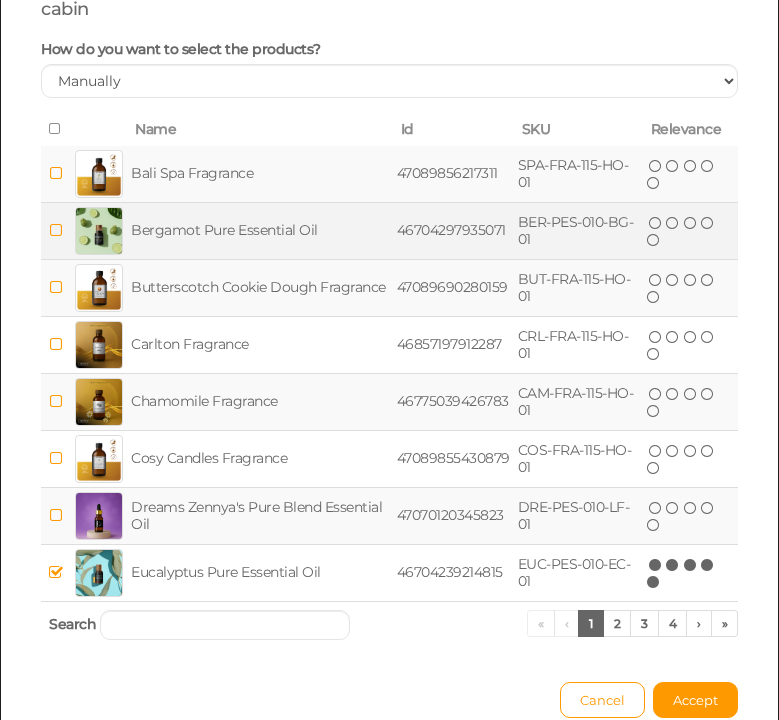 scroll, scrollTop: 225, scrollLeft: 0, axis: vertical 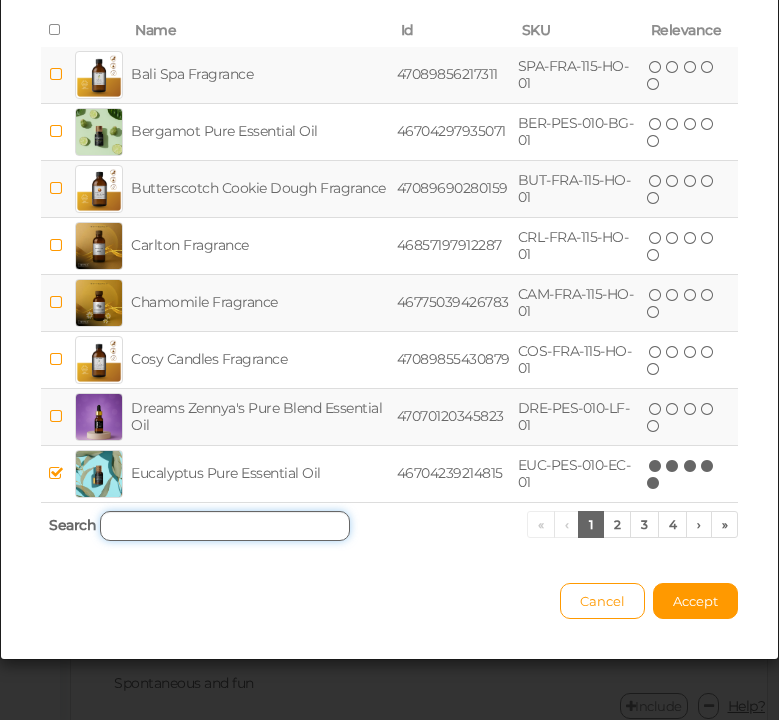click at bounding box center (225, 526) 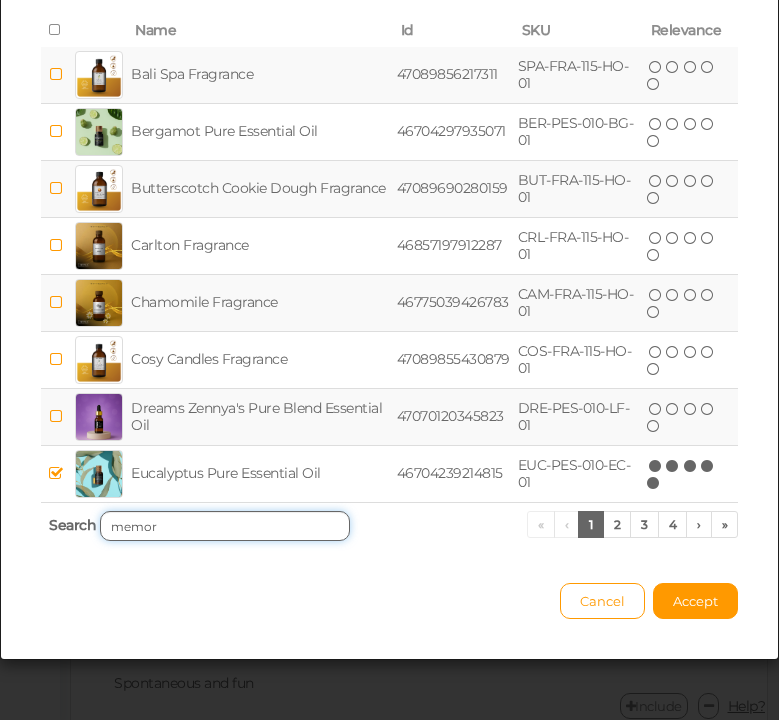 scroll, scrollTop: 0, scrollLeft: 0, axis: both 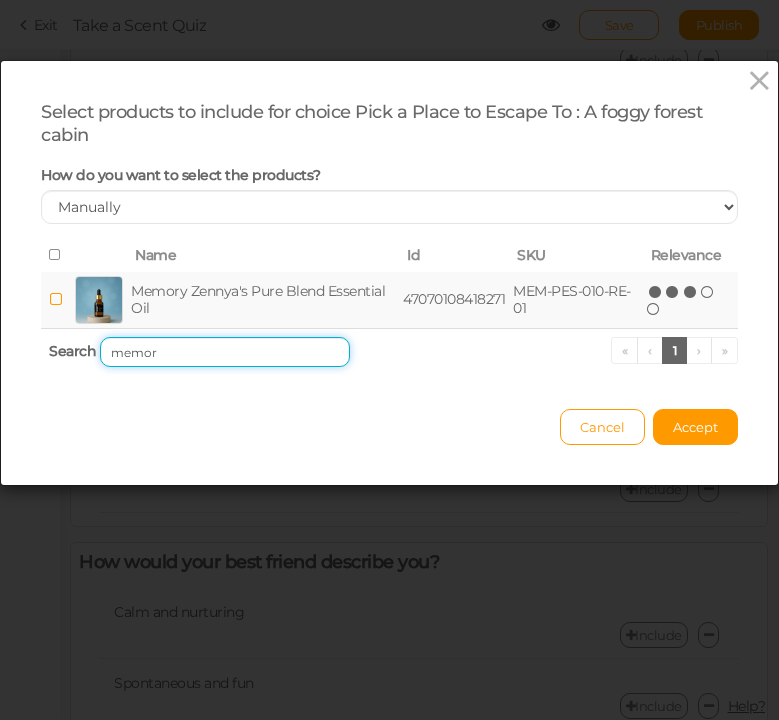 type on "memor" 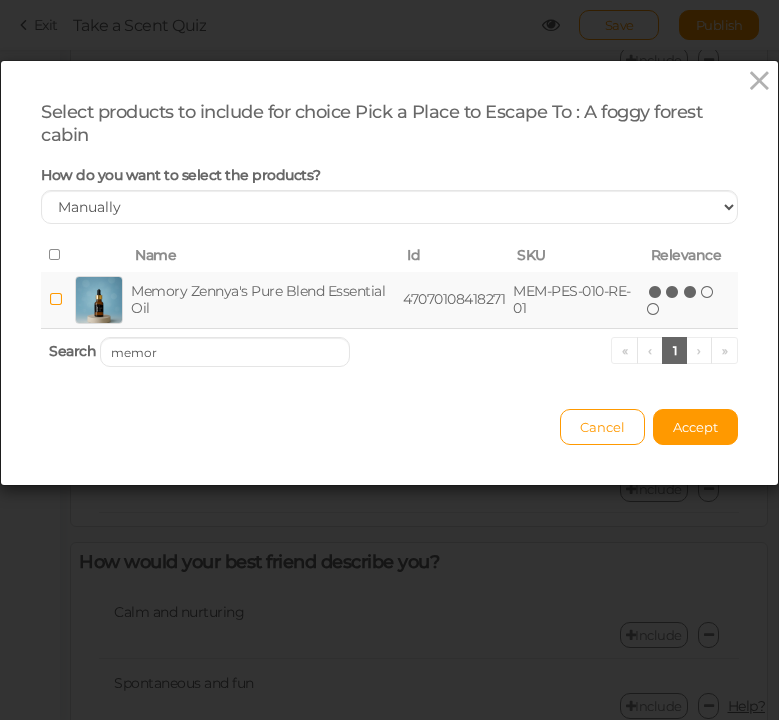 click at bounding box center [691, 292] 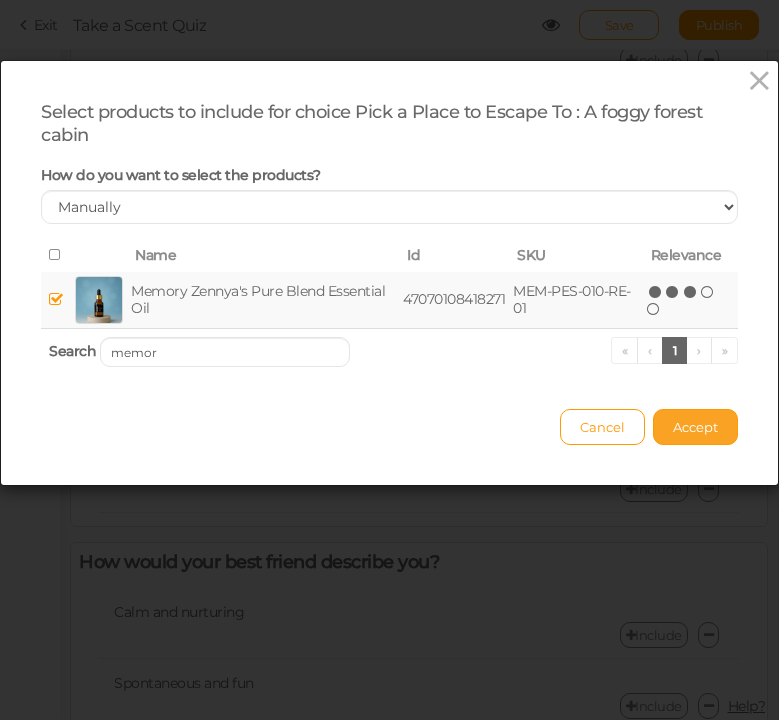 click on "Accept" at bounding box center [695, 427] 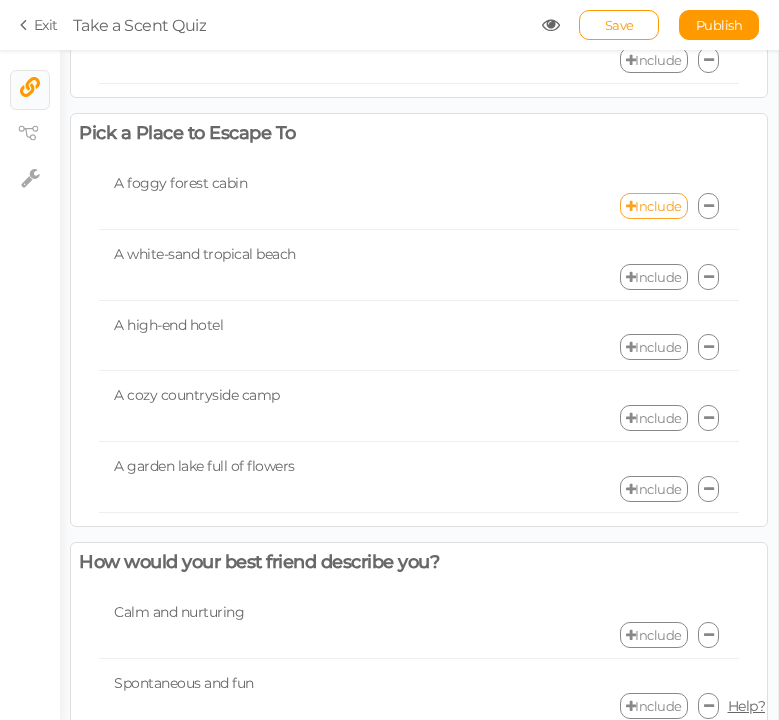click on "Include" at bounding box center (654, 206) 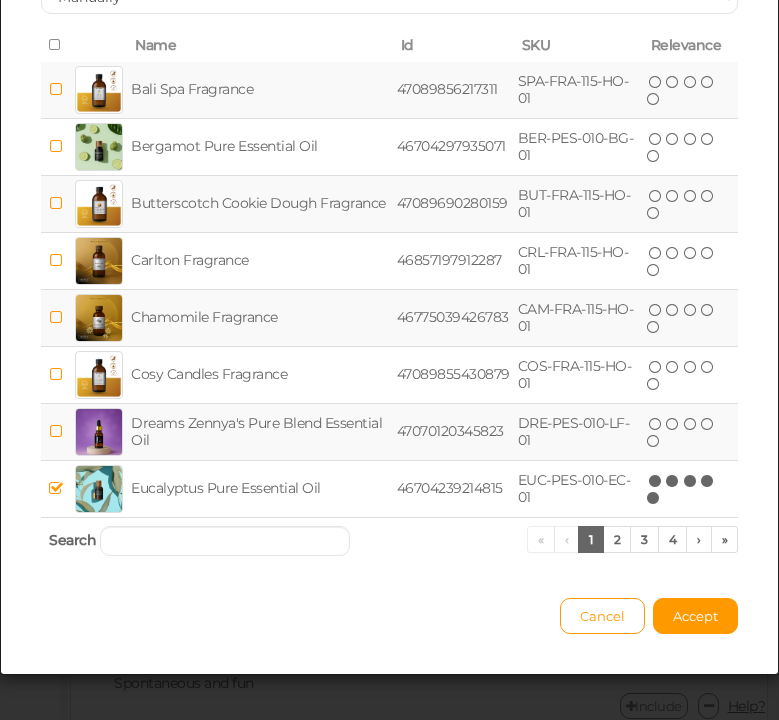 scroll, scrollTop: 225, scrollLeft: 0, axis: vertical 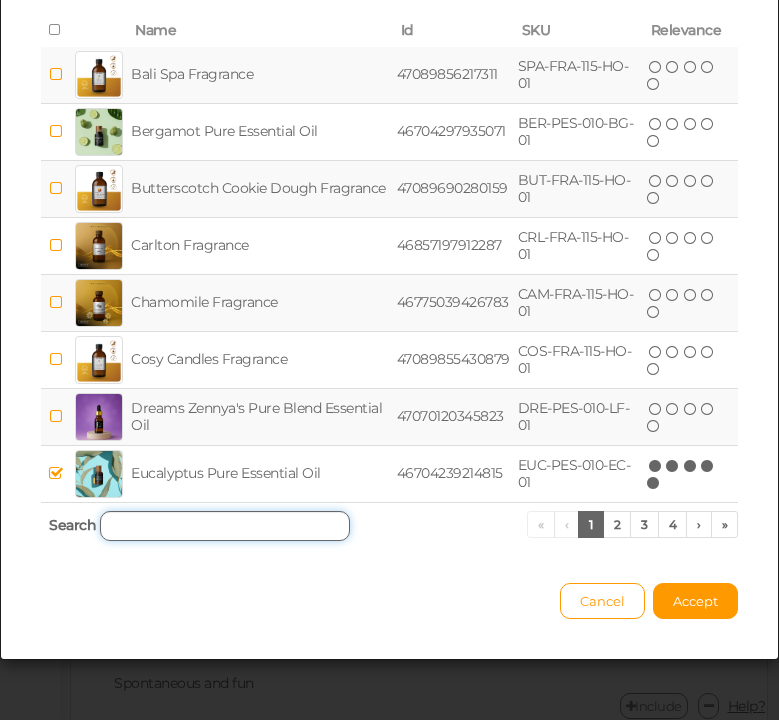 click at bounding box center (225, 526) 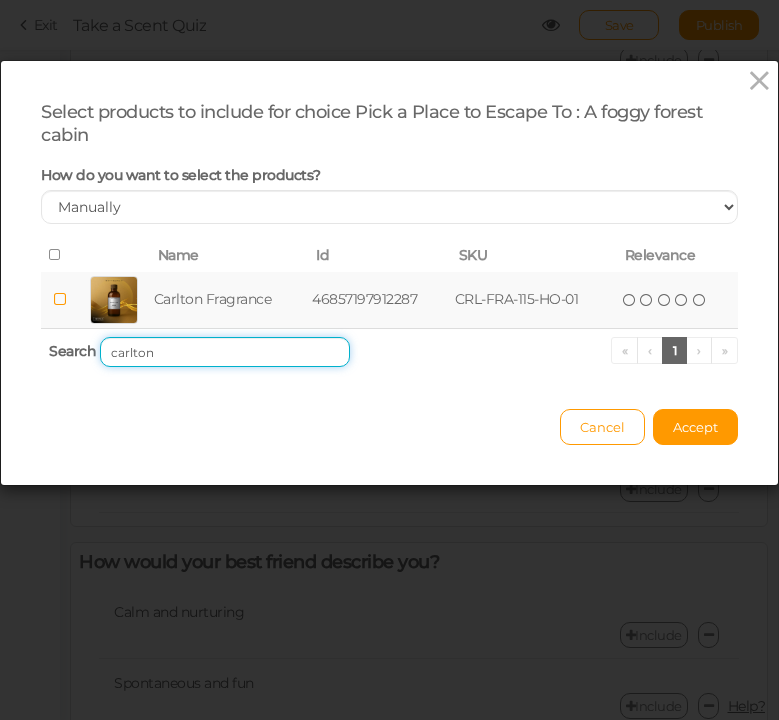 scroll, scrollTop: 0, scrollLeft: 0, axis: both 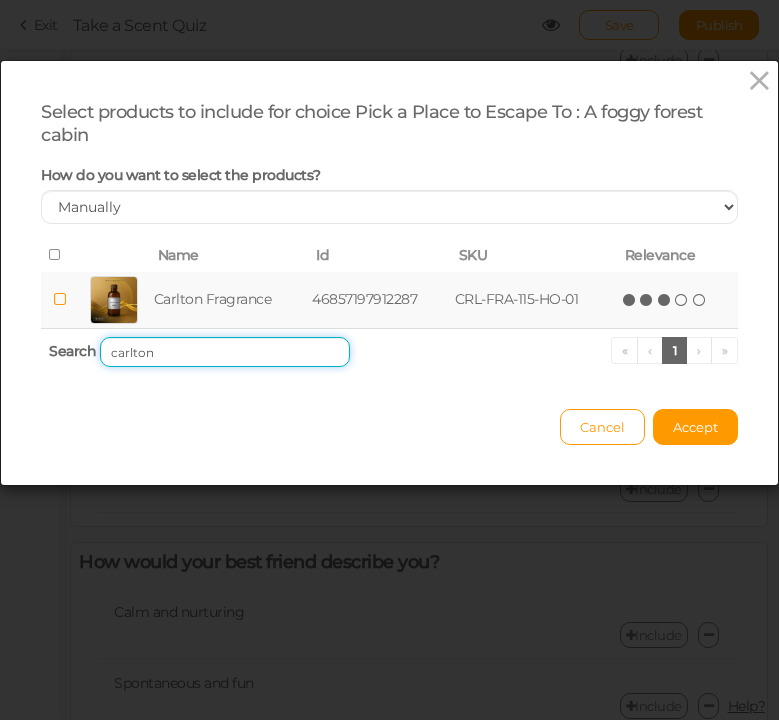 type on "carlton" 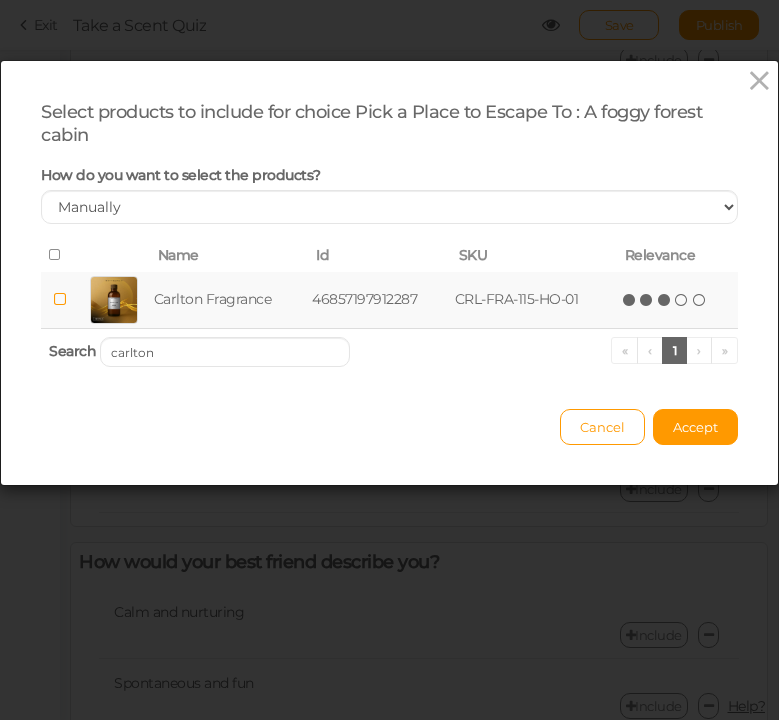 click at bounding box center (665, 300) 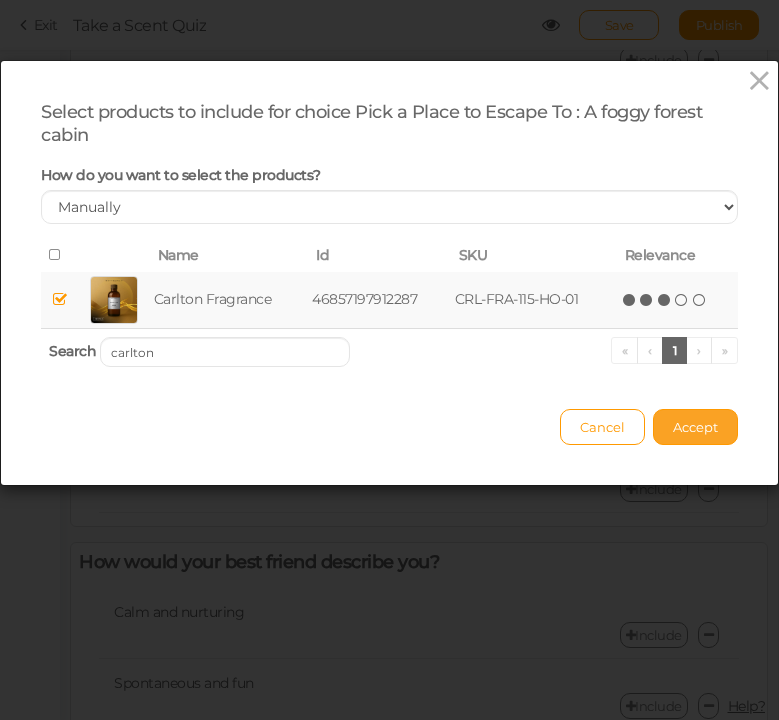 click on "Accept" at bounding box center [695, 427] 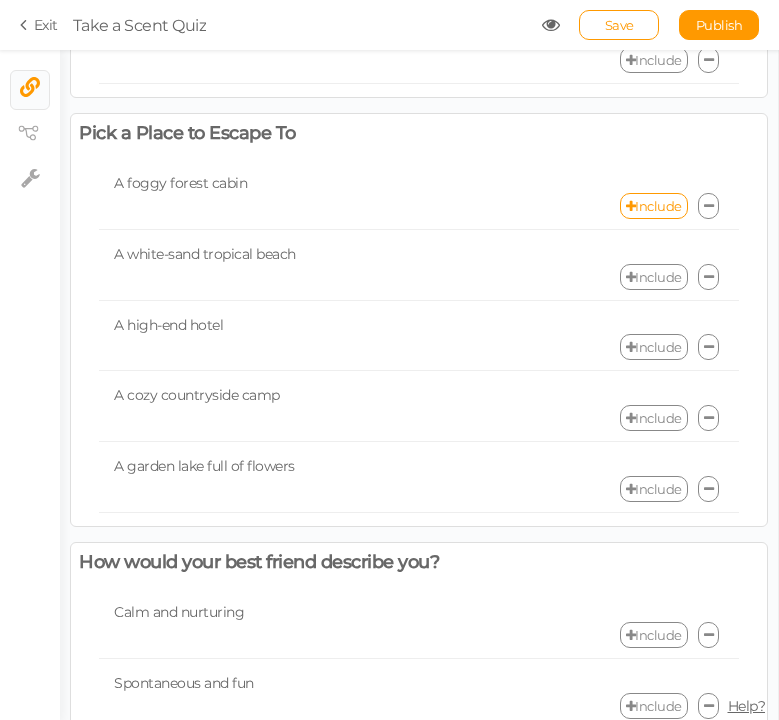 click on "Include" at bounding box center (654, 277) 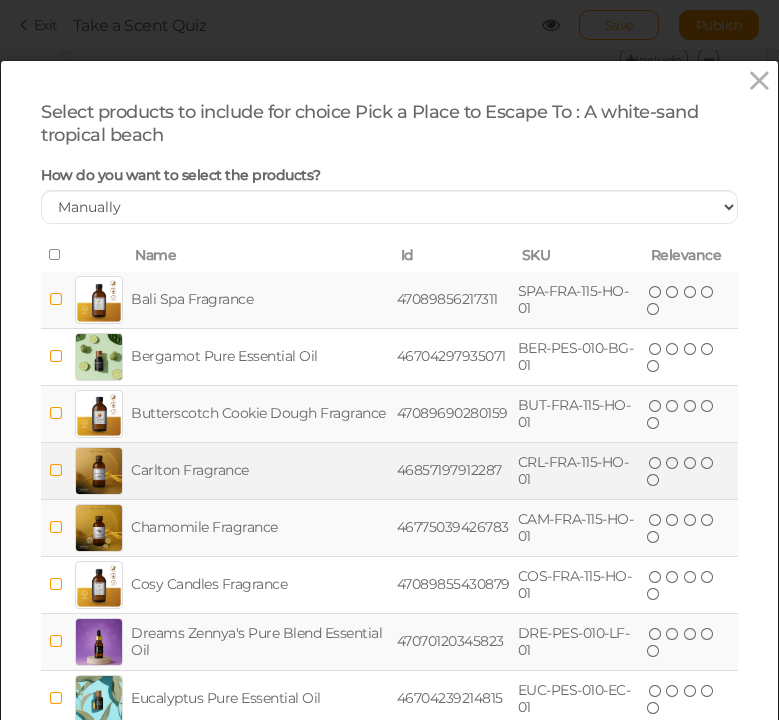 scroll, scrollTop: 225, scrollLeft: 0, axis: vertical 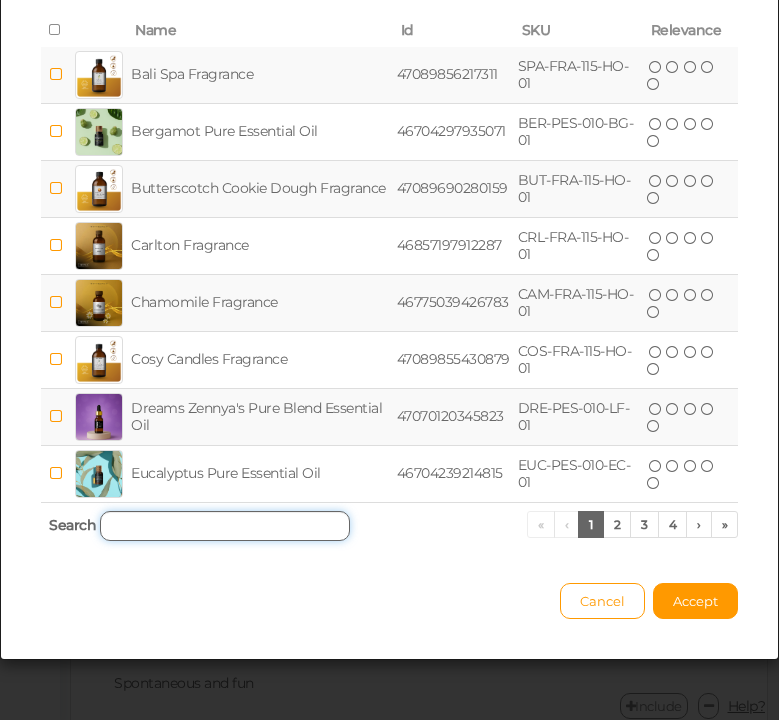 click at bounding box center (225, 526) 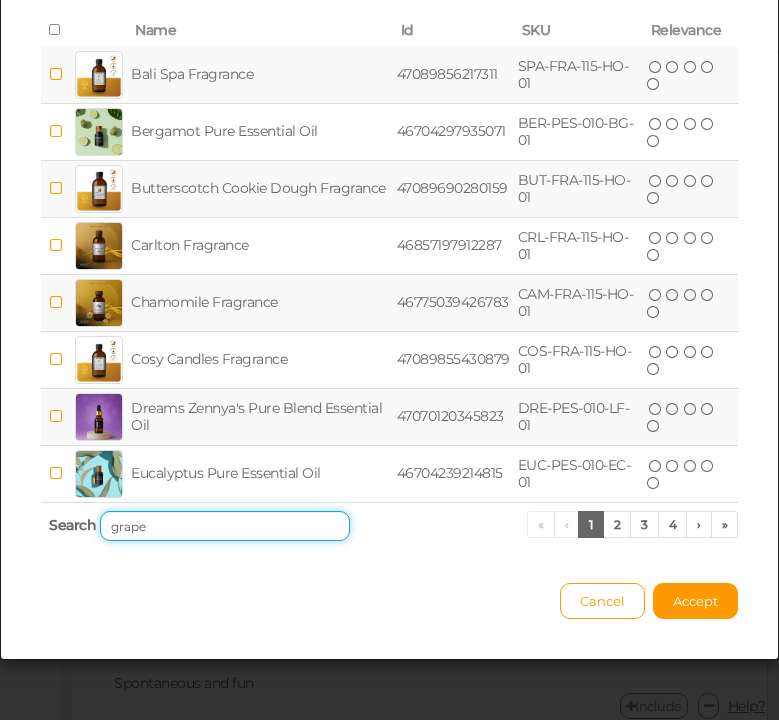 scroll, scrollTop: 0, scrollLeft: 0, axis: both 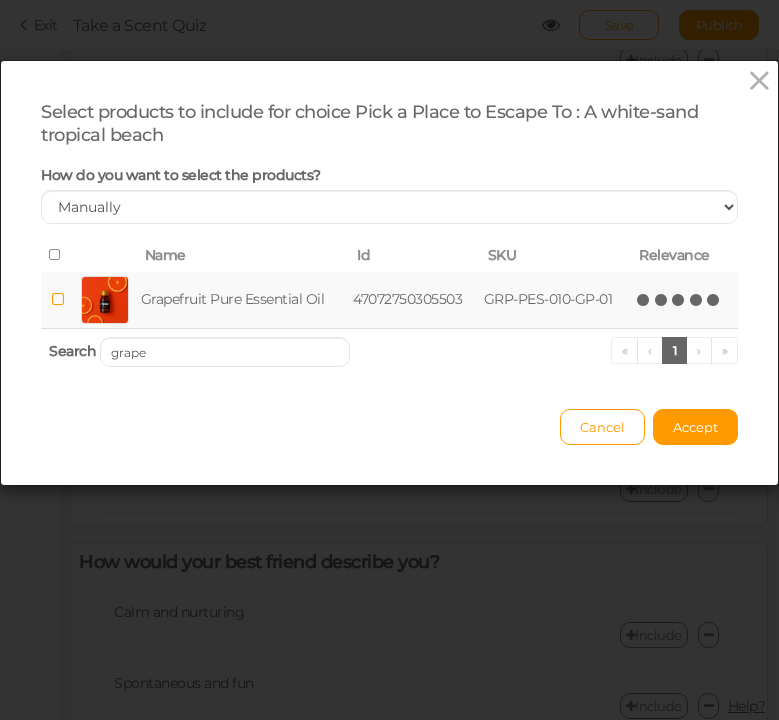 click at bounding box center (714, 300) 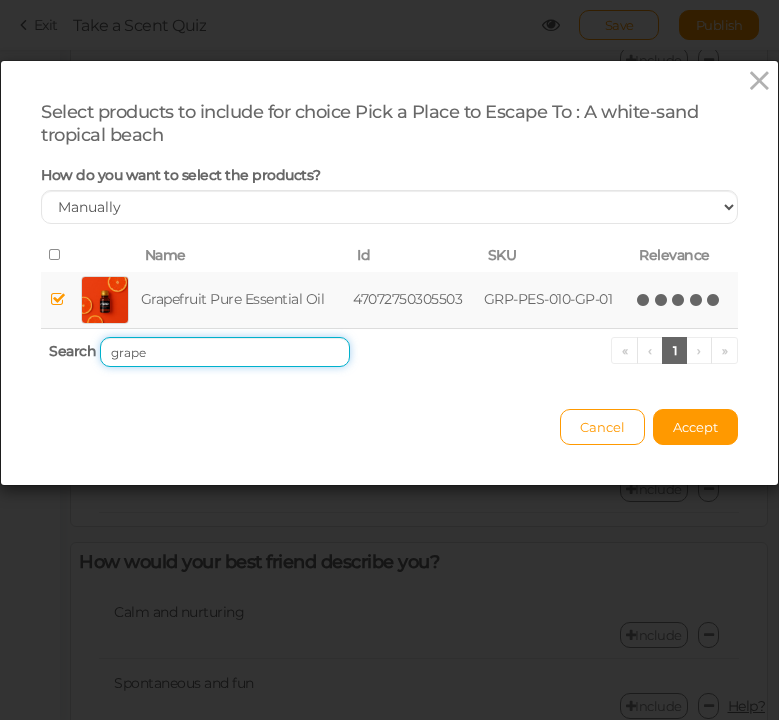 drag, startPoint x: 162, startPoint y: 346, endPoint x: 78, endPoint y: 335, distance: 84.71718 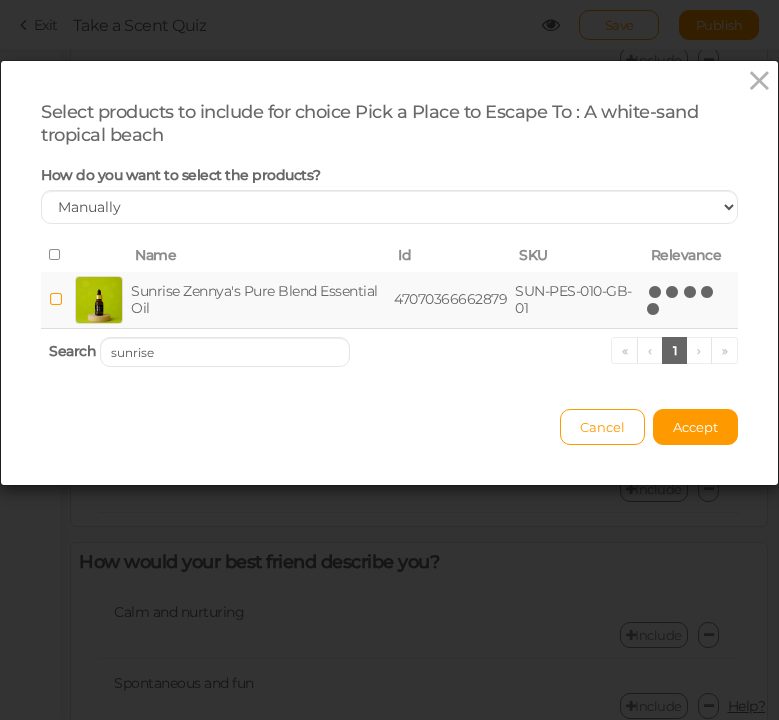 click at bounding box center (654, 309) 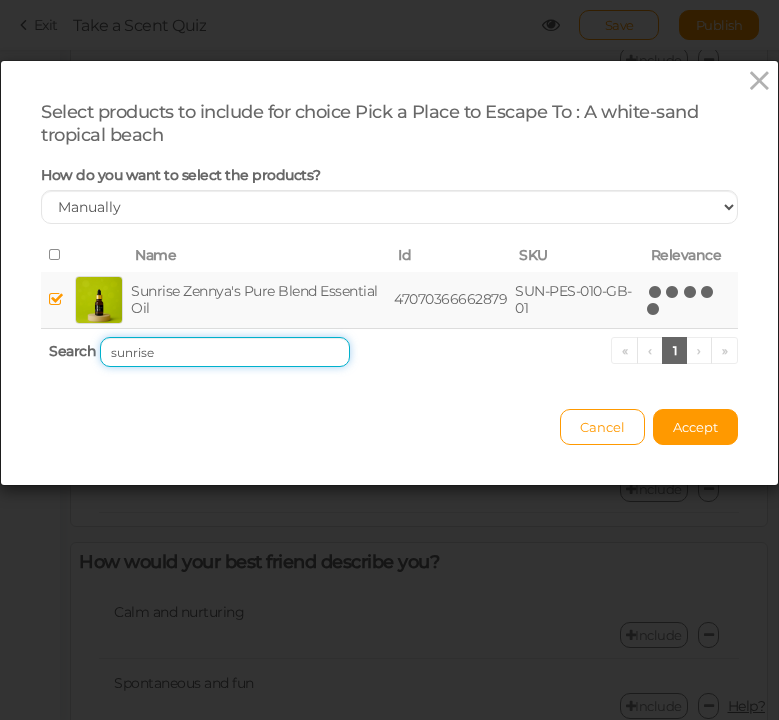 drag, startPoint x: 185, startPoint y: 350, endPoint x: 66, endPoint y: 345, distance: 119.104996 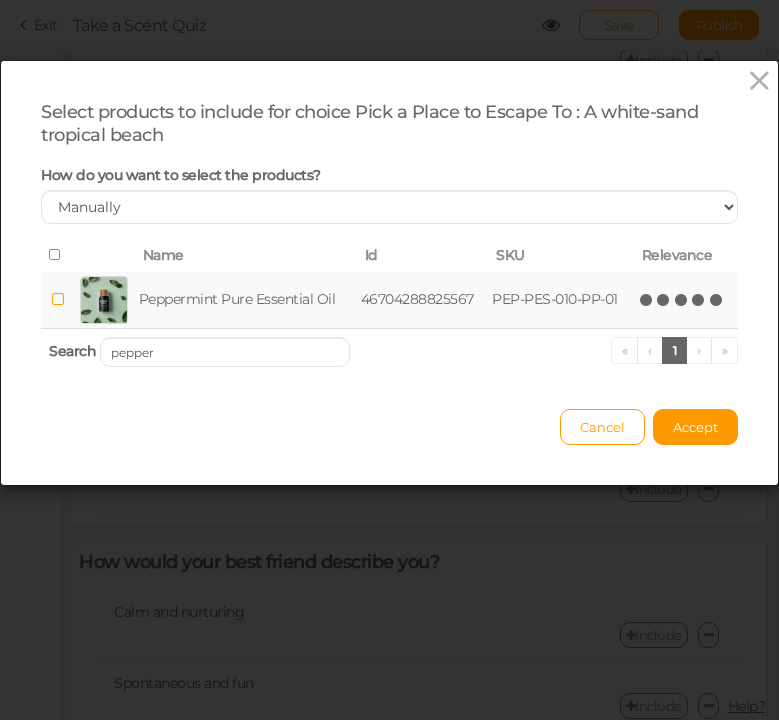 click at bounding box center [717, 300] 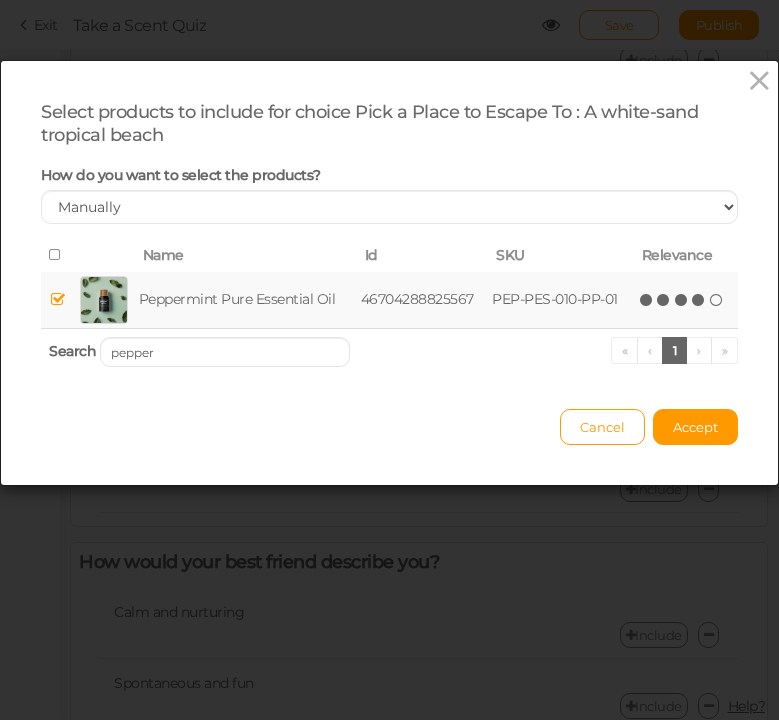 click at bounding box center [699, 300] 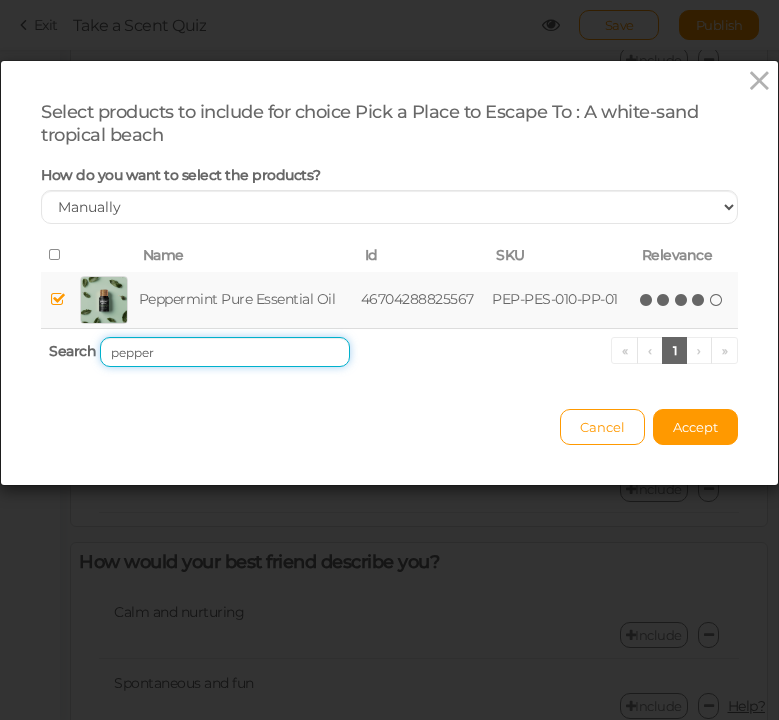 drag, startPoint x: 175, startPoint y: 338, endPoint x: 109, endPoint y: 336, distance: 66.0303 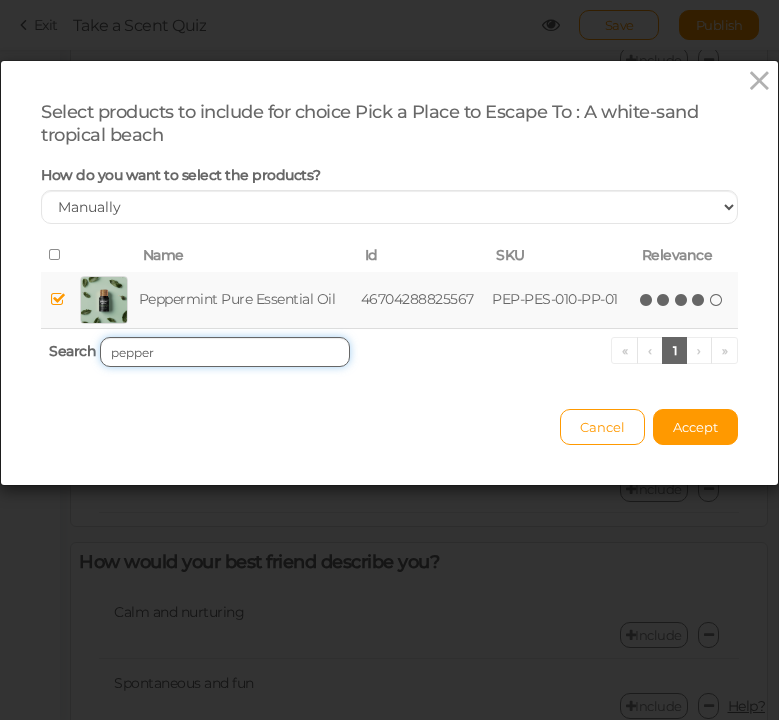 drag, startPoint x: 157, startPoint y: 348, endPoint x: 103, endPoint y: 348, distance: 54 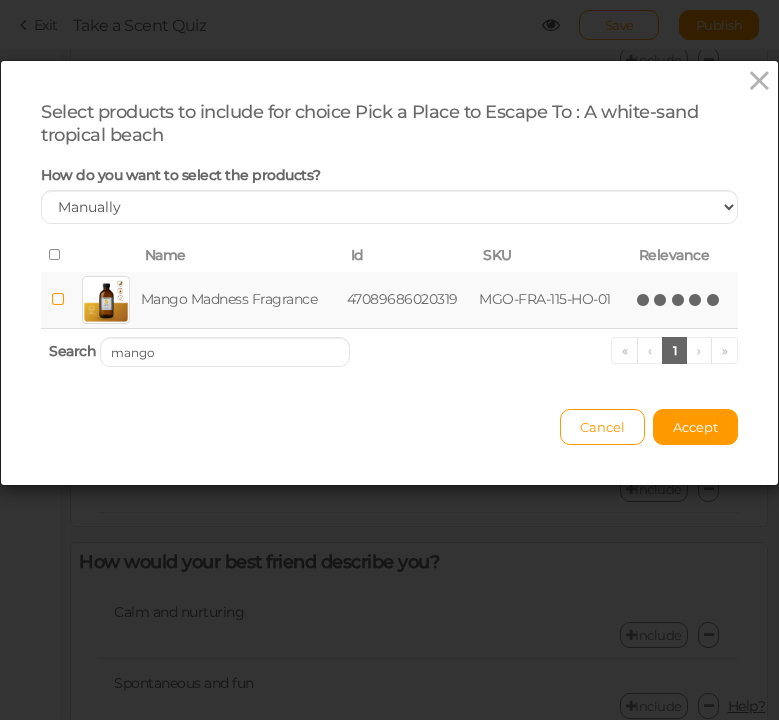 click at bounding box center (714, 300) 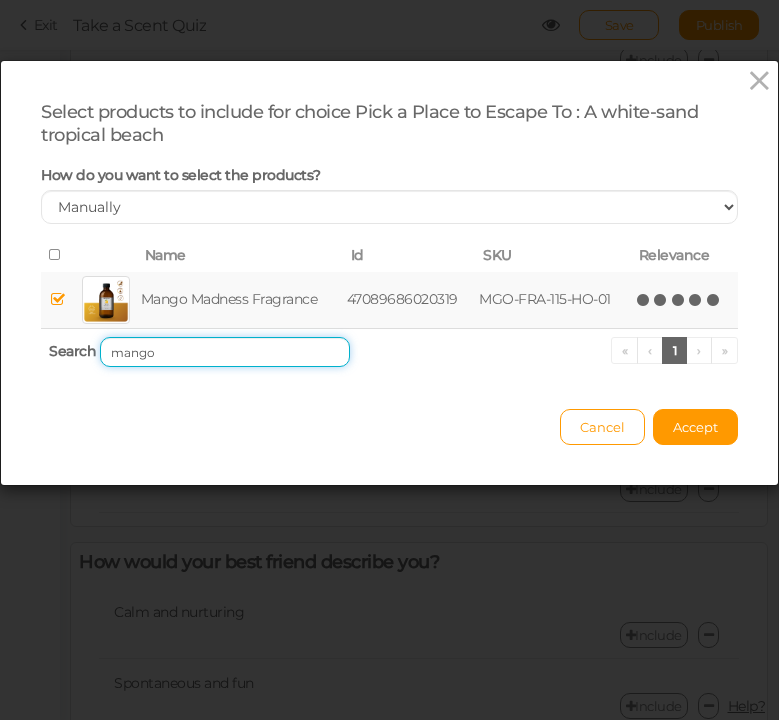 drag, startPoint x: 229, startPoint y: 347, endPoint x: 92, endPoint y: 339, distance: 137.23338 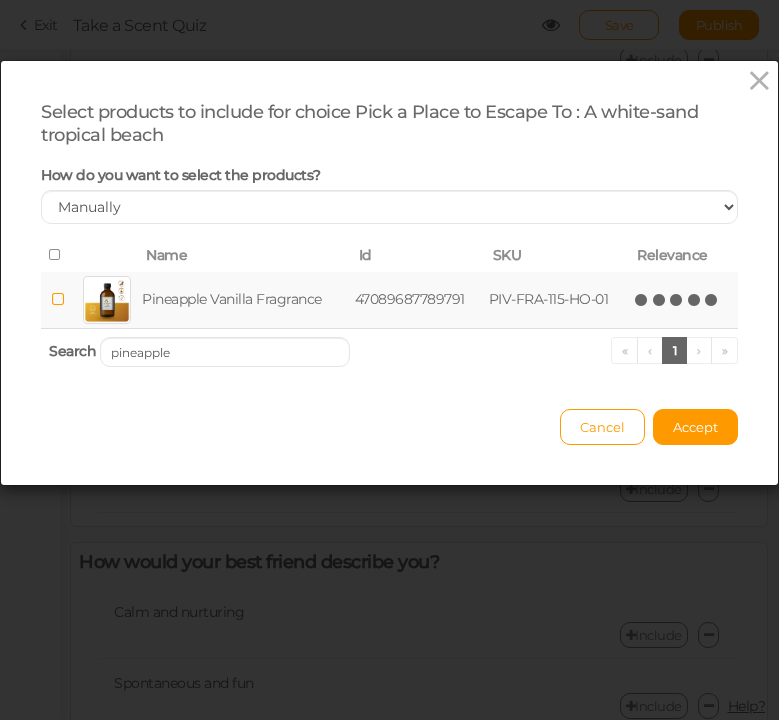 click at bounding box center (712, 300) 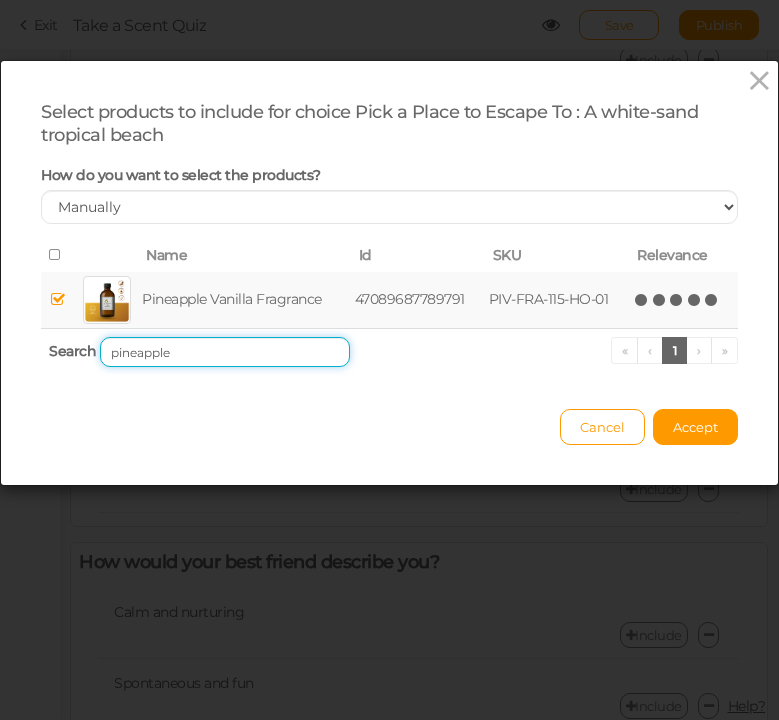 drag, startPoint x: 174, startPoint y: 349, endPoint x: 74, endPoint y: 349, distance: 100 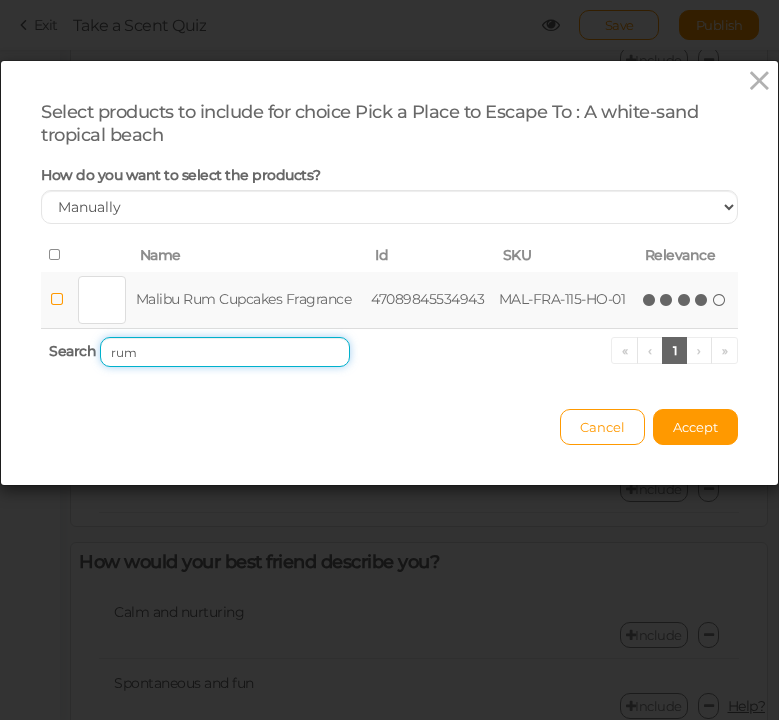 type on "rum" 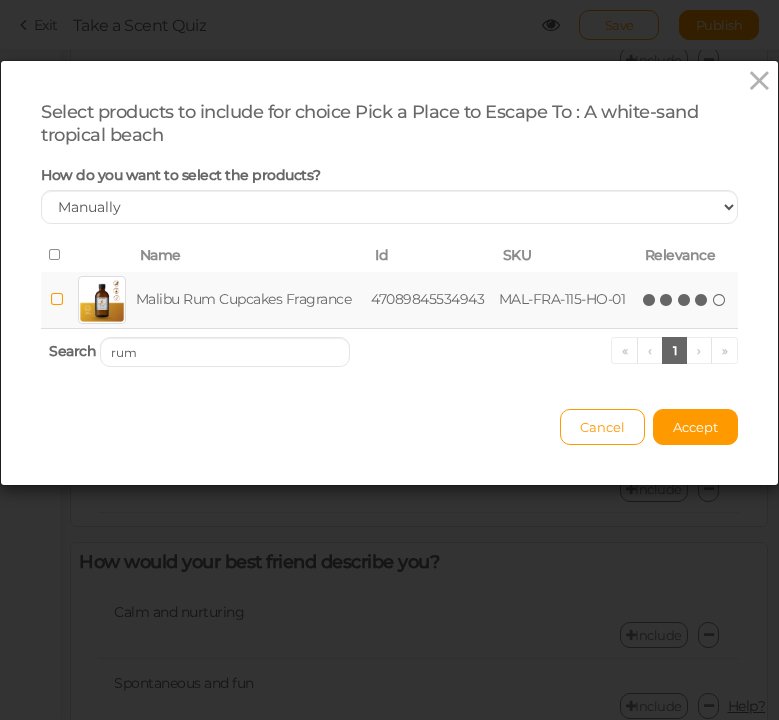 click at bounding box center (702, 300) 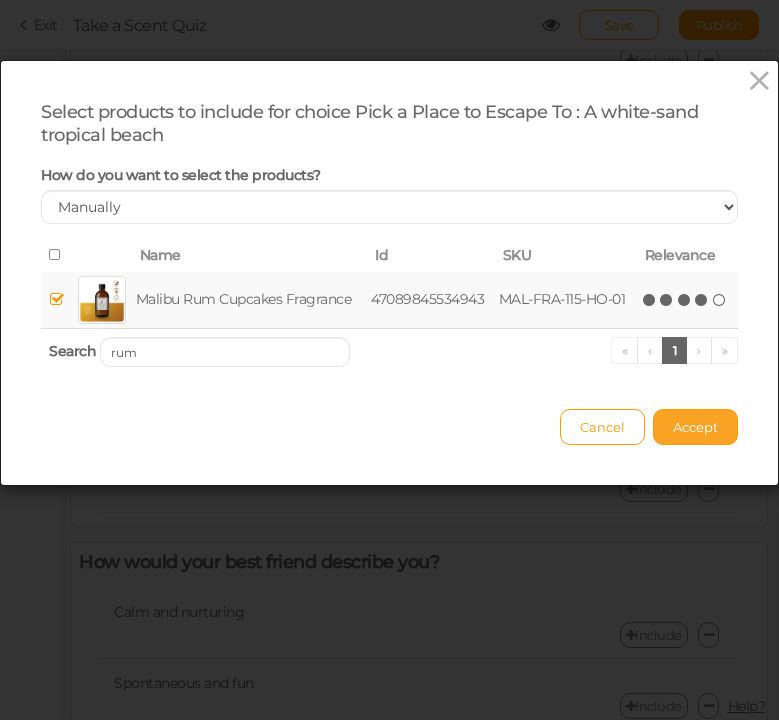 click on "Accept" at bounding box center (695, 427) 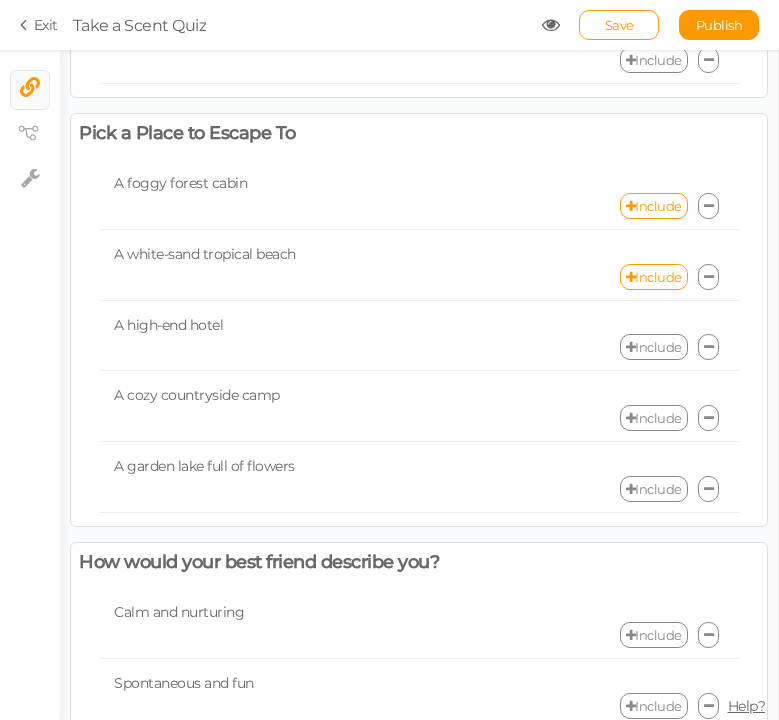 click on "Include" at bounding box center (654, 347) 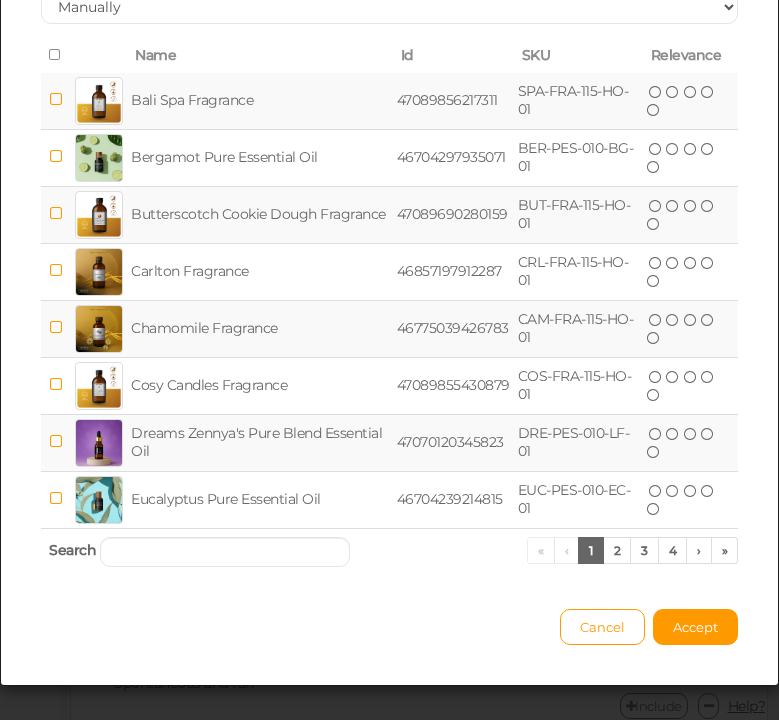 scroll, scrollTop: 202, scrollLeft: 0, axis: vertical 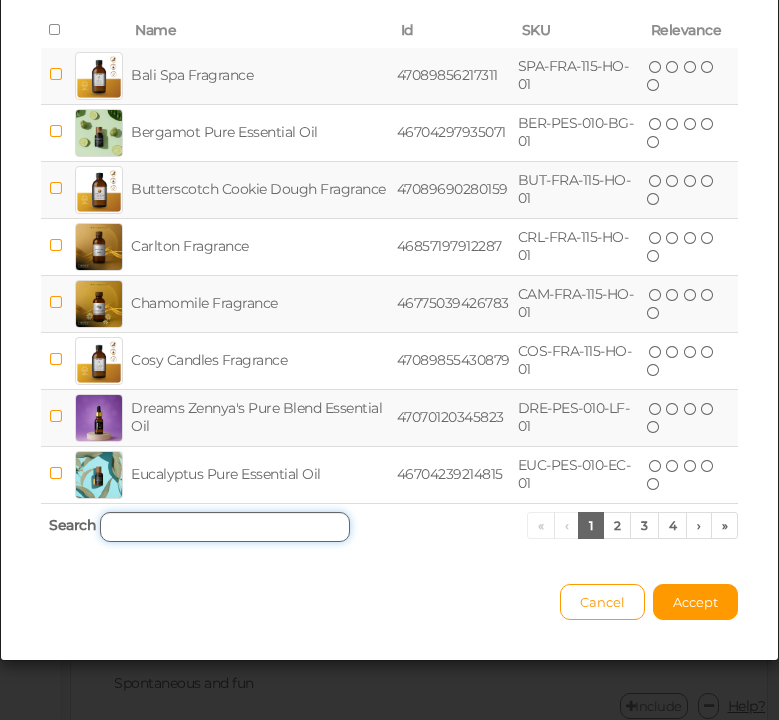 click at bounding box center [225, 527] 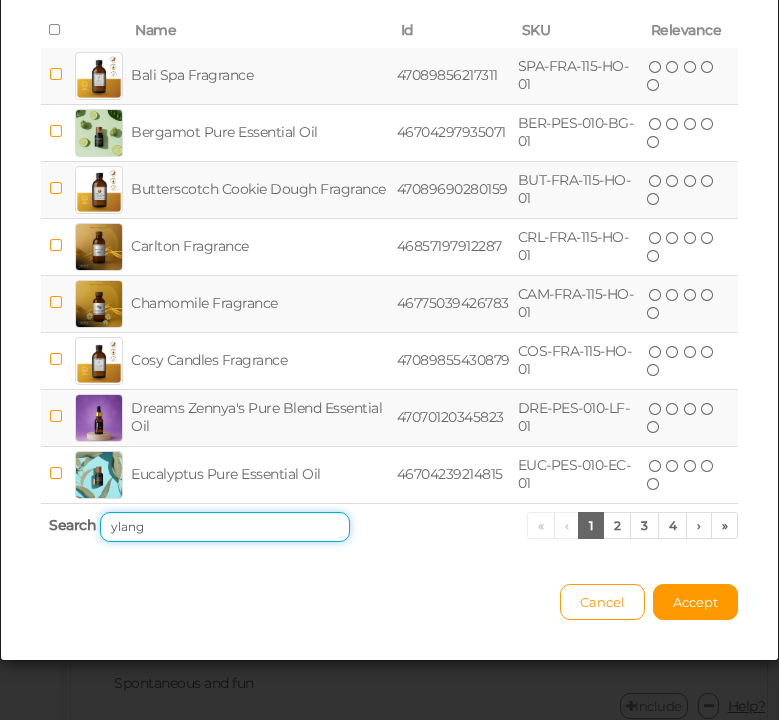 scroll, scrollTop: 0, scrollLeft: 0, axis: both 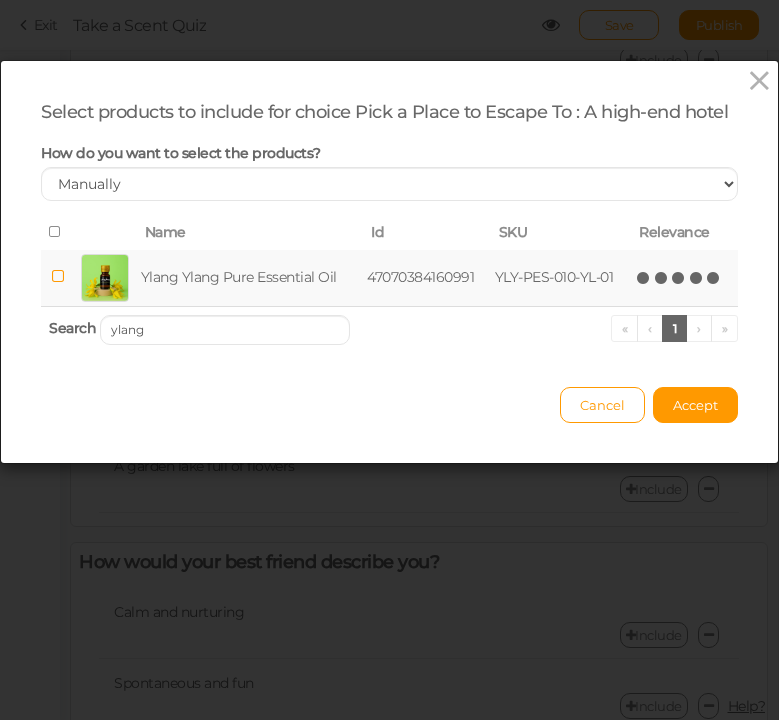 click at bounding box center (714, 278) 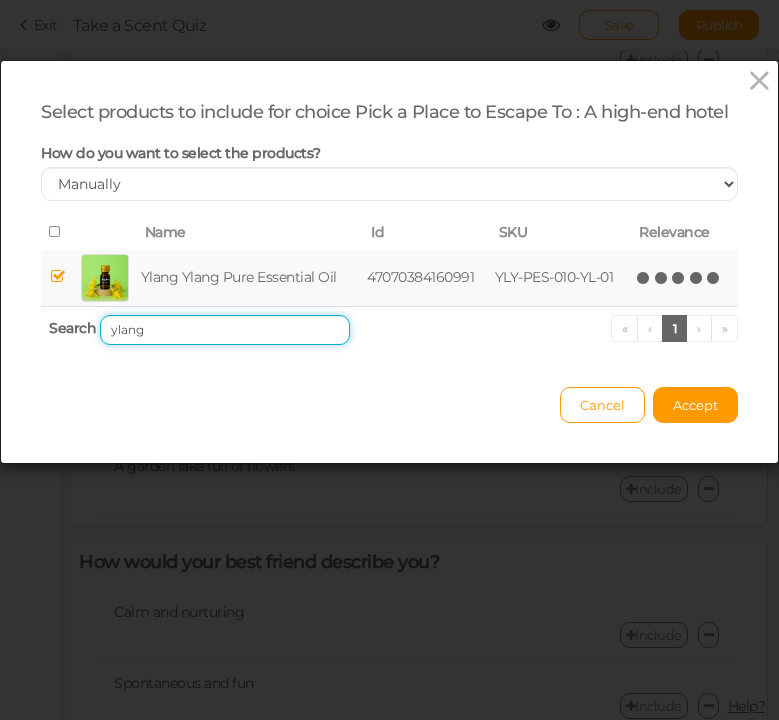 drag, startPoint x: 183, startPoint y: 324, endPoint x: 79, endPoint y: 322, distance: 104.019226 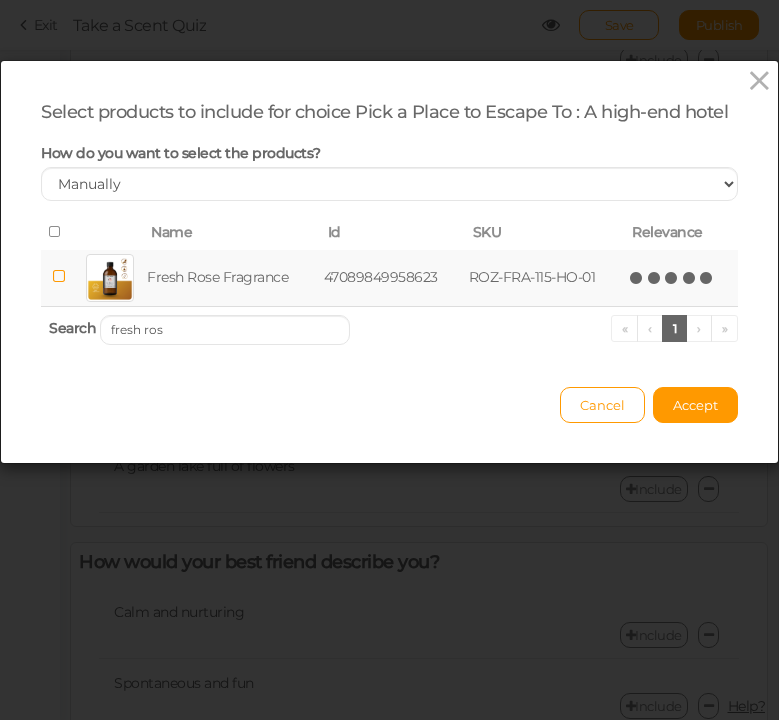 click at bounding box center (707, 278) 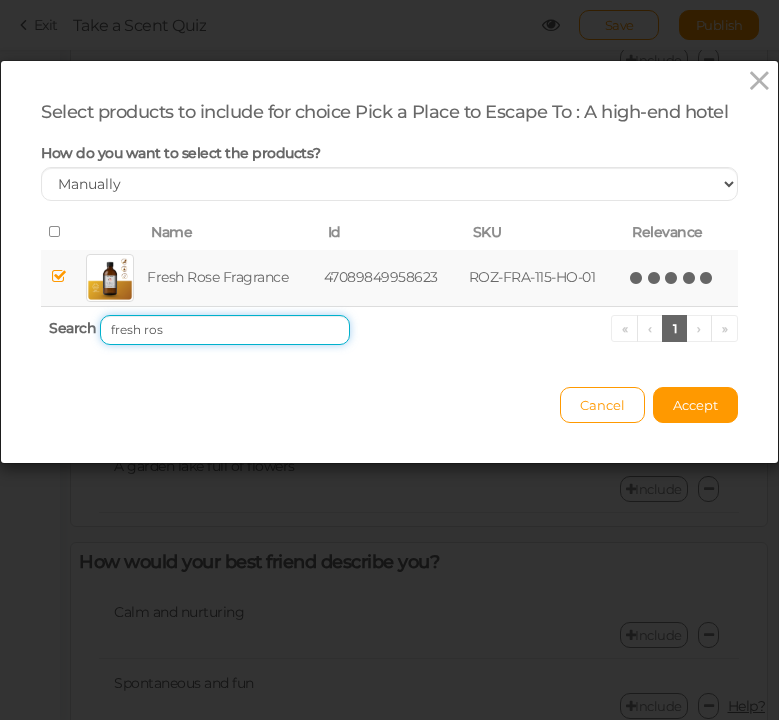 drag, startPoint x: 200, startPoint y: 322, endPoint x: 62, endPoint y: 311, distance: 138.43771 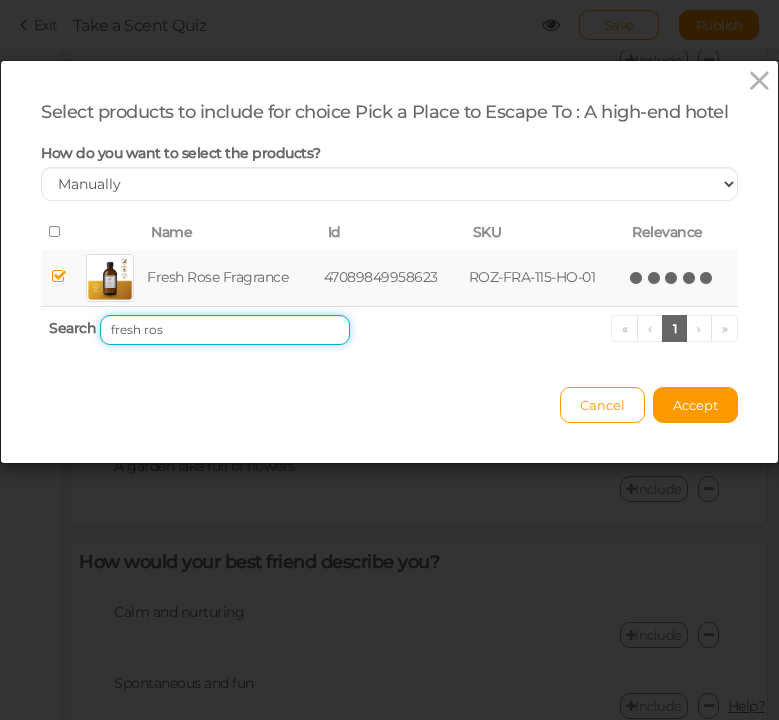 drag, startPoint x: 191, startPoint y: 333, endPoint x: 50, endPoint y: 324, distance: 141.28694 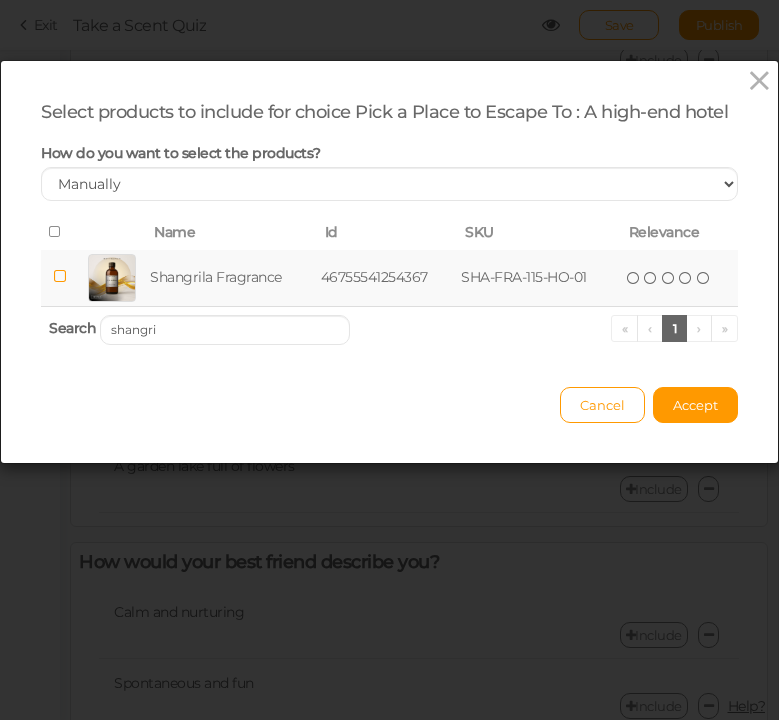 click at bounding box center (704, 278) 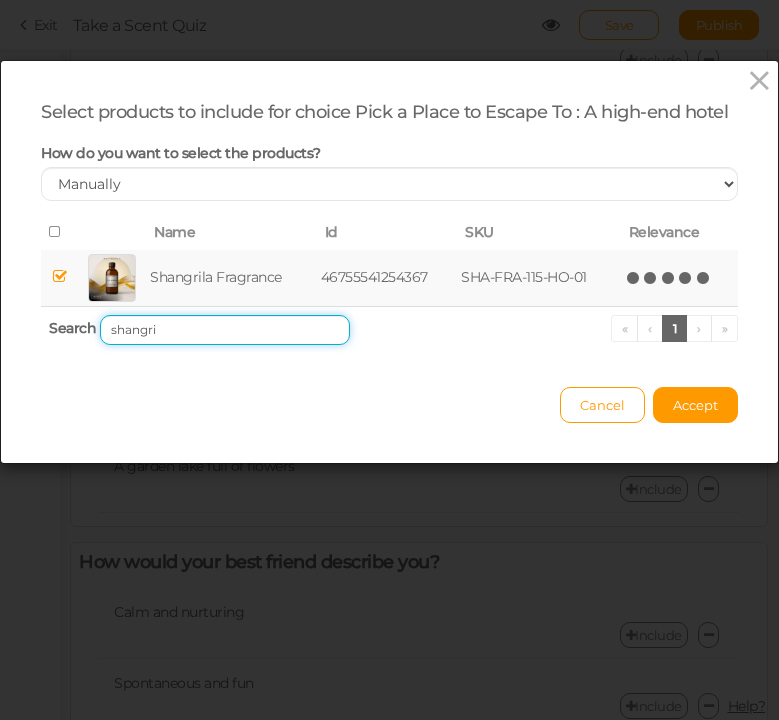 drag, startPoint x: 177, startPoint y: 332, endPoint x: 80, endPoint y: 324, distance: 97.32934 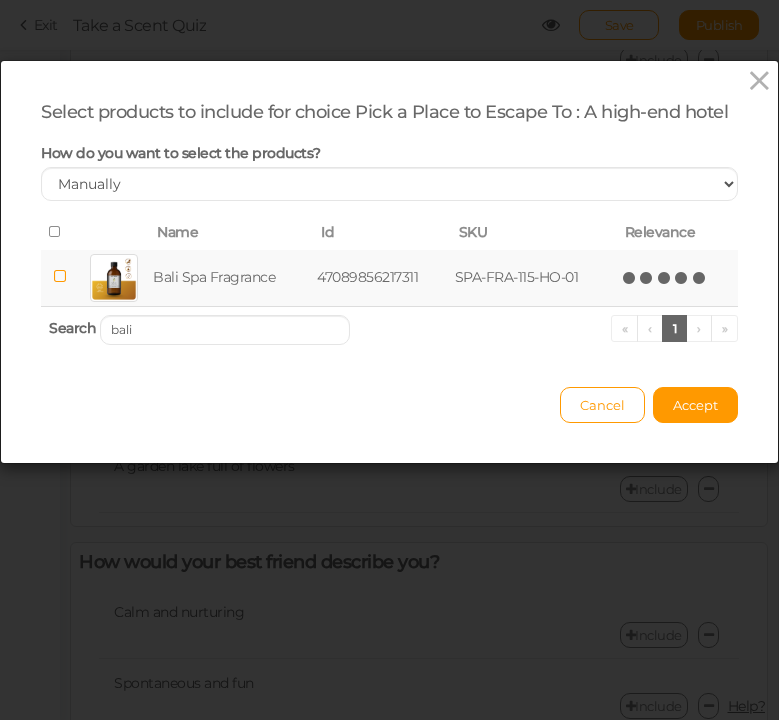 click on "(*)
(*)
(*)
(*)
(*)" at bounding box center (665, 277) 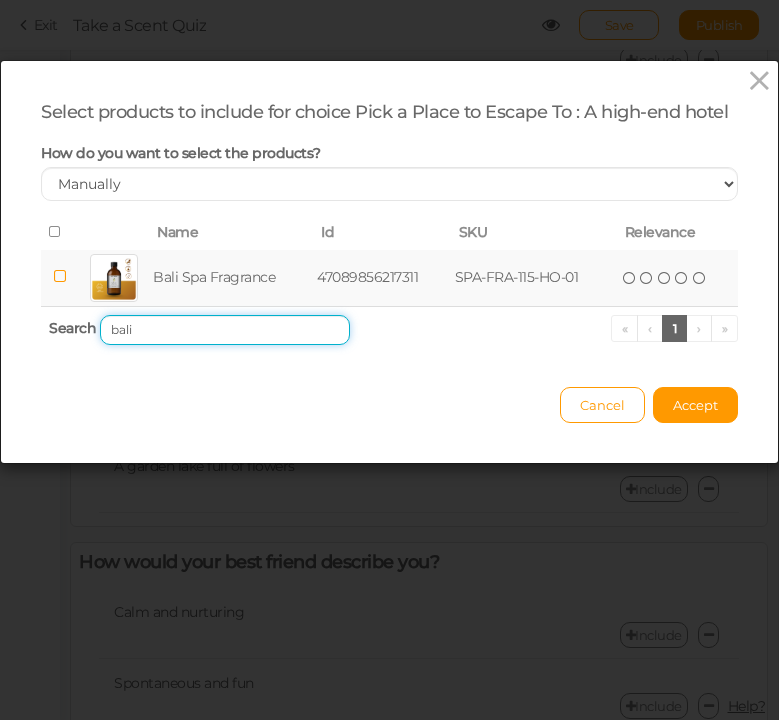 drag, startPoint x: 175, startPoint y: 320, endPoint x: 45, endPoint y: 319, distance: 130.00385 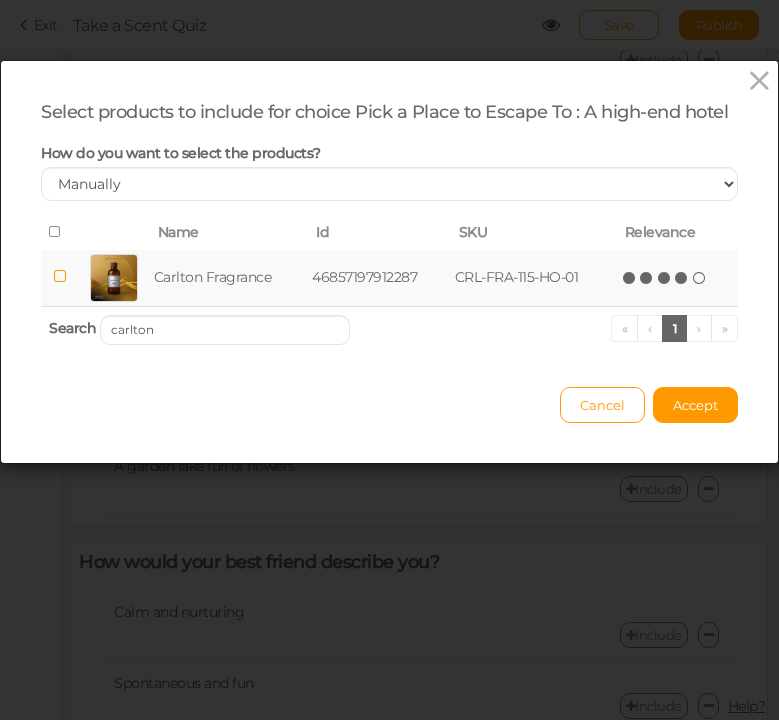 click at bounding box center (682, 278) 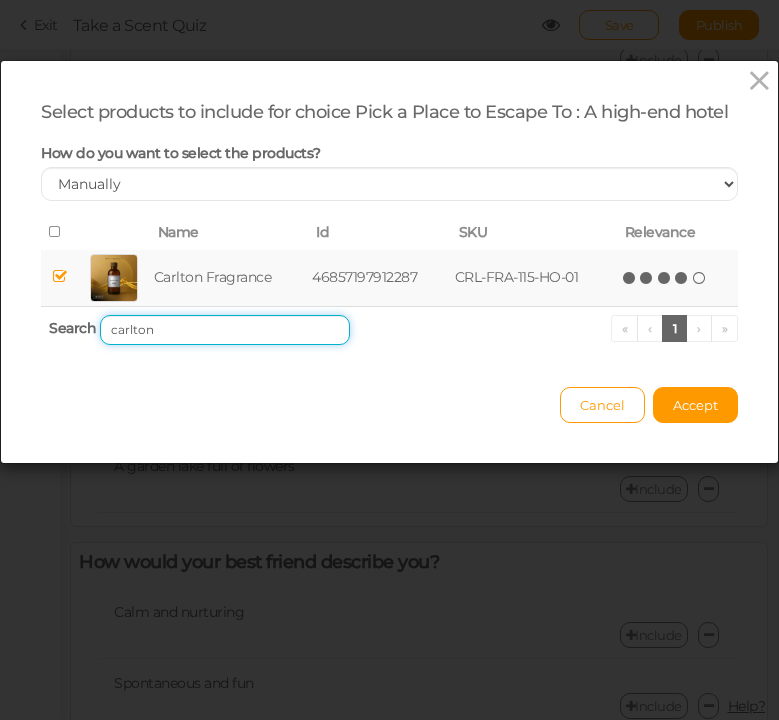 drag, startPoint x: 187, startPoint y: 329, endPoint x: 60, endPoint y: 326, distance: 127.03543 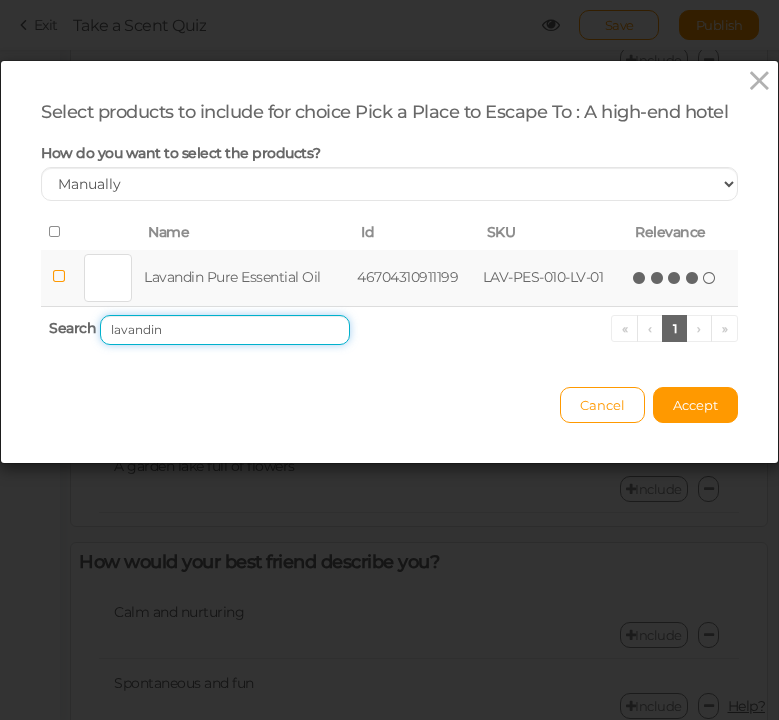 type on "lavandin" 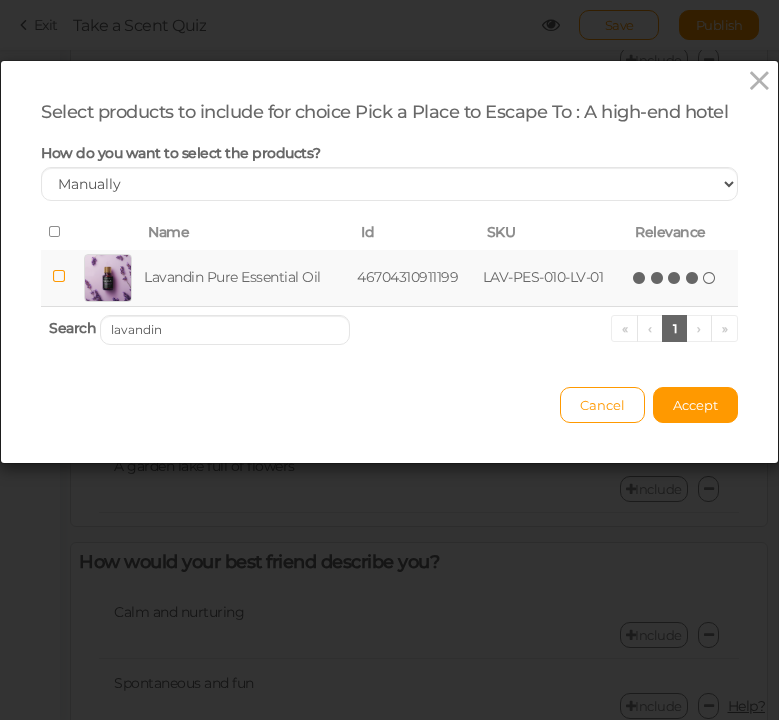 click at bounding box center [693, 278] 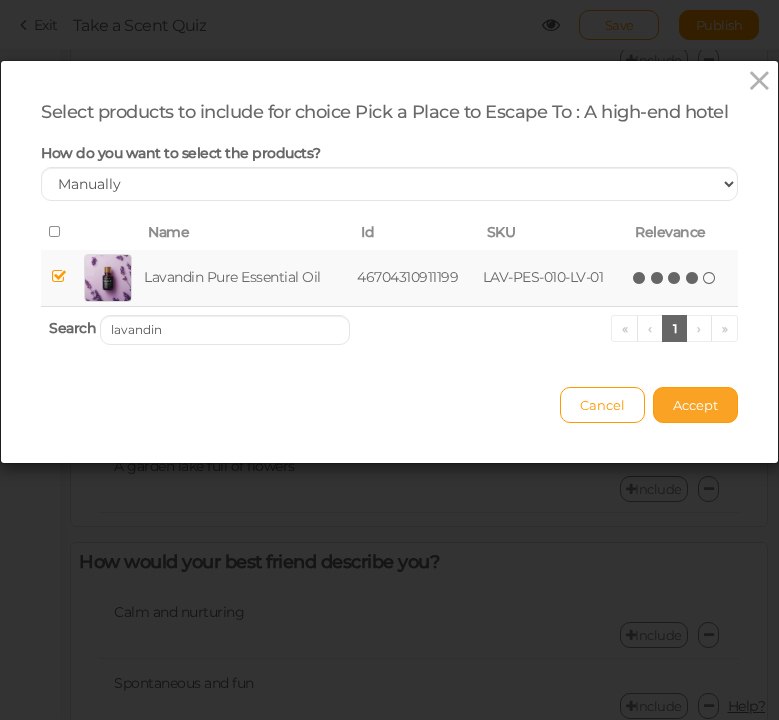 click on "Accept" at bounding box center [695, 405] 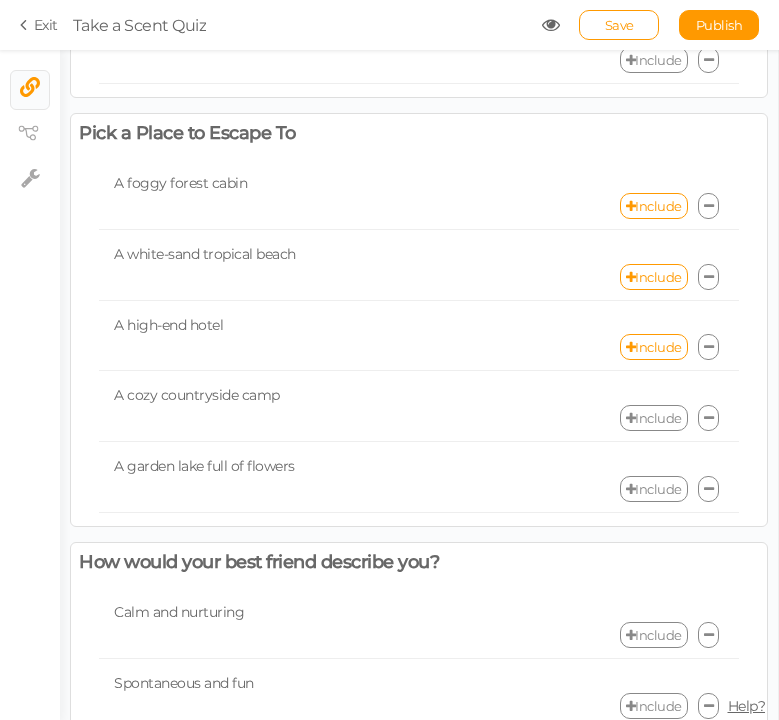 click on "Include" at bounding box center [654, 418] 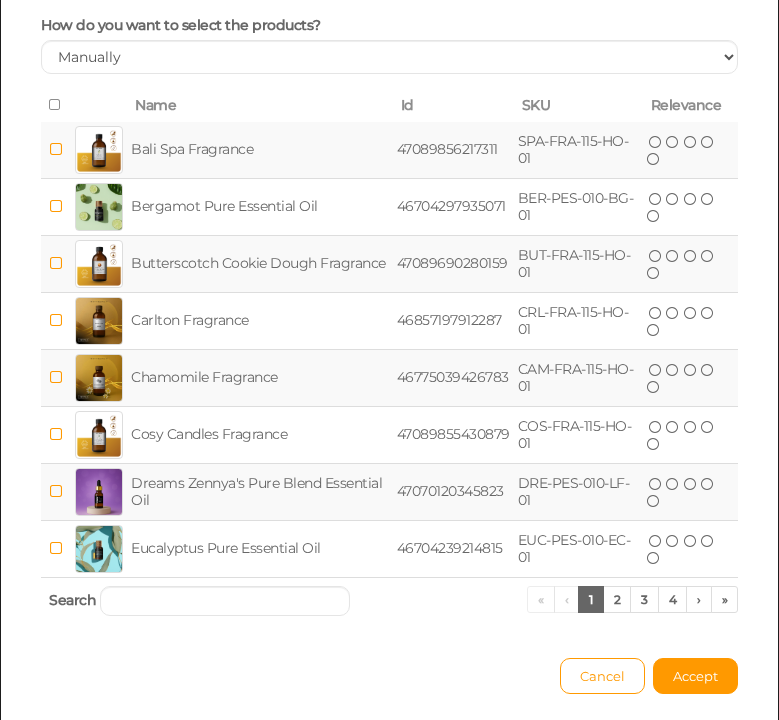 scroll, scrollTop: 225, scrollLeft: 0, axis: vertical 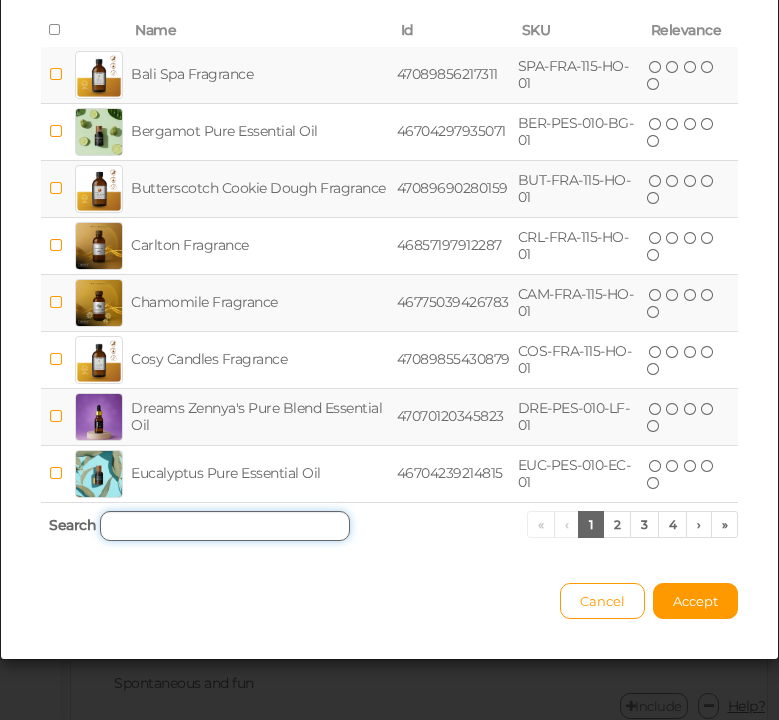 click at bounding box center (225, 526) 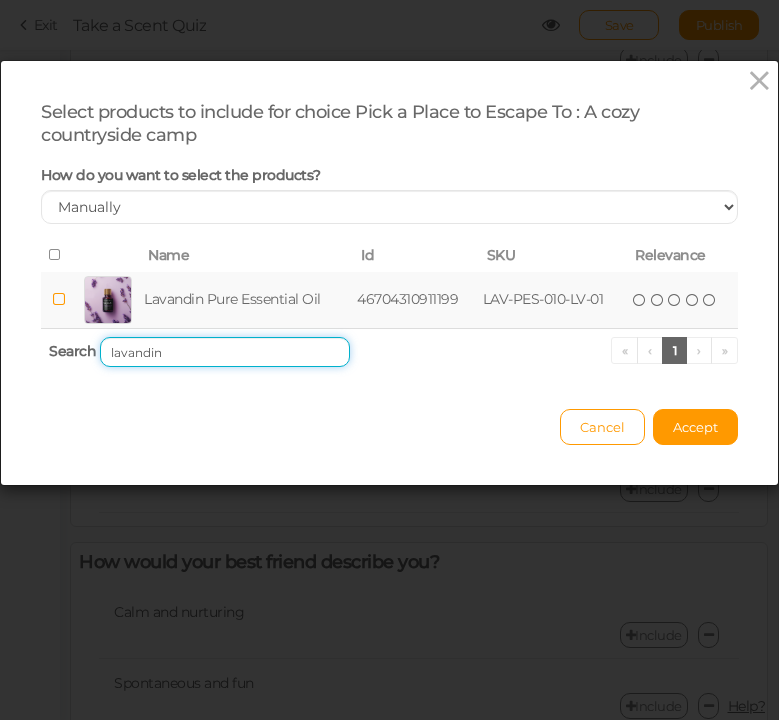 scroll, scrollTop: 0, scrollLeft: 0, axis: both 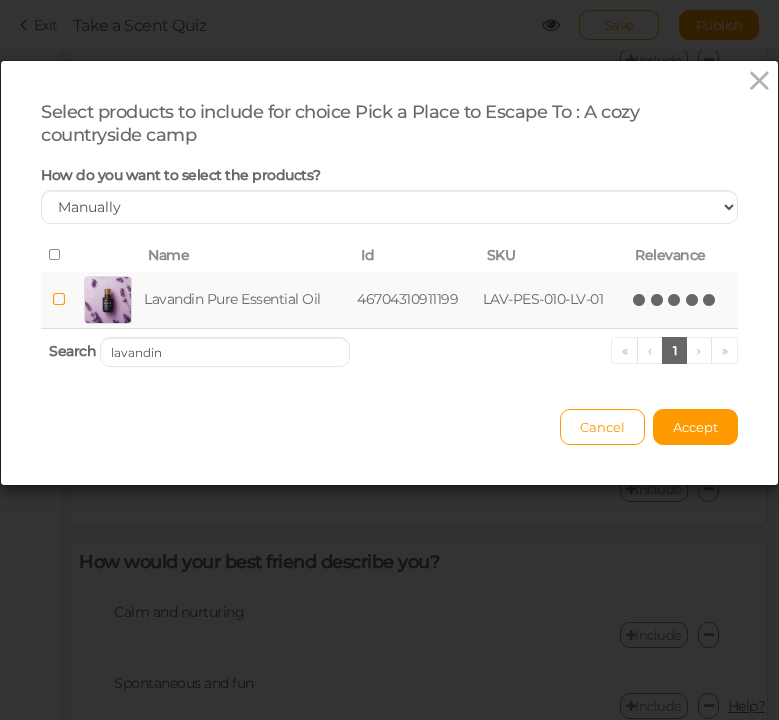 click at bounding box center [710, 300] 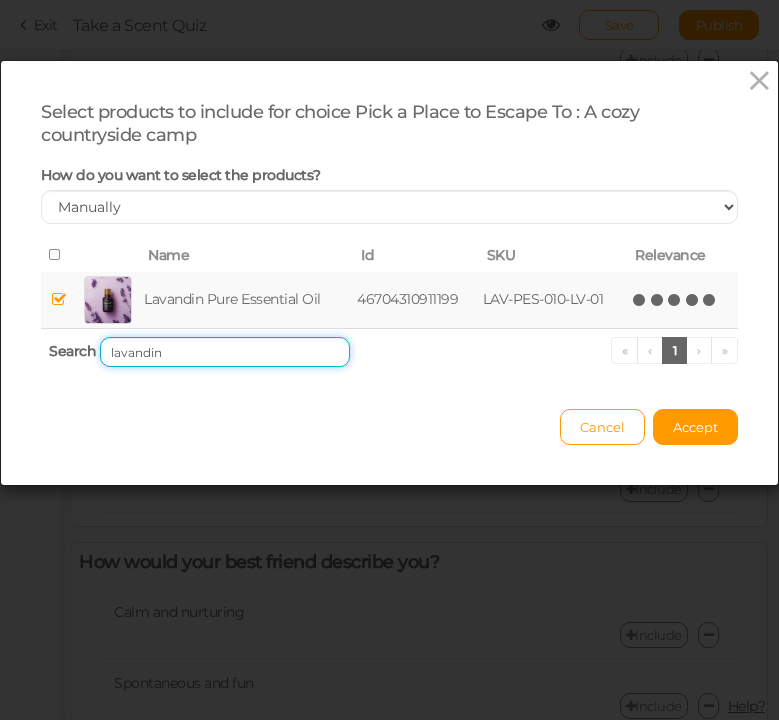 drag, startPoint x: 189, startPoint y: 355, endPoint x: 69, endPoint y: 351, distance: 120.06665 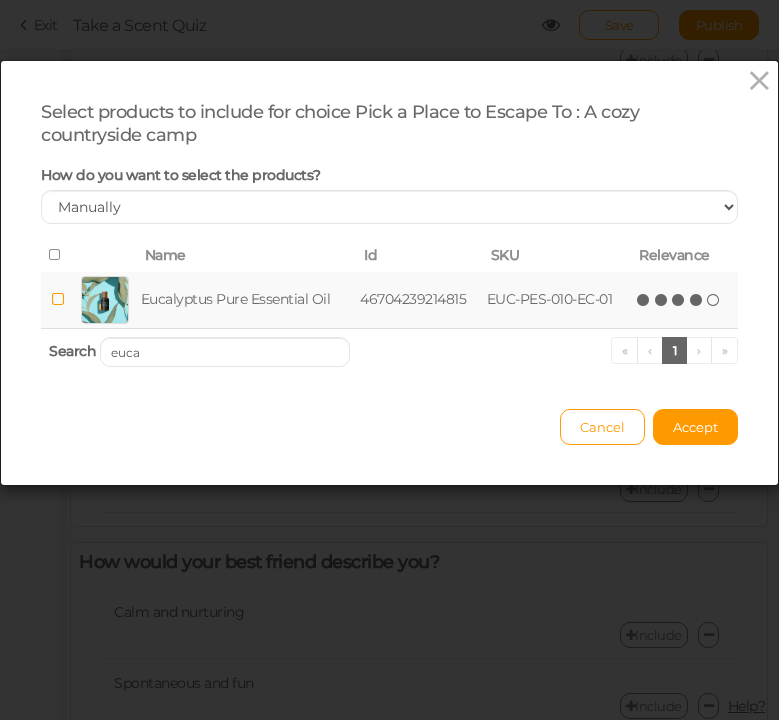 click at bounding box center (697, 300) 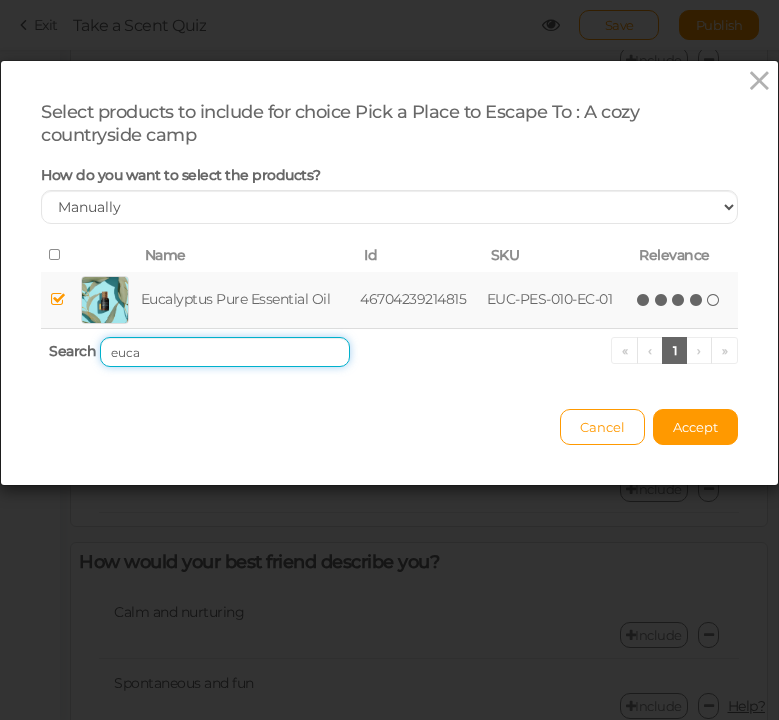 drag, startPoint x: 180, startPoint y: 355, endPoint x: 83, endPoint y: 346, distance: 97.41663 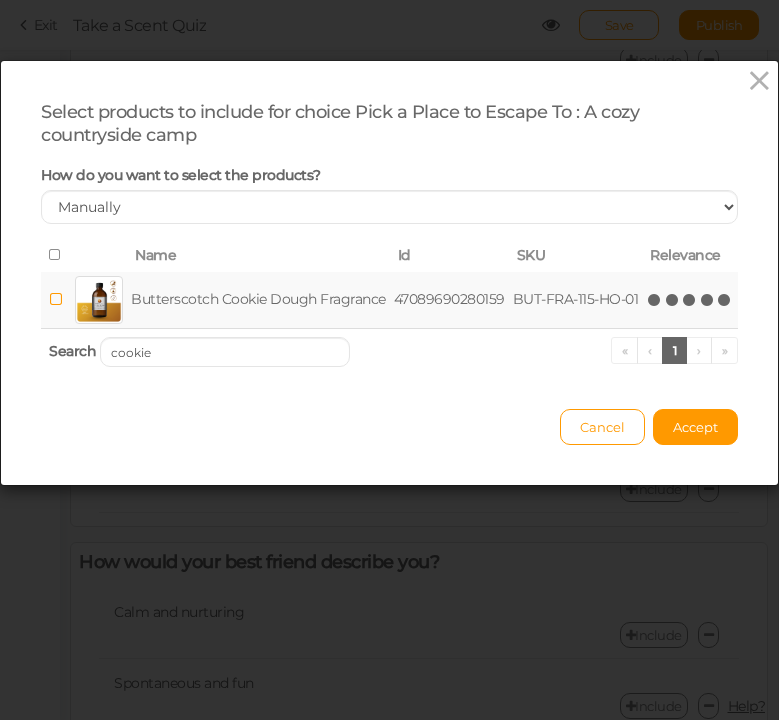 click at bounding box center (725, 300) 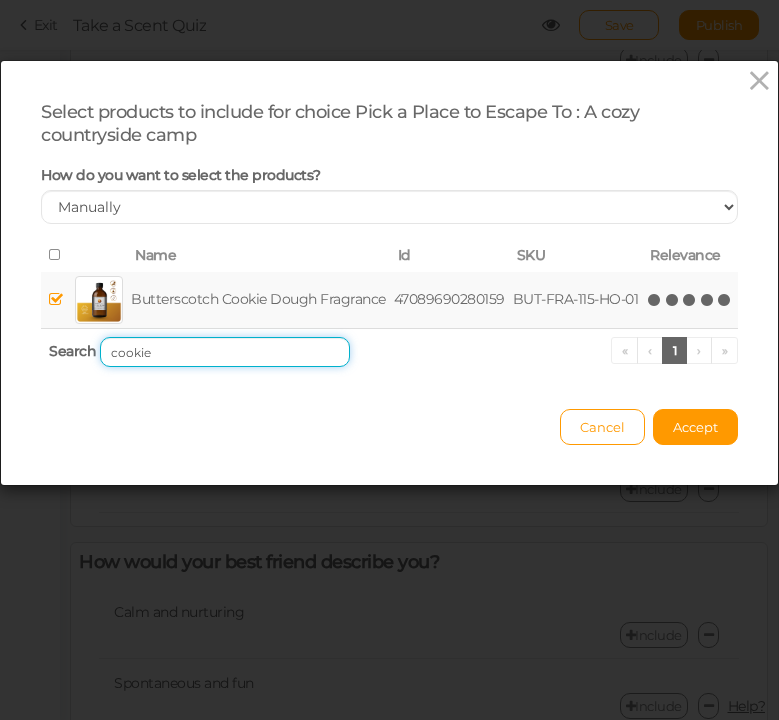 drag, startPoint x: 167, startPoint y: 347, endPoint x: 67, endPoint y: 345, distance: 100.02 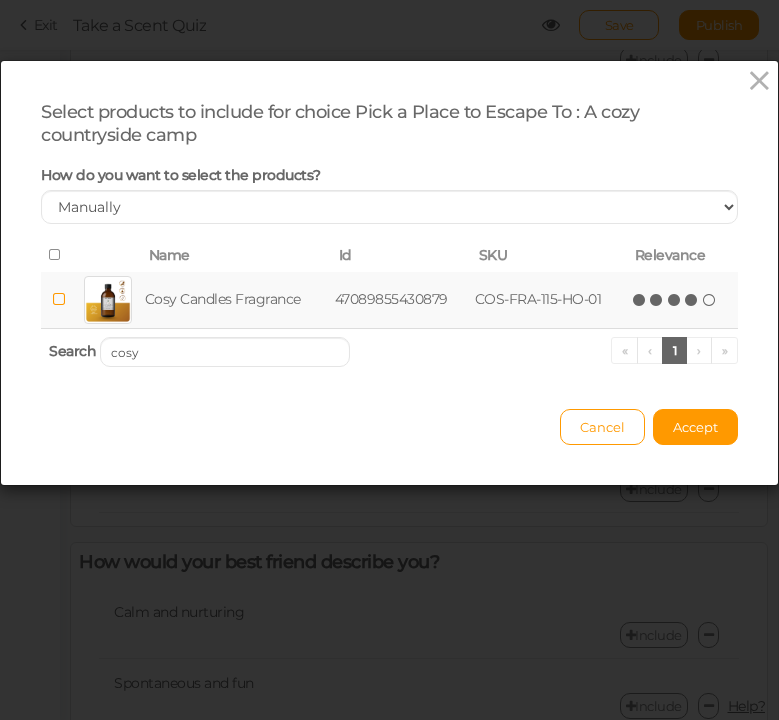 click at bounding box center [692, 300] 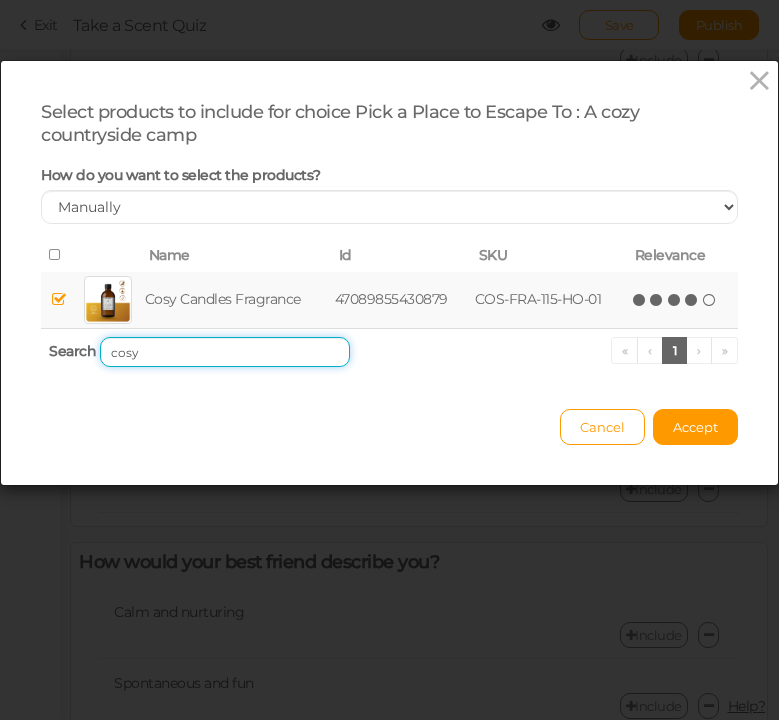 drag, startPoint x: 182, startPoint y: 351, endPoint x: 31, endPoint y: 350, distance: 151.00331 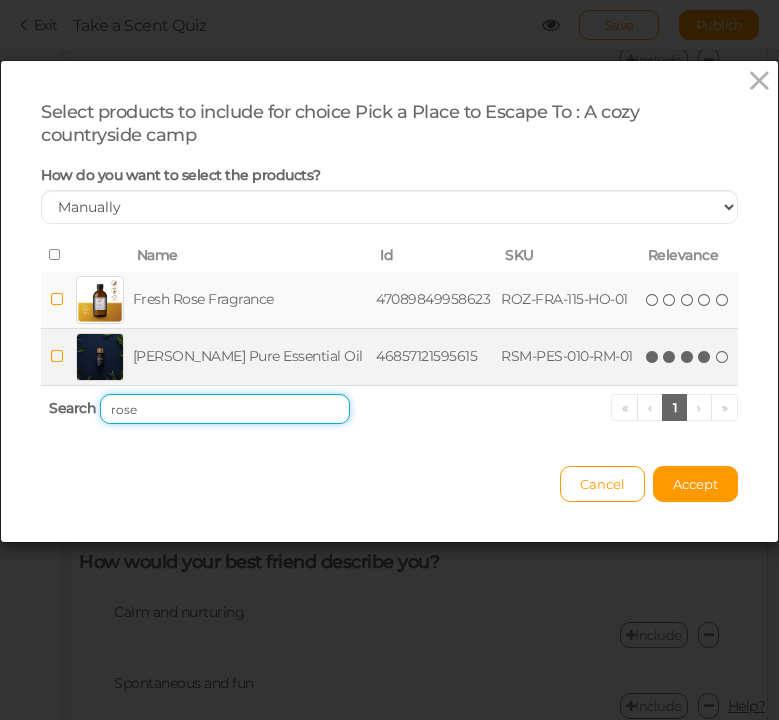 type on "rose" 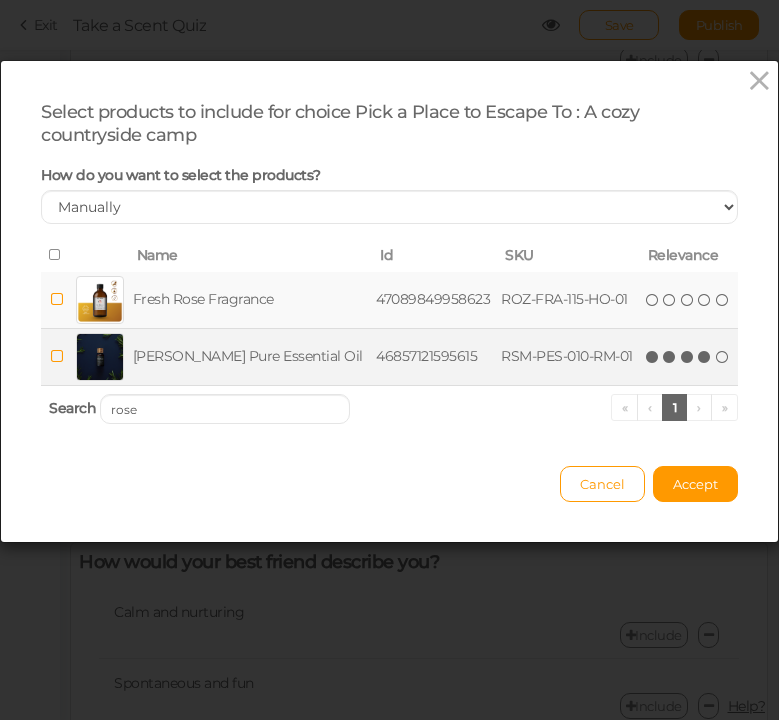 click at bounding box center (705, 357) 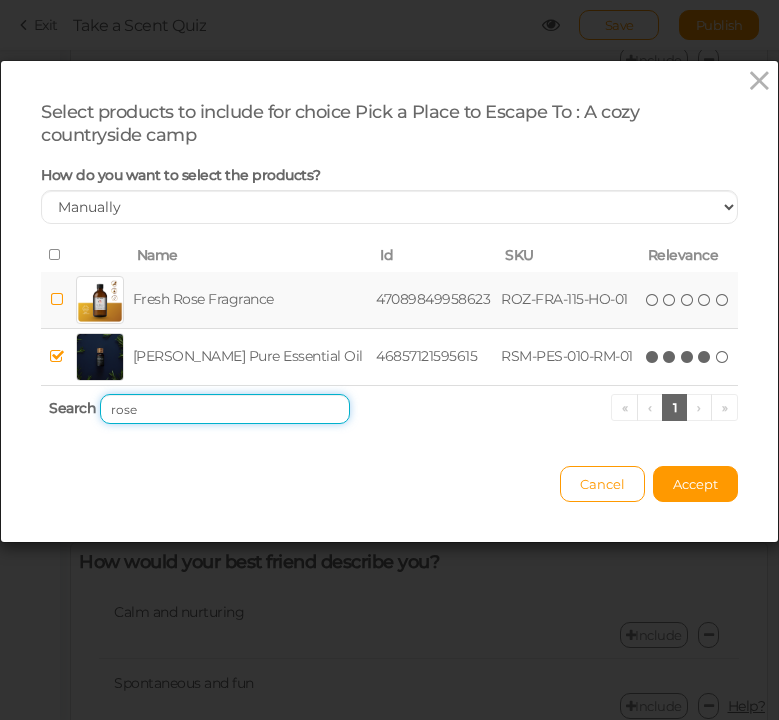 drag, startPoint x: 192, startPoint y: 415, endPoint x: 18, endPoint y: 411, distance: 174.04597 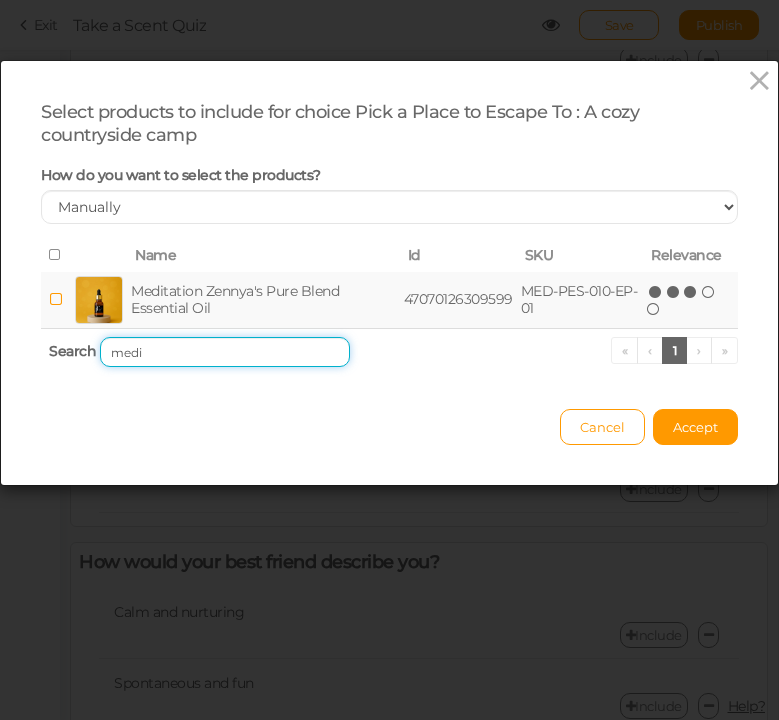 type on "medi" 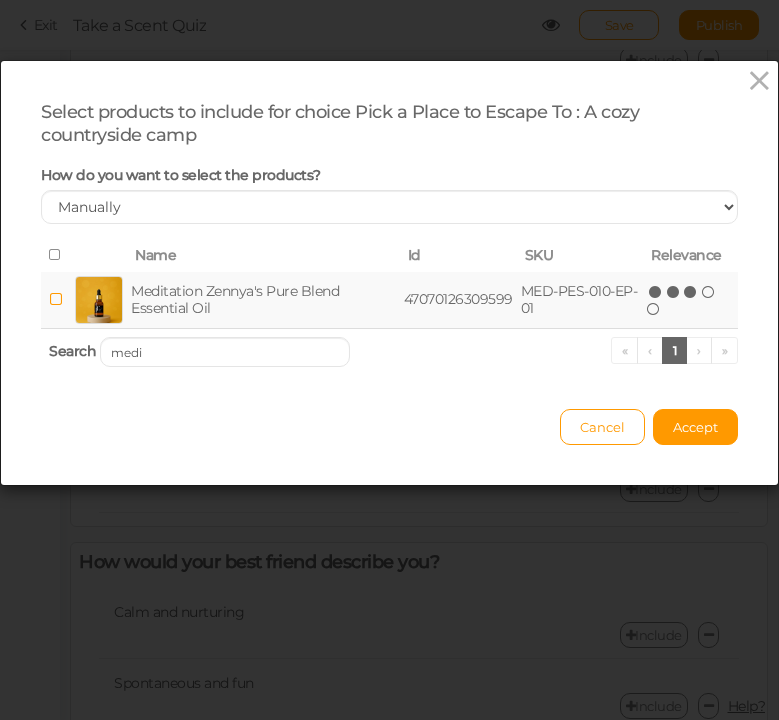 click at bounding box center [691, 292] 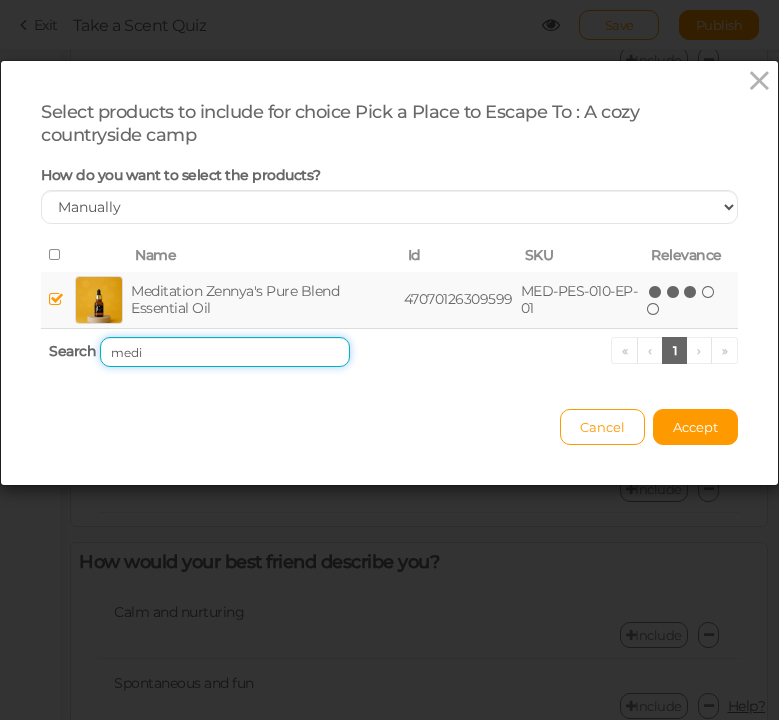 drag, startPoint x: 191, startPoint y: 352, endPoint x: 58, endPoint y: 352, distance: 133 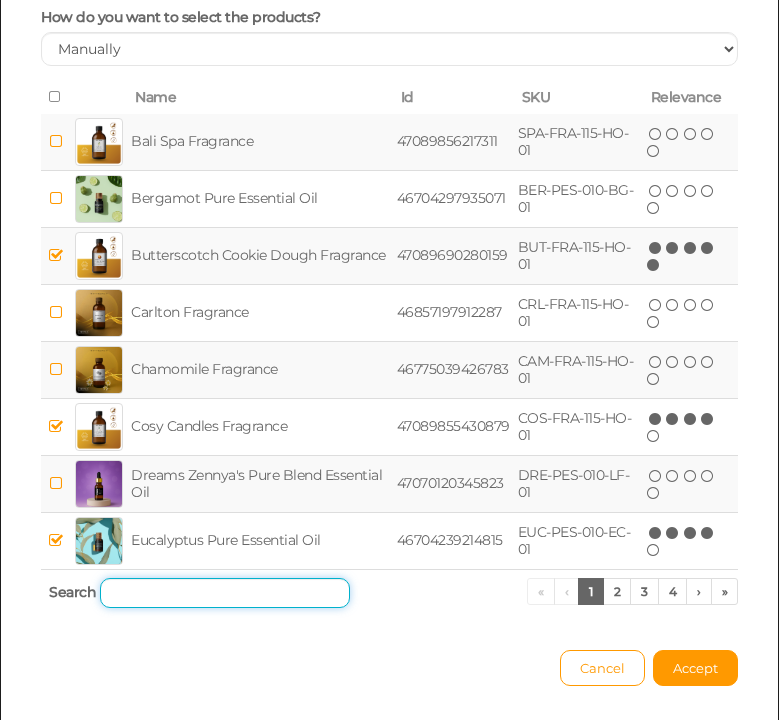 scroll, scrollTop: 225, scrollLeft: 0, axis: vertical 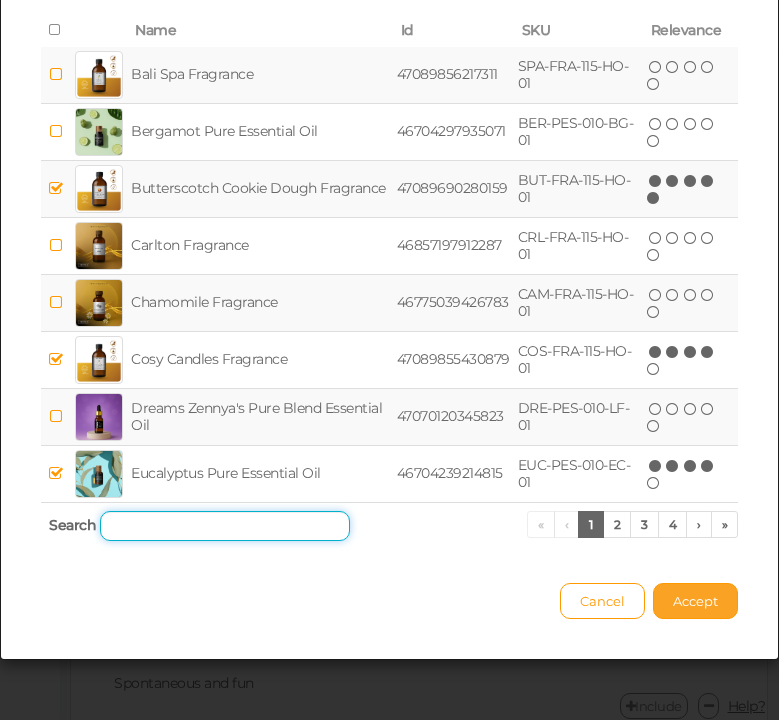 type 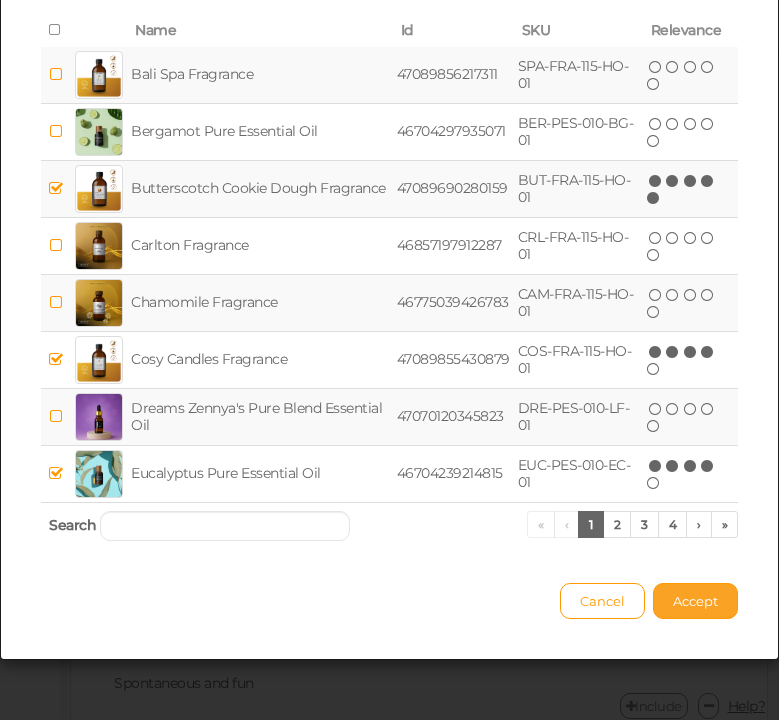 click on "Accept" at bounding box center (695, 601) 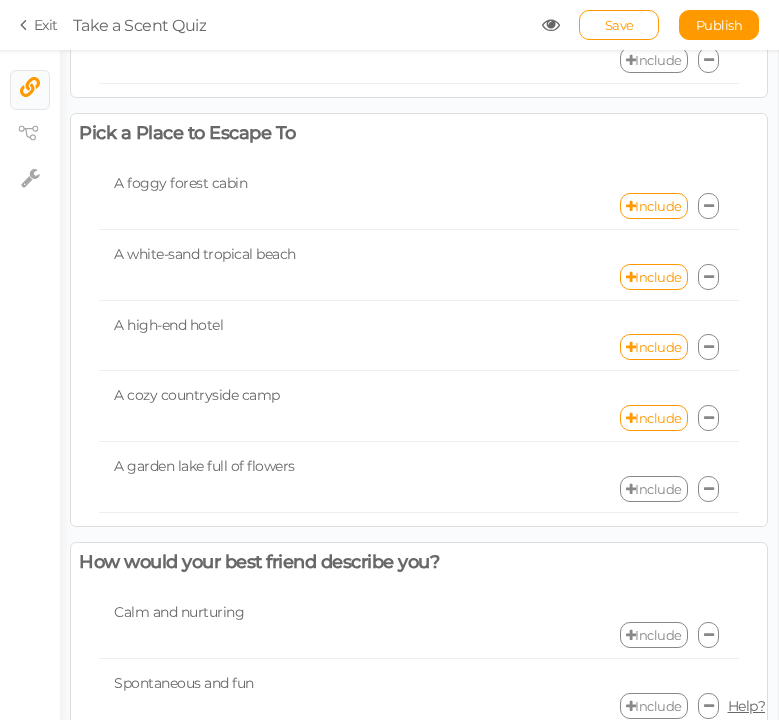 click on "Include" at bounding box center [654, 489] 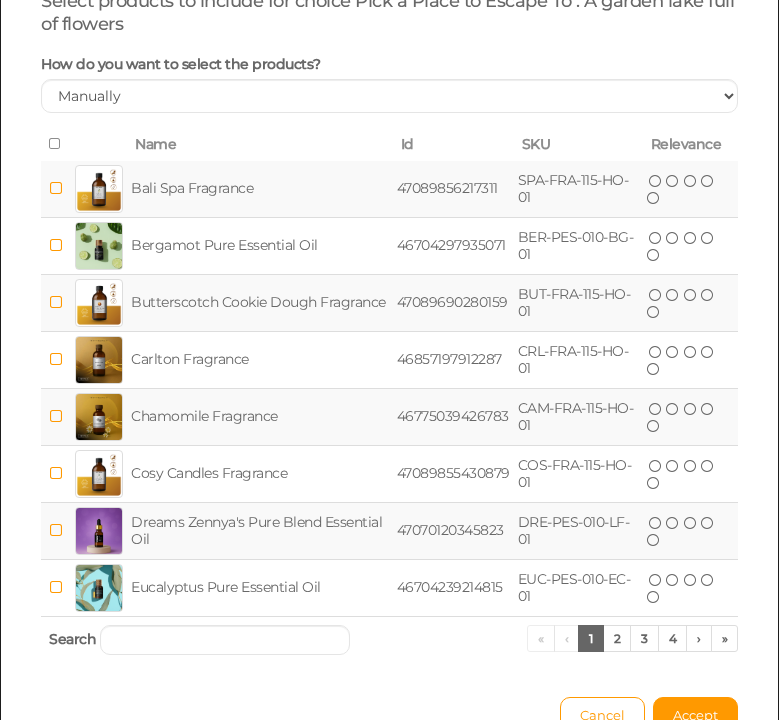 scroll, scrollTop: 225, scrollLeft: 0, axis: vertical 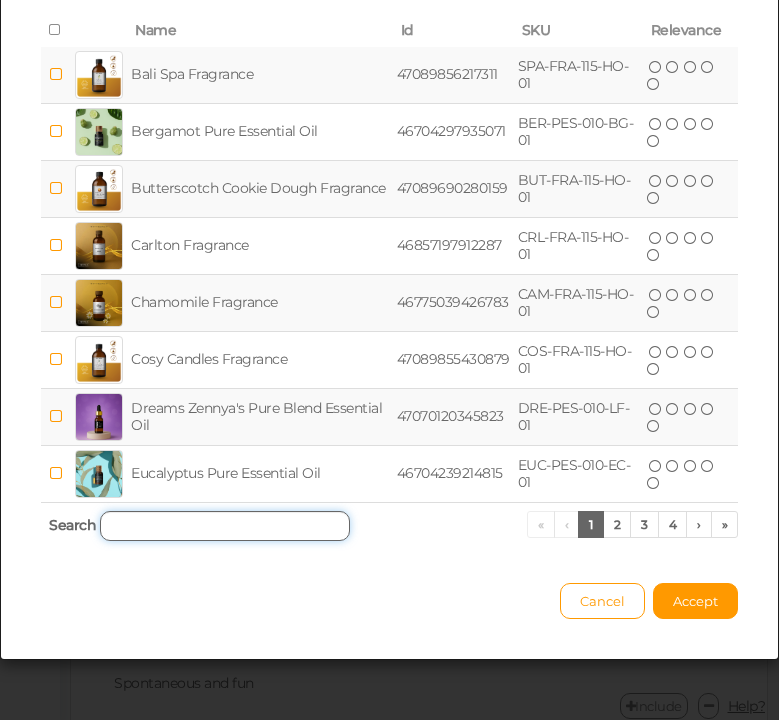 click at bounding box center [225, 526] 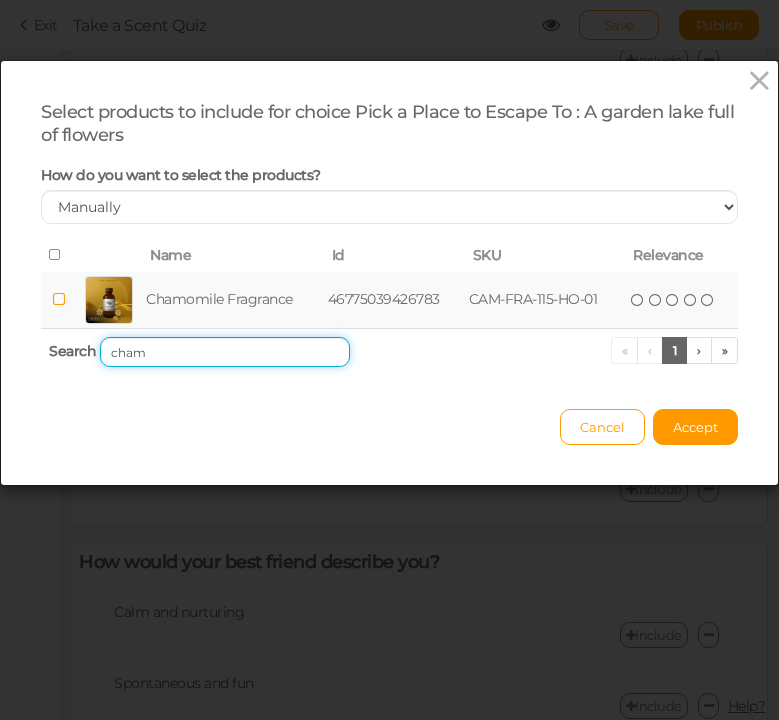 scroll, scrollTop: 0, scrollLeft: 0, axis: both 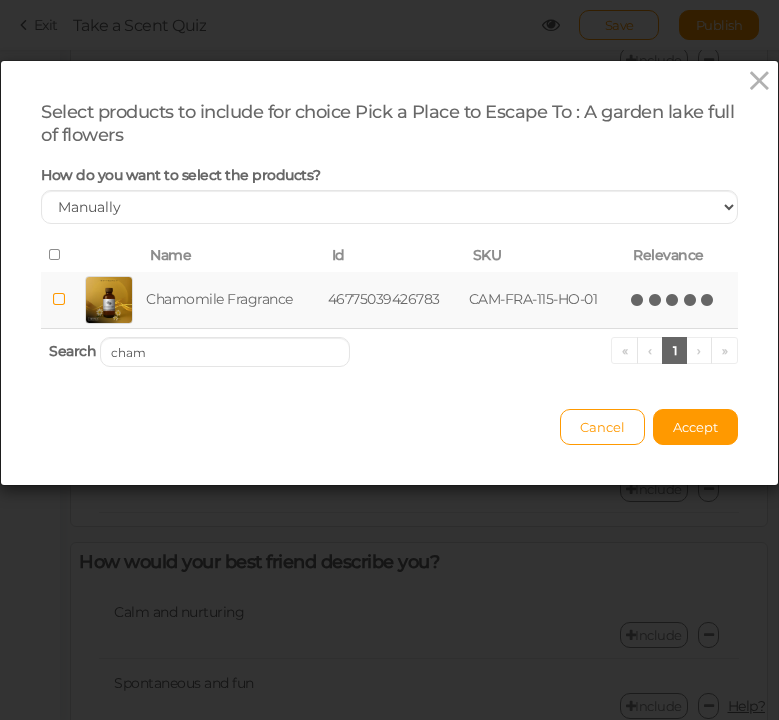 click at bounding box center [708, 300] 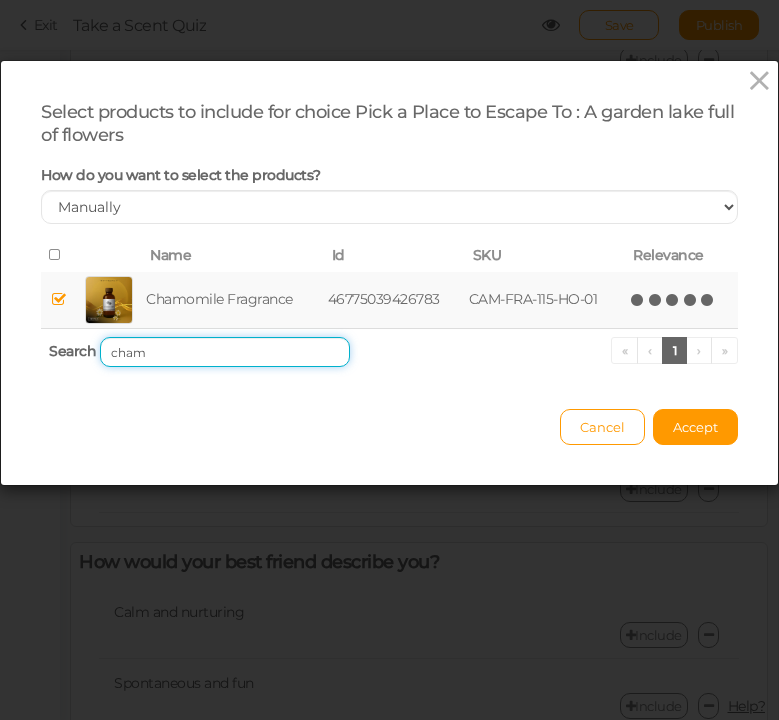 drag, startPoint x: 181, startPoint y: 347, endPoint x: 75, endPoint y: 335, distance: 106.677086 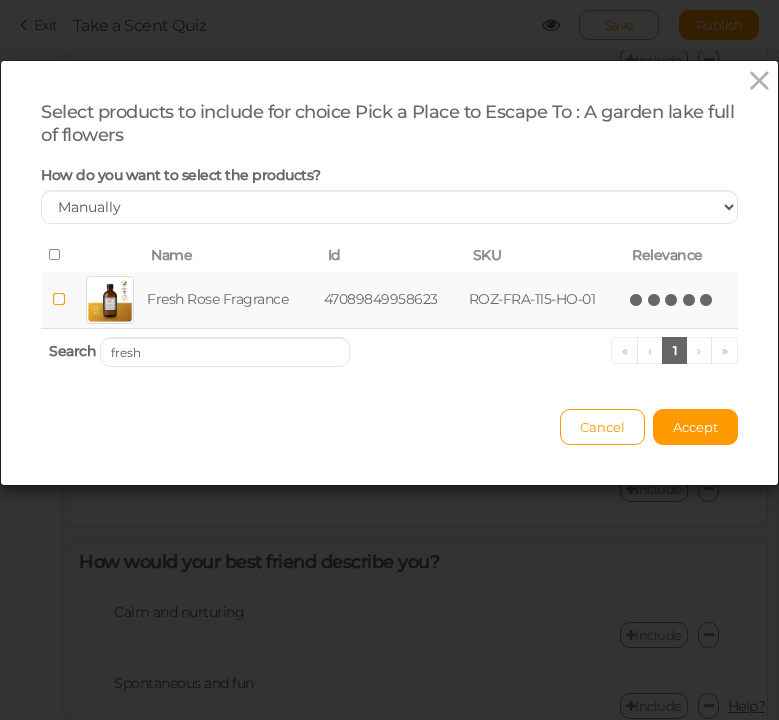 click at bounding box center [707, 300] 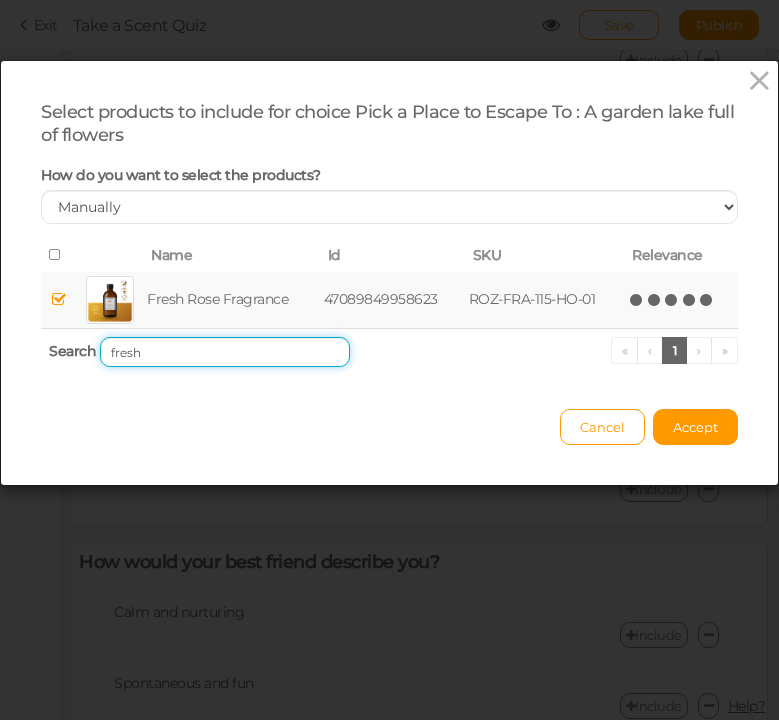 drag, startPoint x: 181, startPoint y: 349, endPoint x: 67, endPoint y: 343, distance: 114.15778 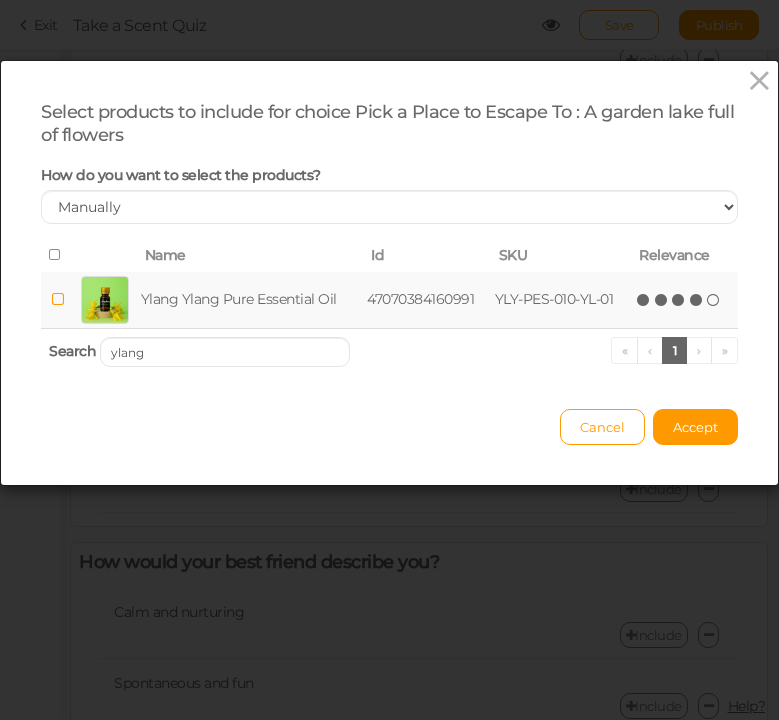 click at bounding box center [697, 300] 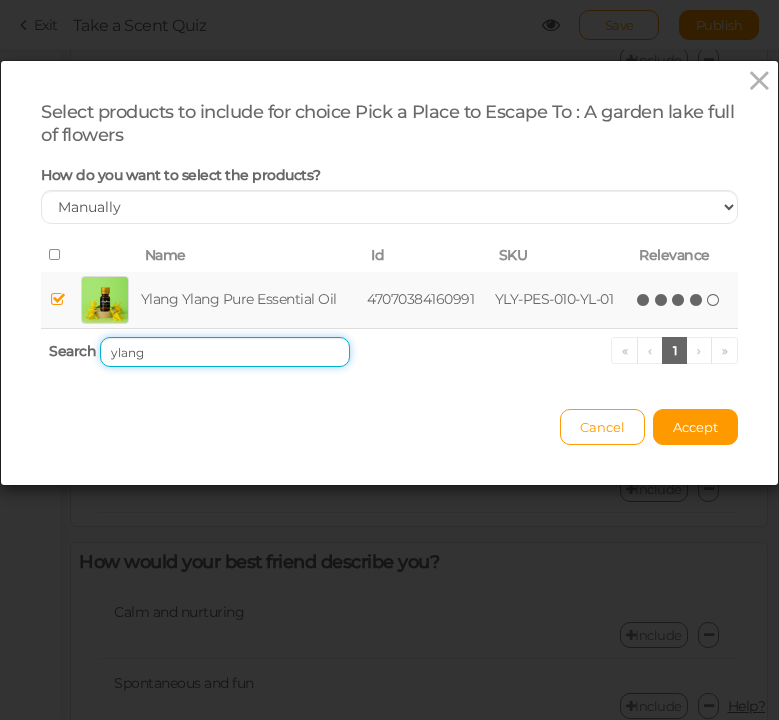 drag, startPoint x: 155, startPoint y: 349, endPoint x: 75, endPoint y: 349, distance: 80 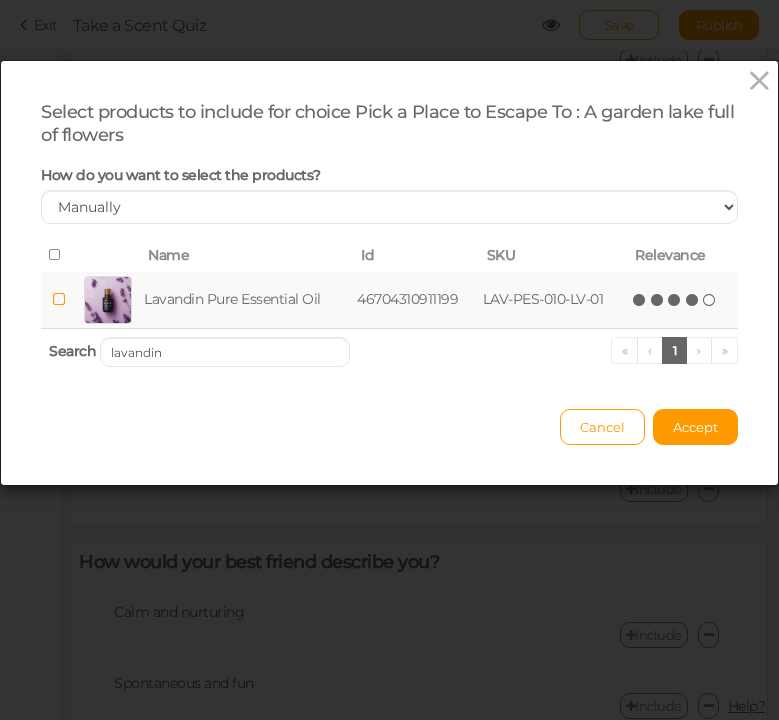 click at bounding box center (693, 300) 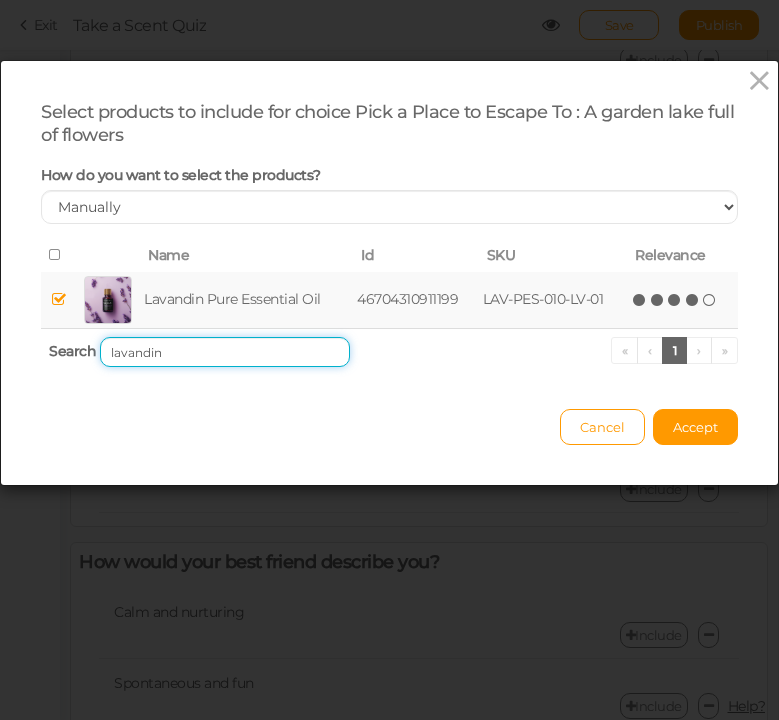 drag, startPoint x: 220, startPoint y: 344, endPoint x: 91, endPoint y: 344, distance: 129 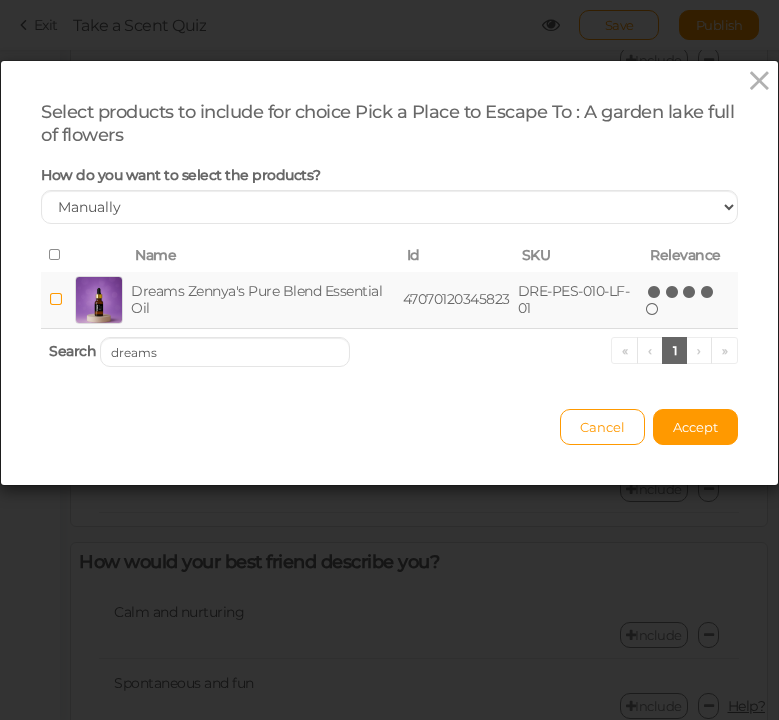 click at bounding box center (708, 292) 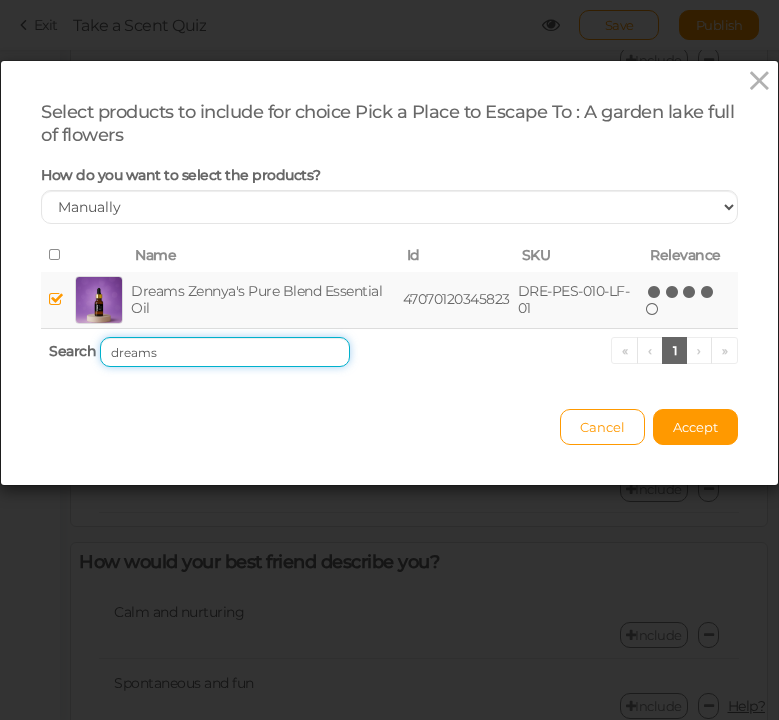 drag, startPoint x: 170, startPoint y: 351, endPoint x: 59, endPoint y: 349, distance: 111.01801 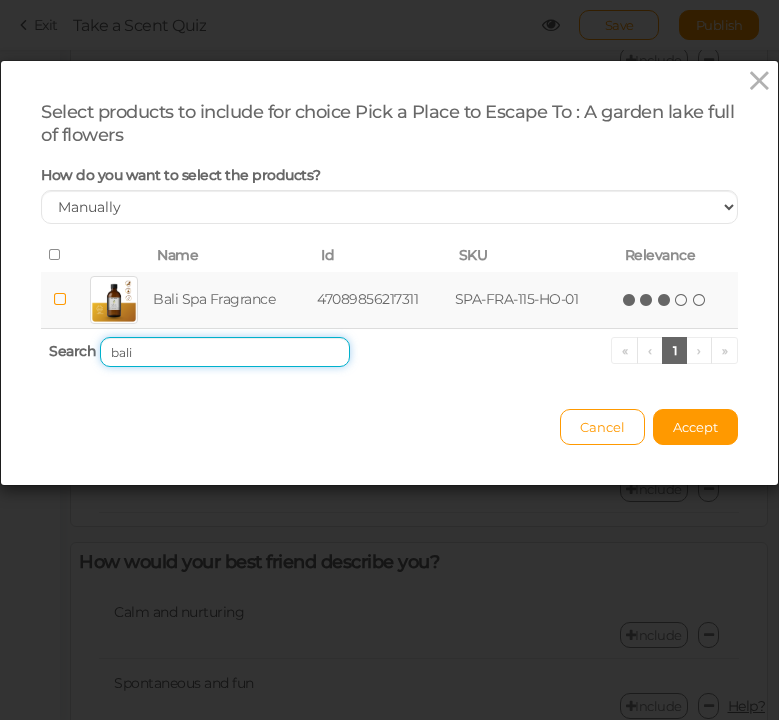 type on "bali" 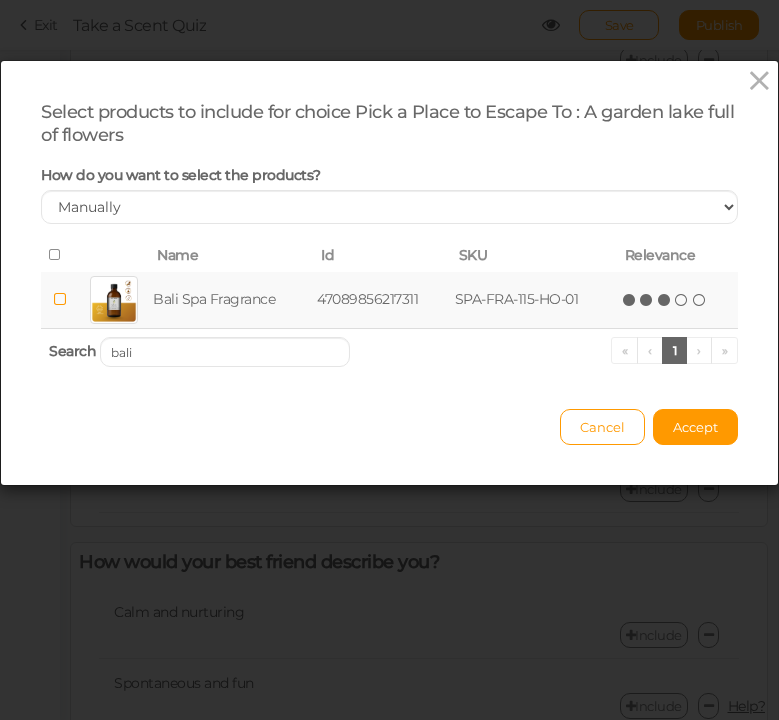 click at bounding box center [665, 300] 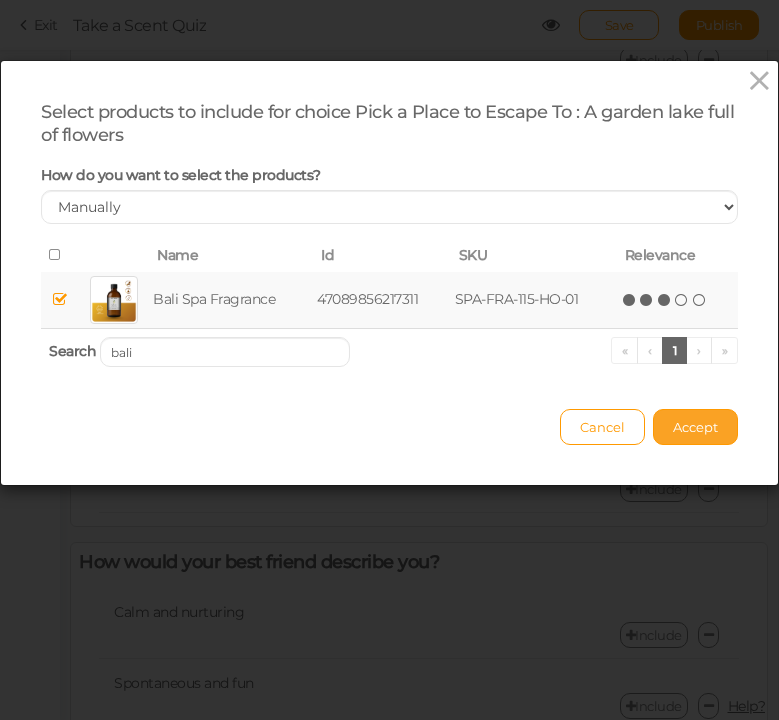 click on "Accept" at bounding box center [695, 427] 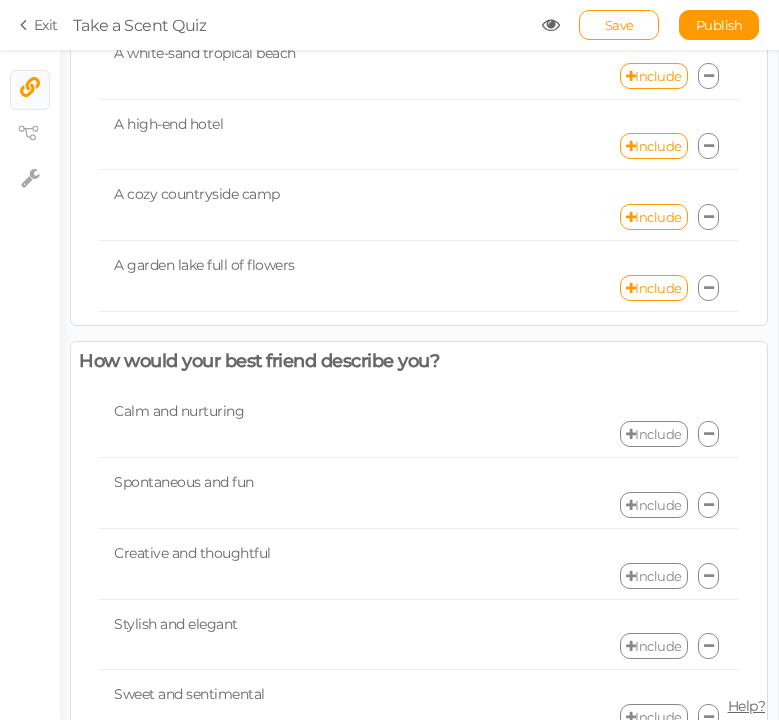 scroll, scrollTop: 699, scrollLeft: 0, axis: vertical 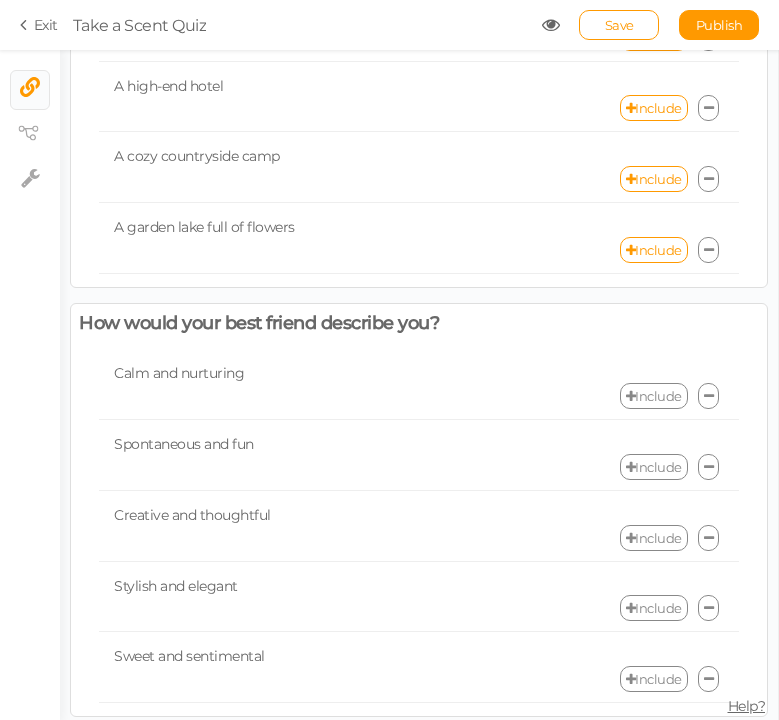 click on "Include" at bounding box center (654, 396) 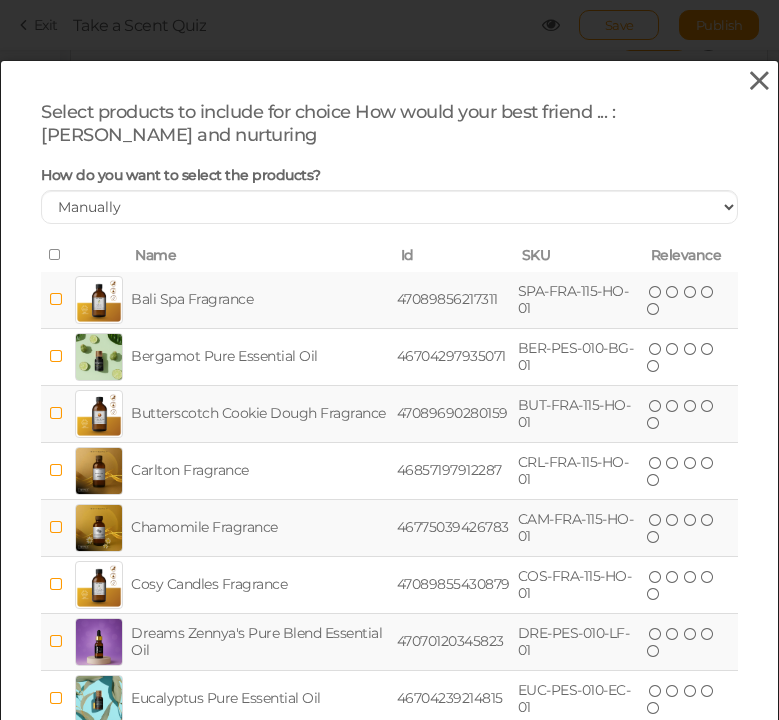 click at bounding box center [759, 81] 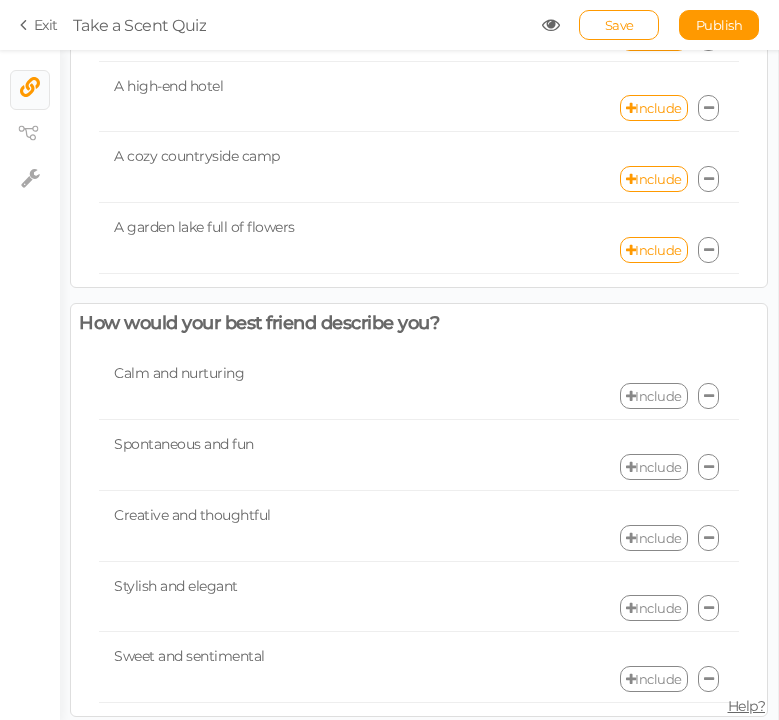 click on "Include" at bounding box center [654, 396] 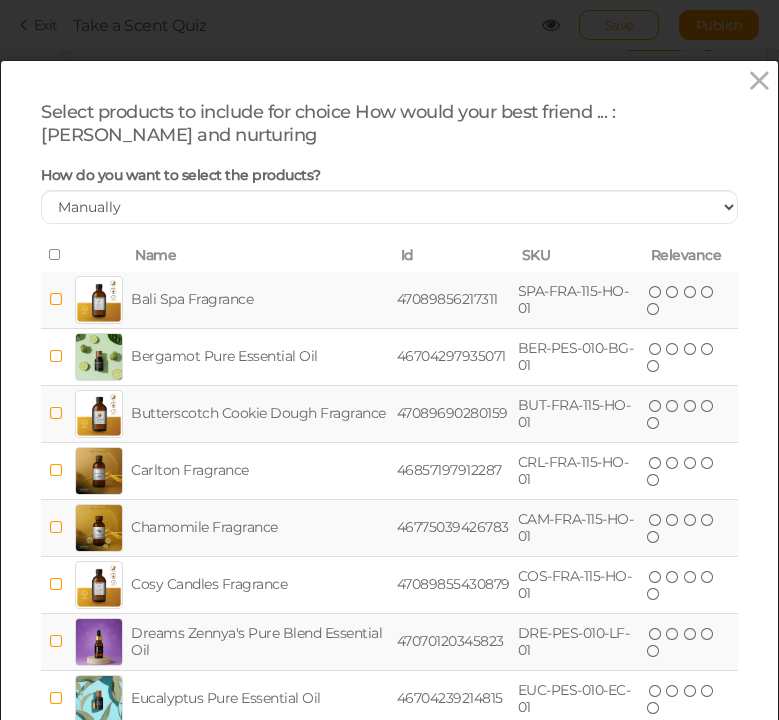 scroll, scrollTop: 225, scrollLeft: 0, axis: vertical 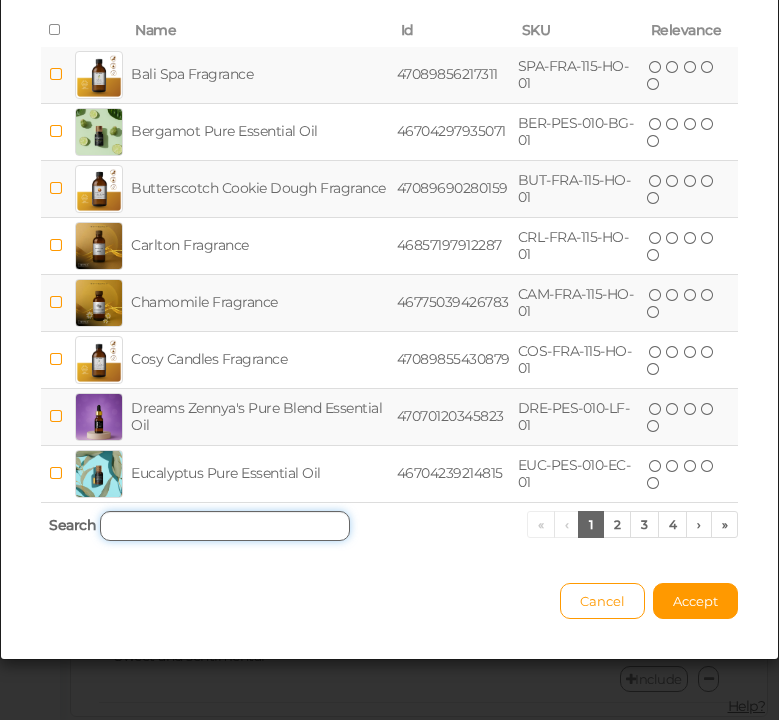 click at bounding box center [225, 526] 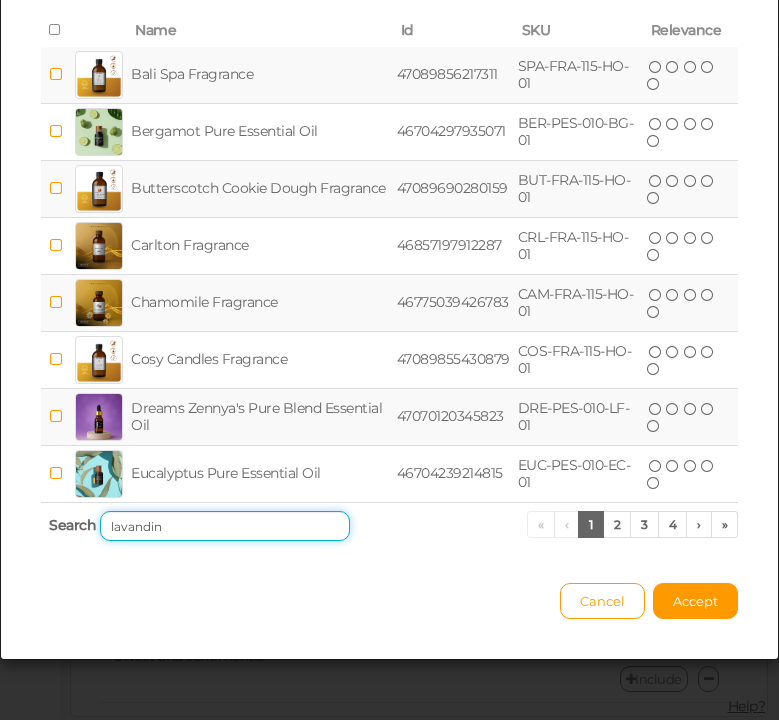 scroll, scrollTop: 0, scrollLeft: 0, axis: both 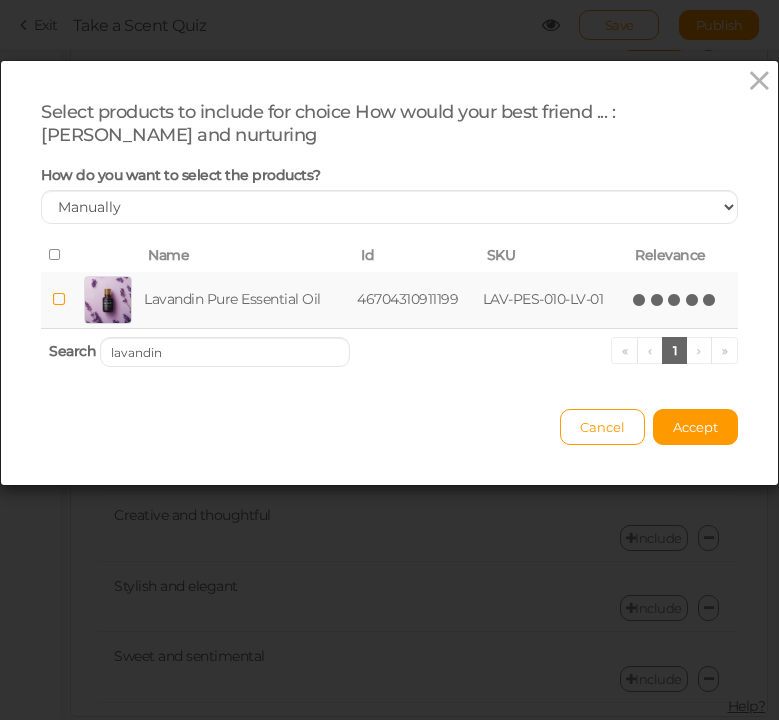 click at bounding box center [710, 300] 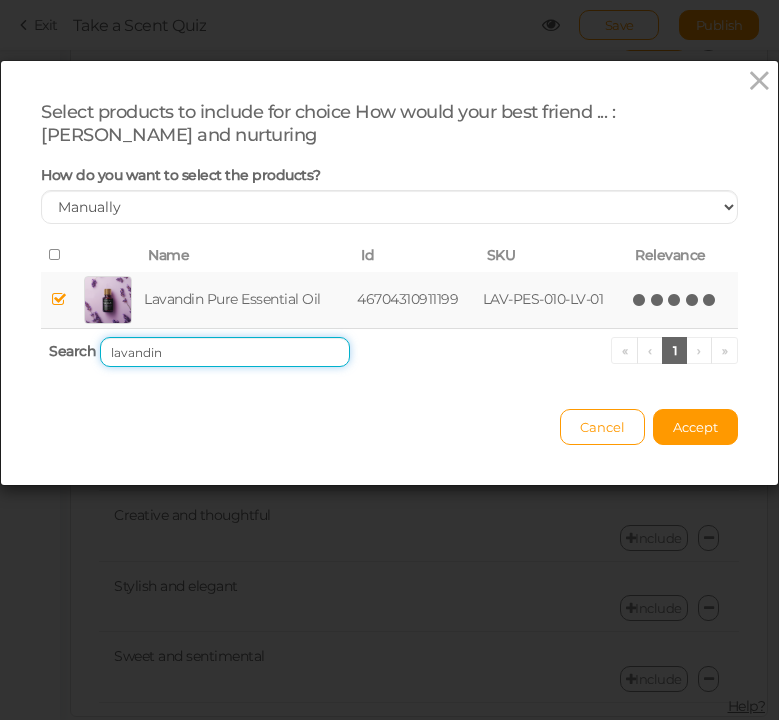 drag, startPoint x: 203, startPoint y: 350, endPoint x: 58, endPoint y: 347, distance: 145.03104 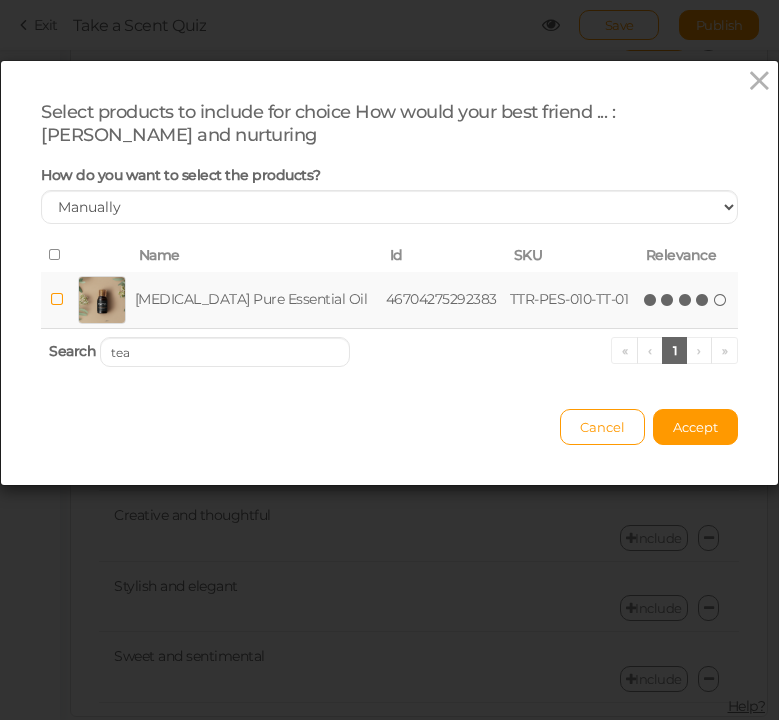 click at bounding box center (703, 300) 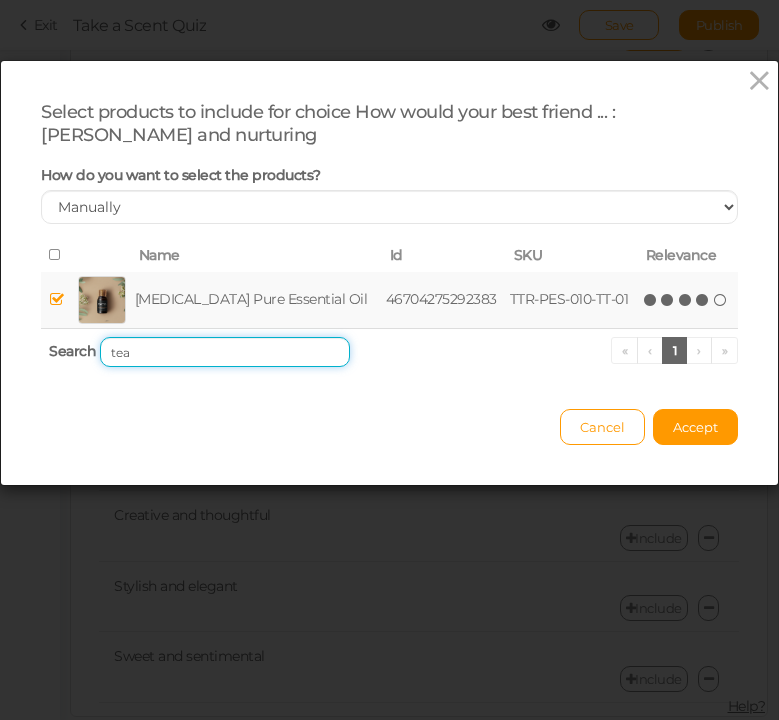 drag, startPoint x: 168, startPoint y: 353, endPoint x: 76, endPoint y: 351, distance: 92.021736 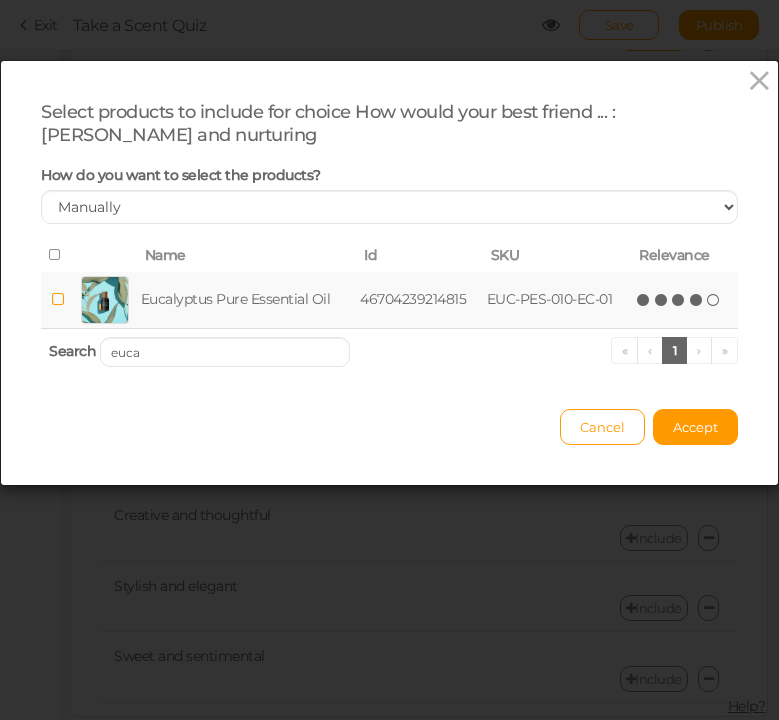 click at bounding box center [697, 300] 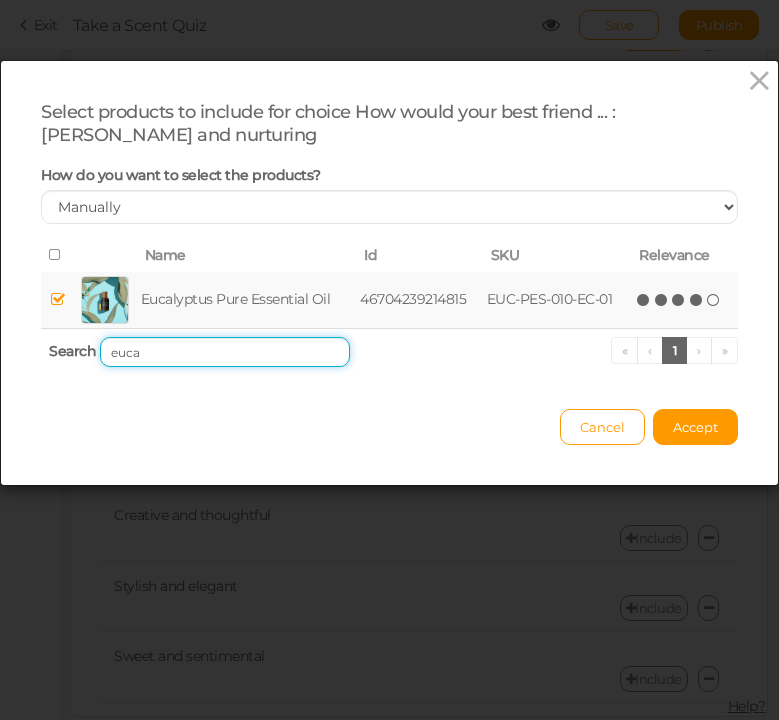 drag, startPoint x: 159, startPoint y: 358, endPoint x: 95, endPoint y: 357, distance: 64.00781 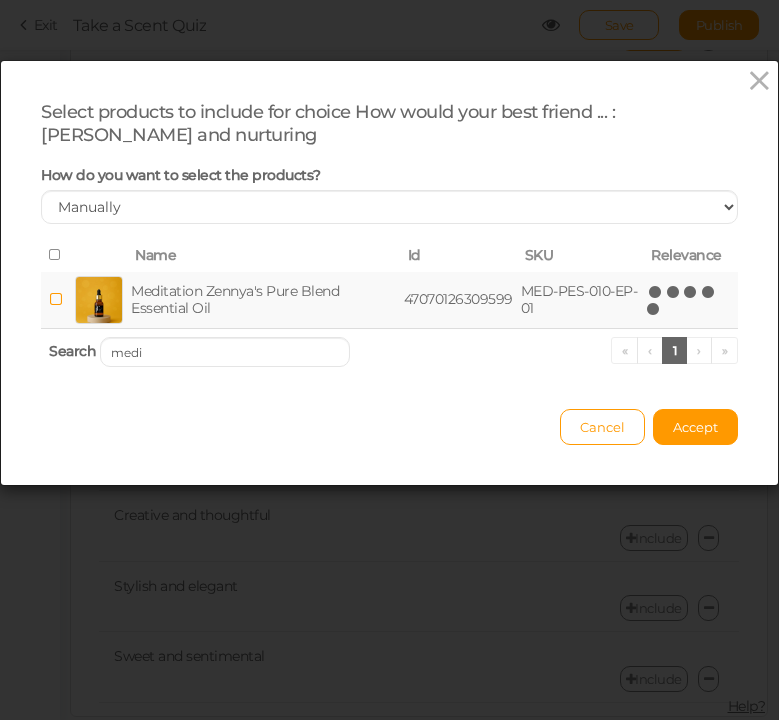 click at bounding box center (654, 309) 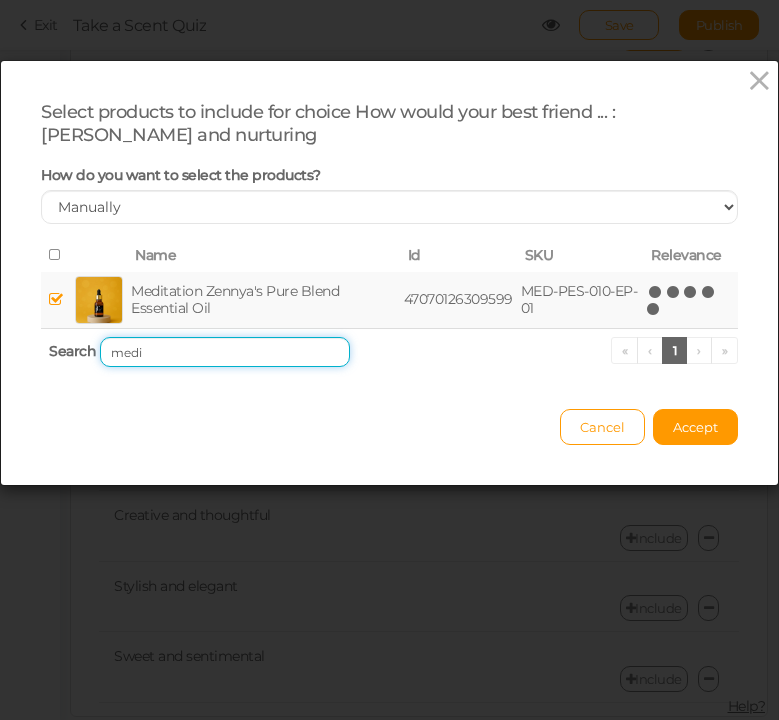 drag, startPoint x: 155, startPoint y: 357, endPoint x: 60, endPoint y: 352, distance: 95.131485 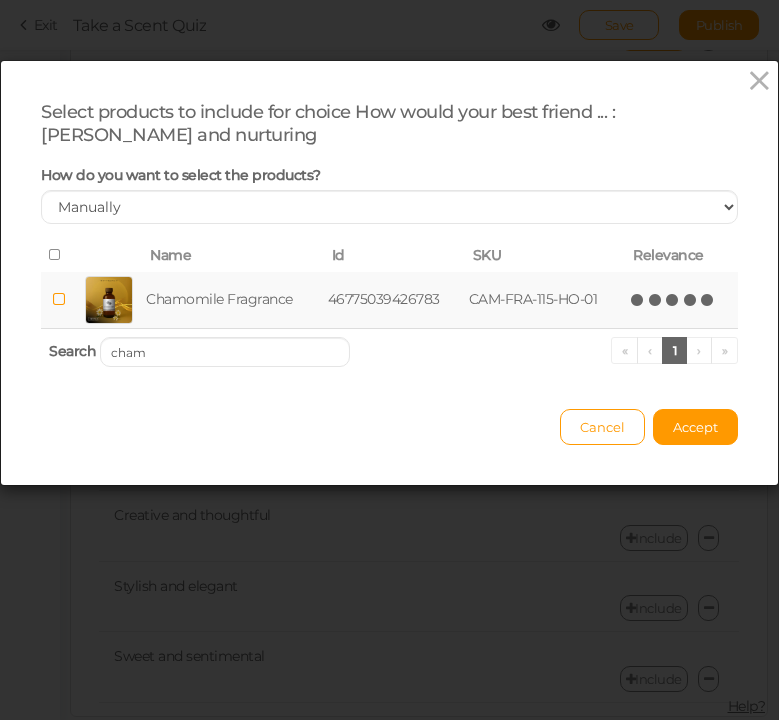 click at bounding box center [708, 300] 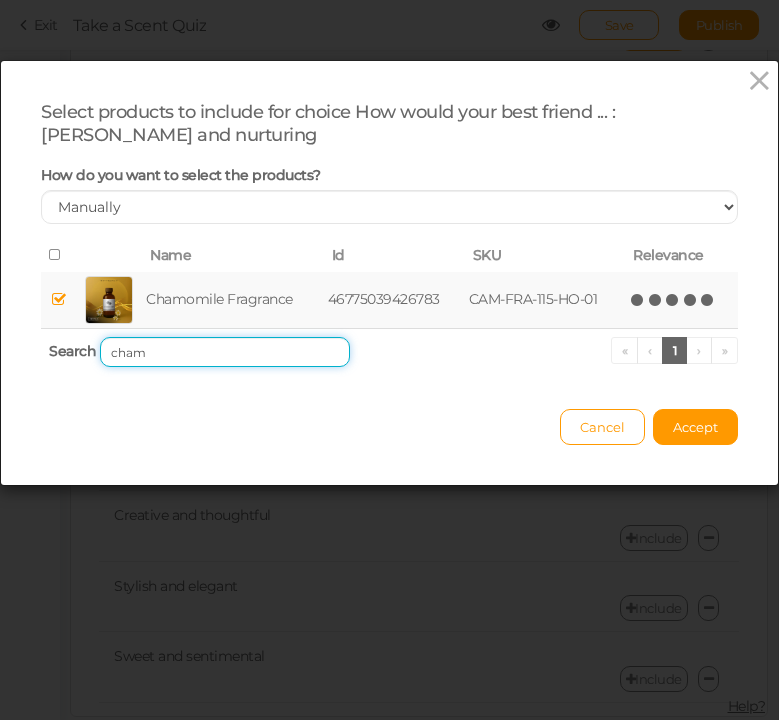 drag, startPoint x: 184, startPoint y: 358, endPoint x: 44, endPoint y: 344, distance: 140.69826 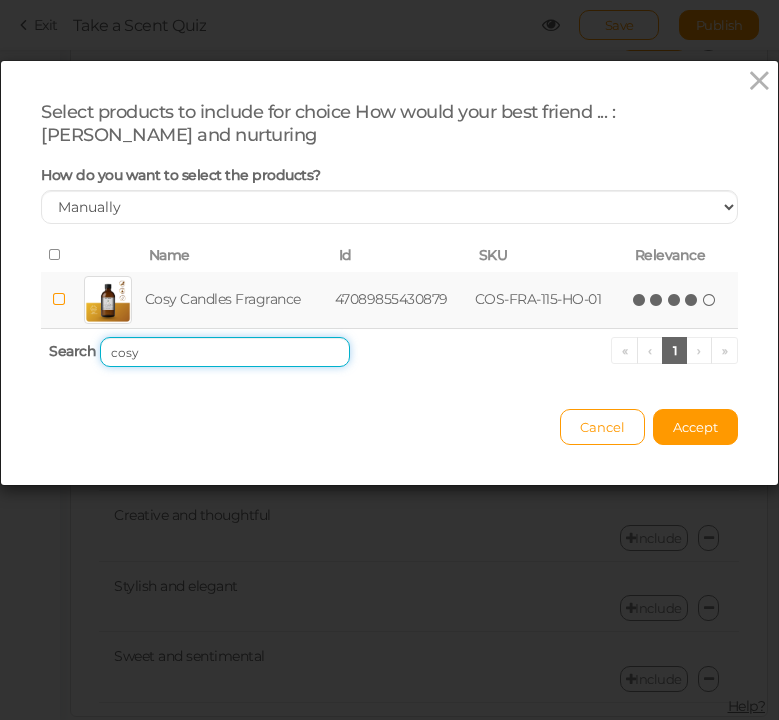 type on "cosy" 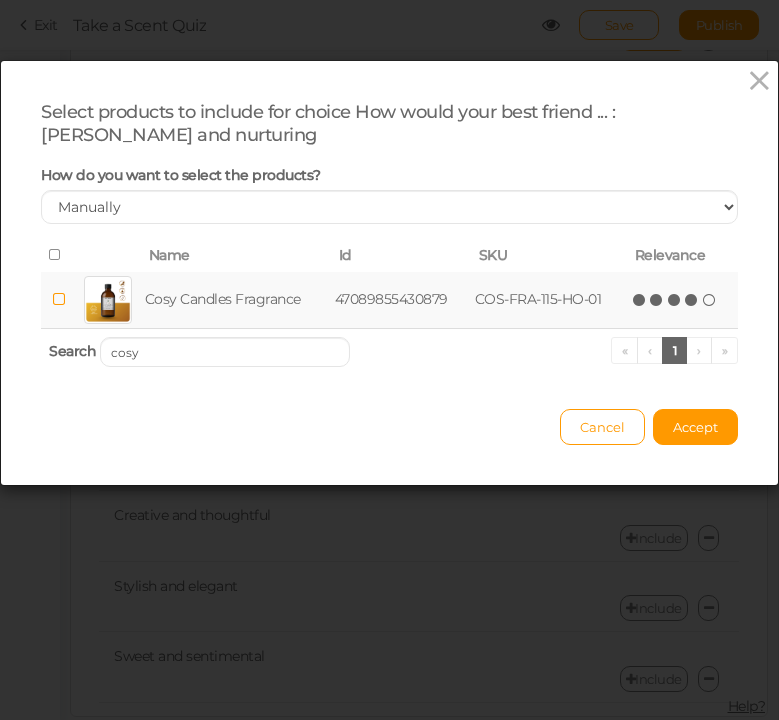 click at bounding box center (692, 300) 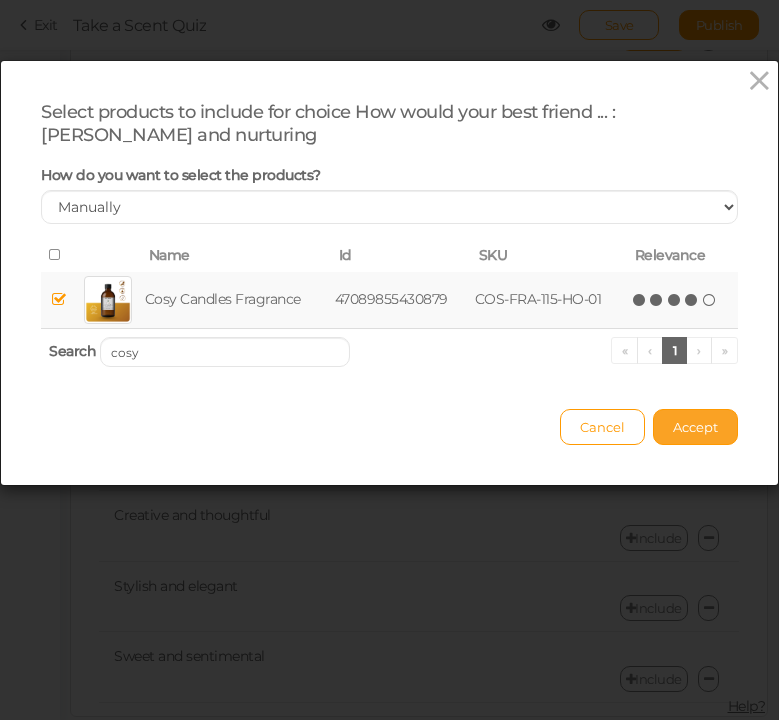 click on "Accept" at bounding box center (695, 427) 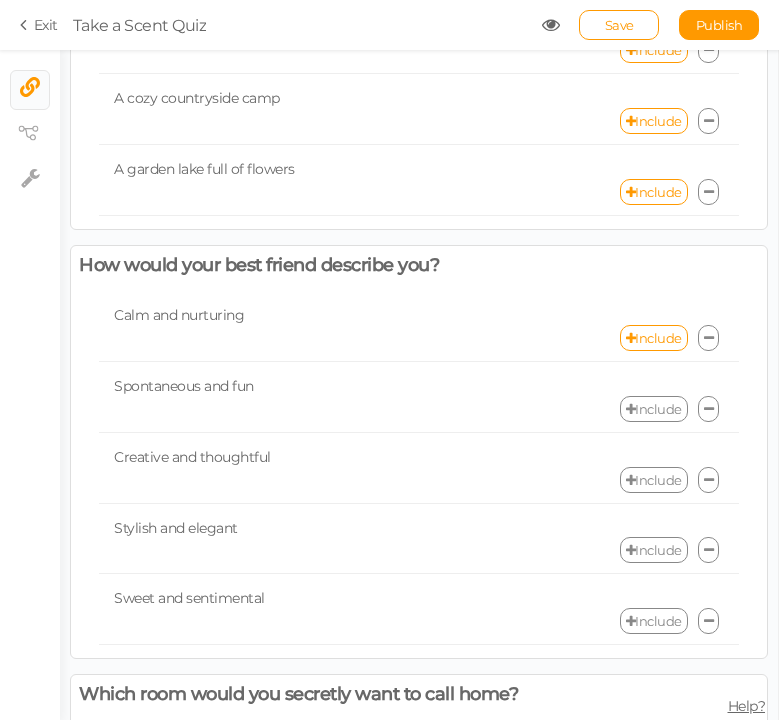 scroll, scrollTop: 787, scrollLeft: 0, axis: vertical 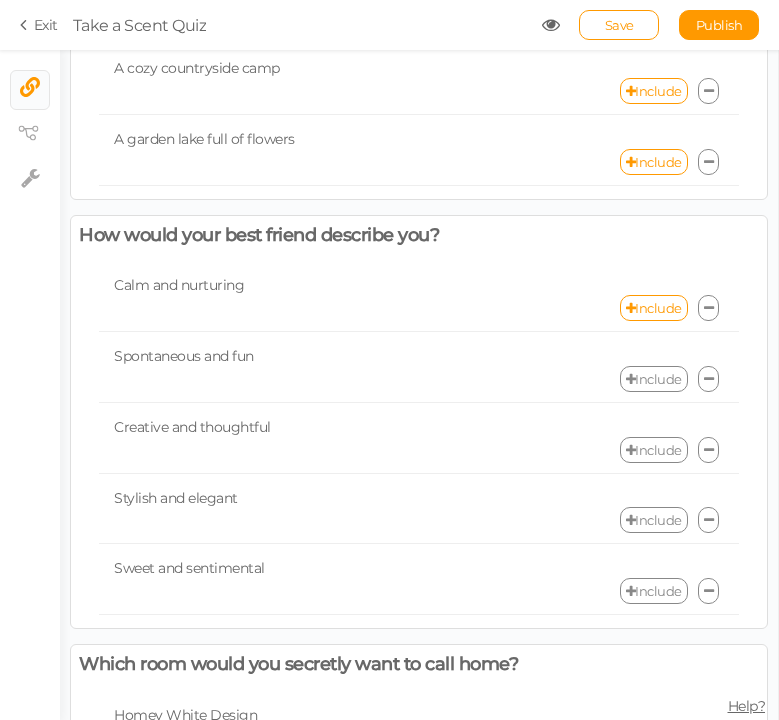 click on "Include" at bounding box center (654, 379) 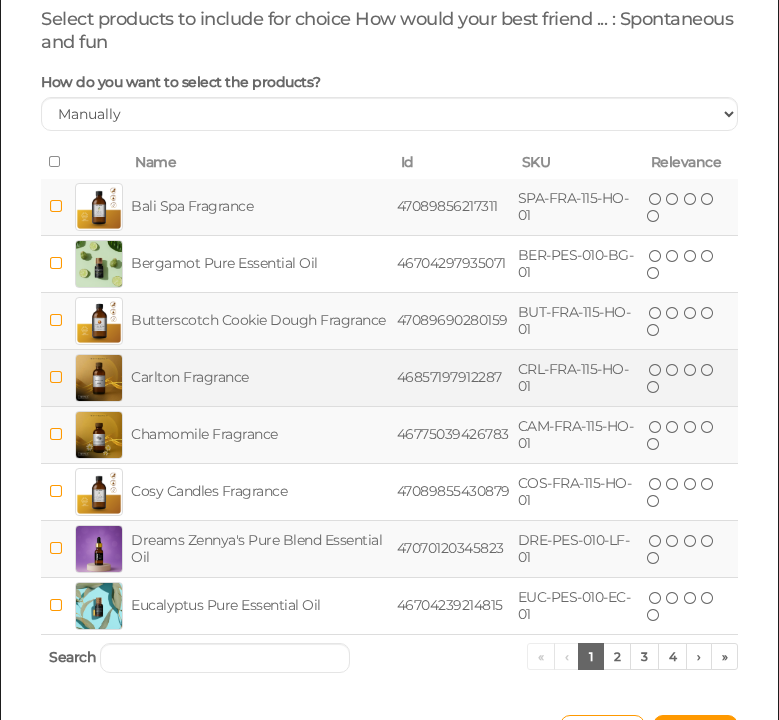 scroll, scrollTop: 225, scrollLeft: 0, axis: vertical 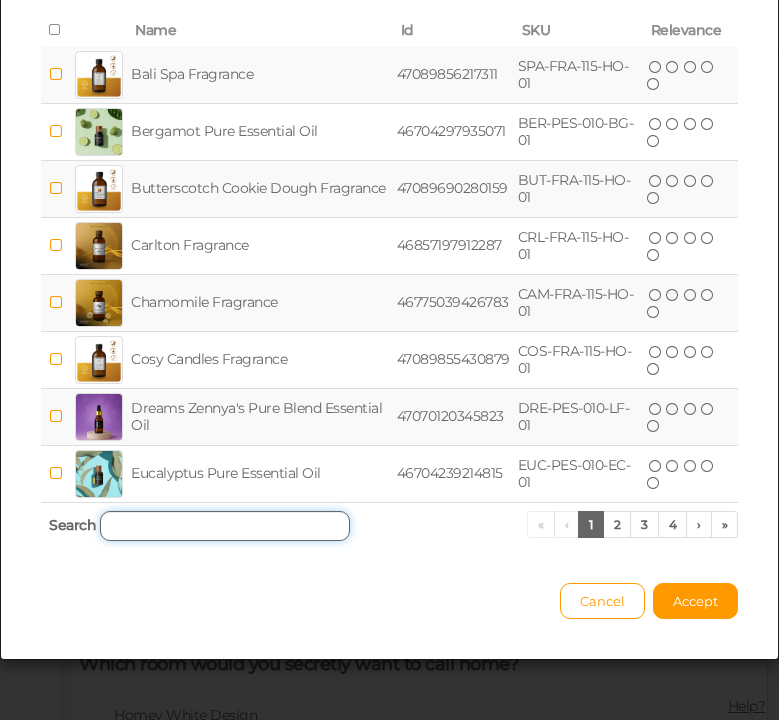 click at bounding box center [225, 526] 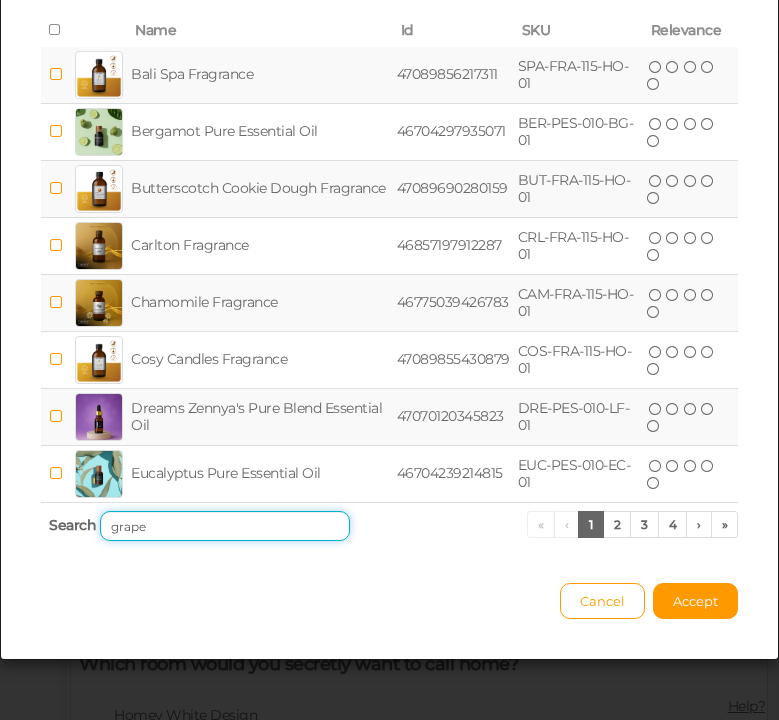scroll, scrollTop: 0, scrollLeft: 0, axis: both 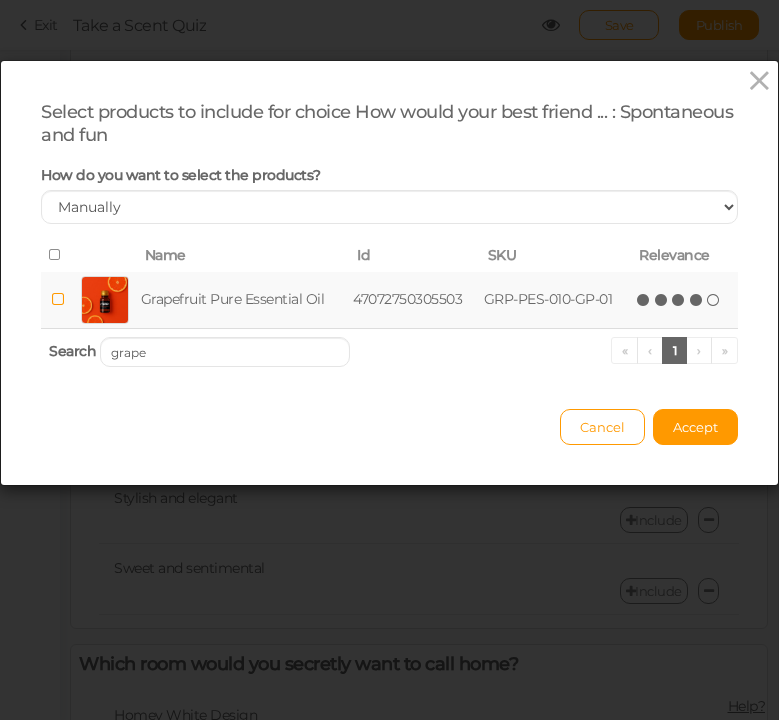 click on "(*)
(*)
(*)
(*)
( )" at bounding box center [679, 299] 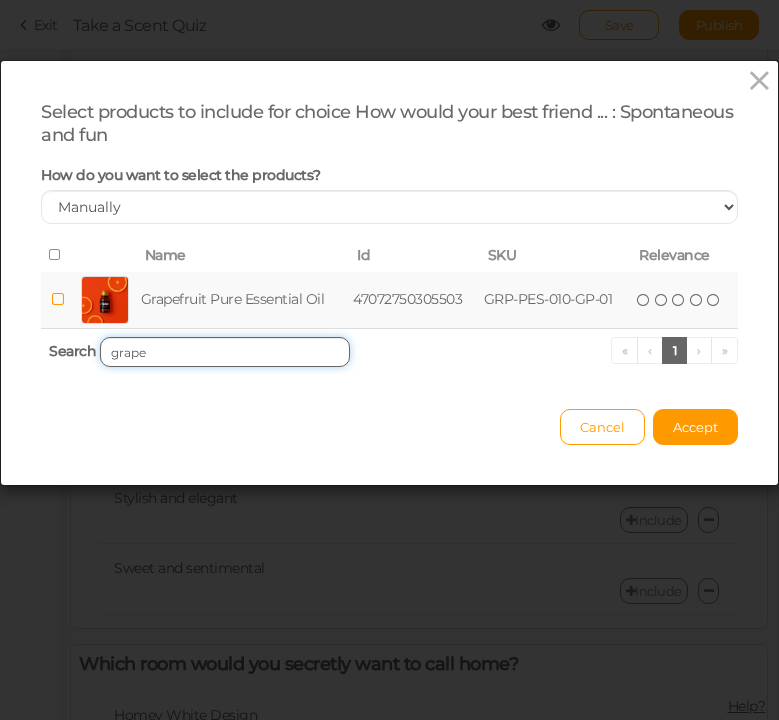 drag, startPoint x: 171, startPoint y: 349, endPoint x: 102, endPoint y: 351, distance: 69.02898 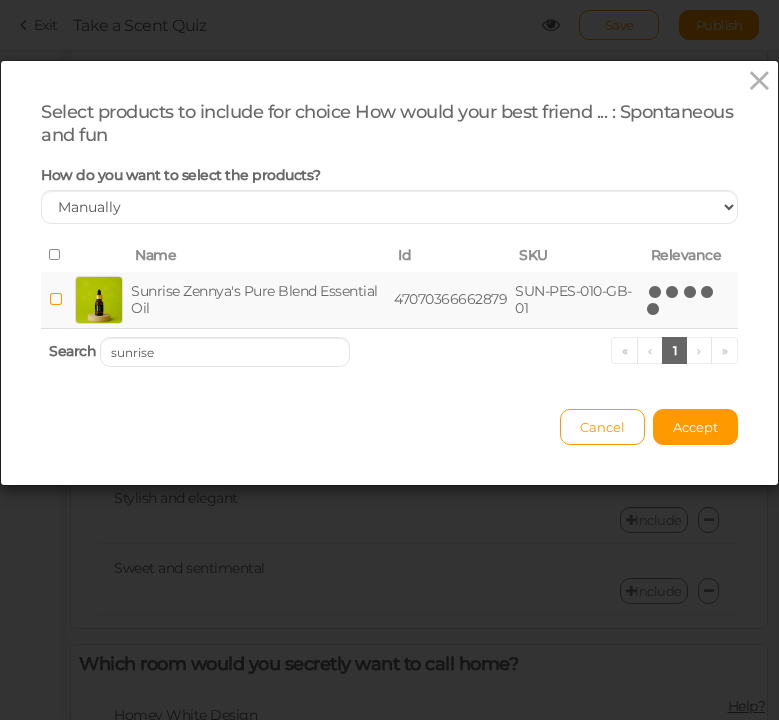 click at bounding box center (654, 309) 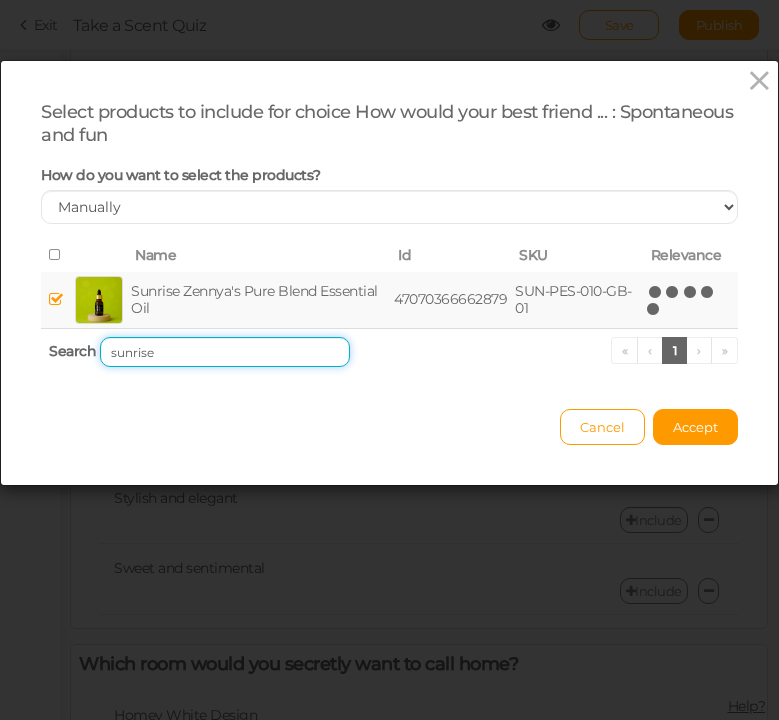 drag, startPoint x: 157, startPoint y: 355, endPoint x: 54, endPoint y: 350, distance: 103.121284 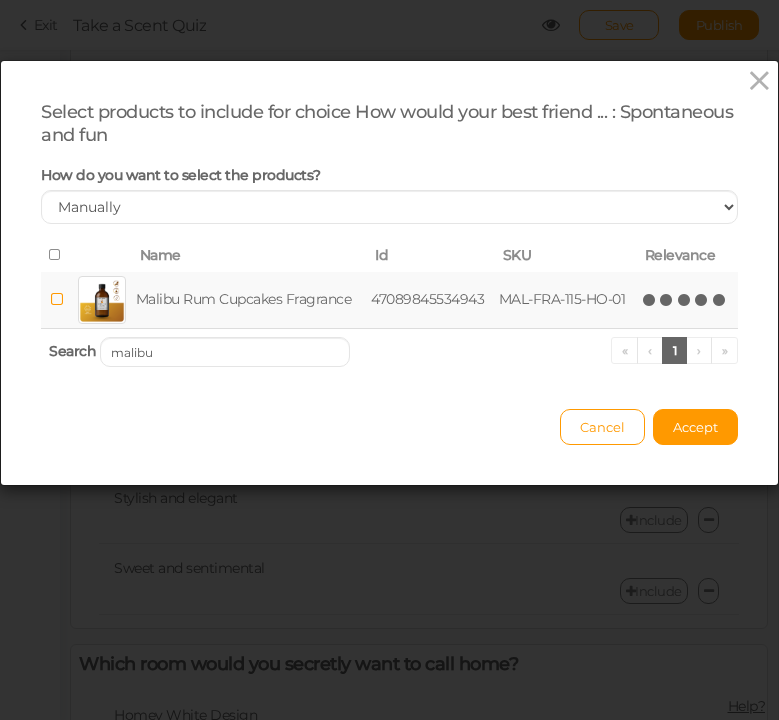 click at bounding box center [702, 300] 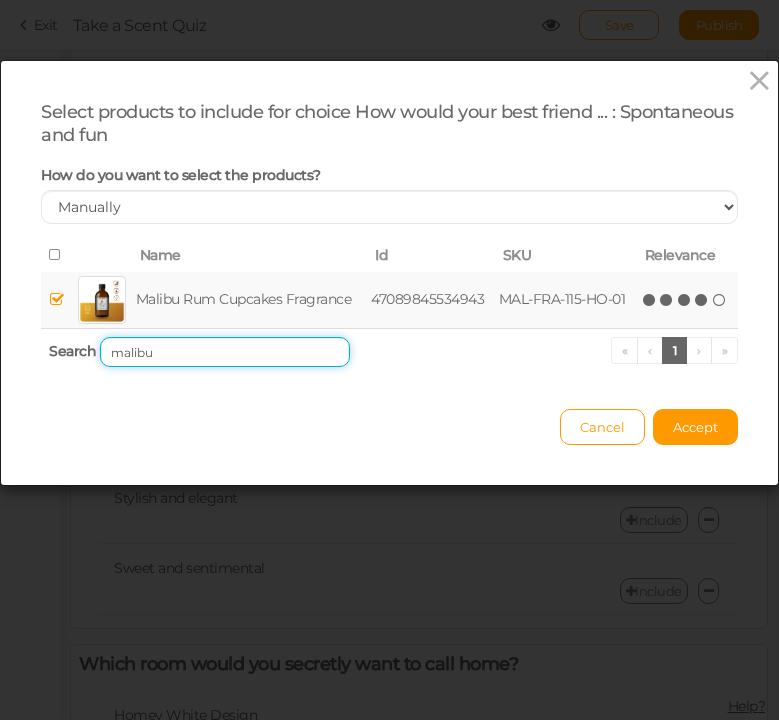 drag, startPoint x: 155, startPoint y: 358, endPoint x: 39, endPoint y: 355, distance: 116.03879 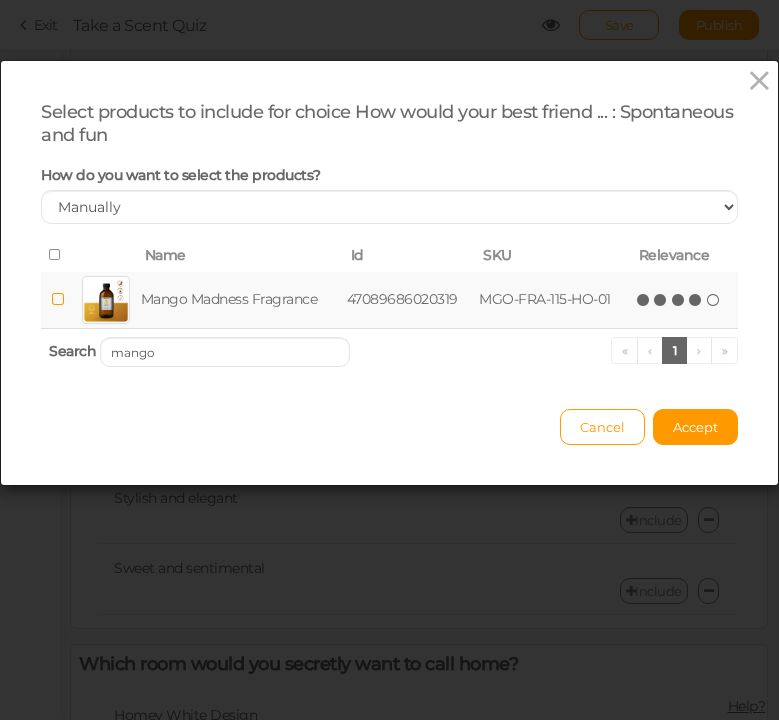 click at bounding box center [696, 300] 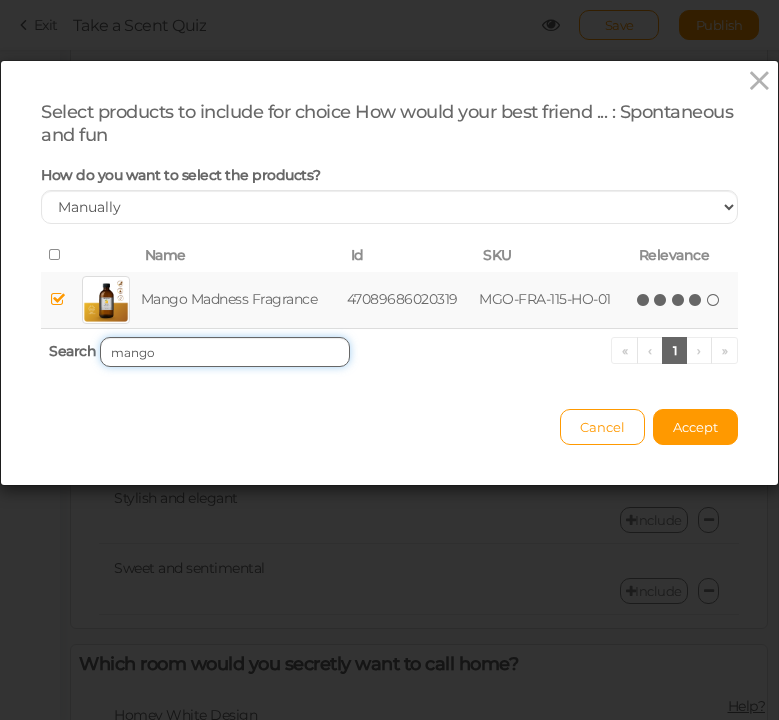 drag, startPoint x: 168, startPoint y: 350, endPoint x: 103, endPoint y: 349, distance: 65.00769 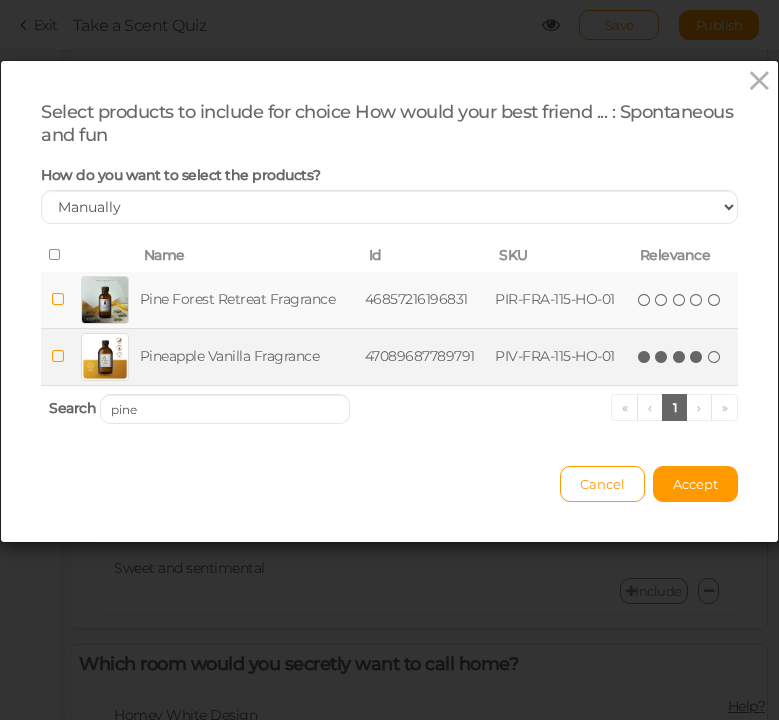 click at bounding box center [697, 357] 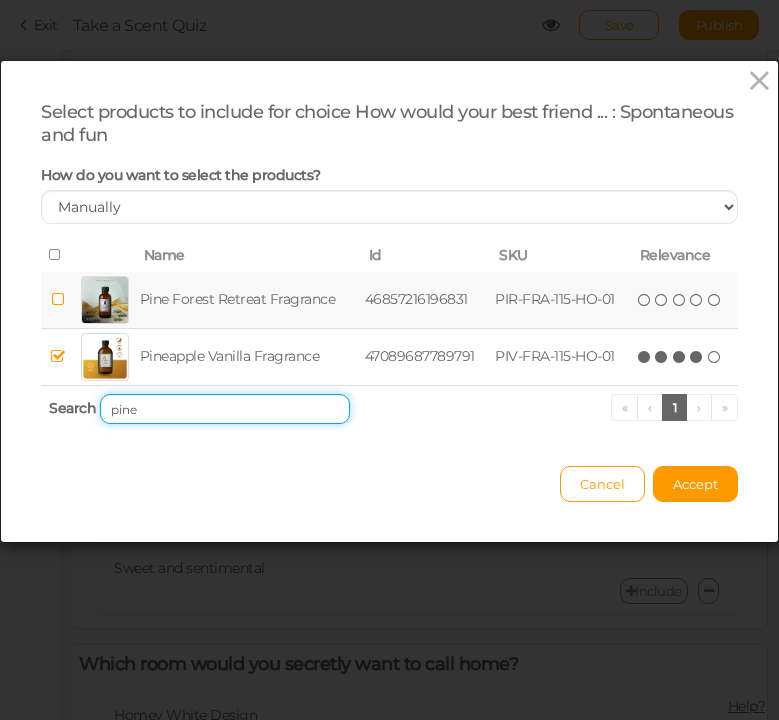 drag, startPoint x: 156, startPoint y: 403, endPoint x: 56, endPoint y: 403, distance: 100 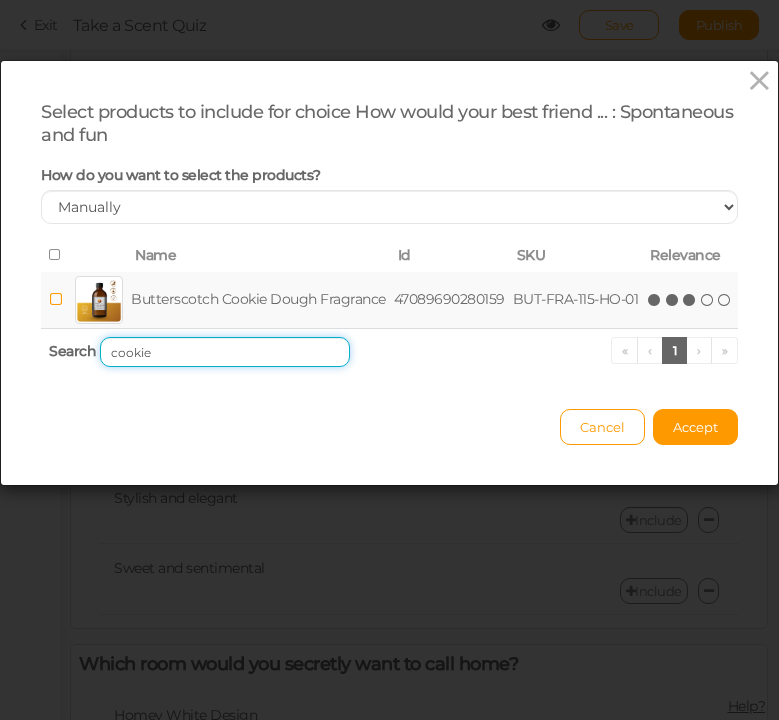 type on "cookie" 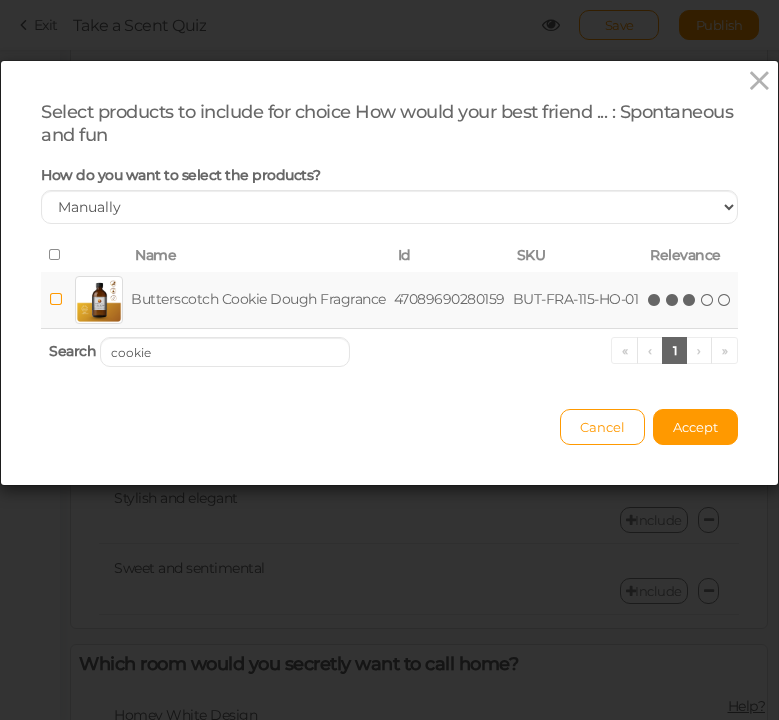 click at bounding box center (690, 300) 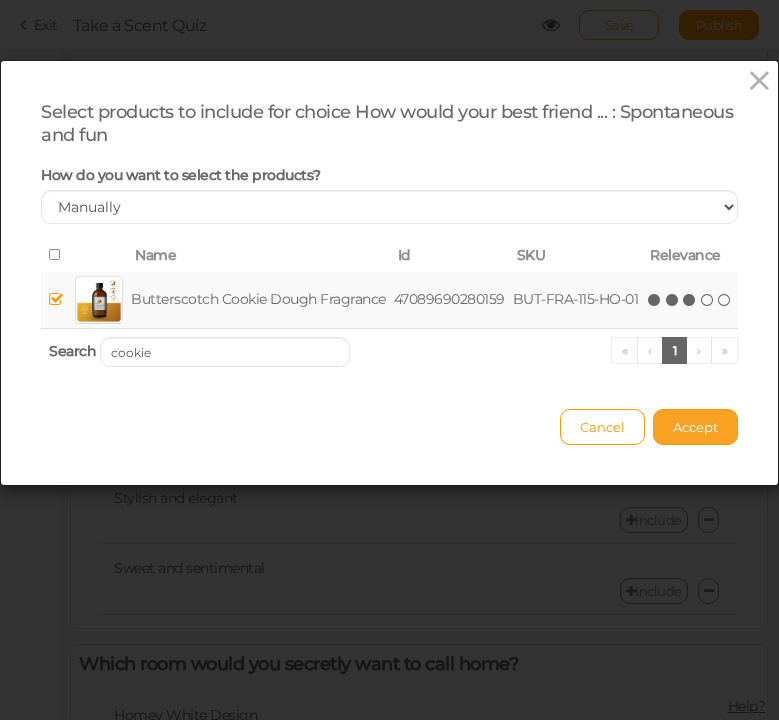 click on "Accept" at bounding box center [695, 427] 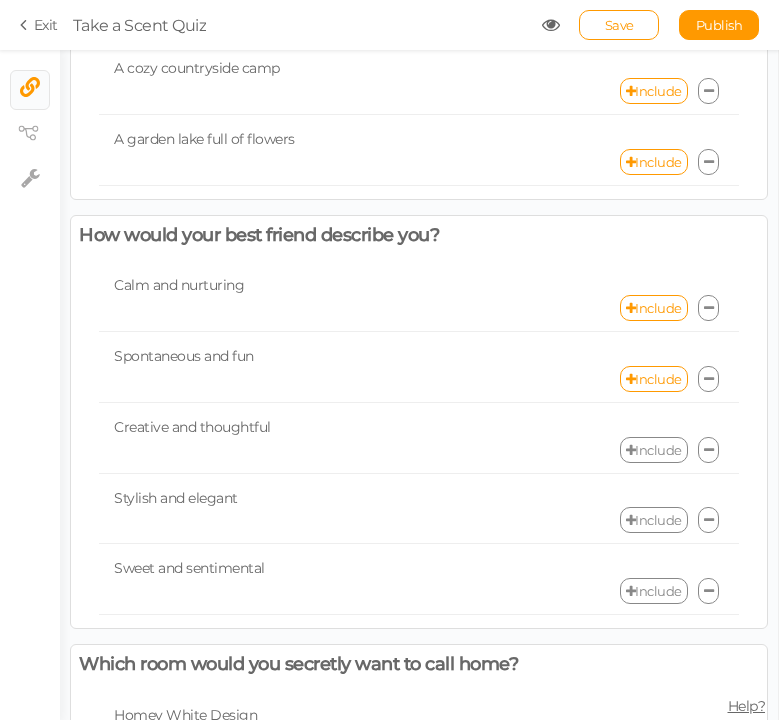click on "Include" at bounding box center [654, 450] 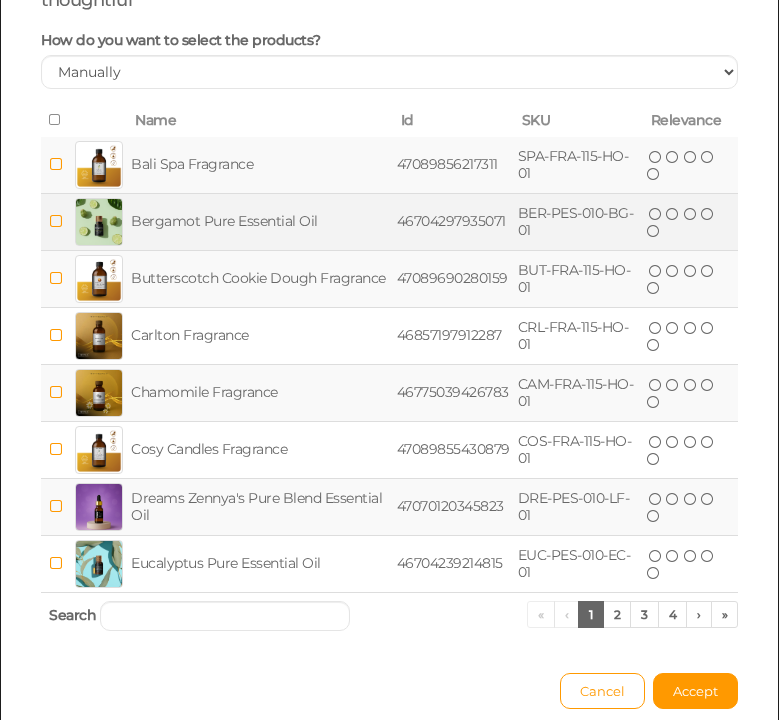 scroll, scrollTop: 225, scrollLeft: 0, axis: vertical 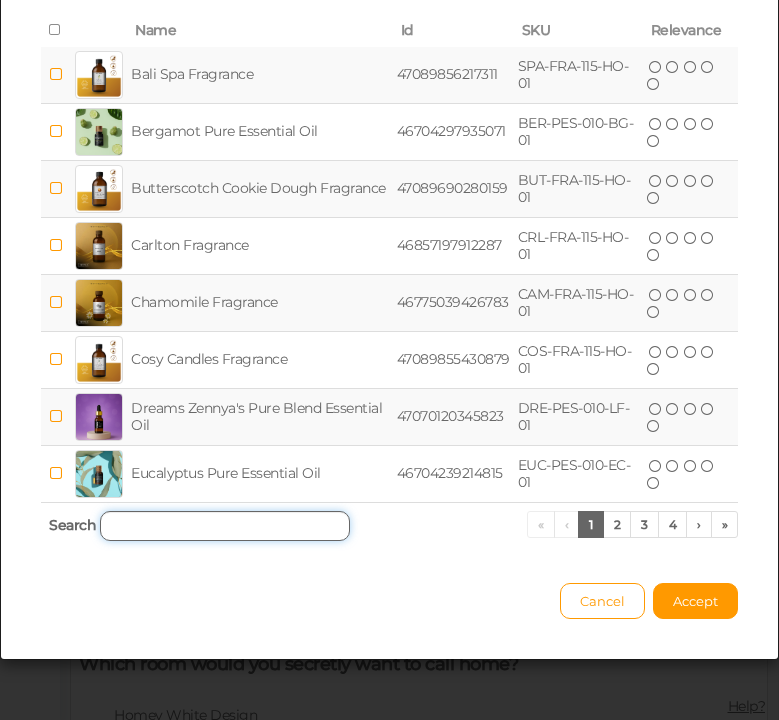 click at bounding box center [225, 526] 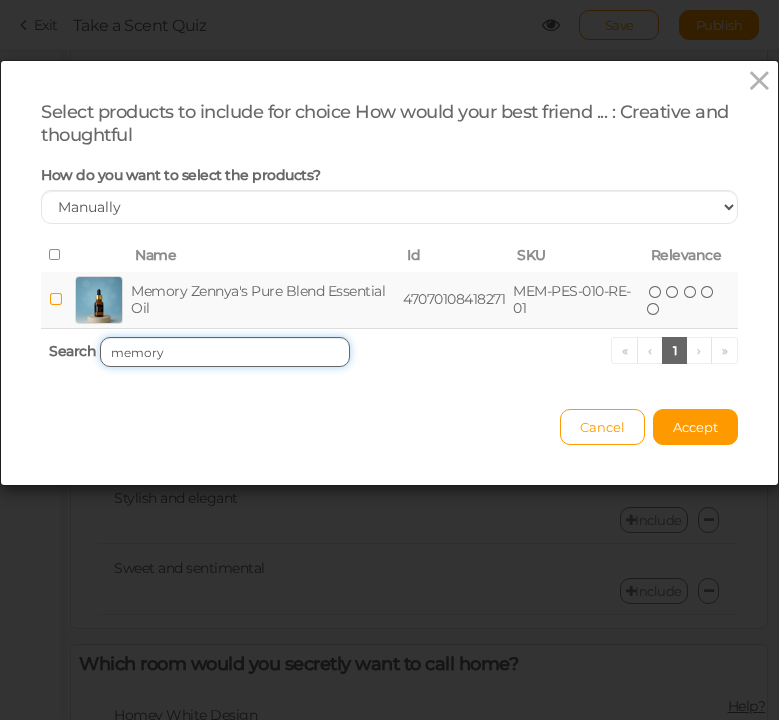 scroll, scrollTop: 0, scrollLeft: 0, axis: both 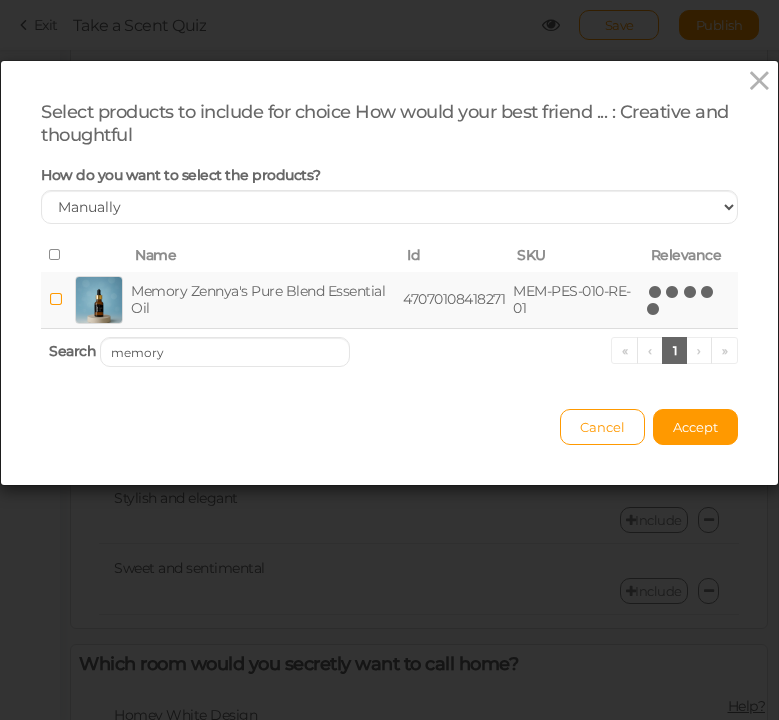 click at bounding box center (654, 309) 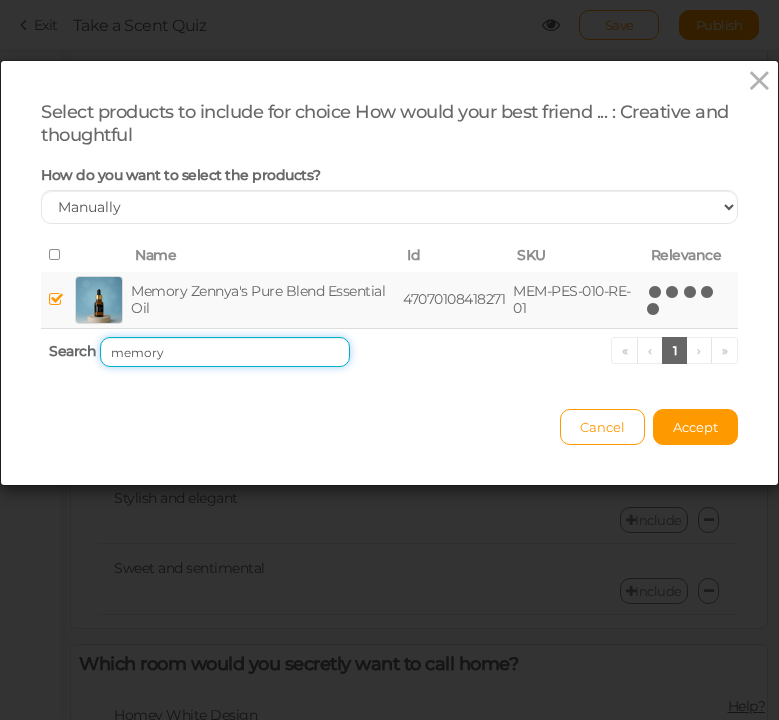 drag, startPoint x: 177, startPoint y: 345, endPoint x: 58, endPoint y: 345, distance: 119 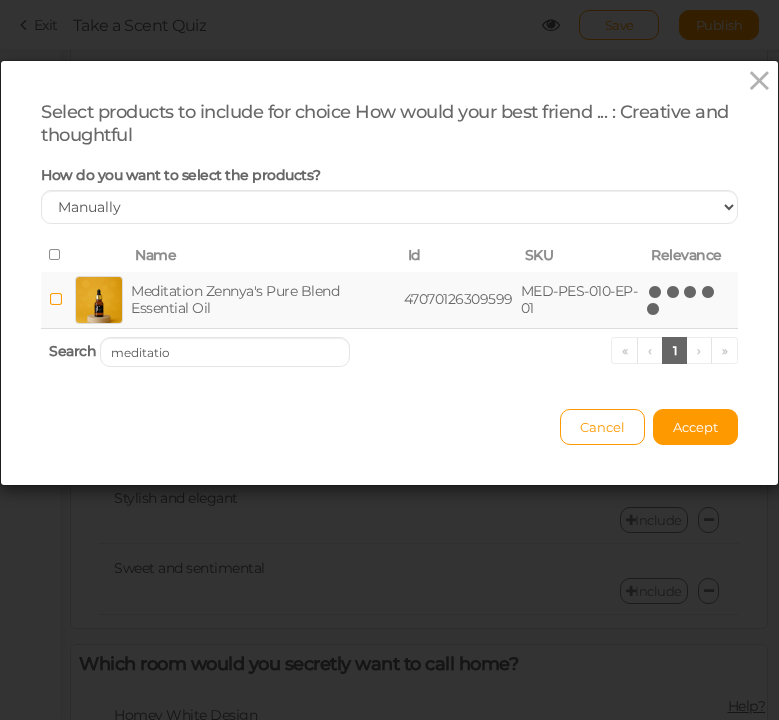 click at bounding box center (654, 309) 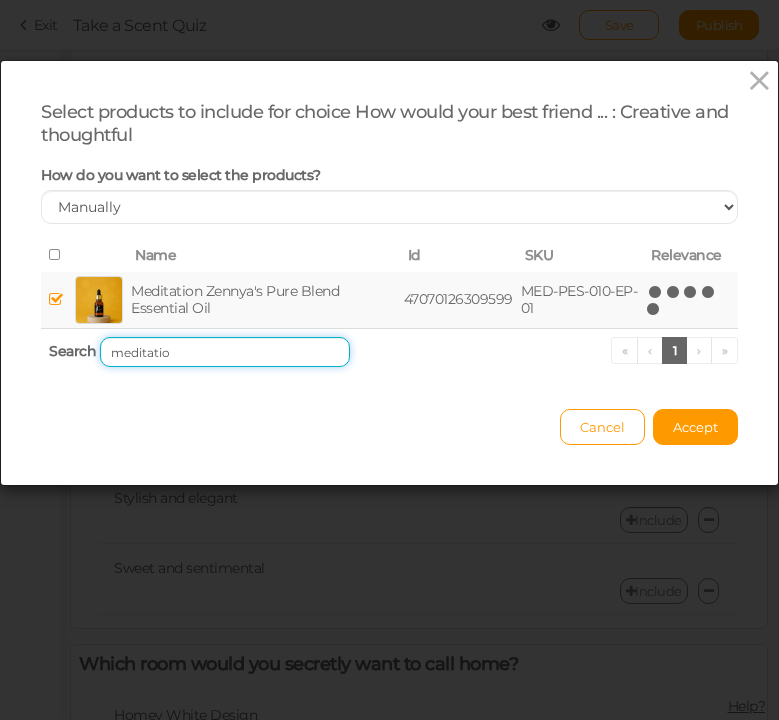 drag, startPoint x: 217, startPoint y: 350, endPoint x: 37, endPoint y: 342, distance: 180.17769 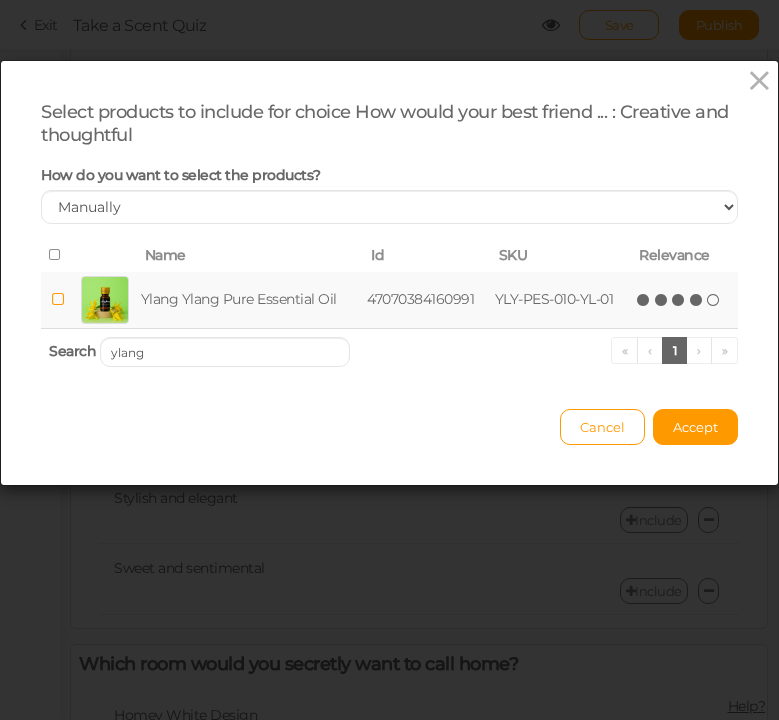 click at bounding box center (697, 300) 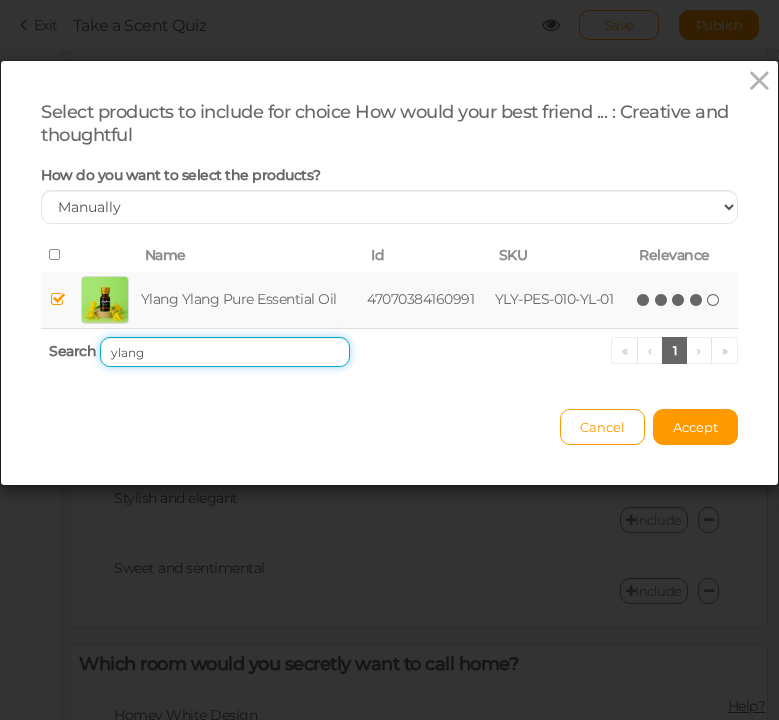 drag, startPoint x: 196, startPoint y: 364, endPoint x: 81, endPoint y: 363, distance: 115.00435 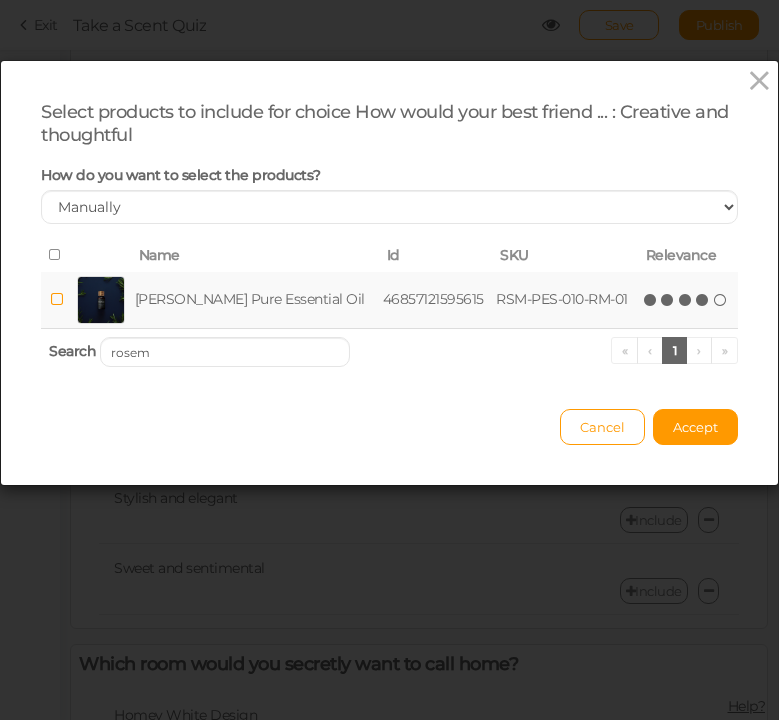 click at bounding box center (703, 300) 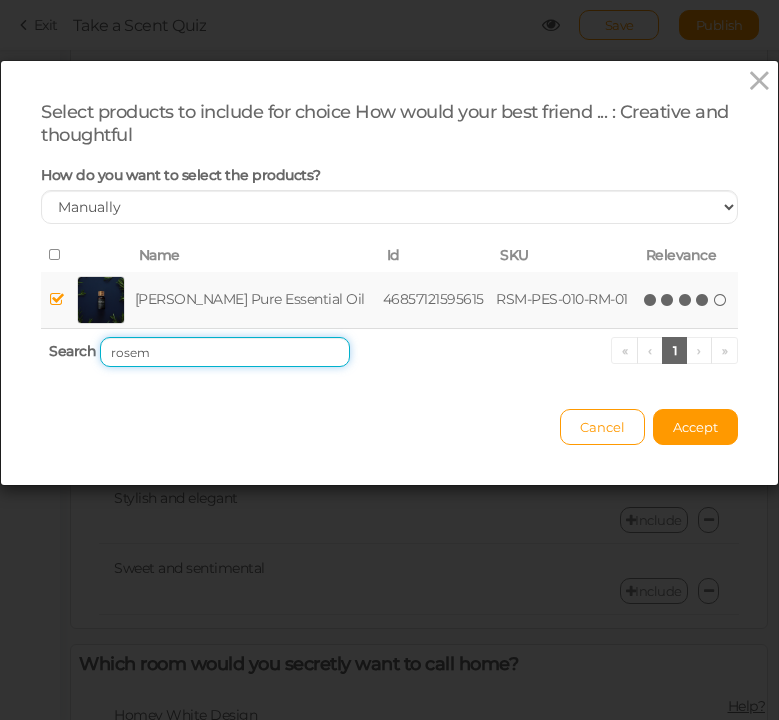 drag, startPoint x: 192, startPoint y: 339, endPoint x: 70, endPoint y: 338, distance: 122.0041 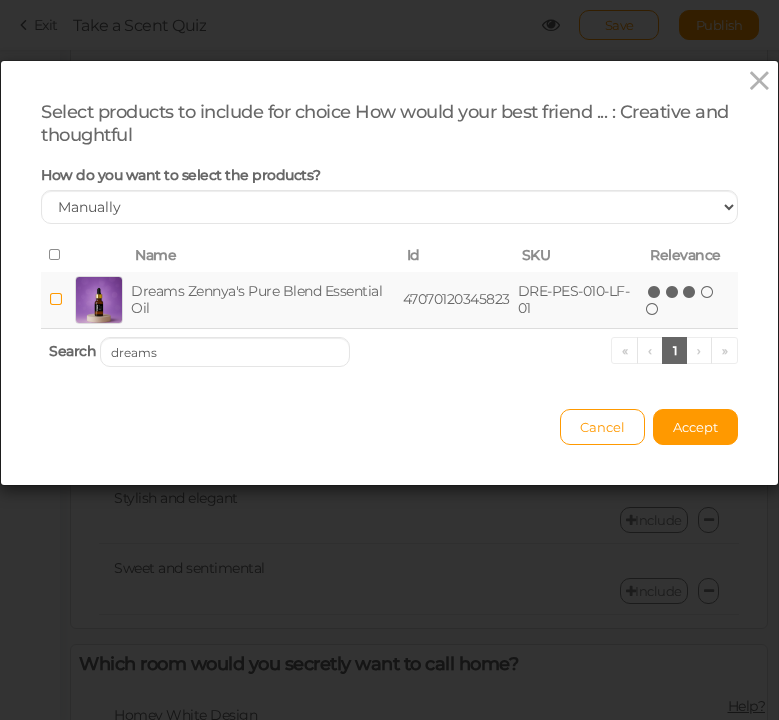 click at bounding box center (690, 292) 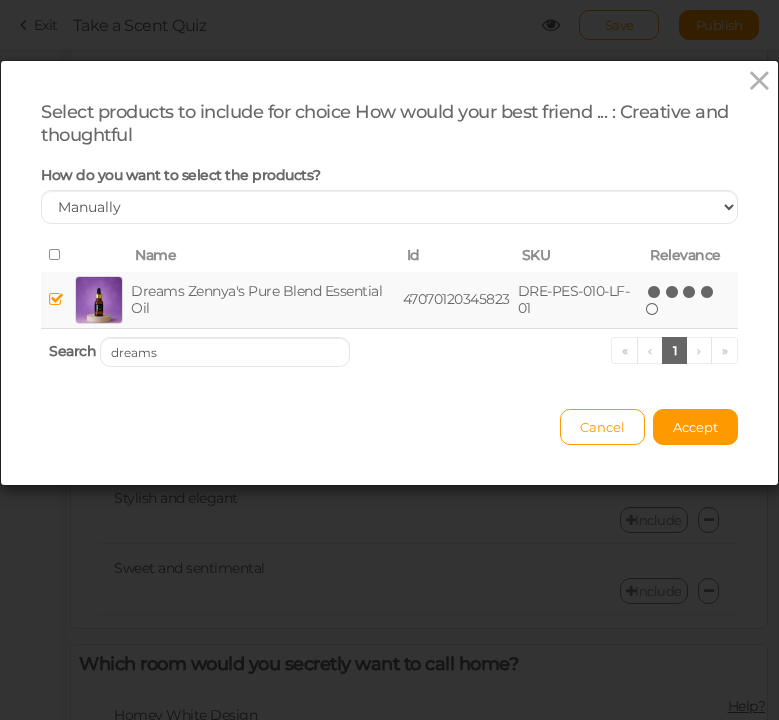 click at bounding box center (708, 292) 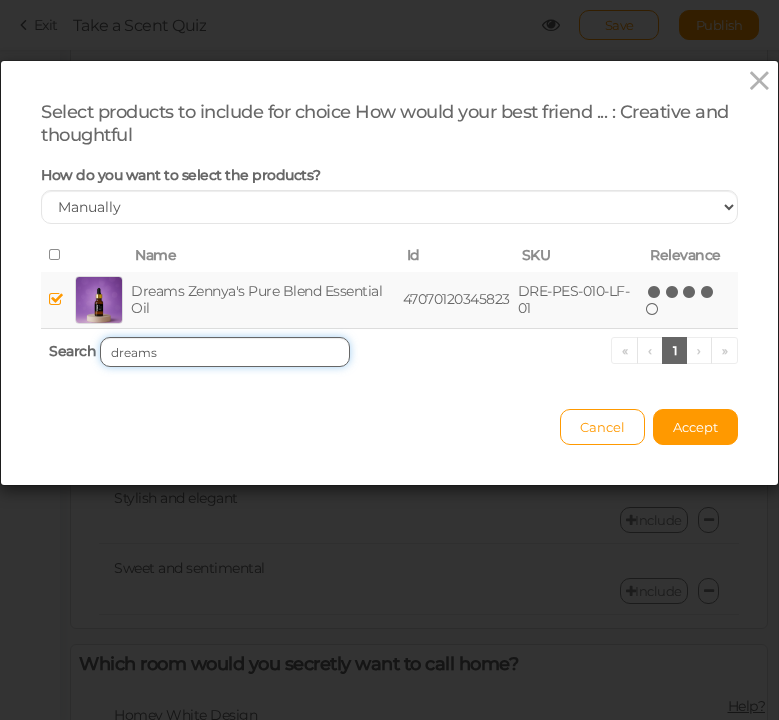 drag, startPoint x: 163, startPoint y: 346, endPoint x: 101, endPoint y: 346, distance: 62 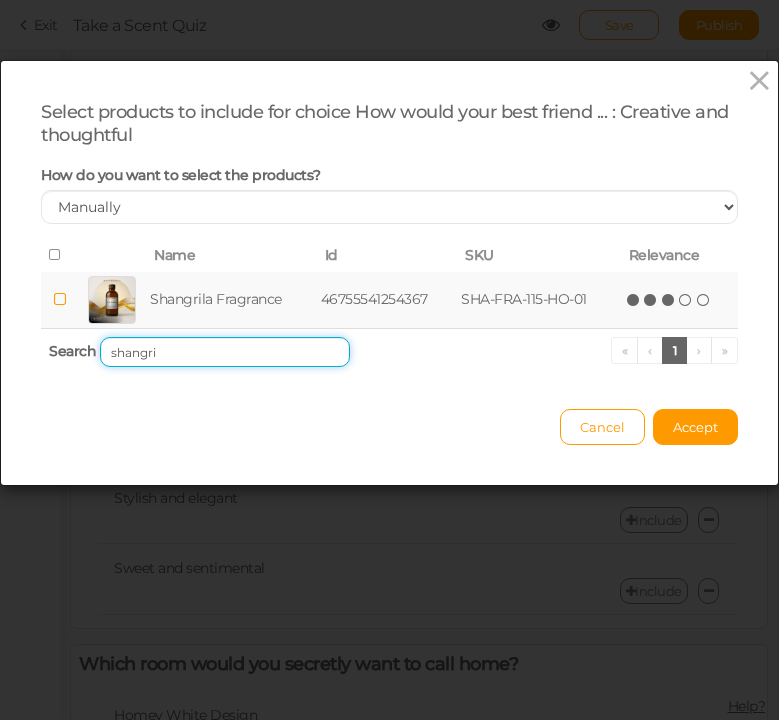 type on "shangri" 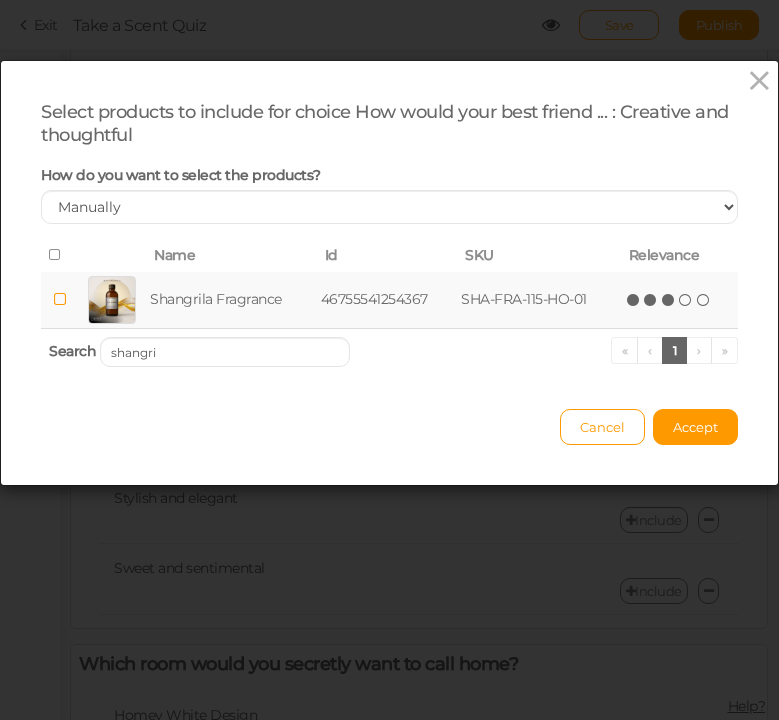 click at bounding box center [669, 300] 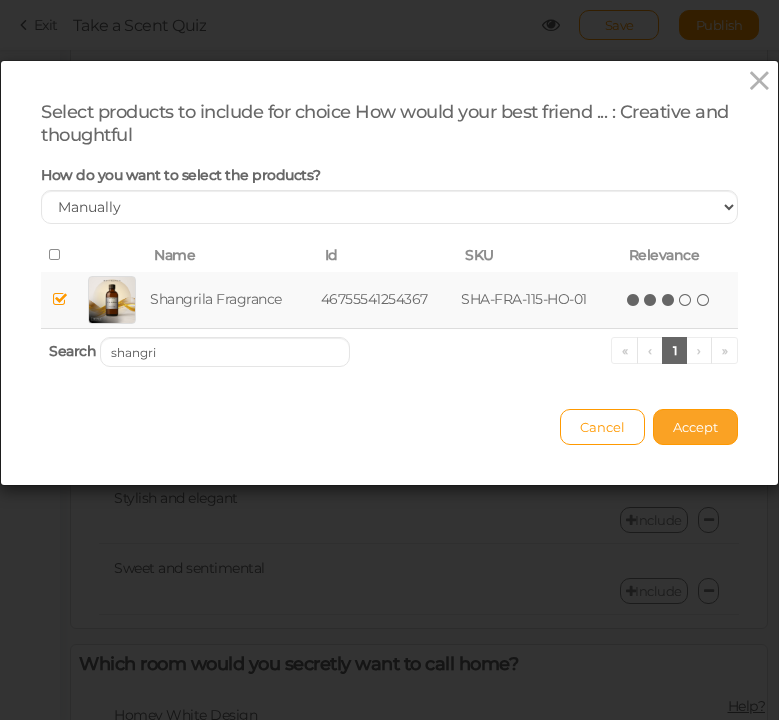click on "Accept" at bounding box center [695, 427] 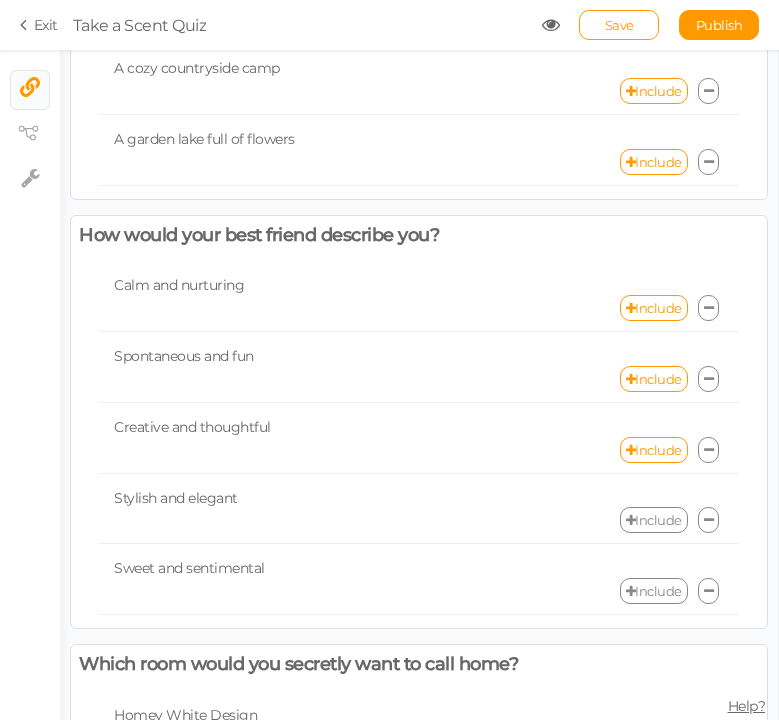 click on "Include" at bounding box center (654, 520) 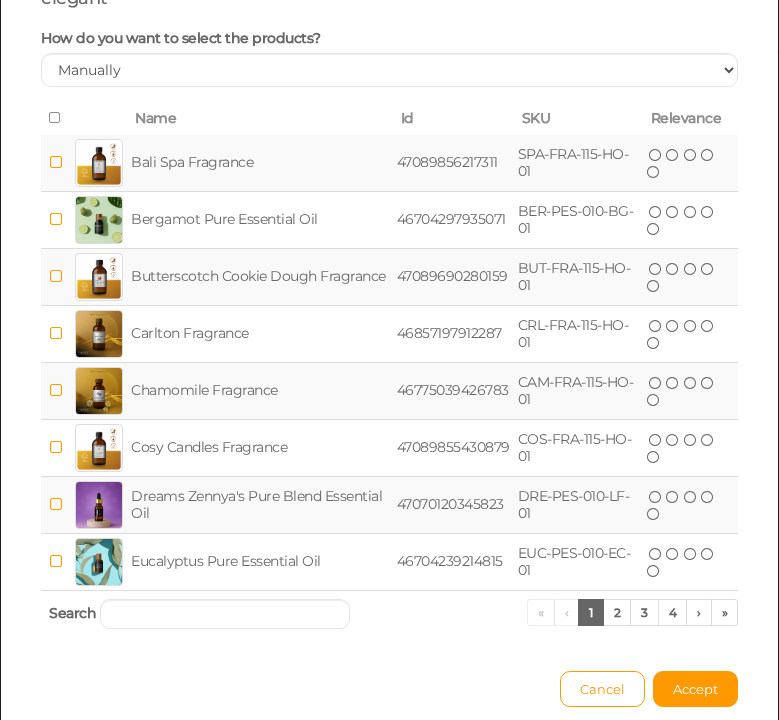scroll, scrollTop: 225, scrollLeft: 0, axis: vertical 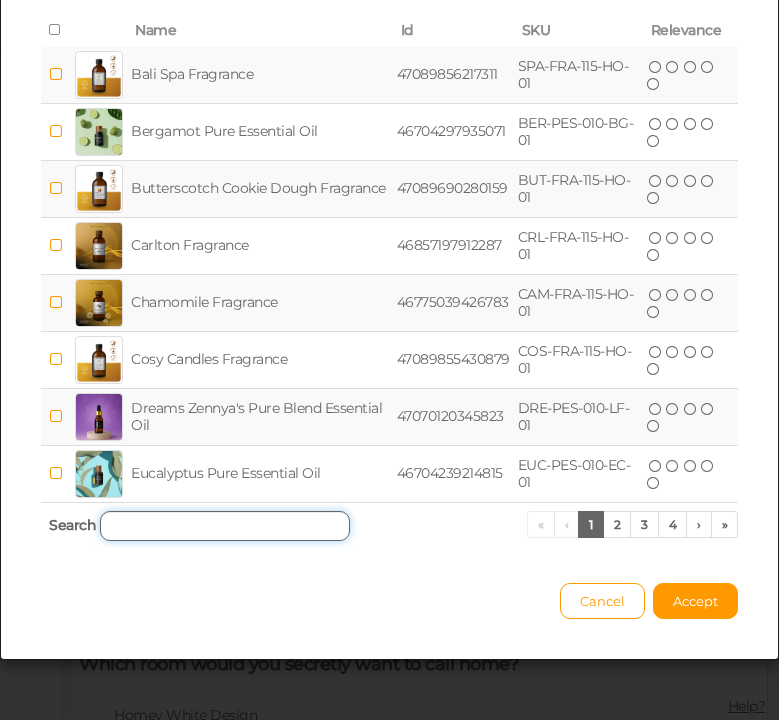 click at bounding box center [225, 526] 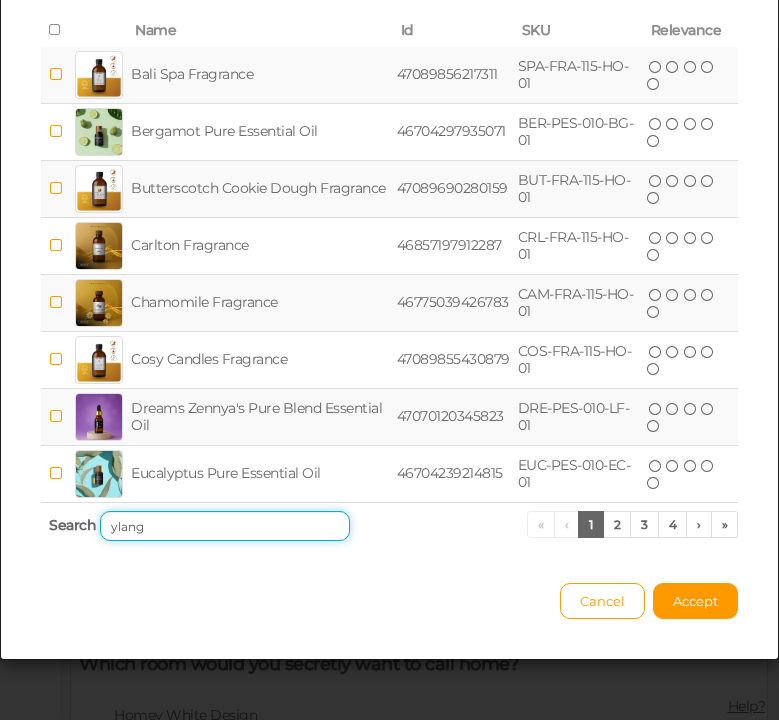 scroll, scrollTop: 0, scrollLeft: 0, axis: both 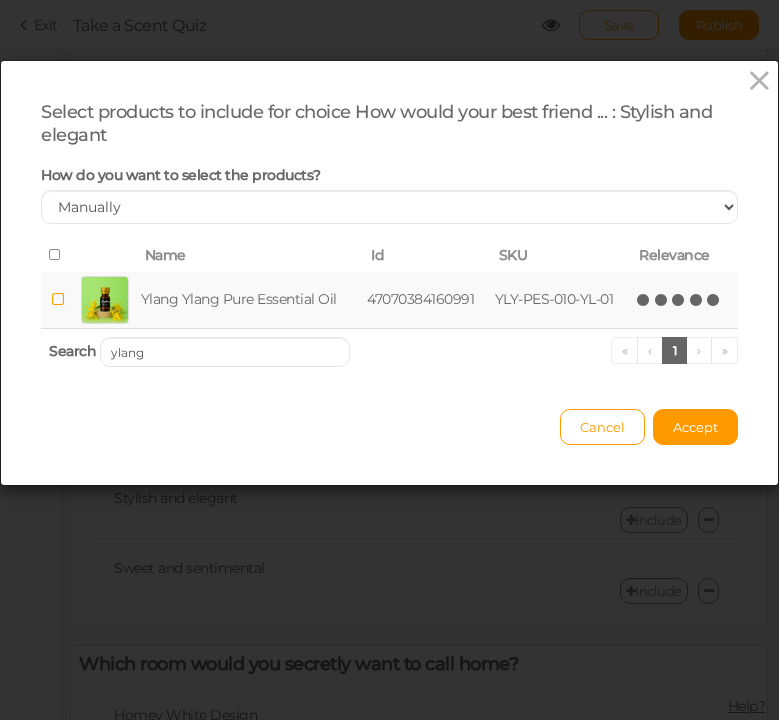 click at bounding box center (714, 300) 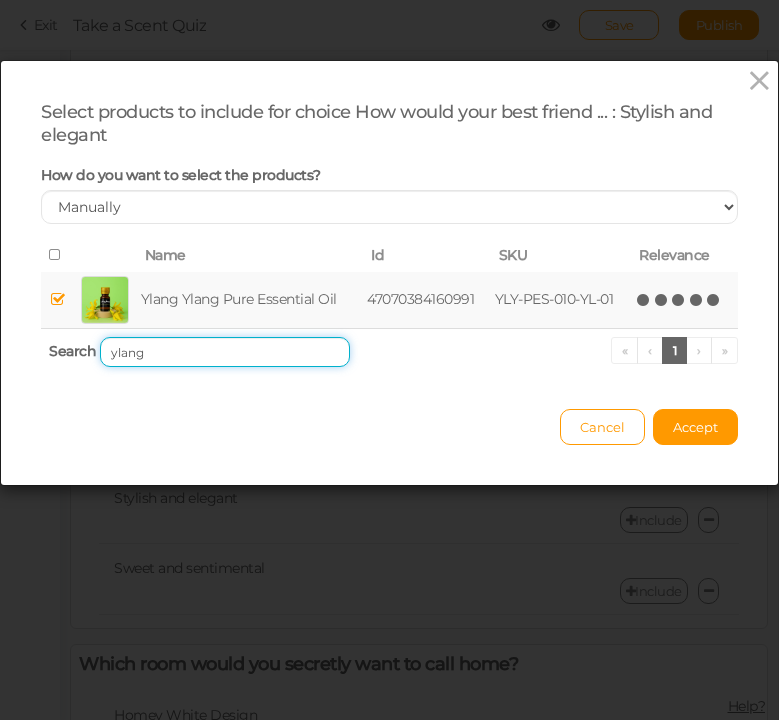 drag, startPoint x: 179, startPoint y: 347, endPoint x: 74, endPoint y: 343, distance: 105.076164 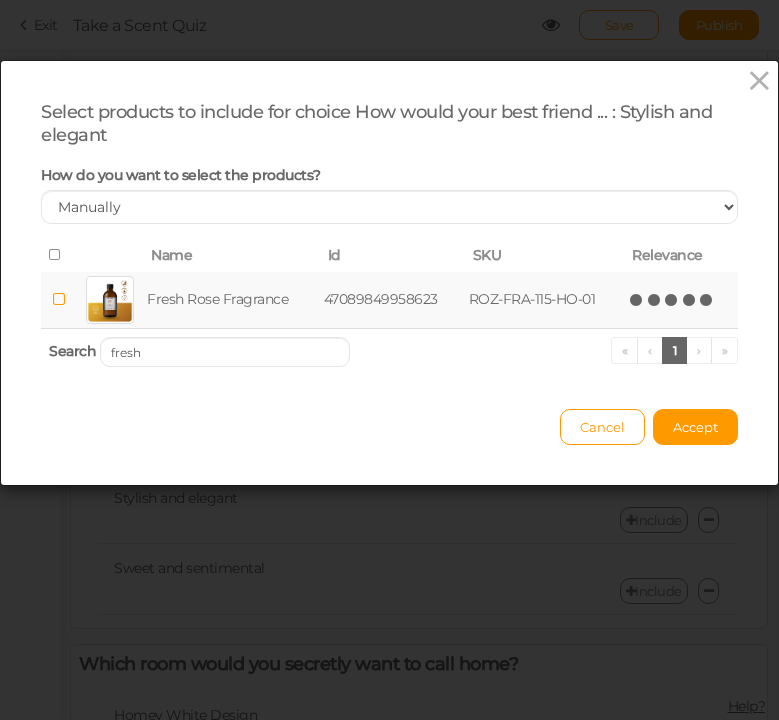 click at bounding box center [707, 300] 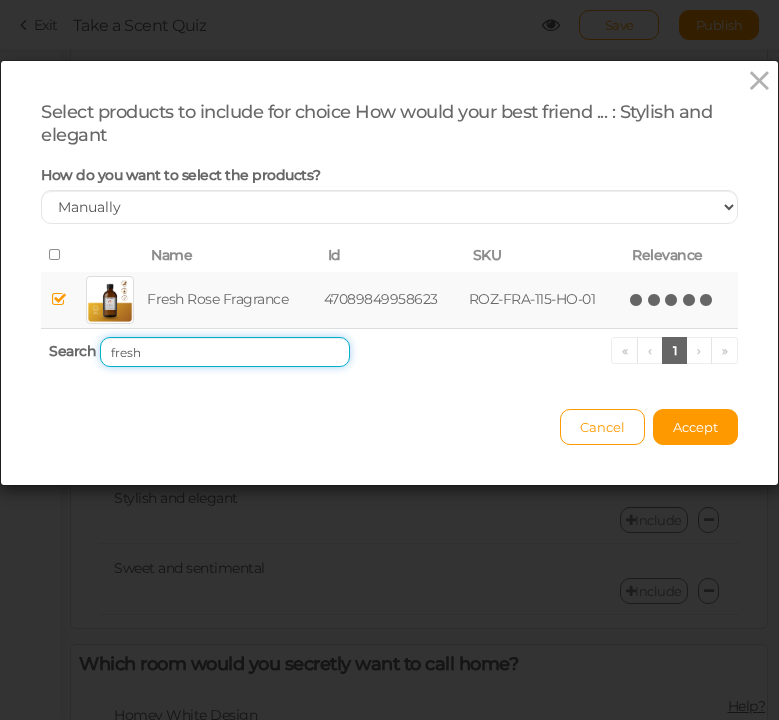 drag, startPoint x: 154, startPoint y: 350, endPoint x: 62, endPoint y: 350, distance: 92 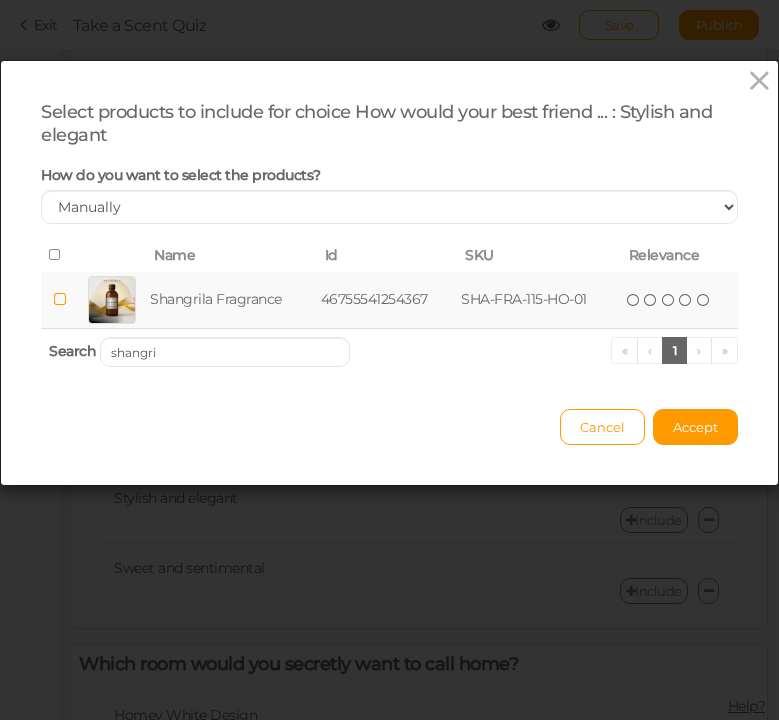 click on "( )
( )
( )
( )
( )" at bounding box center (669, 299) 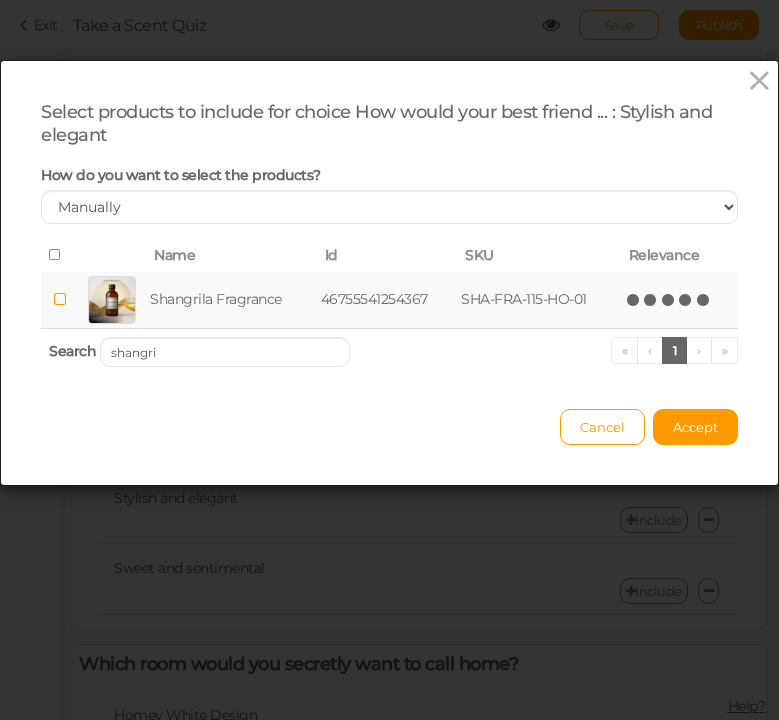 click at bounding box center (704, 300) 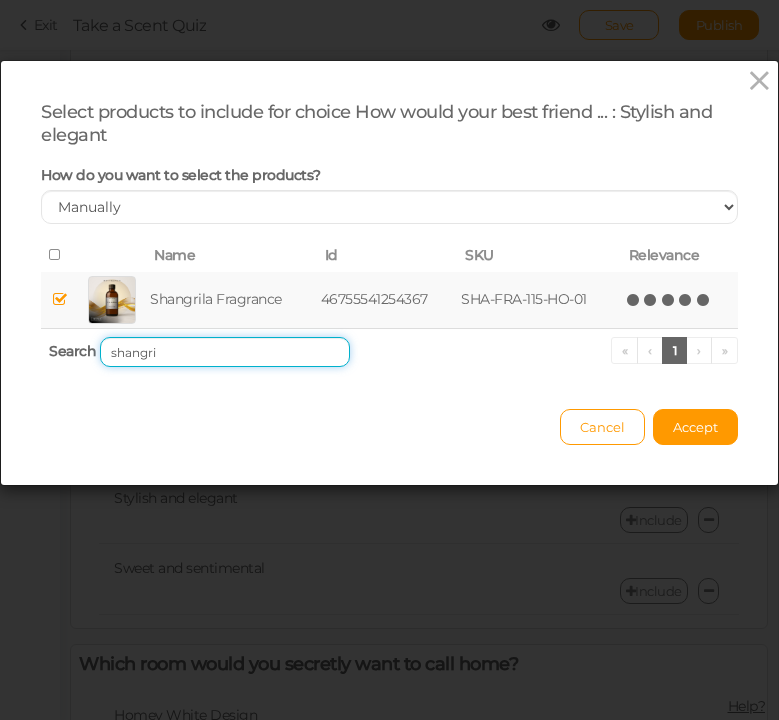 drag, startPoint x: 195, startPoint y: 353, endPoint x: 33, endPoint y: 347, distance: 162.11107 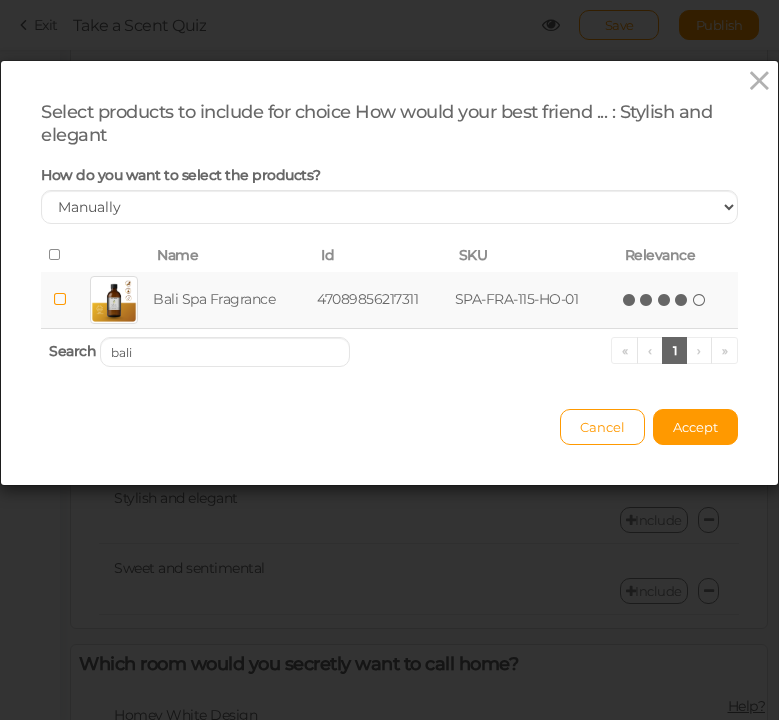 click at bounding box center (682, 300) 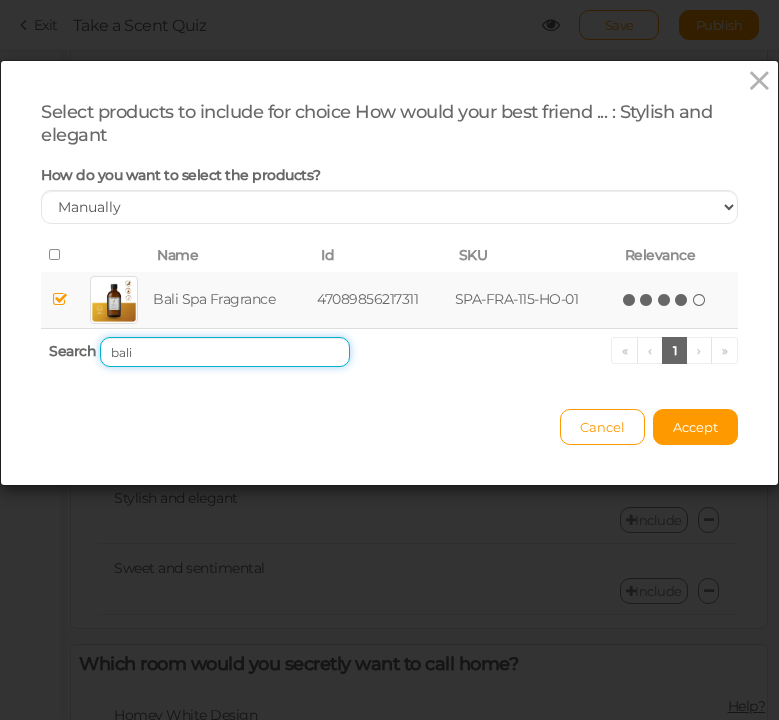 drag, startPoint x: 147, startPoint y: 350, endPoint x: 89, endPoint y: 350, distance: 58 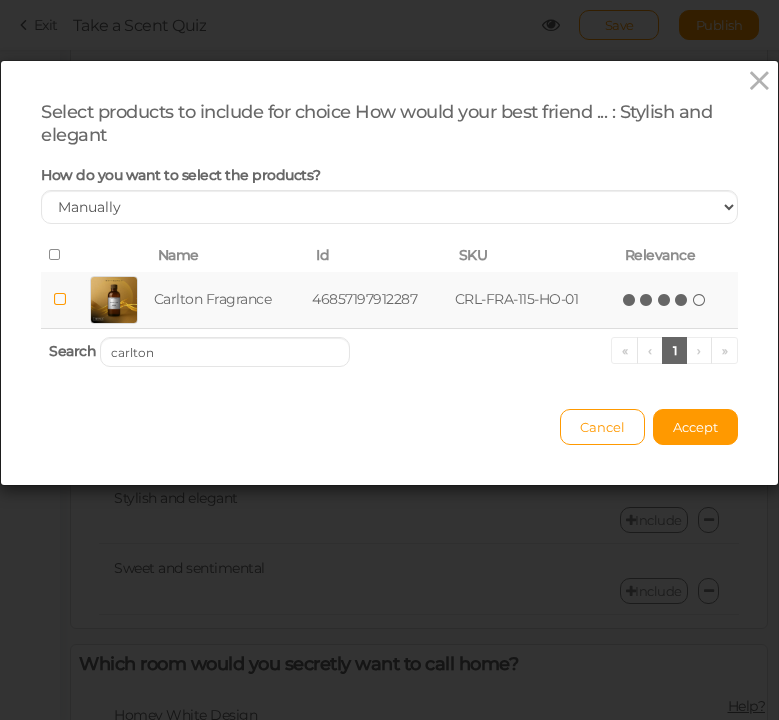 click at bounding box center (682, 300) 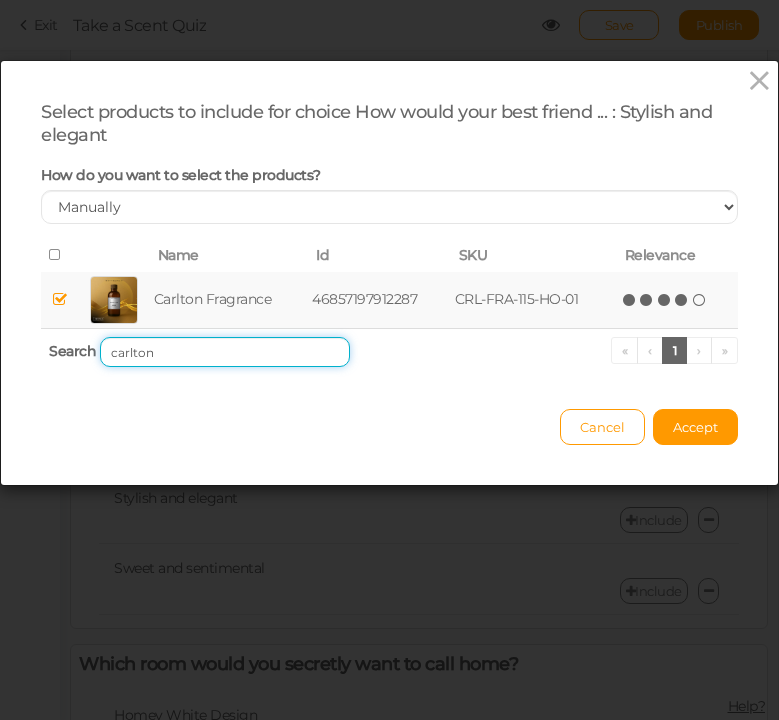 drag, startPoint x: 195, startPoint y: 351, endPoint x: 49, endPoint y: 337, distance: 146.6697 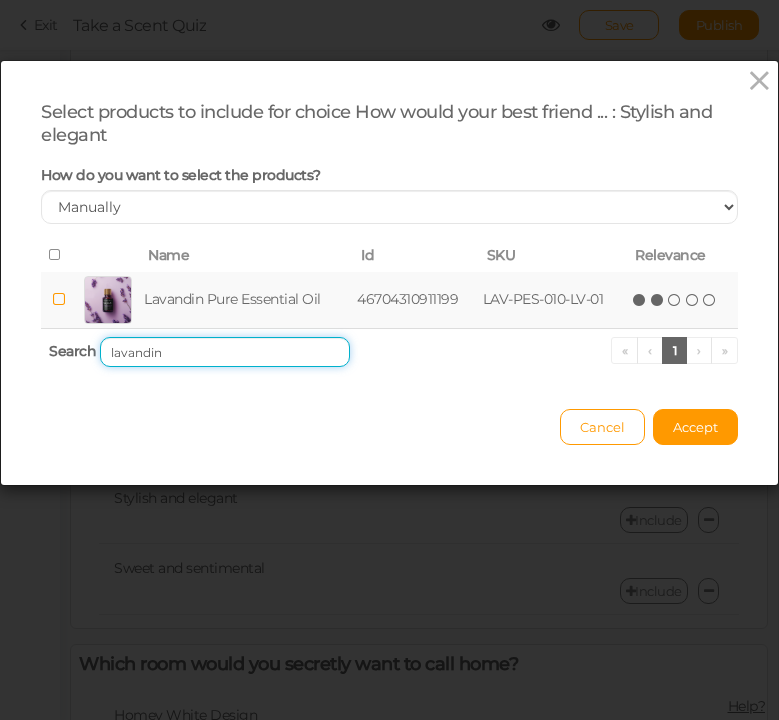 type on "lavandin" 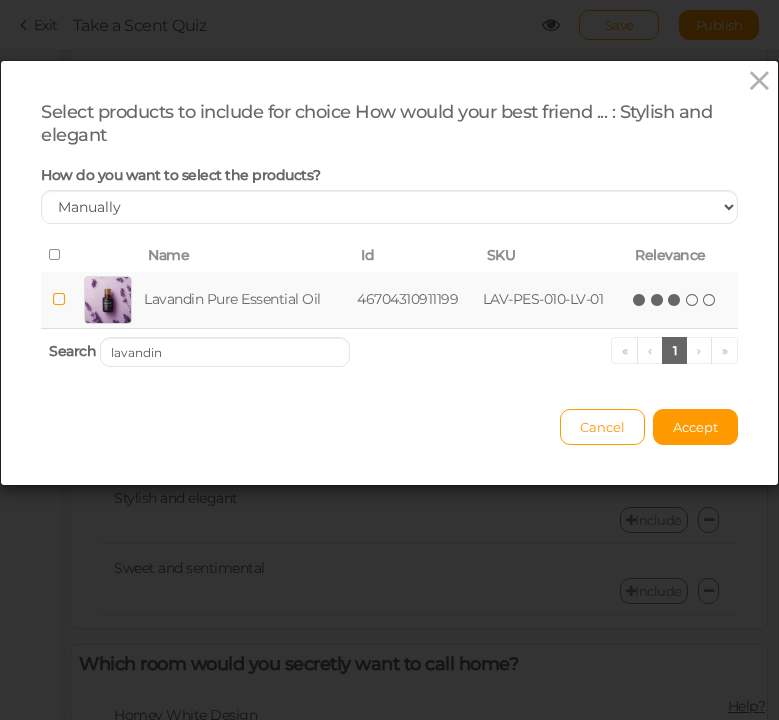 click at bounding box center [675, 300] 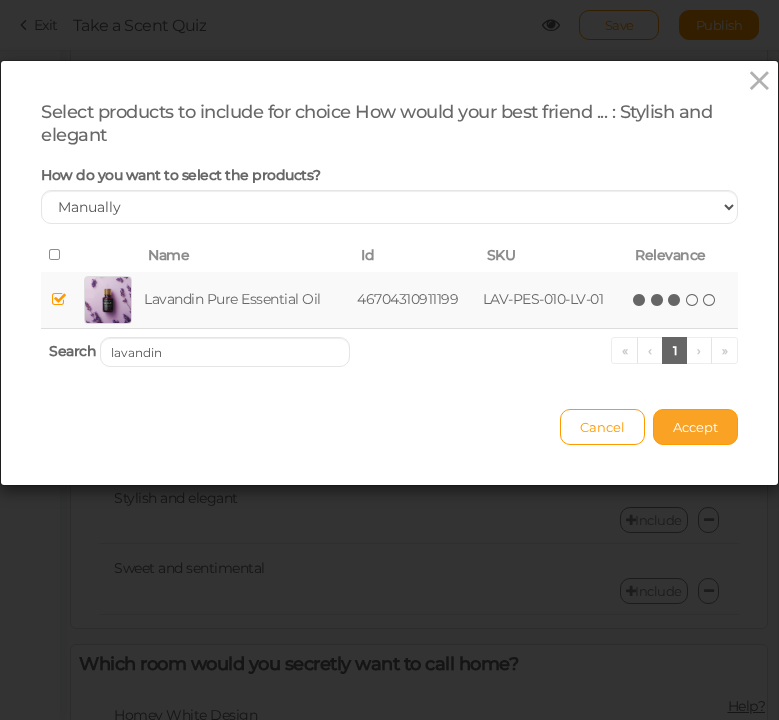 click on "Accept" at bounding box center (695, 427) 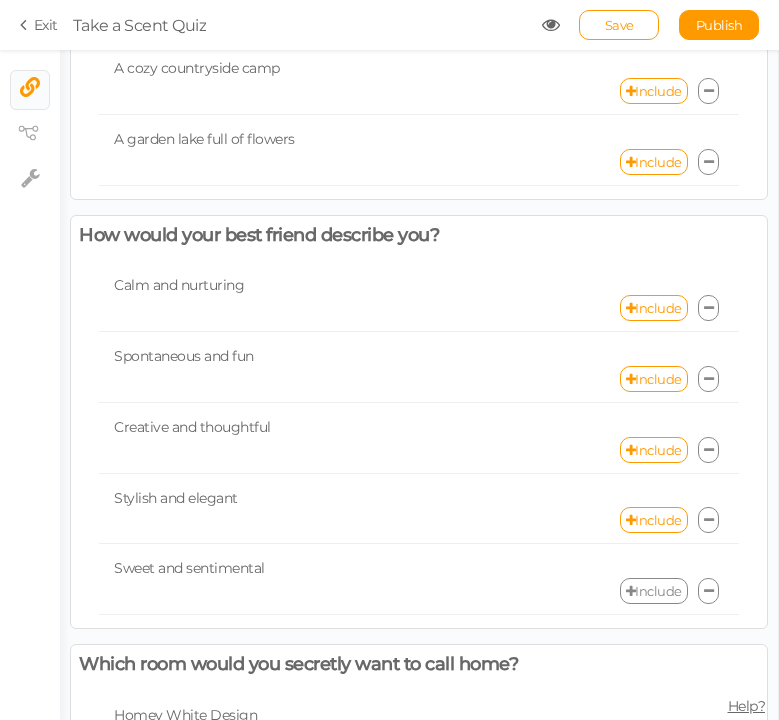 click on "Include" at bounding box center [654, 591] 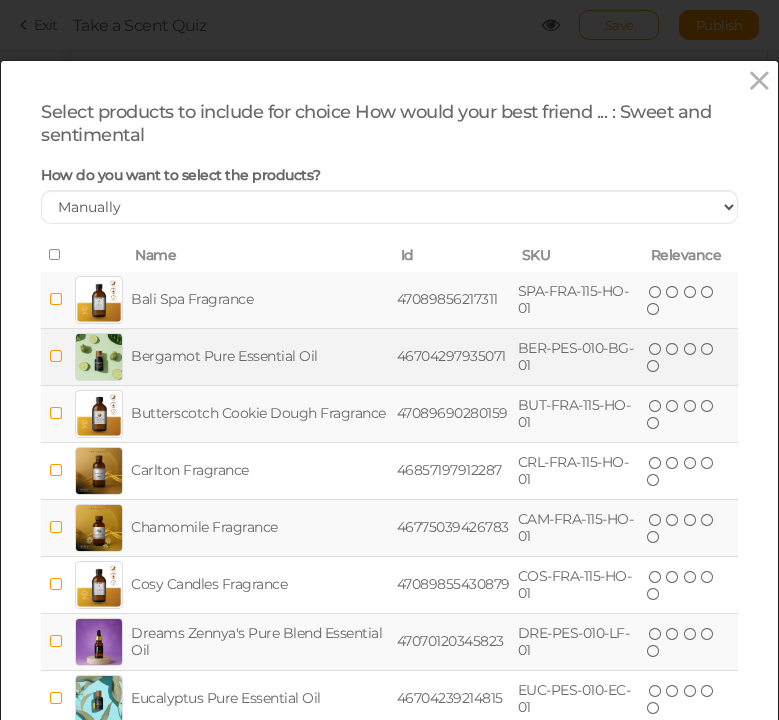 scroll, scrollTop: 225, scrollLeft: 0, axis: vertical 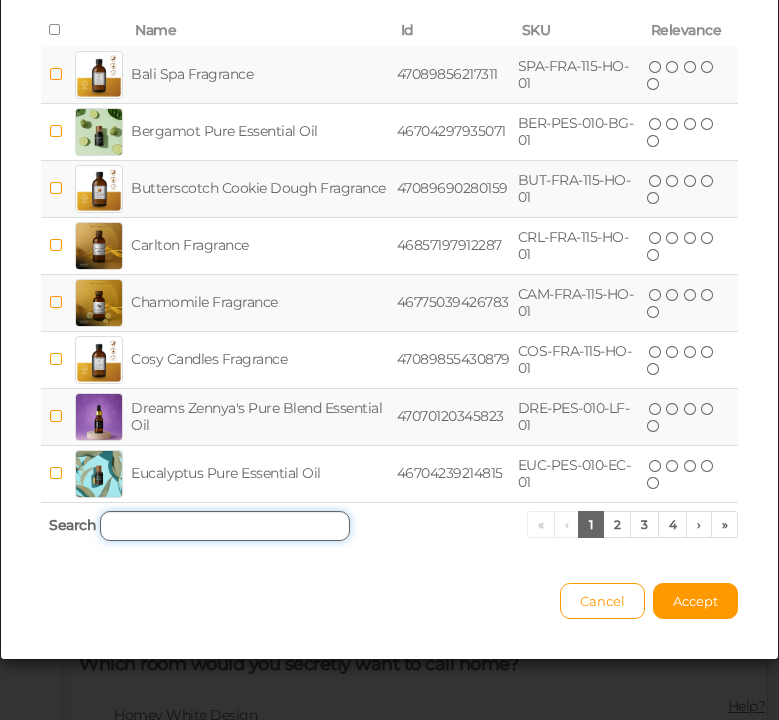 click at bounding box center (225, 526) 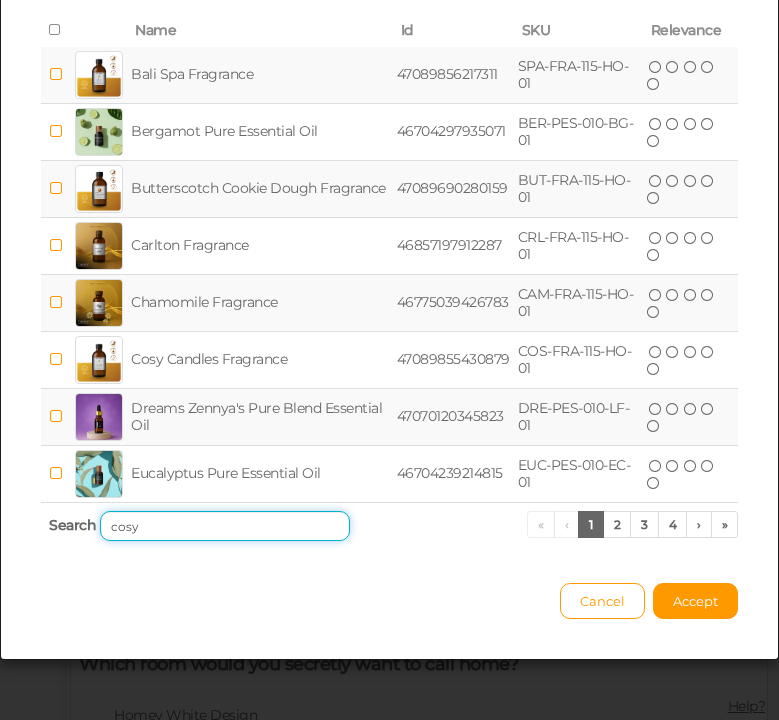 scroll, scrollTop: 0, scrollLeft: 0, axis: both 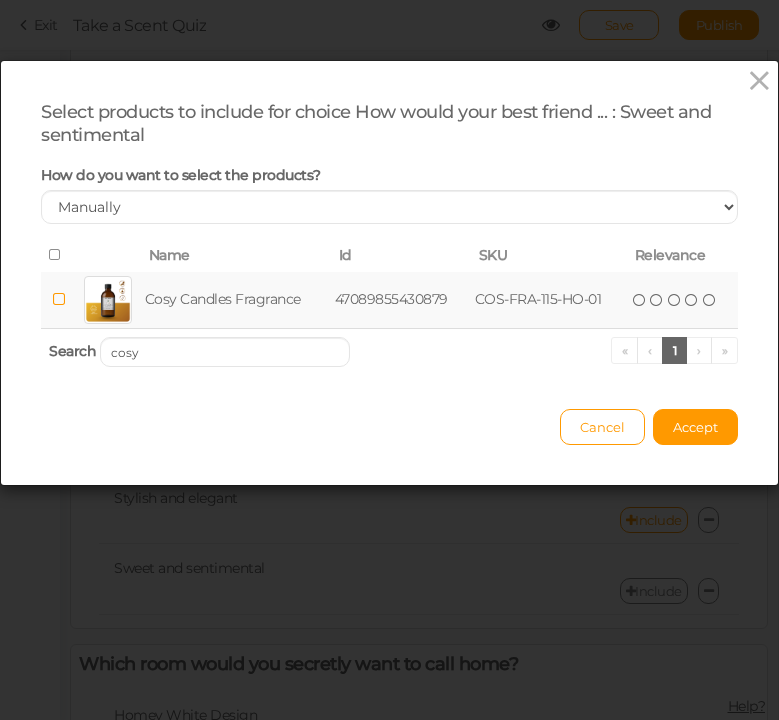 click on "( )
( )
( )
( )
( )" at bounding box center [675, 299] 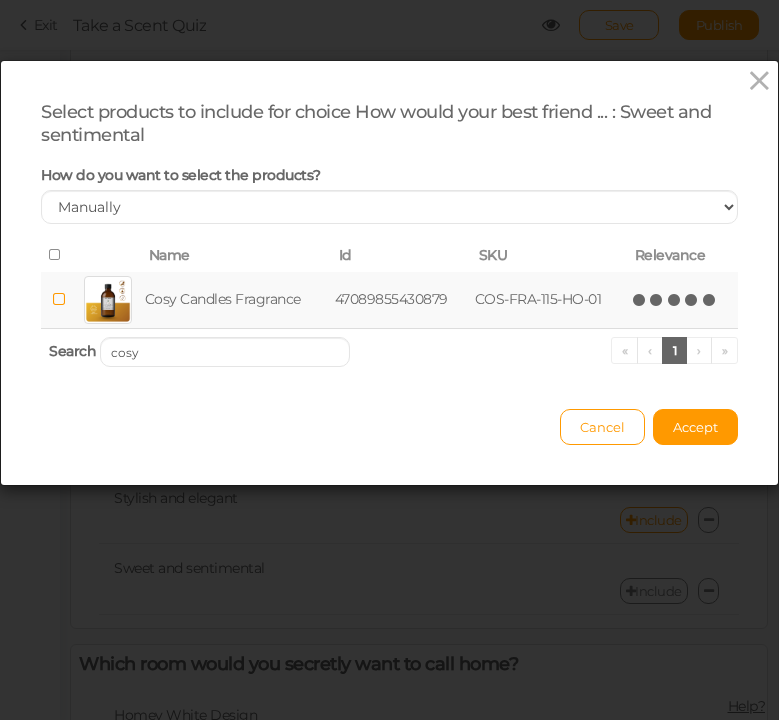 click at bounding box center (710, 300) 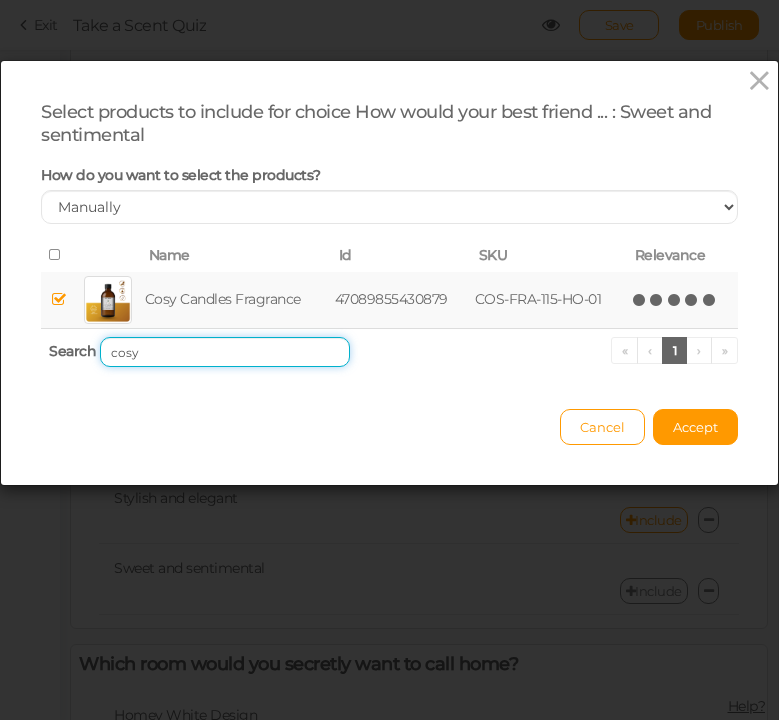 drag, startPoint x: 158, startPoint y: 350, endPoint x: 79, endPoint y: 339, distance: 79.762146 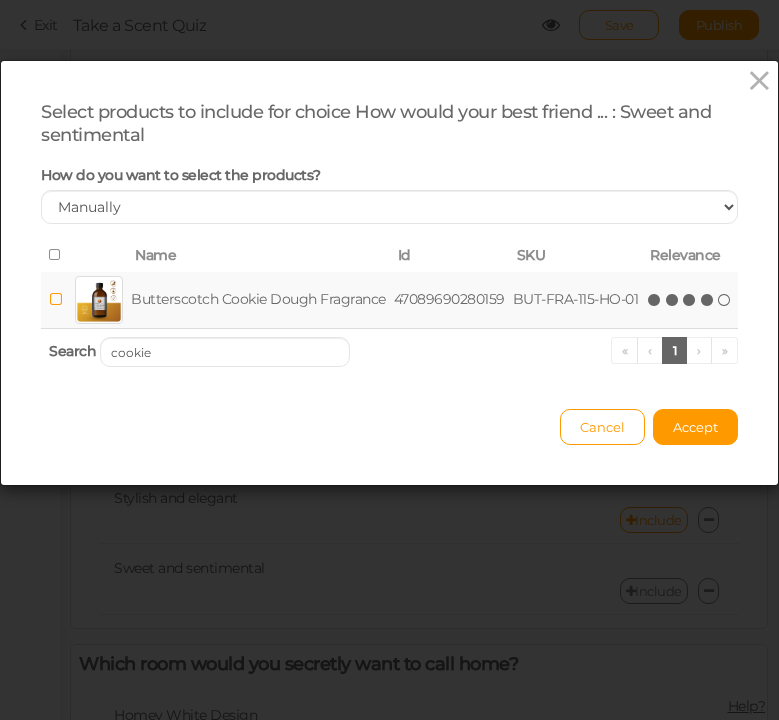 click at bounding box center (708, 300) 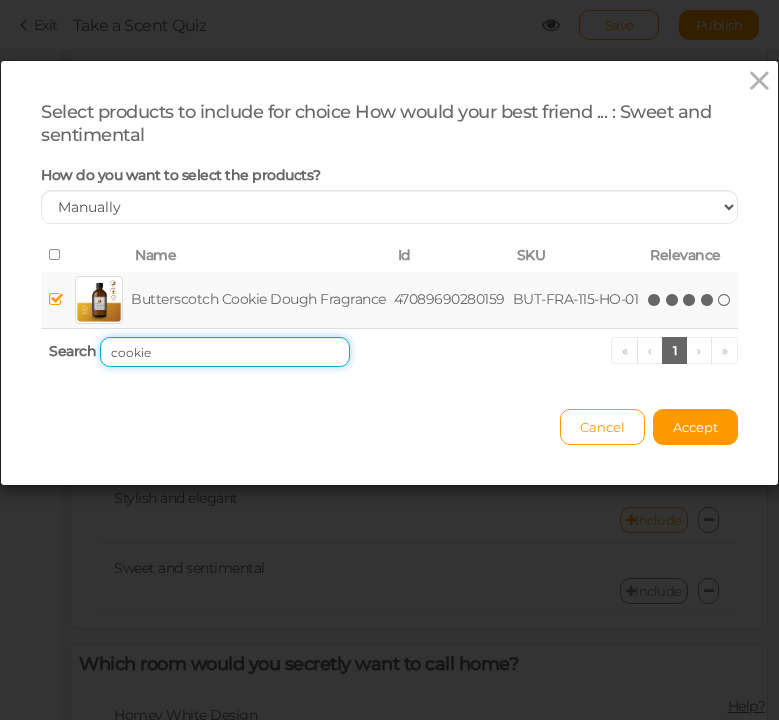 drag, startPoint x: 174, startPoint y: 350, endPoint x: 70, endPoint y: 349, distance: 104.00481 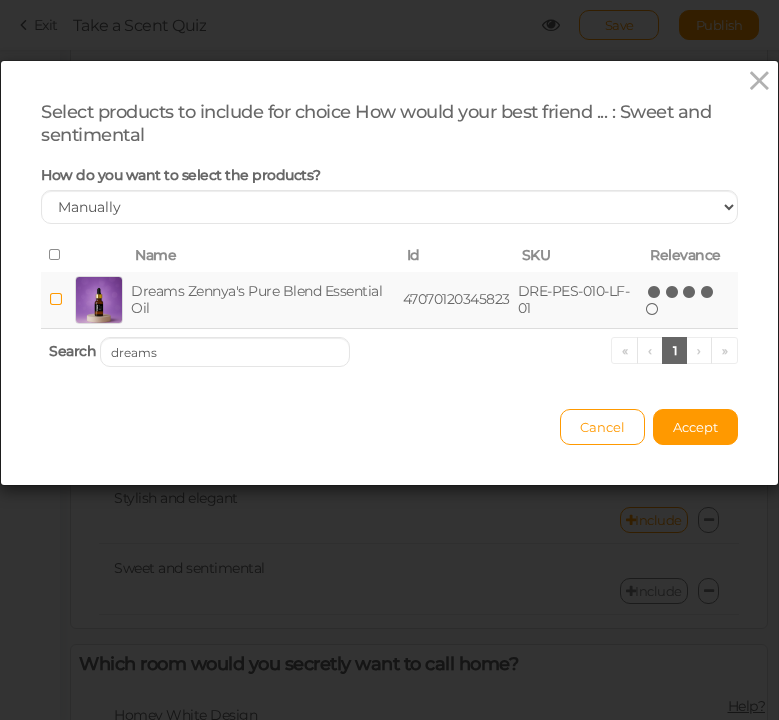 click at bounding box center (708, 292) 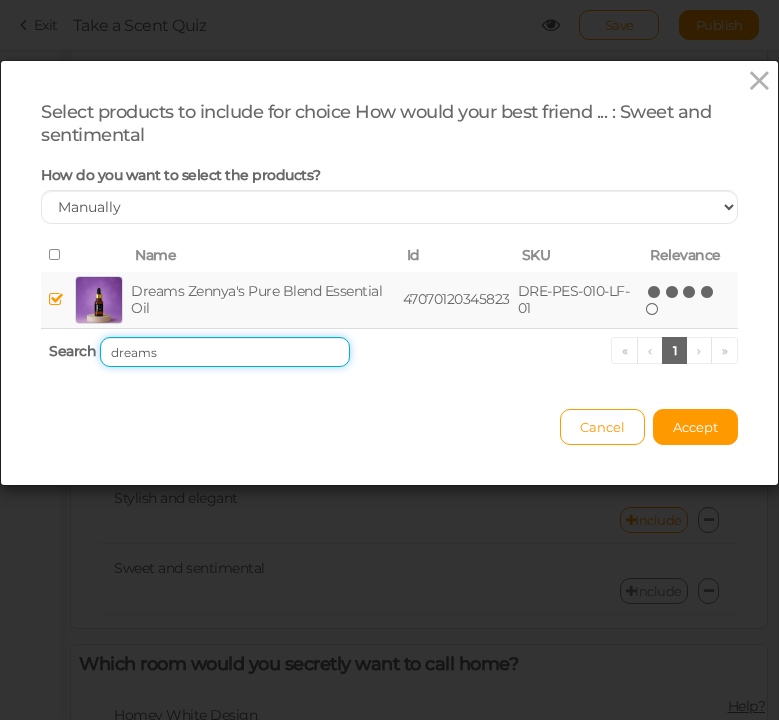 drag, startPoint x: 185, startPoint y: 355, endPoint x: 63, endPoint y: 348, distance: 122.20065 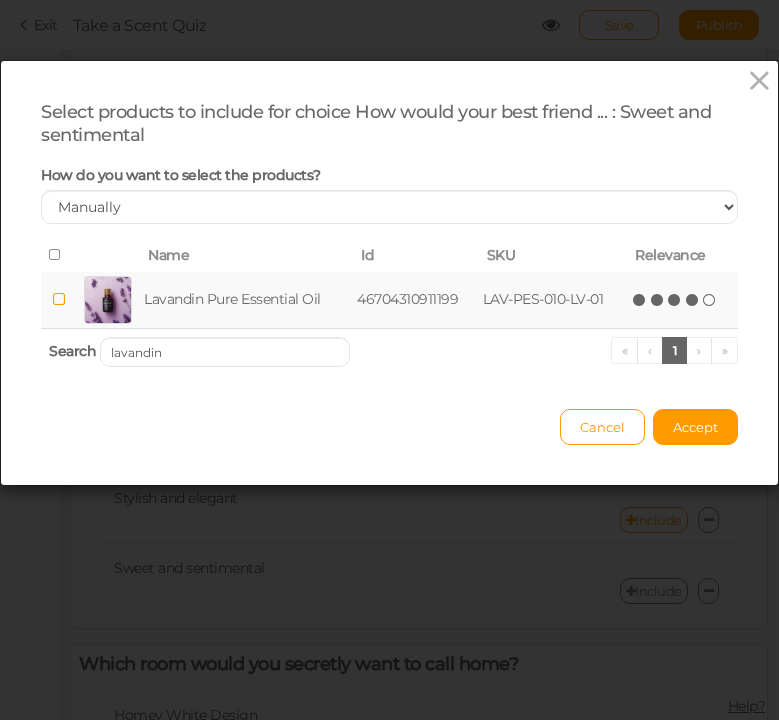 click at bounding box center [693, 300] 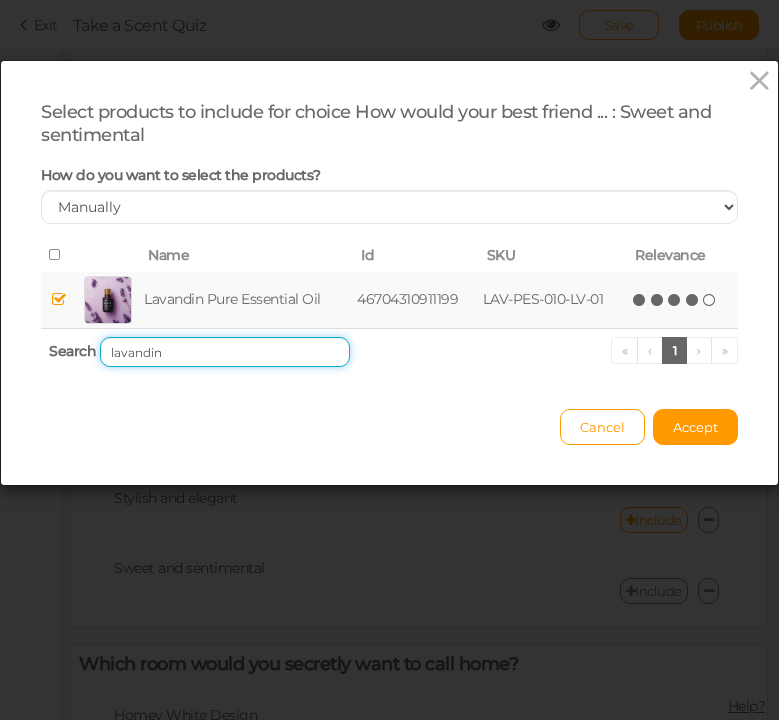 drag, startPoint x: 168, startPoint y: 349, endPoint x: 79, endPoint y: 349, distance: 89 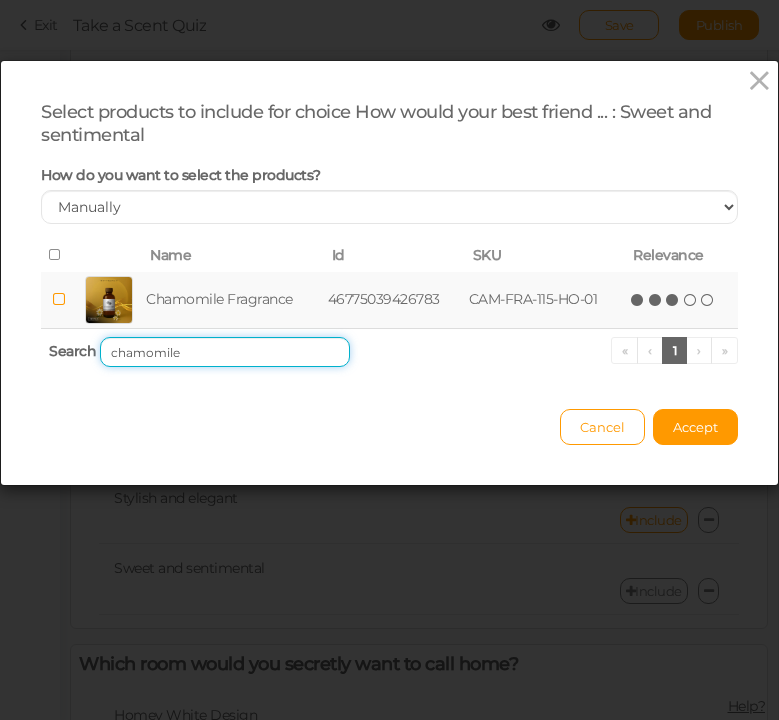 type on "chamomile" 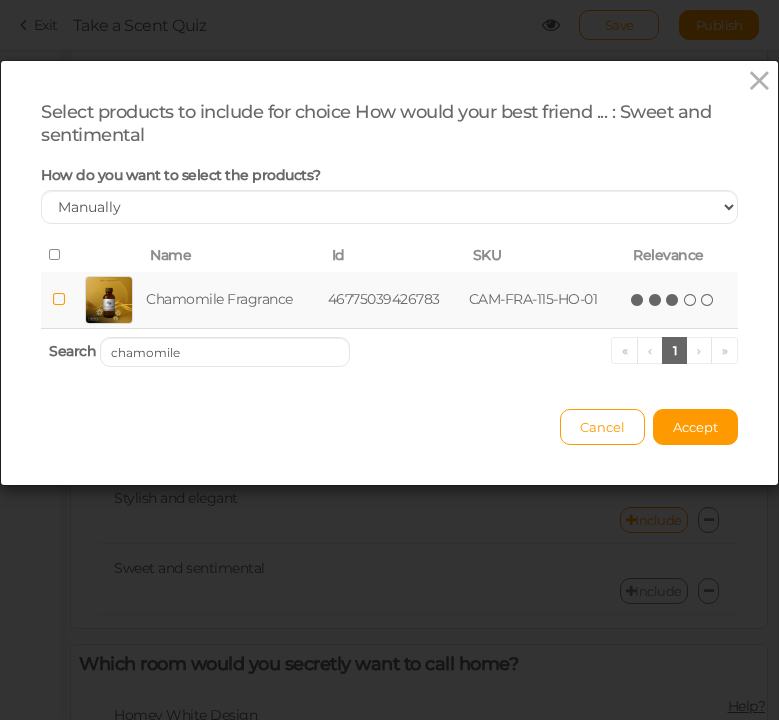click on "(*)
(*)
(*)
( )
( )" at bounding box center (673, 299) 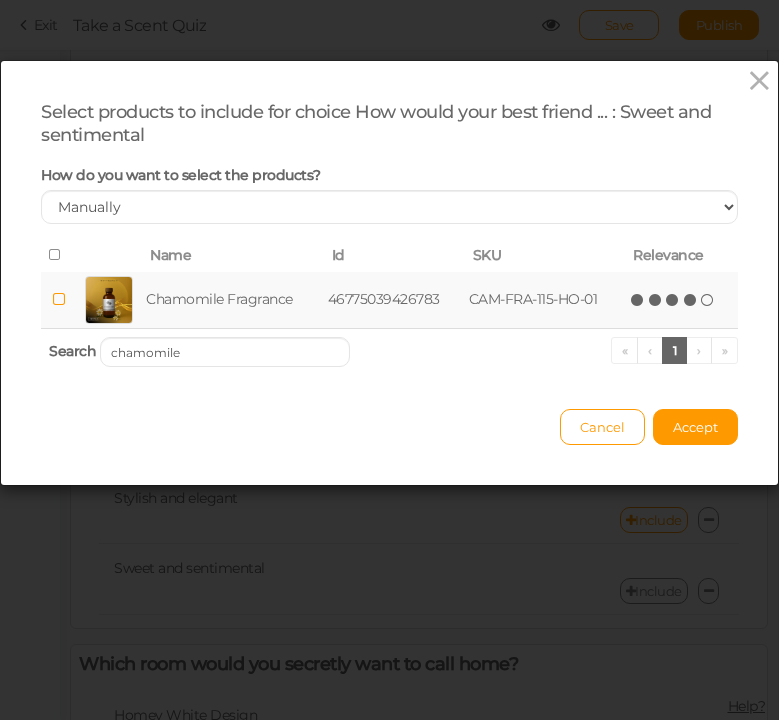 click at bounding box center [691, 300] 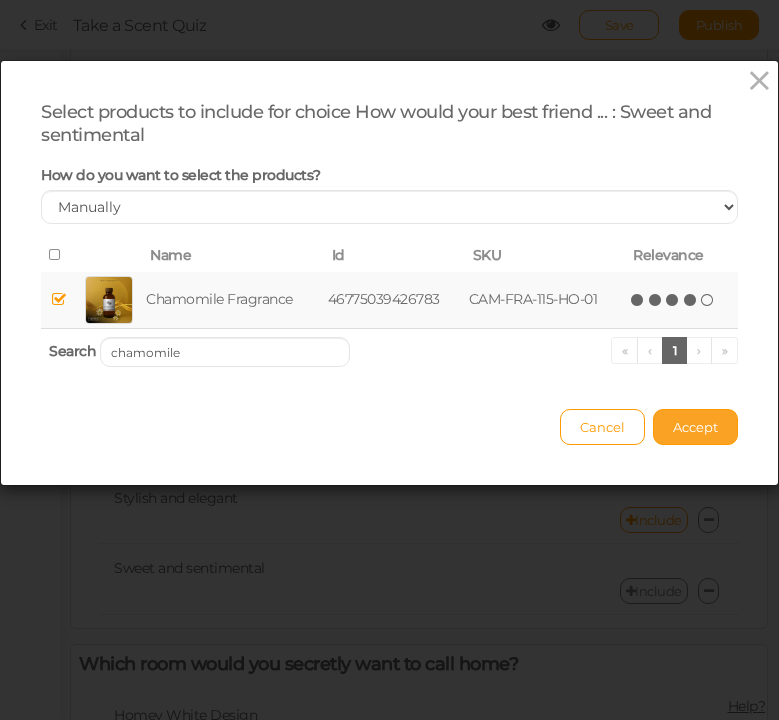 click on "Accept" at bounding box center [695, 427] 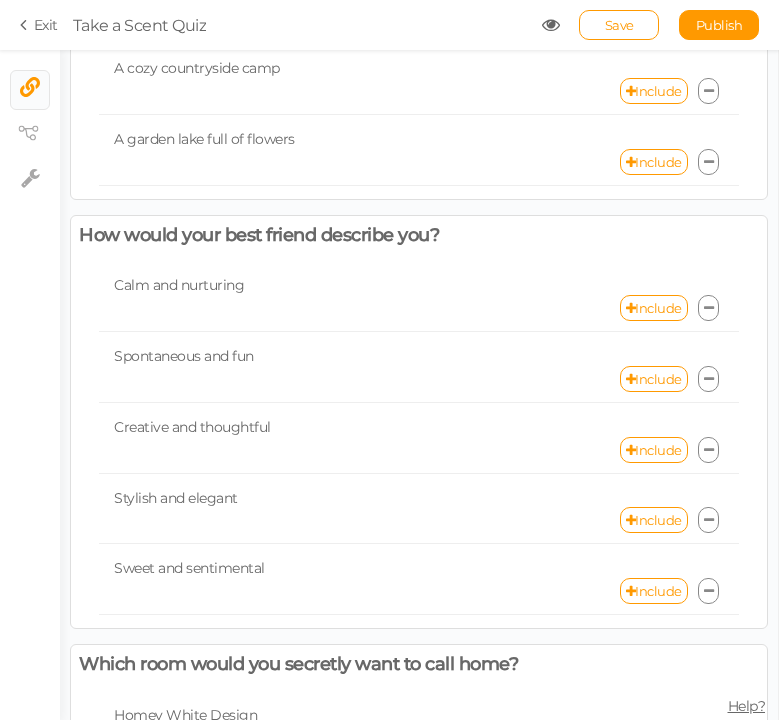 click on "Exit     Take a Scent Quiz           1   Questions       2   Products       3   Linking             4   Install                   Save       Publish     View published." at bounding box center (389, 25) 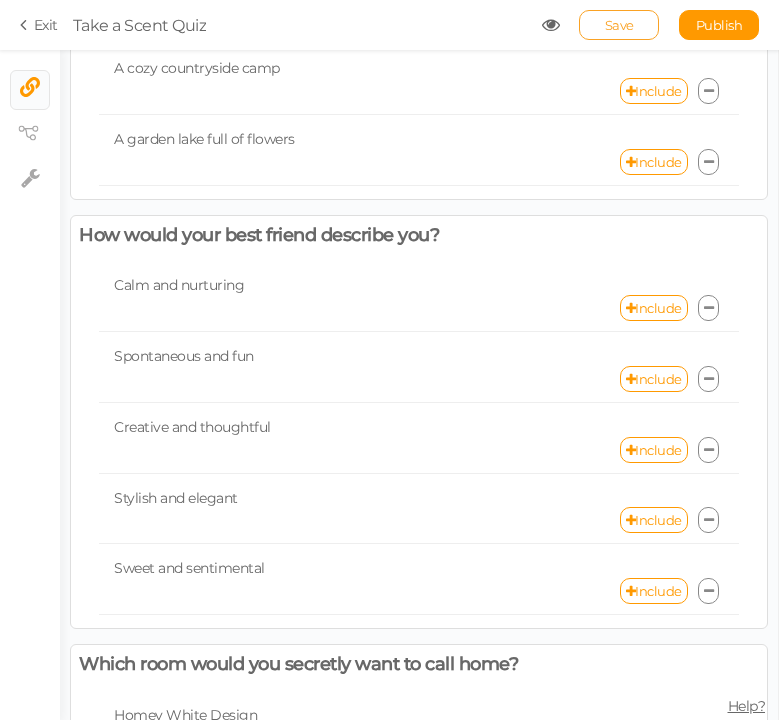 click on "Save" at bounding box center (619, 25) 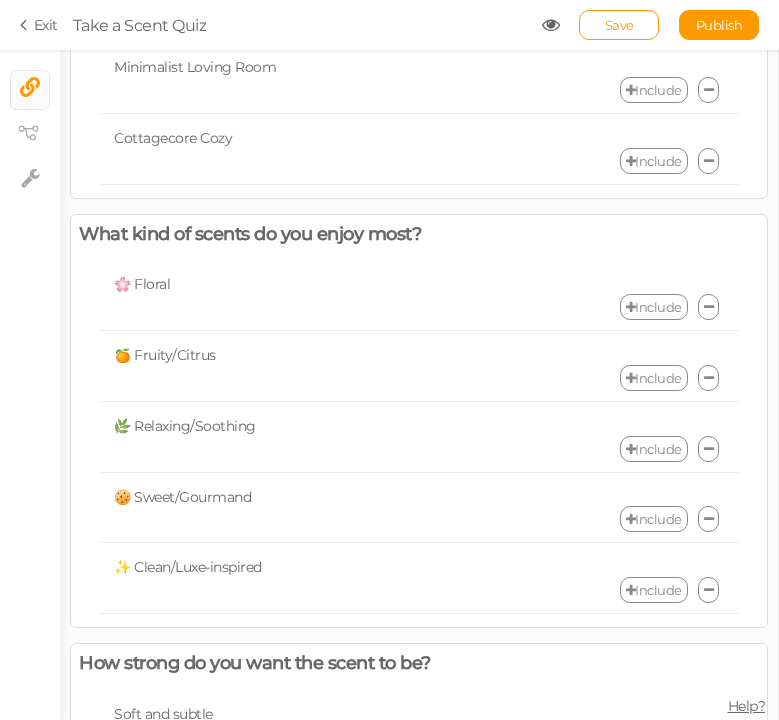scroll, scrollTop: 1777, scrollLeft: 0, axis: vertical 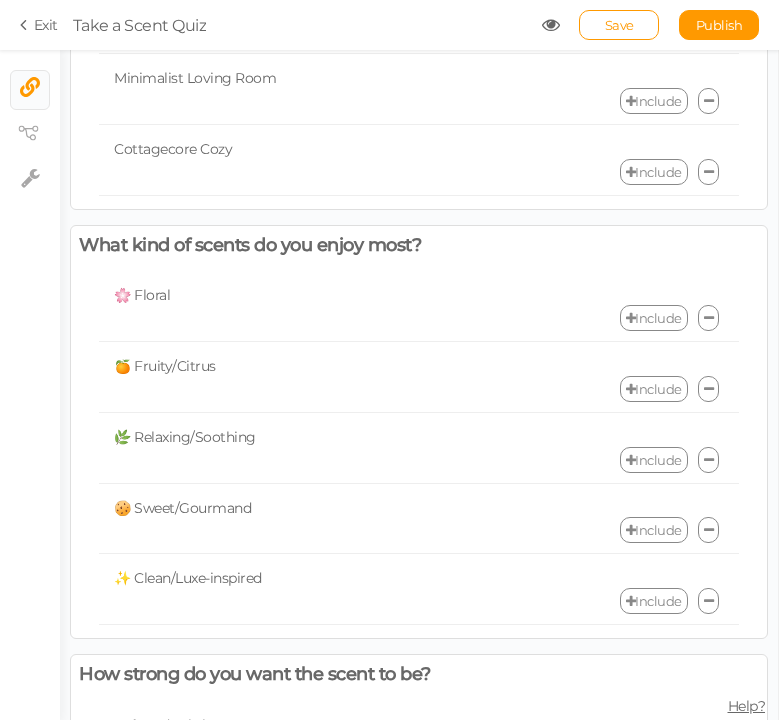 click on "Include" at bounding box center [654, 318] 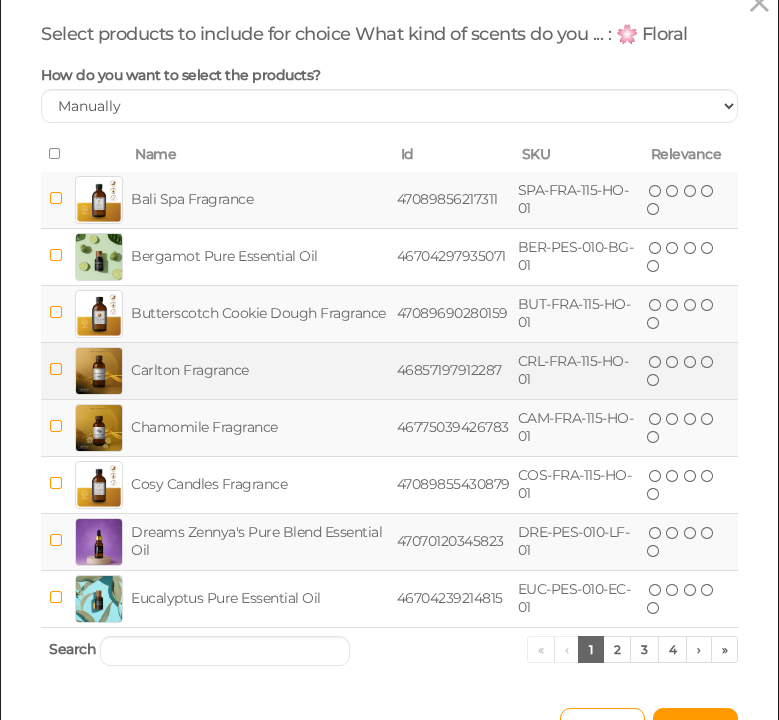 scroll, scrollTop: 202, scrollLeft: 0, axis: vertical 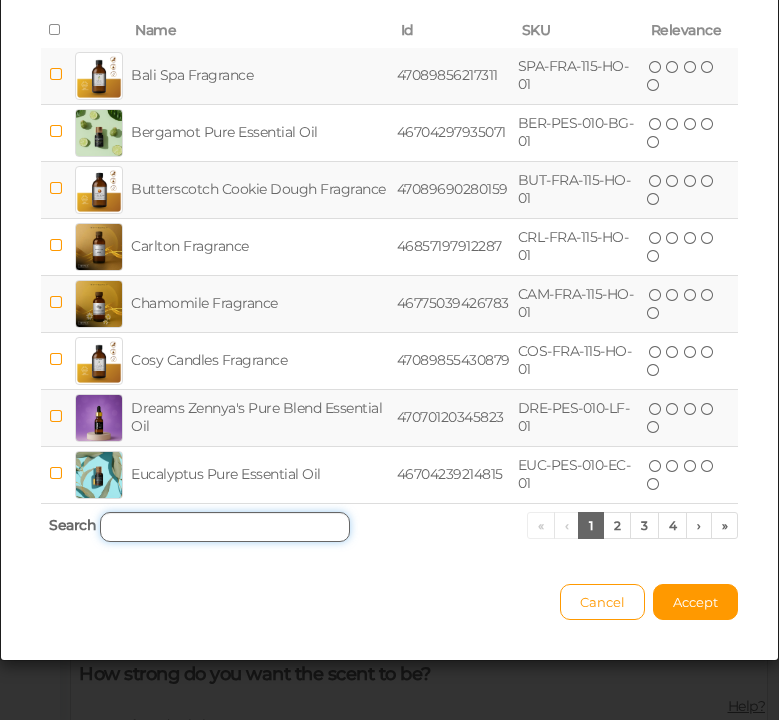 click at bounding box center [225, 527] 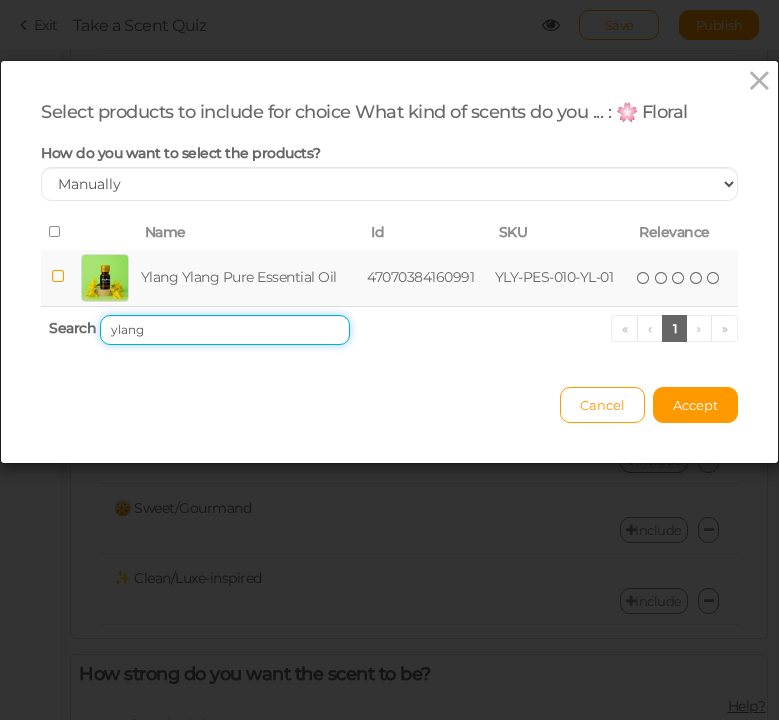 scroll, scrollTop: 0, scrollLeft: 0, axis: both 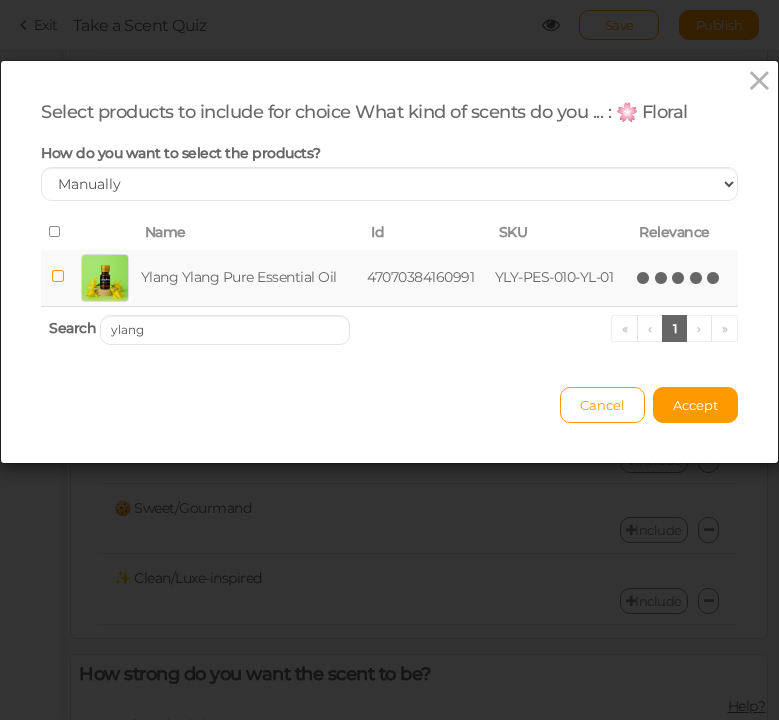 click at bounding box center [714, 278] 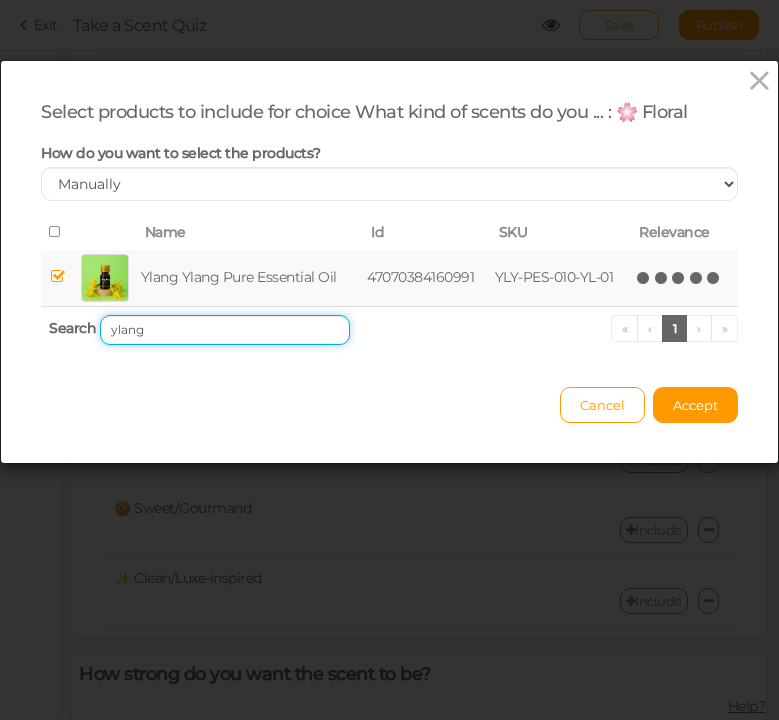 drag, startPoint x: 190, startPoint y: 330, endPoint x: 45, endPoint y: 319, distance: 145.41664 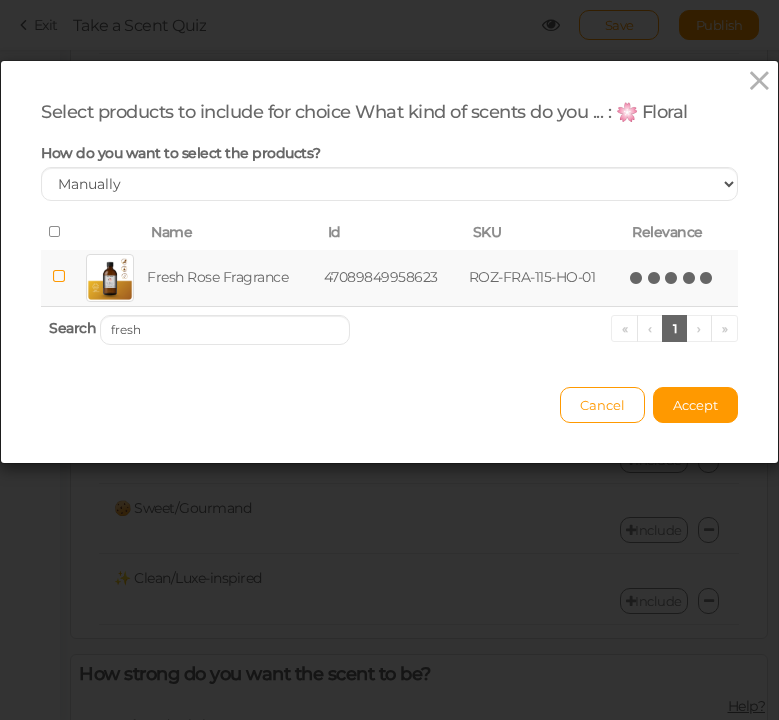 click at bounding box center (707, 278) 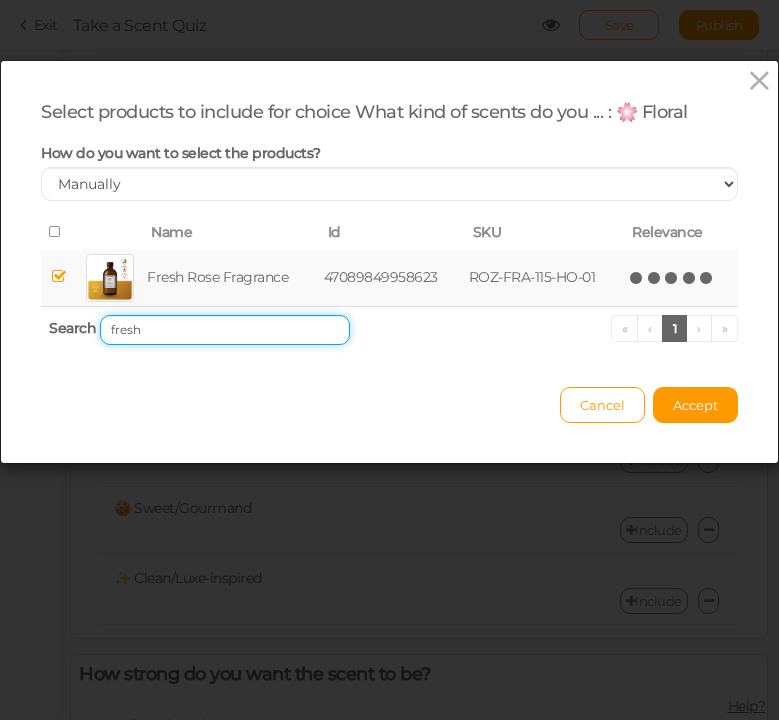 drag, startPoint x: 155, startPoint y: 325, endPoint x: 94, endPoint y: 313, distance: 62.169125 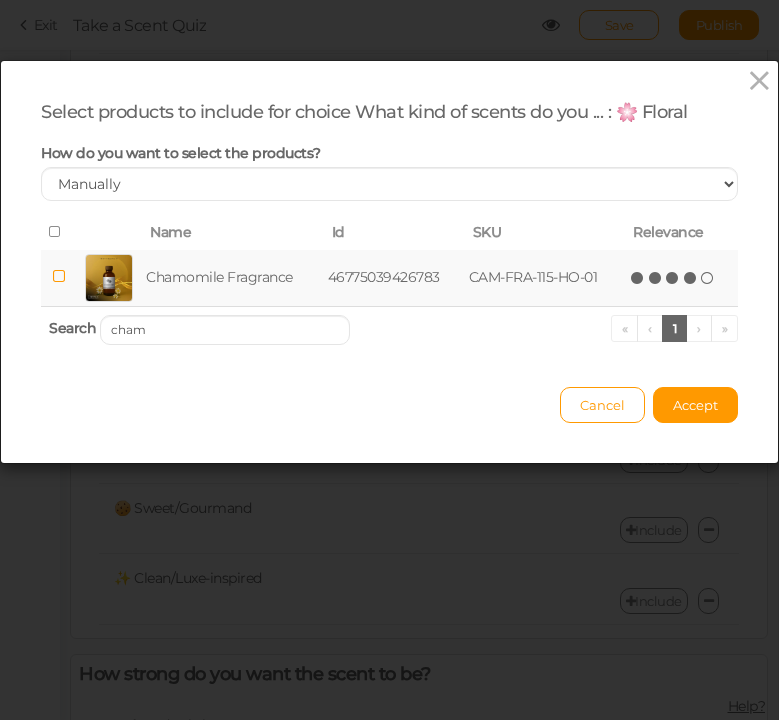 click at bounding box center [691, 278] 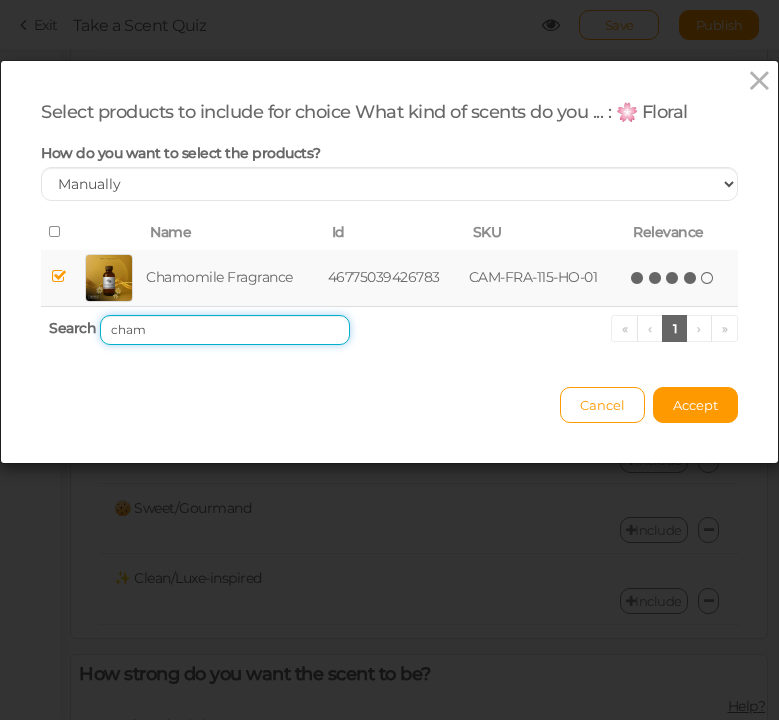 drag, startPoint x: 200, startPoint y: 329, endPoint x: 60, endPoint y: 316, distance: 140.60228 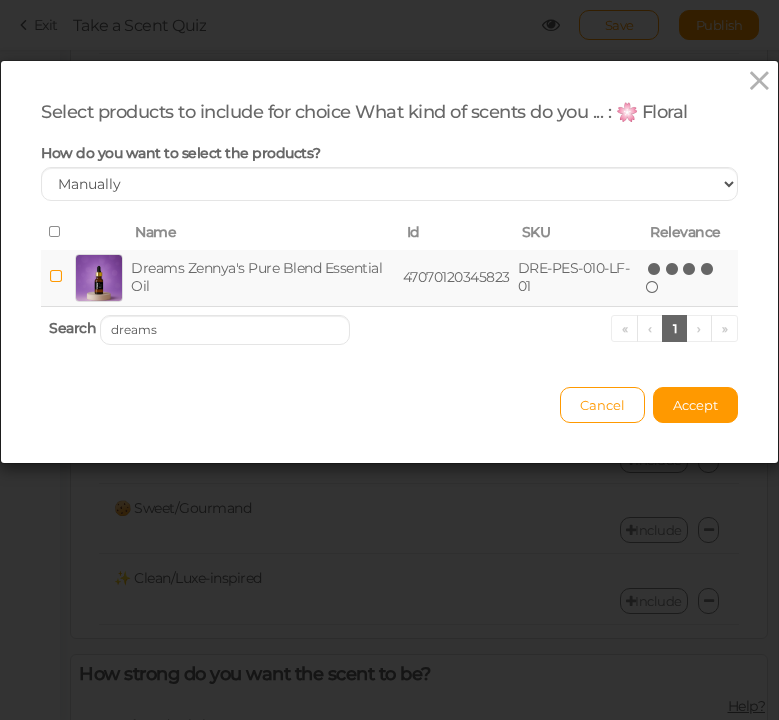 click at bounding box center (708, 269) 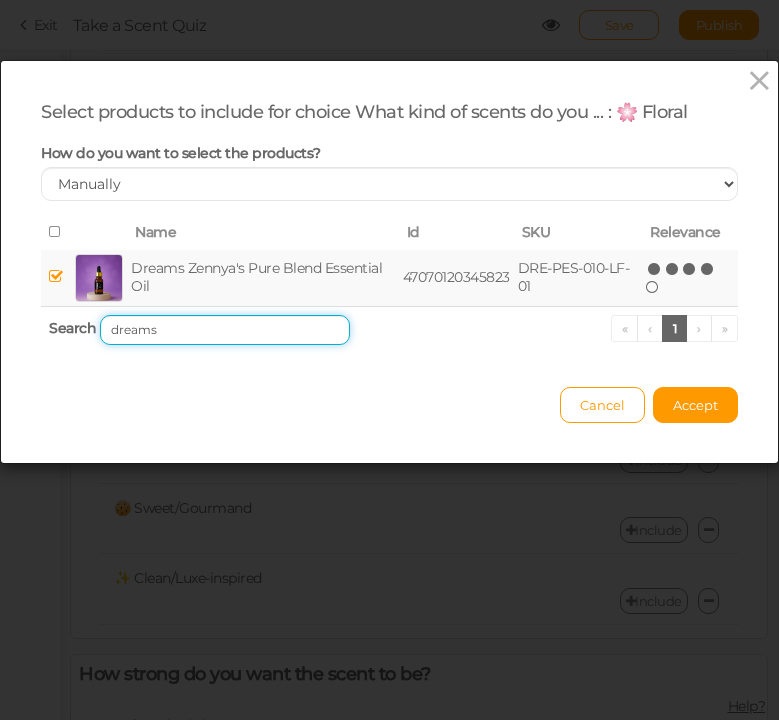drag, startPoint x: 171, startPoint y: 325, endPoint x: 60, endPoint y: 325, distance: 111 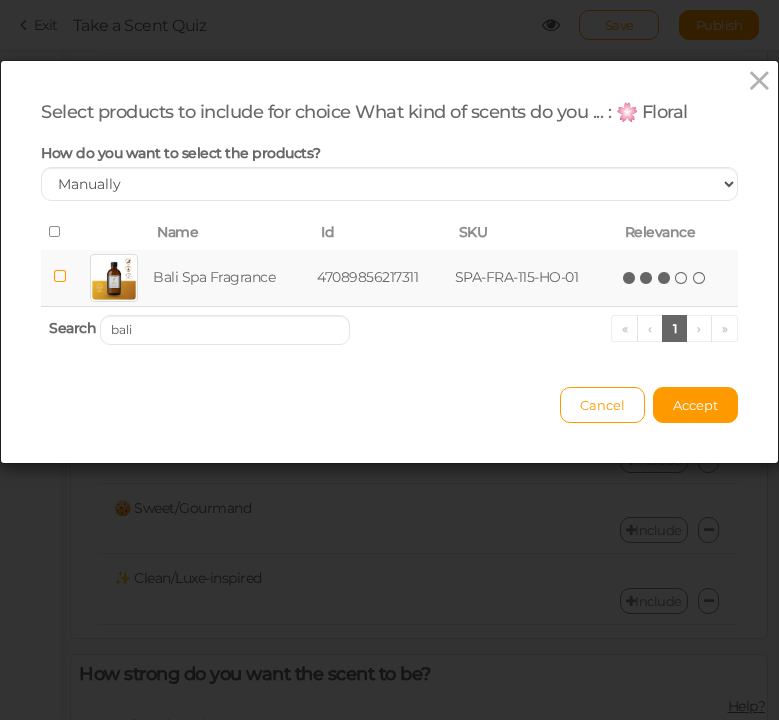 click at bounding box center [665, 278] 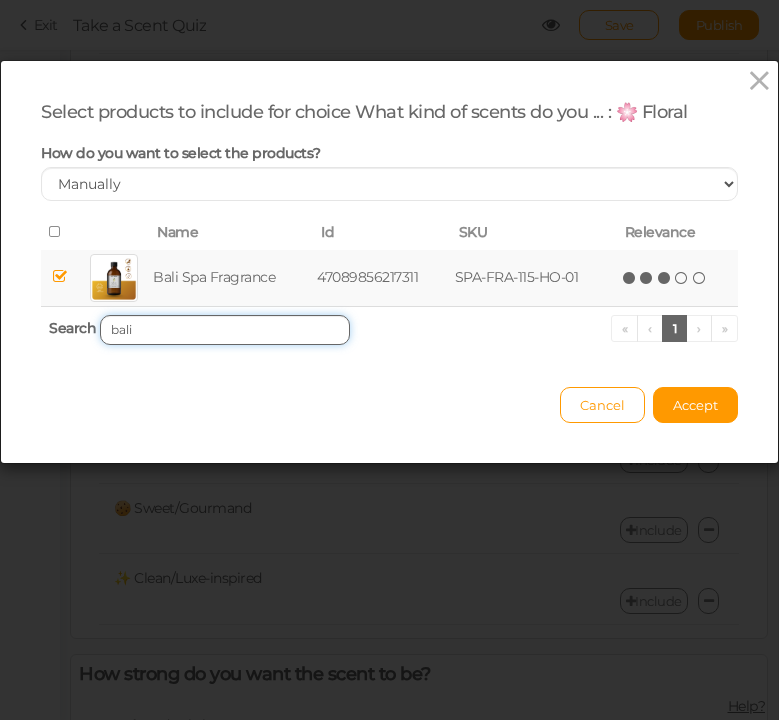 drag, startPoint x: 186, startPoint y: 315, endPoint x: 168, endPoint y: 315, distance: 18 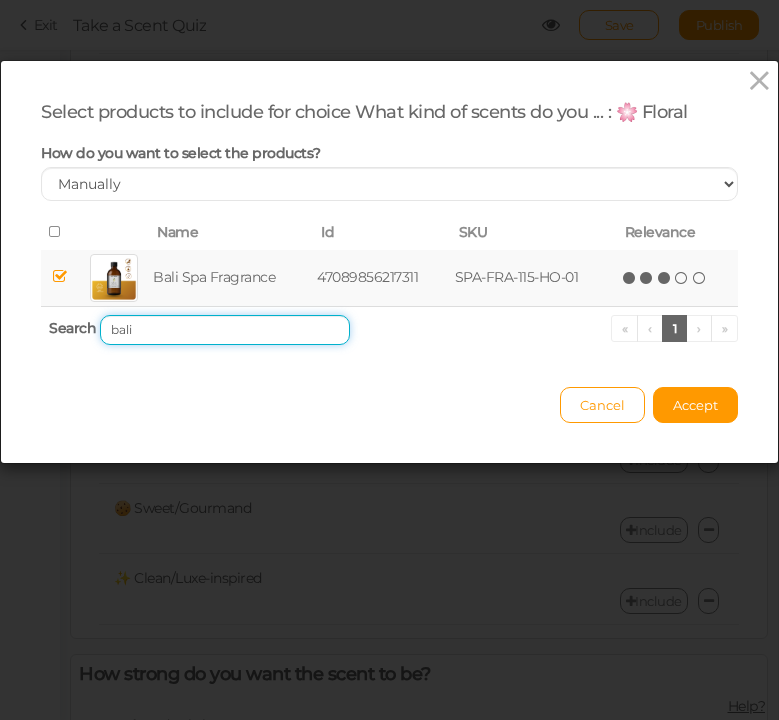 drag, startPoint x: 169, startPoint y: 333, endPoint x: 67, endPoint y: 332, distance: 102.0049 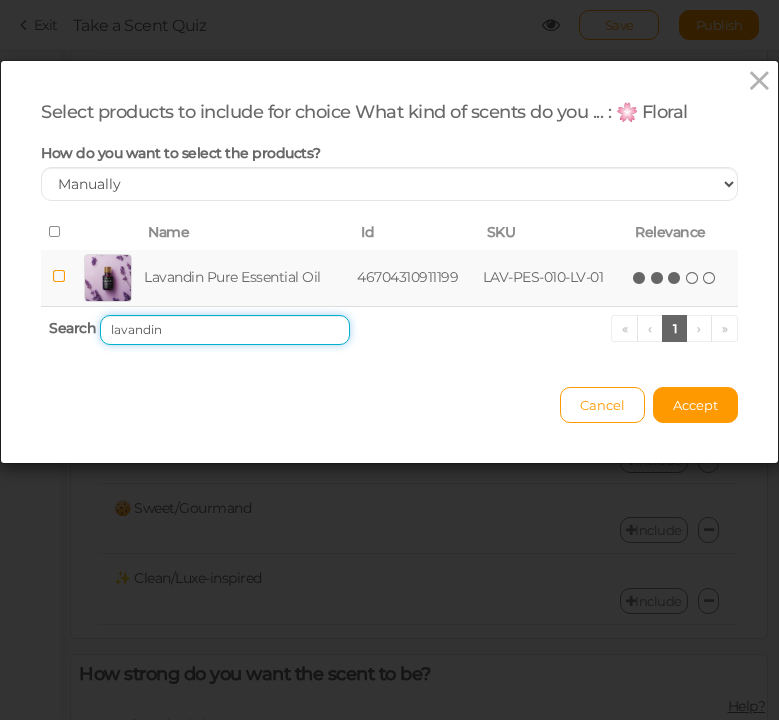 type on "lavandin" 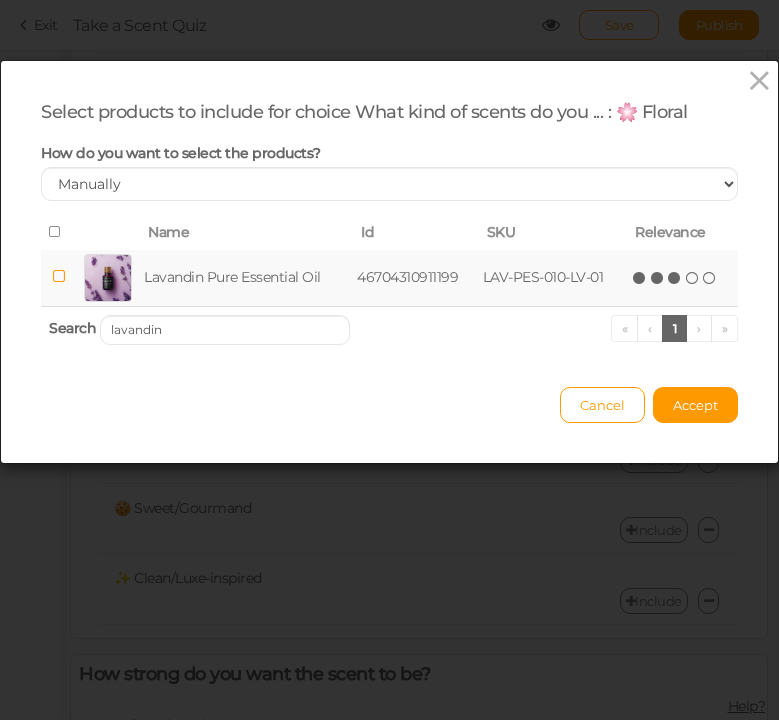 click at bounding box center (675, 278) 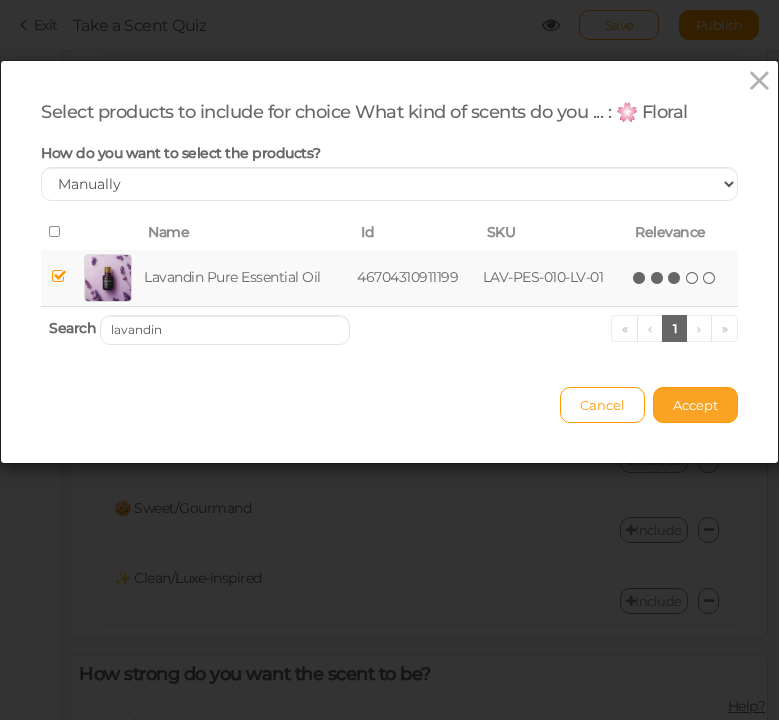 click on "Accept" at bounding box center [695, 405] 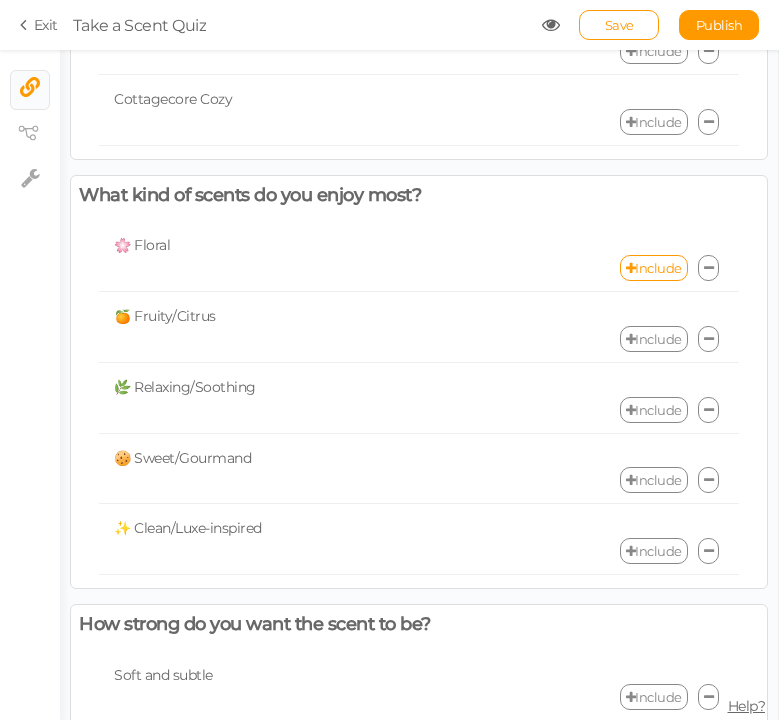 scroll, scrollTop: 1836, scrollLeft: 0, axis: vertical 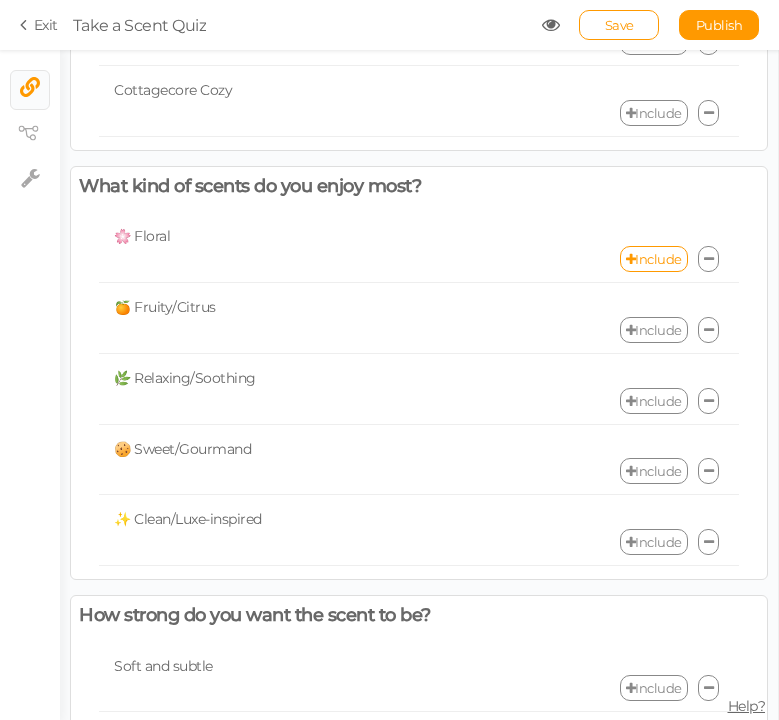 click on "Include" at bounding box center [654, 330] 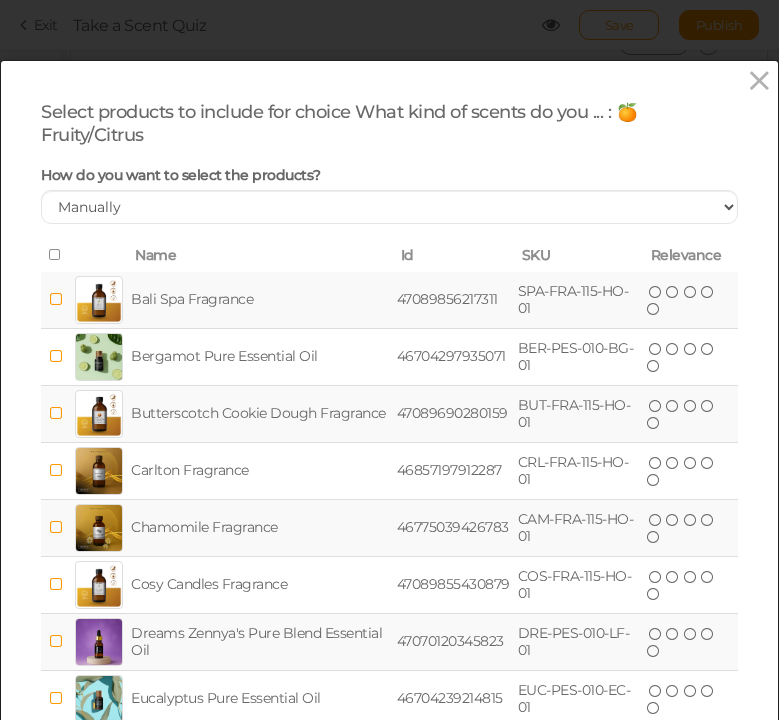 scroll, scrollTop: 225, scrollLeft: 0, axis: vertical 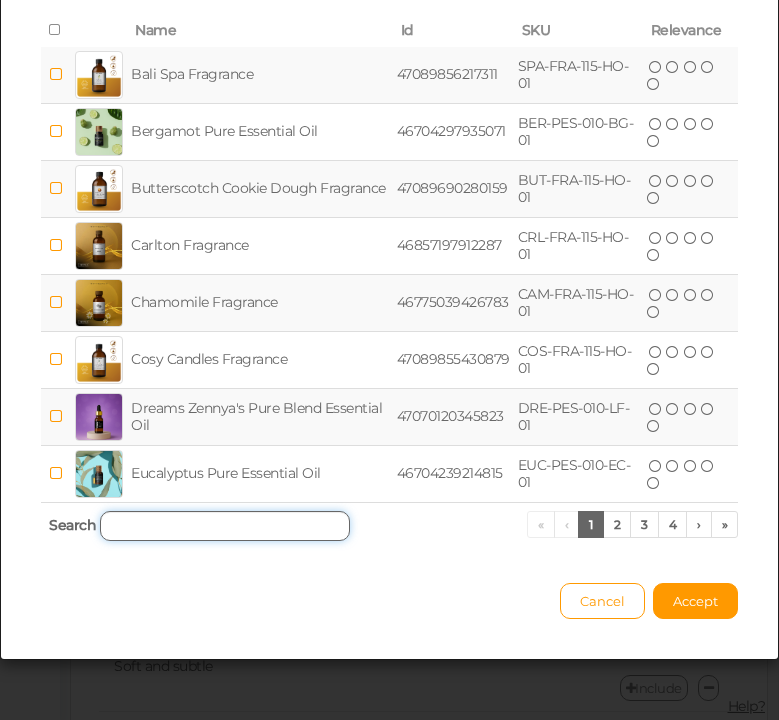 click at bounding box center [225, 526] 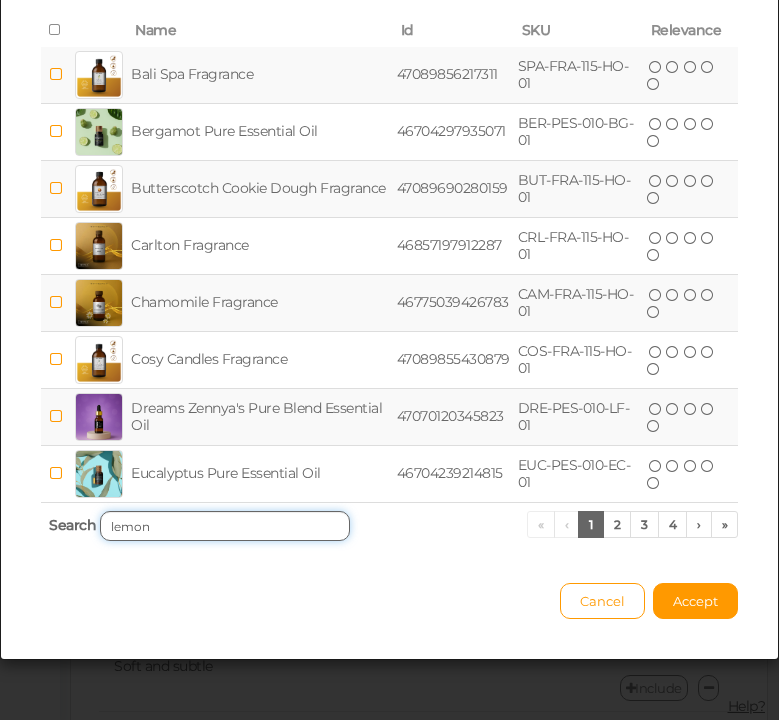 scroll, scrollTop: 0, scrollLeft: 0, axis: both 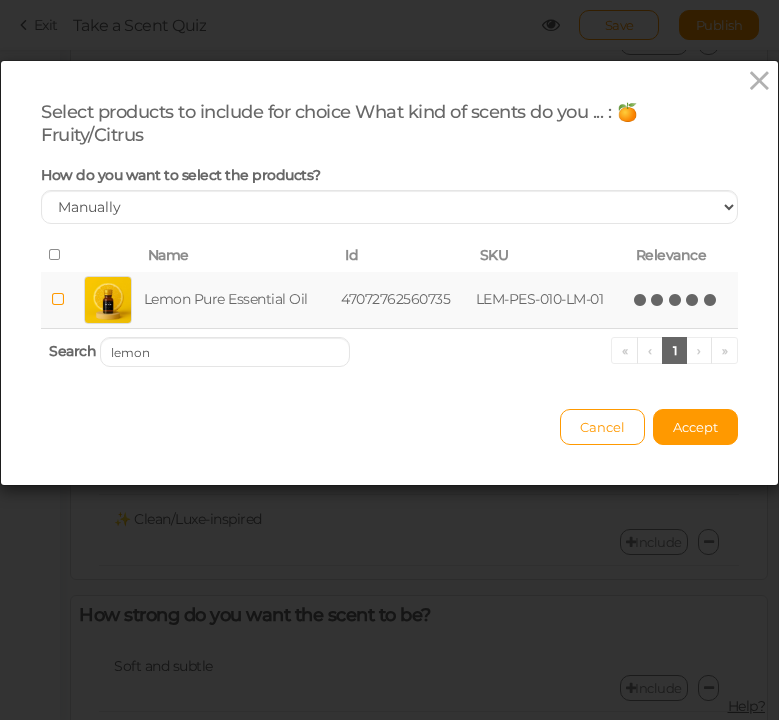 click at bounding box center [711, 300] 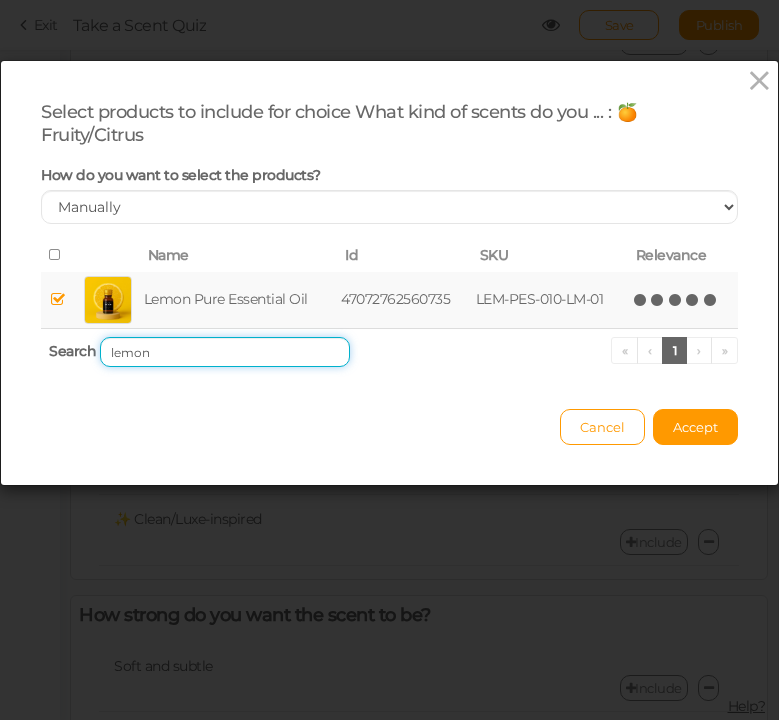 drag, startPoint x: 224, startPoint y: 350, endPoint x: 94, endPoint y: 351, distance: 130.00385 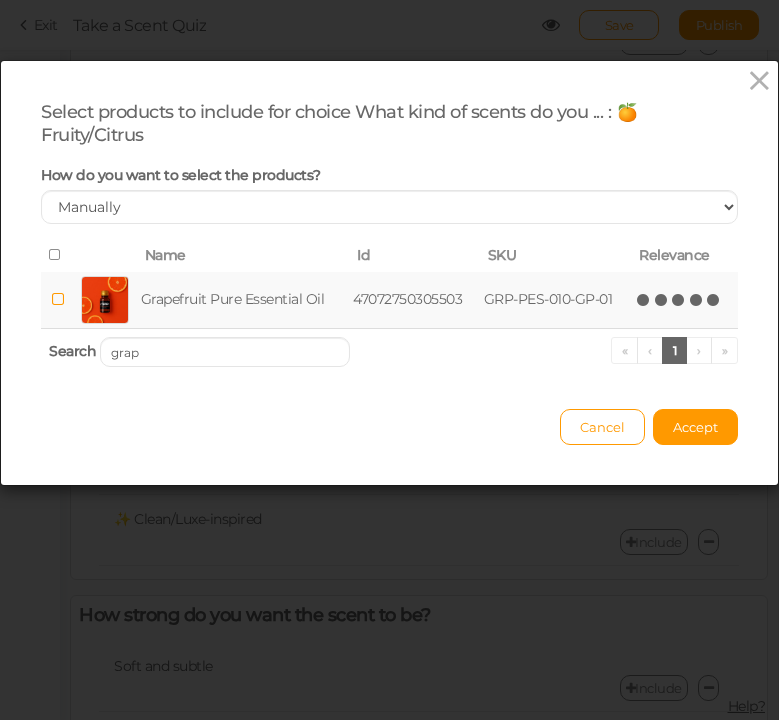 click at bounding box center [714, 300] 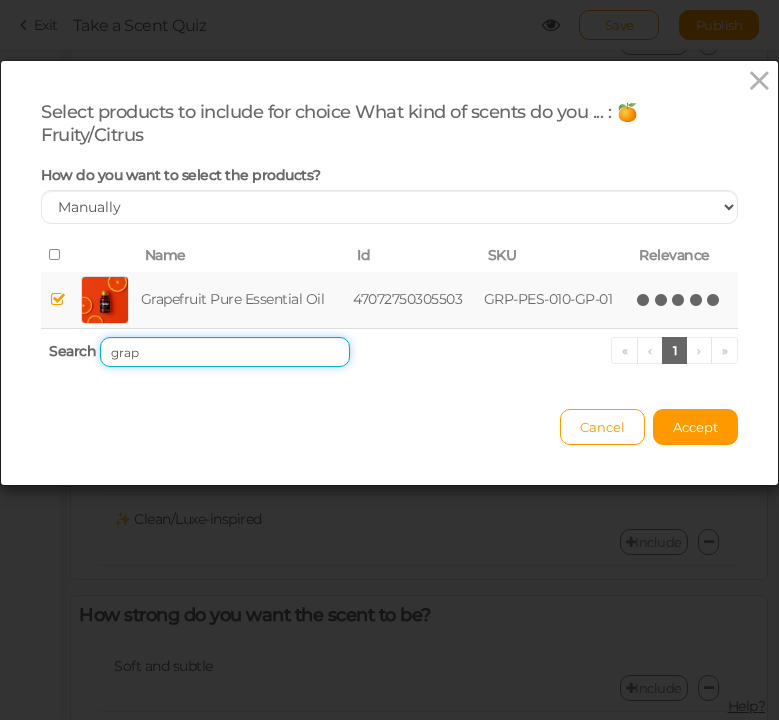 drag, startPoint x: 207, startPoint y: 357, endPoint x: 83, endPoint y: 339, distance: 125.299644 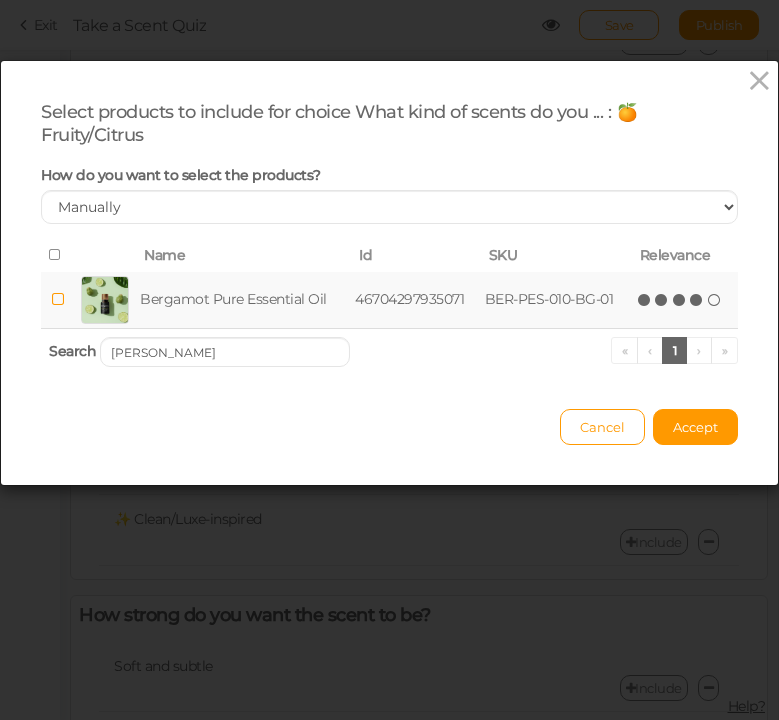 click at bounding box center (697, 300) 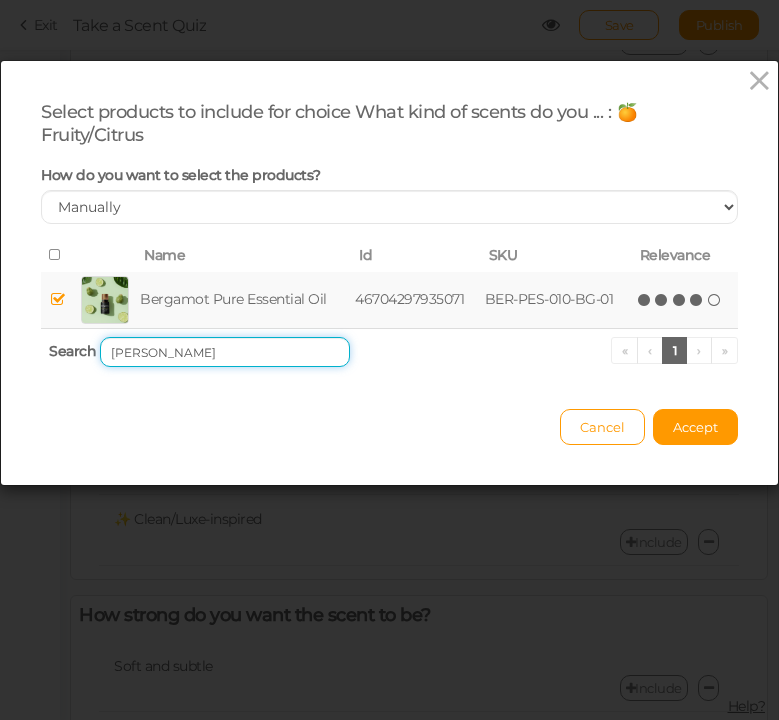 drag, startPoint x: 194, startPoint y: 351, endPoint x: 56, endPoint y: 346, distance: 138.09055 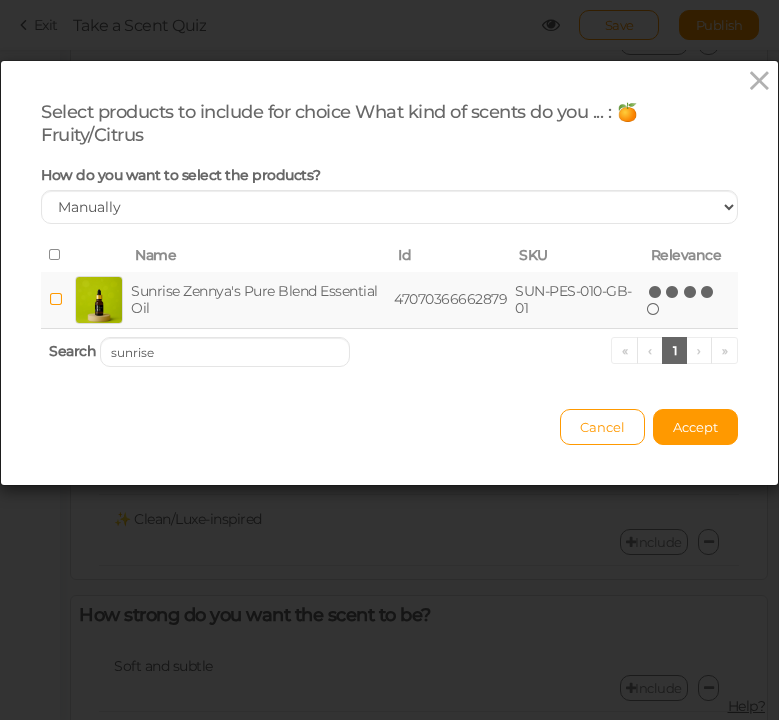 click at bounding box center [708, 292] 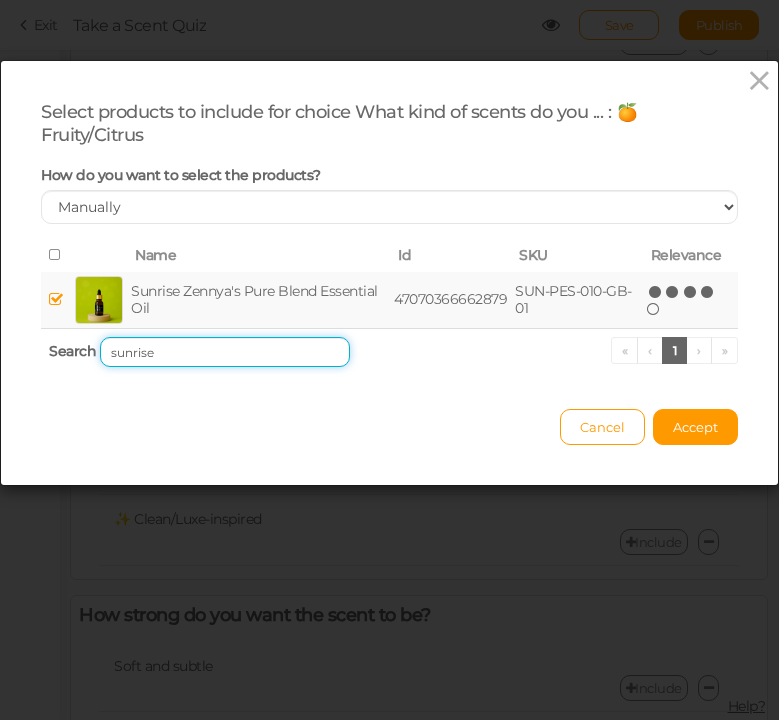 drag, startPoint x: 170, startPoint y: 357, endPoint x: 69, endPoint y: 349, distance: 101.31634 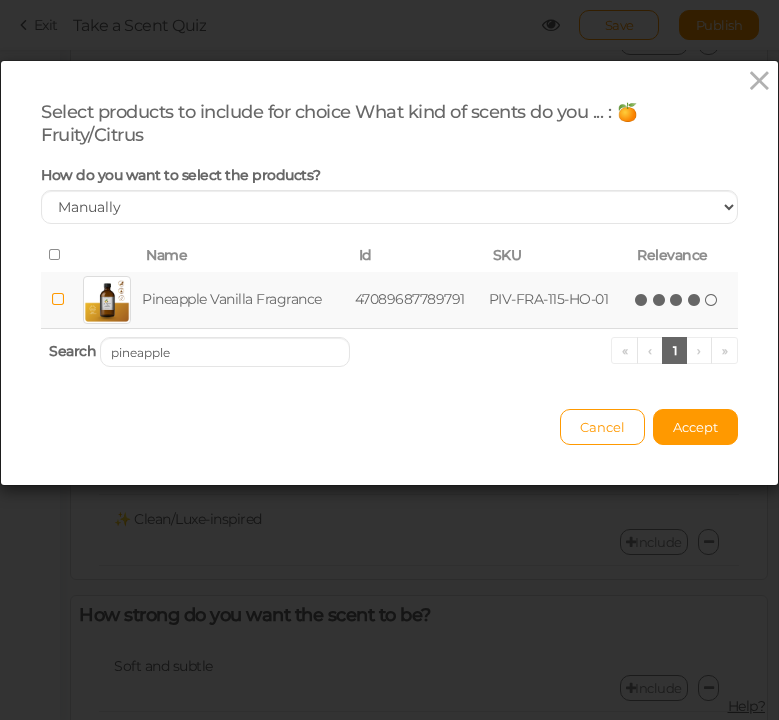 click at bounding box center (695, 300) 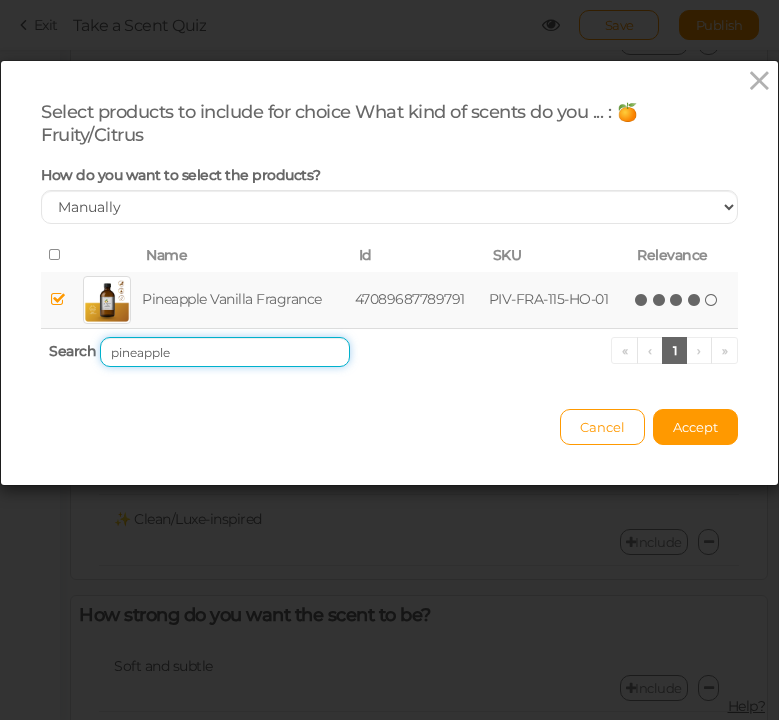 drag, startPoint x: 182, startPoint y: 355, endPoint x: 64, endPoint y: 353, distance: 118.016945 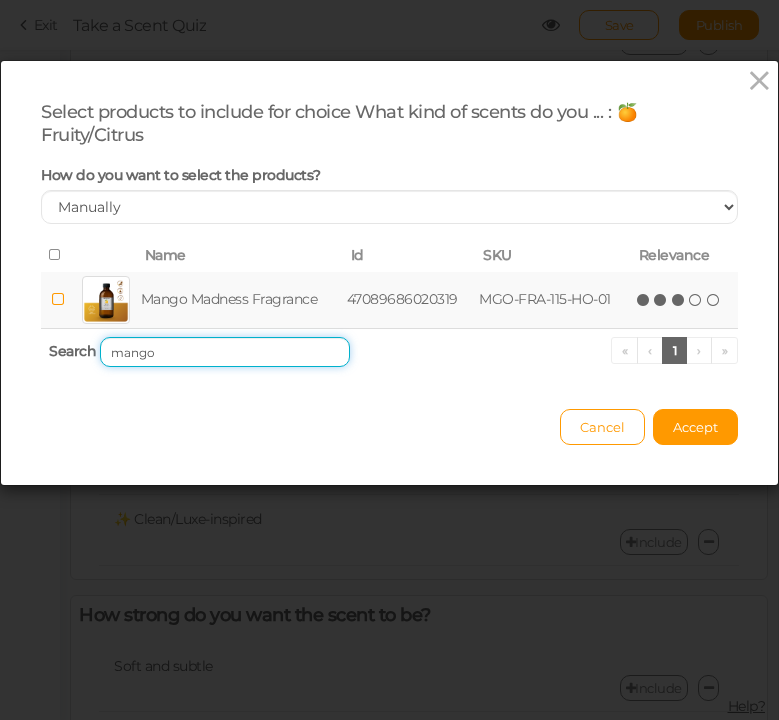 type on "mango" 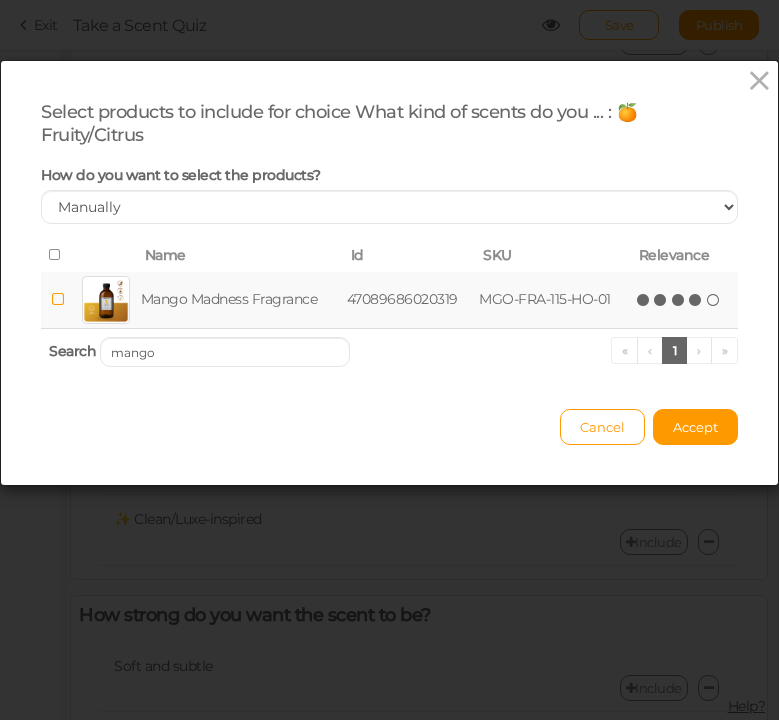 click at bounding box center (696, 300) 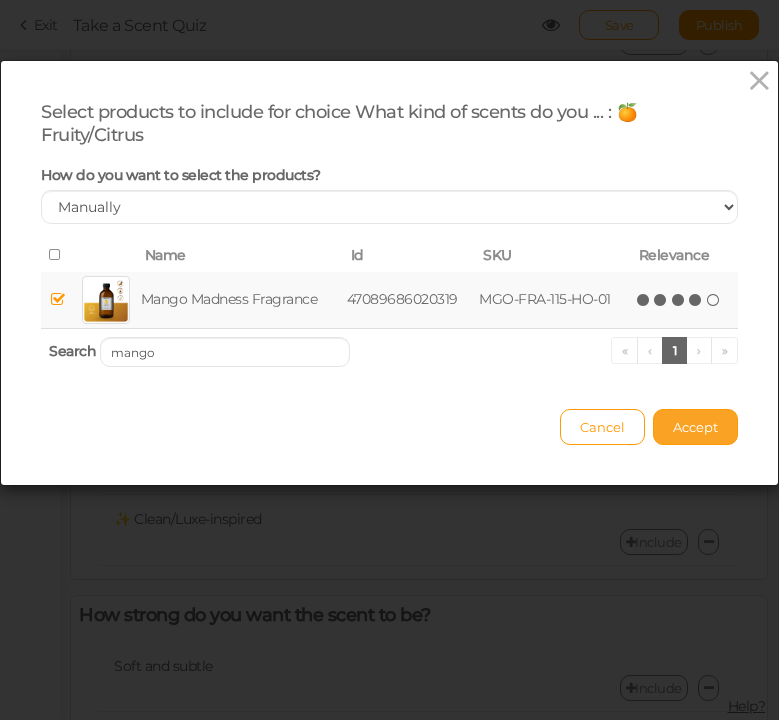 click on "Accept" at bounding box center (695, 427) 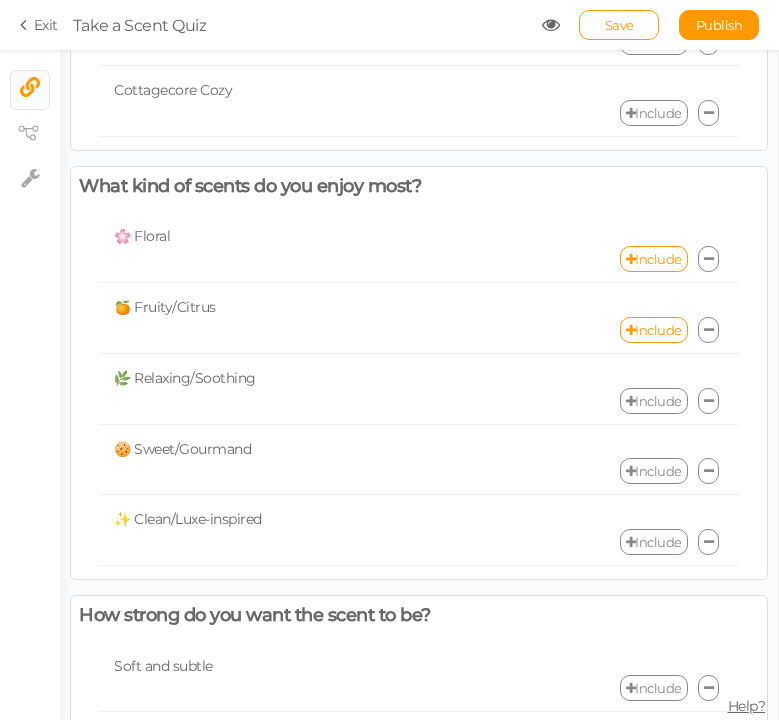 click on "Include" at bounding box center [654, 401] 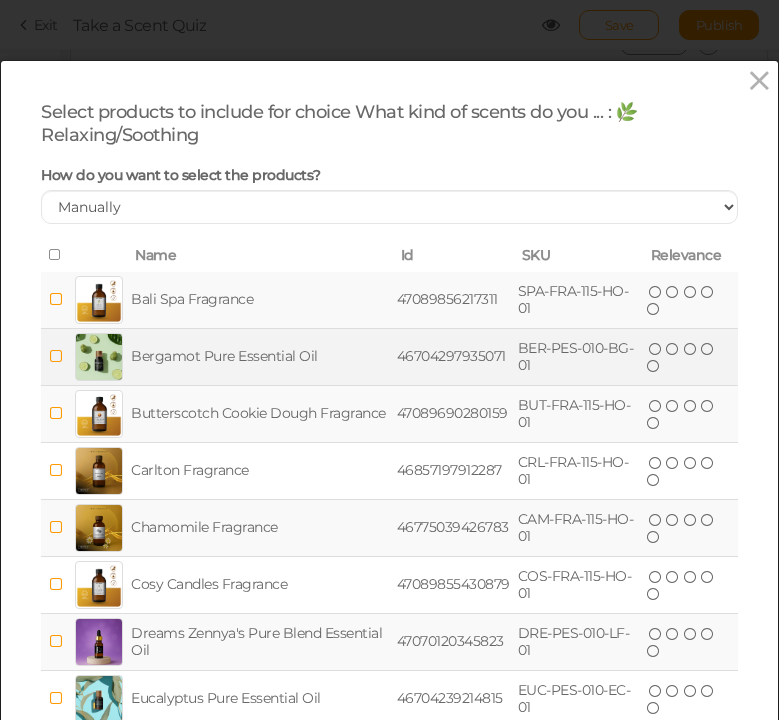 scroll, scrollTop: 225, scrollLeft: 0, axis: vertical 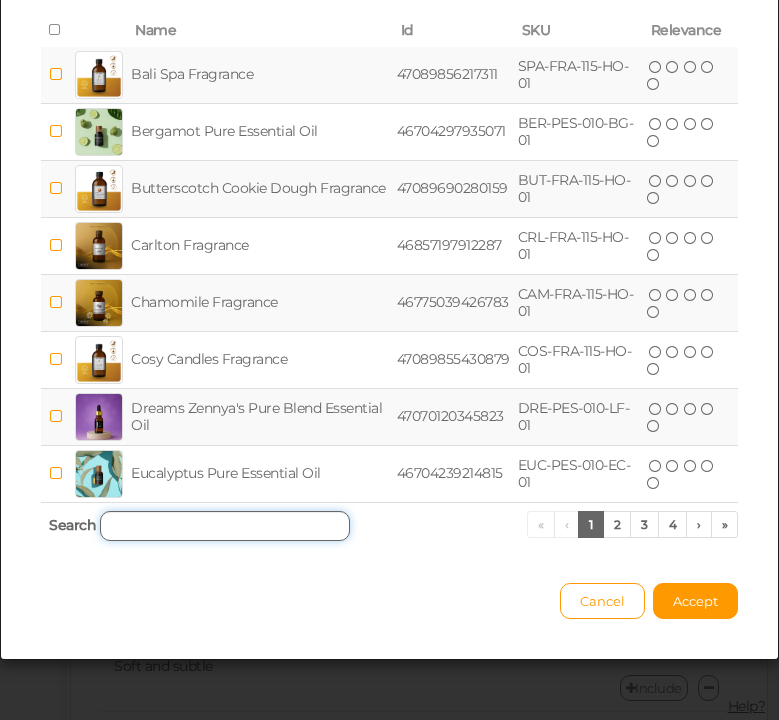 click at bounding box center [225, 526] 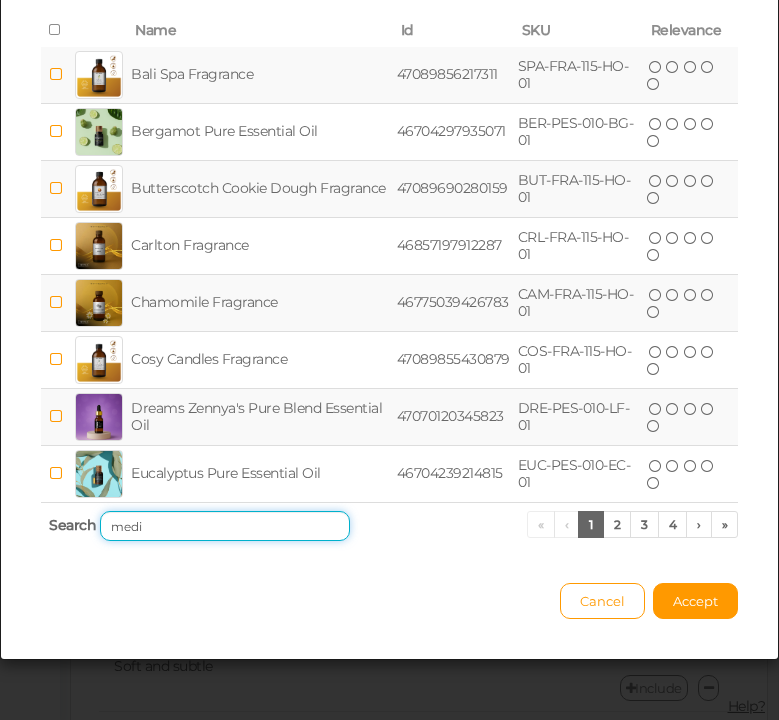 scroll, scrollTop: 0, scrollLeft: 0, axis: both 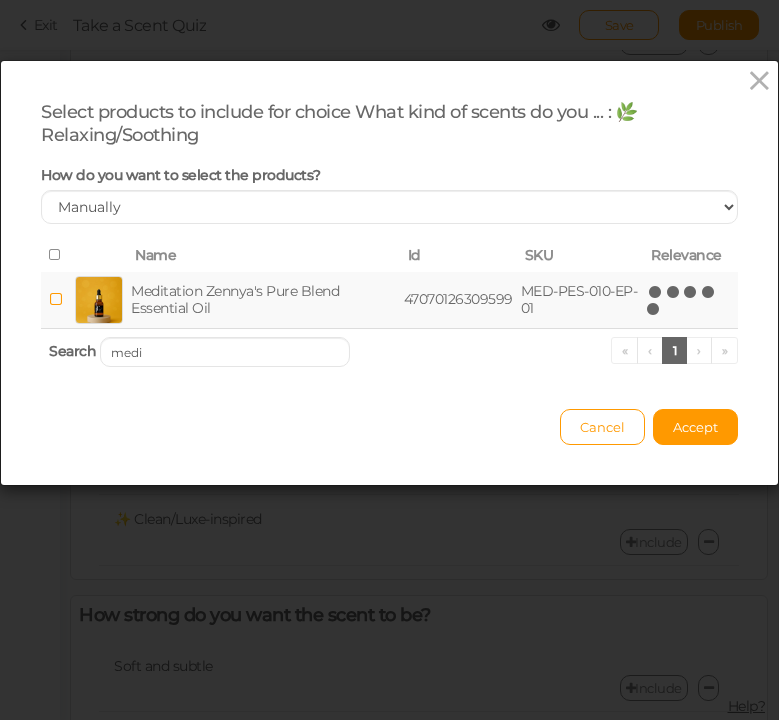 click at bounding box center (654, 309) 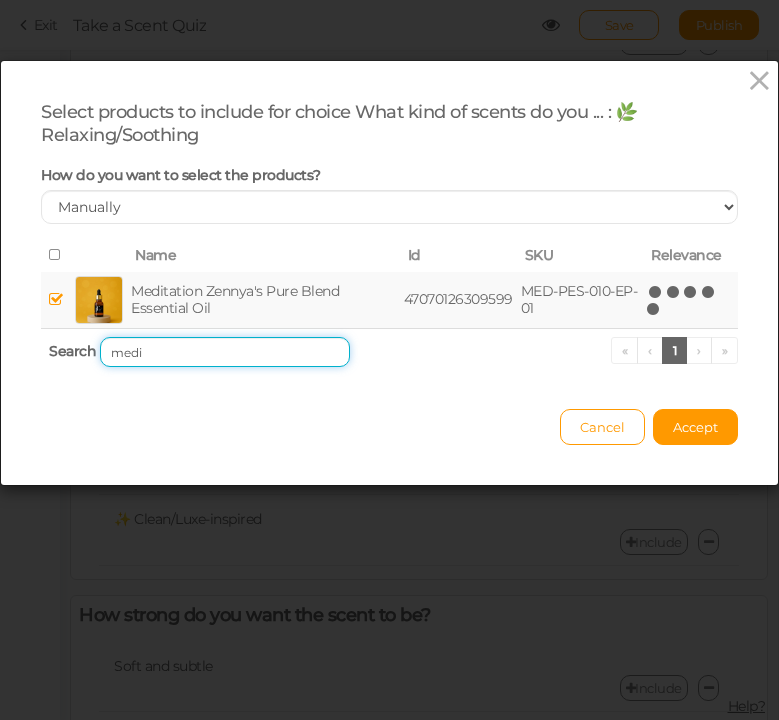 drag, startPoint x: 172, startPoint y: 353, endPoint x: 64, endPoint y: 353, distance: 108 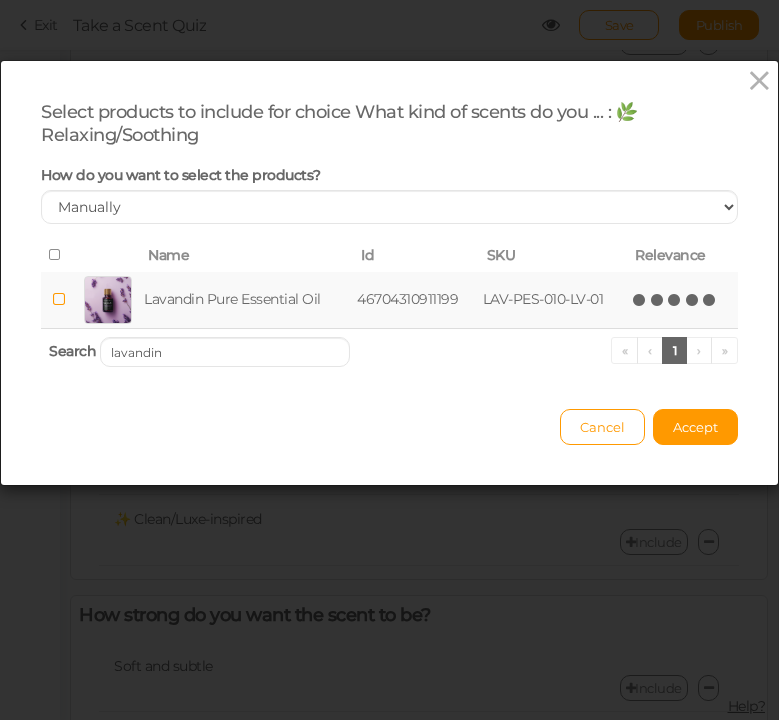 click at bounding box center [710, 300] 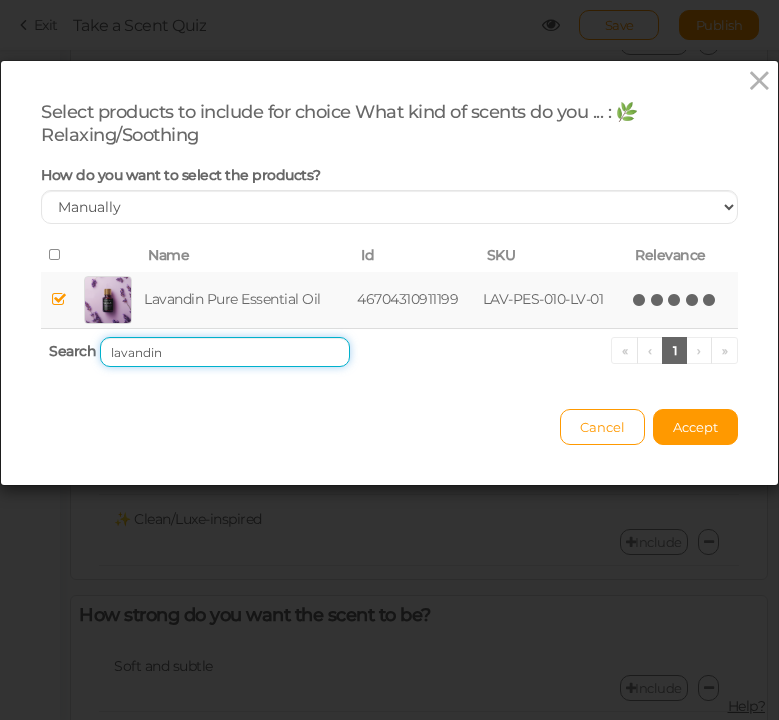 drag, startPoint x: 207, startPoint y: 355, endPoint x: 64, endPoint y: 353, distance: 143.01399 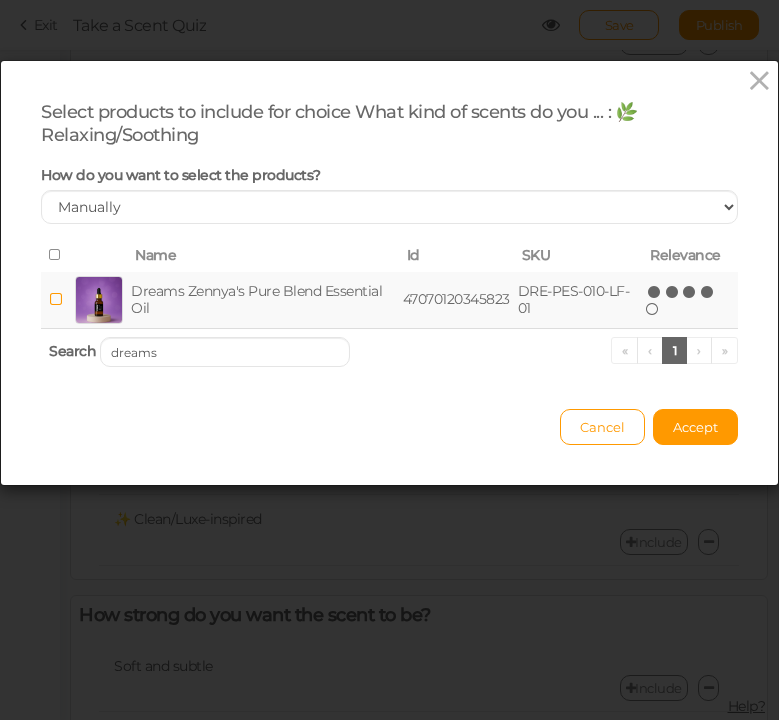 click at bounding box center [708, 292] 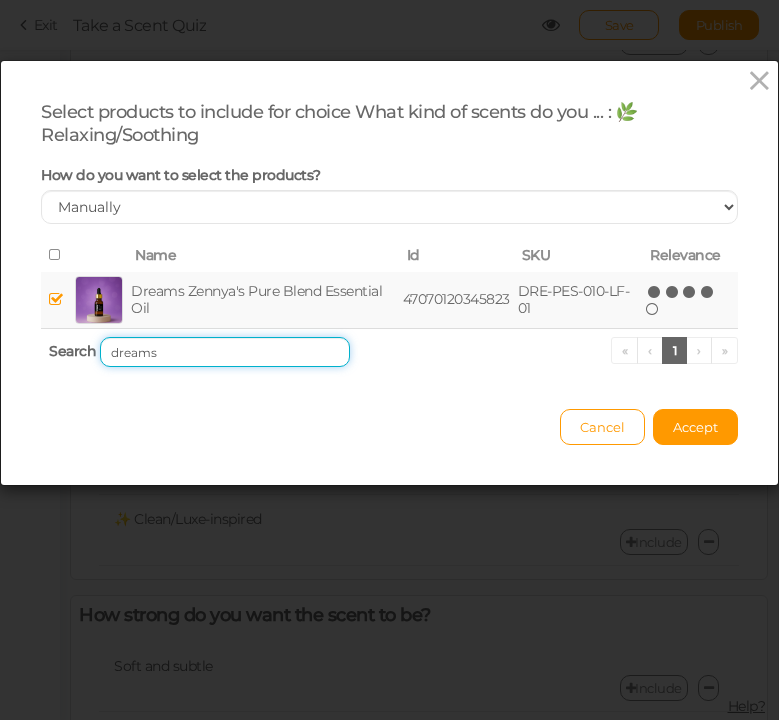 drag, startPoint x: 185, startPoint y: 354, endPoint x: 35, endPoint y: 352, distance: 150.01334 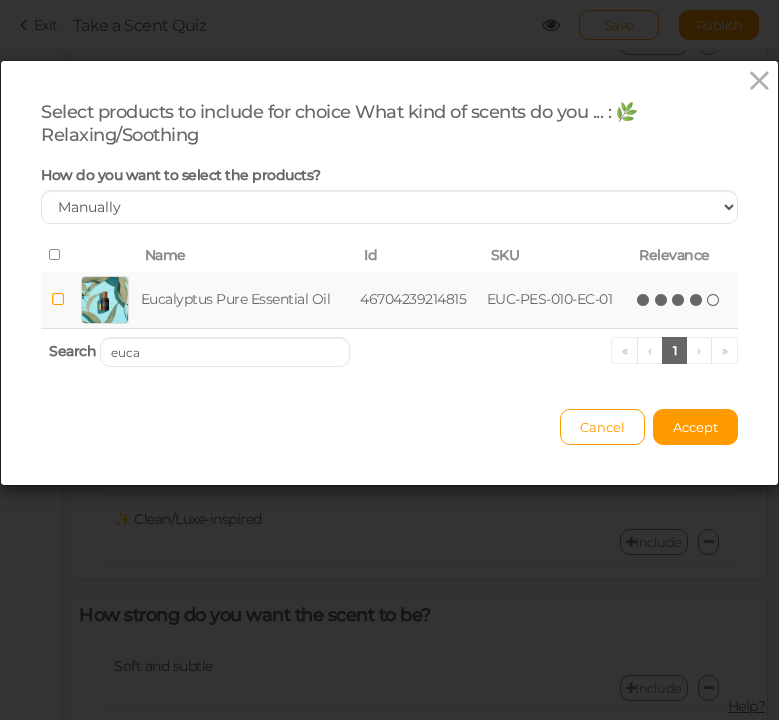 click at bounding box center [697, 300] 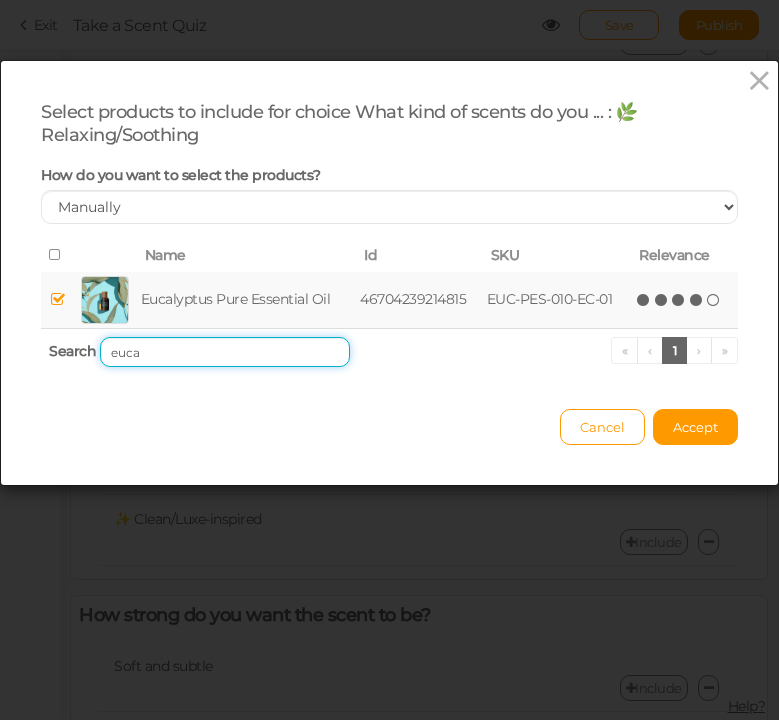 drag, startPoint x: 160, startPoint y: 353, endPoint x: 72, endPoint y: 352, distance: 88.005684 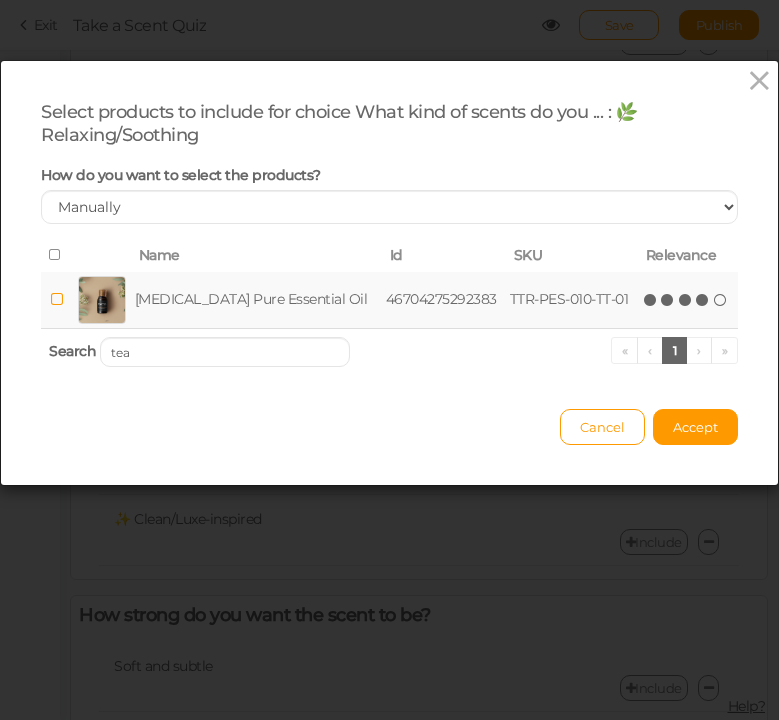 click at bounding box center (703, 300) 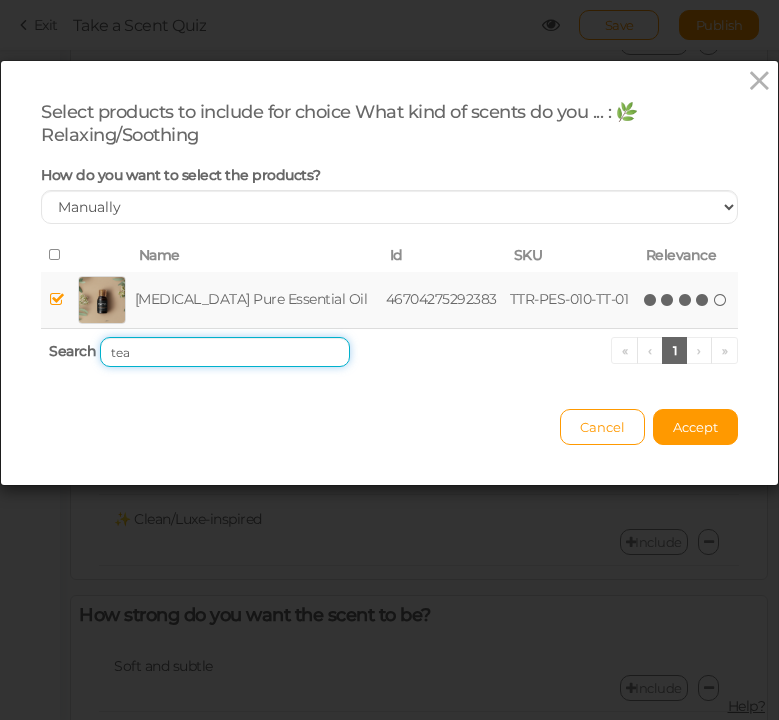 drag, startPoint x: 147, startPoint y: 351, endPoint x: 84, endPoint y: 349, distance: 63.03174 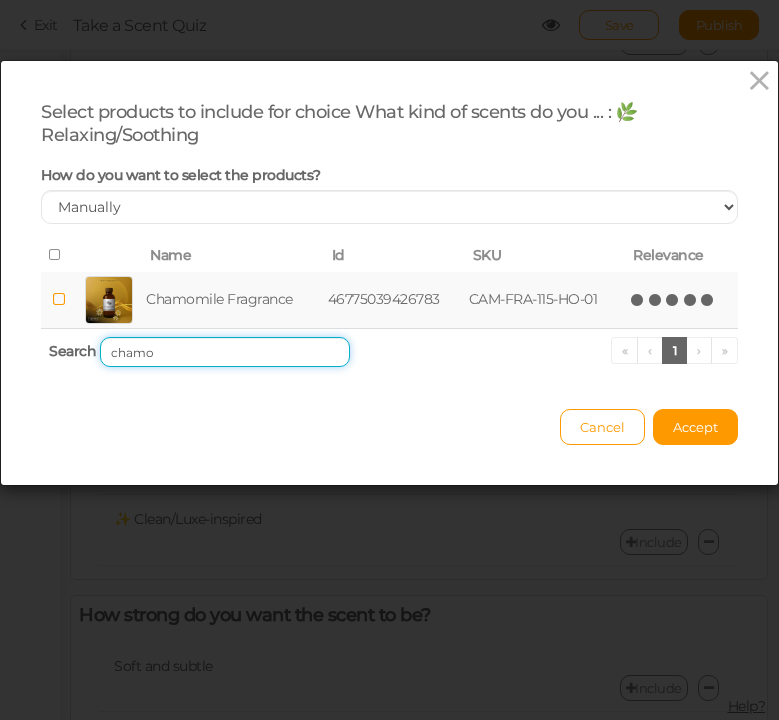 type on "chamo" 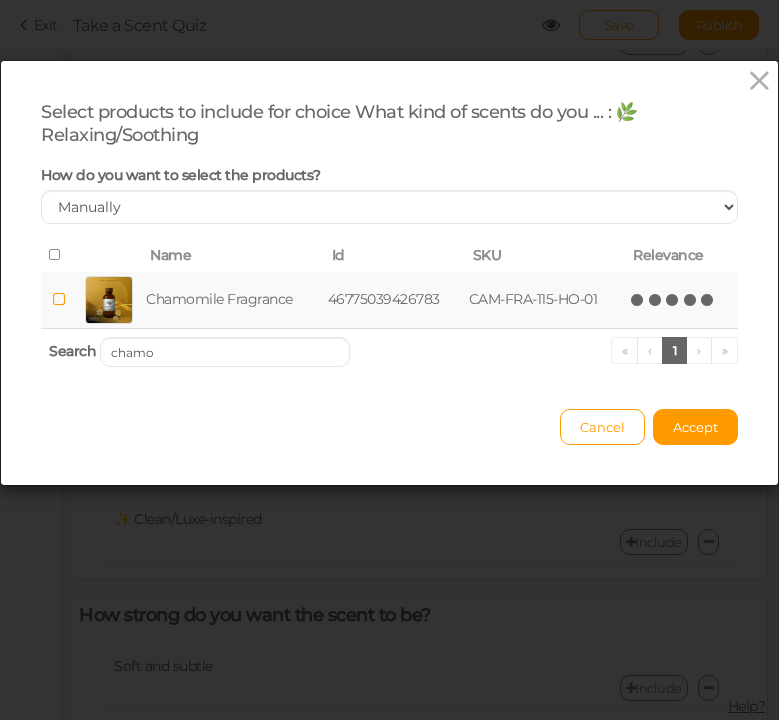 click on "(*)
(*)
(*)
(*)
(*)" at bounding box center (673, 299) 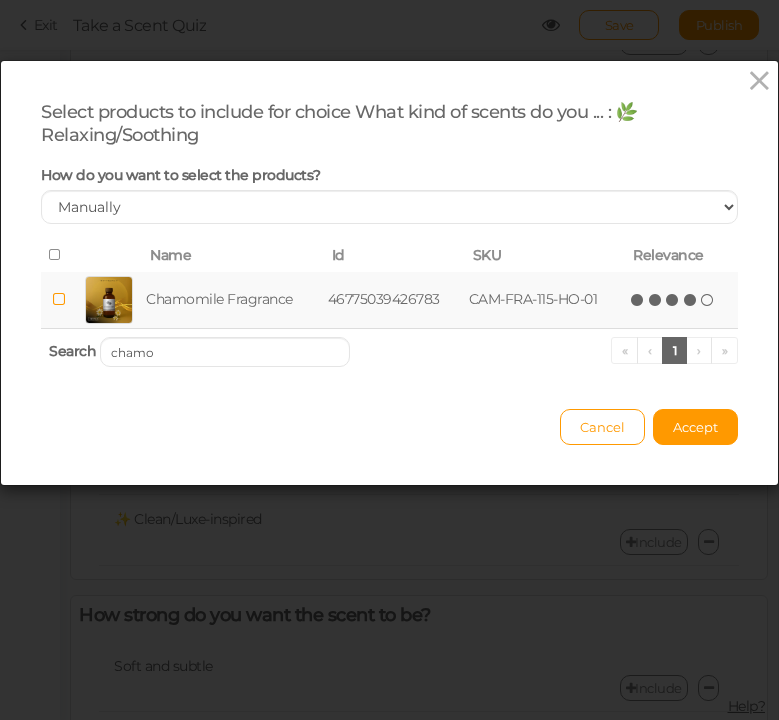 click at bounding box center (691, 300) 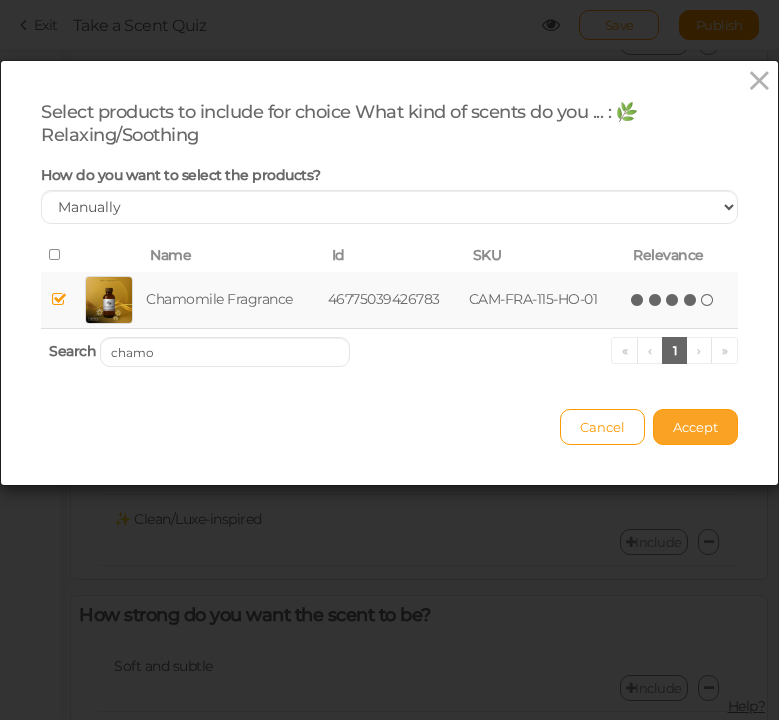 click on "Accept" at bounding box center (695, 427) 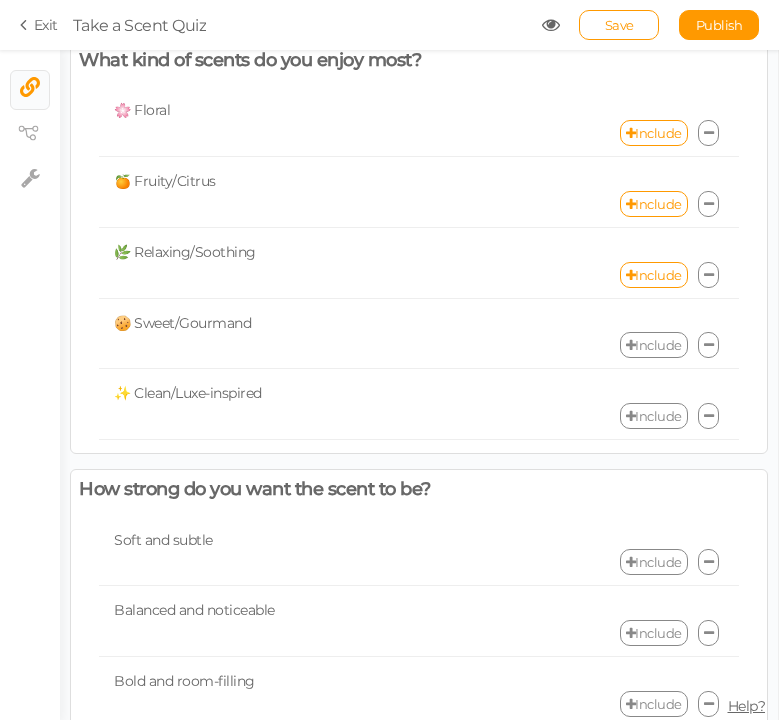 scroll, scrollTop: 1978, scrollLeft: 0, axis: vertical 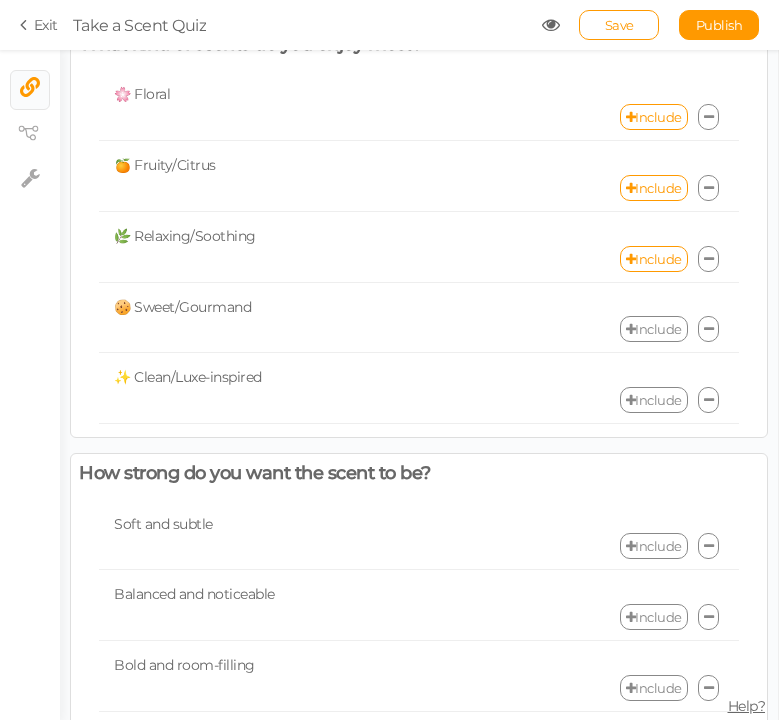 click on "Include" at bounding box center [654, 329] 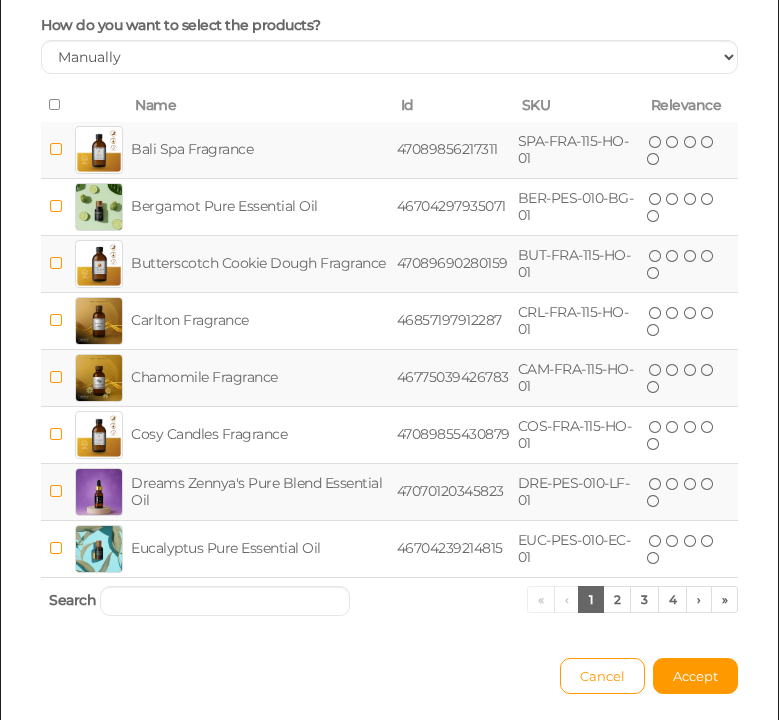 scroll, scrollTop: 225, scrollLeft: 0, axis: vertical 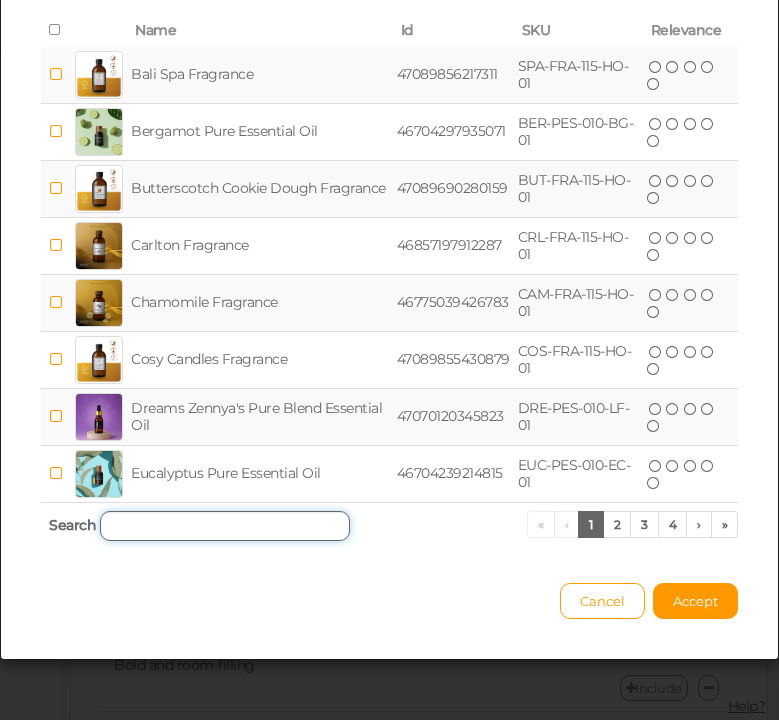 click at bounding box center [225, 526] 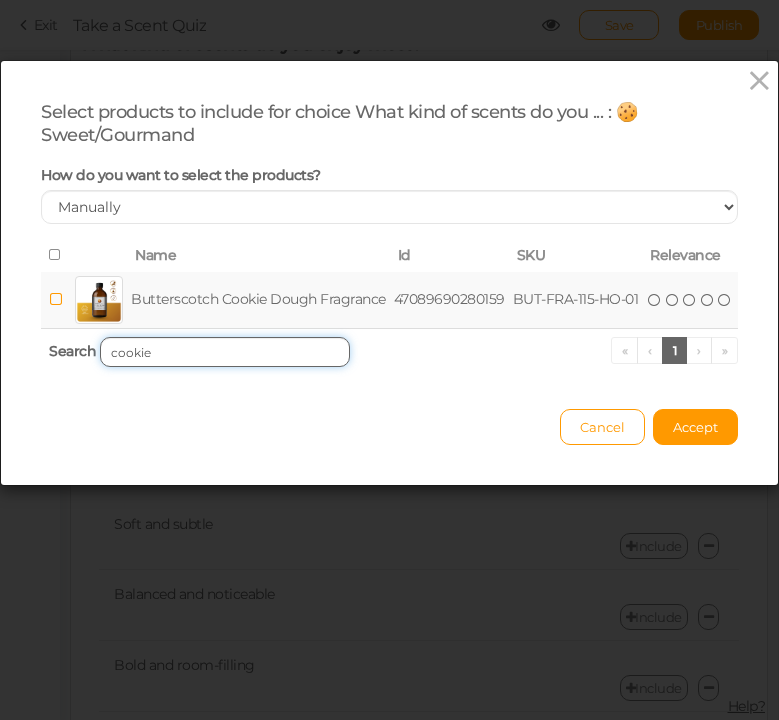 scroll, scrollTop: 0, scrollLeft: 0, axis: both 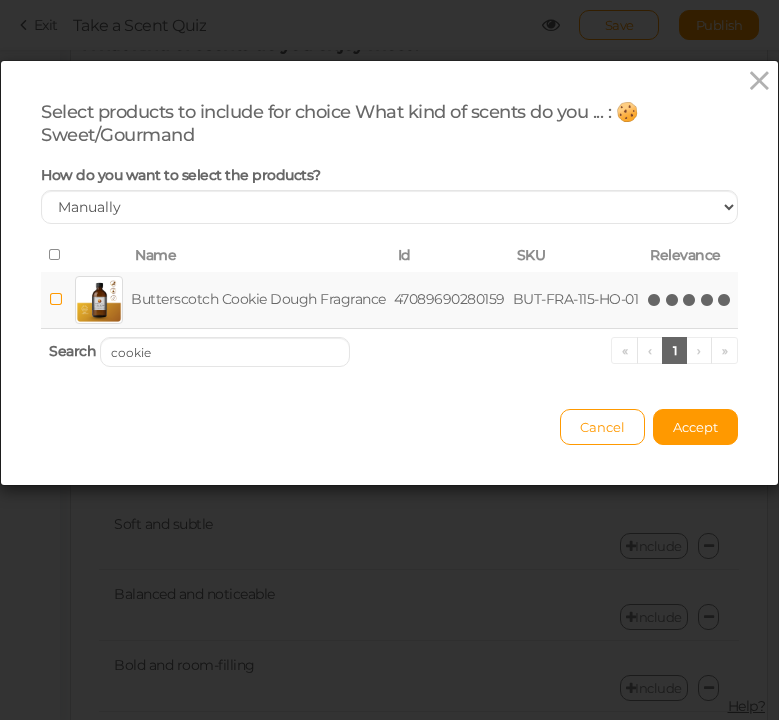 click at bounding box center [725, 300] 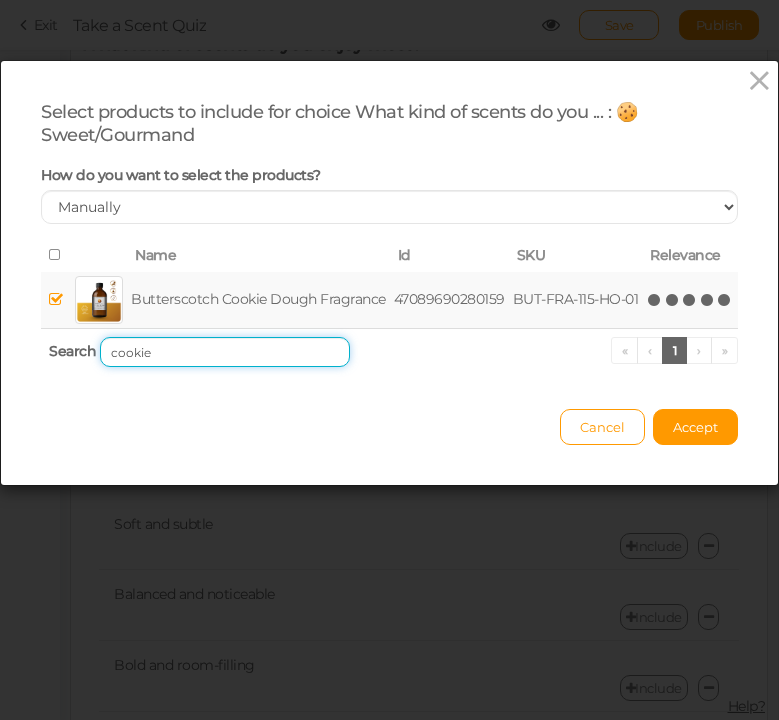 drag, startPoint x: 168, startPoint y: 354, endPoint x: 13, endPoint y: 350, distance: 155.0516 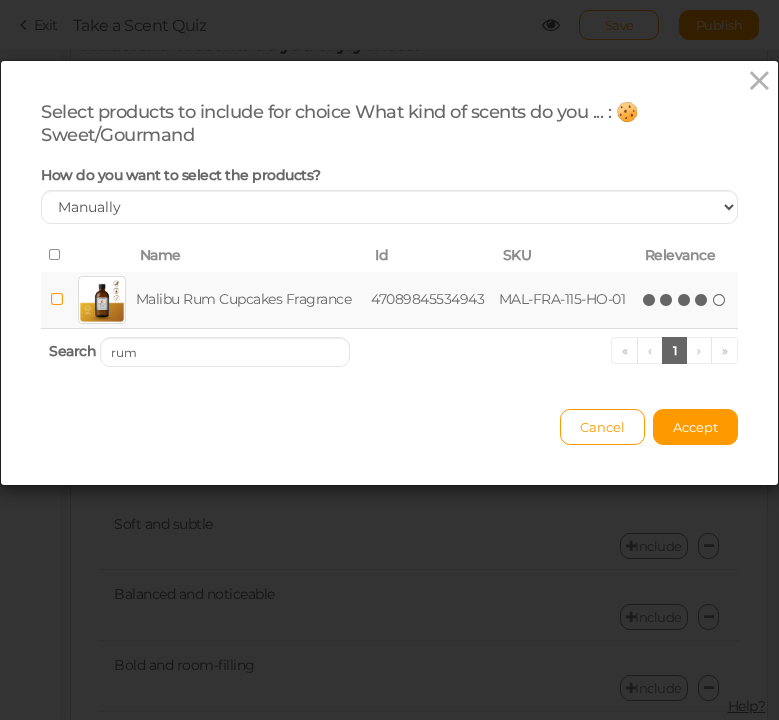click at bounding box center [702, 300] 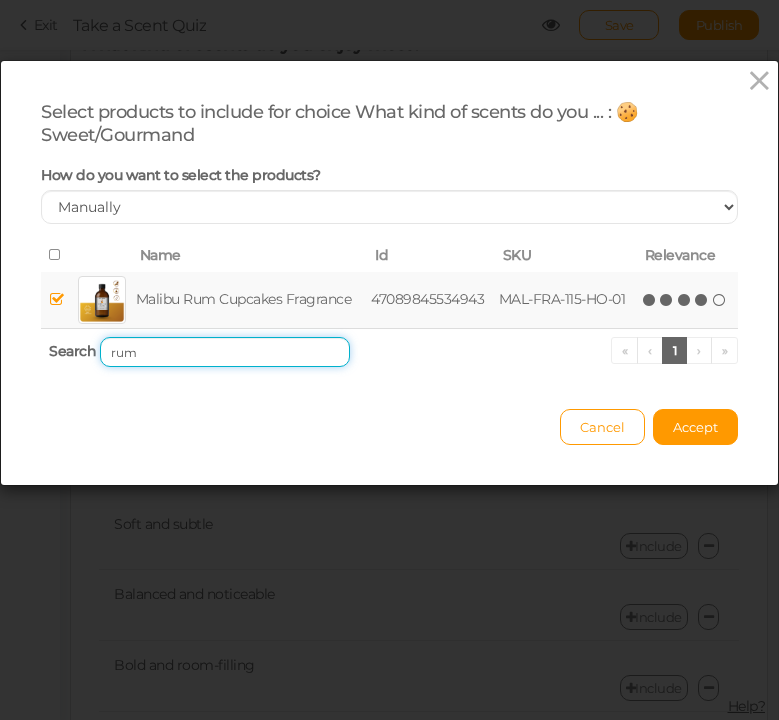 drag, startPoint x: 159, startPoint y: 360, endPoint x: 58, endPoint y: 356, distance: 101.07918 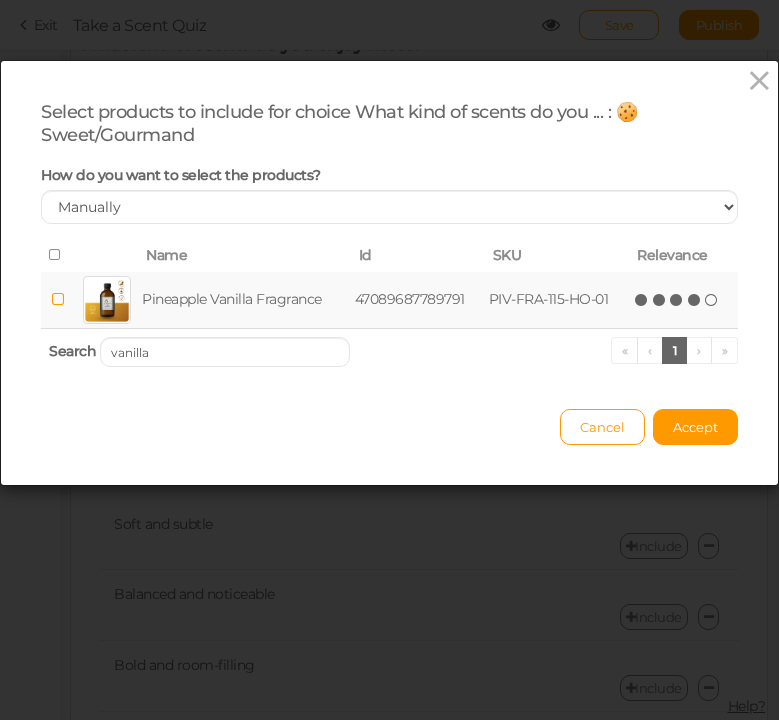 click at bounding box center (695, 300) 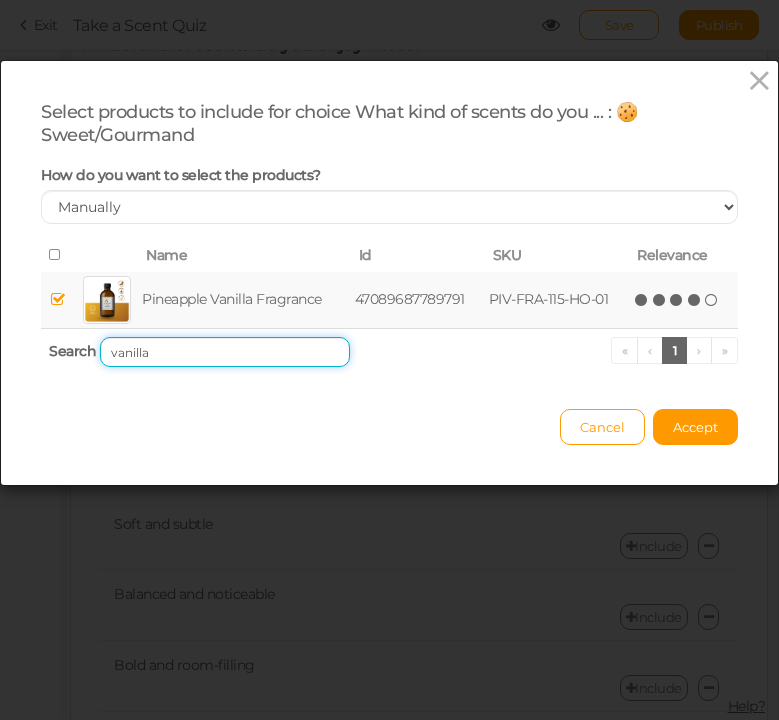 drag, startPoint x: 167, startPoint y: 355, endPoint x: 66, endPoint y: 353, distance: 101.0198 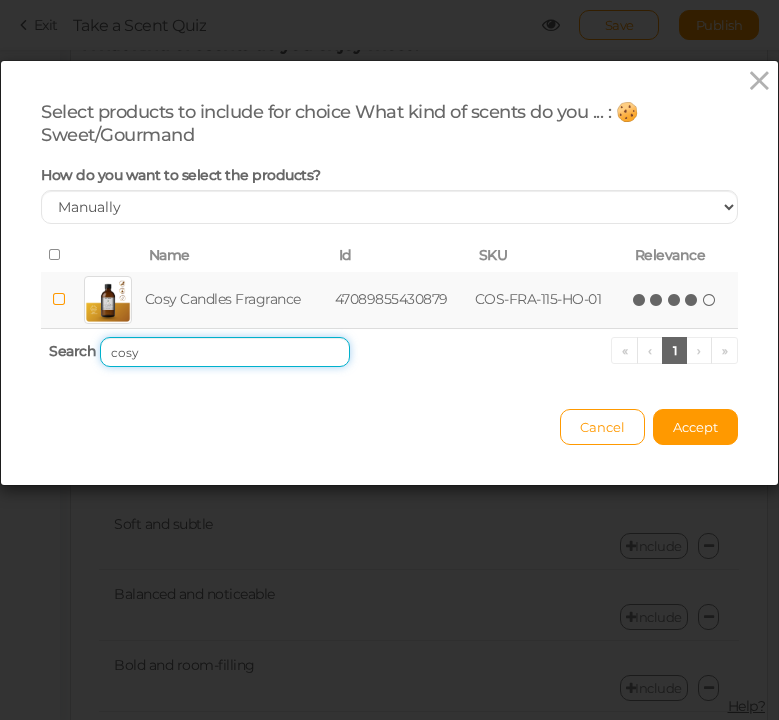 type on "cosy" 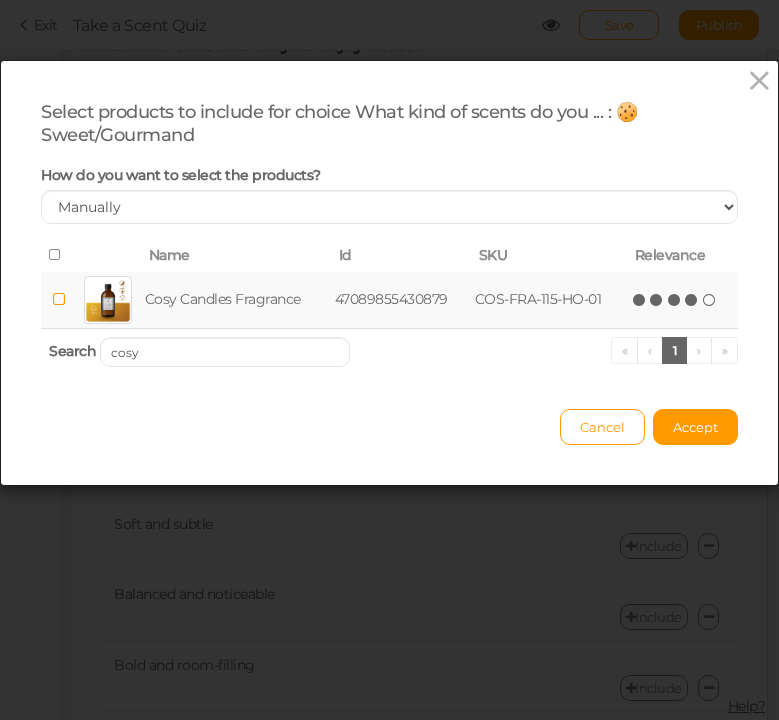 click at bounding box center (692, 300) 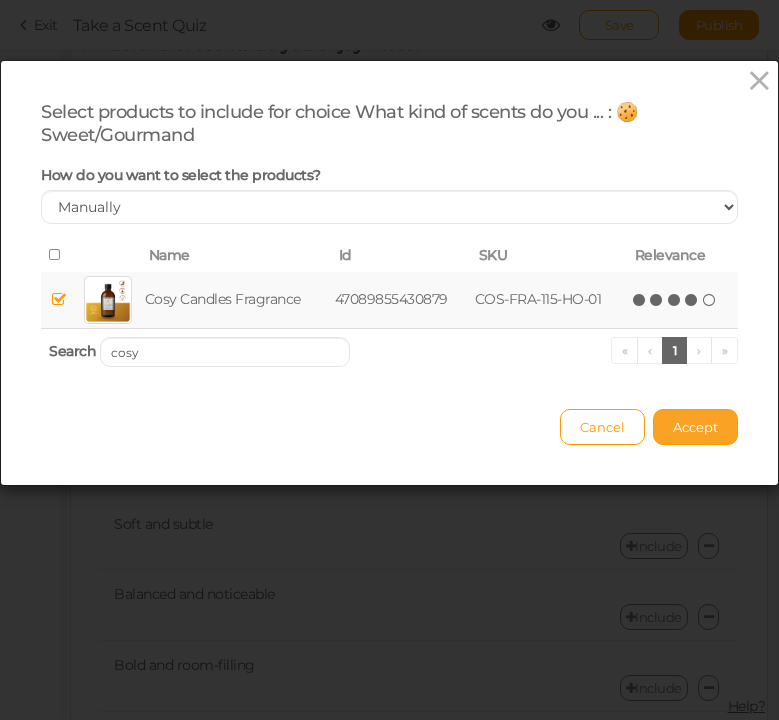 click on "Accept" at bounding box center [695, 427] 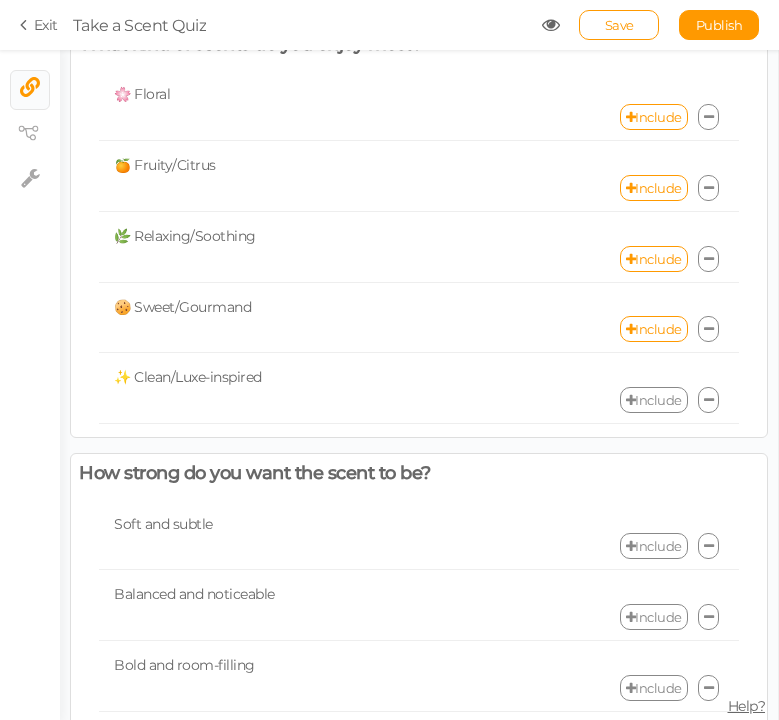 click on "Include" at bounding box center (654, 400) 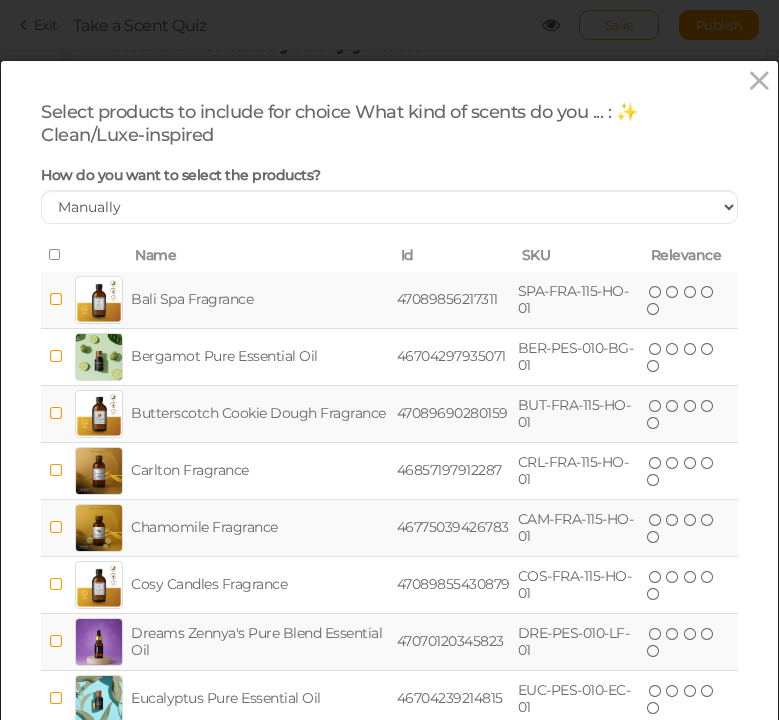scroll, scrollTop: 225, scrollLeft: 0, axis: vertical 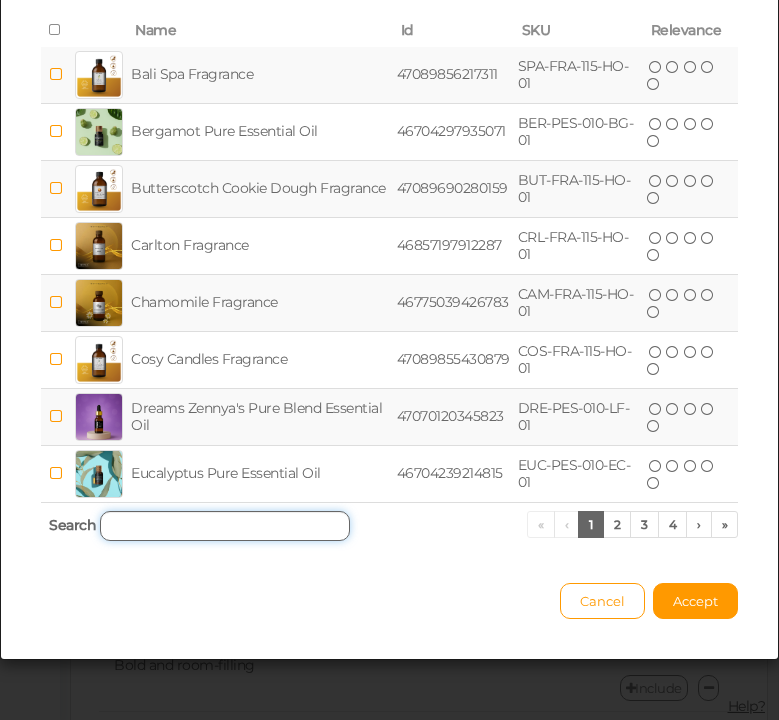 click at bounding box center [225, 526] 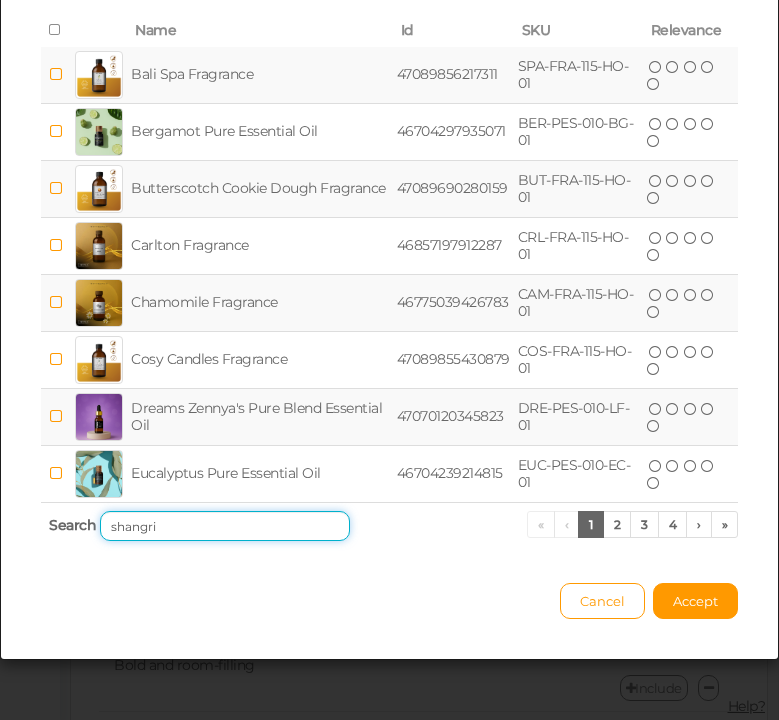 scroll, scrollTop: 0, scrollLeft: 0, axis: both 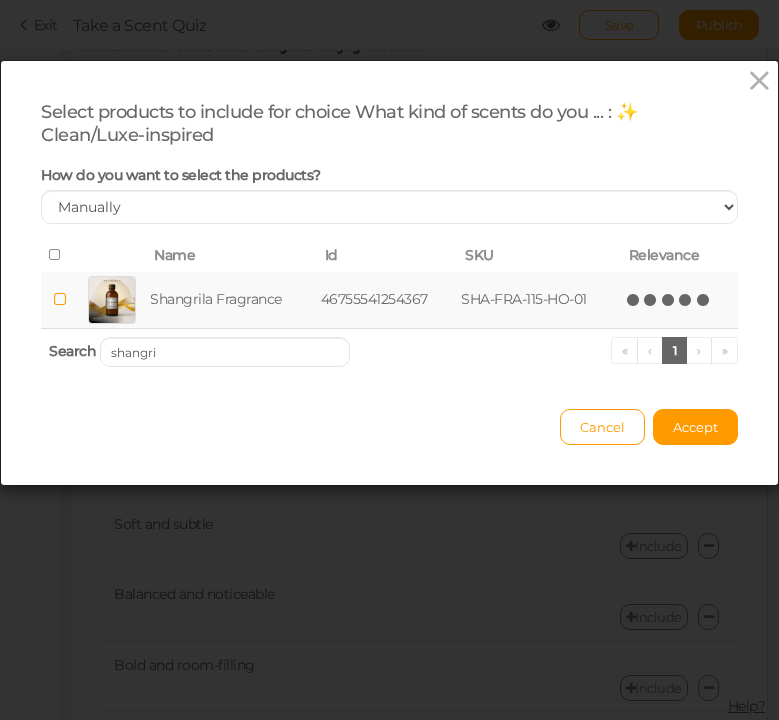 click at bounding box center (704, 300) 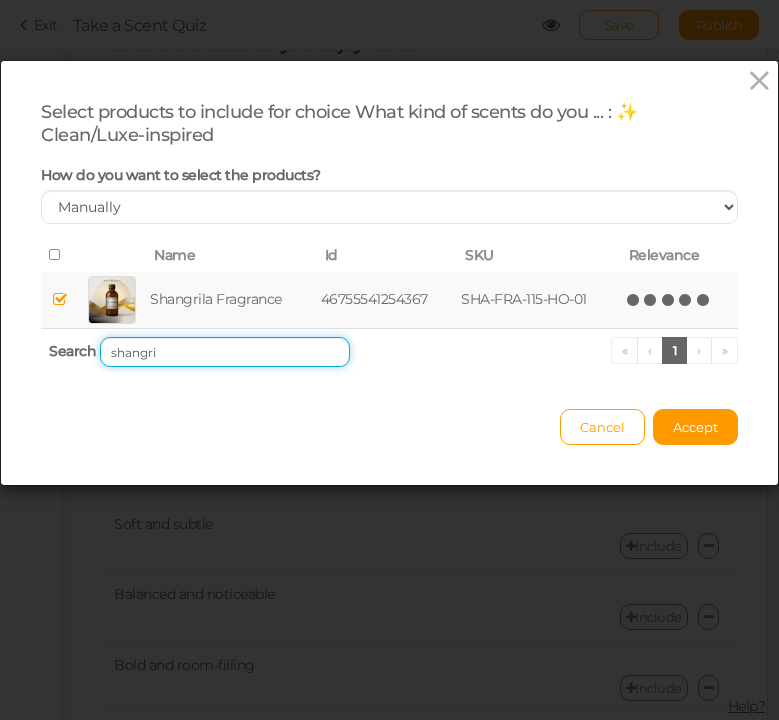 drag, startPoint x: 191, startPoint y: 352, endPoint x: 68, endPoint y: 348, distance: 123.065025 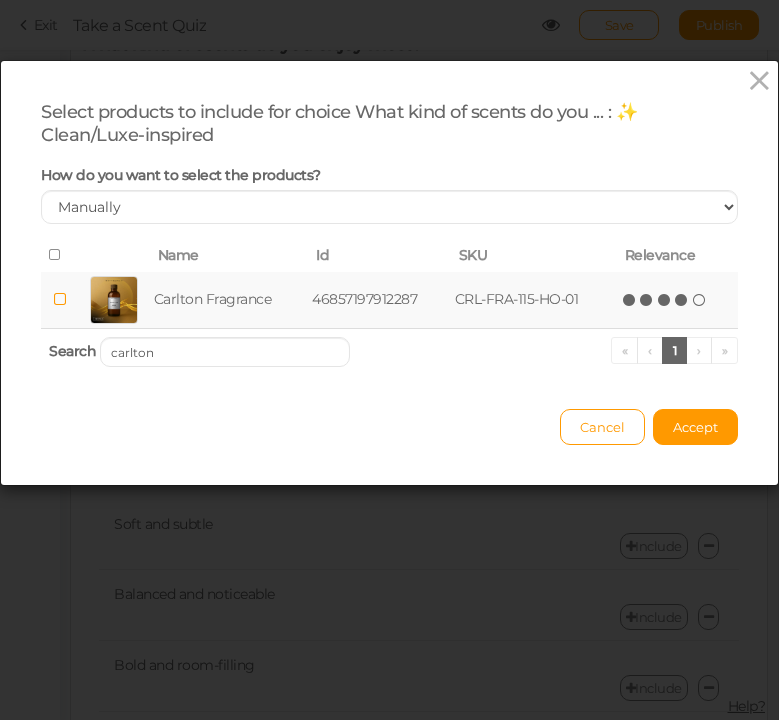 click on "(*)
(*)
(*)
(*)
( )" at bounding box center [665, 299] 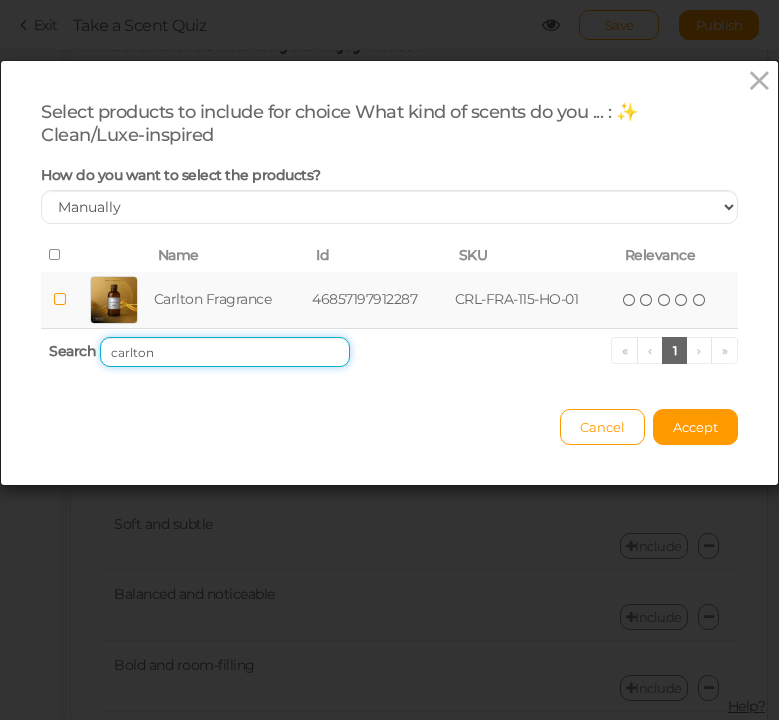 drag, startPoint x: 169, startPoint y: 351, endPoint x: 52, endPoint y: 349, distance: 117.01709 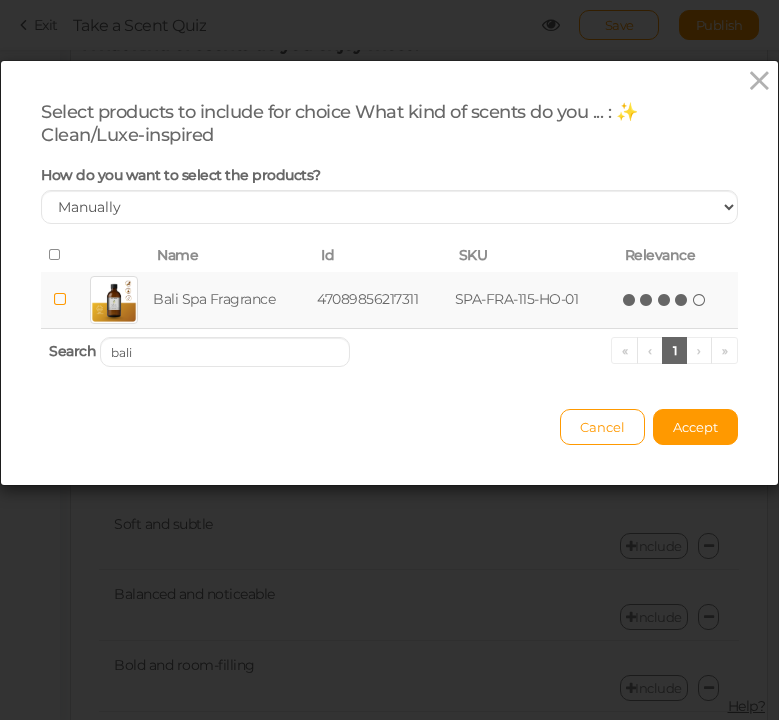 click at bounding box center (682, 300) 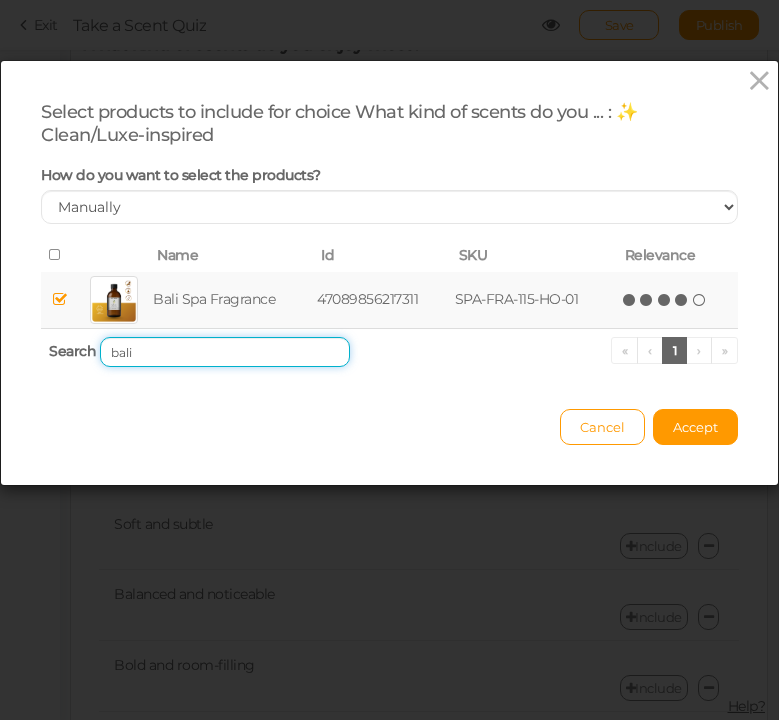 drag, startPoint x: 188, startPoint y: 356, endPoint x: 53, endPoint y: 347, distance: 135.29967 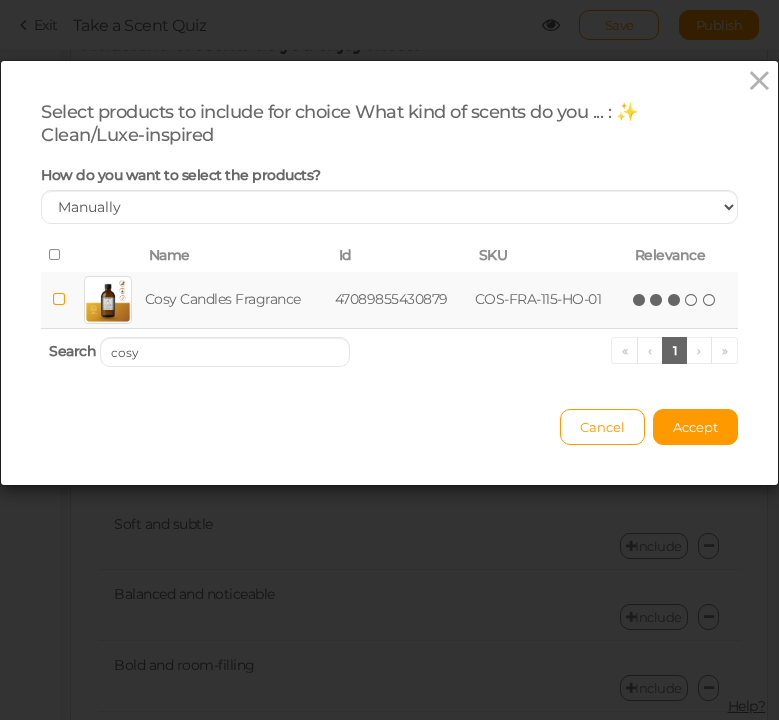 click at bounding box center [675, 300] 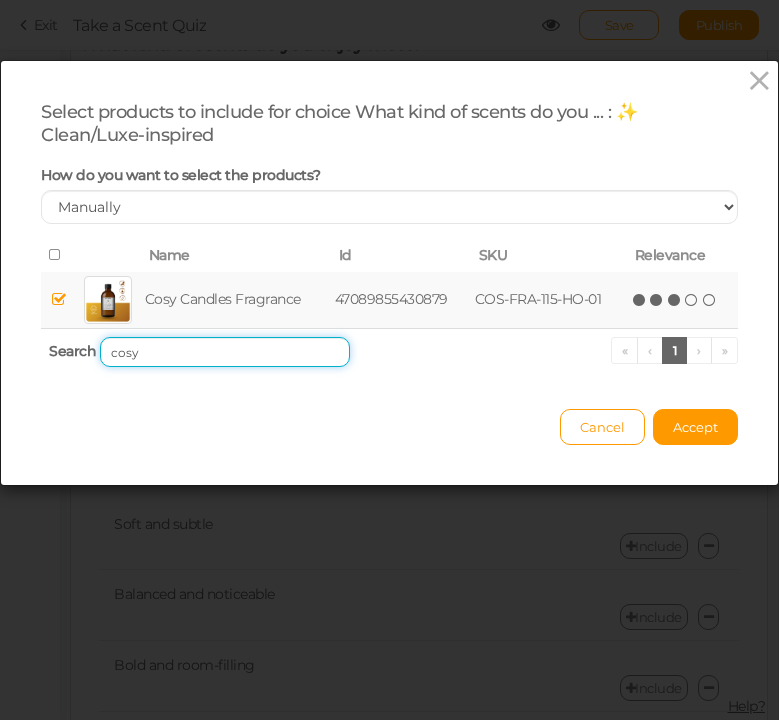 drag, startPoint x: 193, startPoint y: 346, endPoint x: 39, endPoint y: 336, distance: 154.32434 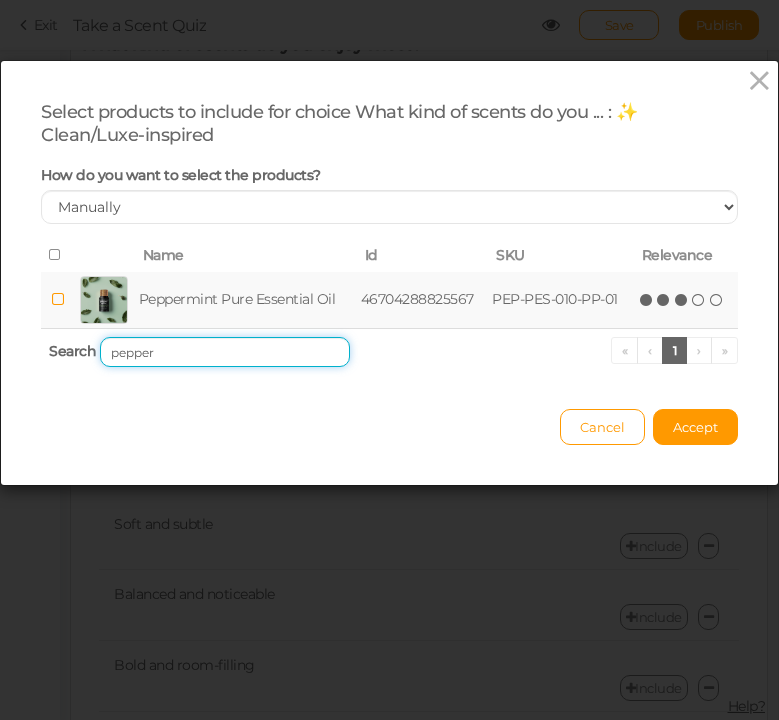 type on "pepper" 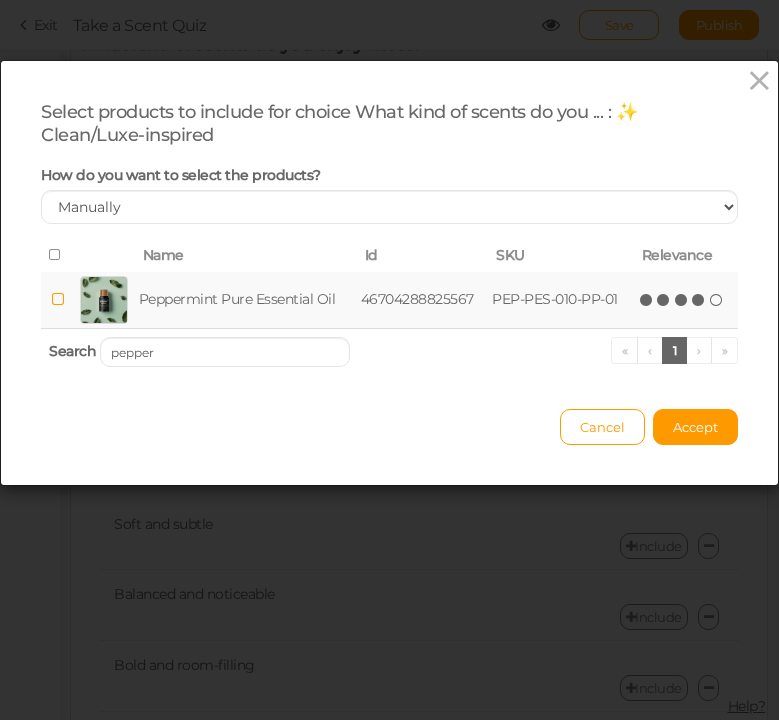 click at bounding box center (699, 300) 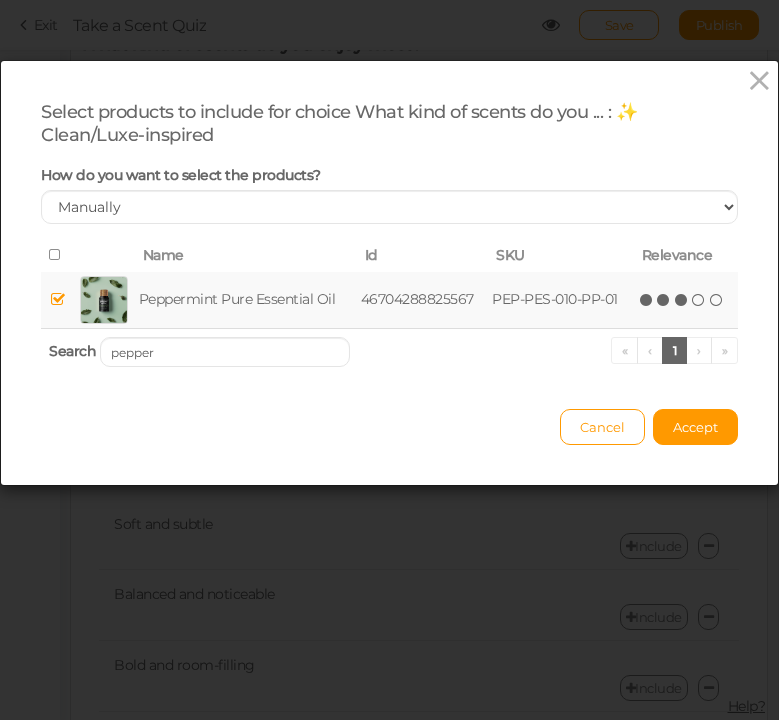 click at bounding box center [682, 300] 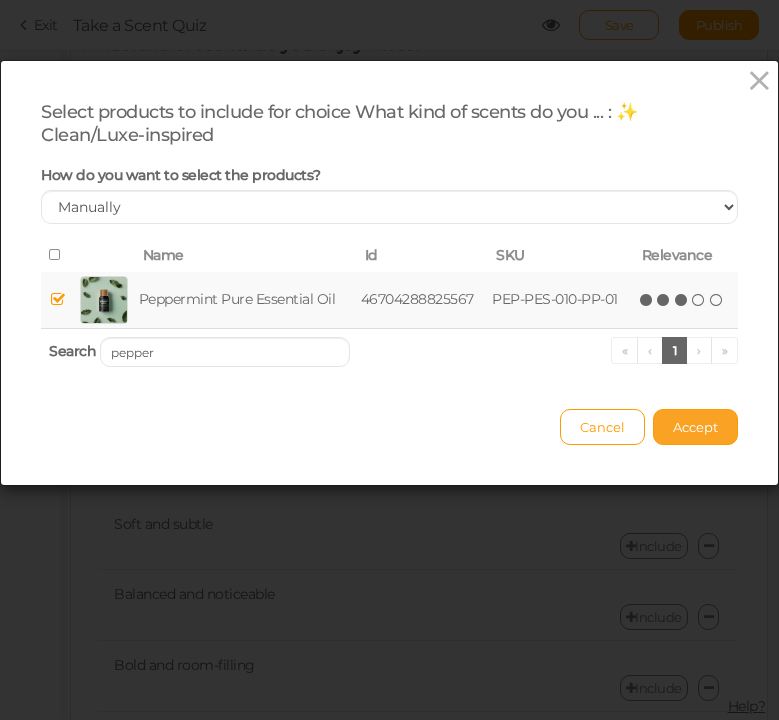 click on "Accept" at bounding box center (695, 427) 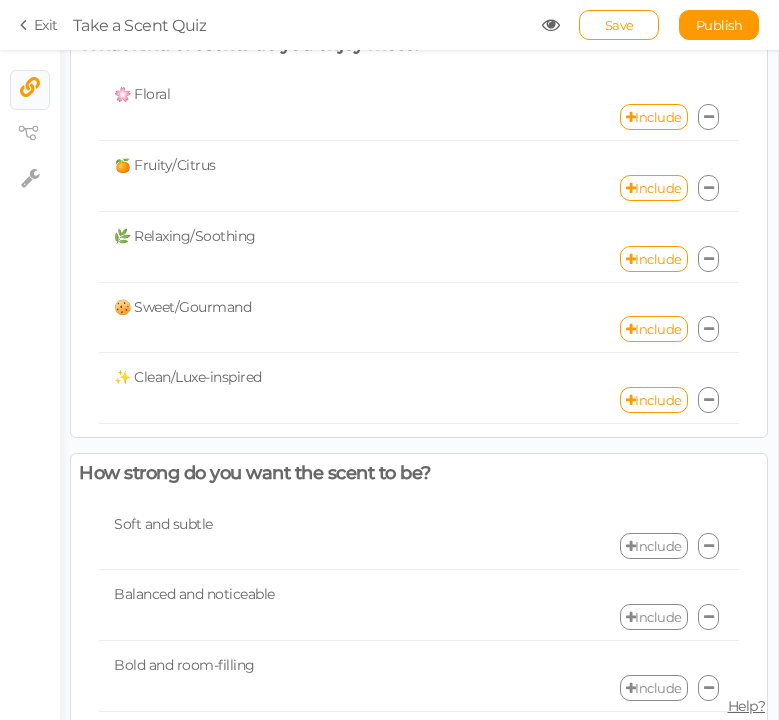scroll, scrollTop: 2035, scrollLeft: 0, axis: vertical 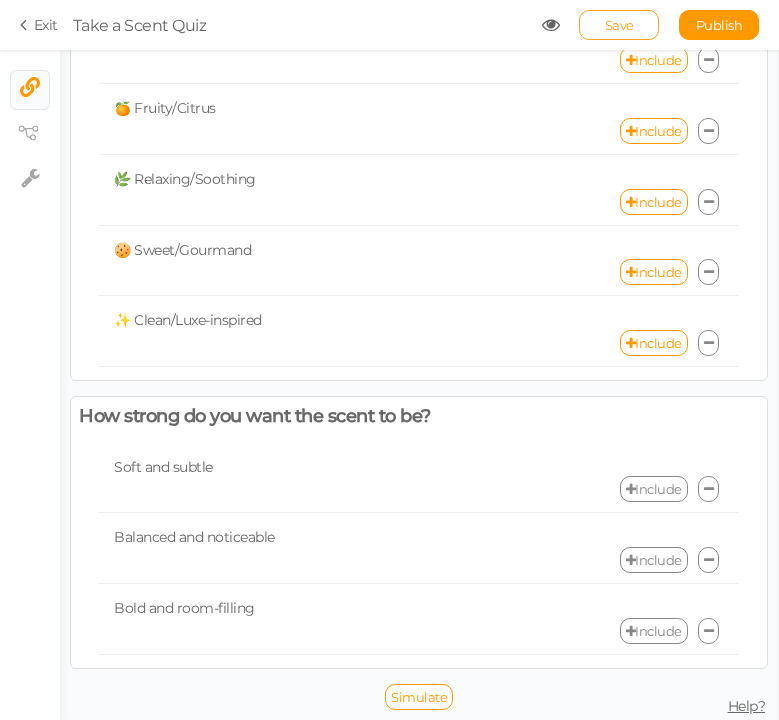 click on "Save" at bounding box center [619, 25] 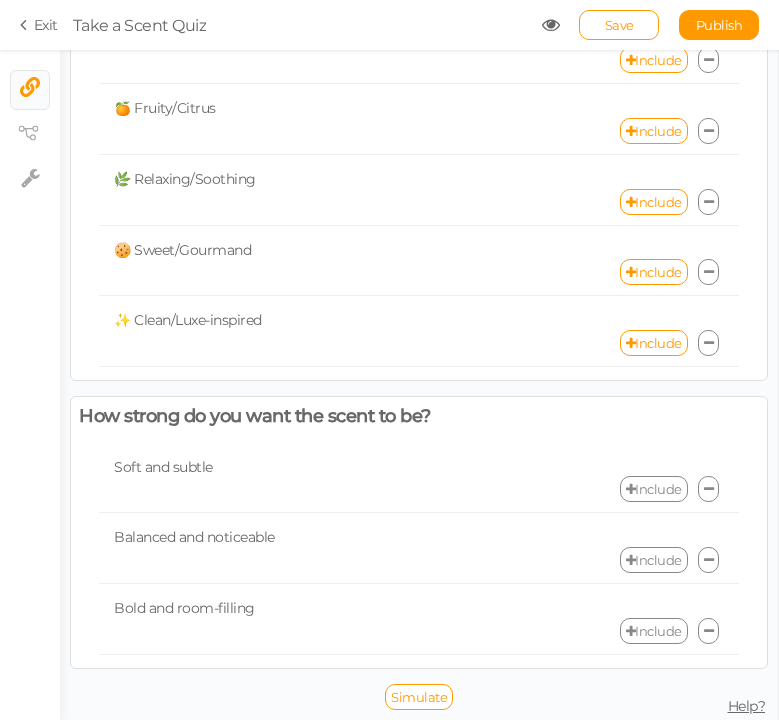 click at bounding box center (631, 489) 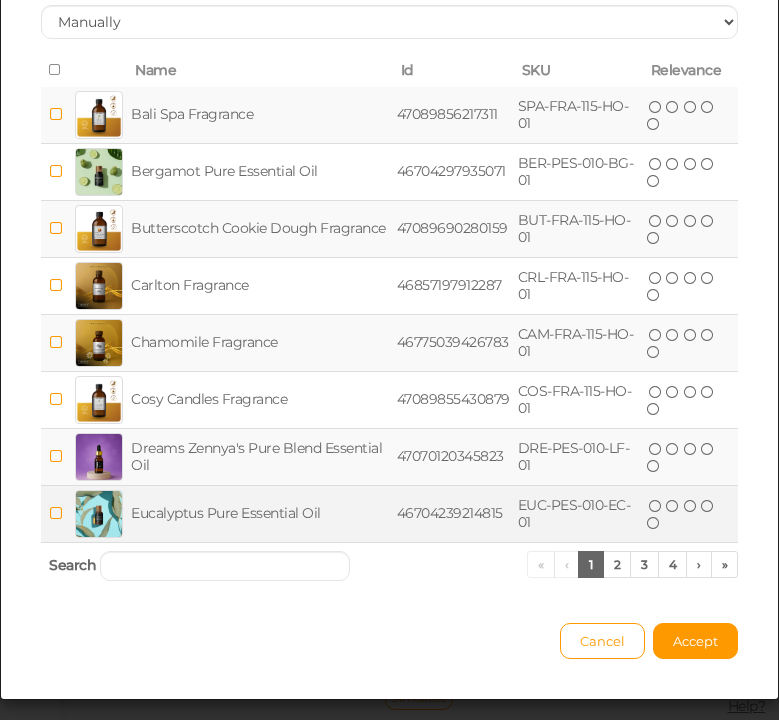 scroll, scrollTop: 225, scrollLeft: 0, axis: vertical 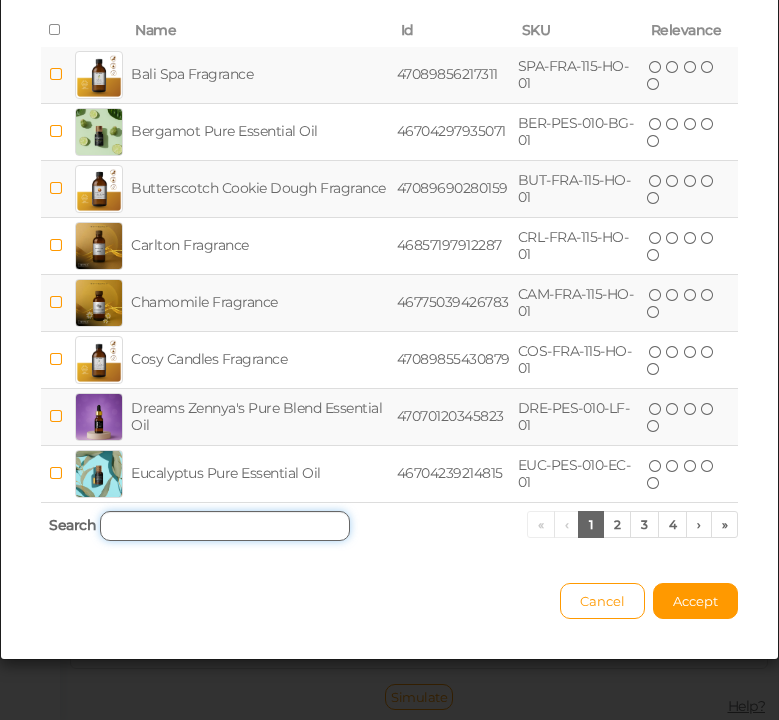 click at bounding box center [225, 526] 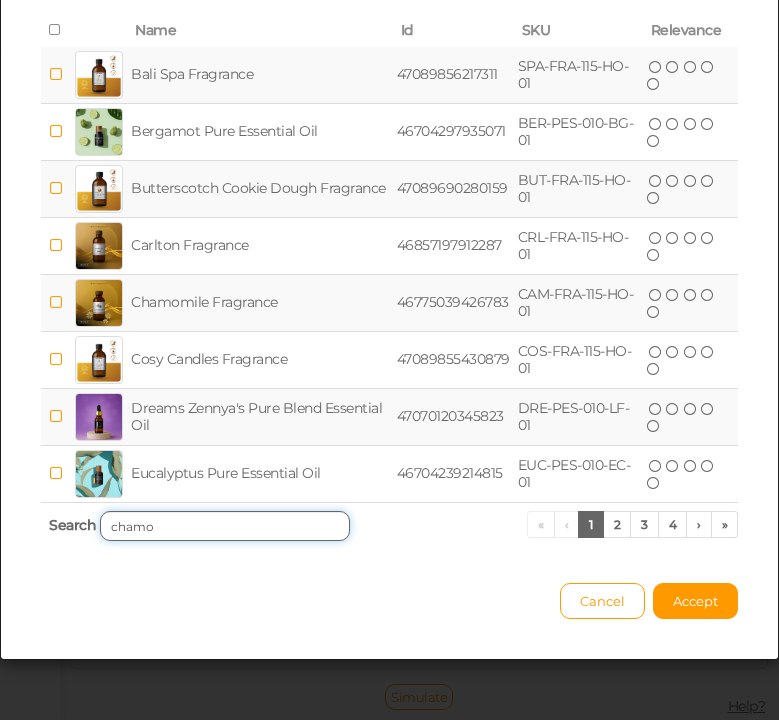scroll, scrollTop: 0, scrollLeft: 0, axis: both 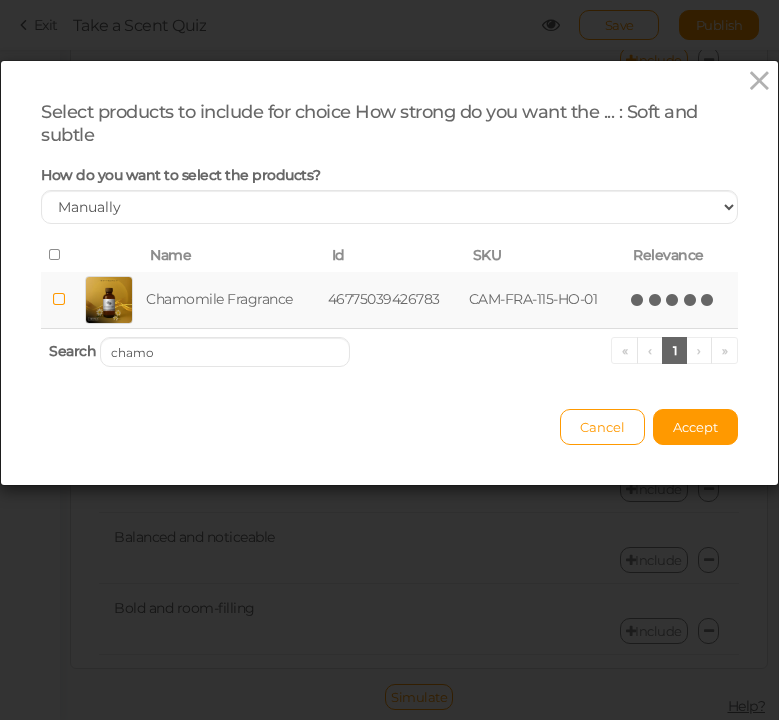 click at bounding box center (708, 300) 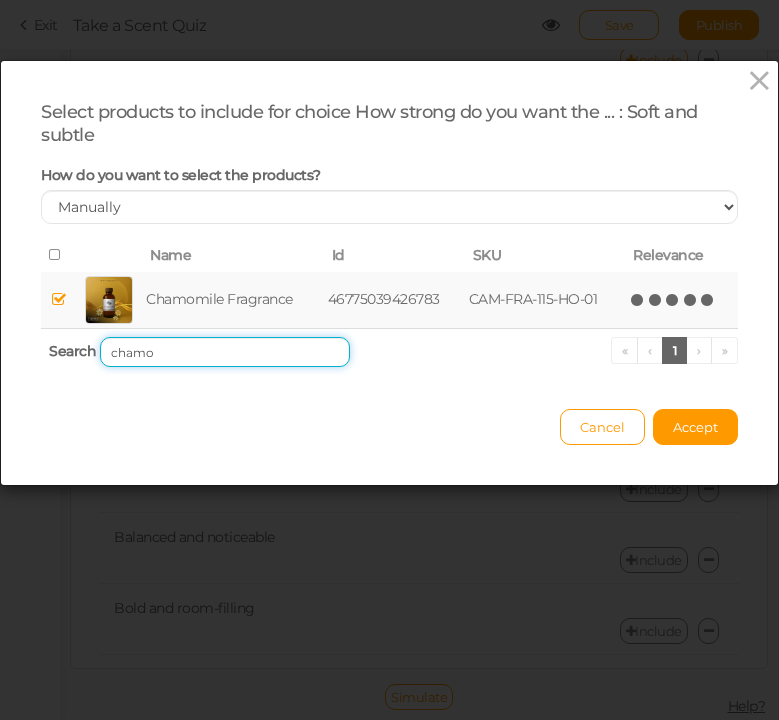drag, startPoint x: 161, startPoint y: 348, endPoint x: 37, endPoint y: 343, distance: 124.10077 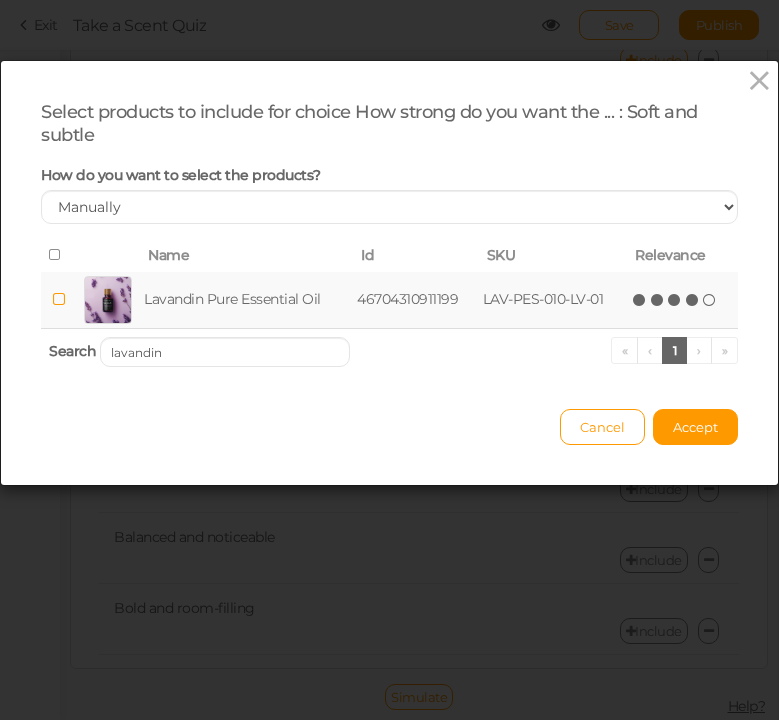 click on "(*)
(*)
(*)
(*)
( )" at bounding box center [675, 299] 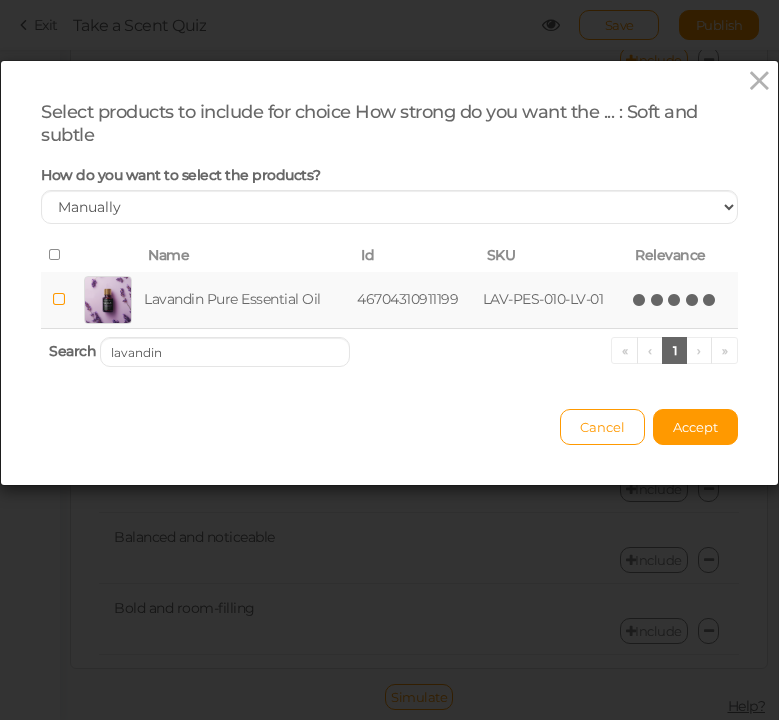 click at bounding box center [710, 300] 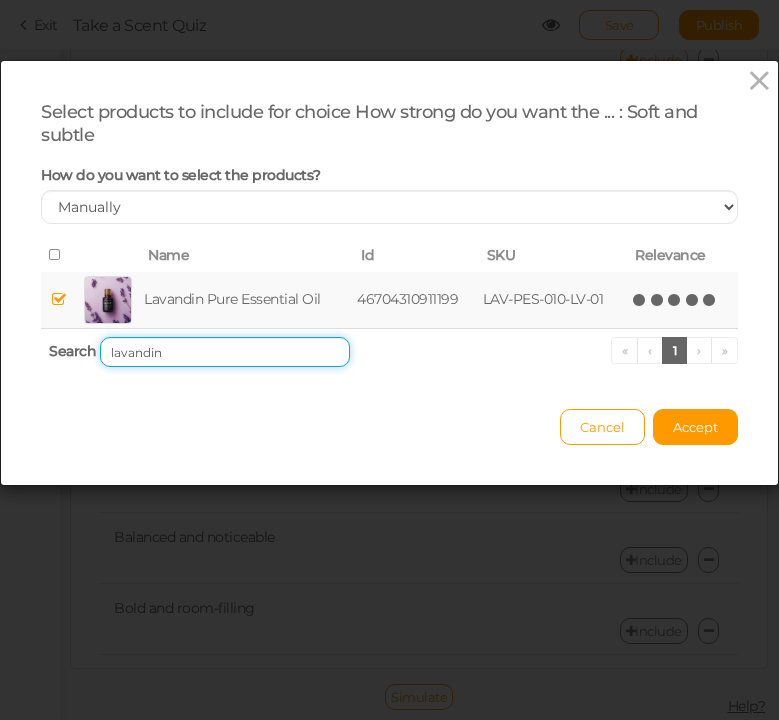 drag, startPoint x: 183, startPoint y: 348, endPoint x: 34, endPoint y: 346, distance: 149.01343 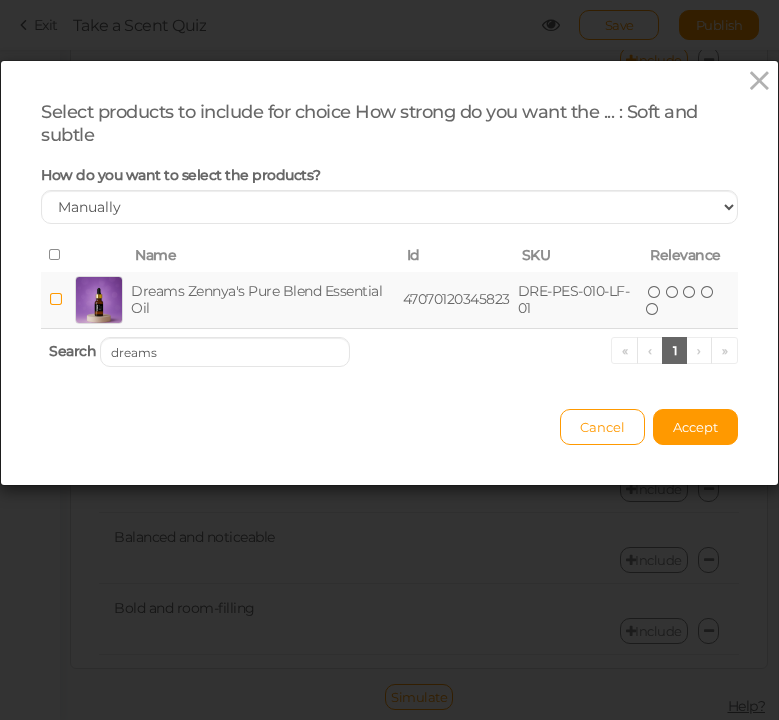 click on "( )
( )
( )
( )
( )" at bounding box center [690, 300] 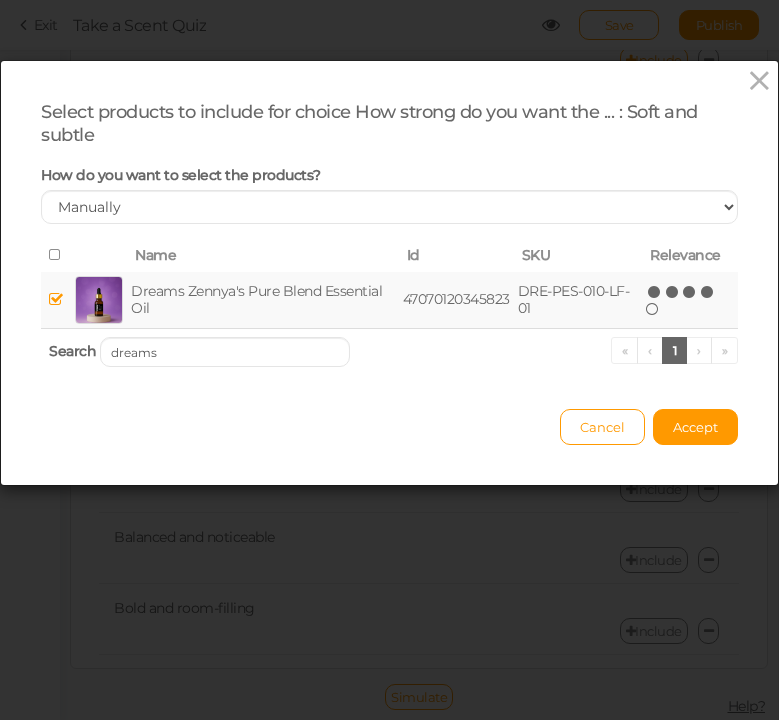 click at bounding box center (708, 292) 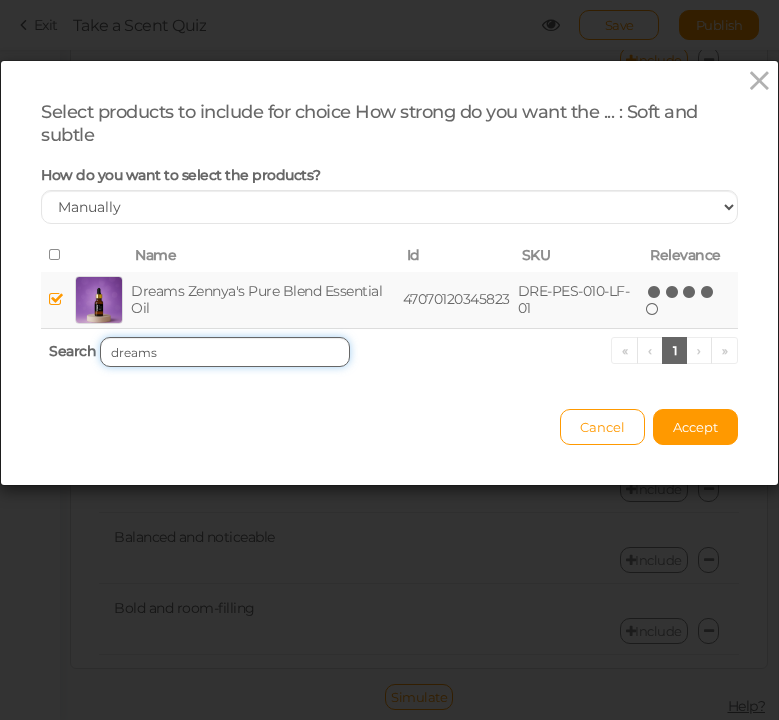 drag, startPoint x: 213, startPoint y: 352, endPoint x: 106, endPoint y: 346, distance: 107.16809 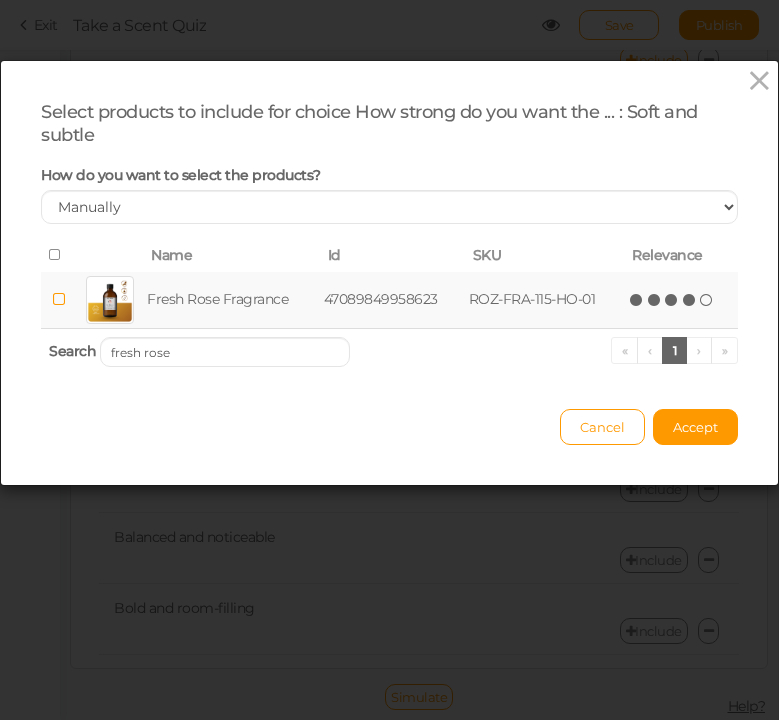 click at bounding box center (690, 300) 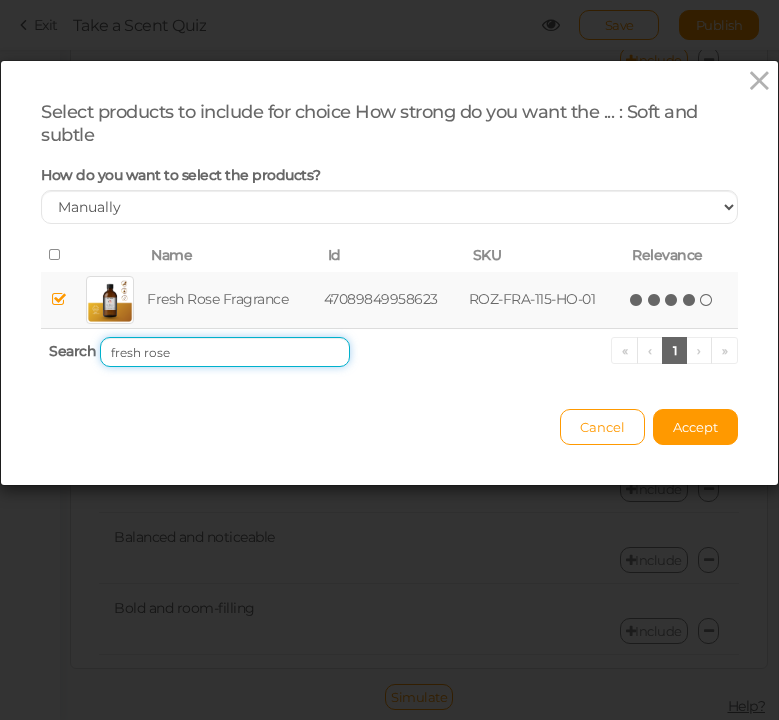drag, startPoint x: 218, startPoint y: 348, endPoint x: 78, endPoint y: 347, distance: 140.00357 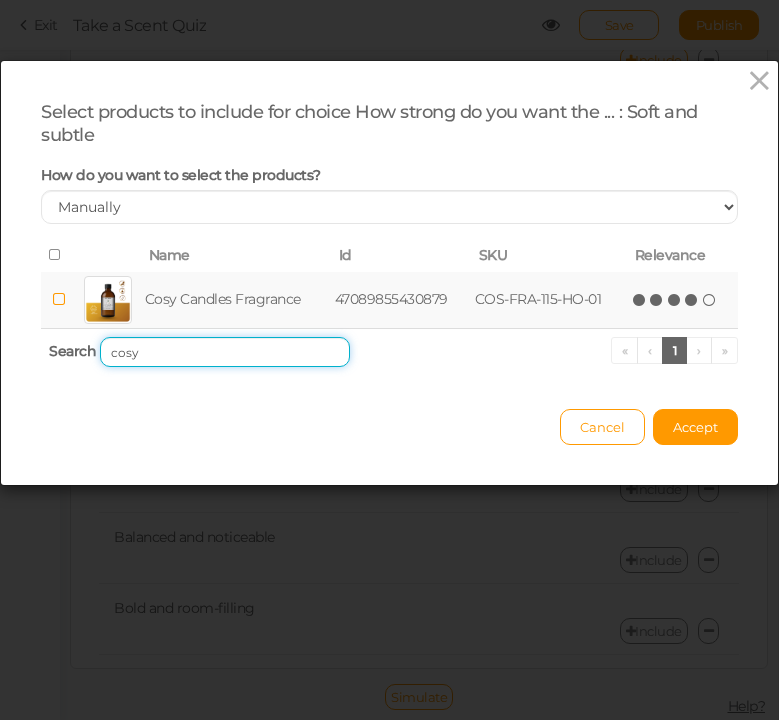 type on "cosy" 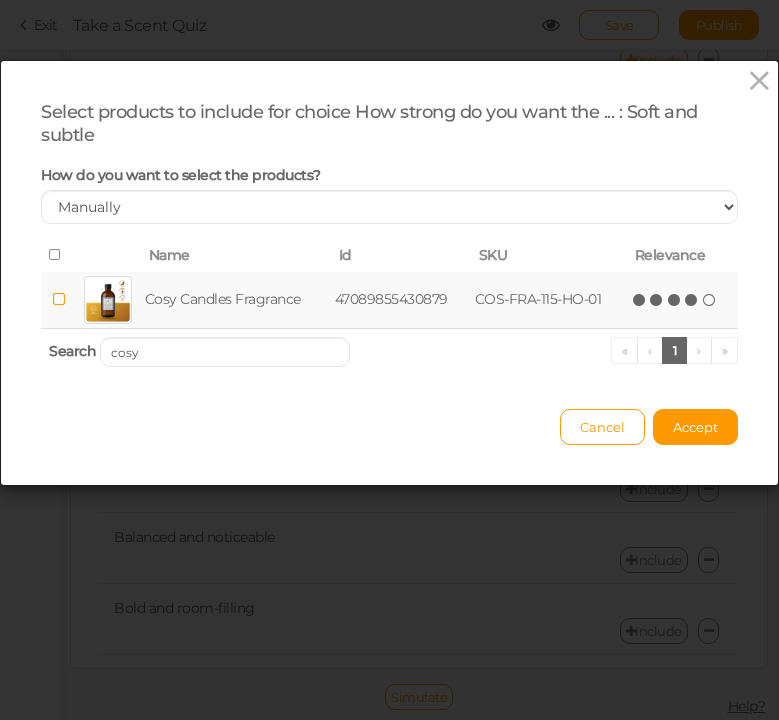 click at bounding box center [692, 300] 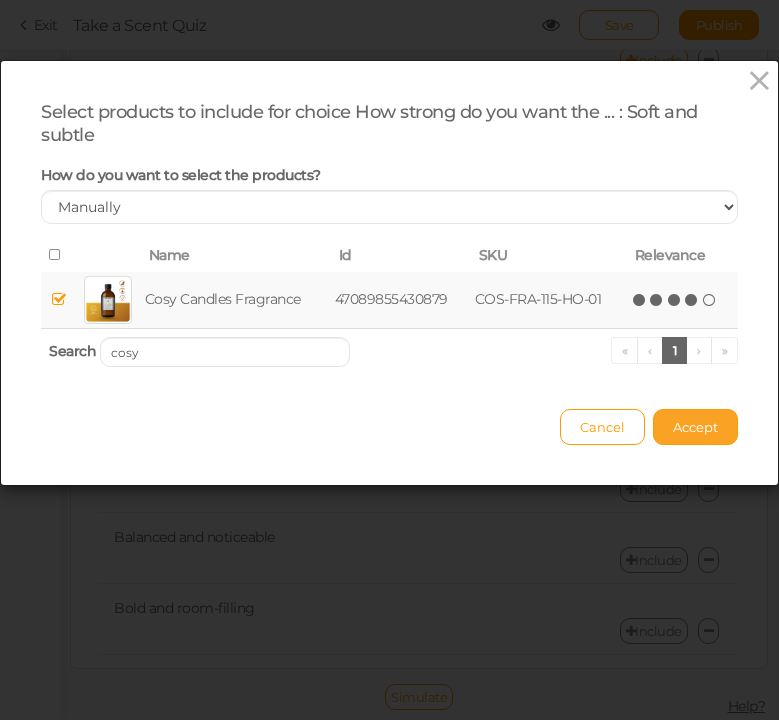 click on "Accept" at bounding box center (695, 427) 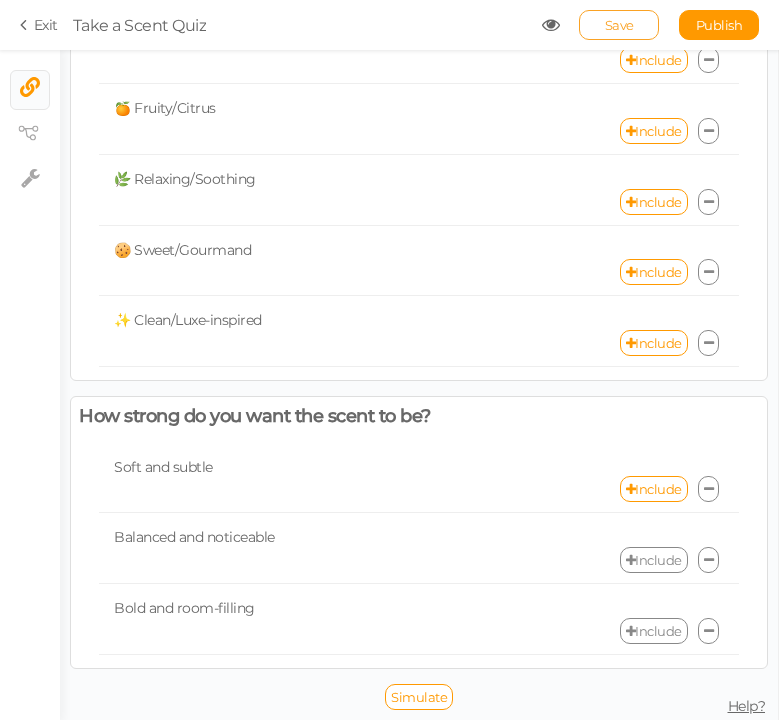 click on "Save" at bounding box center [619, 25] 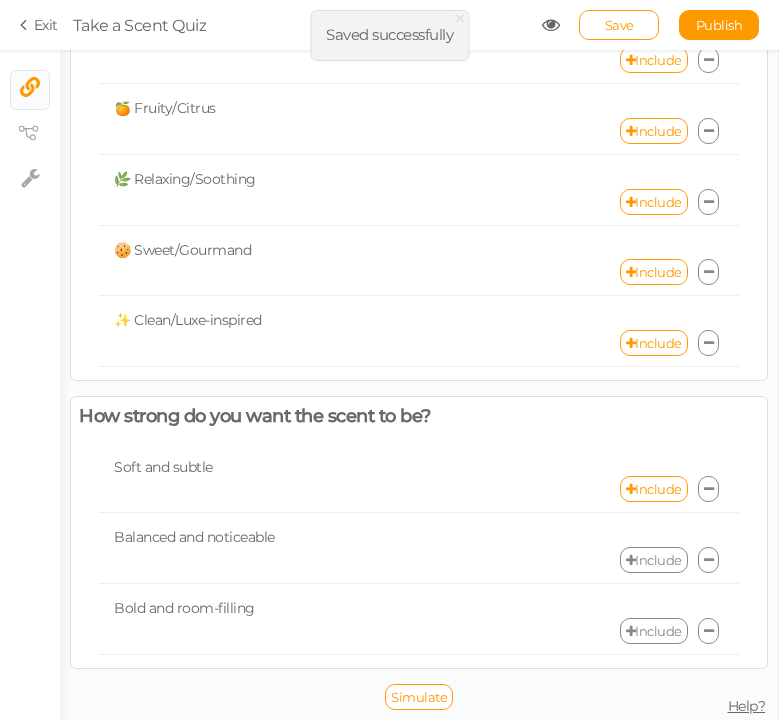 click on "Include" at bounding box center [654, 560] 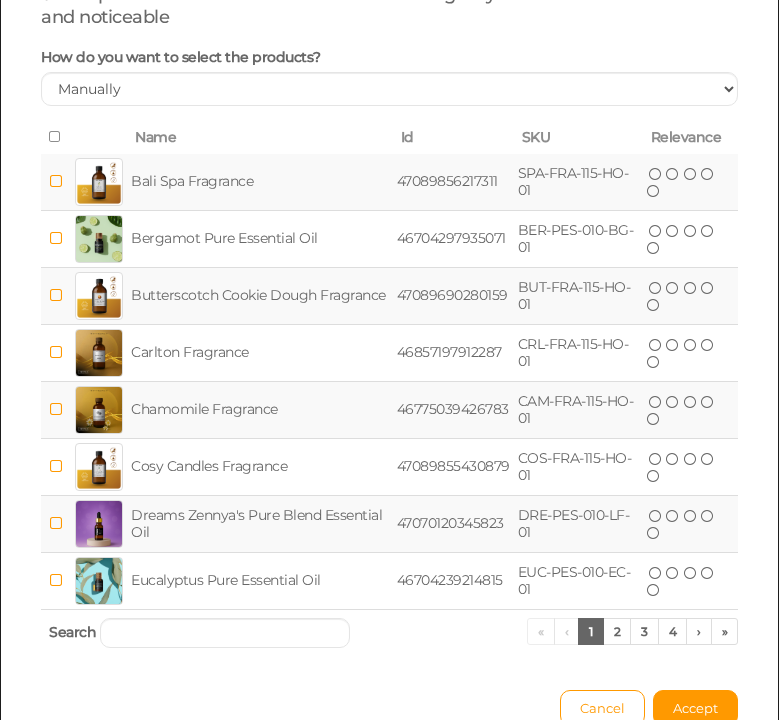scroll, scrollTop: 225, scrollLeft: 0, axis: vertical 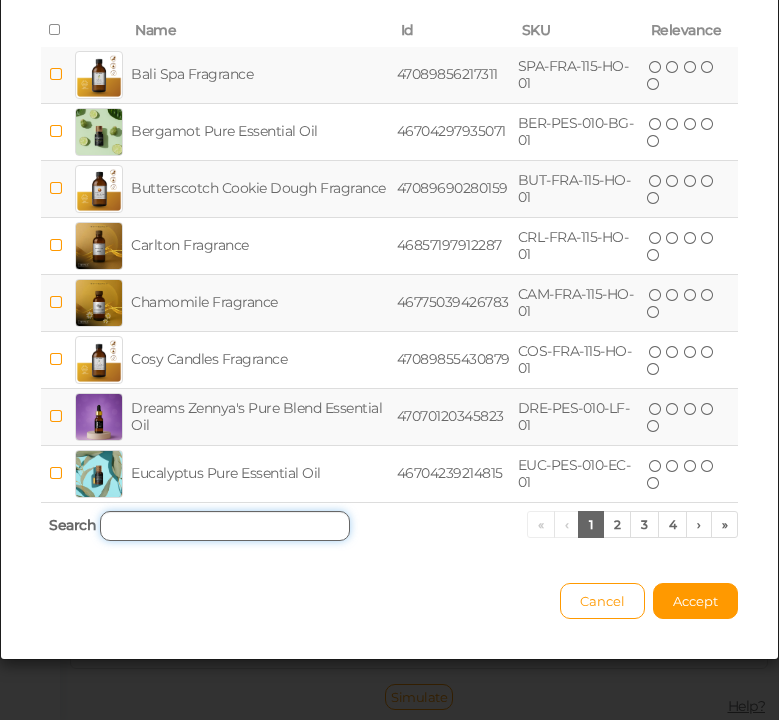 click at bounding box center (225, 526) 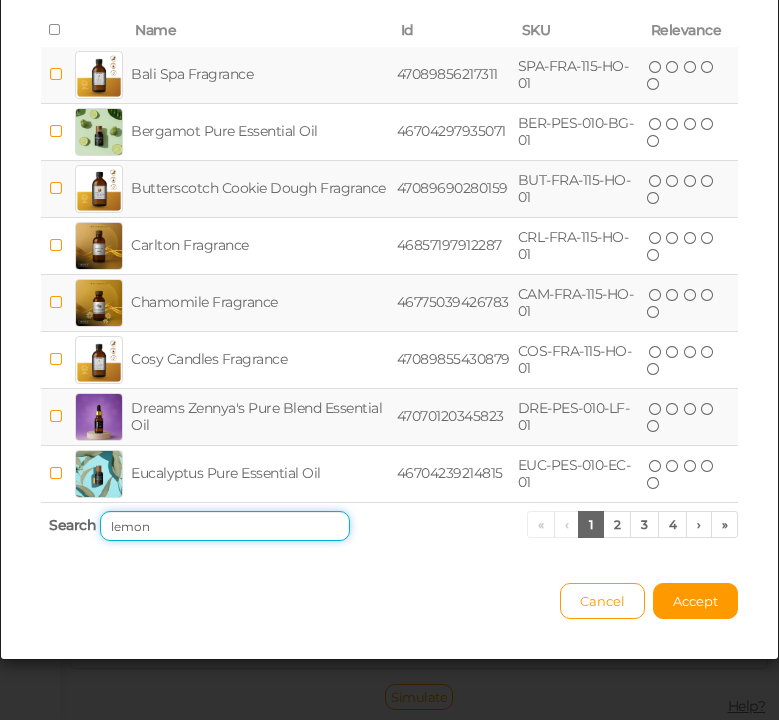 scroll, scrollTop: 0, scrollLeft: 0, axis: both 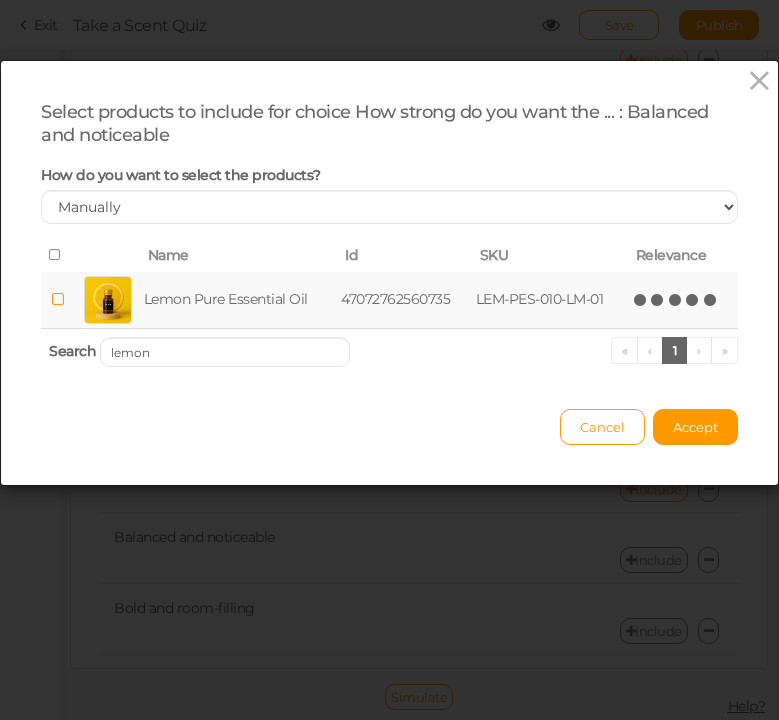 click at bounding box center (711, 300) 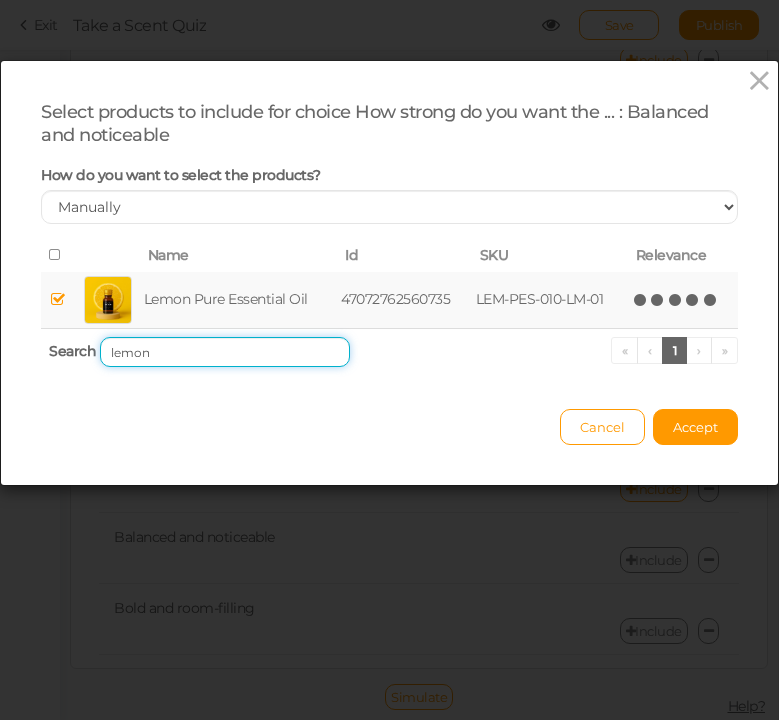 drag, startPoint x: 271, startPoint y: 344, endPoint x: 51, endPoint y: 337, distance: 220.11133 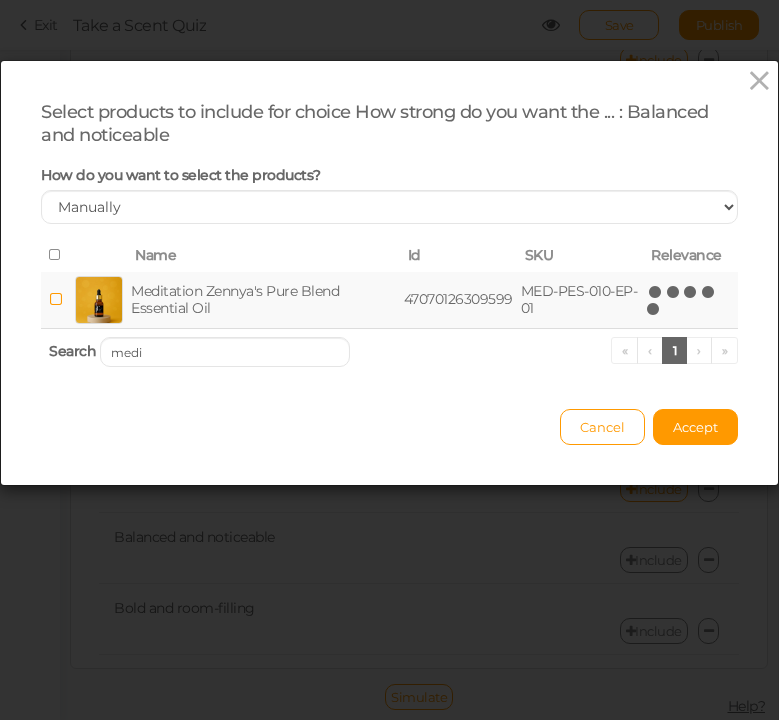 click at bounding box center (654, 309) 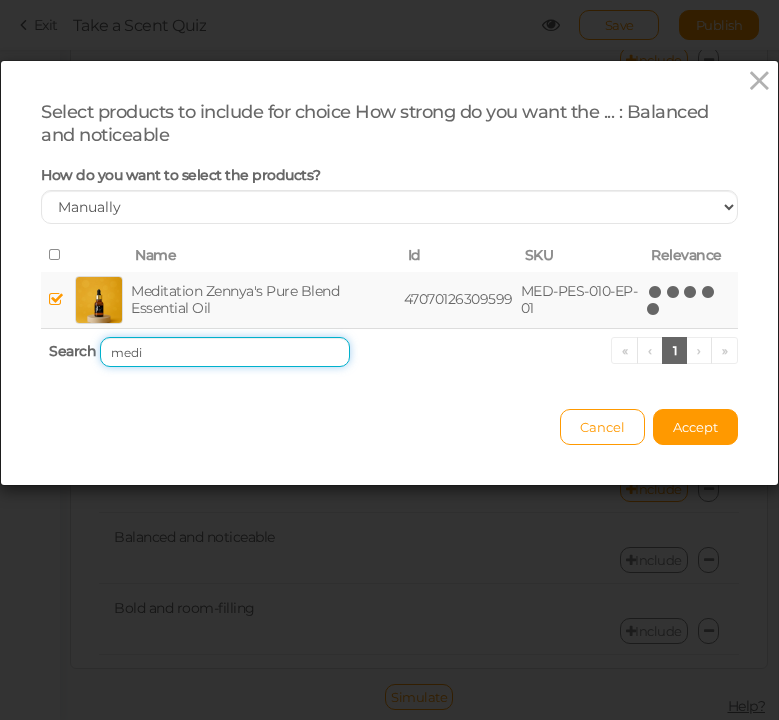 drag, startPoint x: 176, startPoint y: 343, endPoint x: 53, endPoint y: 338, distance: 123.101585 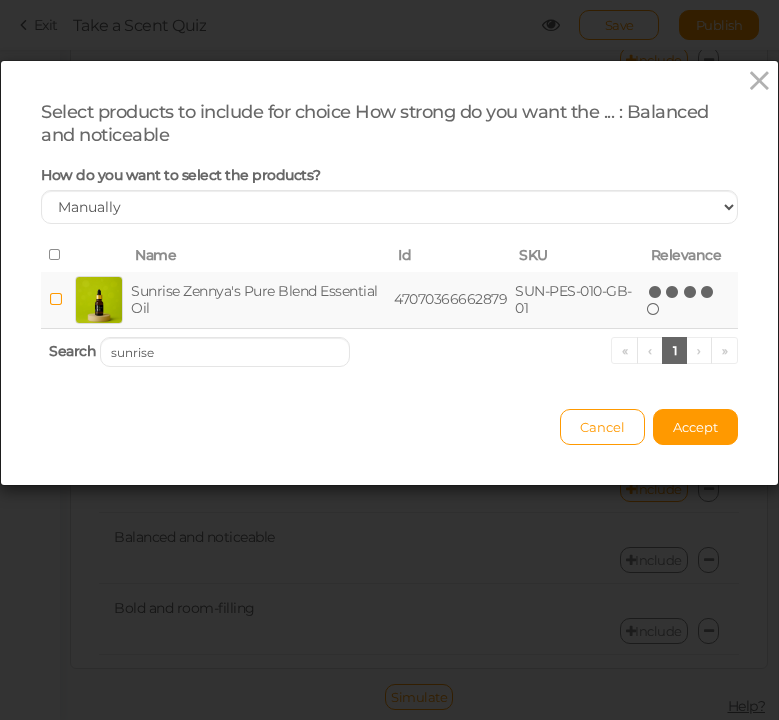 click at bounding box center [708, 292] 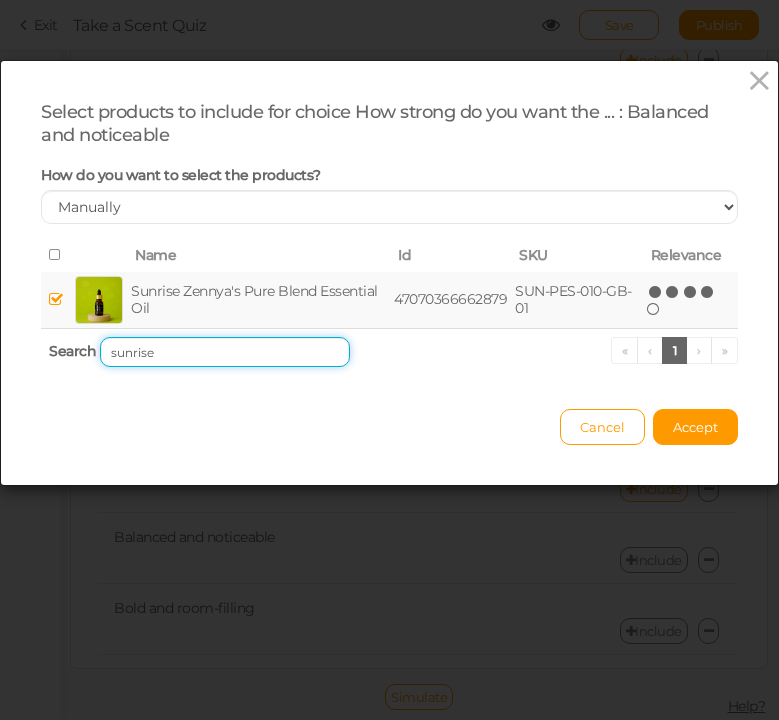 drag, startPoint x: 232, startPoint y: 363, endPoint x: 38, endPoint y: 361, distance: 194.01031 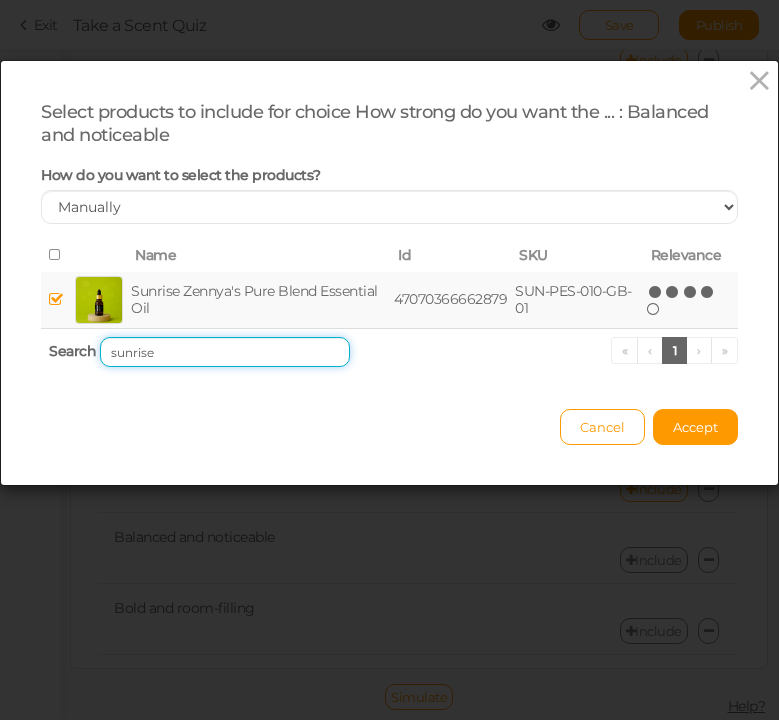 drag, startPoint x: 181, startPoint y: 352, endPoint x: 42, endPoint y: 347, distance: 139.0899 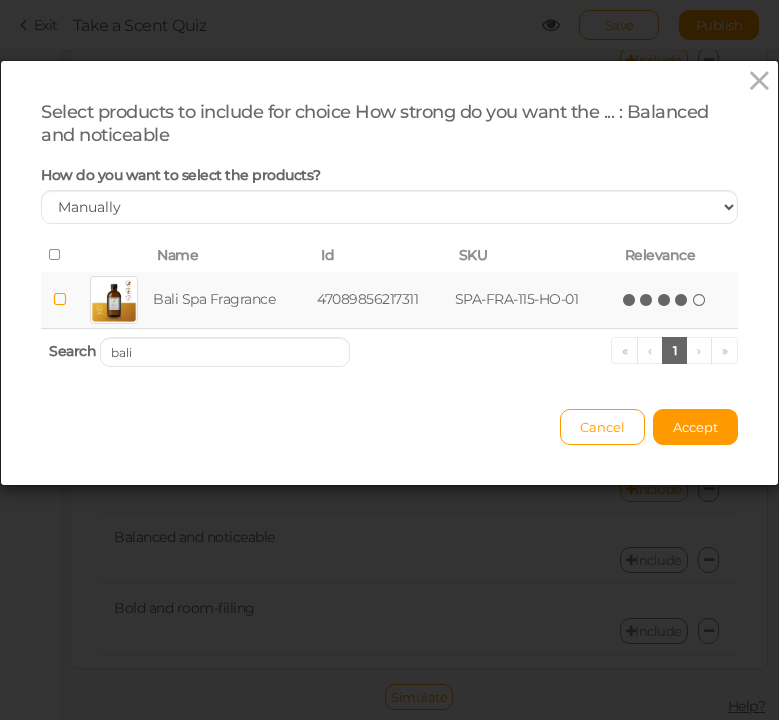 click at bounding box center [682, 300] 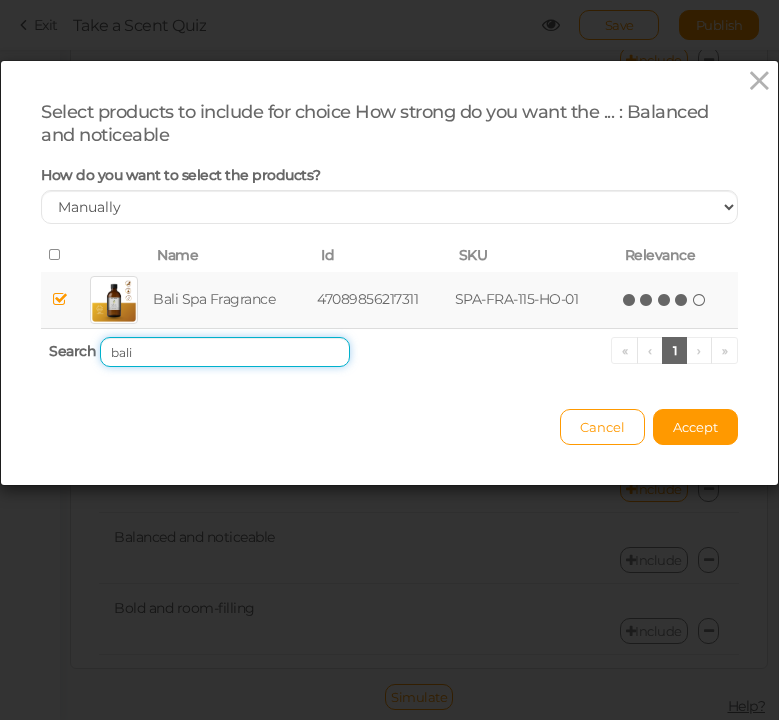drag, startPoint x: 168, startPoint y: 360, endPoint x: 52, endPoint y: 352, distance: 116.275536 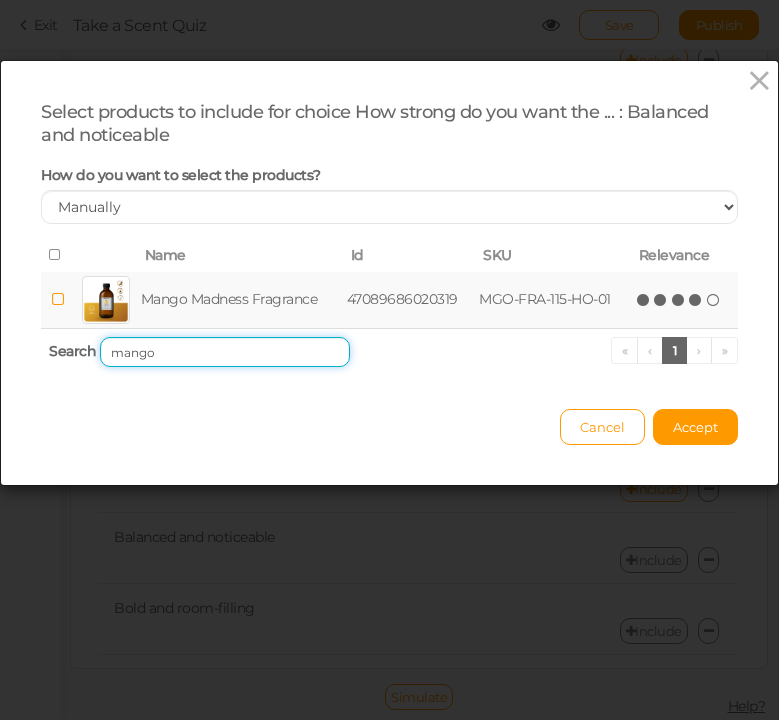 type on "mango" 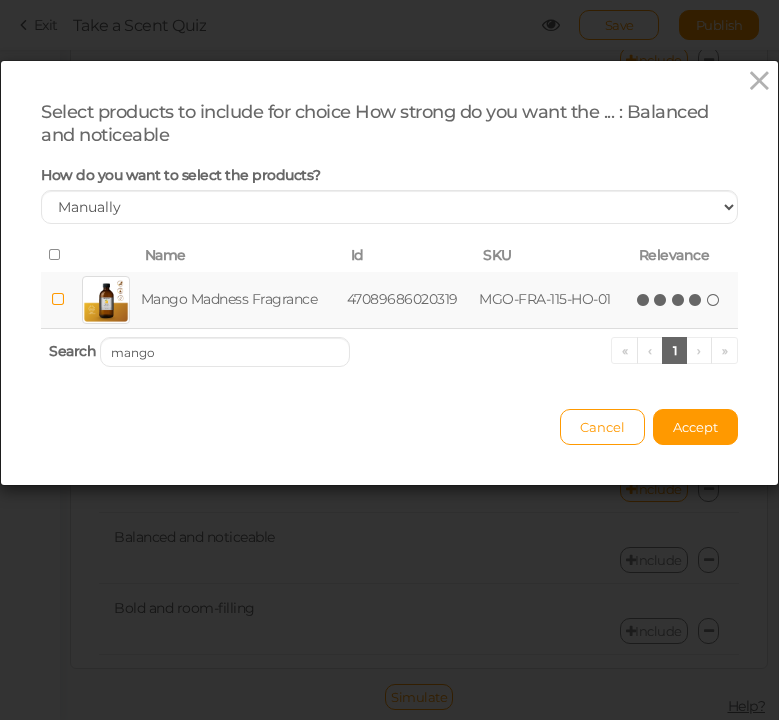 click at bounding box center [696, 300] 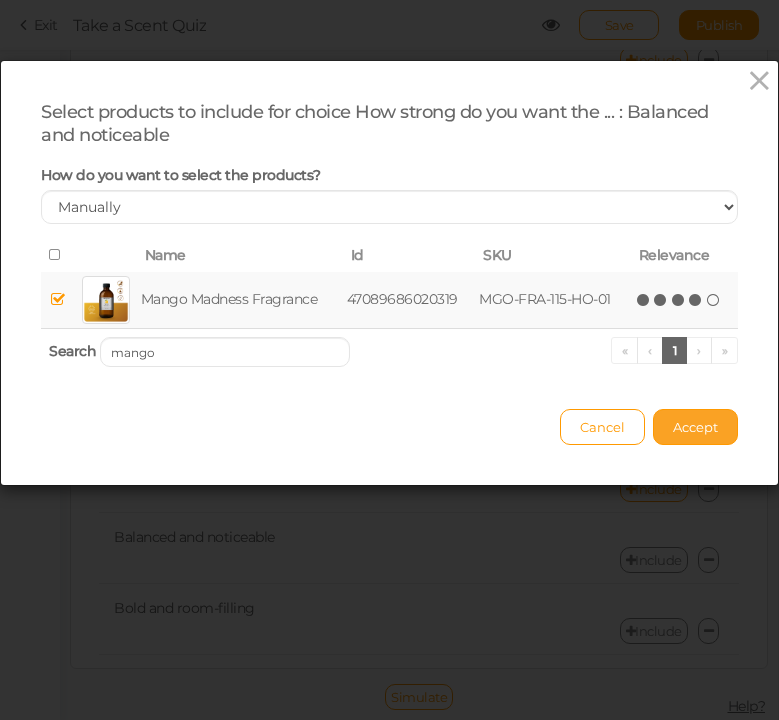 click on "Accept" at bounding box center (695, 427) 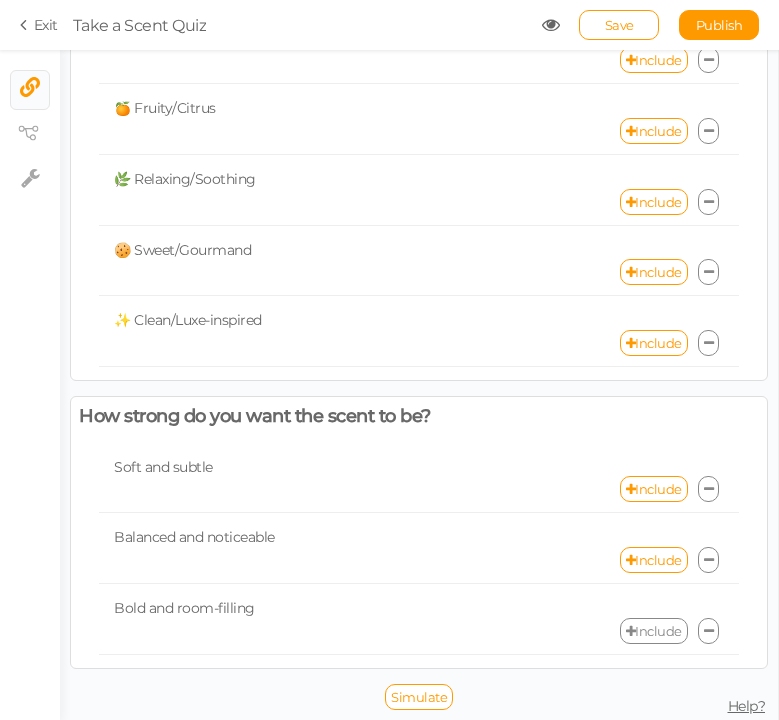 click on "Include" at bounding box center [654, 631] 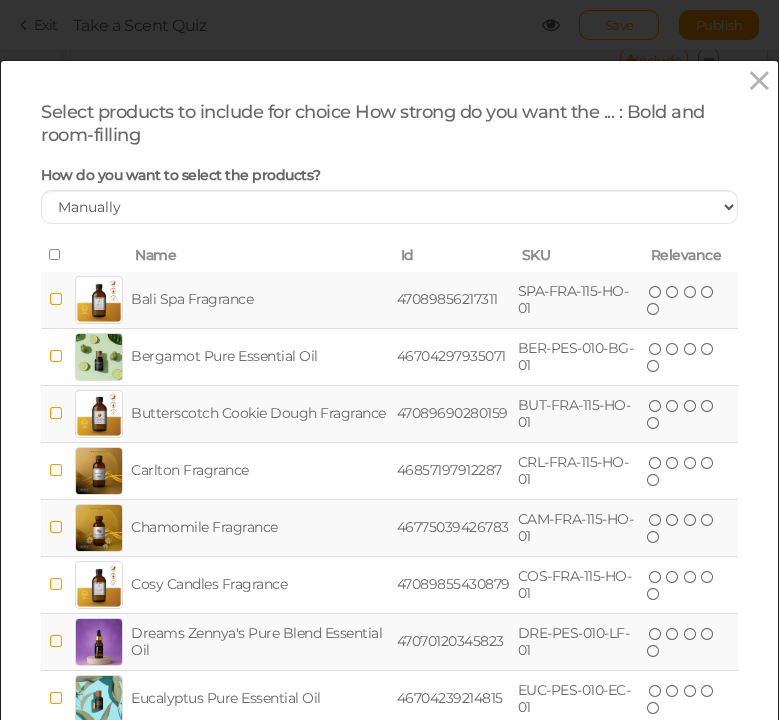 scroll, scrollTop: 225, scrollLeft: 0, axis: vertical 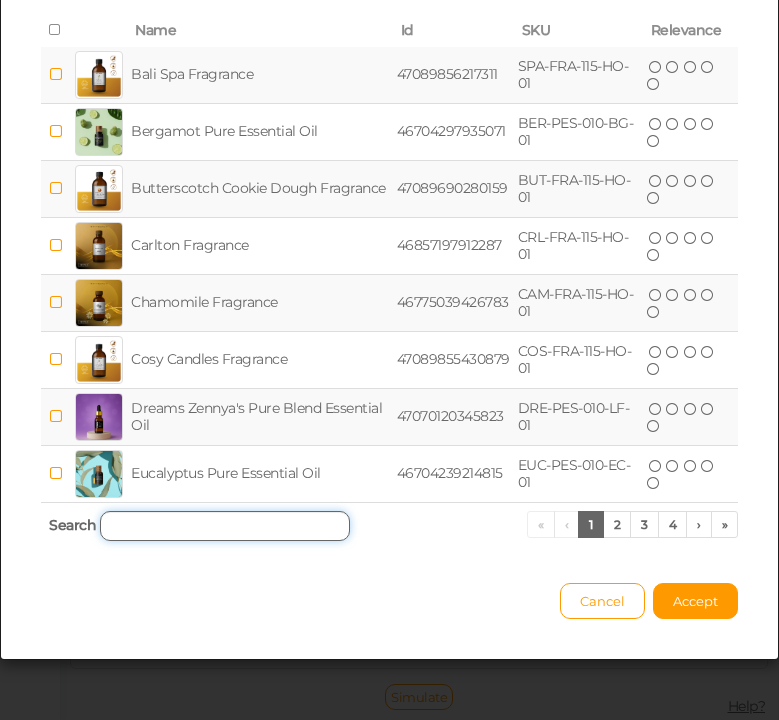 click at bounding box center [225, 526] 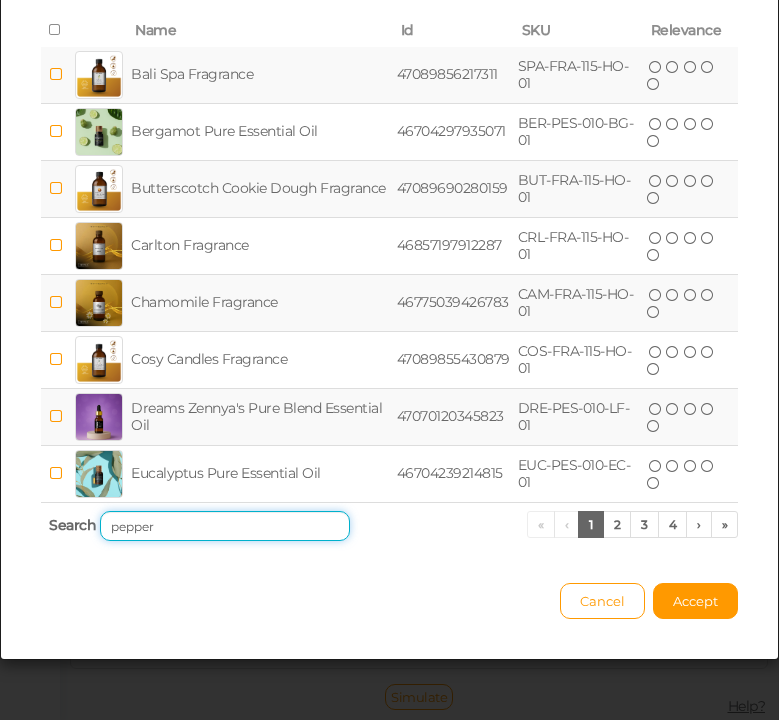 scroll, scrollTop: 0, scrollLeft: 0, axis: both 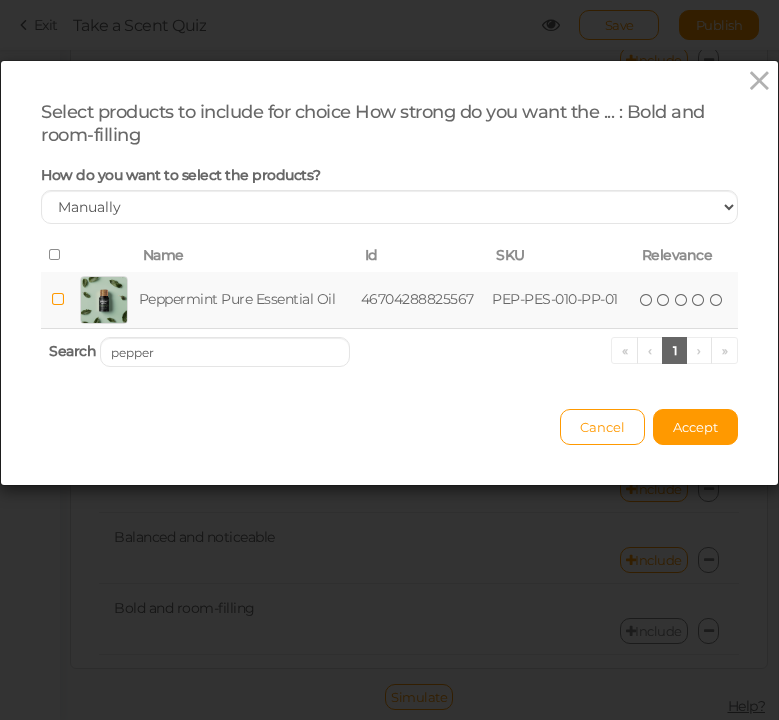 click at bounding box center (717, 300) 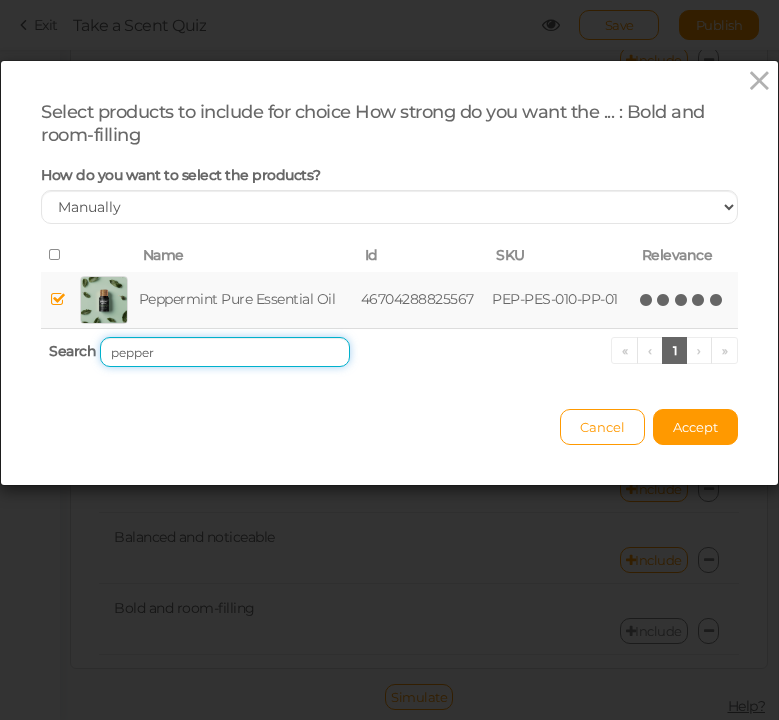 drag, startPoint x: 261, startPoint y: 356, endPoint x: 55, endPoint y: 354, distance: 206.0097 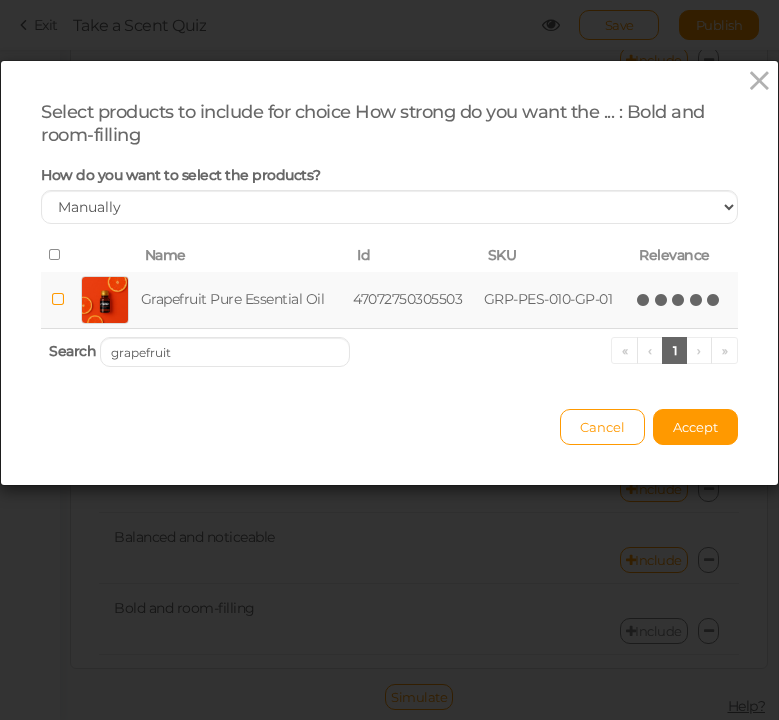click at bounding box center [714, 300] 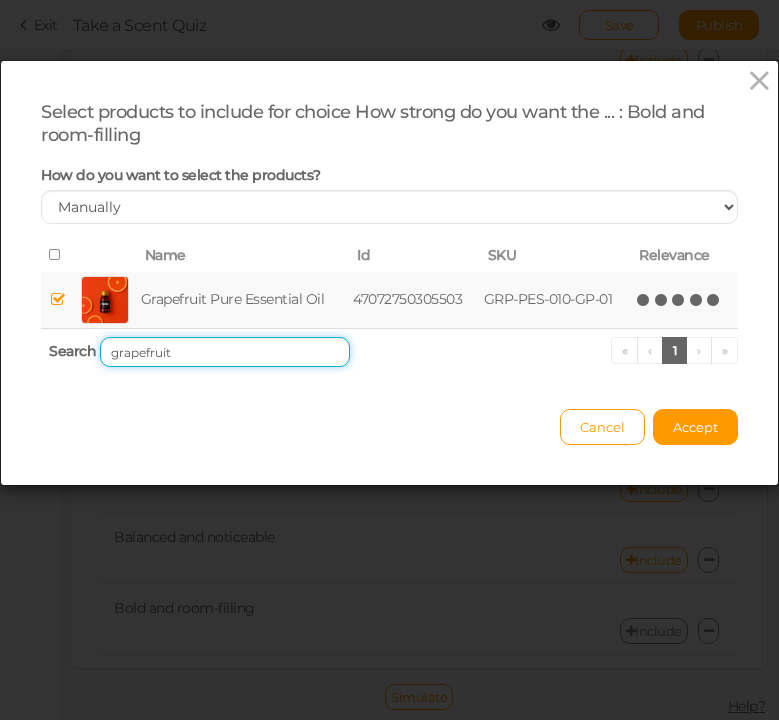 drag, startPoint x: 191, startPoint y: 347, endPoint x: 85, endPoint y: 340, distance: 106.23088 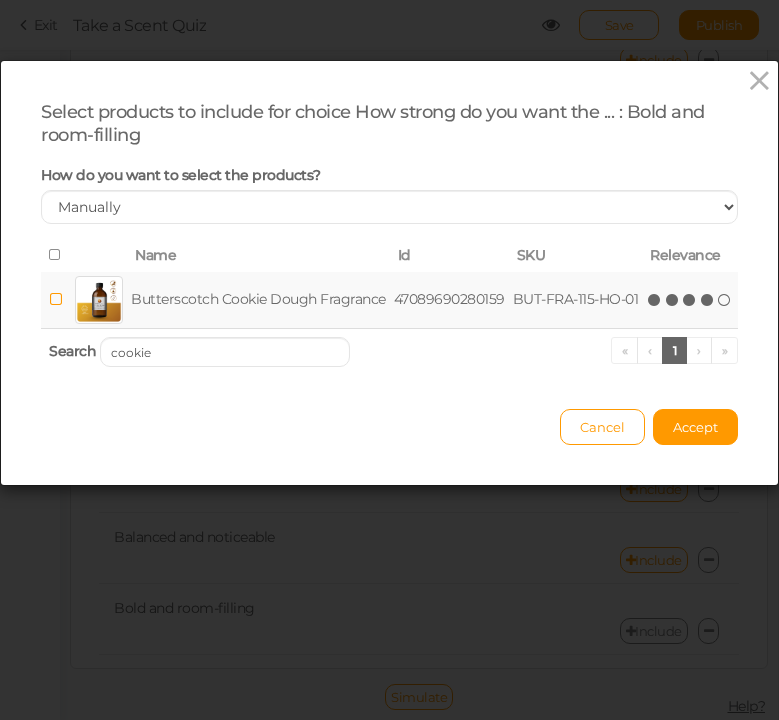 click at bounding box center (708, 300) 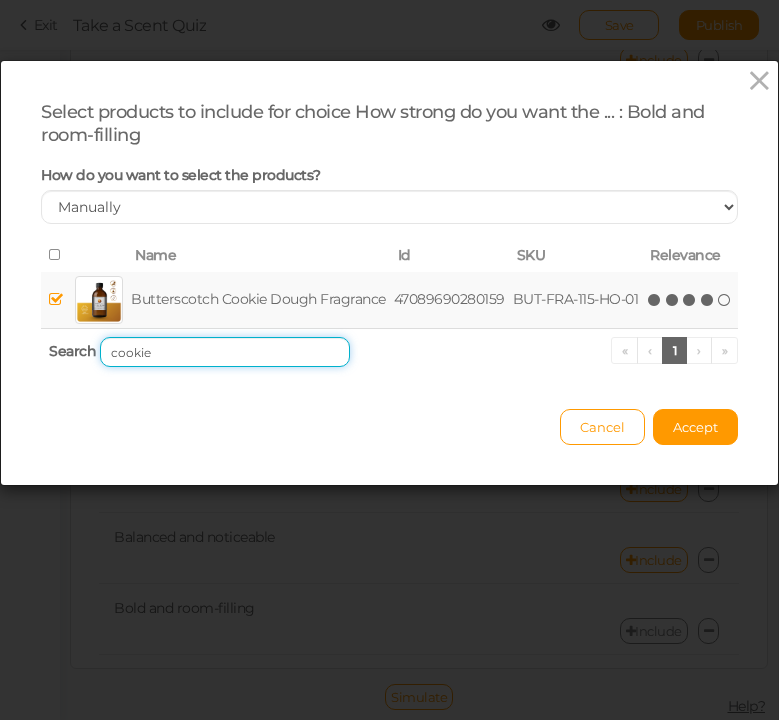 drag, startPoint x: 225, startPoint y: 357, endPoint x: 61, endPoint y: 345, distance: 164.43843 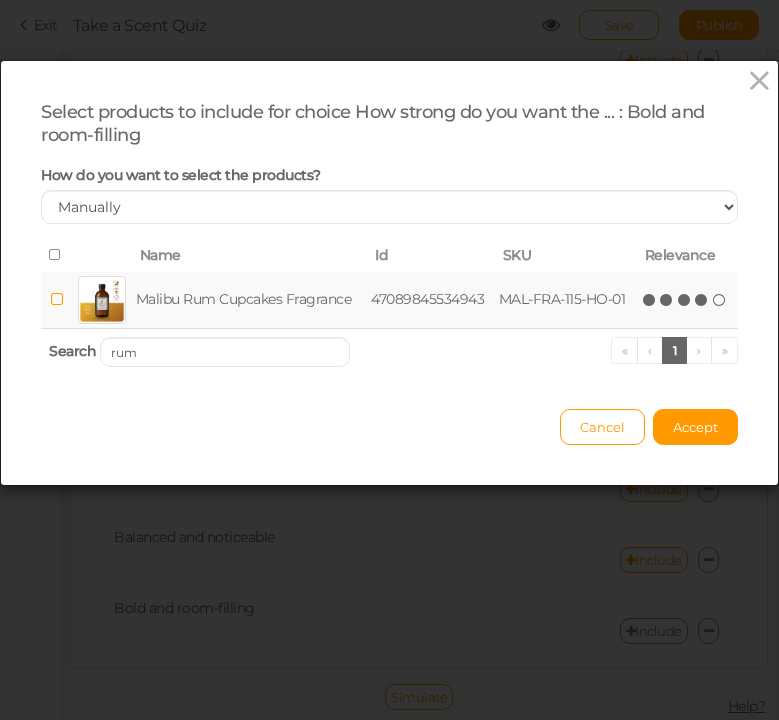 click at bounding box center [702, 300] 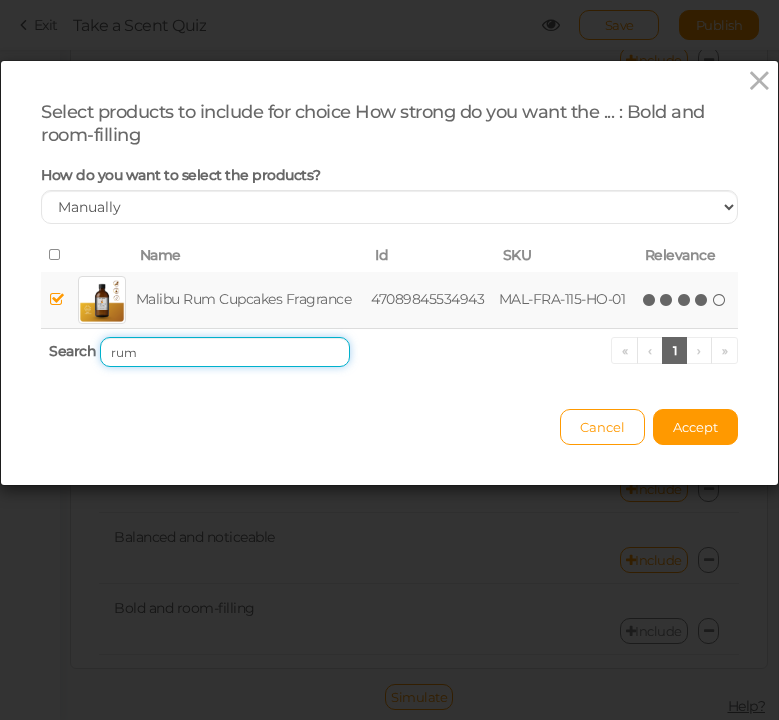 drag, startPoint x: 214, startPoint y: 353, endPoint x: 61, endPoint y: 336, distance: 153.94154 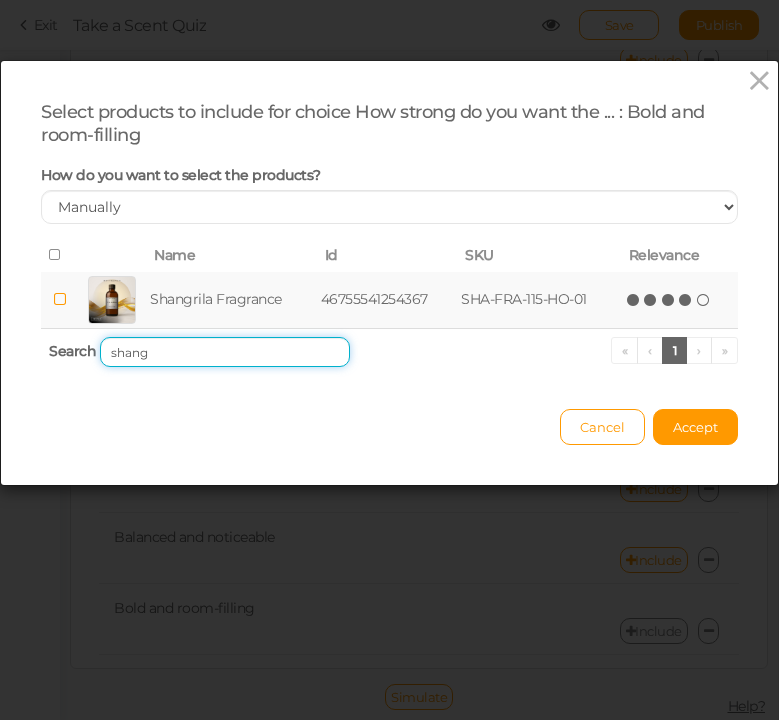 type on "shang" 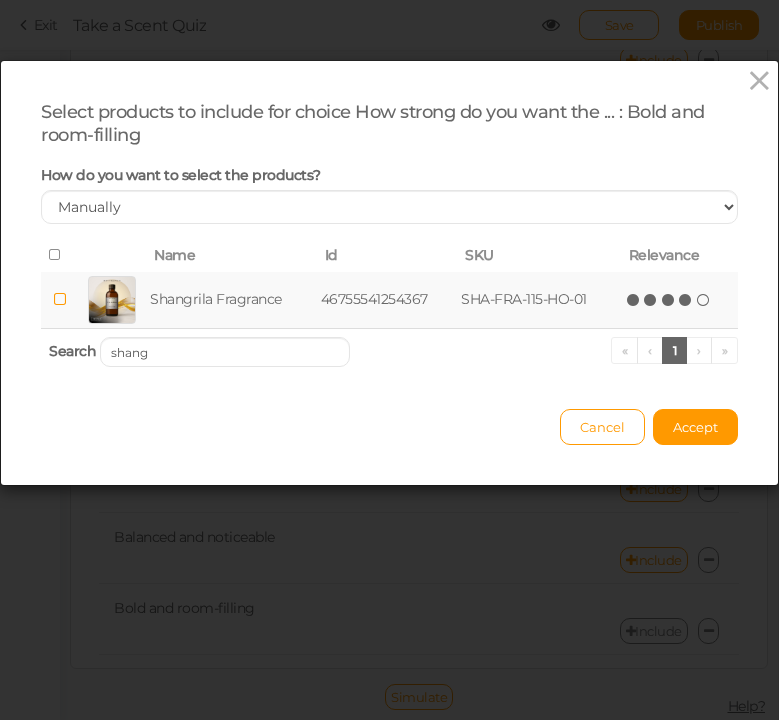 click at bounding box center (686, 300) 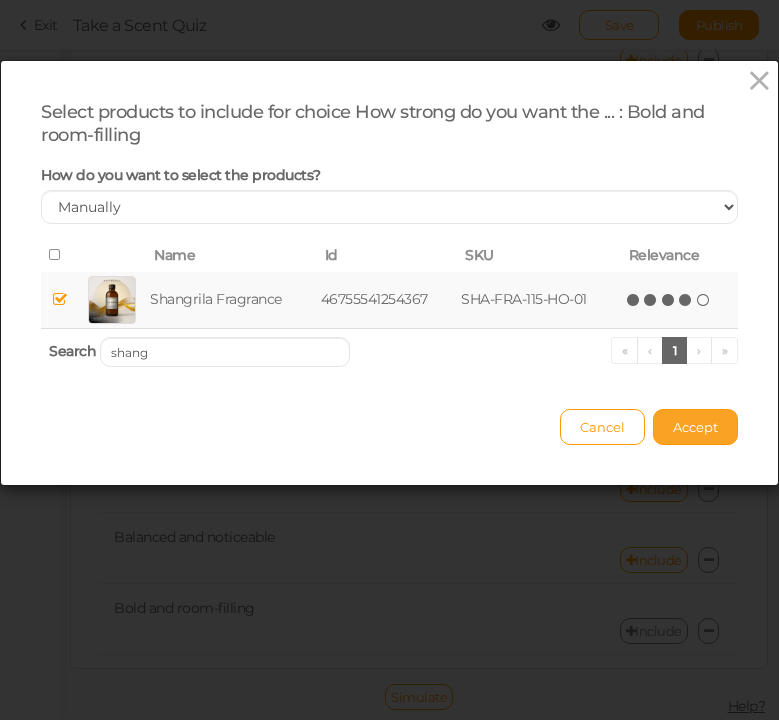 click on "Accept" at bounding box center (695, 427) 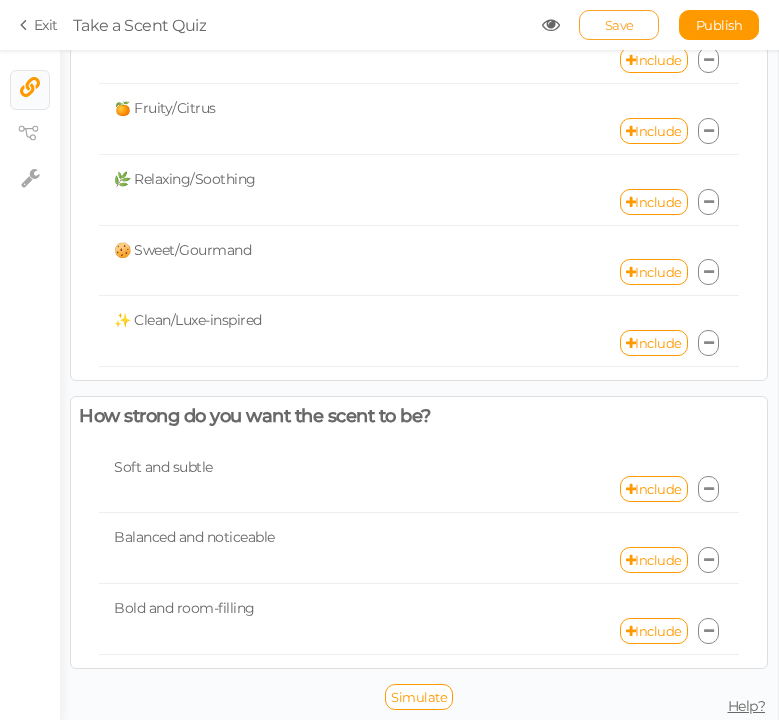 click on "Save" at bounding box center (619, 25) 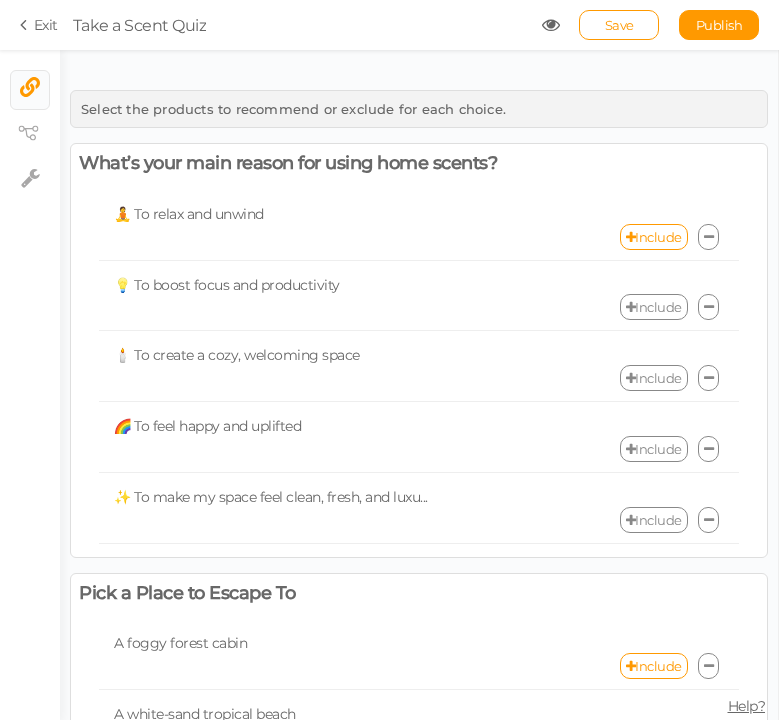 scroll, scrollTop: 0, scrollLeft: 0, axis: both 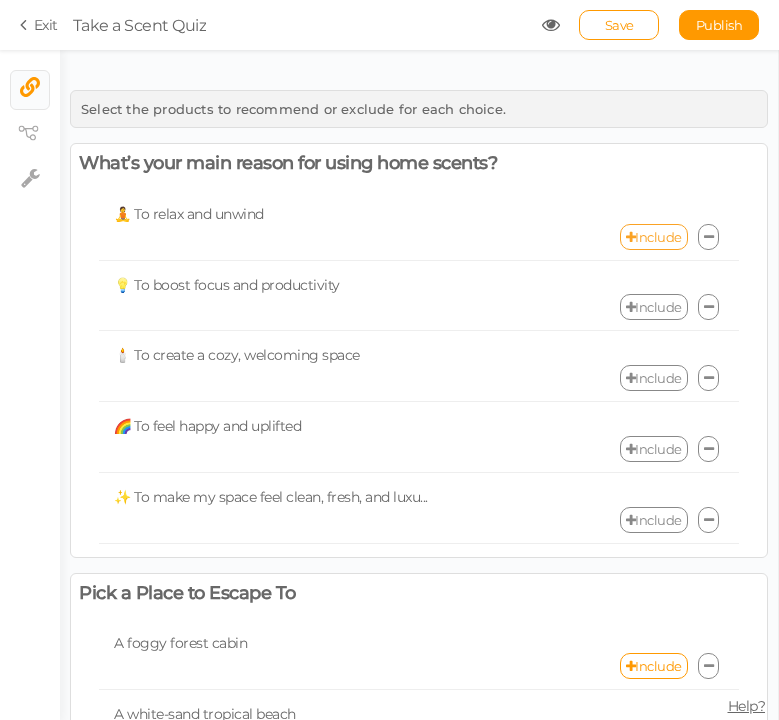 click on "Include" at bounding box center [654, 237] 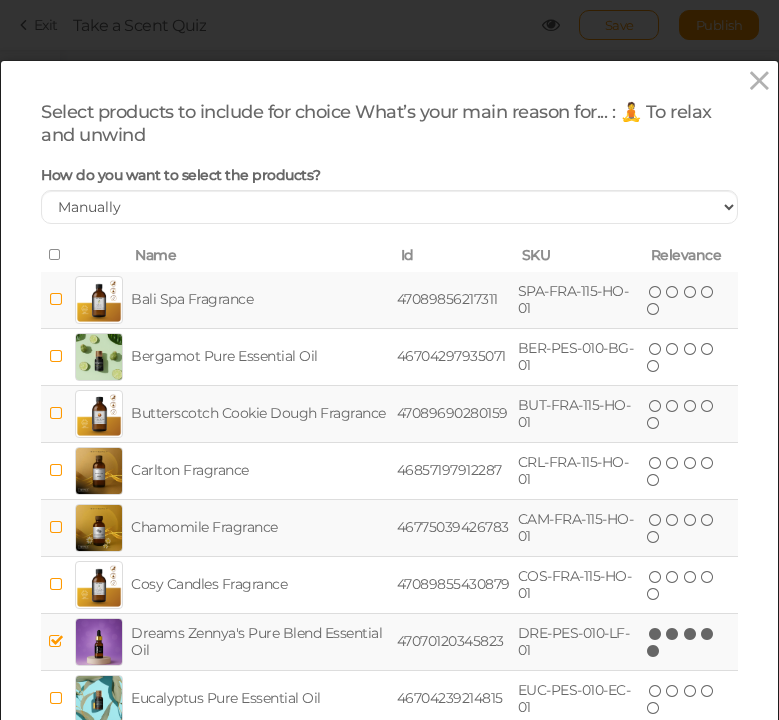 scroll, scrollTop: 225, scrollLeft: 0, axis: vertical 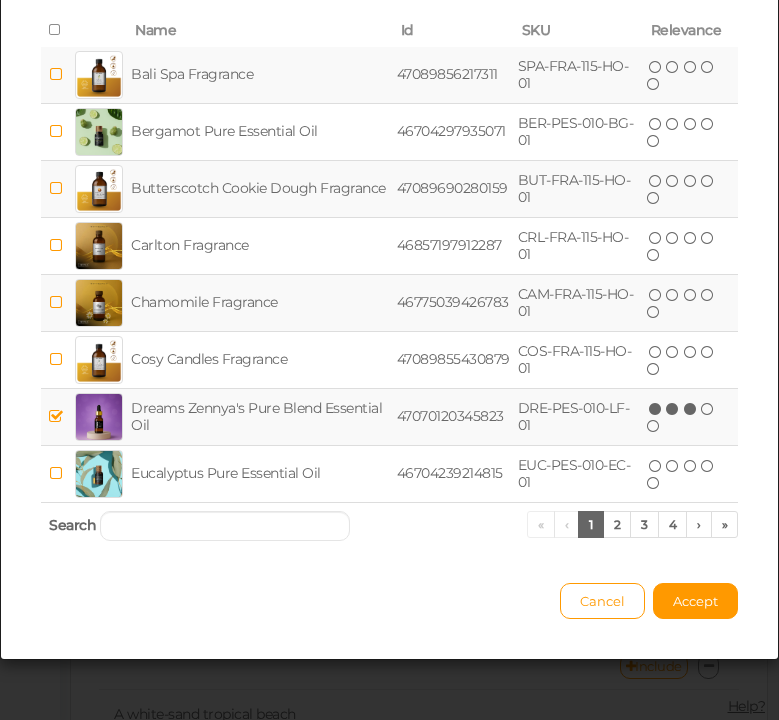 click at bounding box center (691, 409) 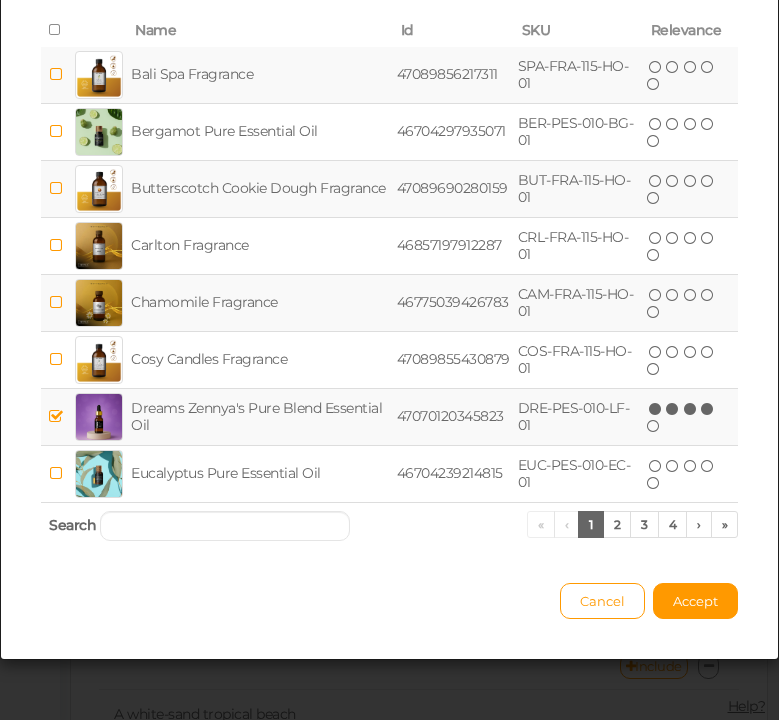 click at bounding box center [708, 409] 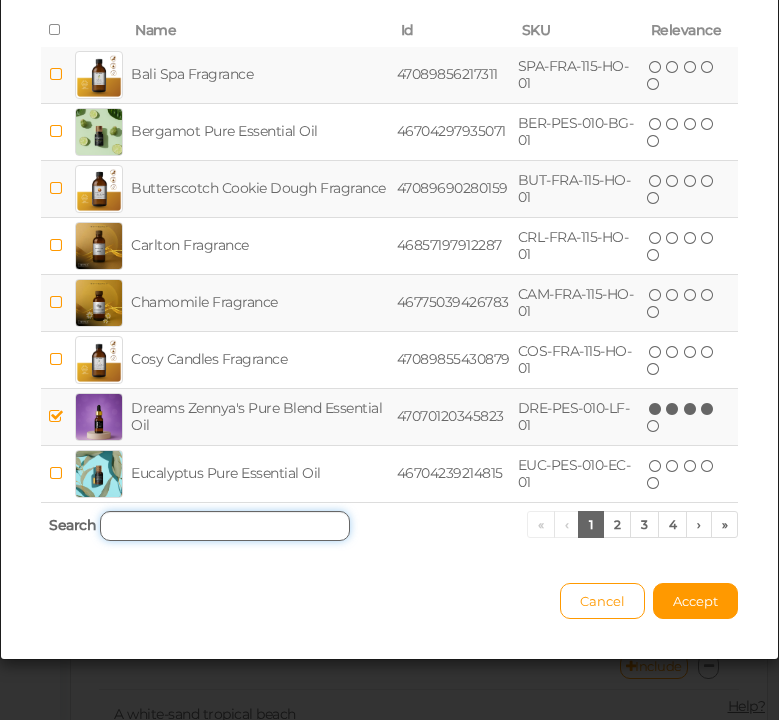click at bounding box center (225, 526) 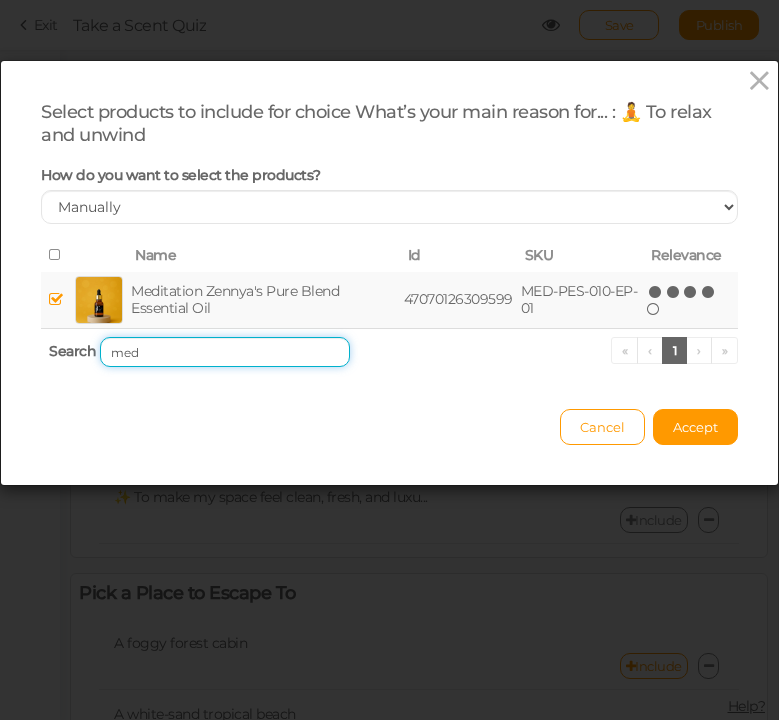 scroll, scrollTop: 0, scrollLeft: 0, axis: both 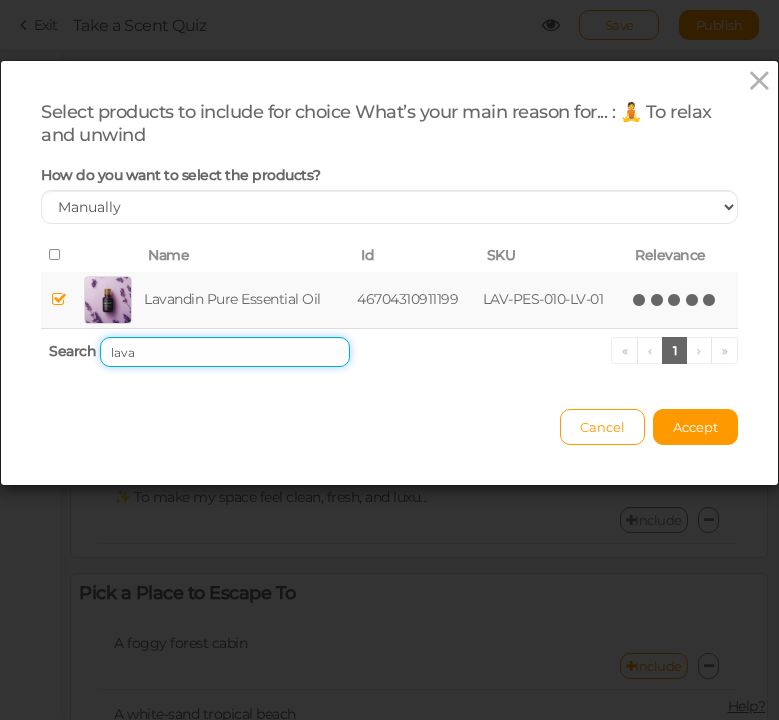 drag, startPoint x: 230, startPoint y: 351, endPoint x: 90, endPoint y: 344, distance: 140.1749 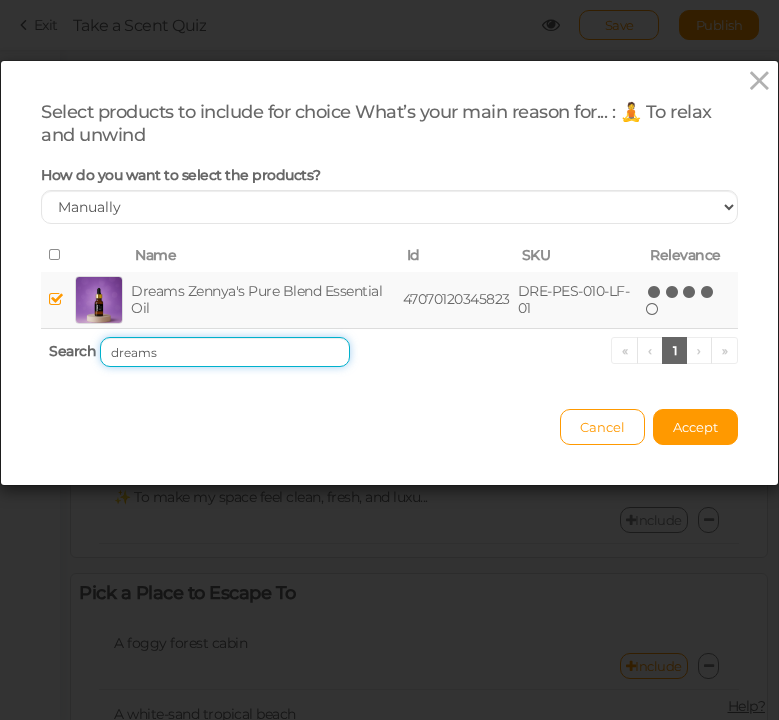 drag, startPoint x: 183, startPoint y: 352, endPoint x: 42, endPoint y: 320, distance: 144.58562 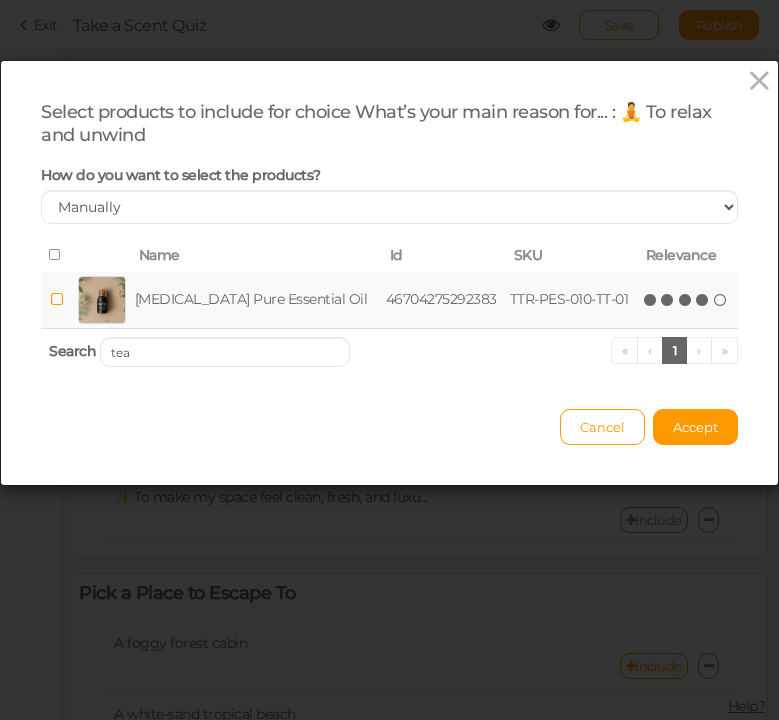click at bounding box center (703, 300) 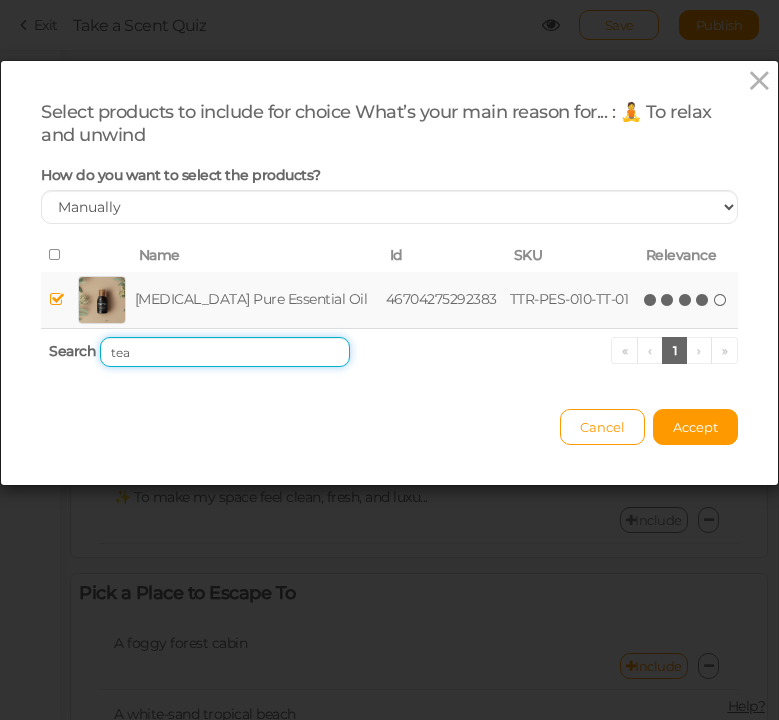 drag, startPoint x: 144, startPoint y: 354, endPoint x: 61, endPoint y: 354, distance: 83 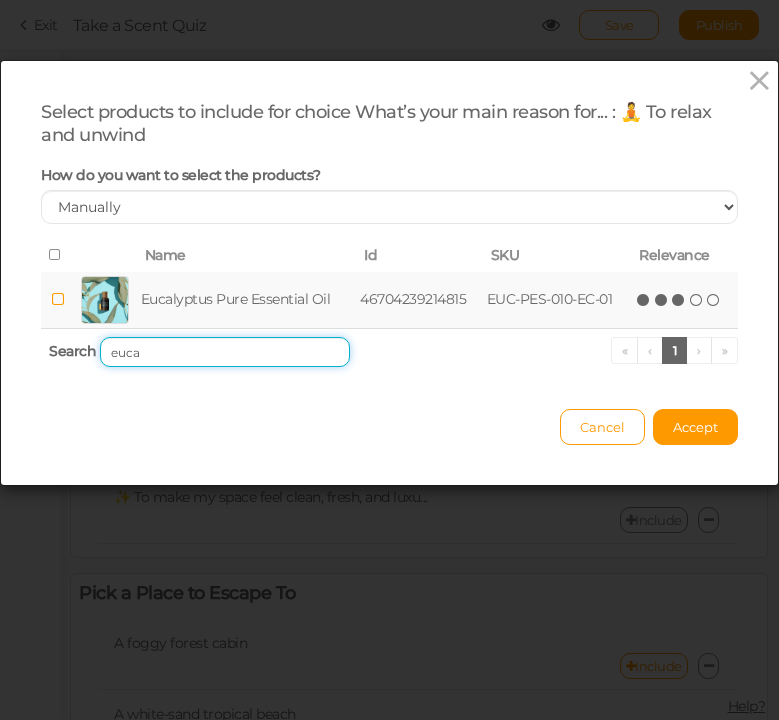type on "euca" 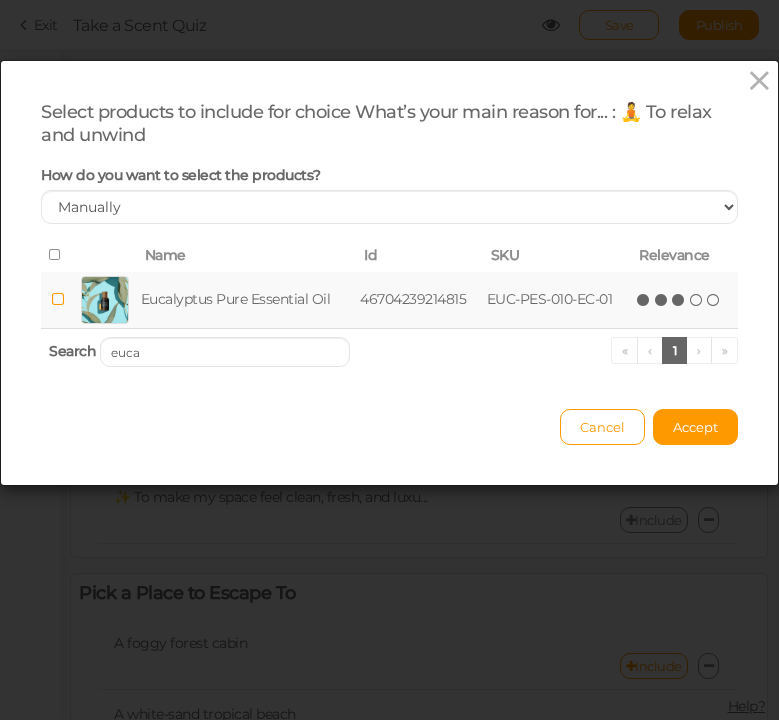 click on "(*)
(*)
(*)
( )
( )" at bounding box center (679, 299) 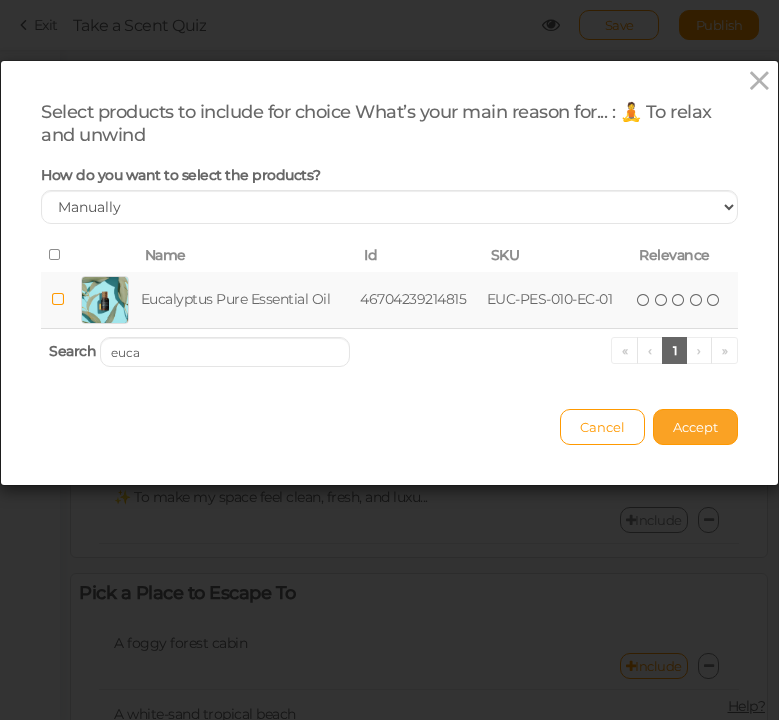 click on "Accept" at bounding box center (695, 427) 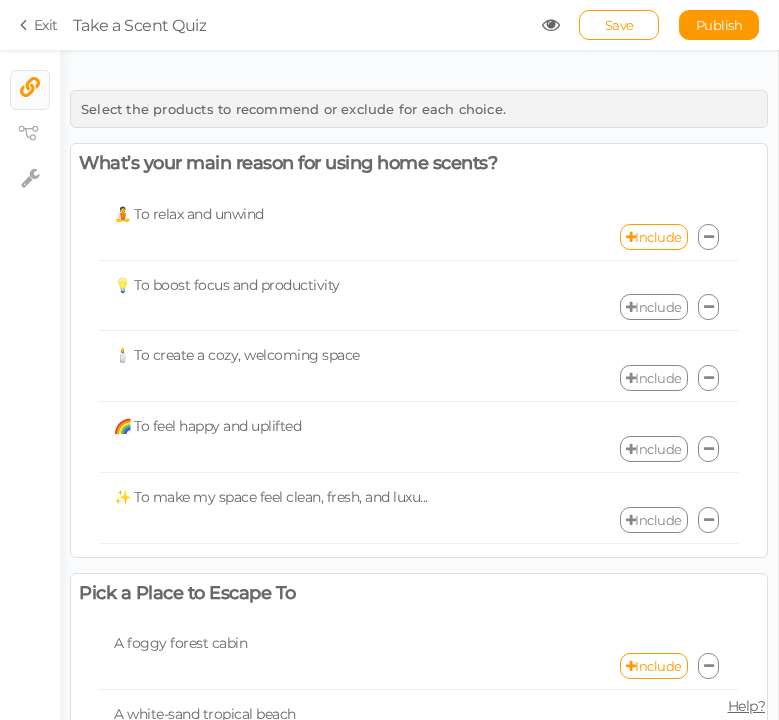 click on "Include" at bounding box center [654, 307] 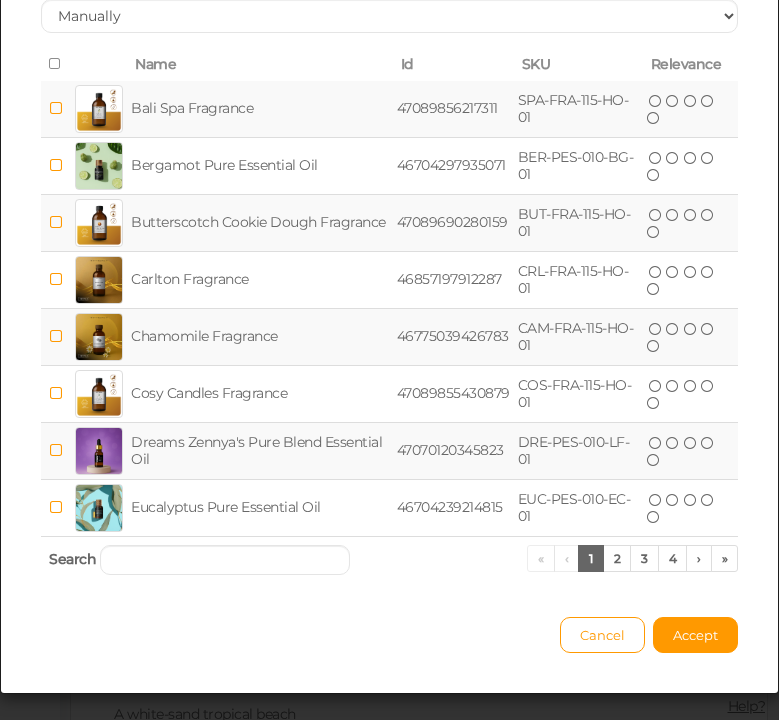 scroll, scrollTop: 225, scrollLeft: 0, axis: vertical 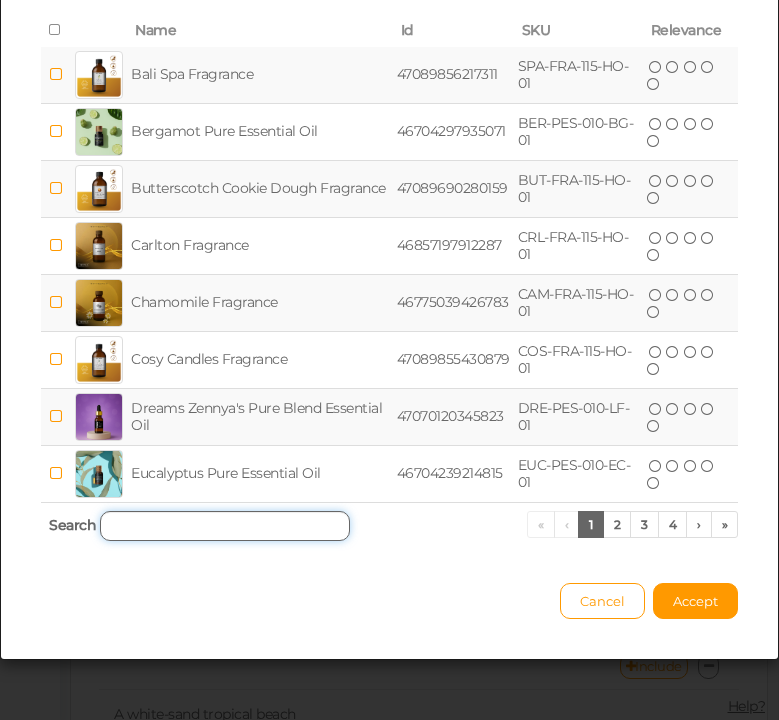 click at bounding box center [225, 526] 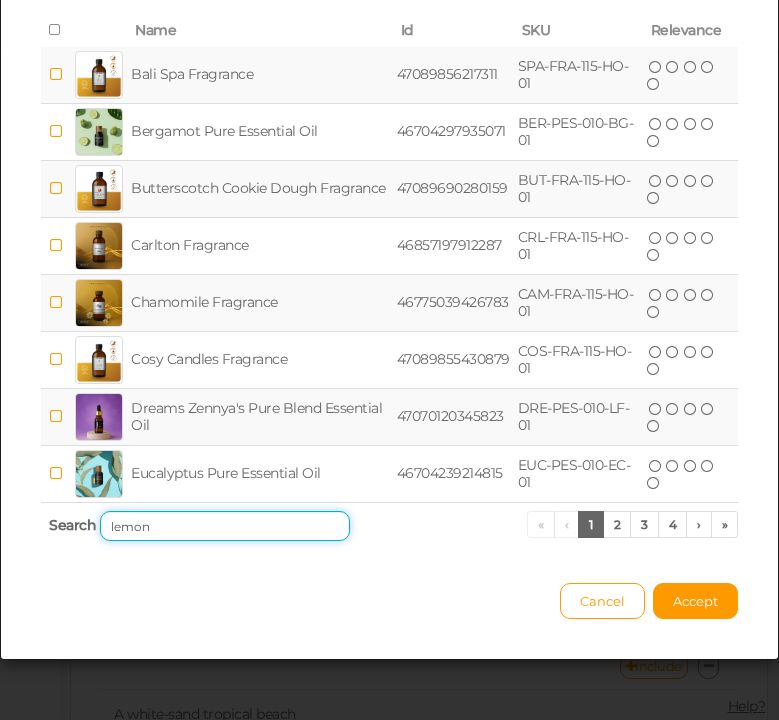 scroll, scrollTop: 0, scrollLeft: 0, axis: both 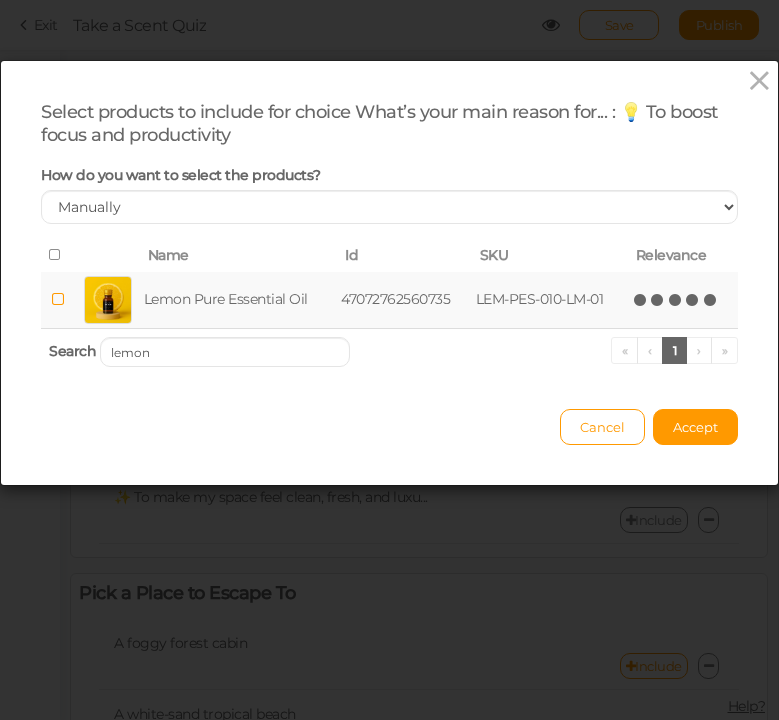 click at bounding box center [711, 300] 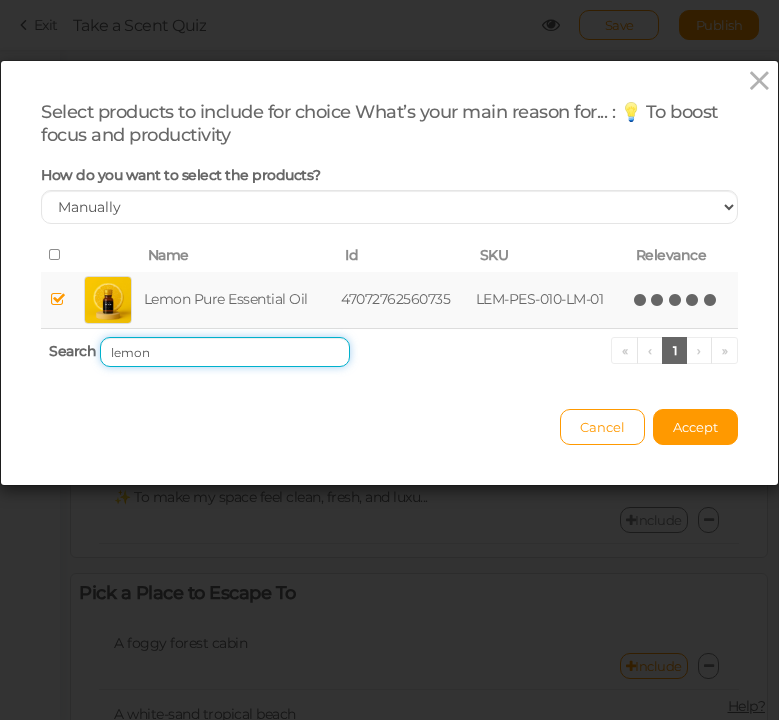 drag, startPoint x: 184, startPoint y: 354, endPoint x: 92, endPoint y: 352, distance: 92.021736 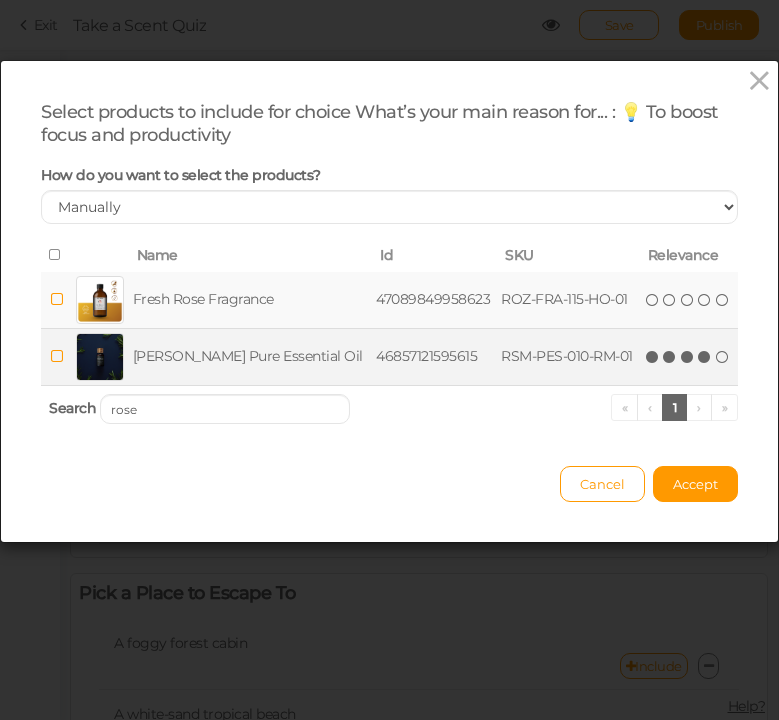 click at bounding box center (705, 357) 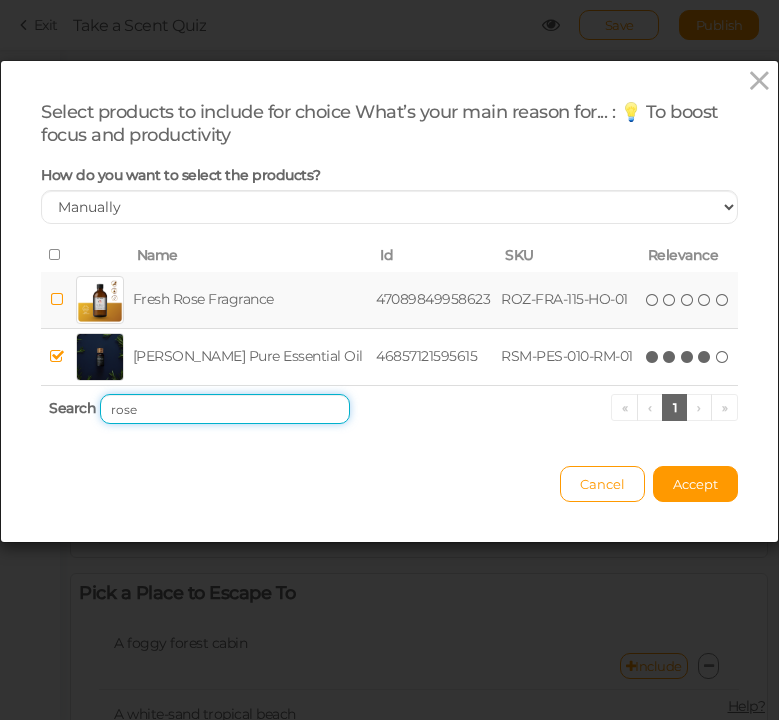 drag, startPoint x: 179, startPoint y: 415, endPoint x: 37, endPoint y: 414, distance: 142.00352 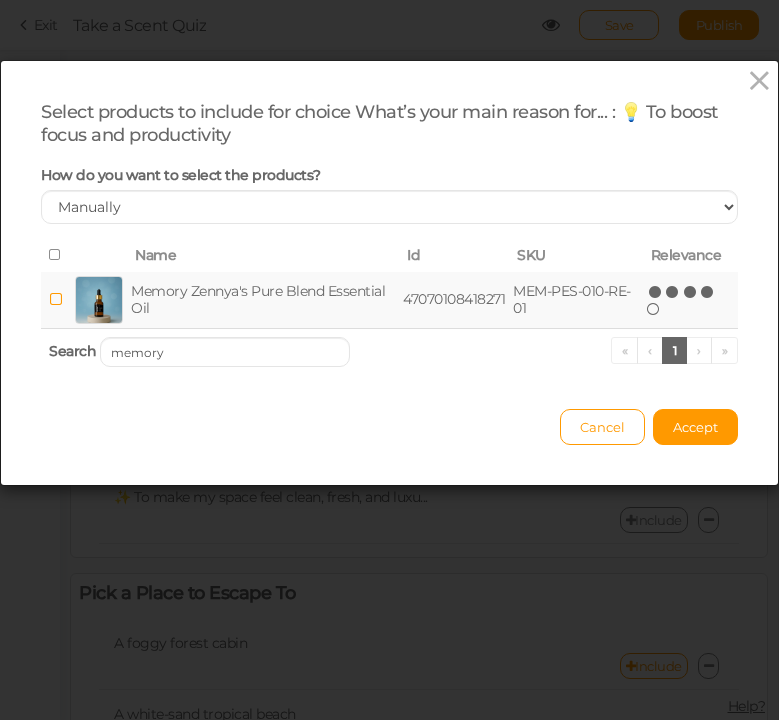 click at bounding box center (708, 292) 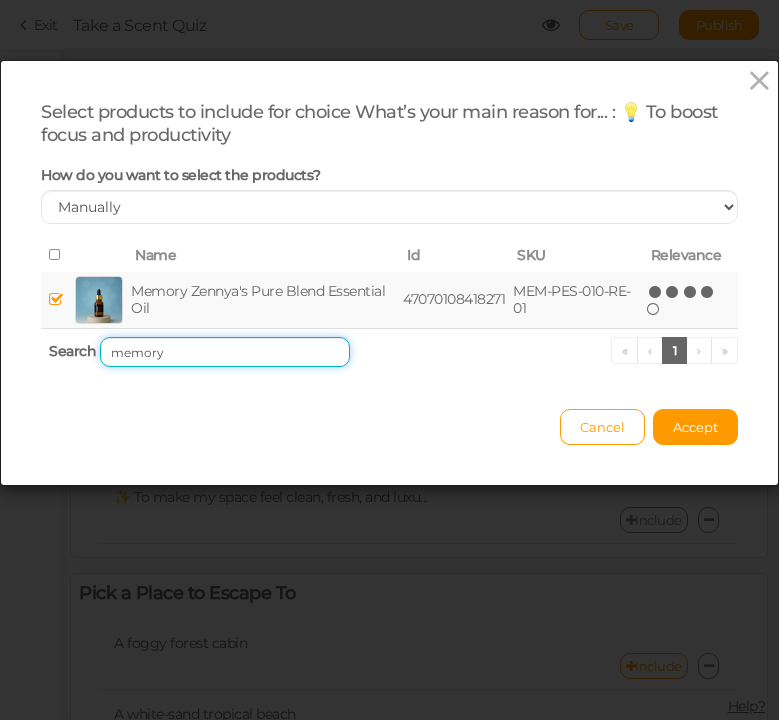 drag, startPoint x: 217, startPoint y: 352, endPoint x: 48, endPoint y: 345, distance: 169.14491 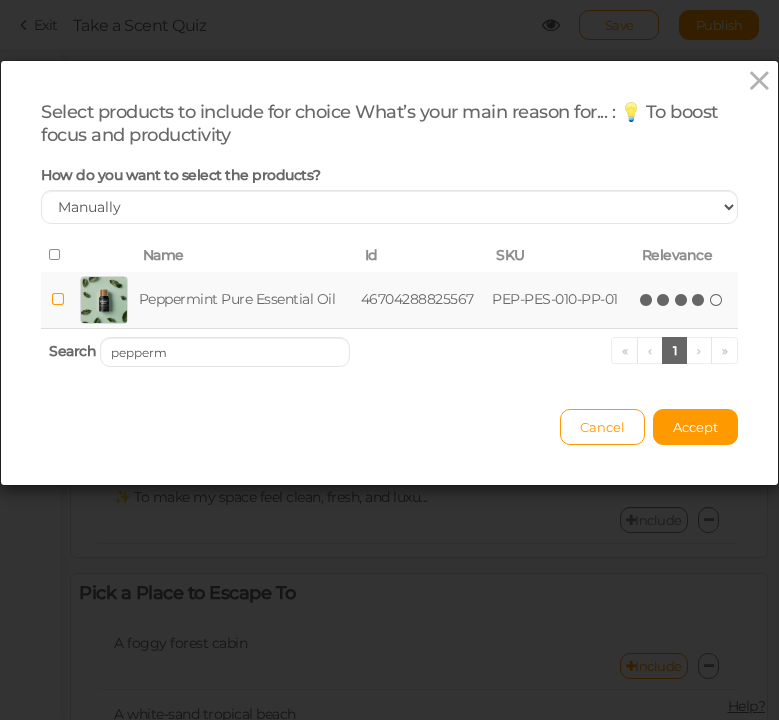 click at bounding box center (699, 300) 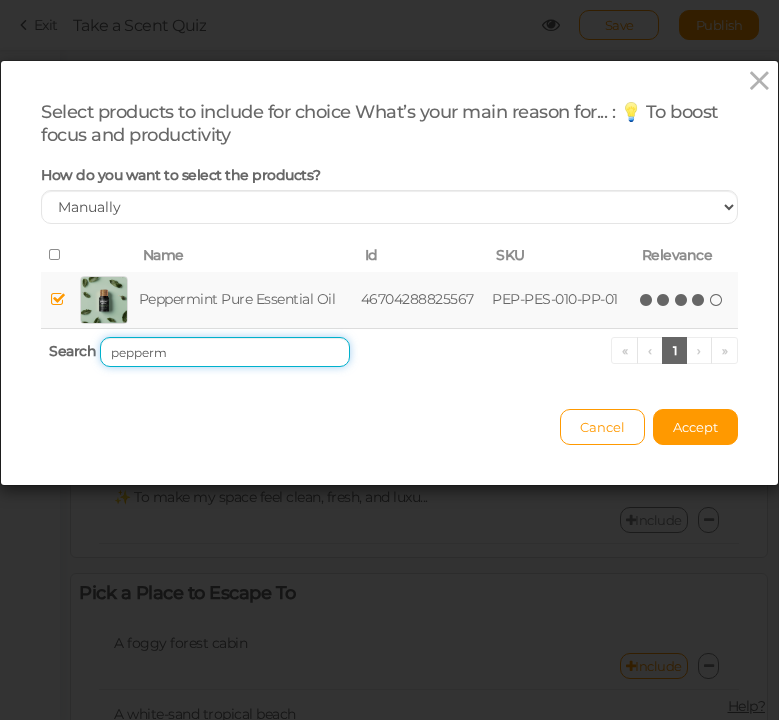 drag, startPoint x: 180, startPoint y: 363, endPoint x: 56, endPoint y: 352, distance: 124.486946 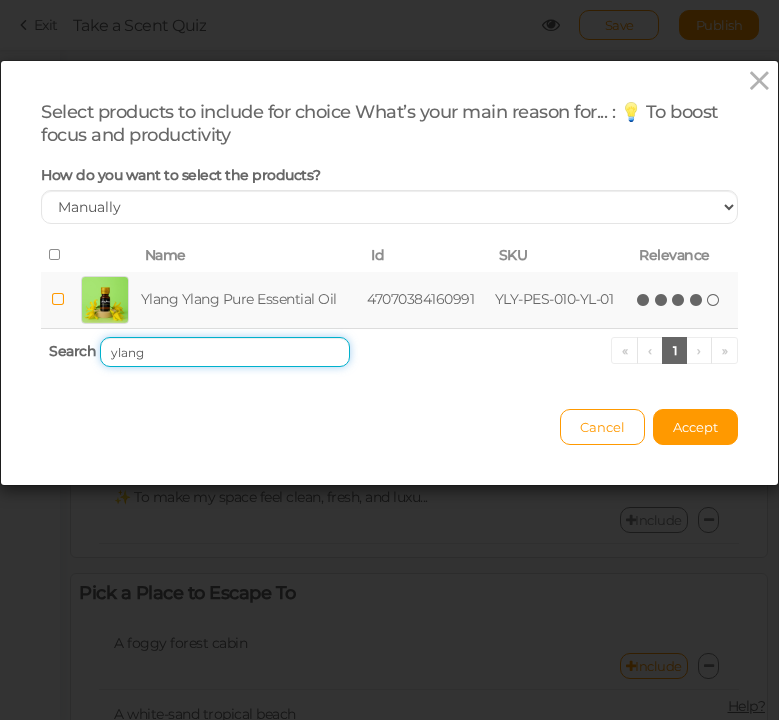type on "ylang" 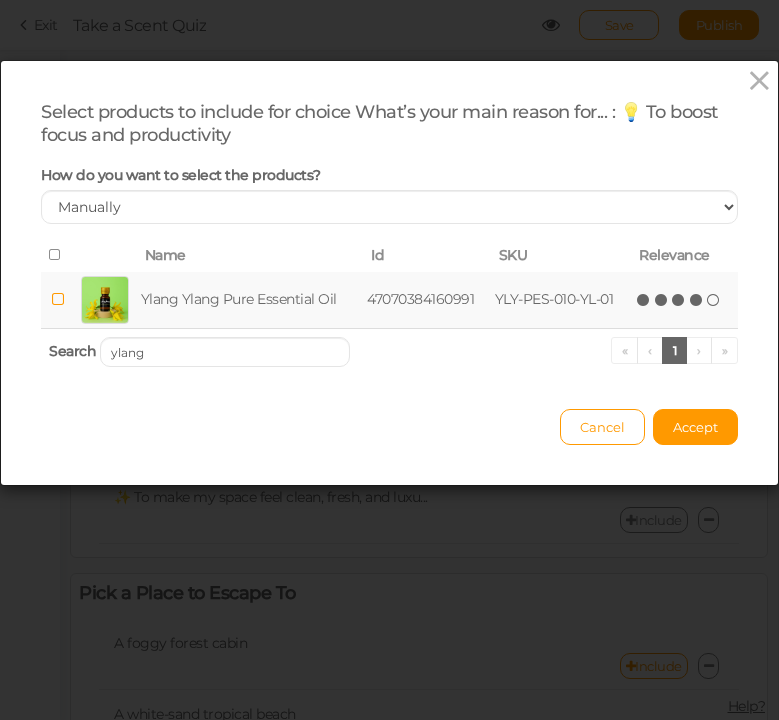 click at bounding box center (697, 300) 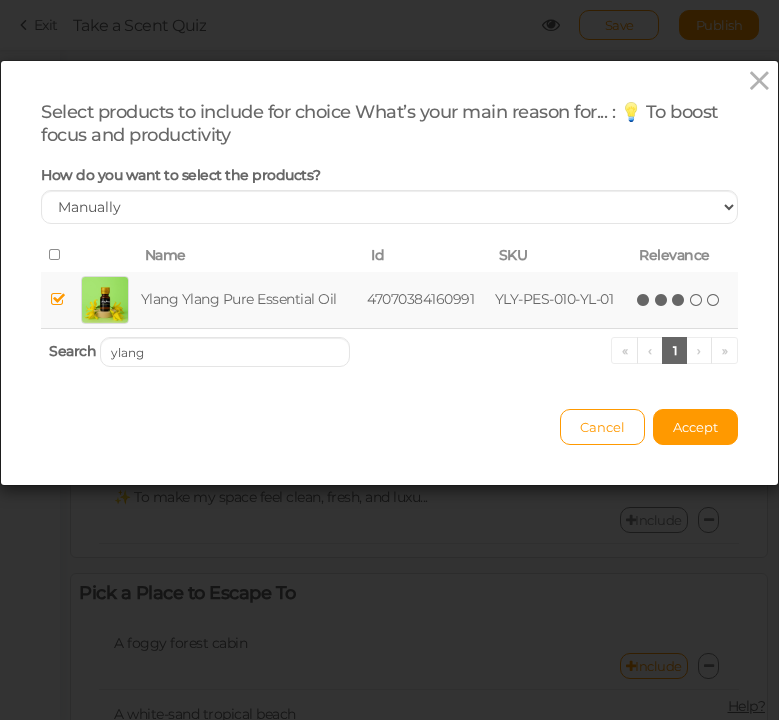 click at bounding box center [679, 300] 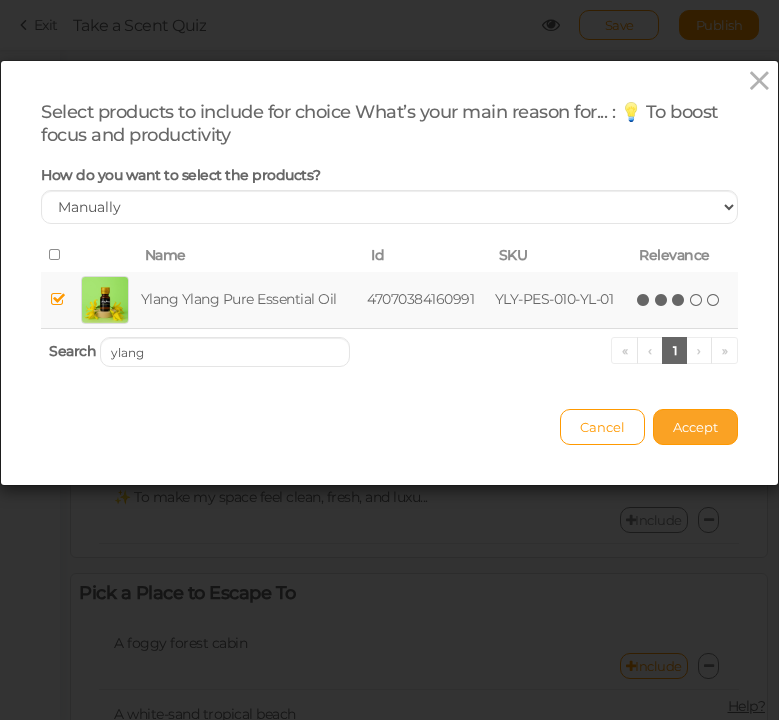 click on "Accept" at bounding box center (695, 427) 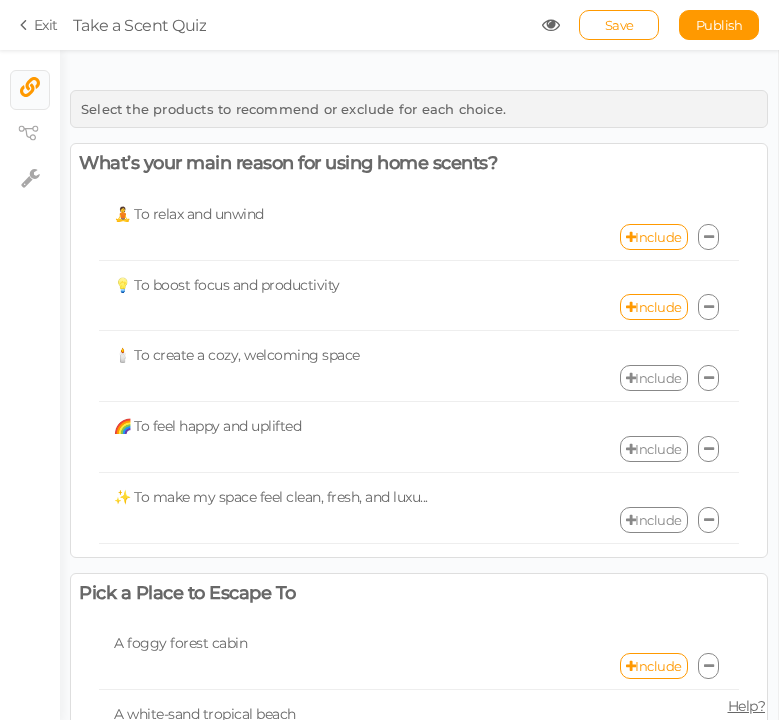 click on "Include" at bounding box center [654, 378] 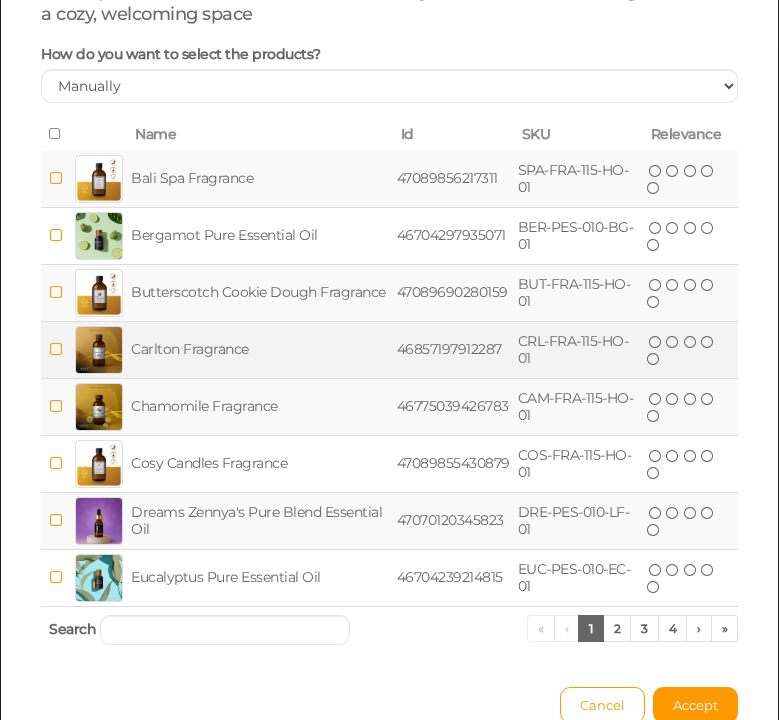 scroll, scrollTop: 225, scrollLeft: 0, axis: vertical 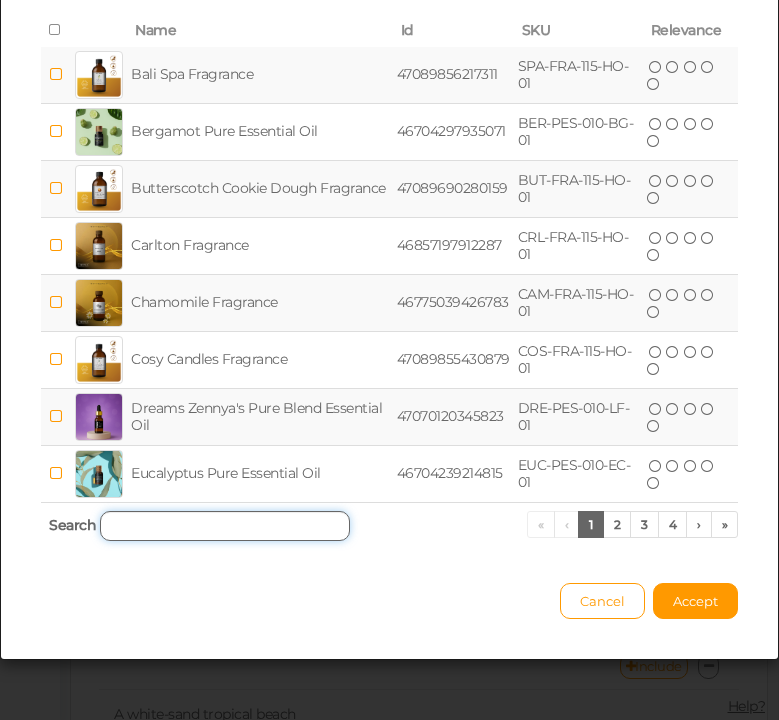 click at bounding box center (225, 526) 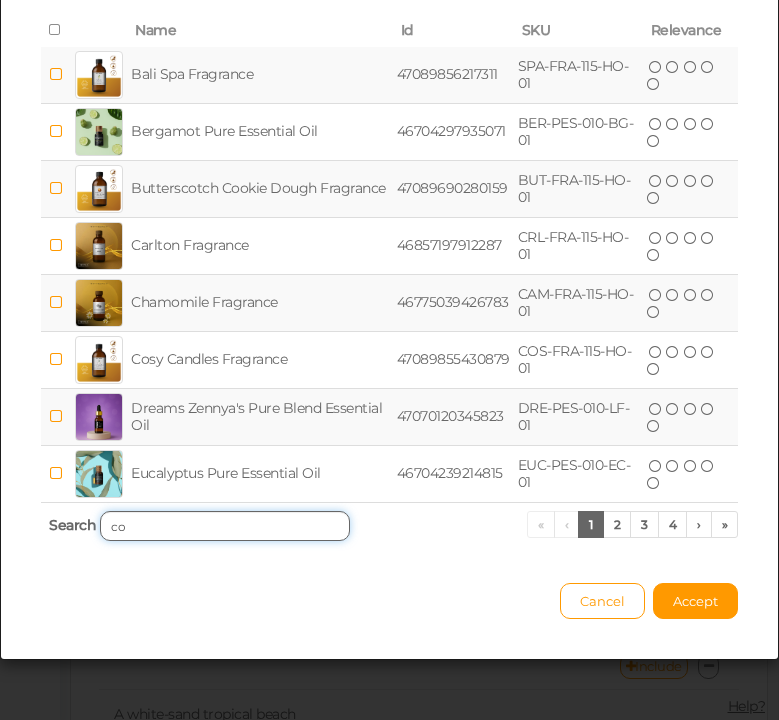 scroll, scrollTop: 0, scrollLeft: 0, axis: both 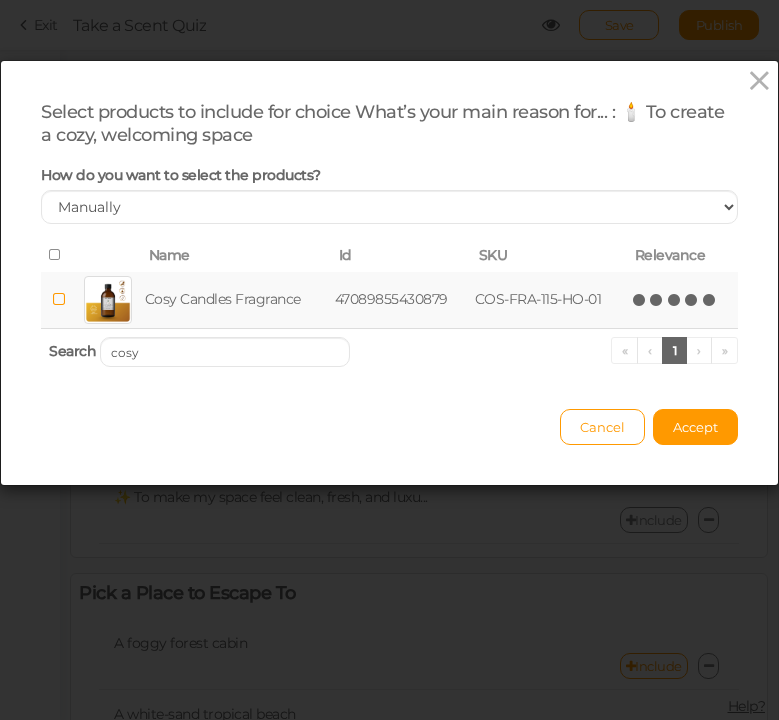 click at bounding box center (710, 300) 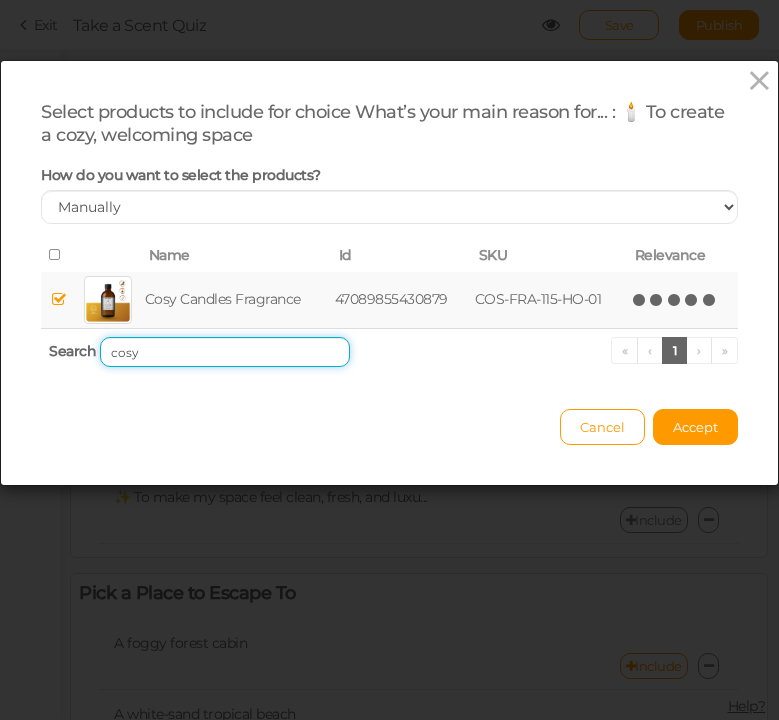 drag, startPoint x: 172, startPoint y: 354, endPoint x: 51, endPoint y: 341, distance: 121.69634 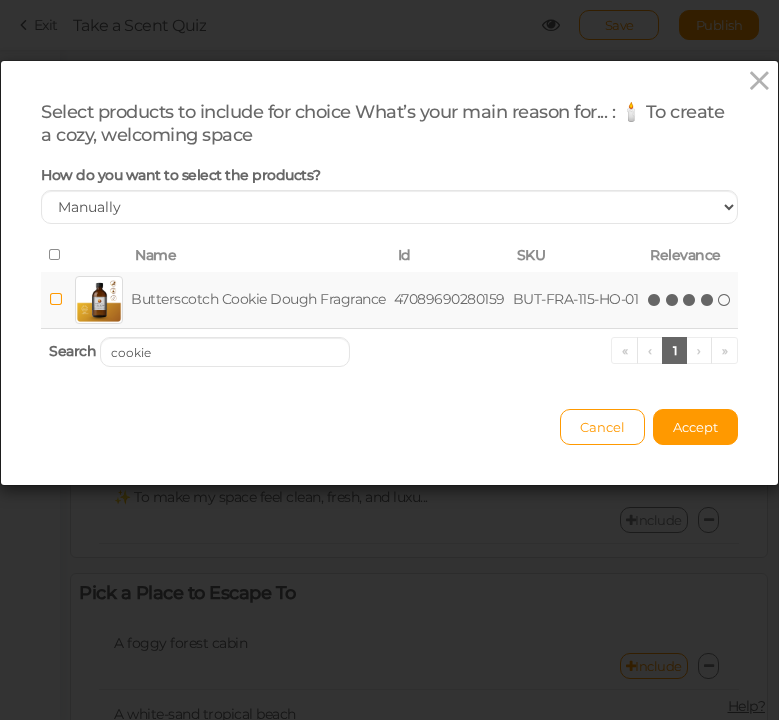 click at bounding box center (708, 300) 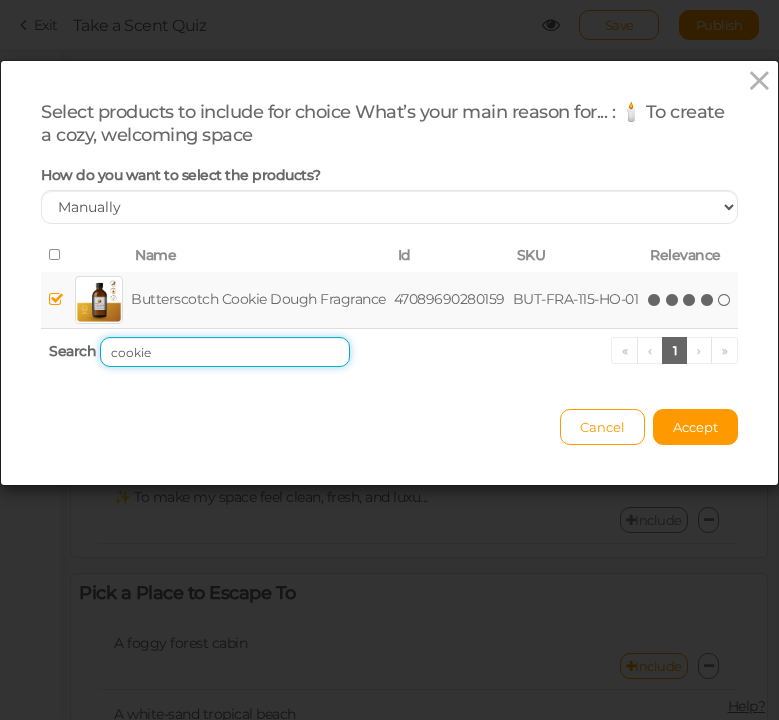 drag, startPoint x: 182, startPoint y: 344, endPoint x: 59, endPoint y: 339, distance: 123.101585 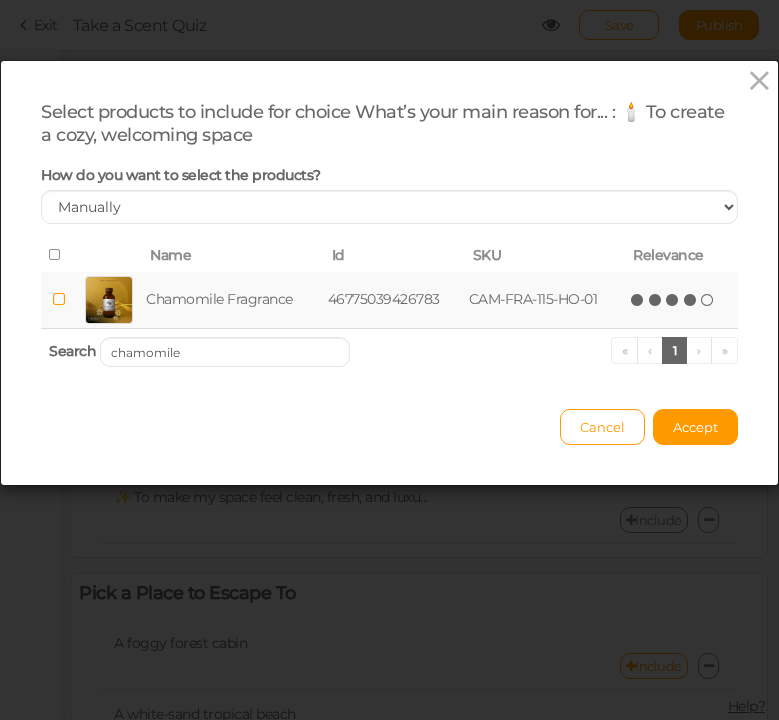 click at bounding box center [691, 300] 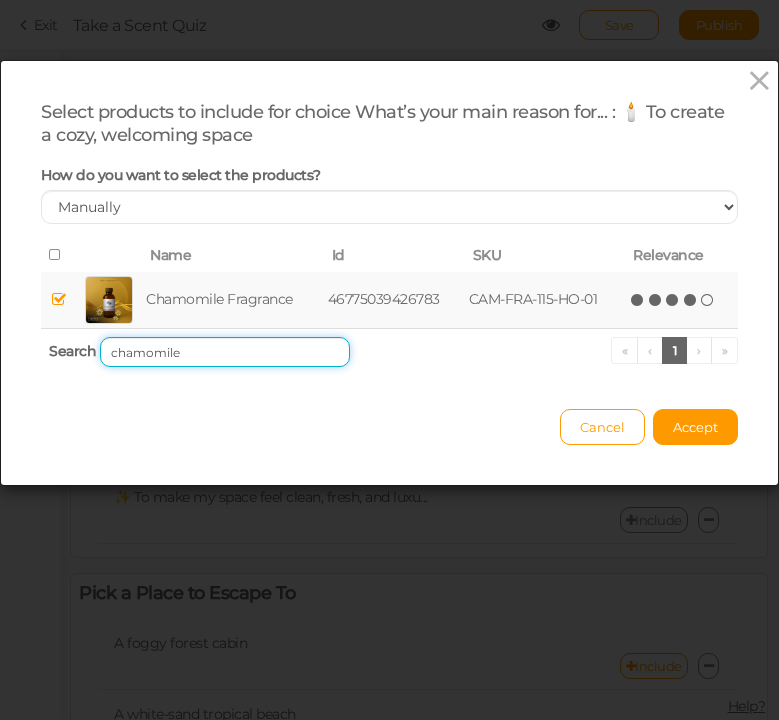 drag, startPoint x: 190, startPoint y: 349, endPoint x: 41, endPoint y: 344, distance: 149.08386 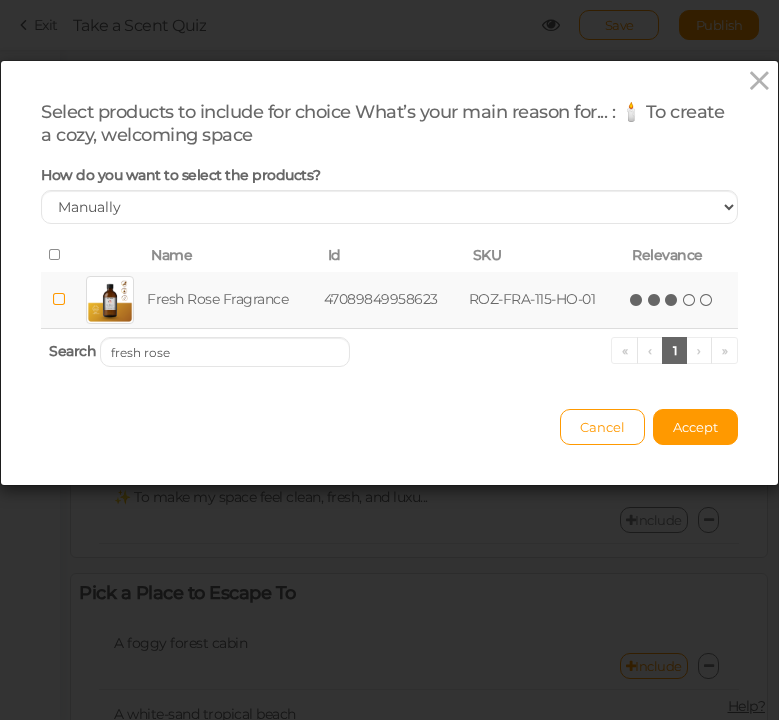 click at bounding box center (672, 300) 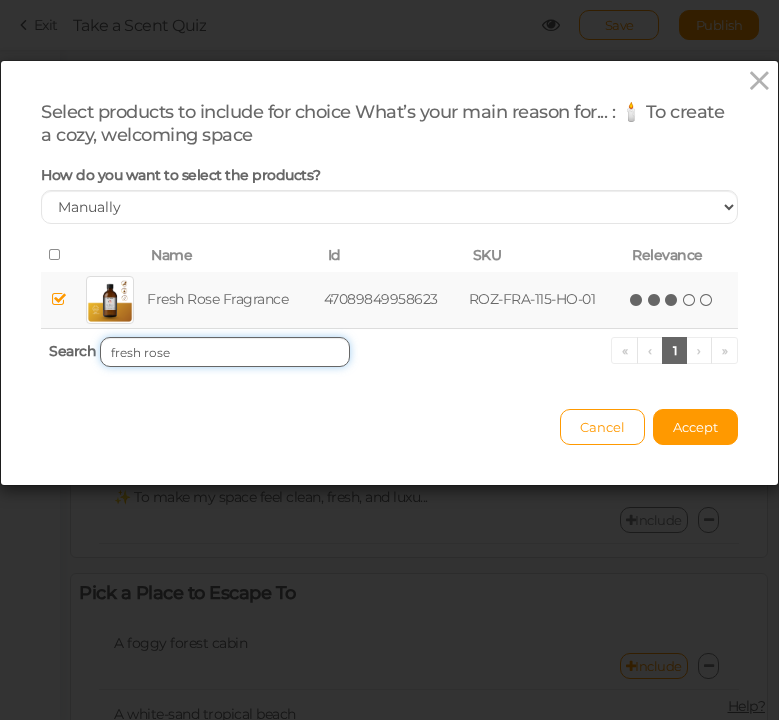 drag, startPoint x: 178, startPoint y: 356, endPoint x: 101, endPoint y: 350, distance: 77.23341 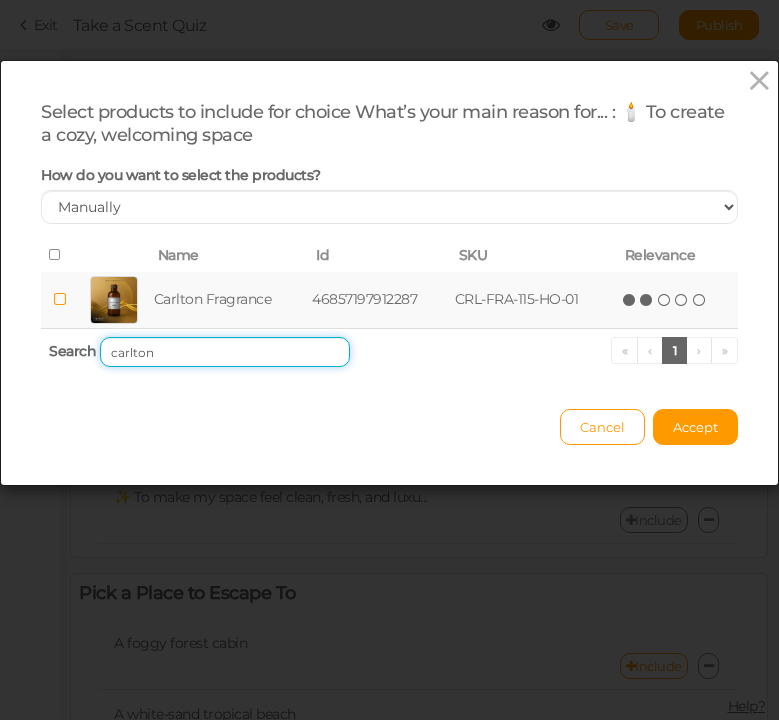 type on "carlton" 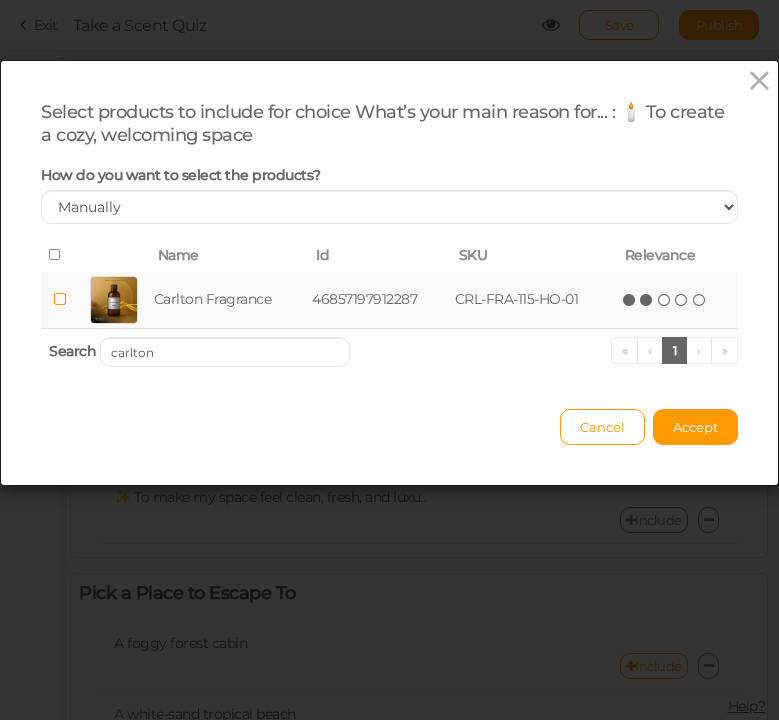 click at bounding box center (665, 300) 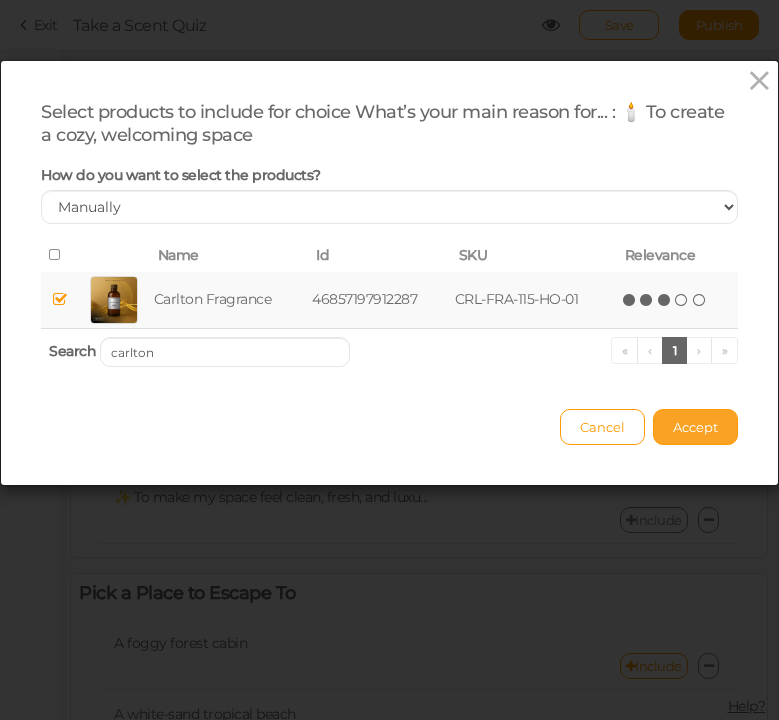click on "Accept" at bounding box center (695, 427) 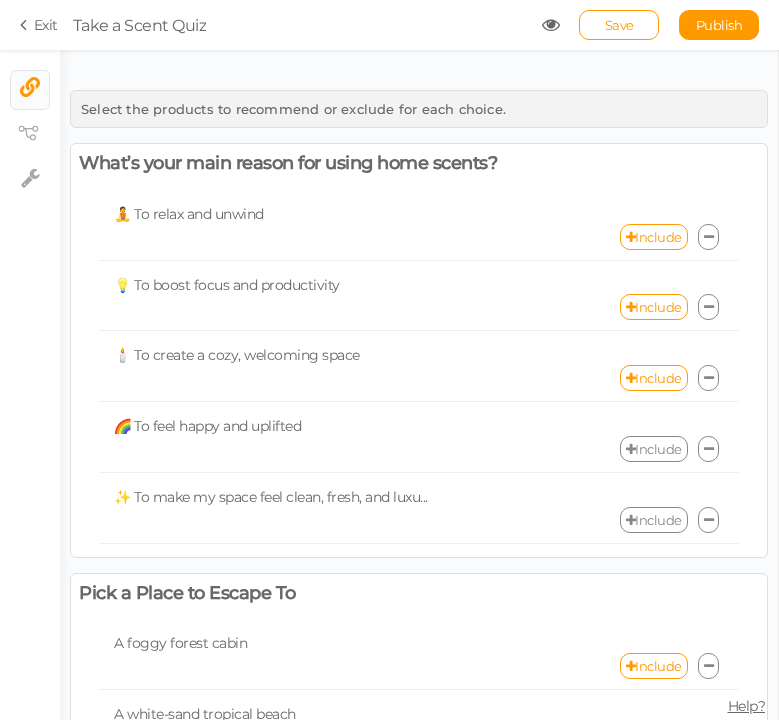 click on "Include" at bounding box center (654, 449) 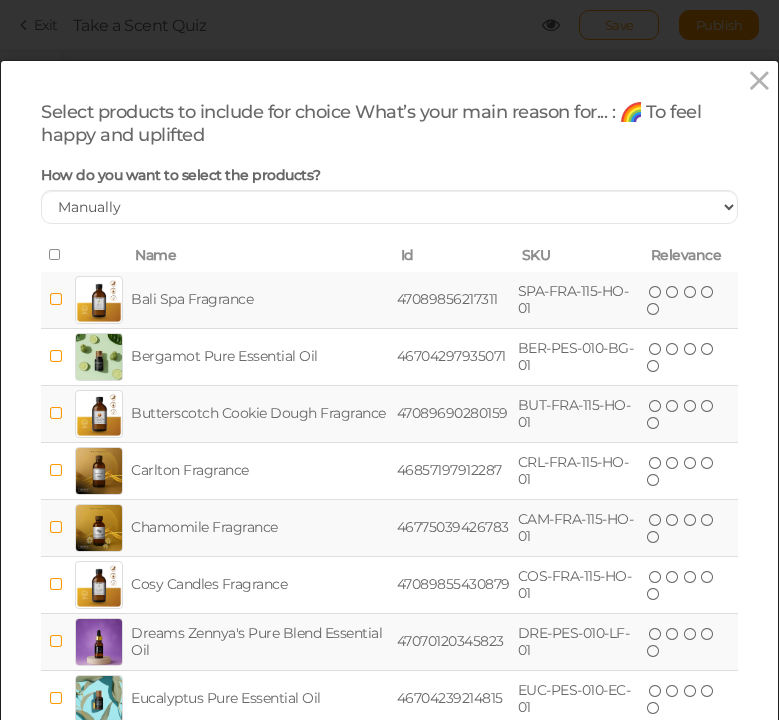 scroll, scrollTop: 225, scrollLeft: 0, axis: vertical 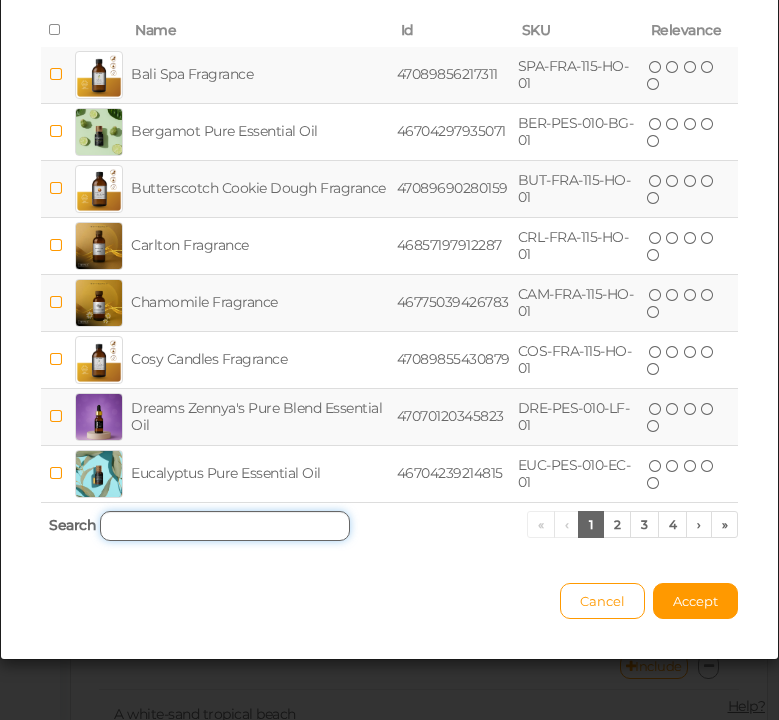 click at bounding box center (225, 526) 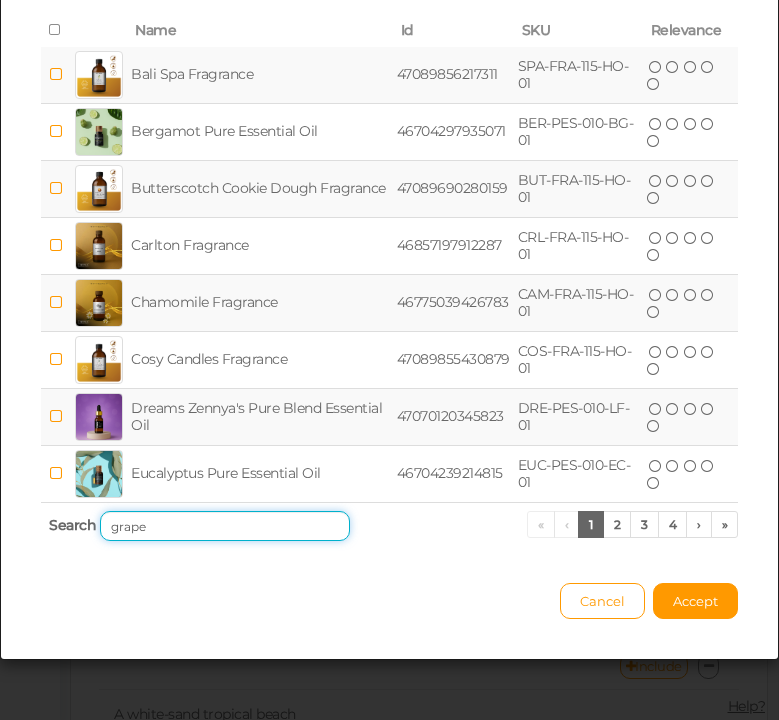 scroll, scrollTop: 0, scrollLeft: 0, axis: both 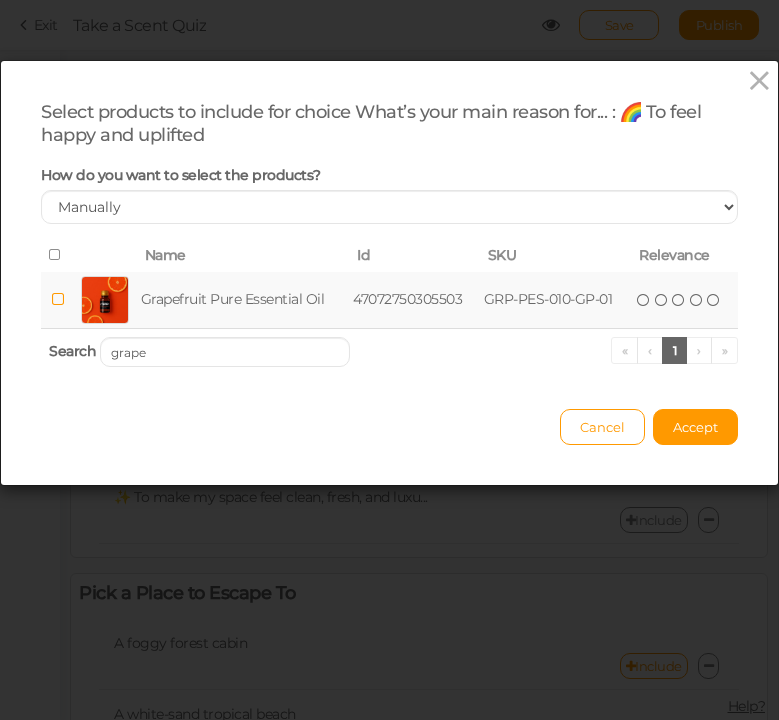 click on "( )
( )
( )
( )
( )" at bounding box center [684, 300] 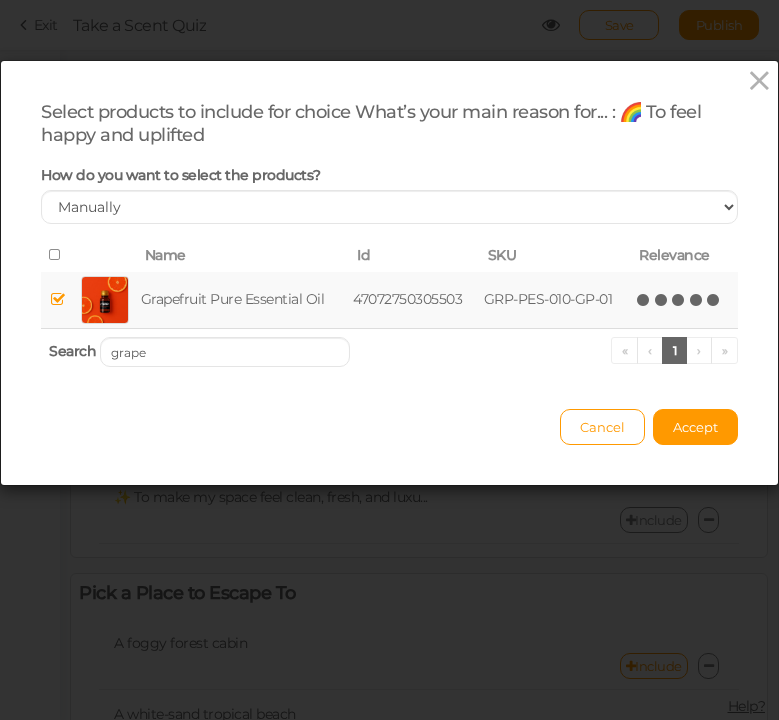 click at bounding box center [714, 300] 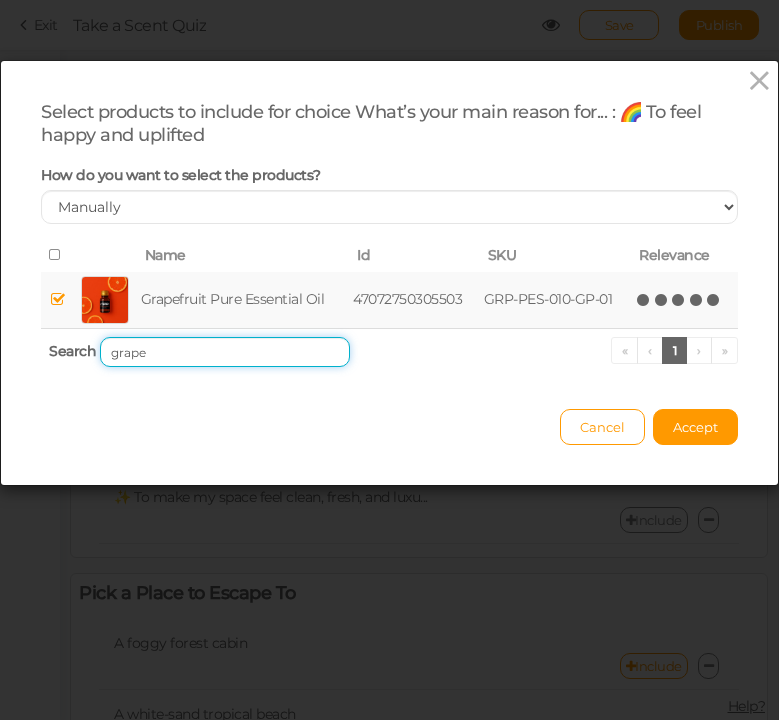 drag, startPoint x: 160, startPoint y: 346, endPoint x: 58, endPoint y: 346, distance: 102 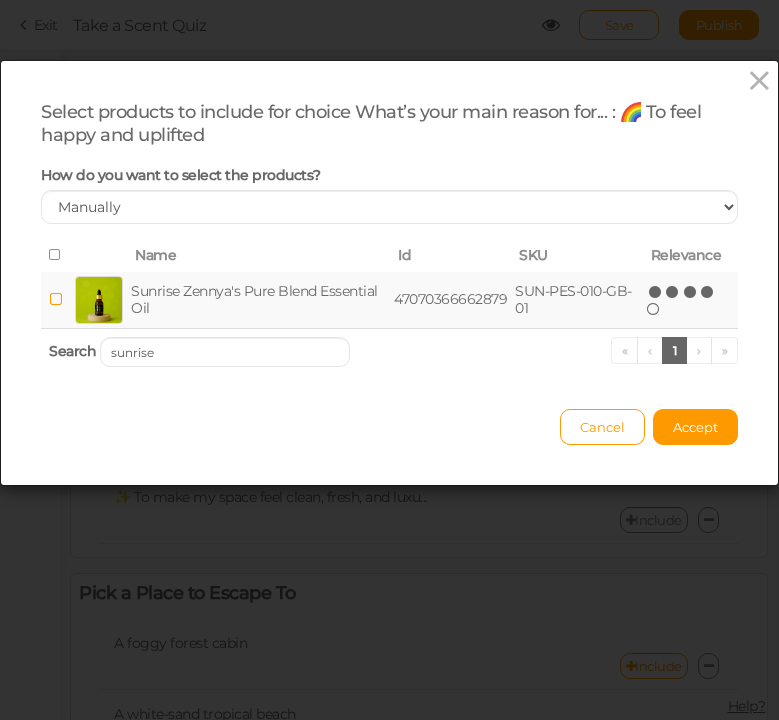 click at bounding box center [708, 292] 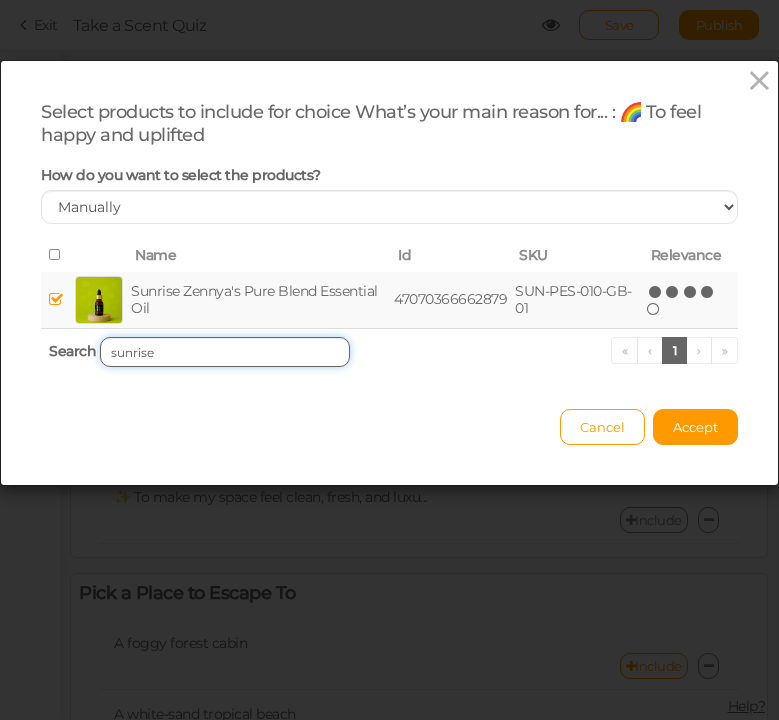 click on "sunrise" at bounding box center (225, 352) 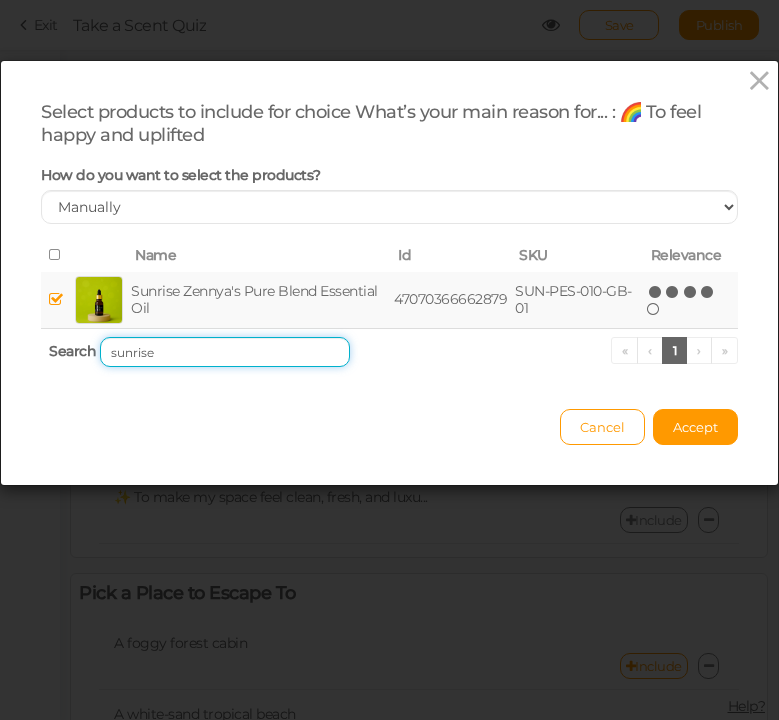 drag, startPoint x: 180, startPoint y: 345, endPoint x: 97, endPoint y: 330, distance: 84.34453 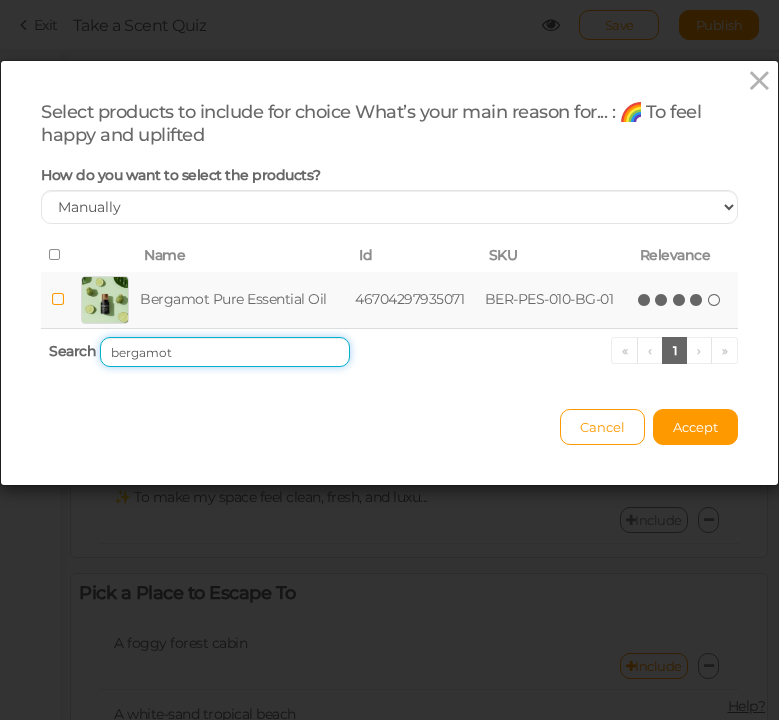 type on "bergamot" 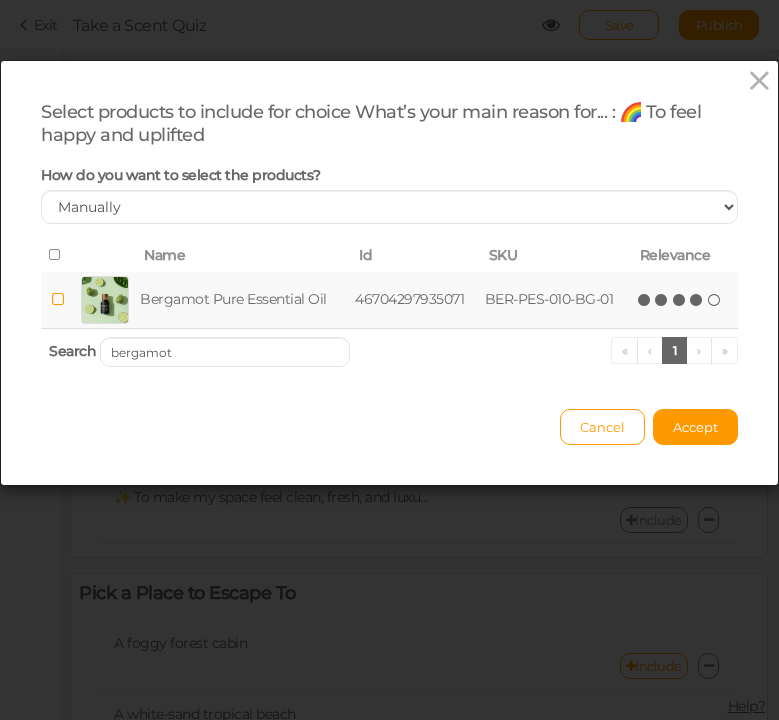 click at bounding box center (697, 300) 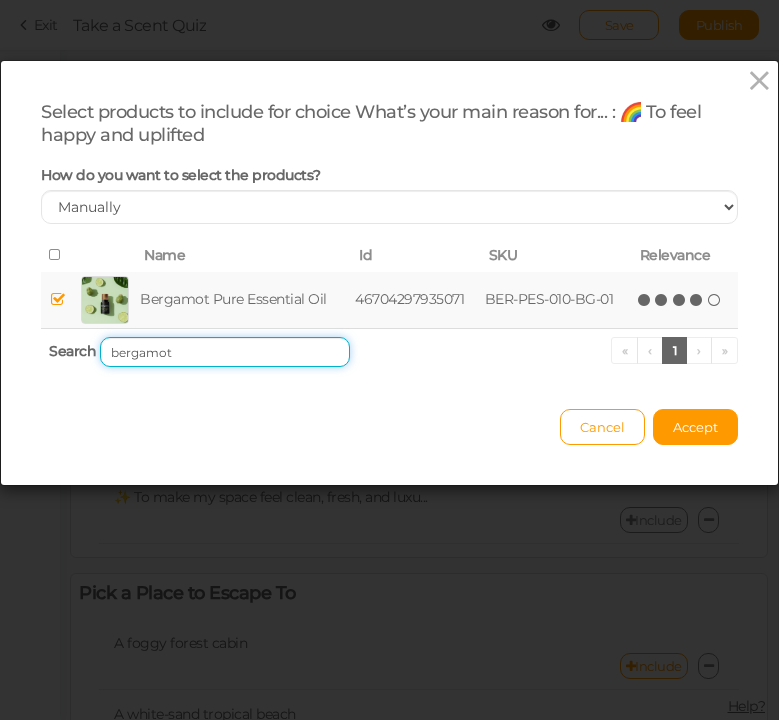 drag, startPoint x: 208, startPoint y: 349, endPoint x: 1, endPoint y: 343, distance: 207.08694 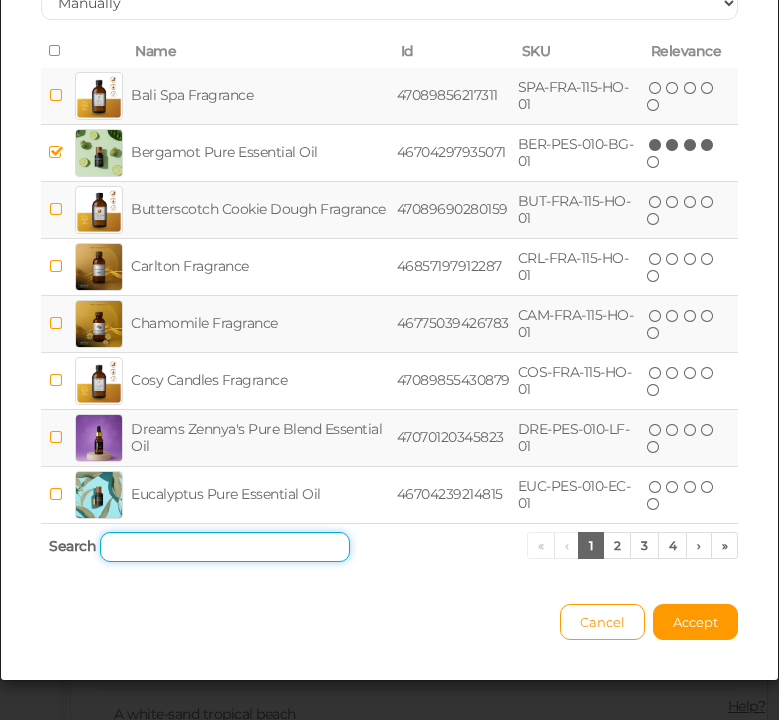 scroll, scrollTop: 225, scrollLeft: 0, axis: vertical 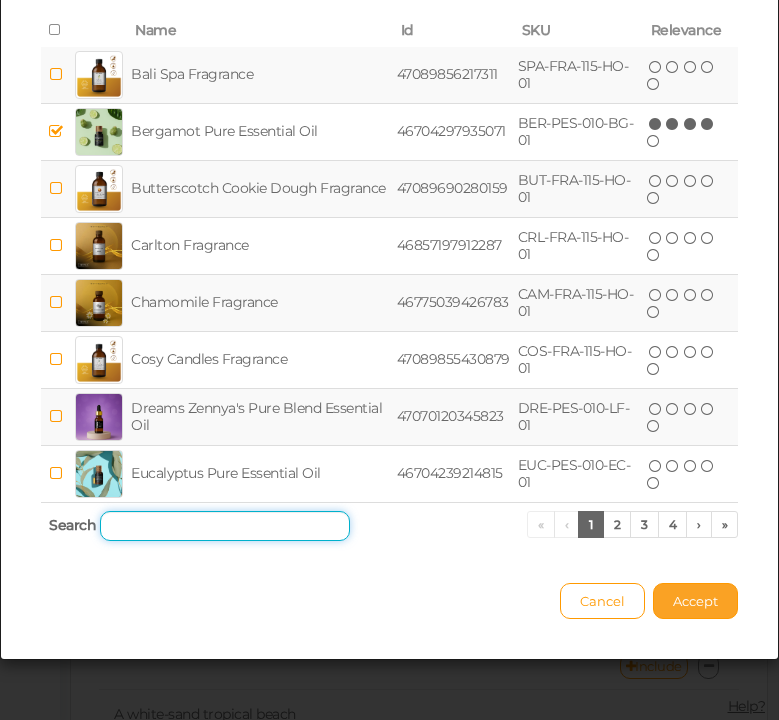 type 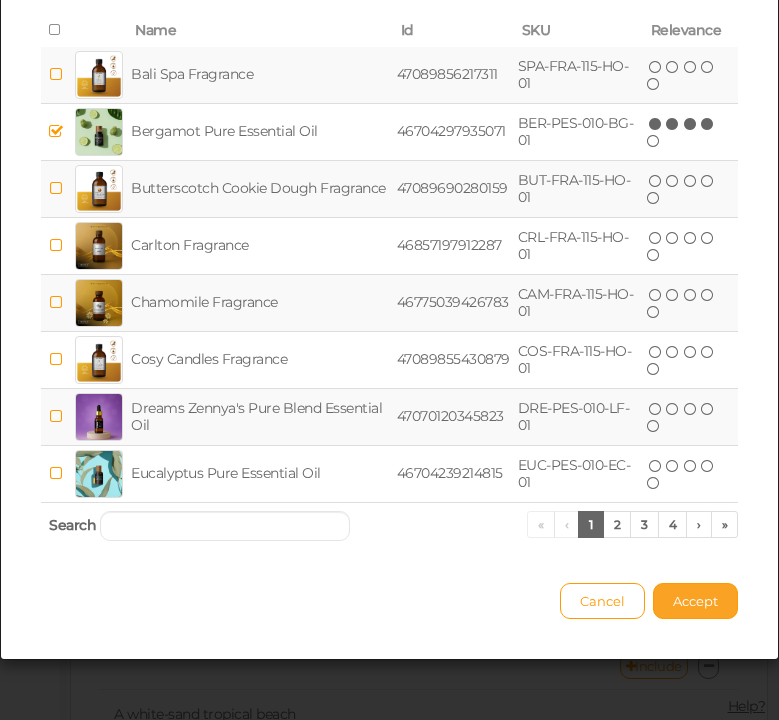 click on "Accept" at bounding box center [695, 601] 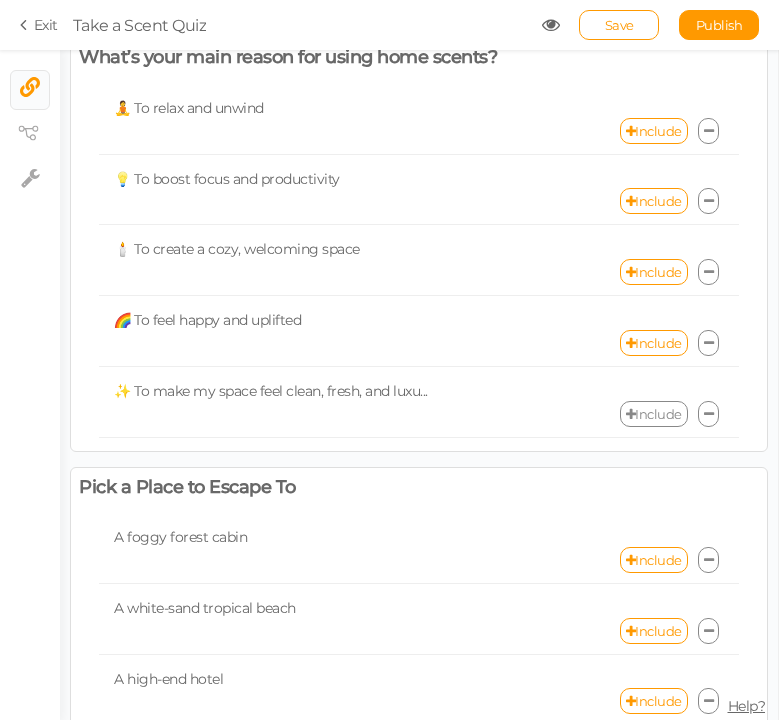 scroll, scrollTop: 121, scrollLeft: 0, axis: vertical 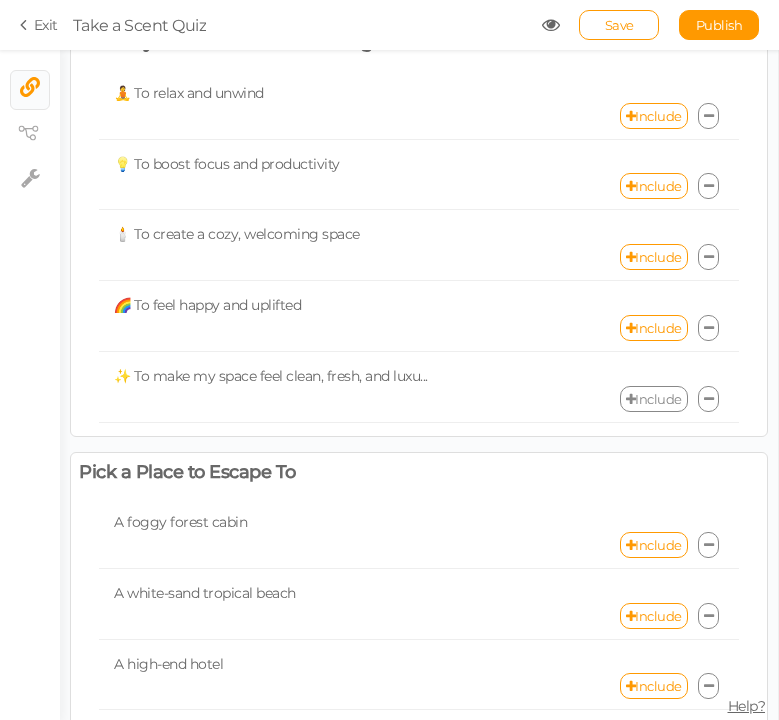 click on "Include" at bounding box center [654, 399] 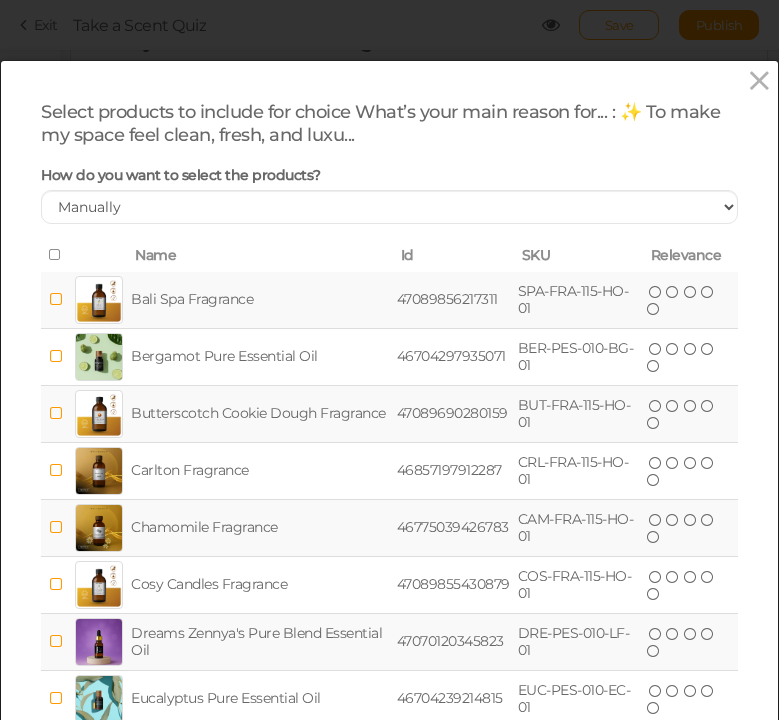 scroll, scrollTop: 225, scrollLeft: 0, axis: vertical 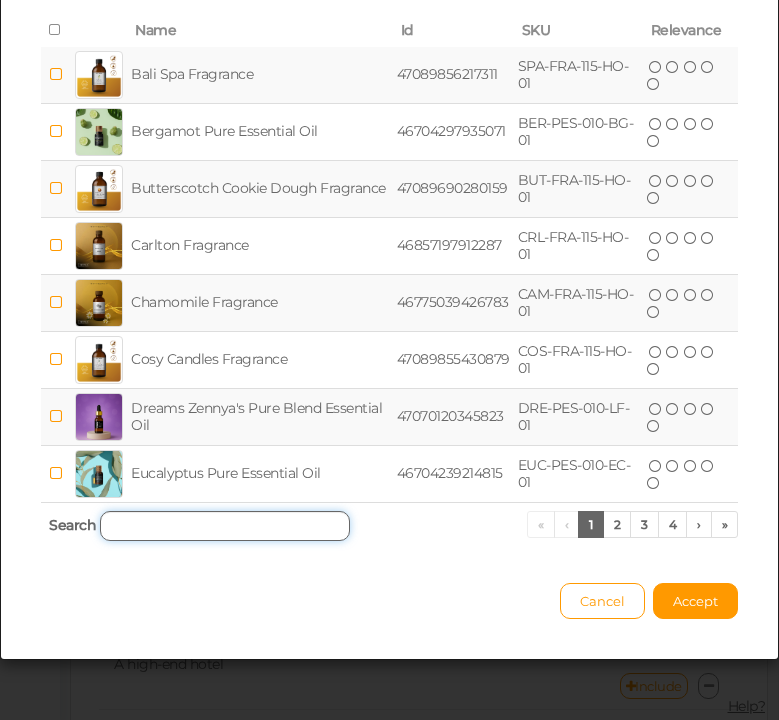click at bounding box center (225, 526) 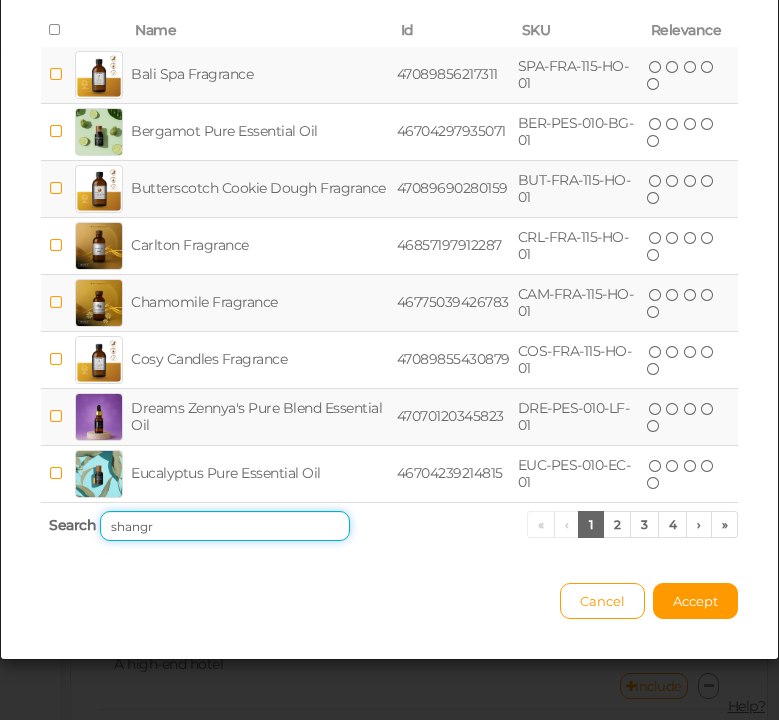 scroll, scrollTop: 0, scrollLeft: 0, axis: both 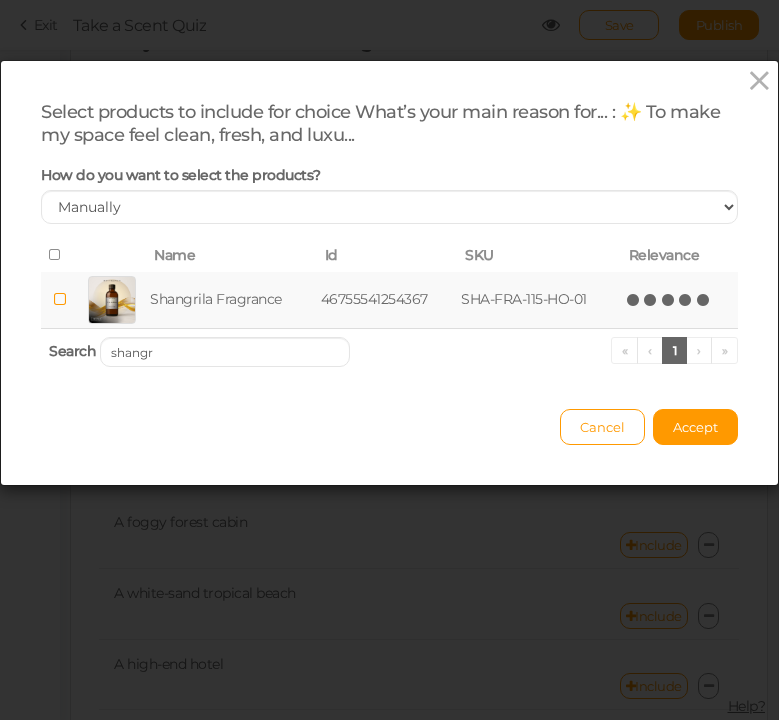 click on "(*)
(*)
(*)
(*)
(*)" at bounding box center [669, 299] 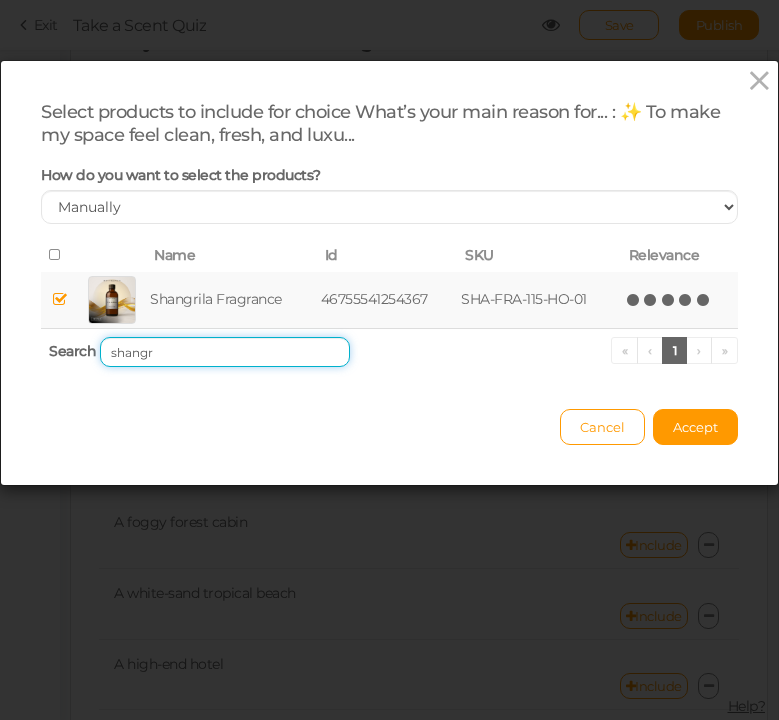 drag, startPoint x: 181, startPoint y: 352, endPoint x: 97, endPoint y: 348, distance: 84.095184 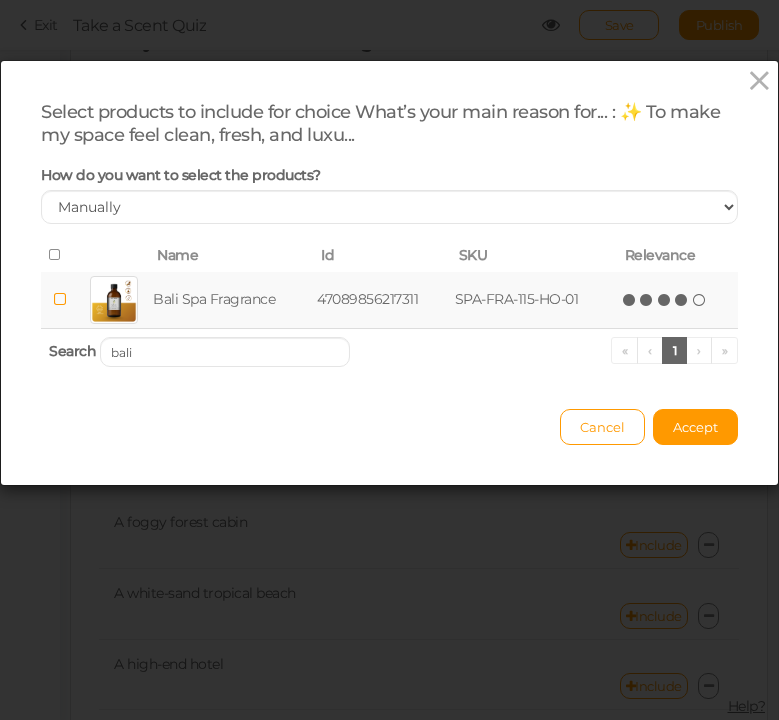 click at bounding box center [682, 300] 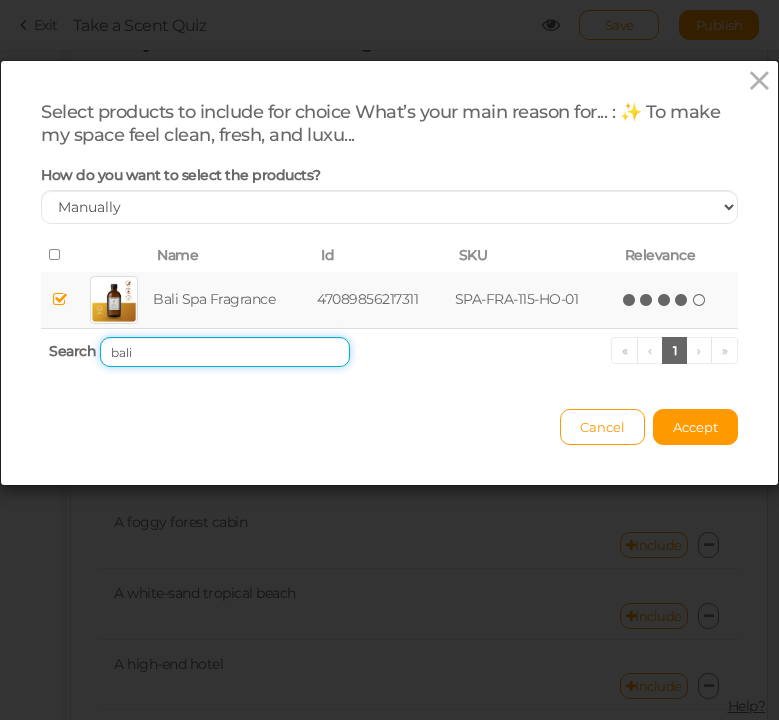 drag, startPoint x: 204, startPoint y: 355, endPoint x: 64, endPoint y: 348, distance: 140.1749 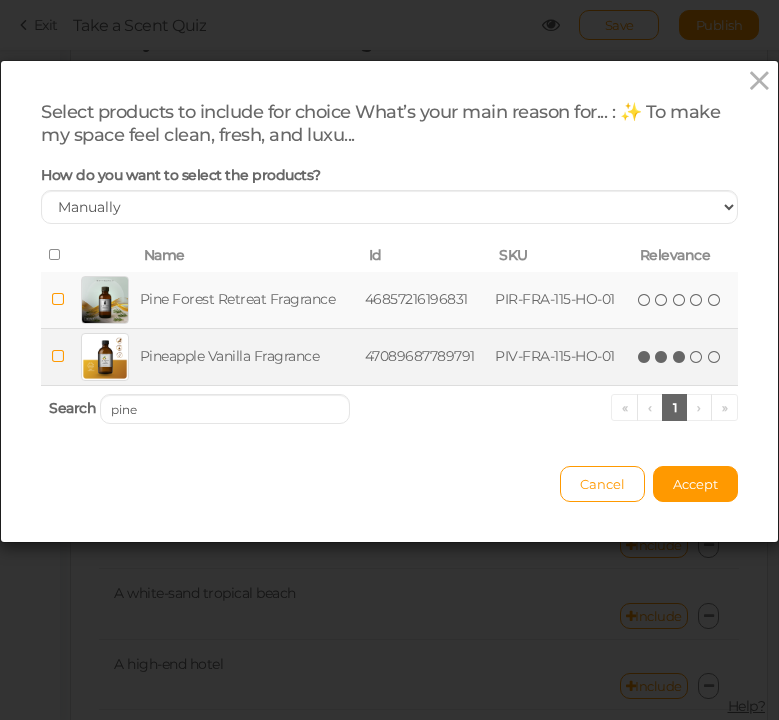 click at bounding box center (680, 357) 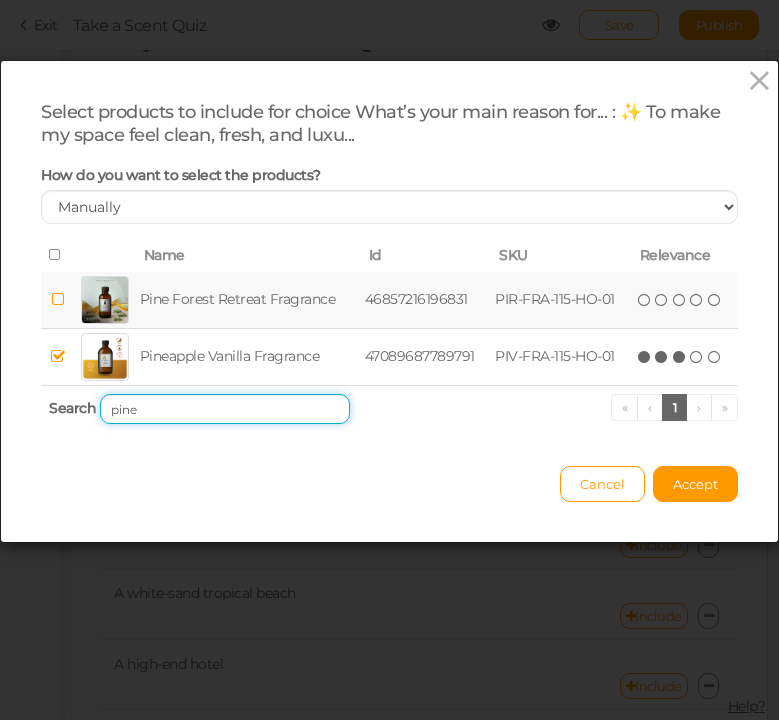 drag, startPoint x: 163, startPoint y: 408, endPoint x: 68, endPoint y: 404, distance: 95.084175 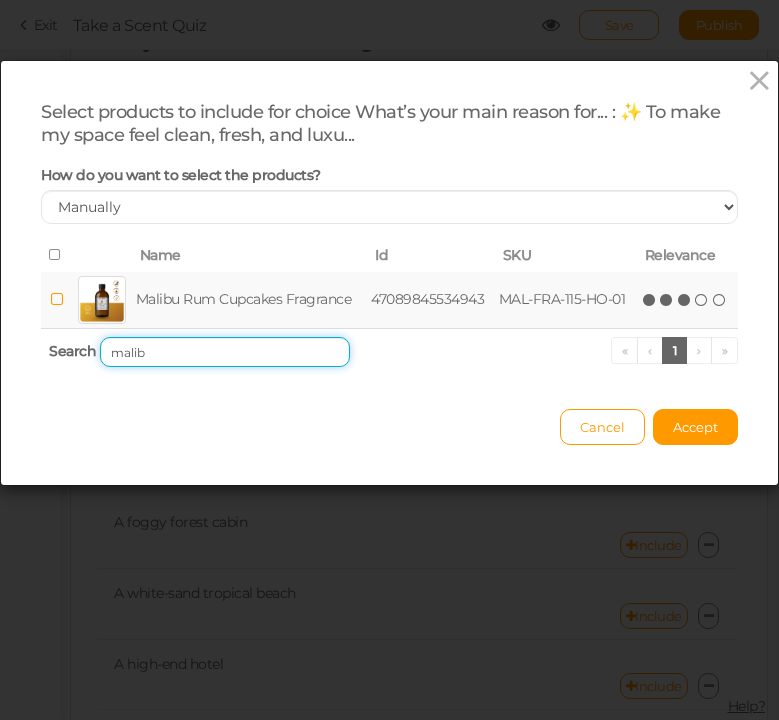 type on "malib" 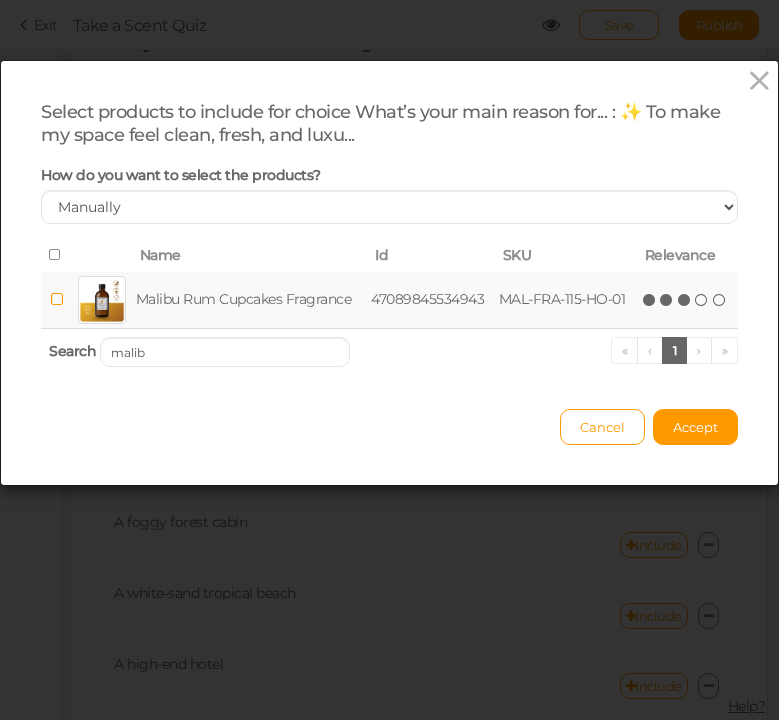 click at bounding box center (685, 300) 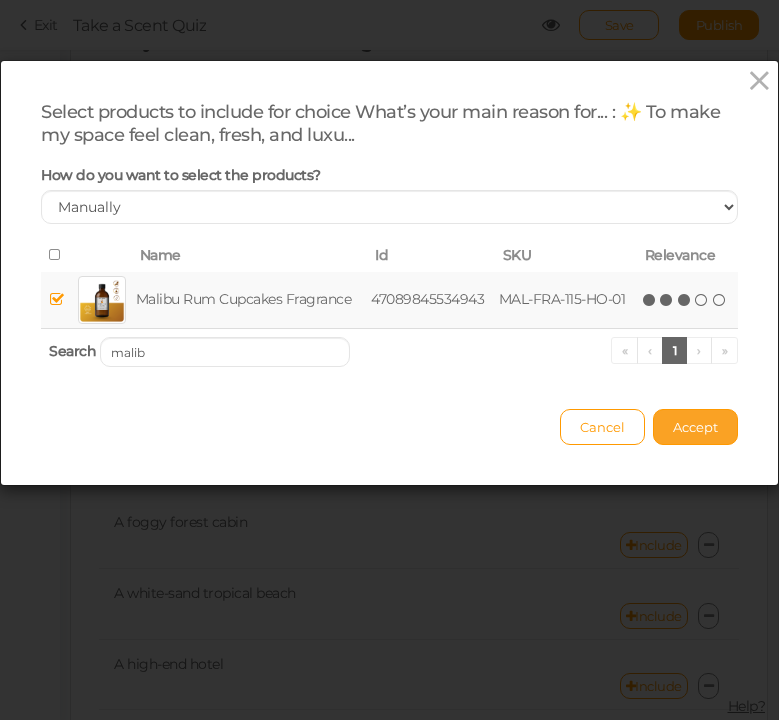 click on "Accept" at bounding box center [695, 427] 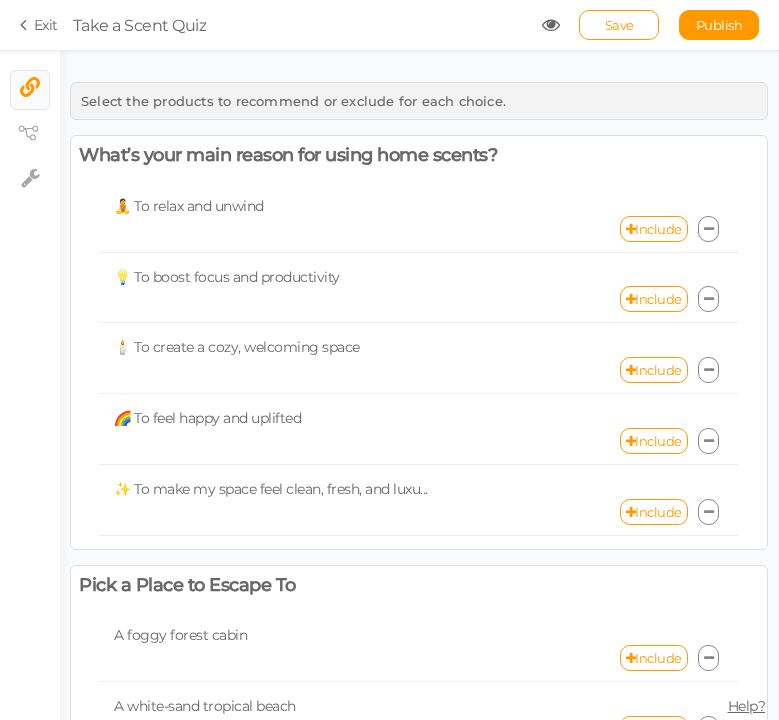 scroll, scrollTop: 0, scrollLeft: 0, axis: both 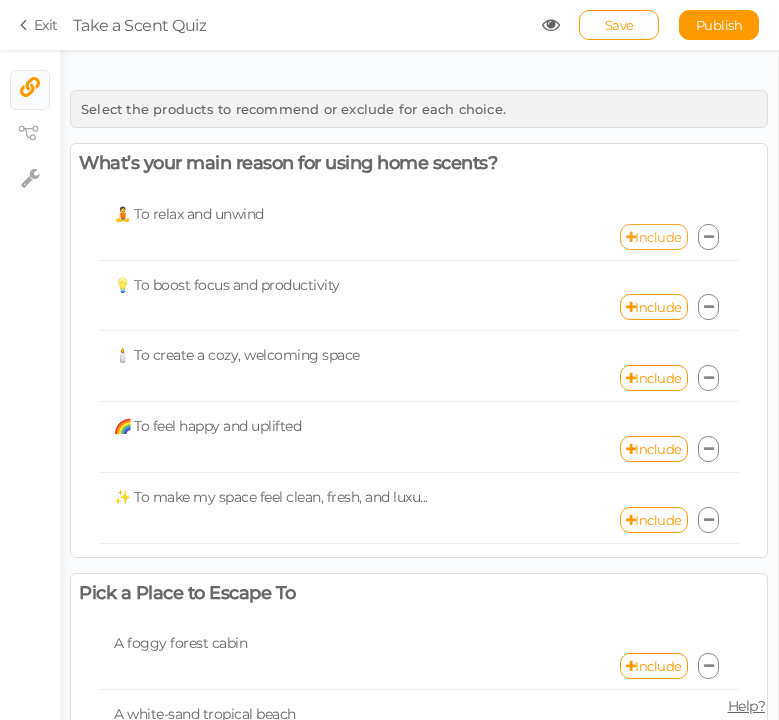 click on "Include" at bounding box center [654, 237] 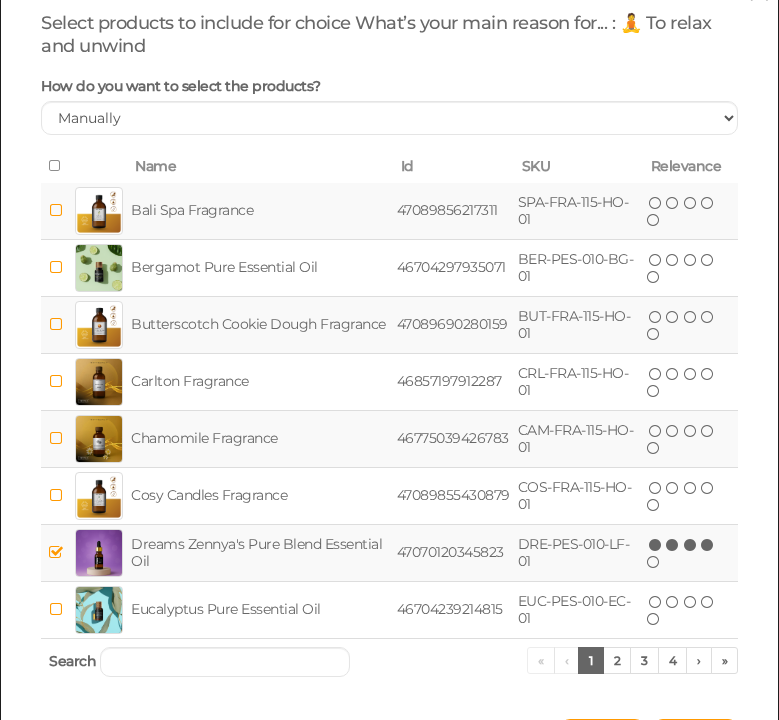 scroll, scrollTop: 225, scrollLeft: 0, axis: vertical 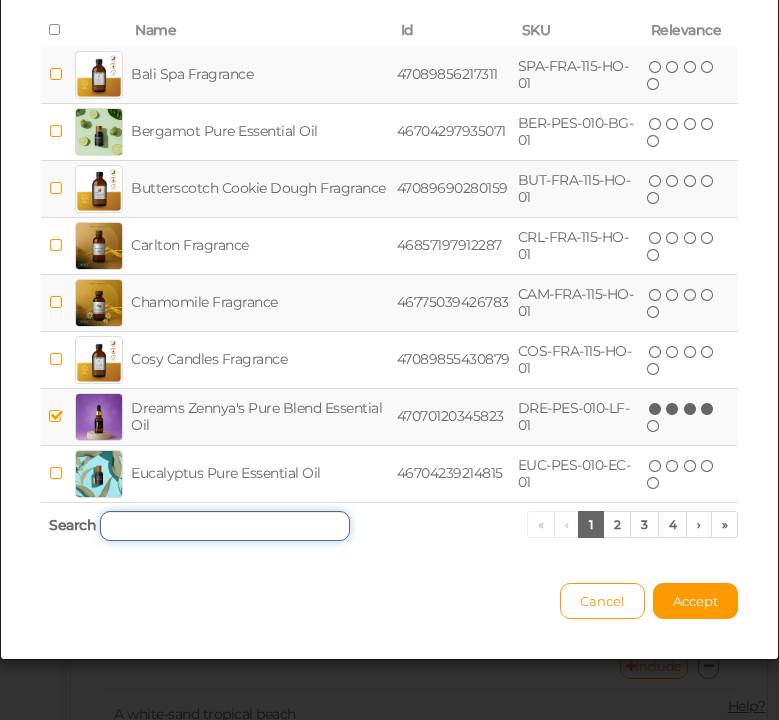 click at bounding box center [225, 526] 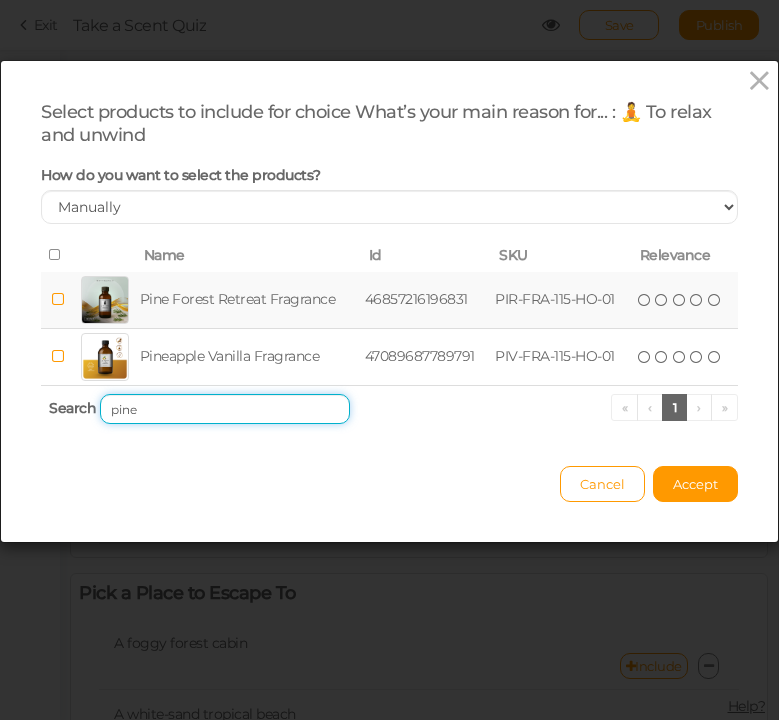 scroll, scrollTop: 0, scrollLeft: 0, axis: both 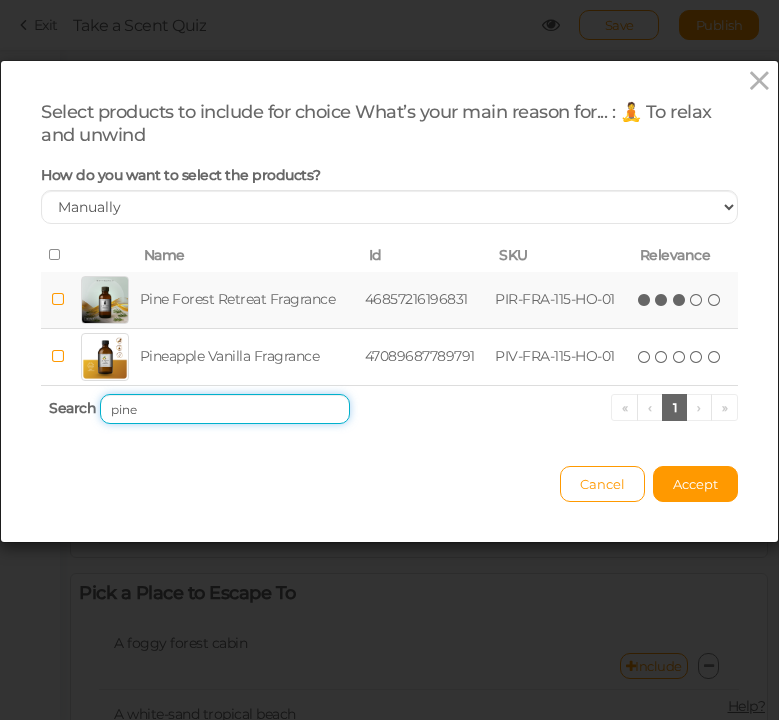 type on "pine" 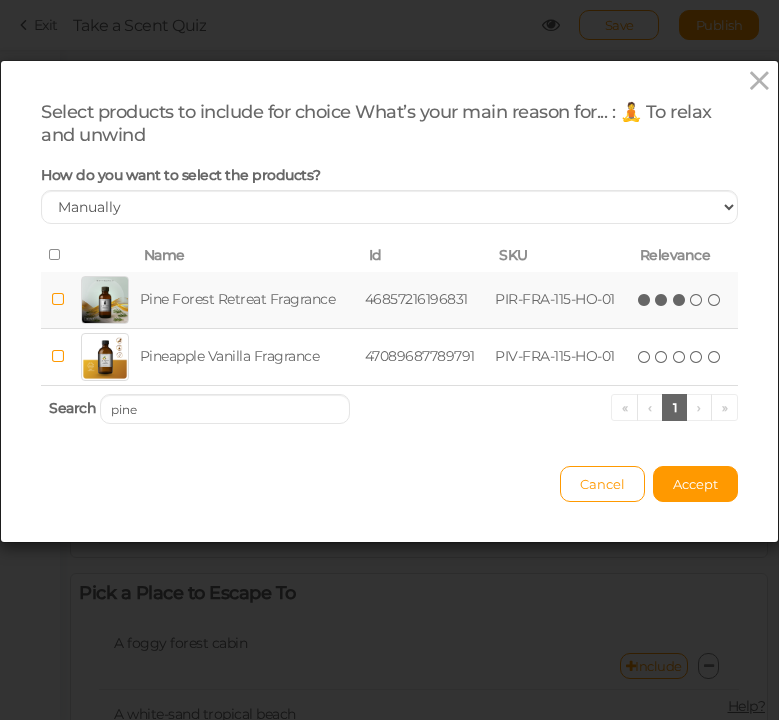click at bounding box center (680, 300) 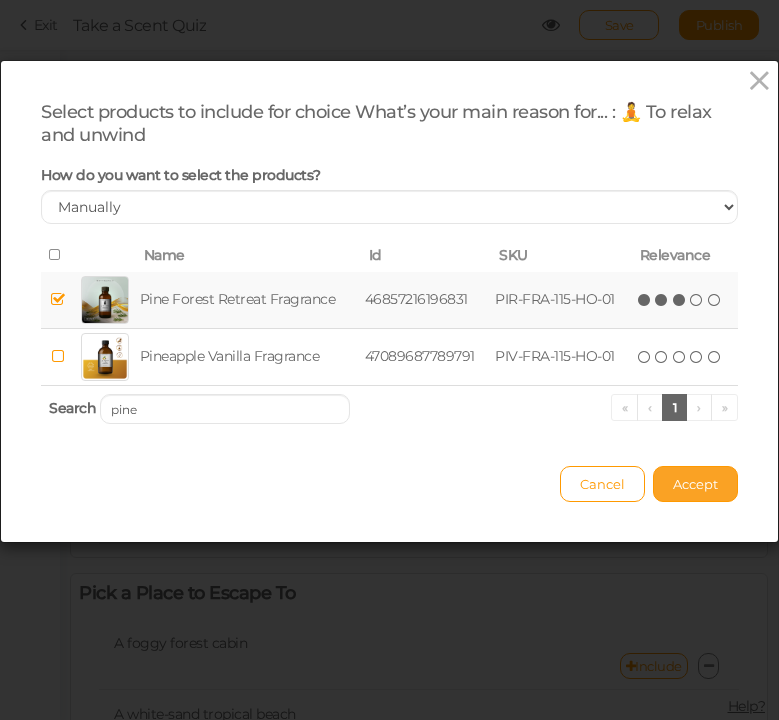 click on "Accept" at bounding box center (695, 484) 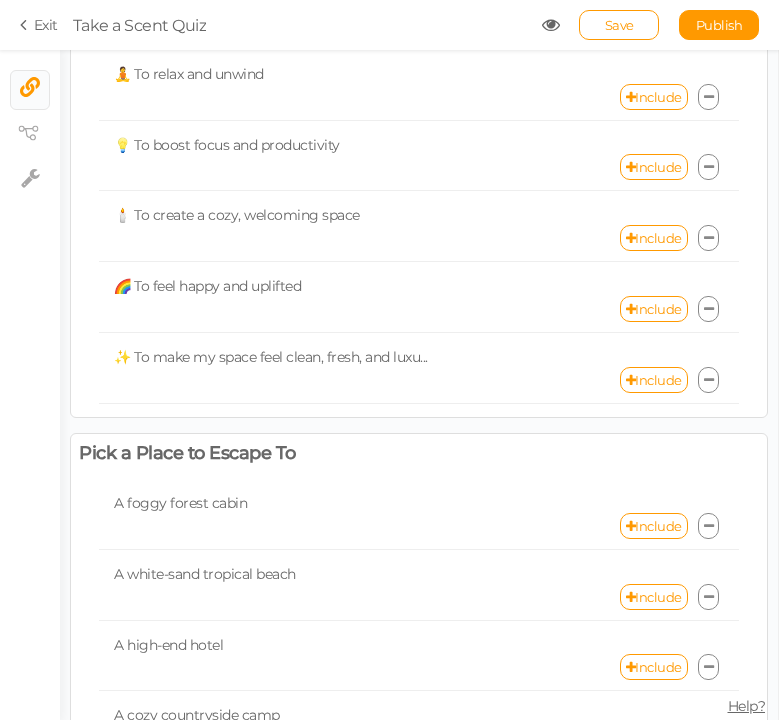 scroll, scrollTop: 189, scrollLeft: 0, axis: vertical 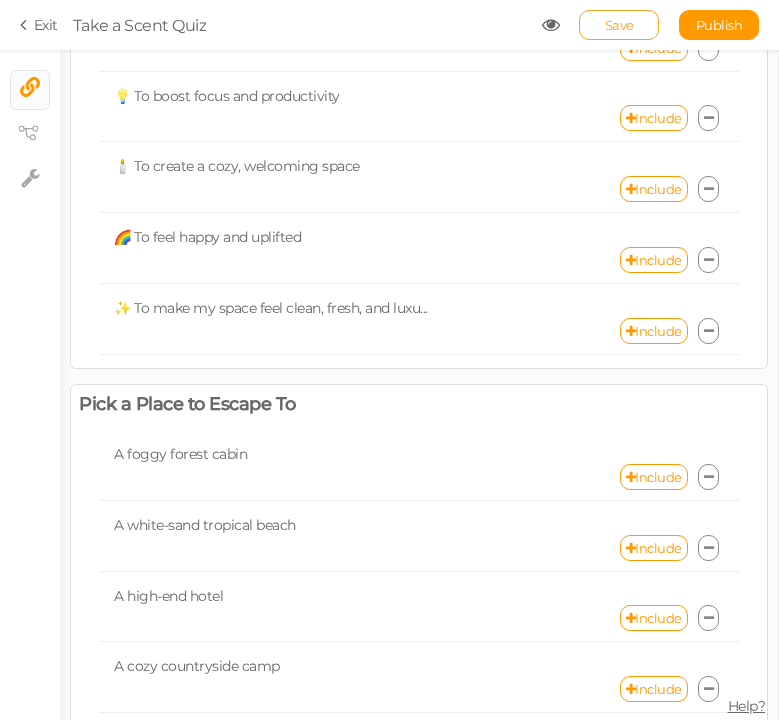 click on "Save" at bounding box center [619, 25] 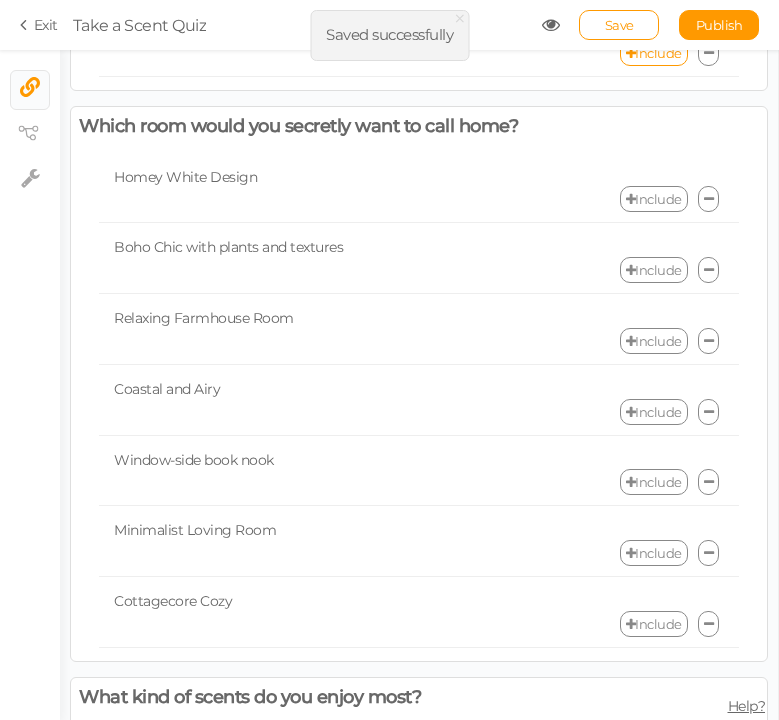 scroll, scrollTop: 1345, scrollLeft: 0, axis: vertical 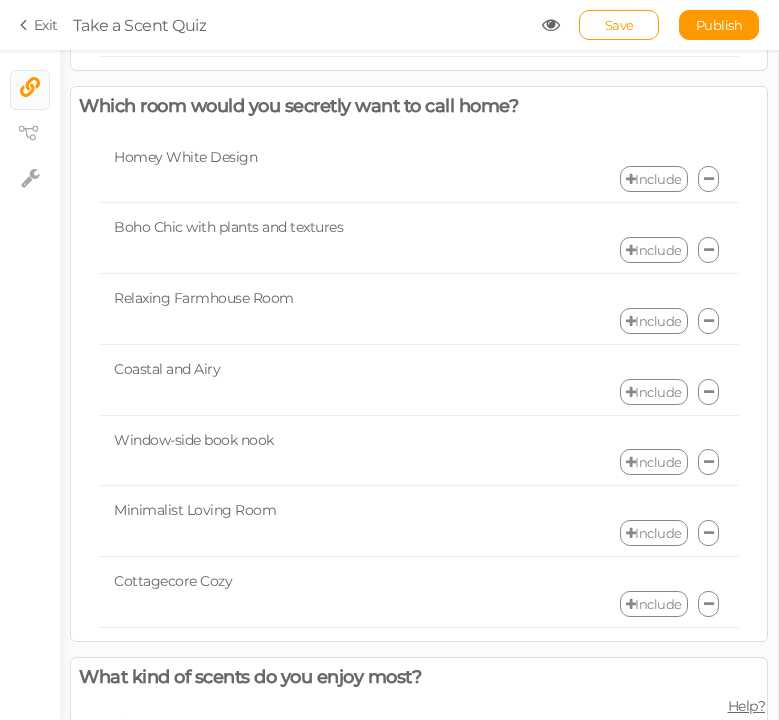 click on "Include" at bounding box center (654, 179) 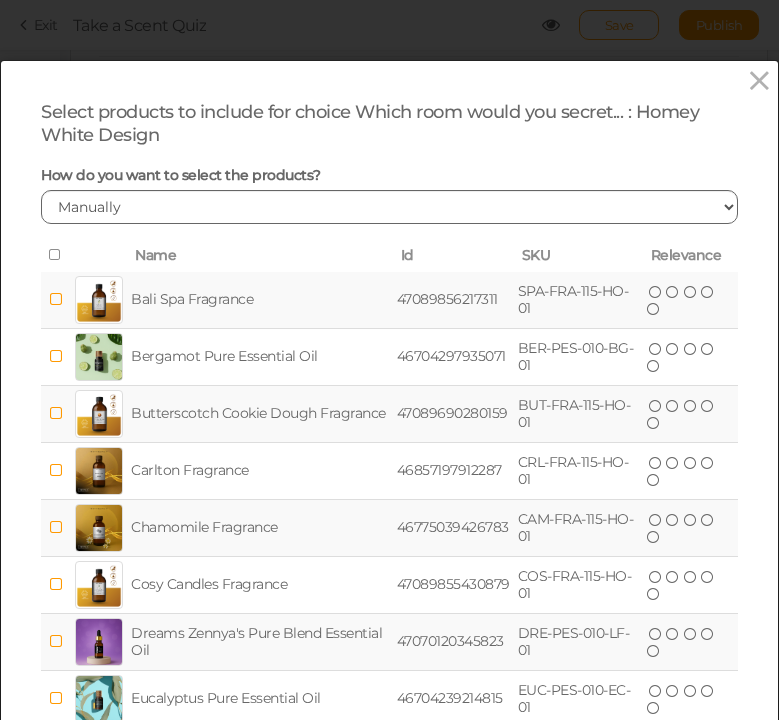 scroll, scrollTop: 225, scrollLeft: 0, axis: vertical 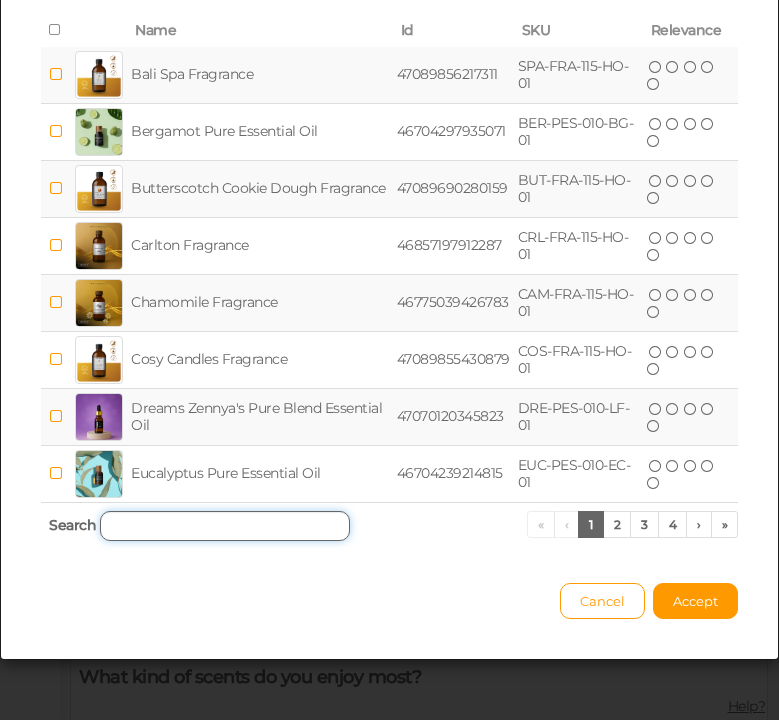 click at bounding box center [225, 526] 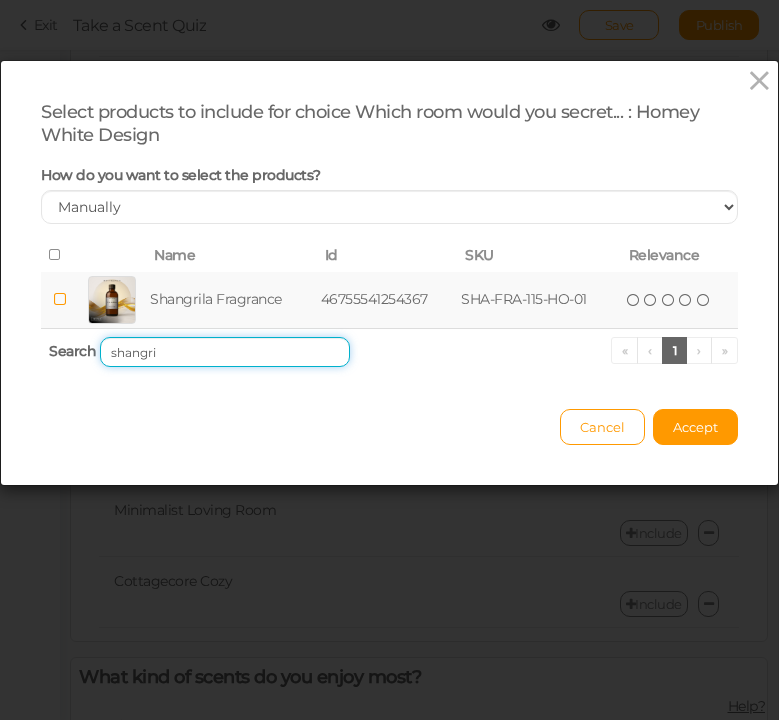 scroll, scrollTop: 0, scrollLeft: 0, axis: both 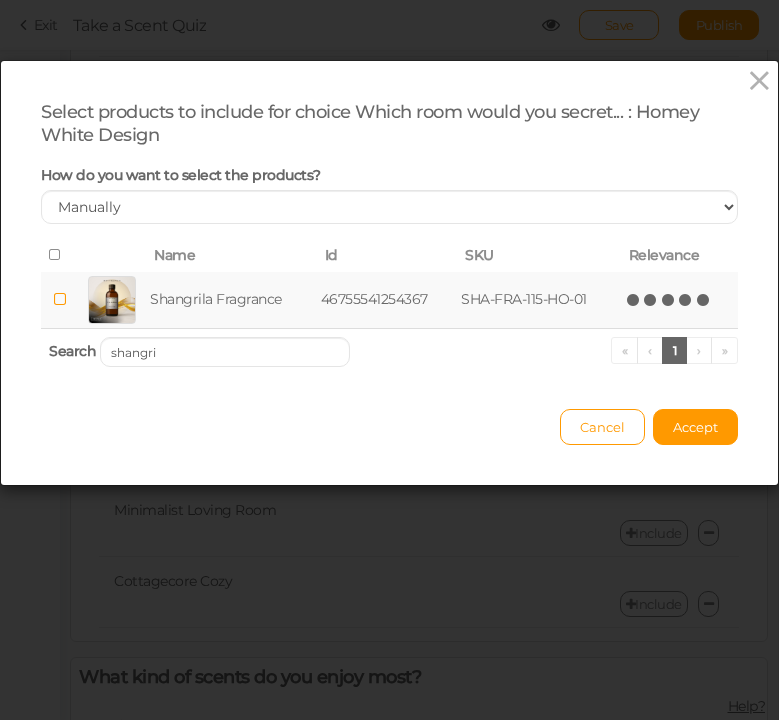 click at bounding box center (704, 300) 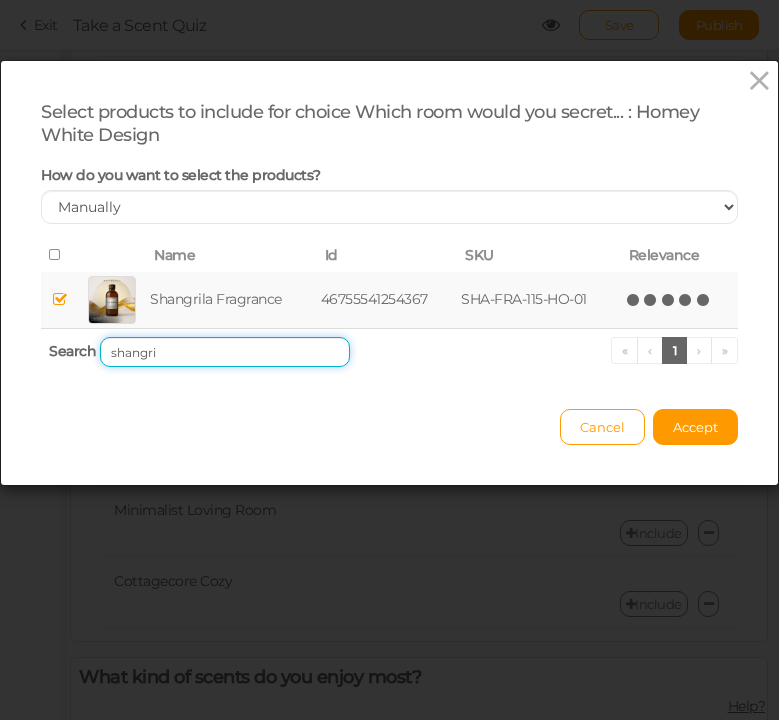 drag, startPoint x: 252, startPoint y: 349, endPoint x: 83, endPoint y: 342, distance: 169.14491 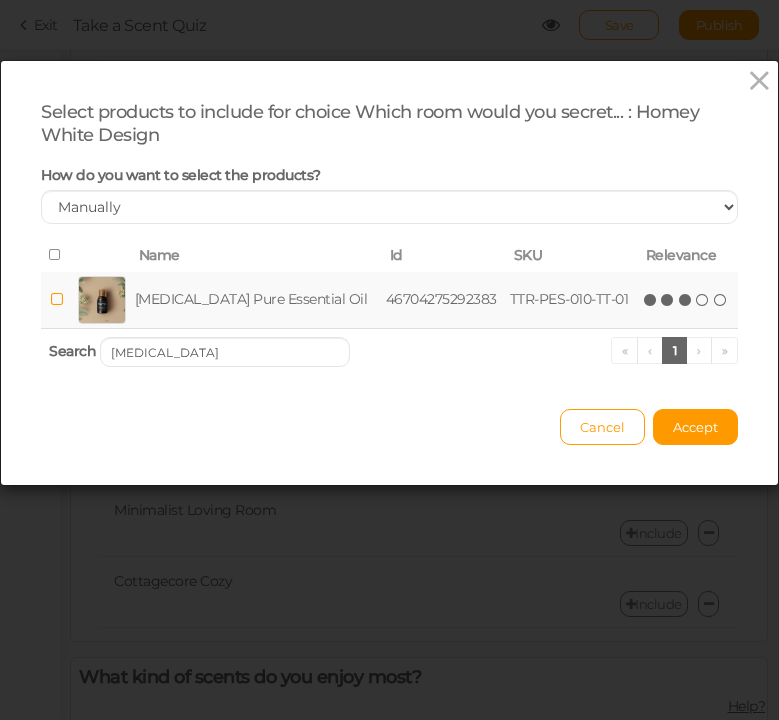 click on "(*)
(*)
(*)
( )
( )" at bounding box center [686, 299] 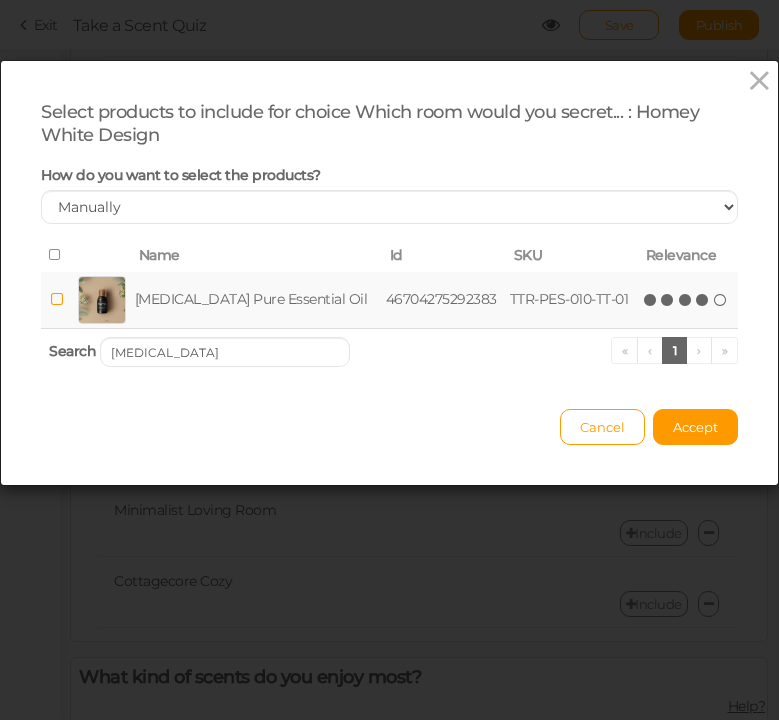 click at bounding box center (703, 300) 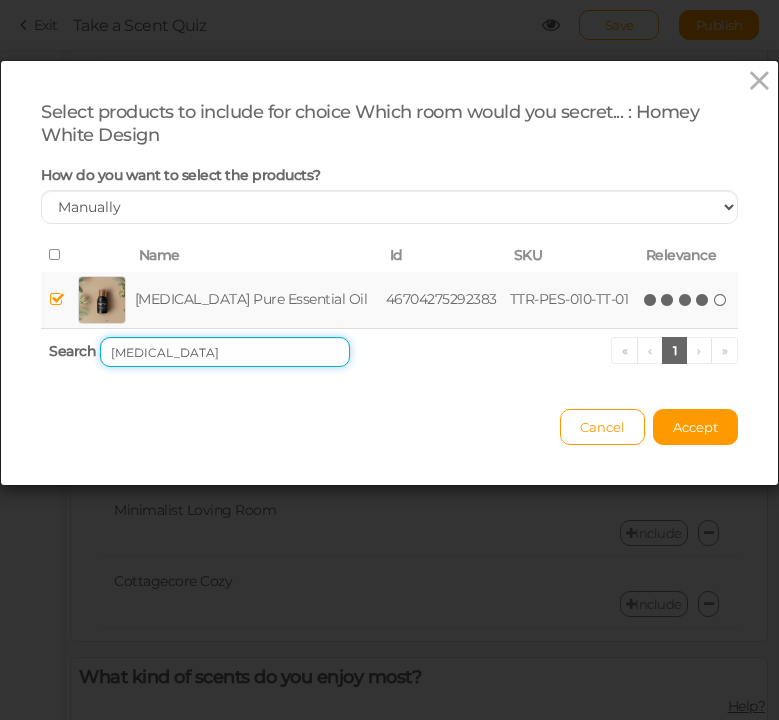 drag, startPoint x: 228, startPoint y: 359, endPoint x: 62, endPoint y: 351, distance: 166.19266 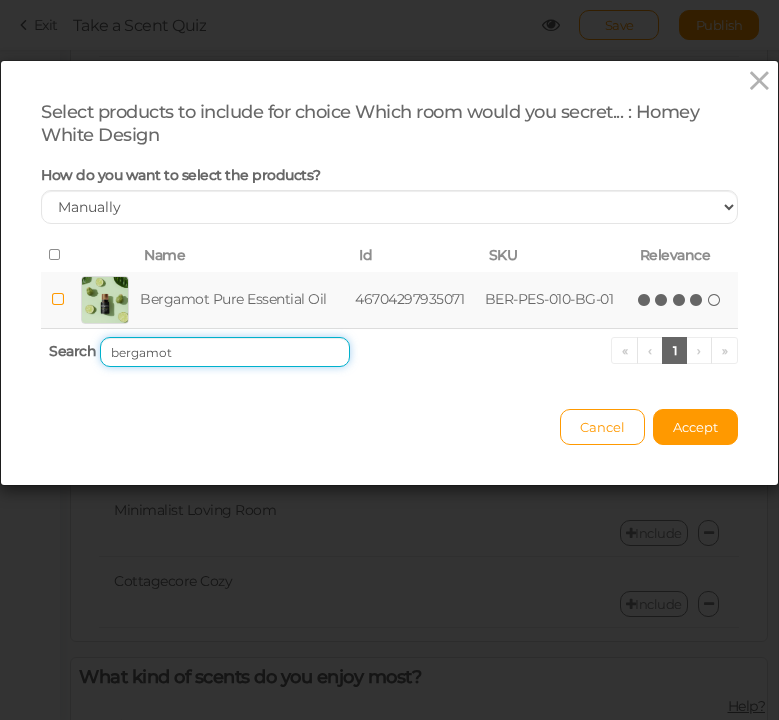 type on "bergamot" 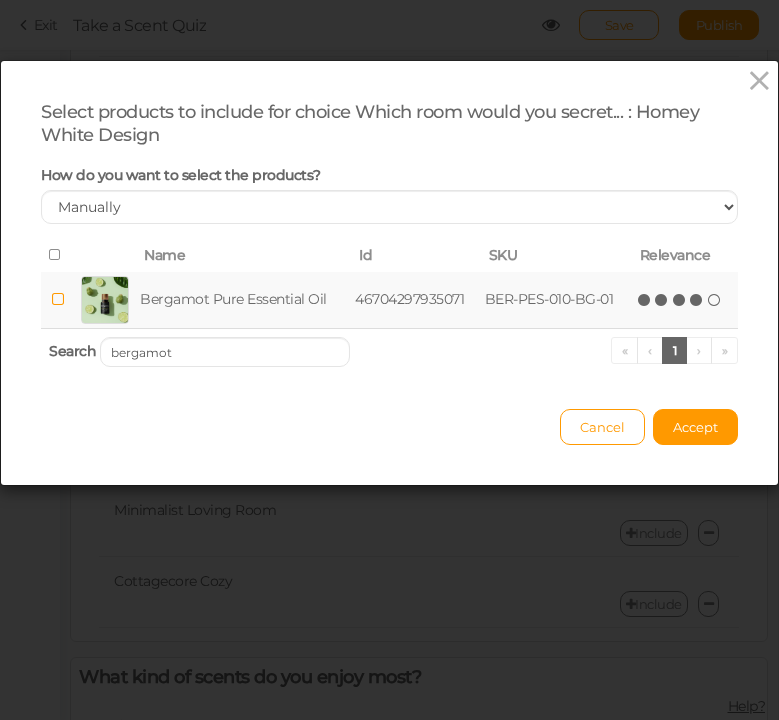 click at bounding box center (697, 300) 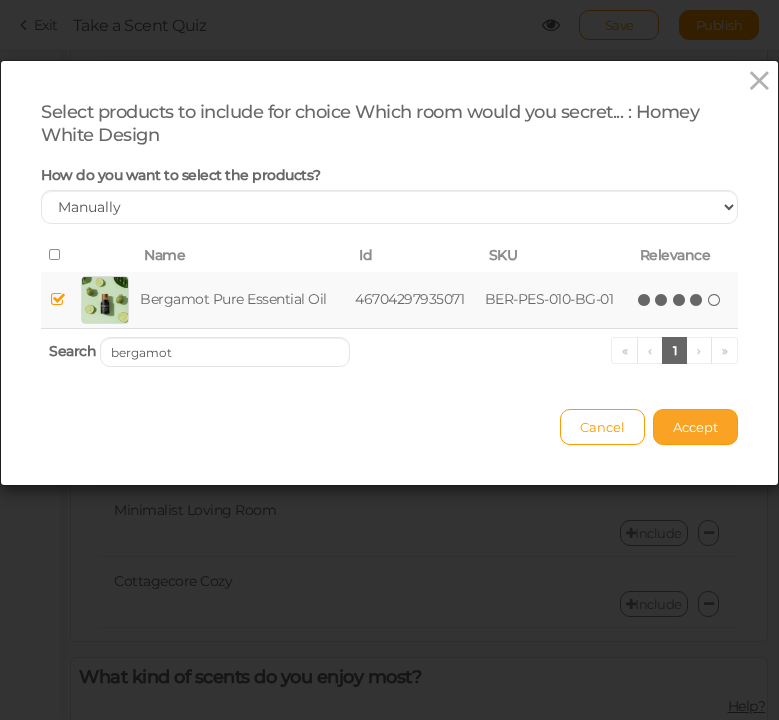 click on "Accept" at bounding box center [695, 427] 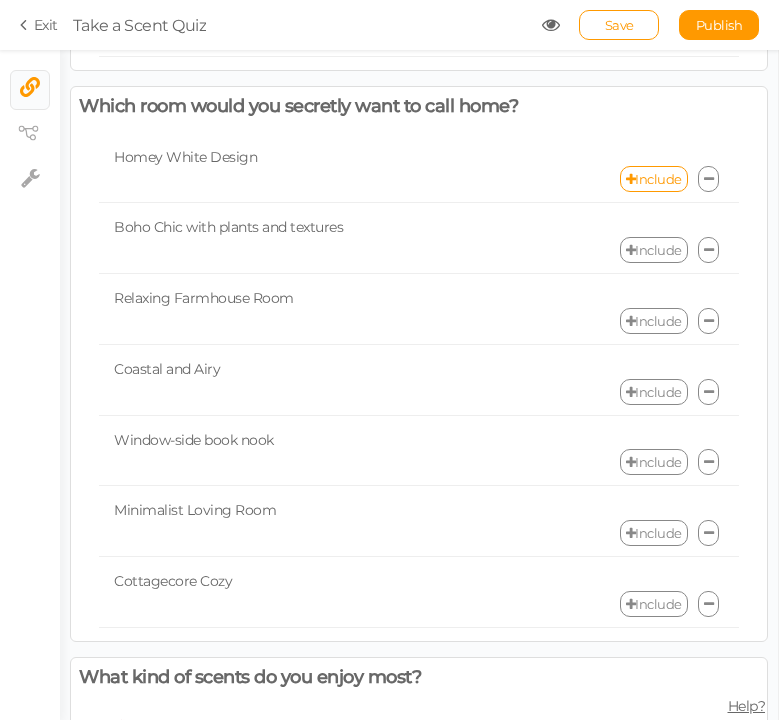 click on "Include" at bounding box center (654, 250) 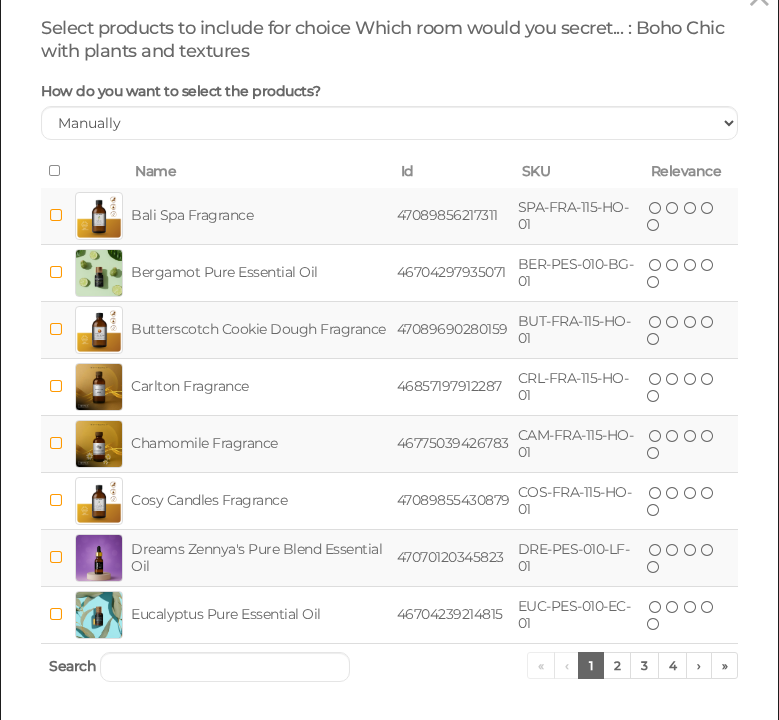 scroll, scrollTop: 225, scrollLeft: 0, axis: vertical 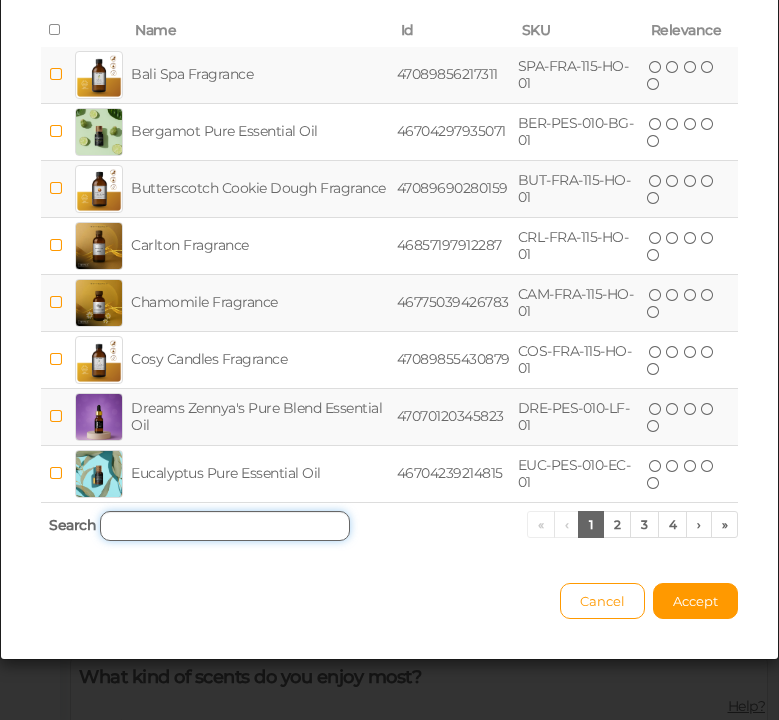 click at bounding box center [225, 526] 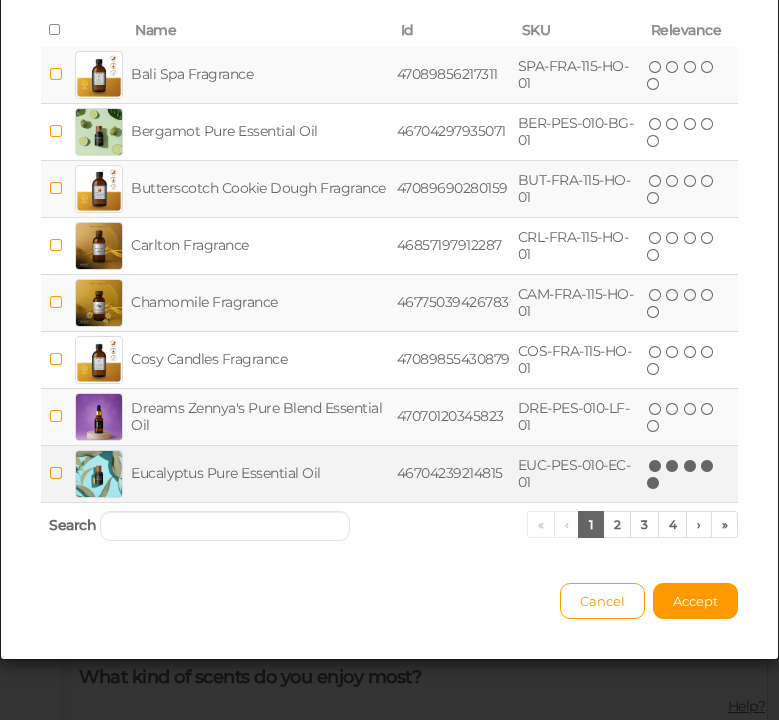 click at bounding box center (654, 483) 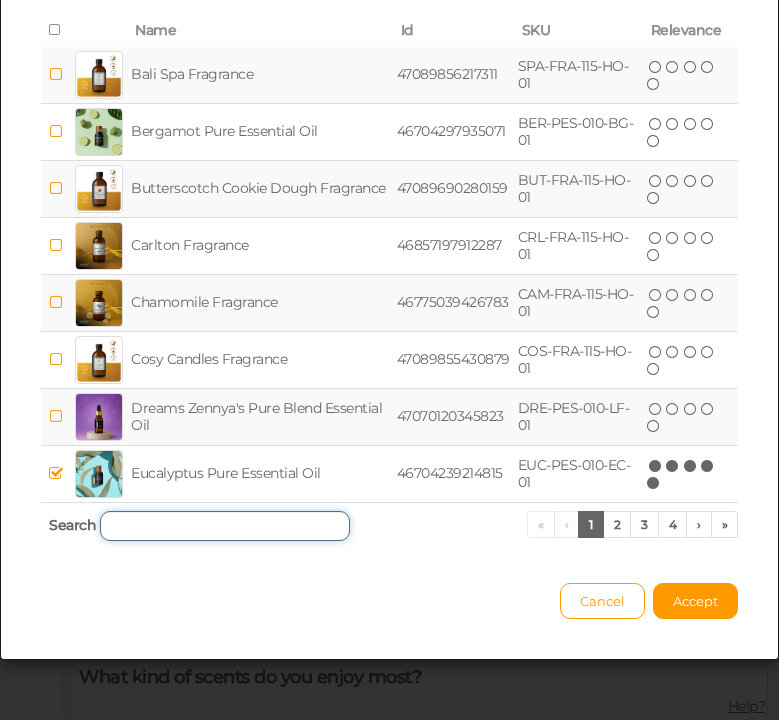 click at bounding box center (225, 526) 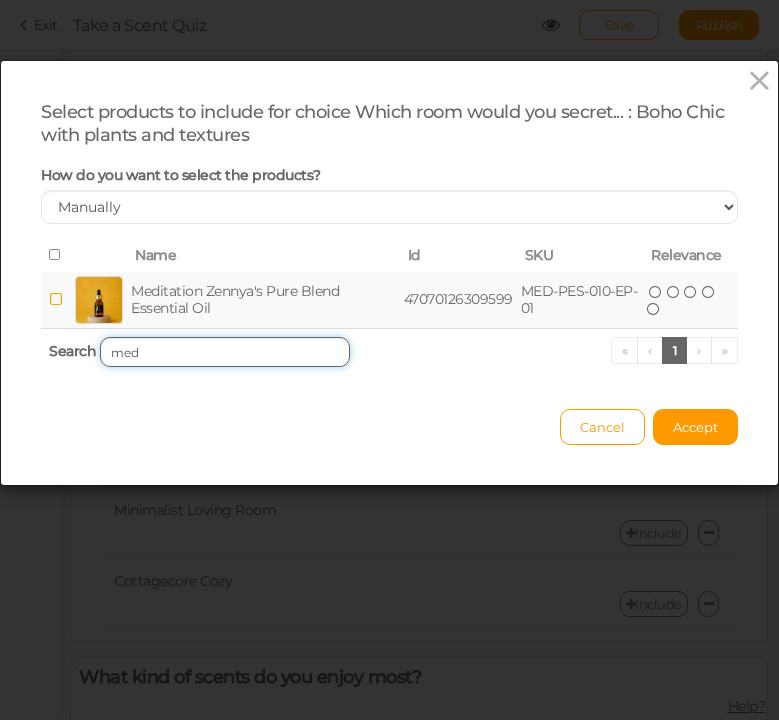 scroll, scrollTop: 0, scrollLeft: 0, axis: both 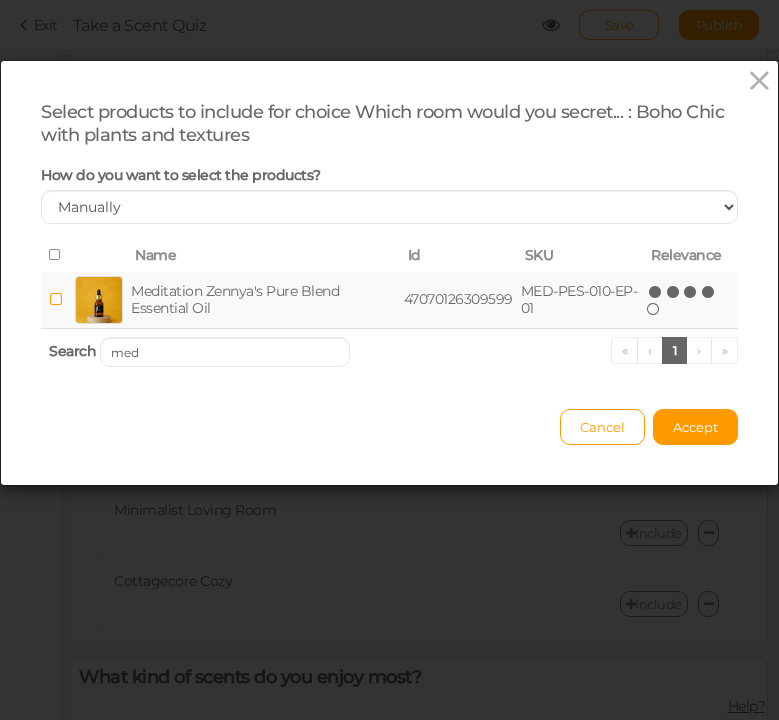 click at bounding box center [709, 292] 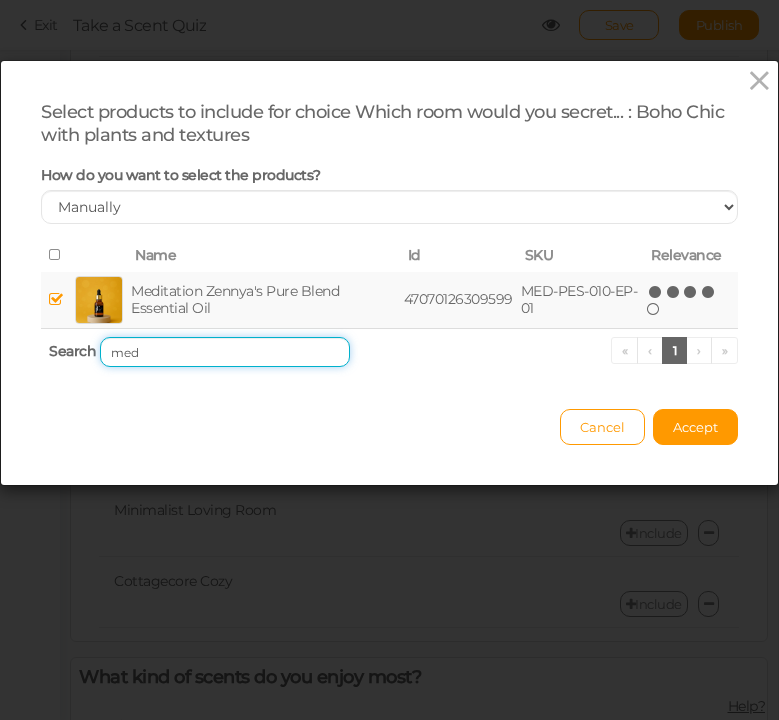 drag, startPoint x: 155, startPoint y: 355, endPoint x: 63, endPoint y: 336, distance: 93.941475 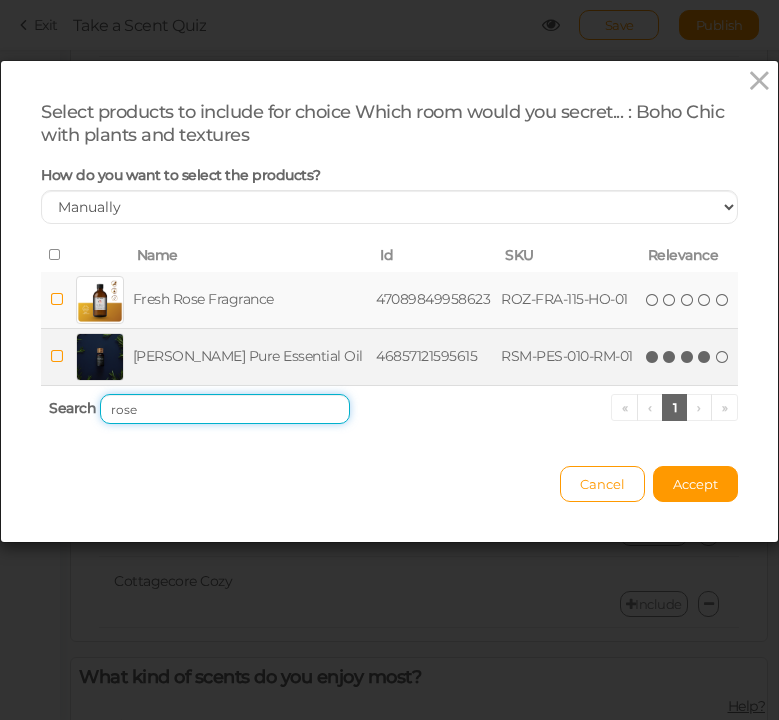 type on "rose" 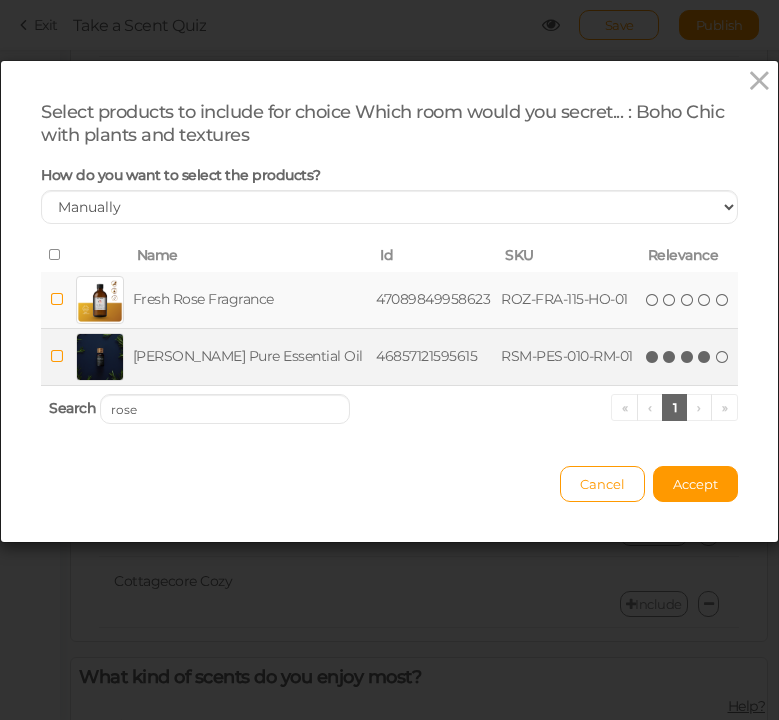 click at bounding box center [705, 357] 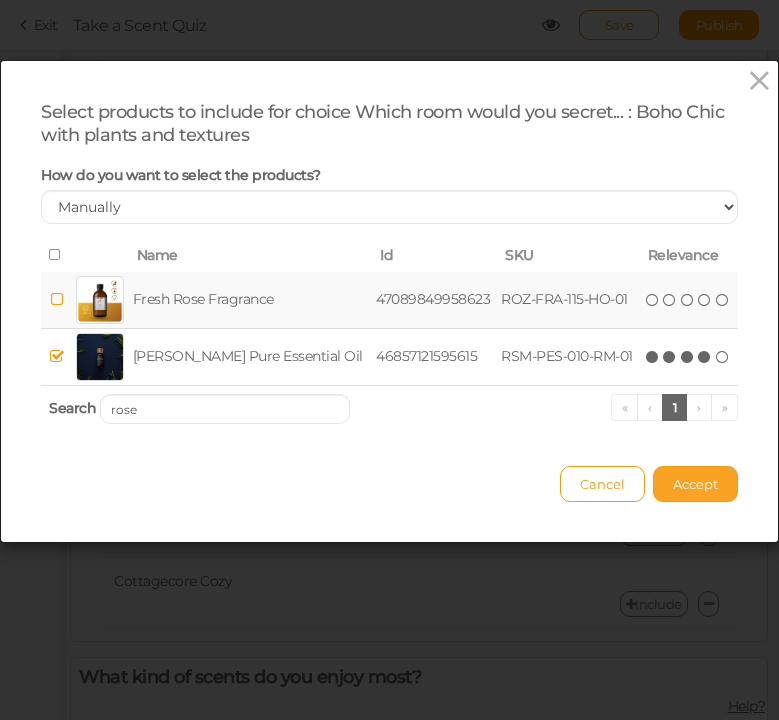 click on "Accept" at bounding box center [695, 484] 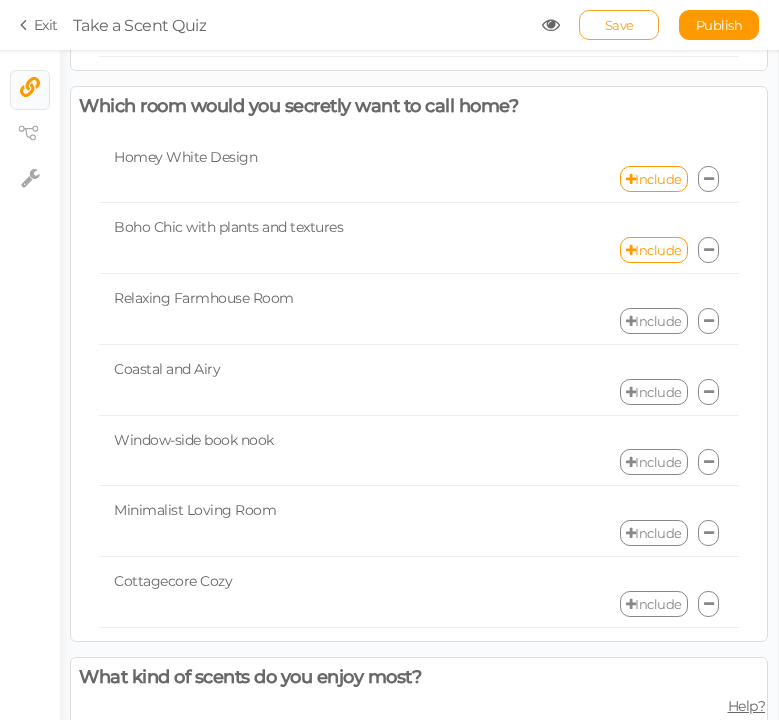 click on "Save" at bounding box center [619, 25] 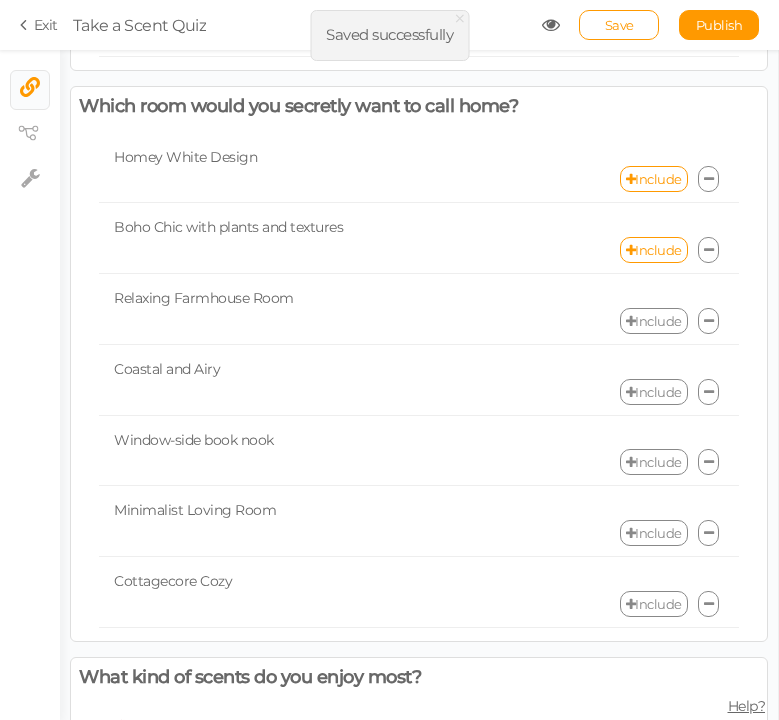 click at bounding box center [631, 321] 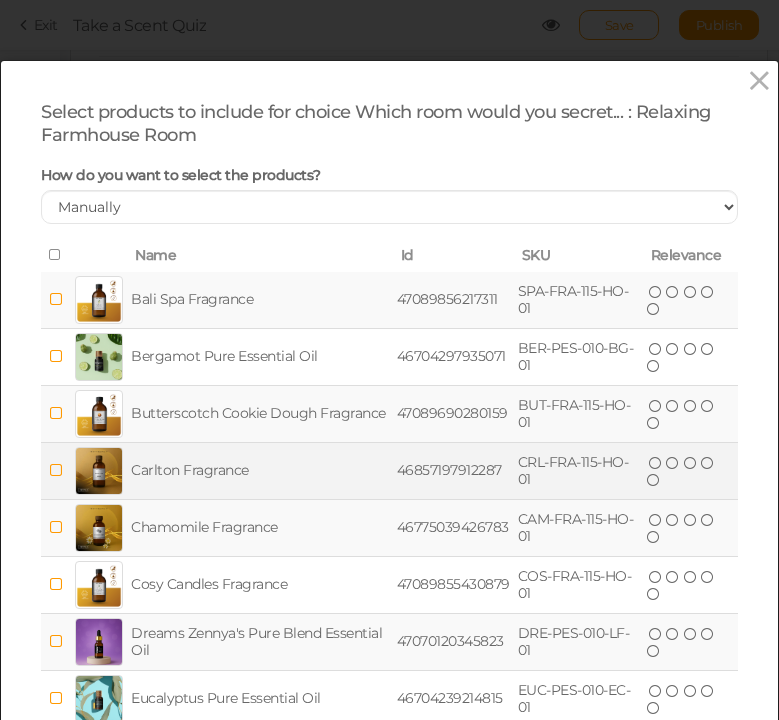 scroll, scrollTop: 225, scrollLeft: 0, axis: vertical 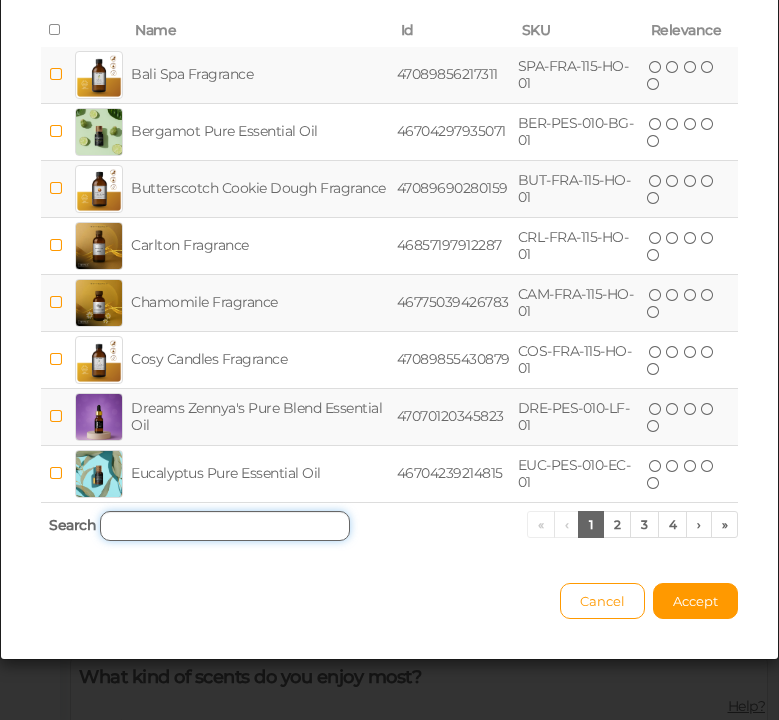 click at bounding box center (225, 526) 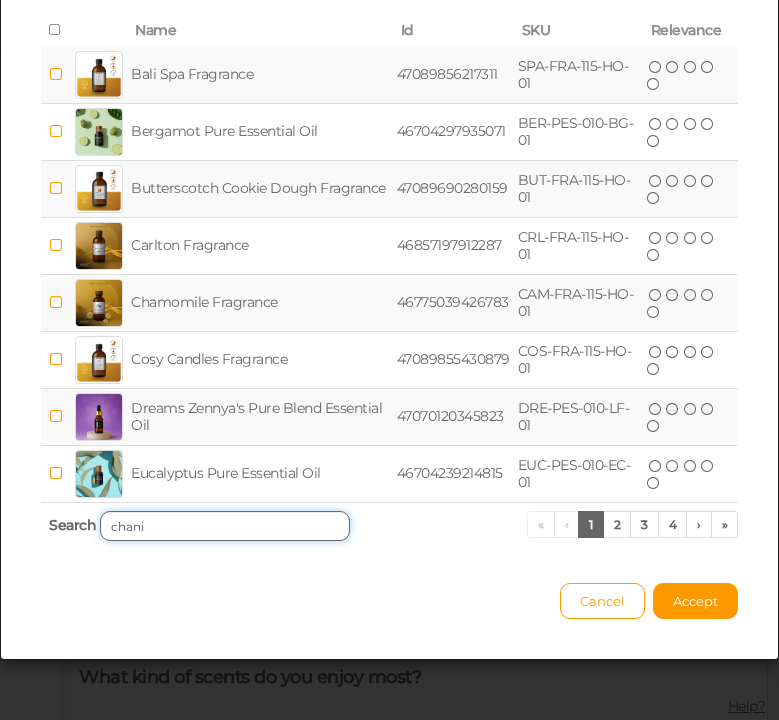 scroll, scrollTop: 0, scrollLeft: 0, axis: both 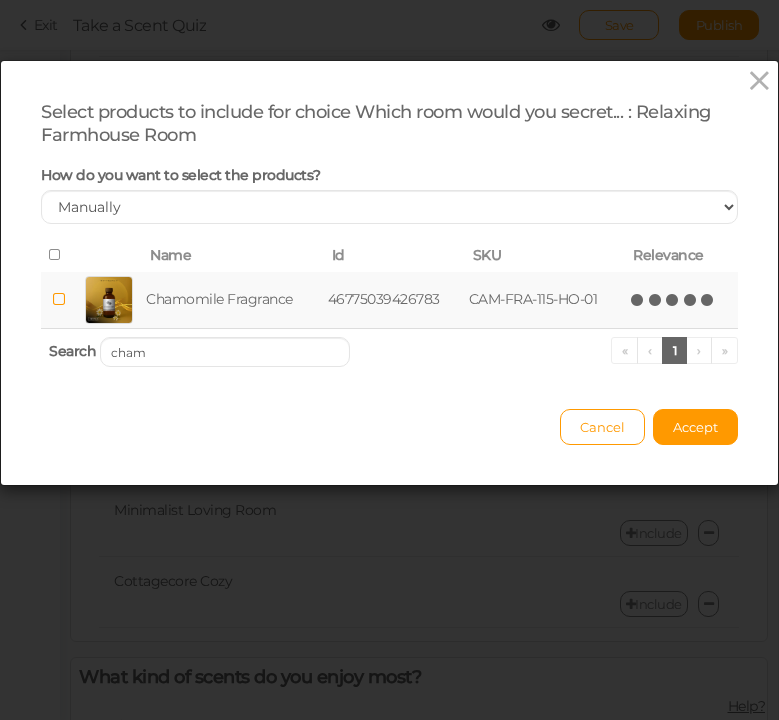 click at bounding box center [708, 300] 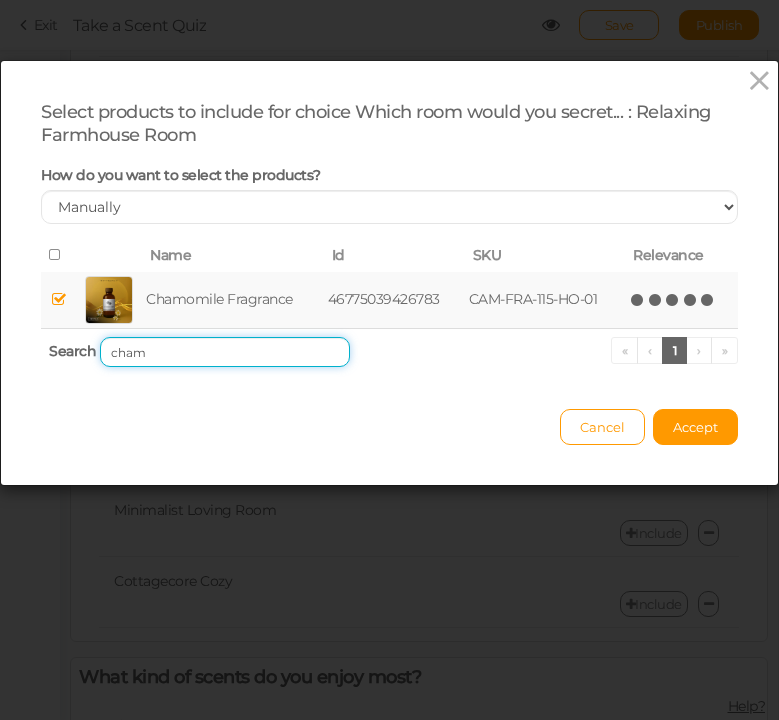 drag, startPoint x: 178, startPoint y: 352, endPoint x: 37, endPoint y: 347, distance: 141.08862 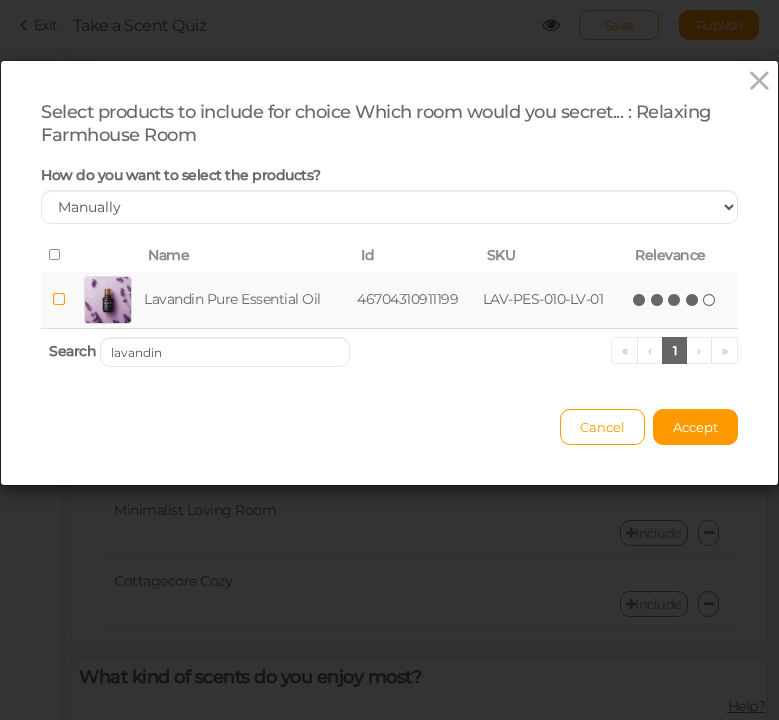 click at bounding box center [693, 300] 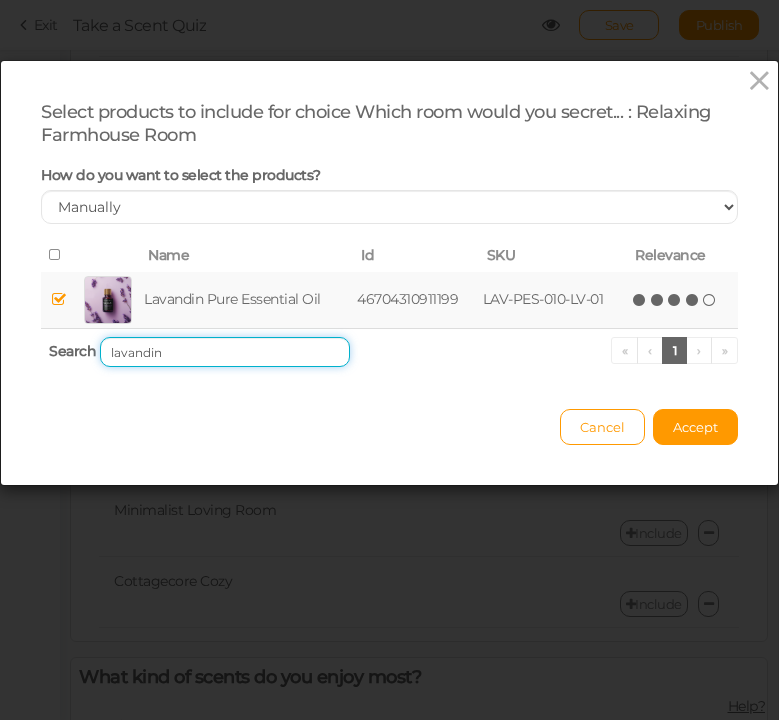 drag, startPoint x: 194, startPoint y: 354, endPoint x: 81, endPoint y: 349, distance: 113.110565 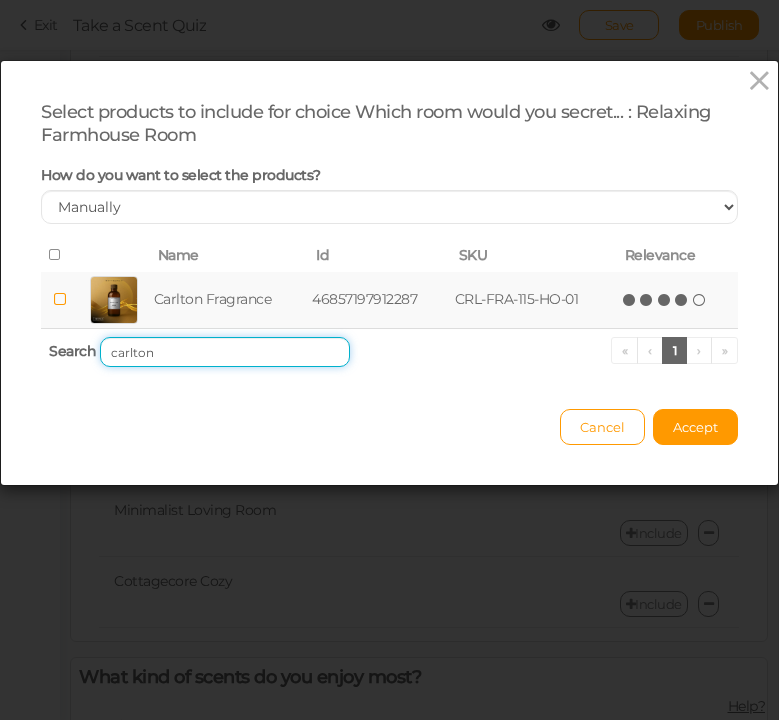 type on "carlton" 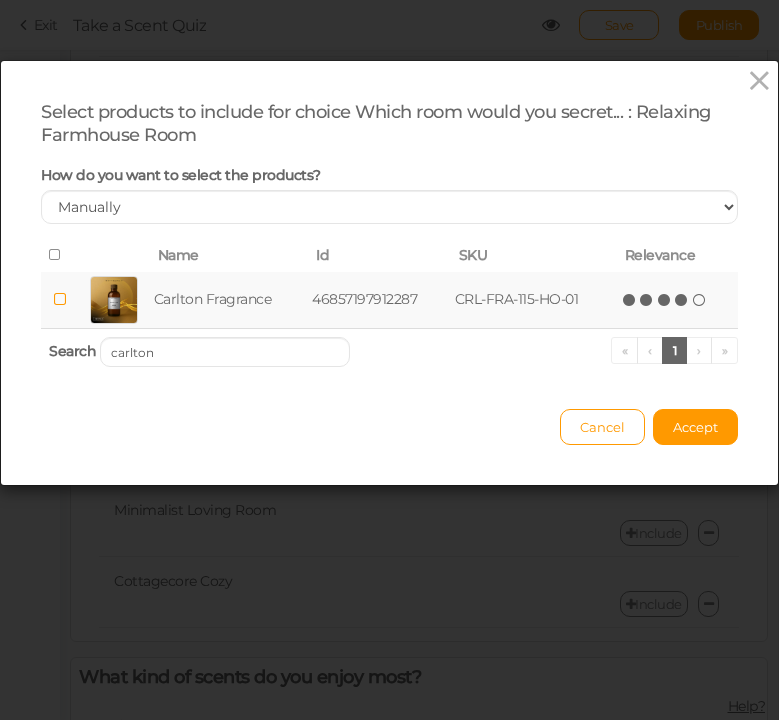 click at bounding box center [682, 300] 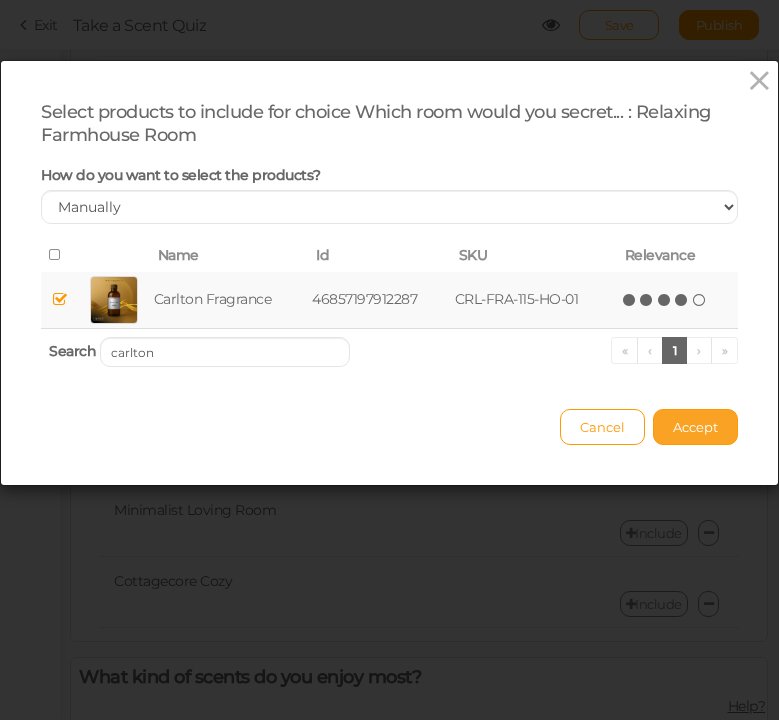 click on "Accept" at bounding box center (695, 427) 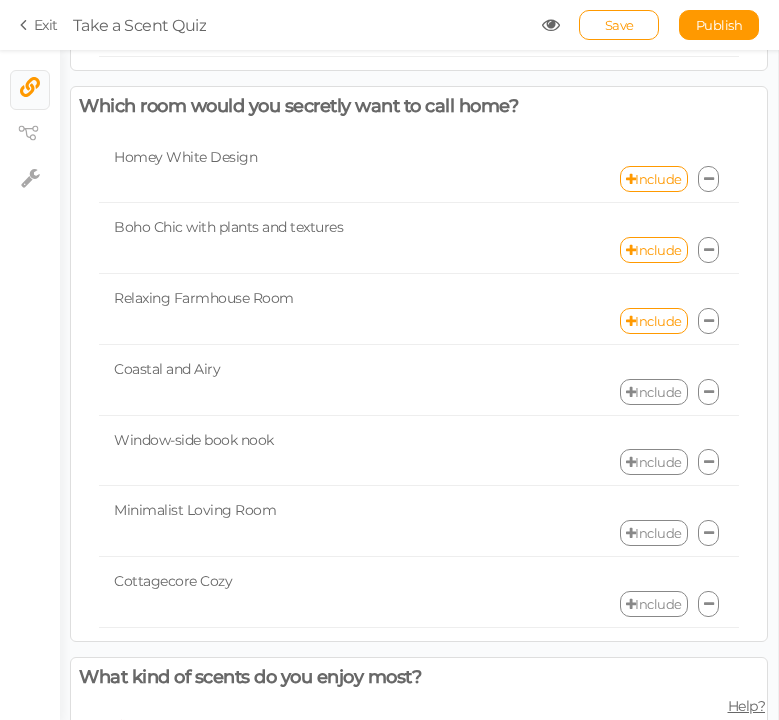 click on "Include" at bounding box center (654, 392) 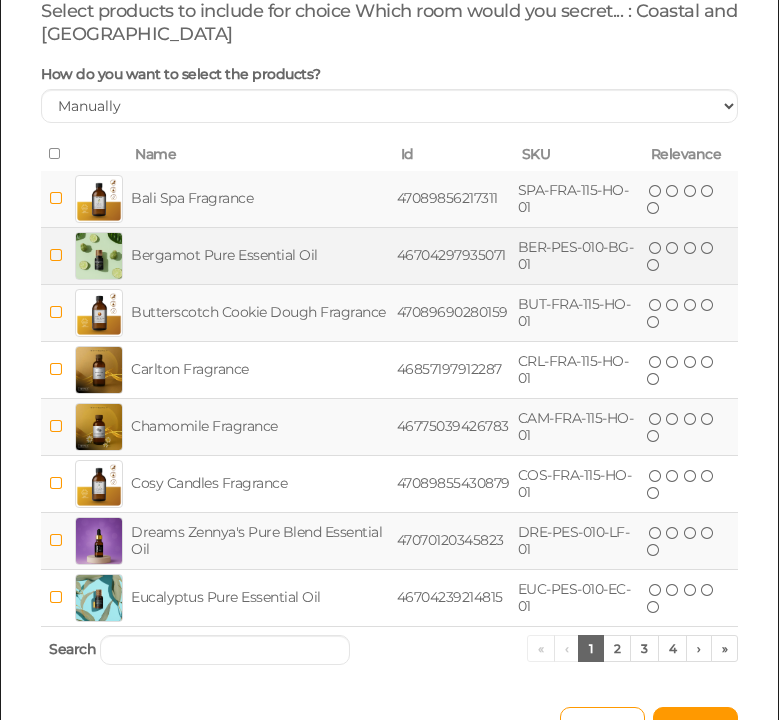 scroll, scrollTop: 225, scrollLeft: 0, axis: vertical 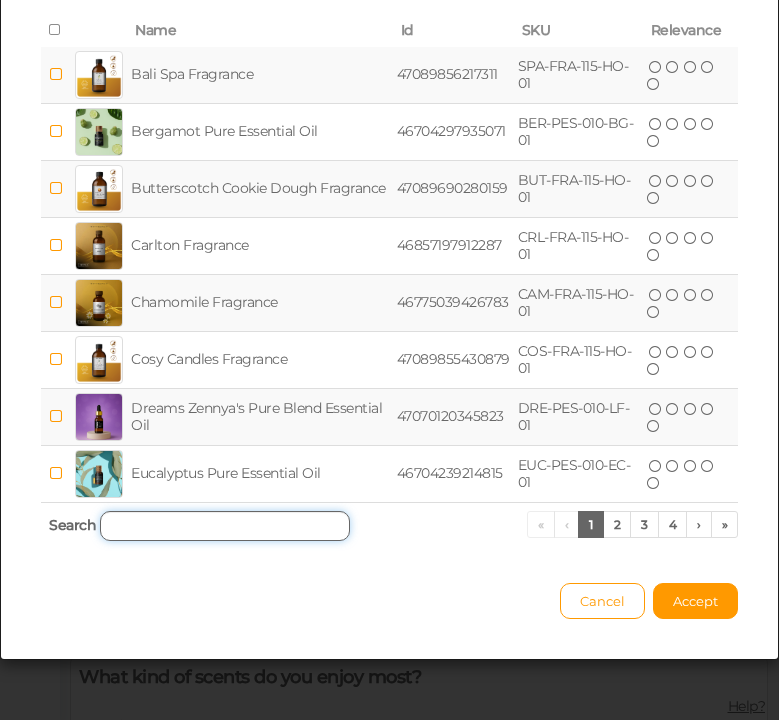 click at bounding box center (225, 526) 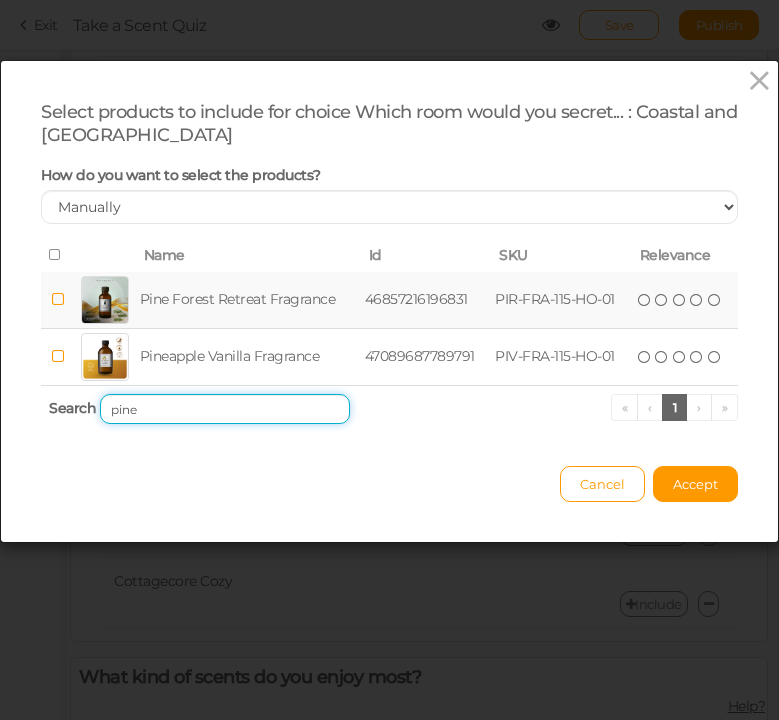 scroll, scrollTop: 0, scrollLeft: 0, axis: both 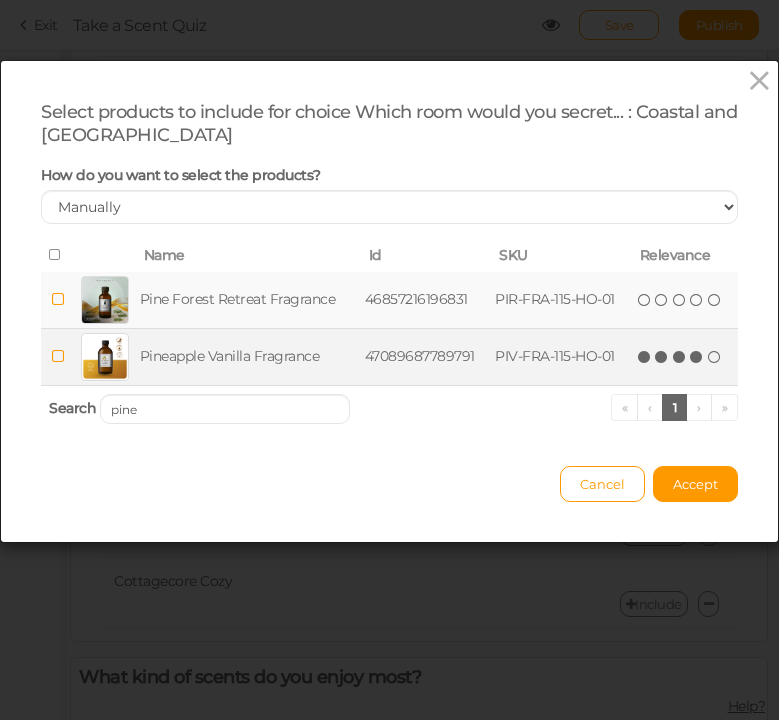 click at bounding box center [697, 357] 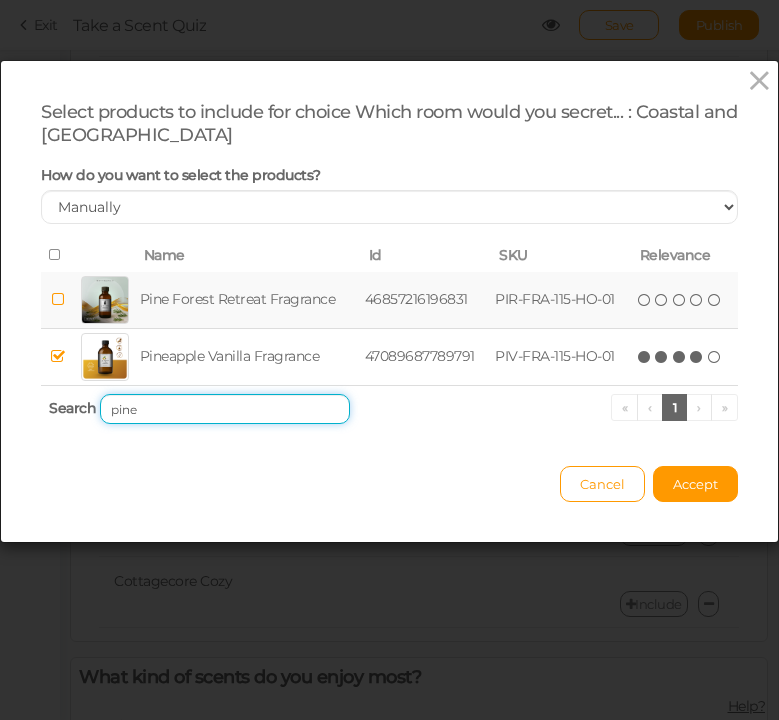 drag, startPoint x: 182, startPoint y: 412, endPoint x: 51, endPoint y: 407, distance: 131.09538 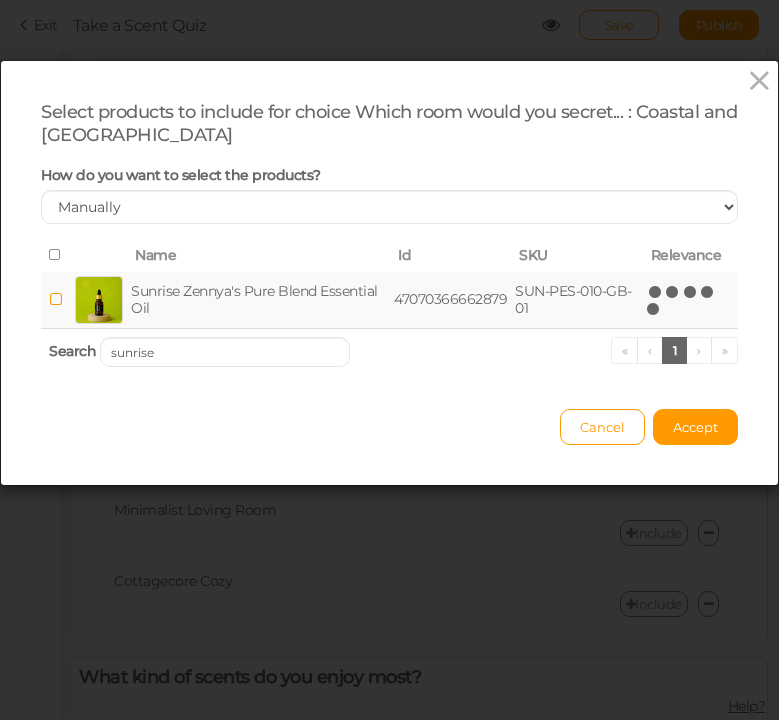 click at bounding box center (654, 309) 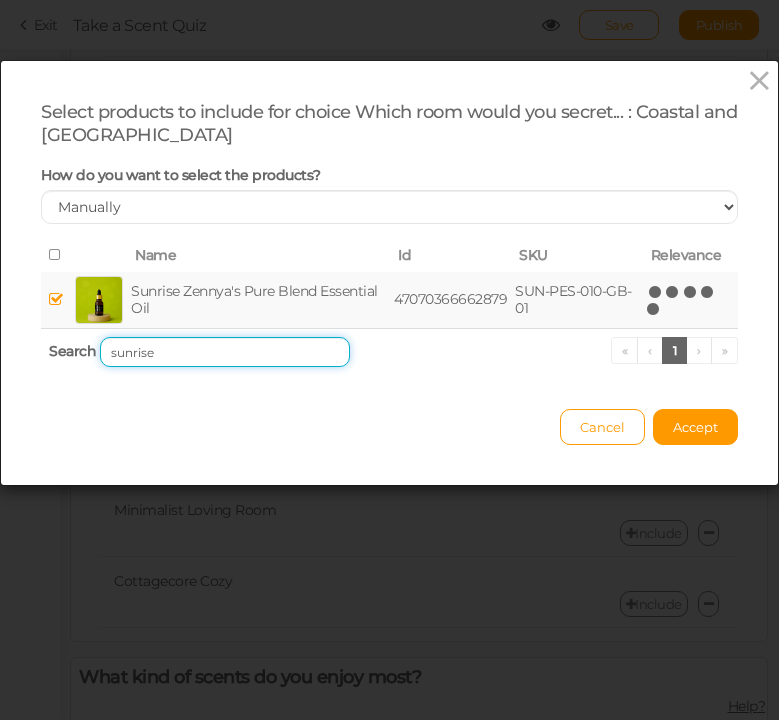 drag, startPoint x: 166, startPoint y: 354, endPoint x: 75, endPoint y: 346, distance: 91.350975 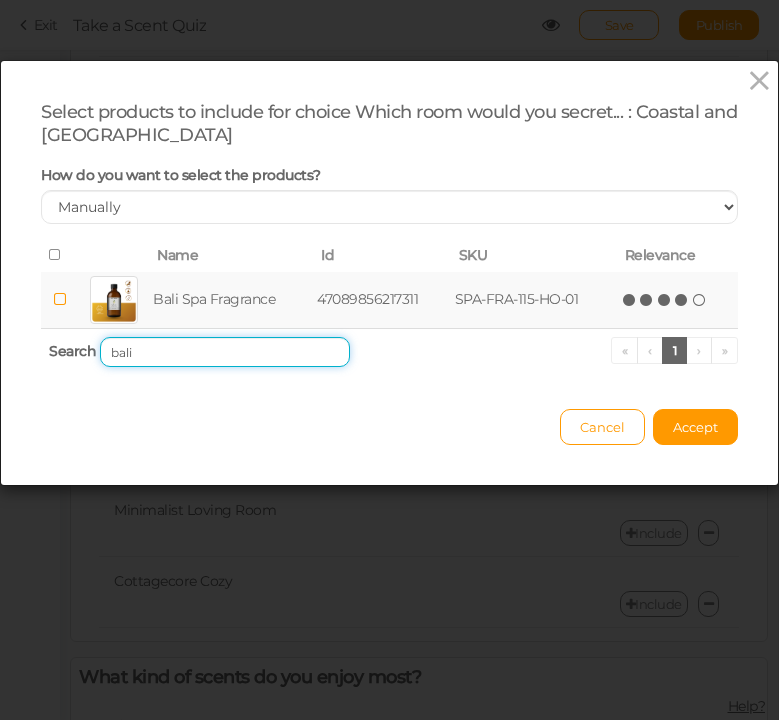 type on "bali" 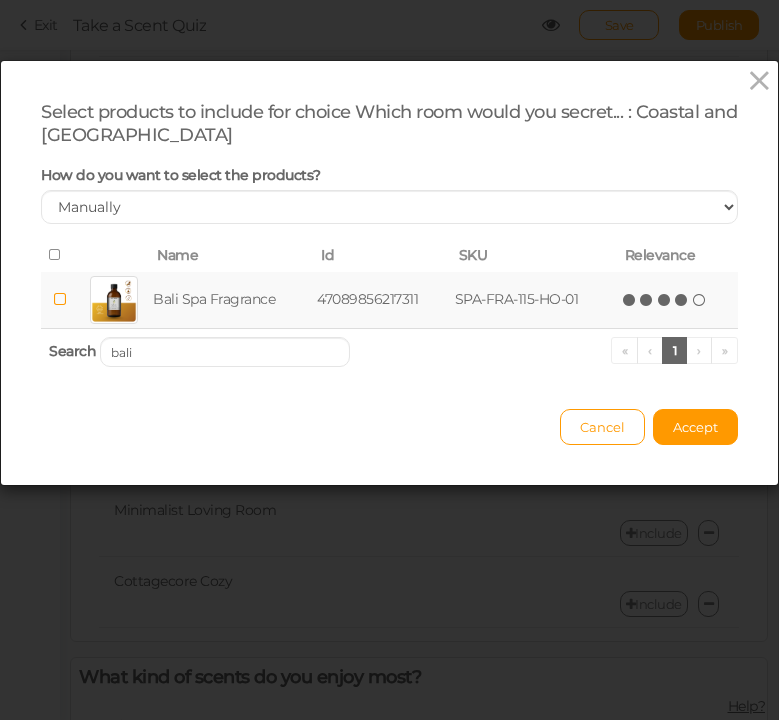 click at bounding box center [682, 300] 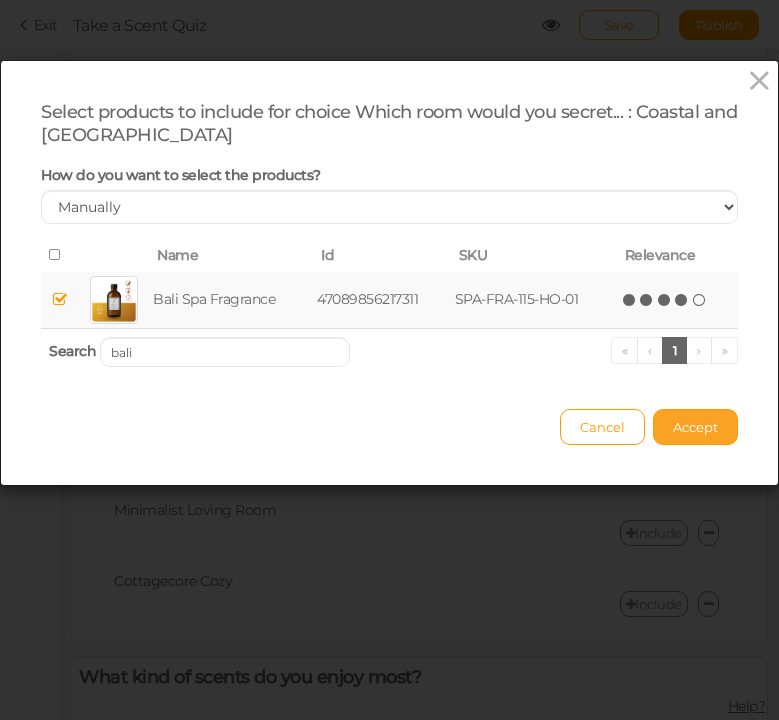 click on "Accept" at bounding box center (695, 427) 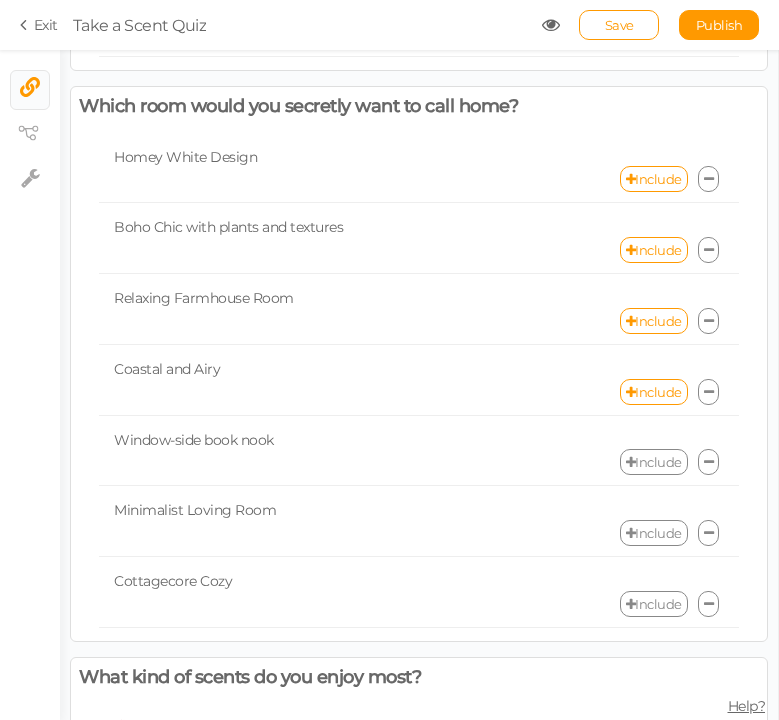 click on "Include" at bounding box center [654, 462] 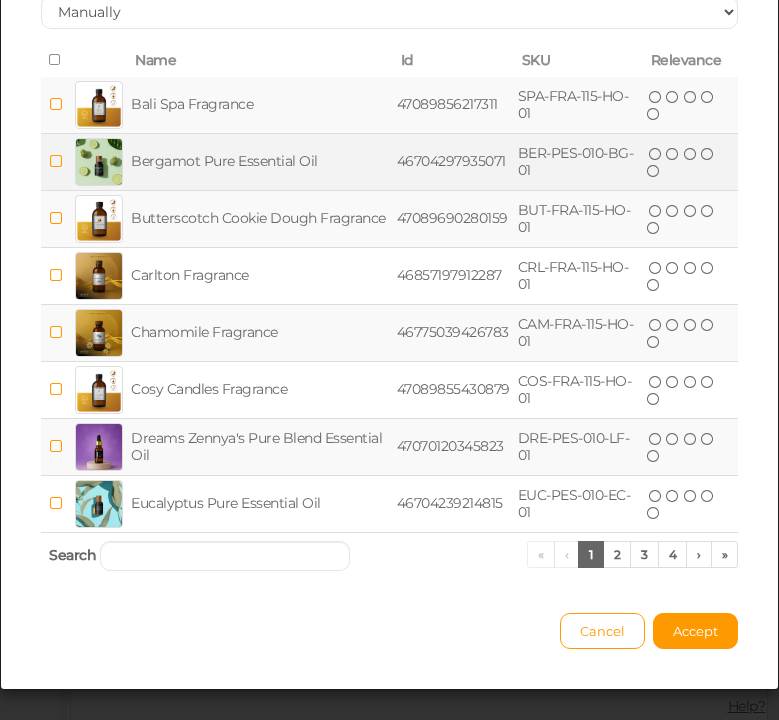 scroll, scrollTop: 201, scrollLeft: 0, axis: vertical 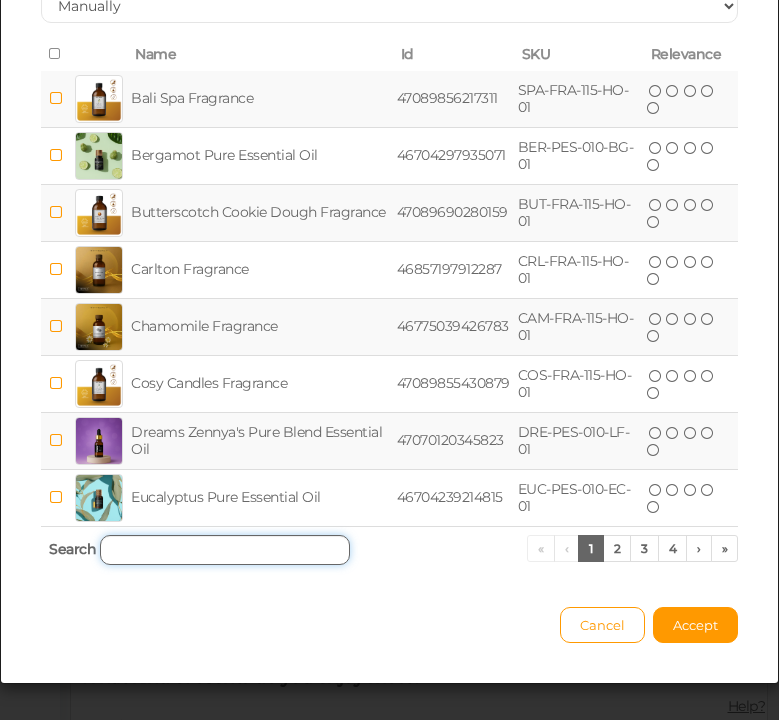 click at bounding box center (225, 550) 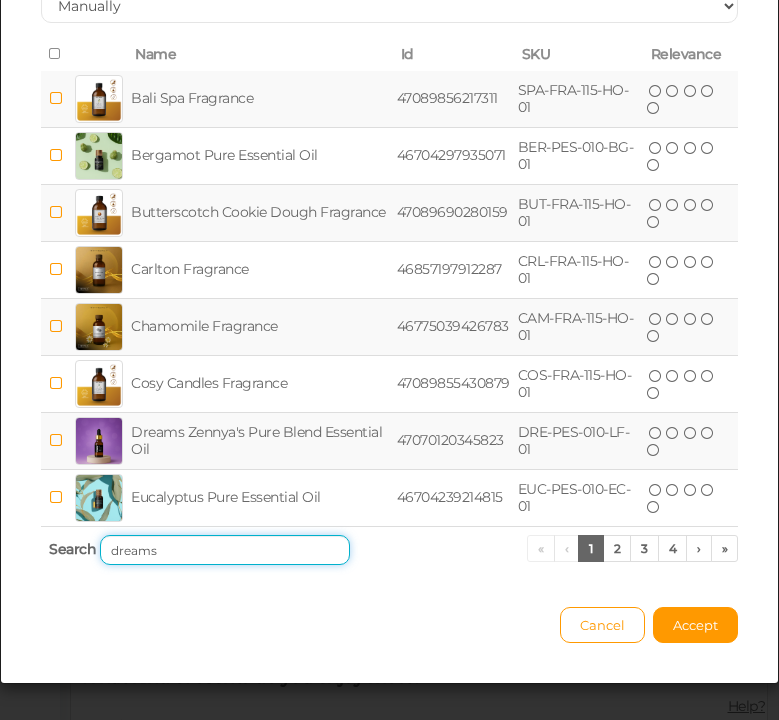 scroll, scrollTop: 0, scrollLeft: 0, axis: both 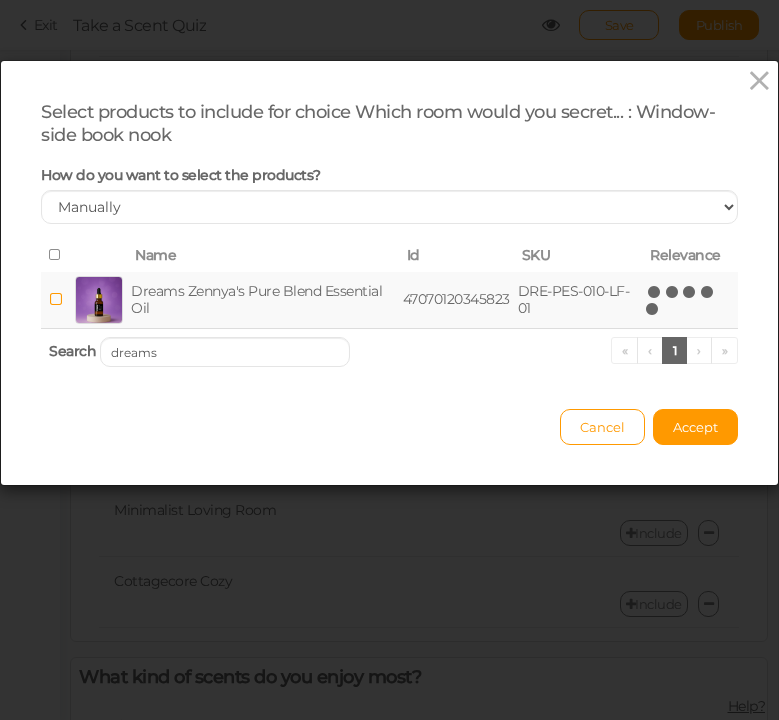 click at bounding box center [653, 309] 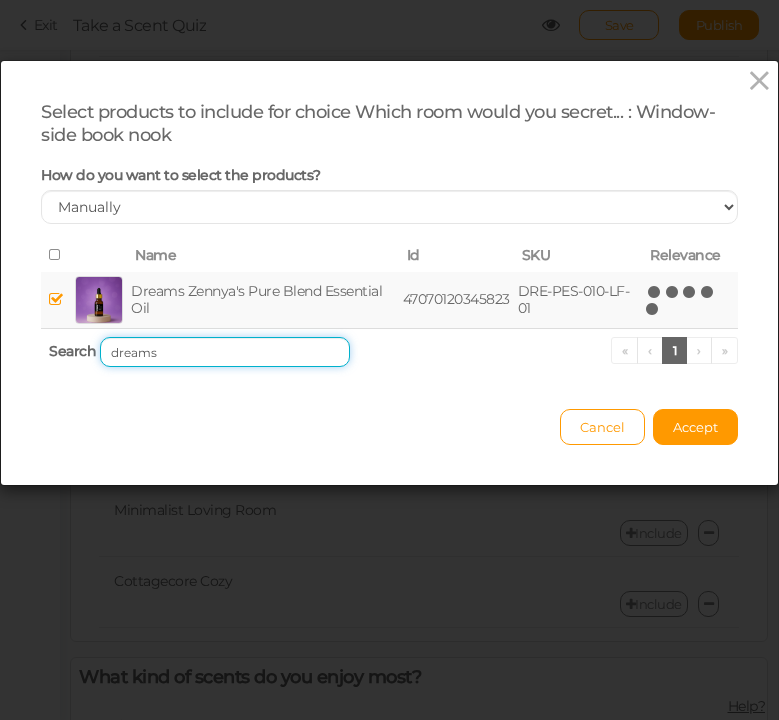drag, startPoint x: 166, startPoint y: 353, endPoint x: 37, endPoint y: 348, distance: 129.09686 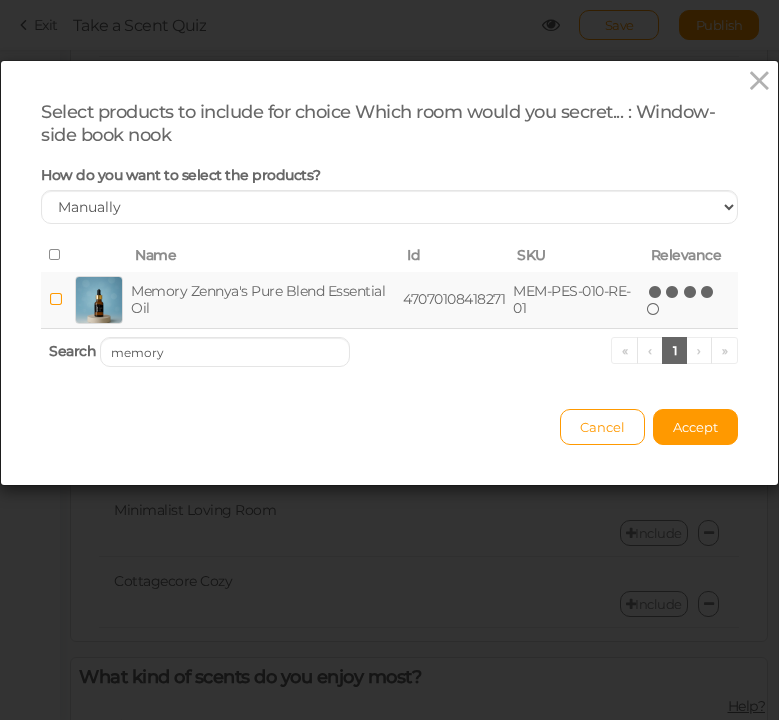 click at bounding box center (708, 292) 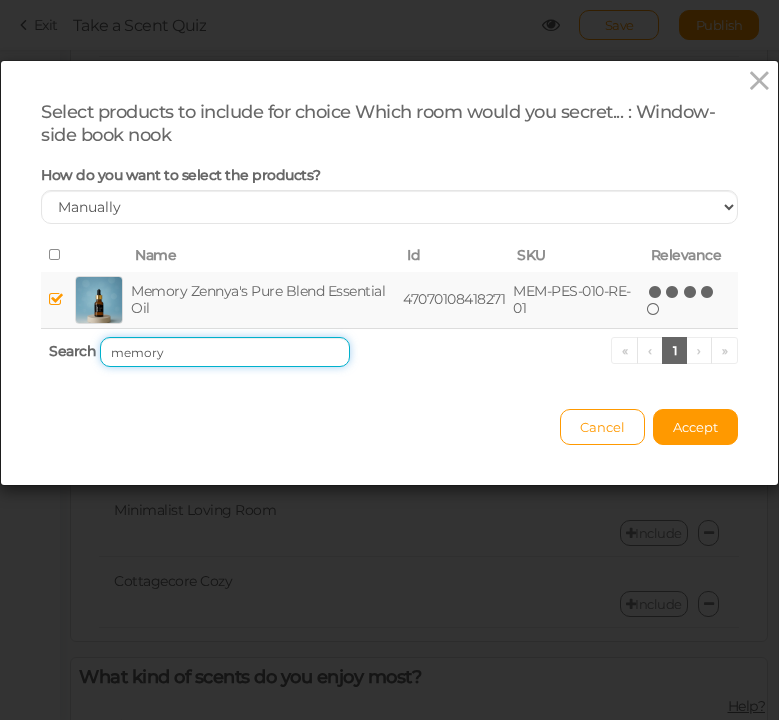 drag, startPoint x: 207, startPoint y: 352, endPoint x: 78, endPoint y: 338, distance: 129.75746 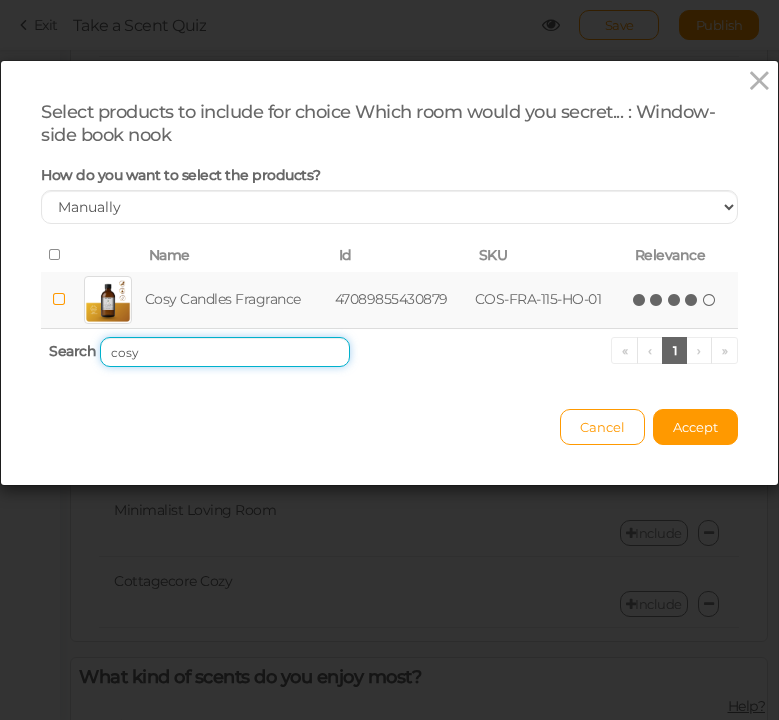 type on "cosy" 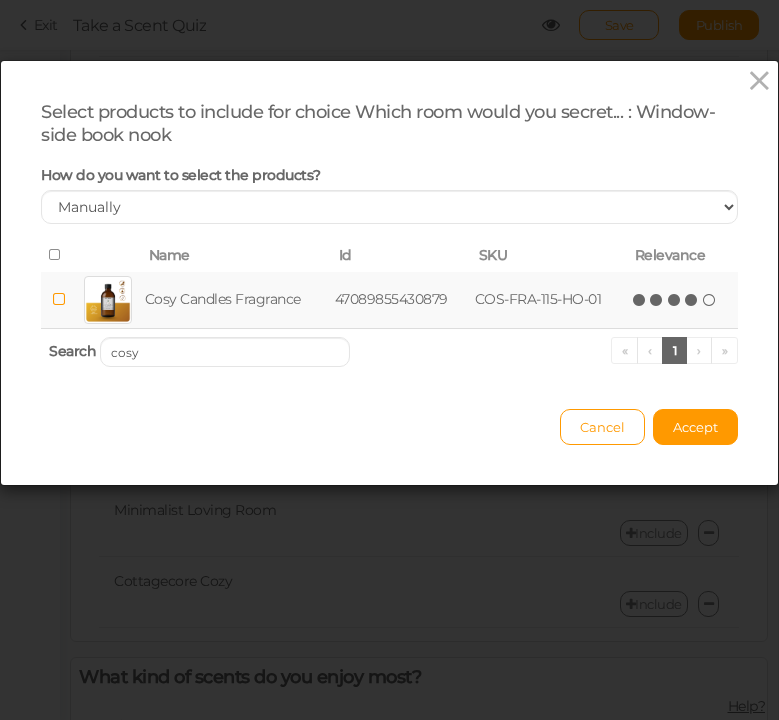click at bounding box center (692, 300) 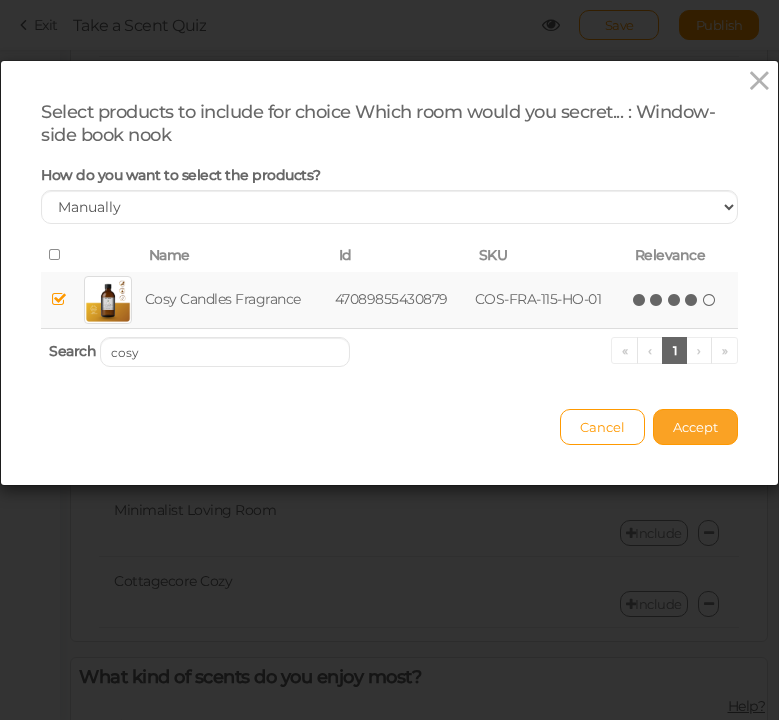 click on "Accept" at bounding box center [695, 427] 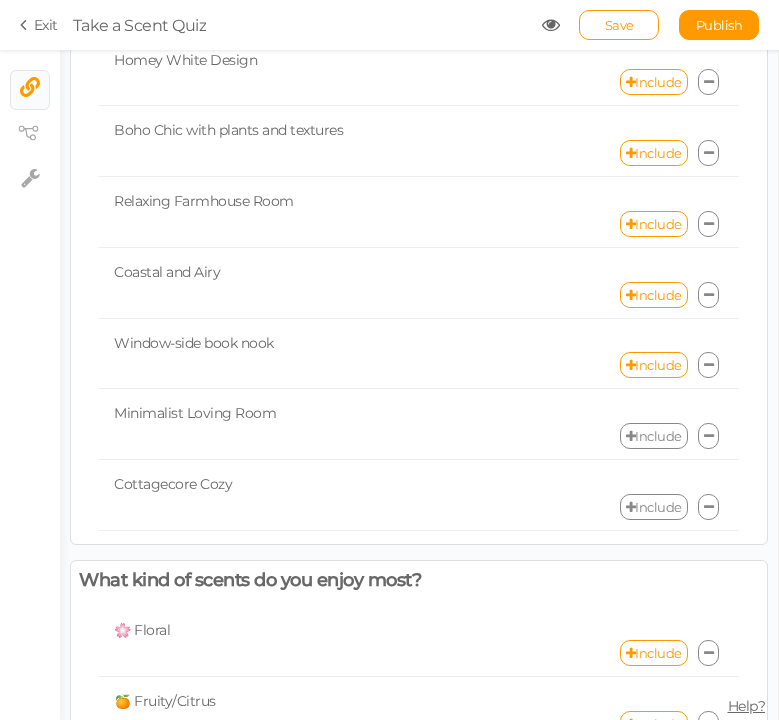scroll, scrollTop: 1586, scrollLeft: 0, axis: vertical 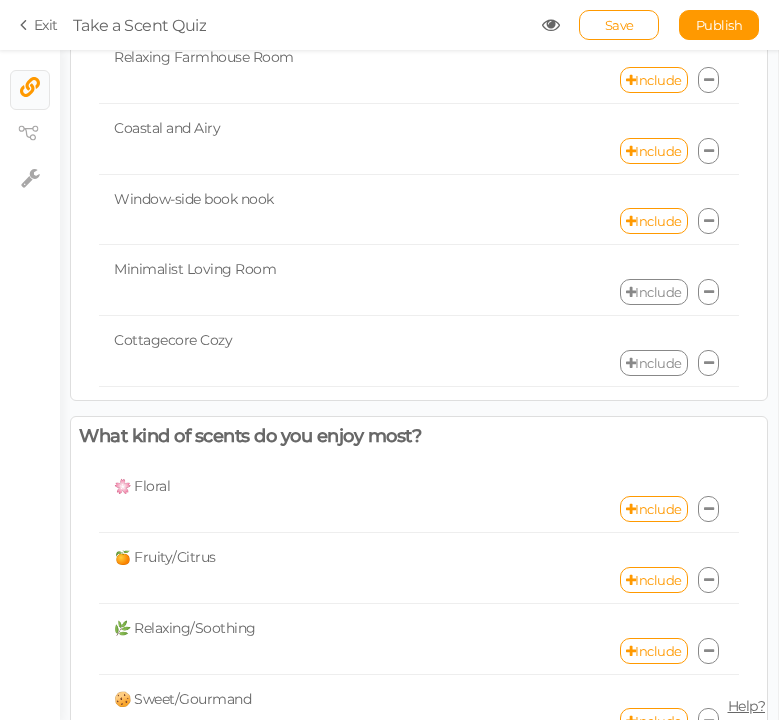 click on "Include" at bounding box center (654, 292) 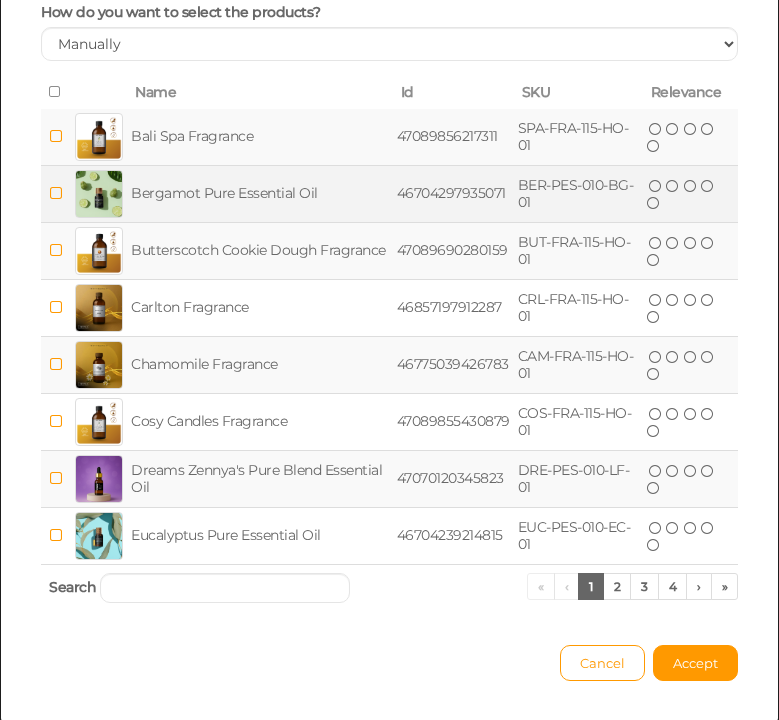 scroll, scrollTop: 225, scrollLeft: 0, axis: vertical 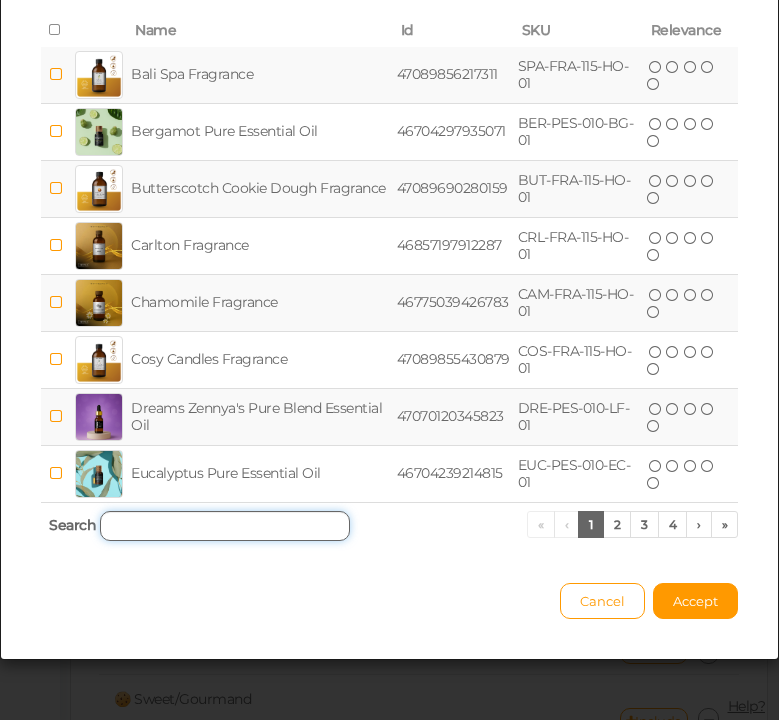 click at bounding box center (225, 526) 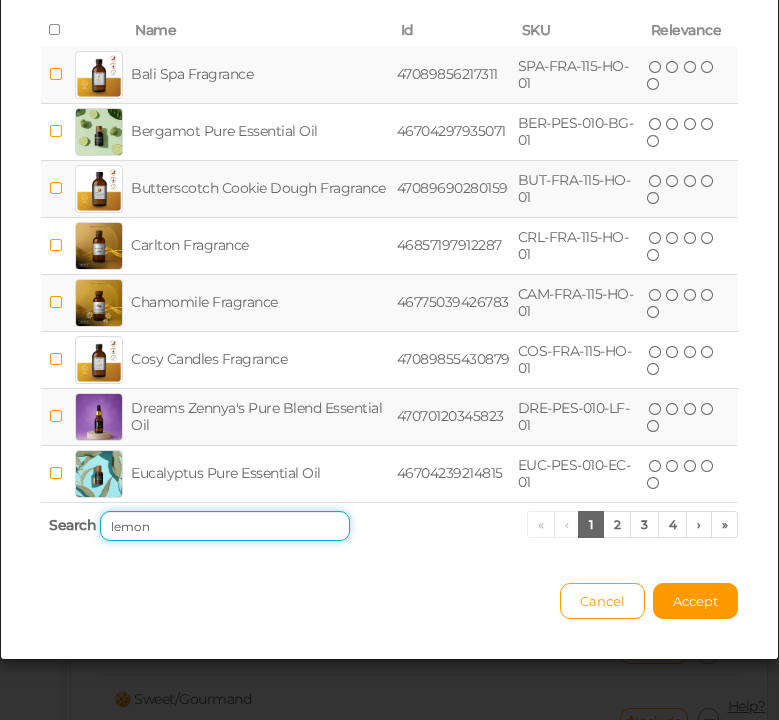 scroll, scrollTop: 0, scrollLeft: 0, axis: both 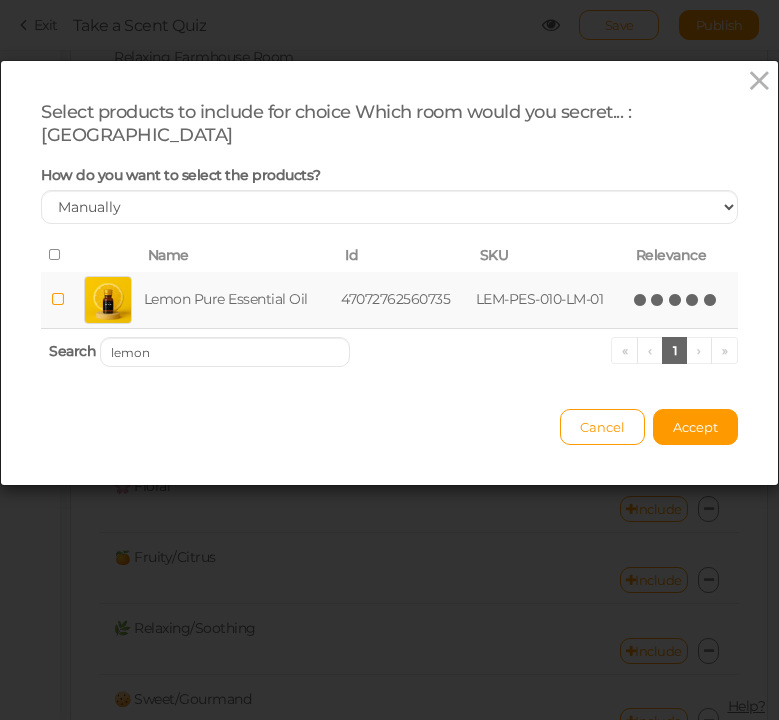 click on "(*)
(*)
(*)
(*)
(*)" at bounding box center [676, 299] 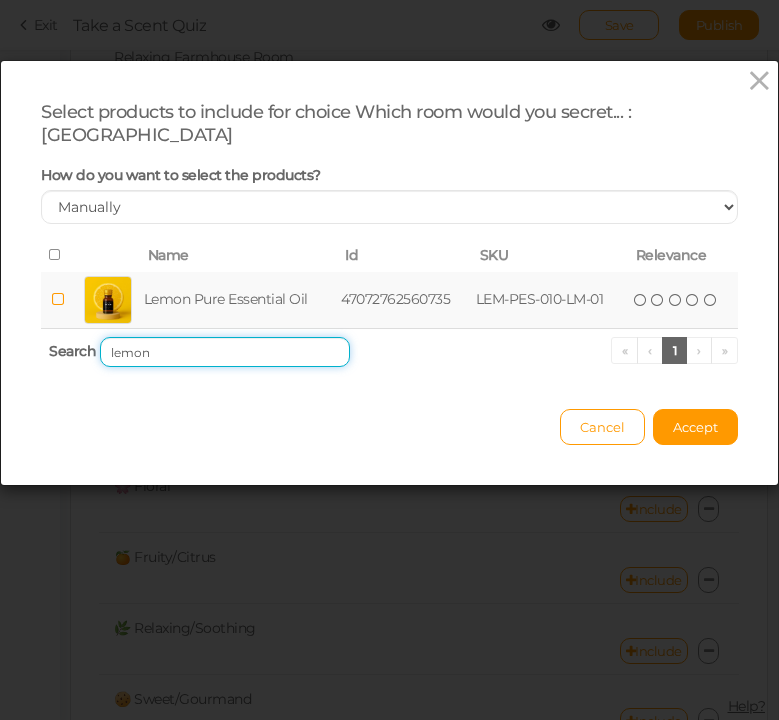 drag, startPoint x: 194, startPoint y: 348, endPoint x: 67, endPoint y: 335, distance: 127.66362 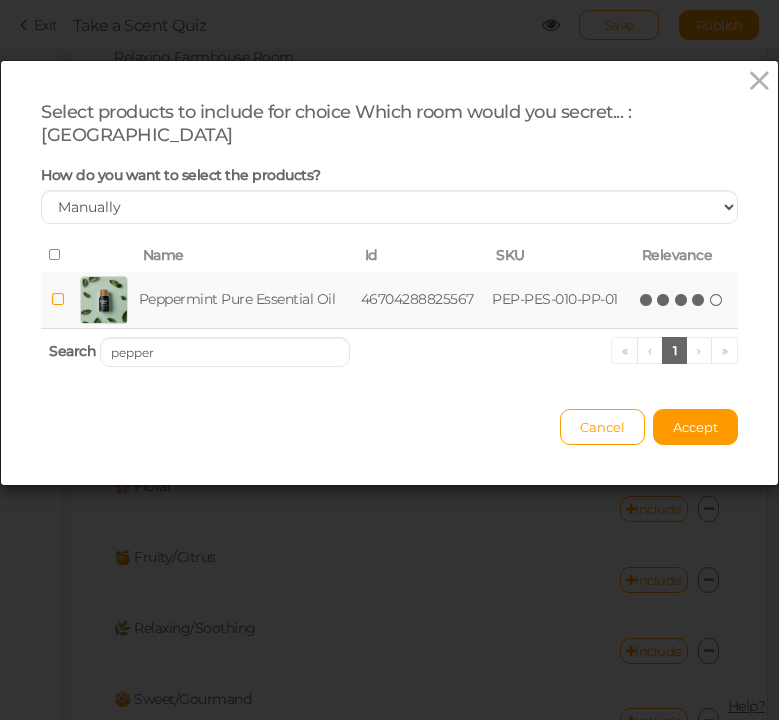 click at bounding box center (699, 300) 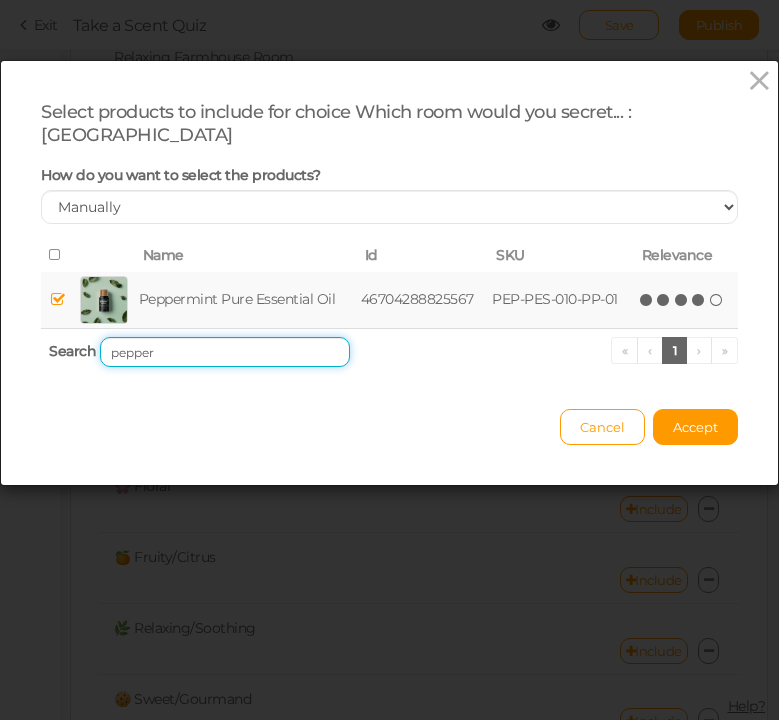drag, startPoint x: 200, startPoint y: 353, endPoint x: 48, endPoint y: 351, distance: 152.01315 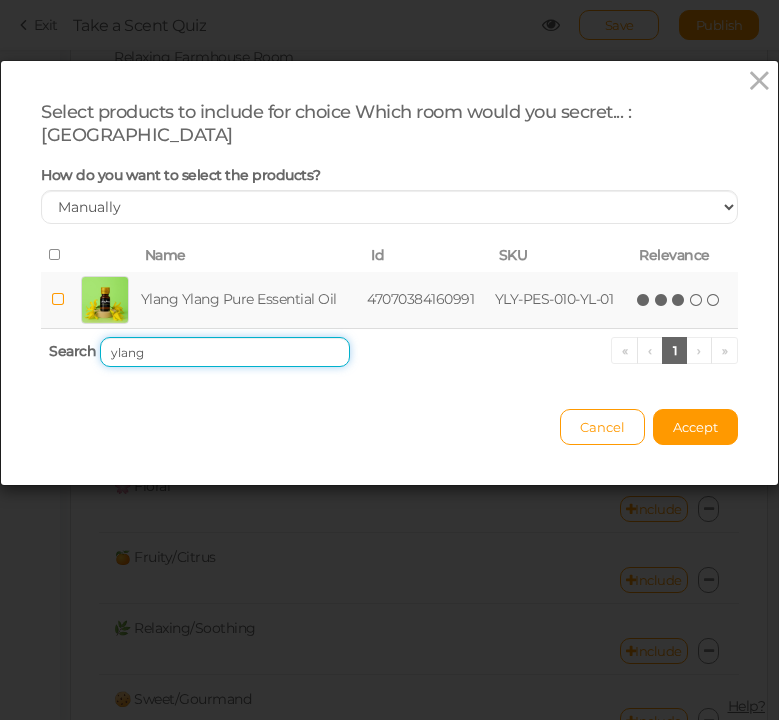 type on "ylang" 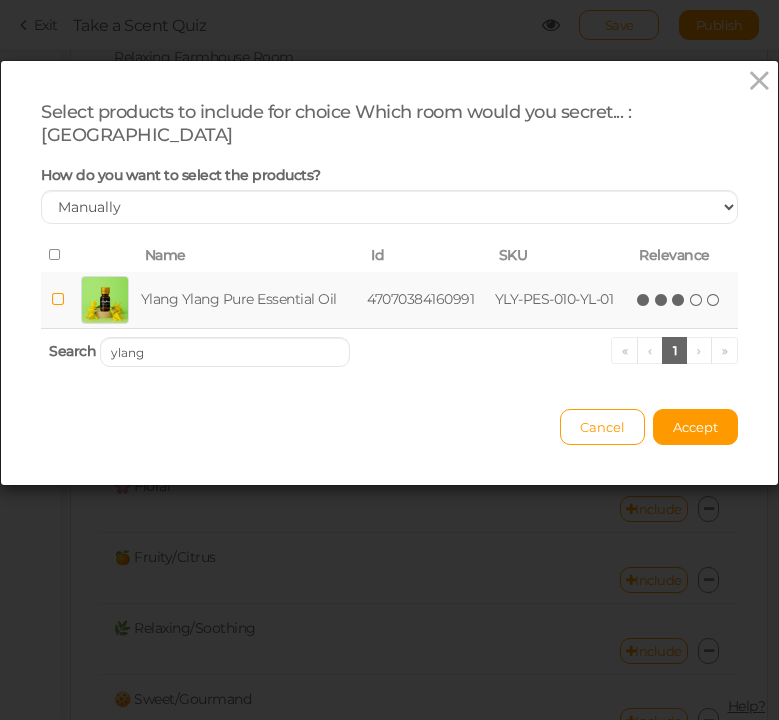 click at bounding box center (679, 300) 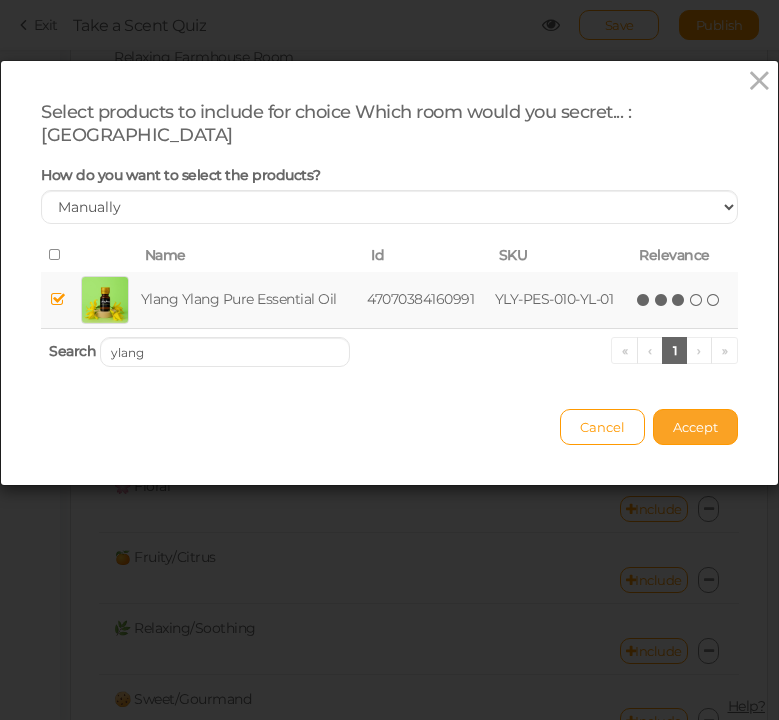 click on "Accept" at bounding box center [695, 427] 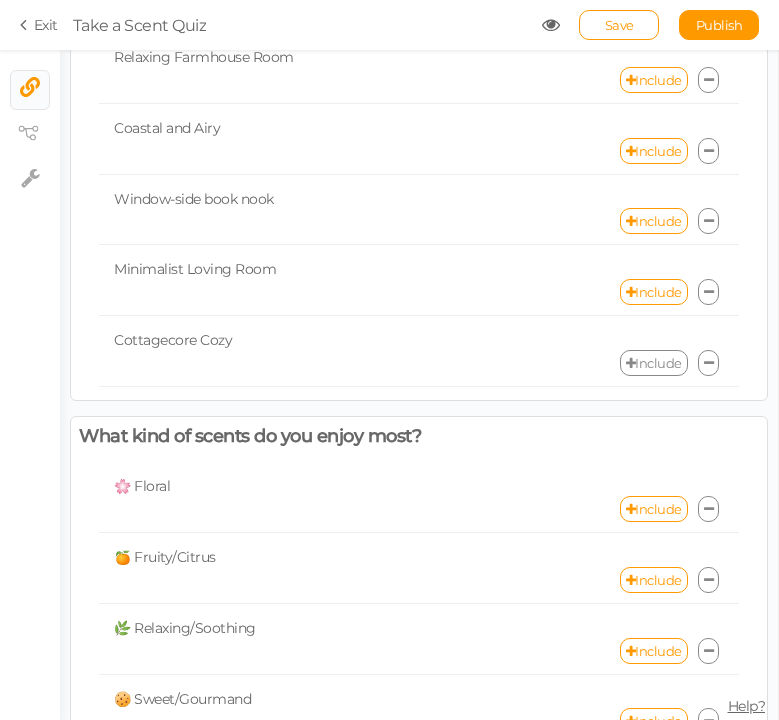 click on "Include" at bounding box center [654, 363] 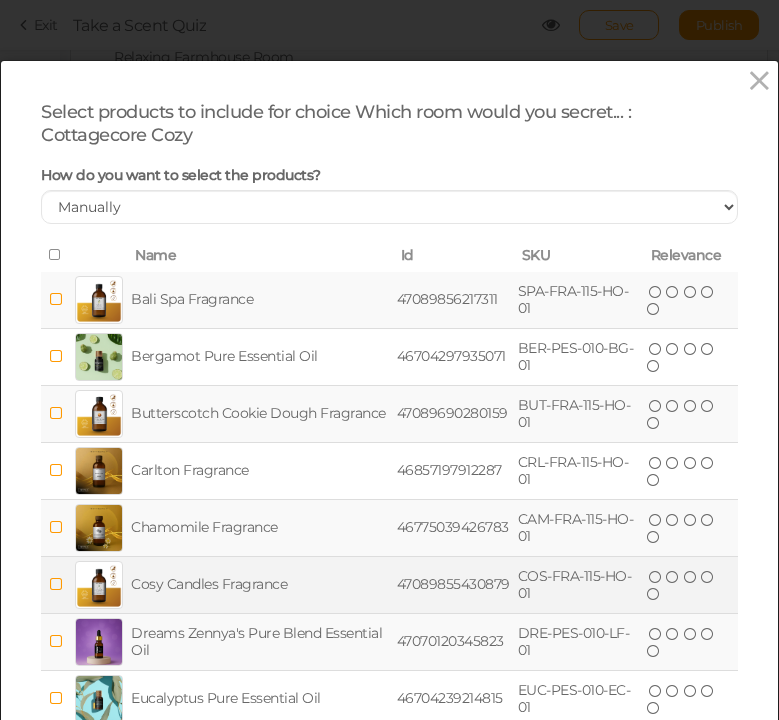 scroll, scrollTop: 225, scrollLeft: 0, axis: vertical 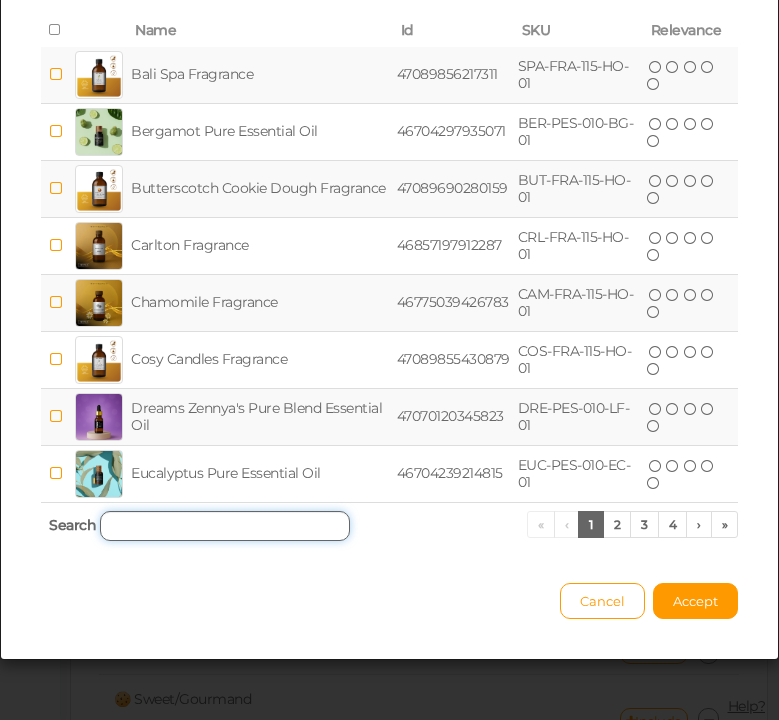 click at bounding box center (225, 526) 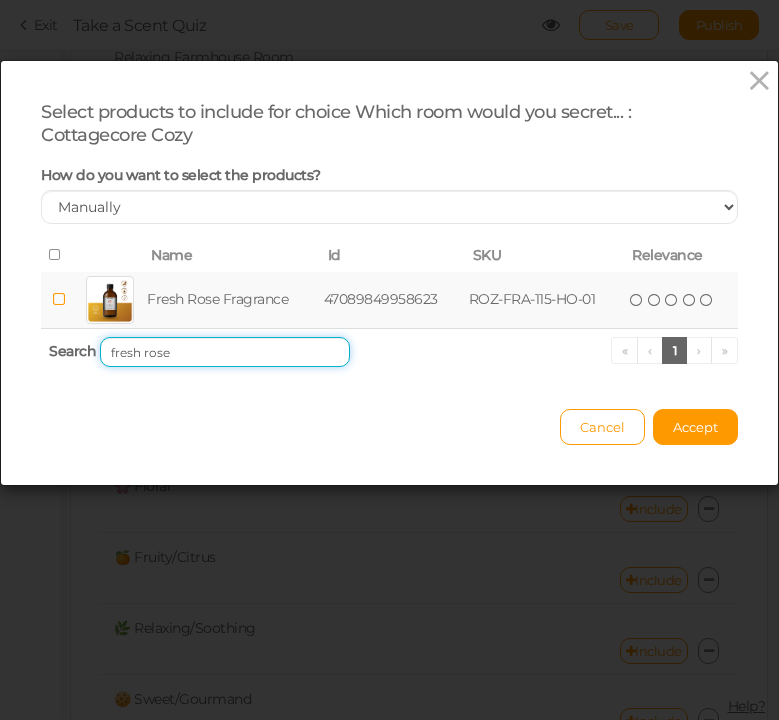 scroll, scrollTop: 0, scrollLeft: 0, axis: both 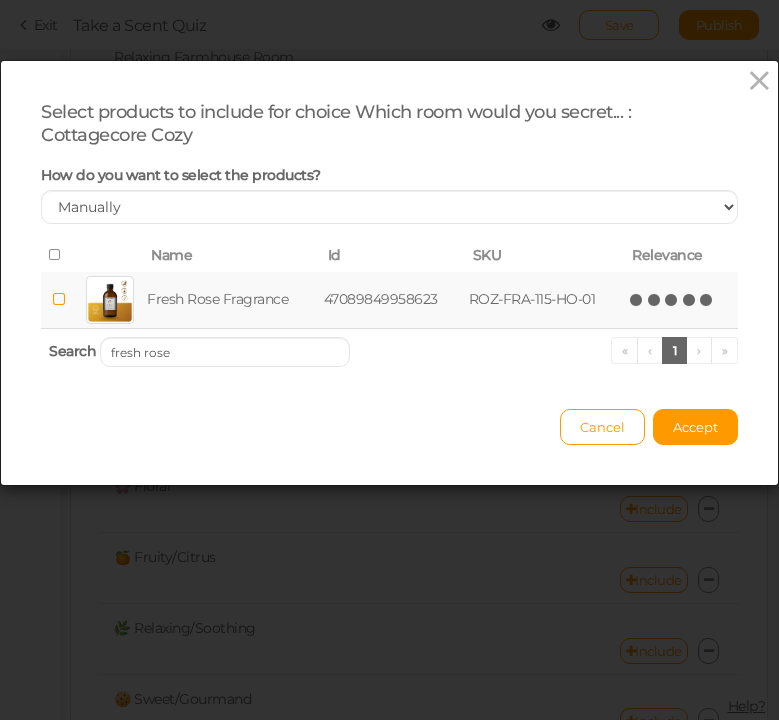 click at bounding box center [707, 300] 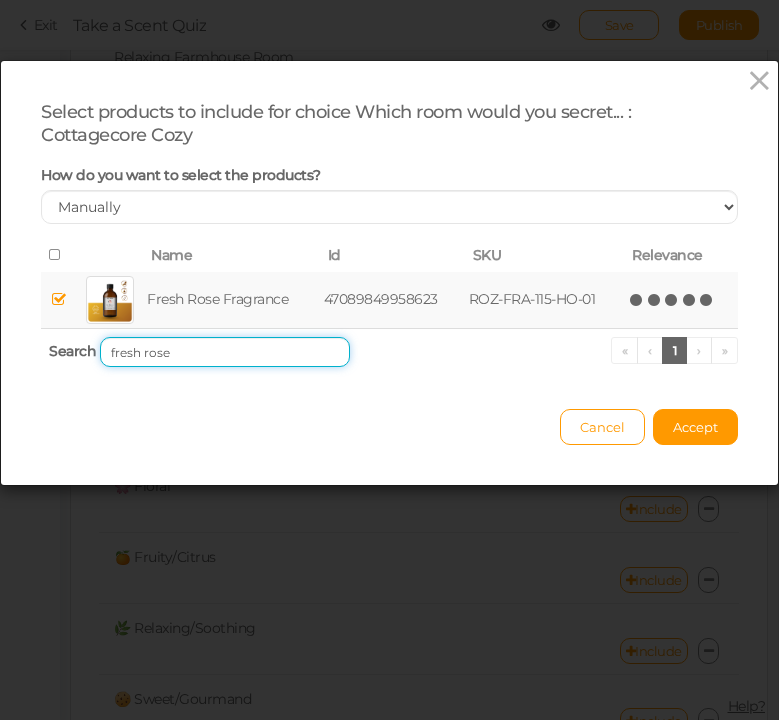drag, startPoint x: 189, startPoint y: 348, endPoint x: 20, endPoint y: 343, distance: 169.07394 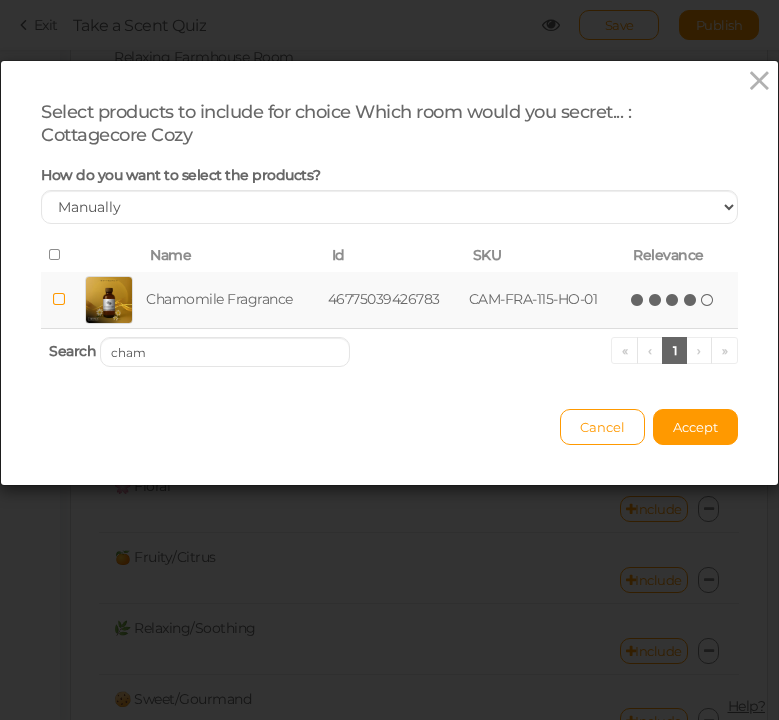 click at bounding box center [691, 300] 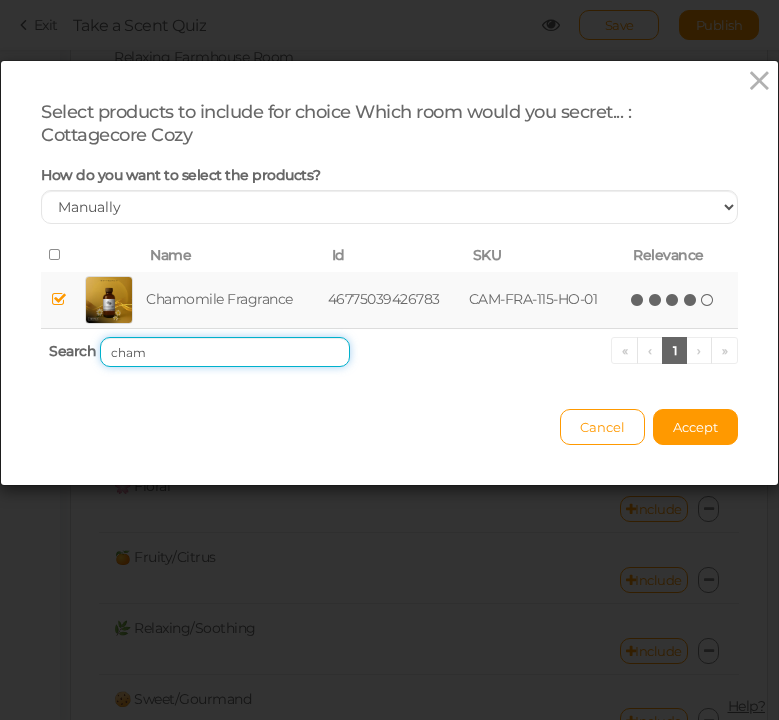 drag, startPoint x: 151, startPoint y: 351, endPoint x: 49, endPoint y: 351, distance: 102 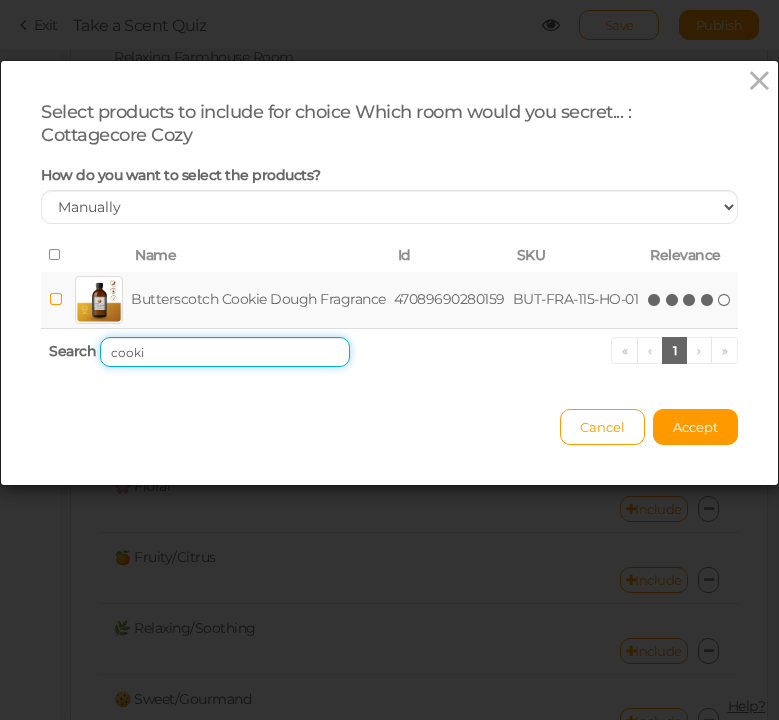 type on "cooki" 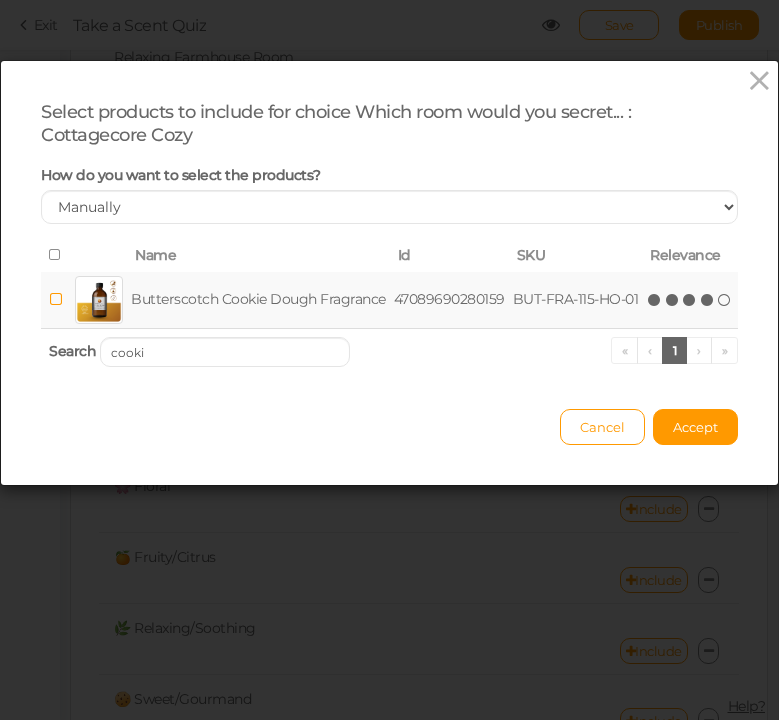 click at bounding box center [708, 300] 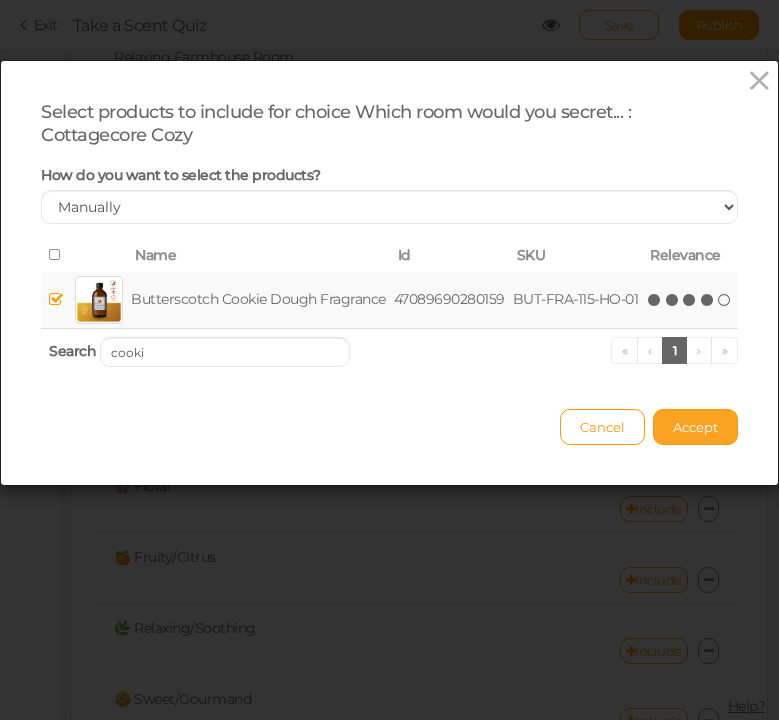 click on "Accept" at bounding box center [695, 427] 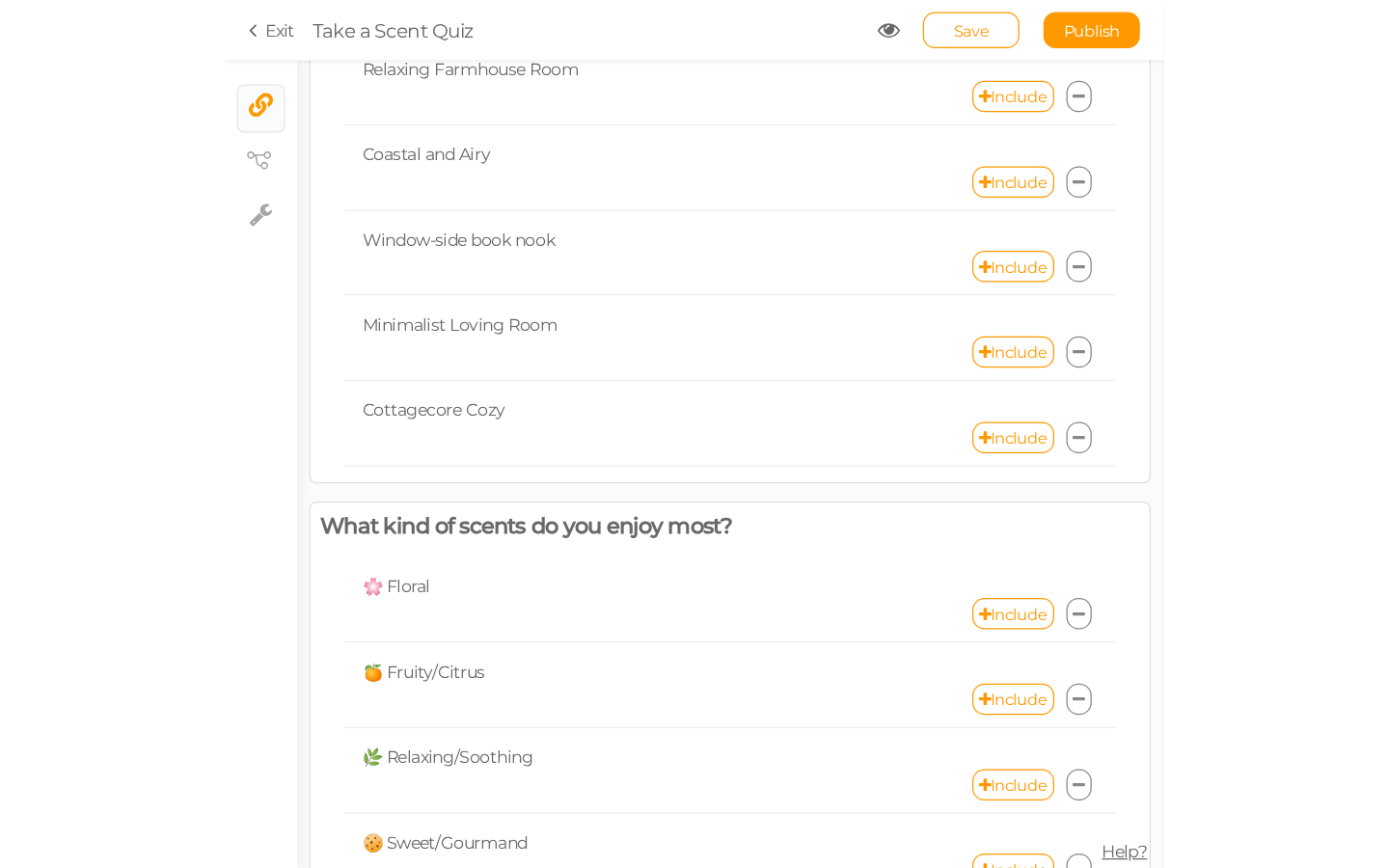 scroll, scrollTop: 1963, scrollLeft: 0, axis: vertical 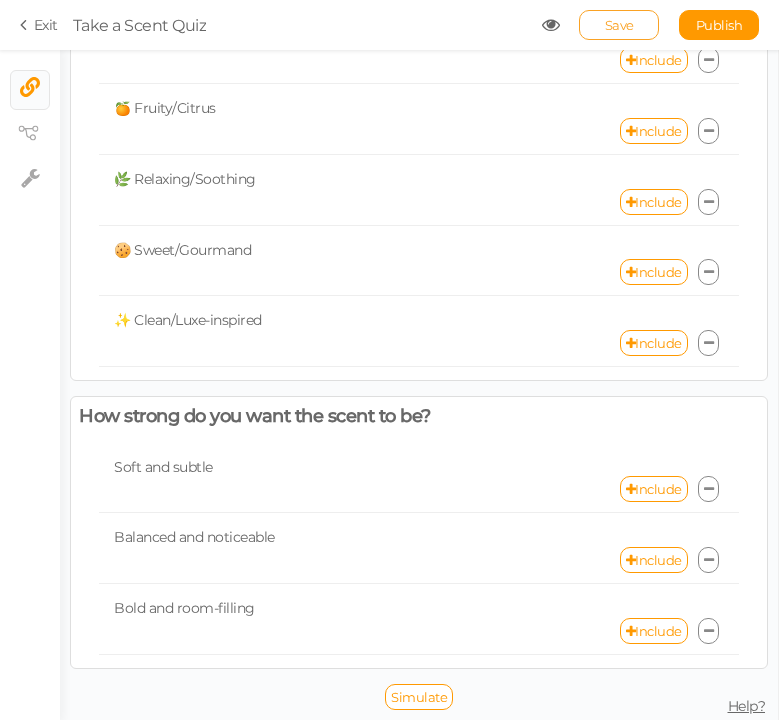 click on "Save" at bounding box center (619, 25) 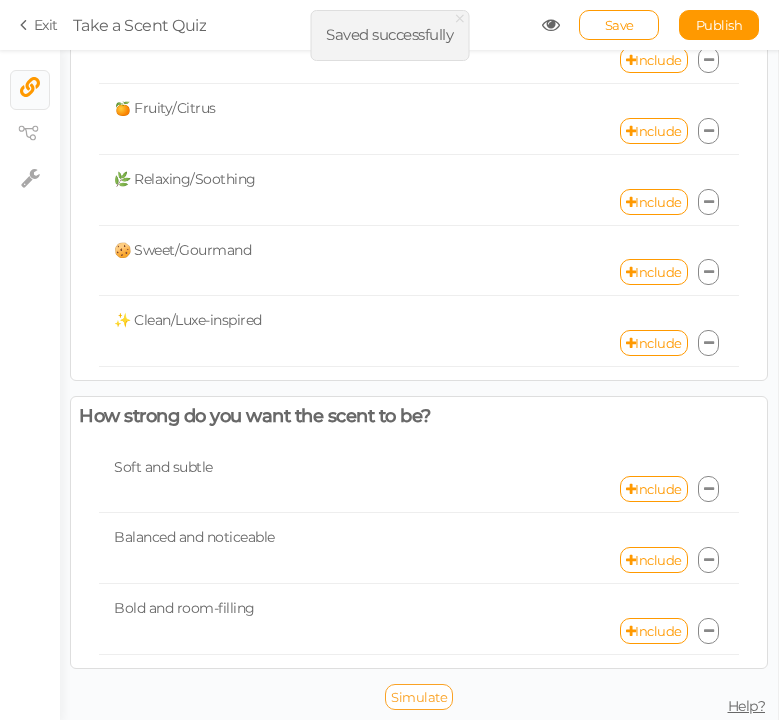 click on "Simulate" at bounding box center [419, 697] 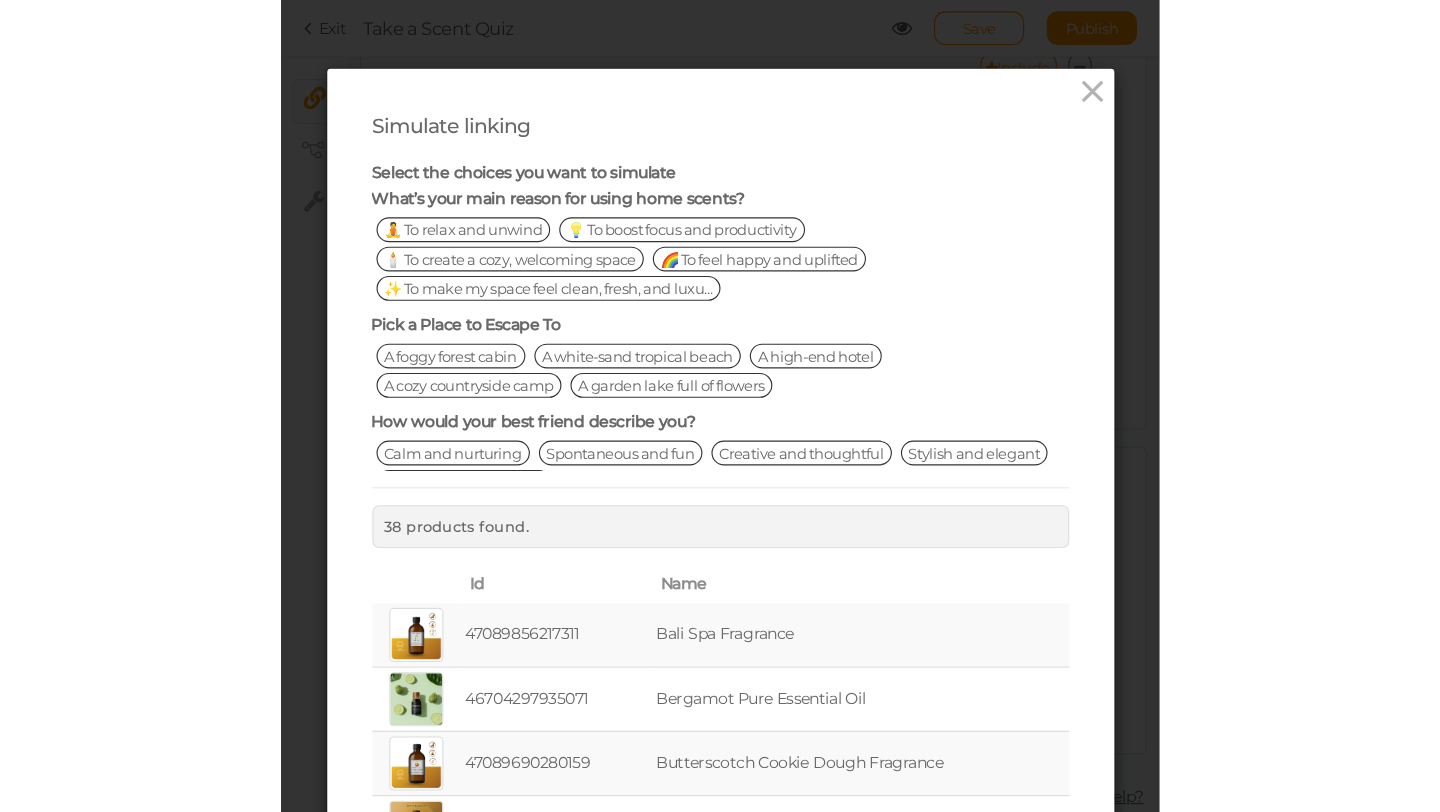 scroll, scrollTop: 1292, scrollLeft: 0, axis: vertical 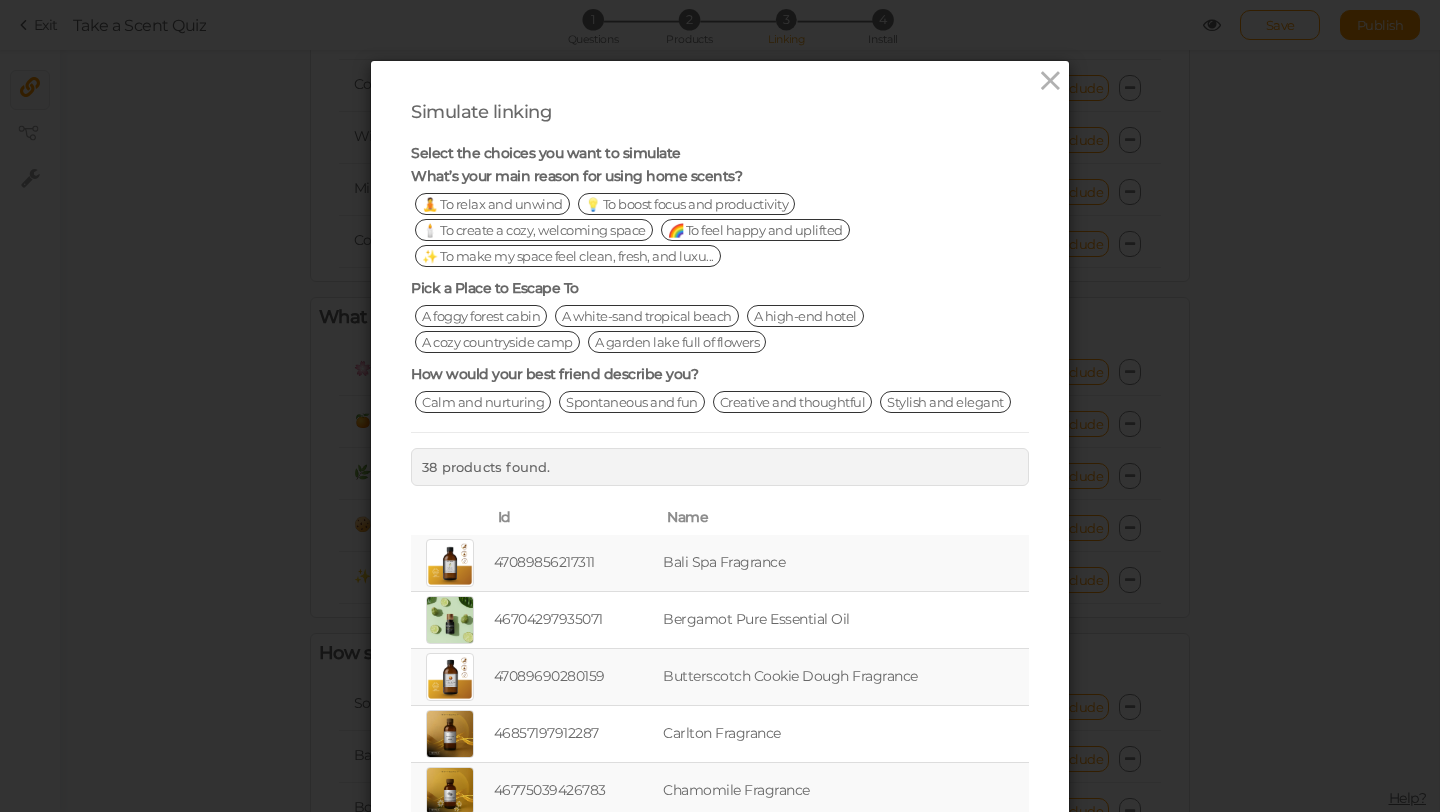 click on "🧘 To relax and unwind" at bounding box center [492, 204] 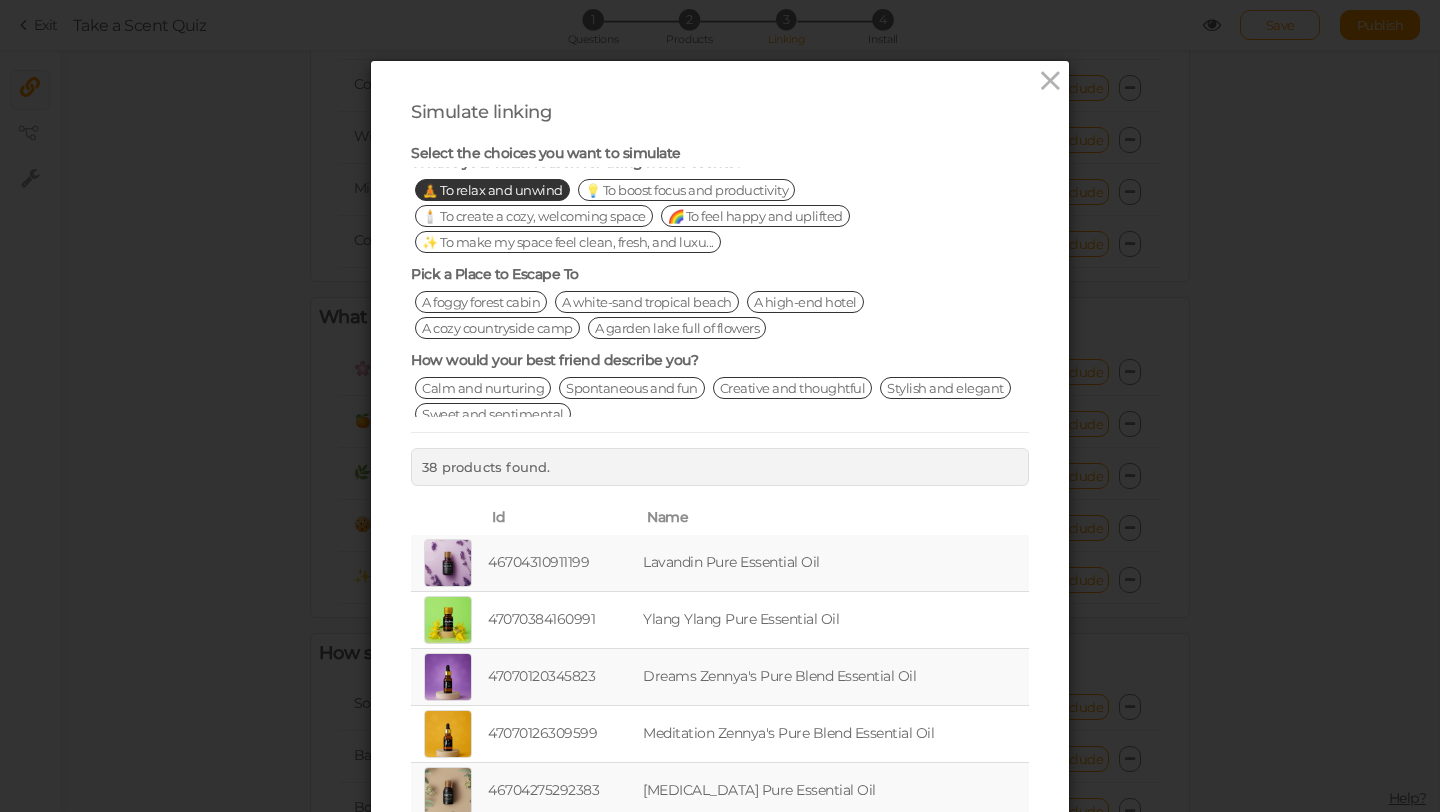 scroll, scrollTop: 0, scrollLeft: 0, axis: both 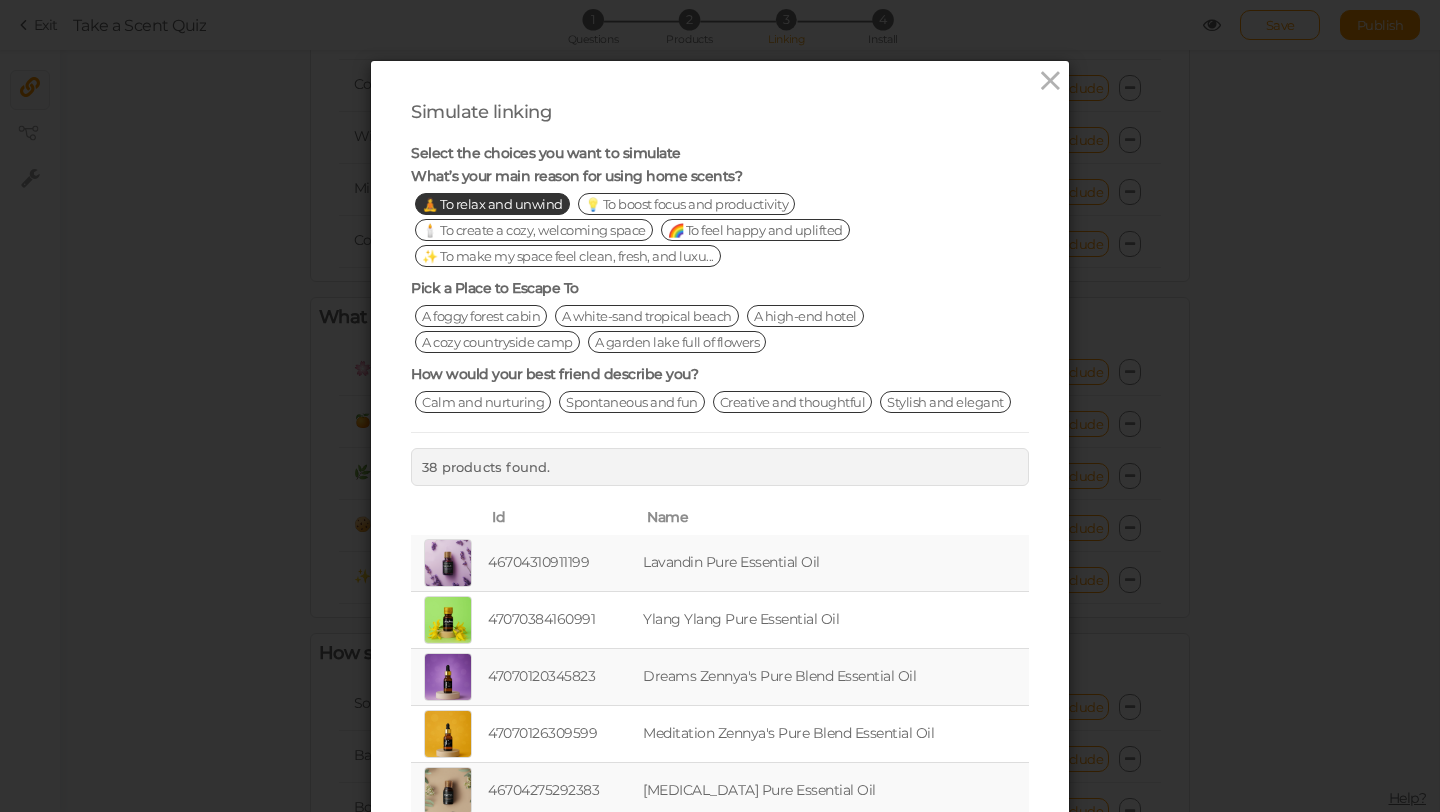 click on "A white-sand tropical beach" at bounding box center (647, 316) 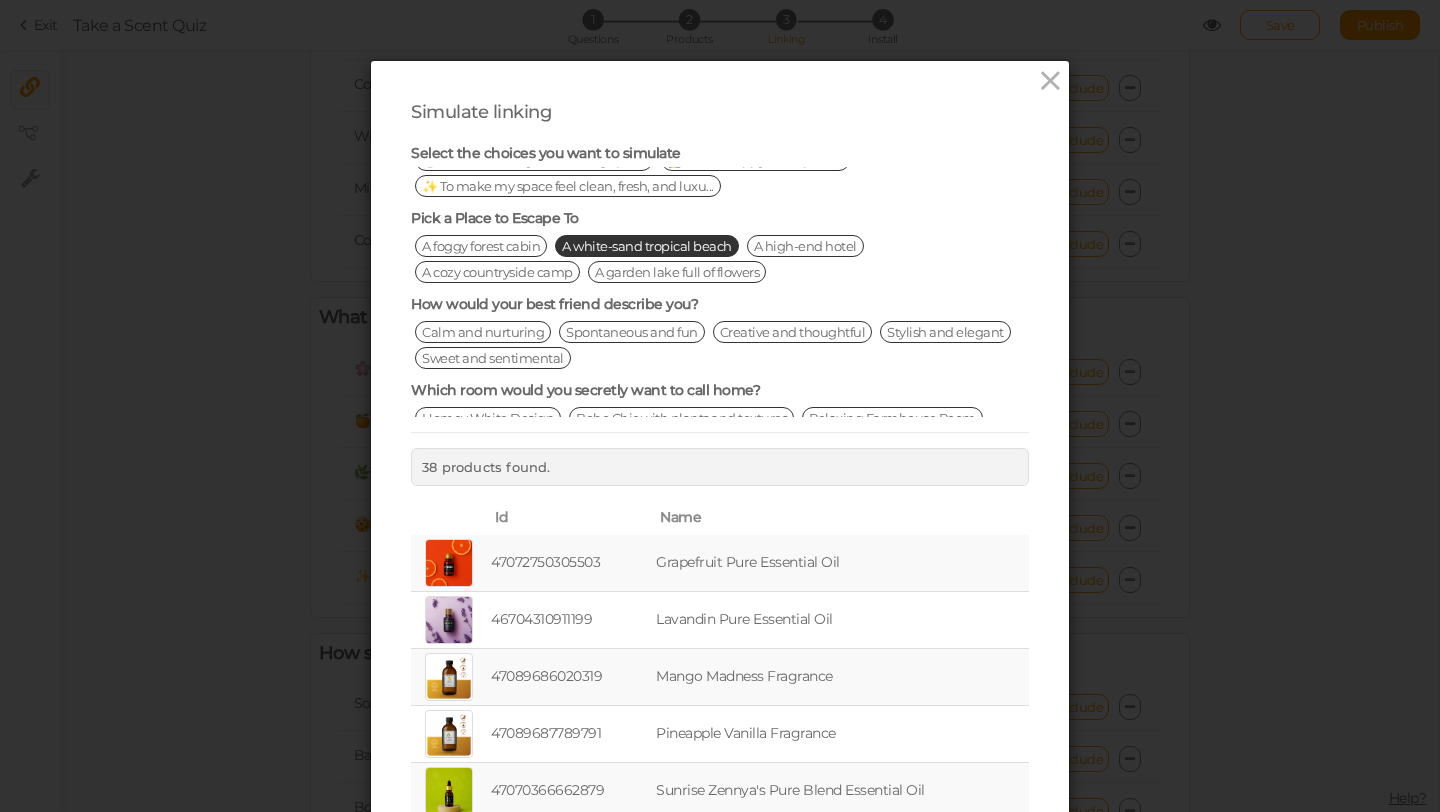 scroll, scrollTop: 73, scrollLeft: 0, axis: vertical 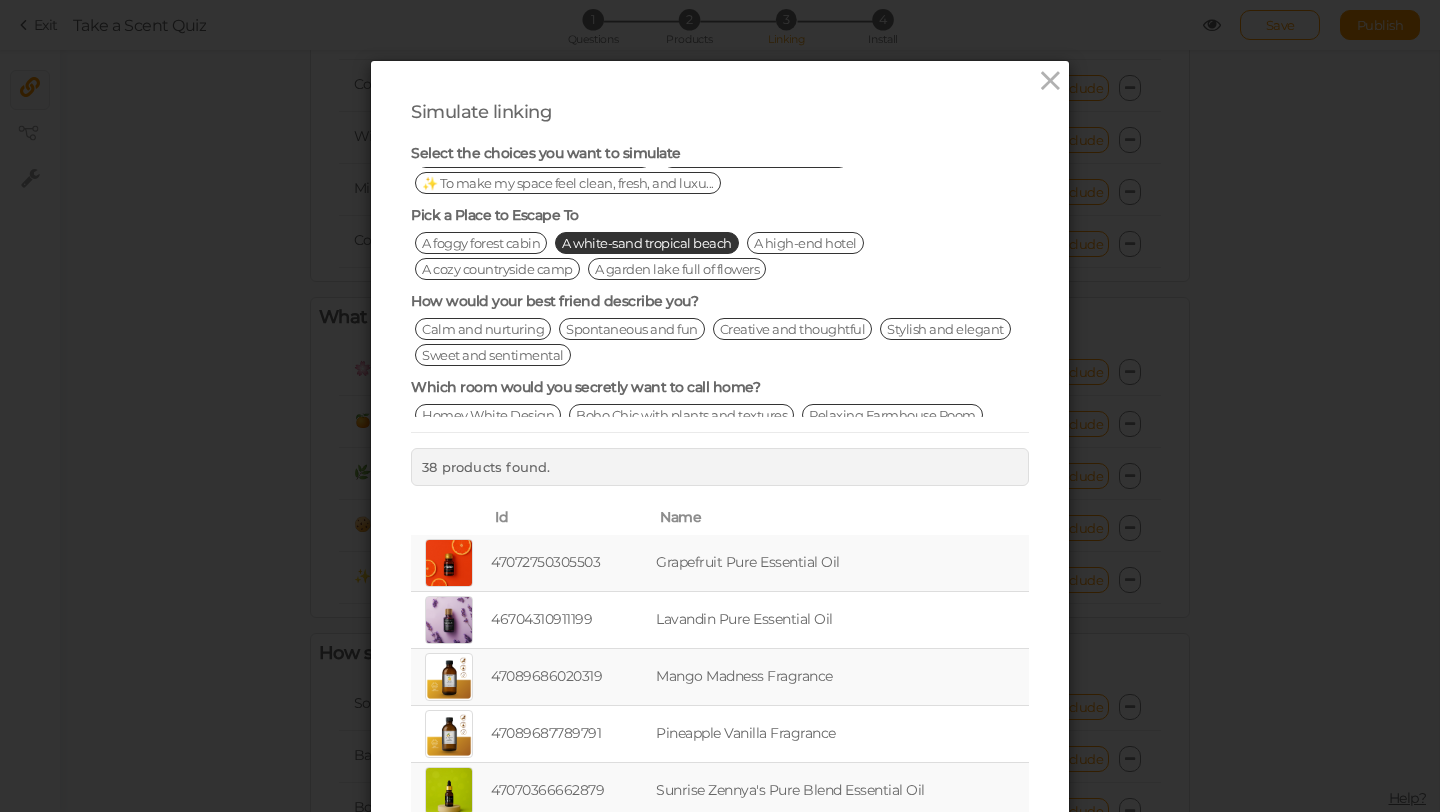 click on "Stylish and elegant" at bounding box center (945, 329) 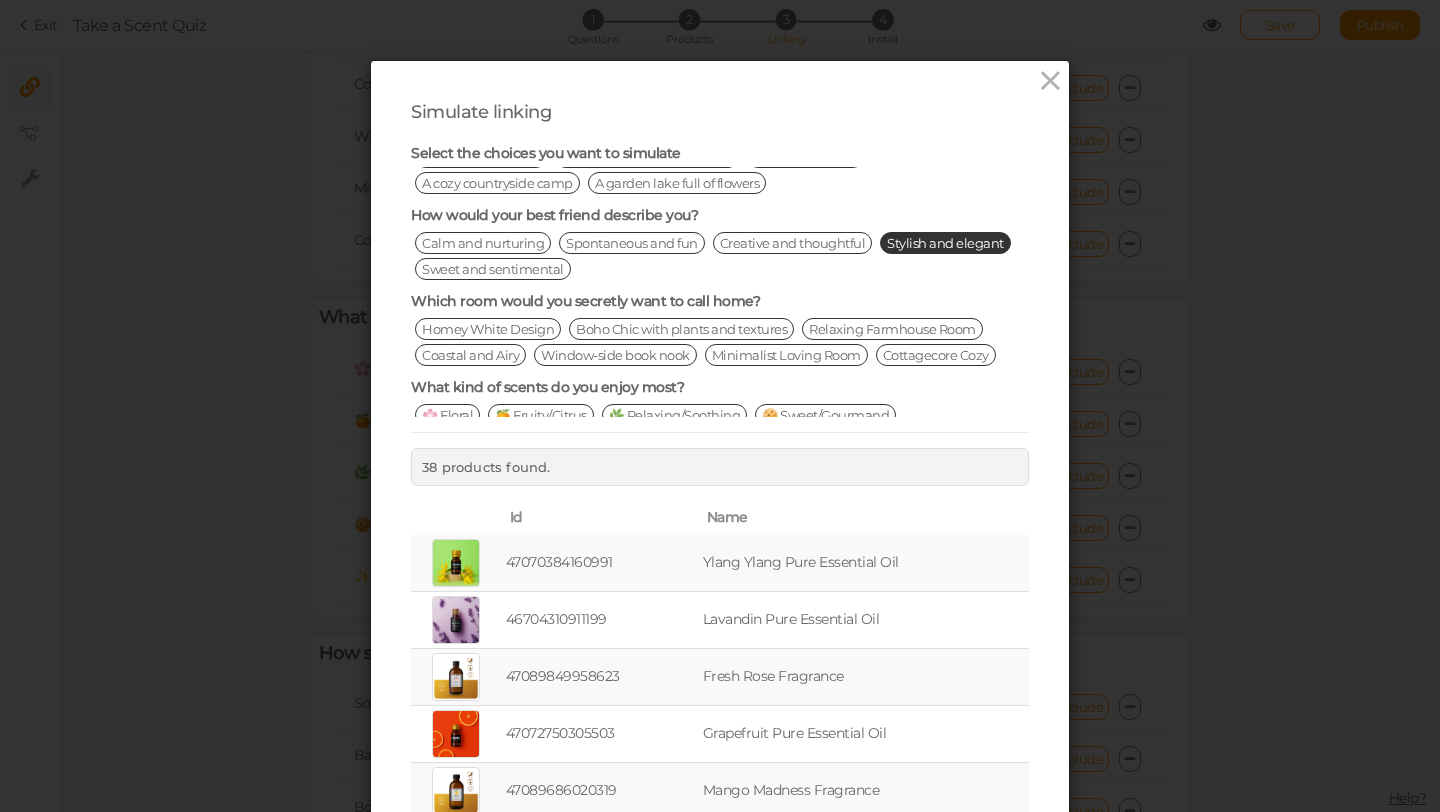 scroll, scrollTop: 161, scrollLeft: 0, axis: vertical 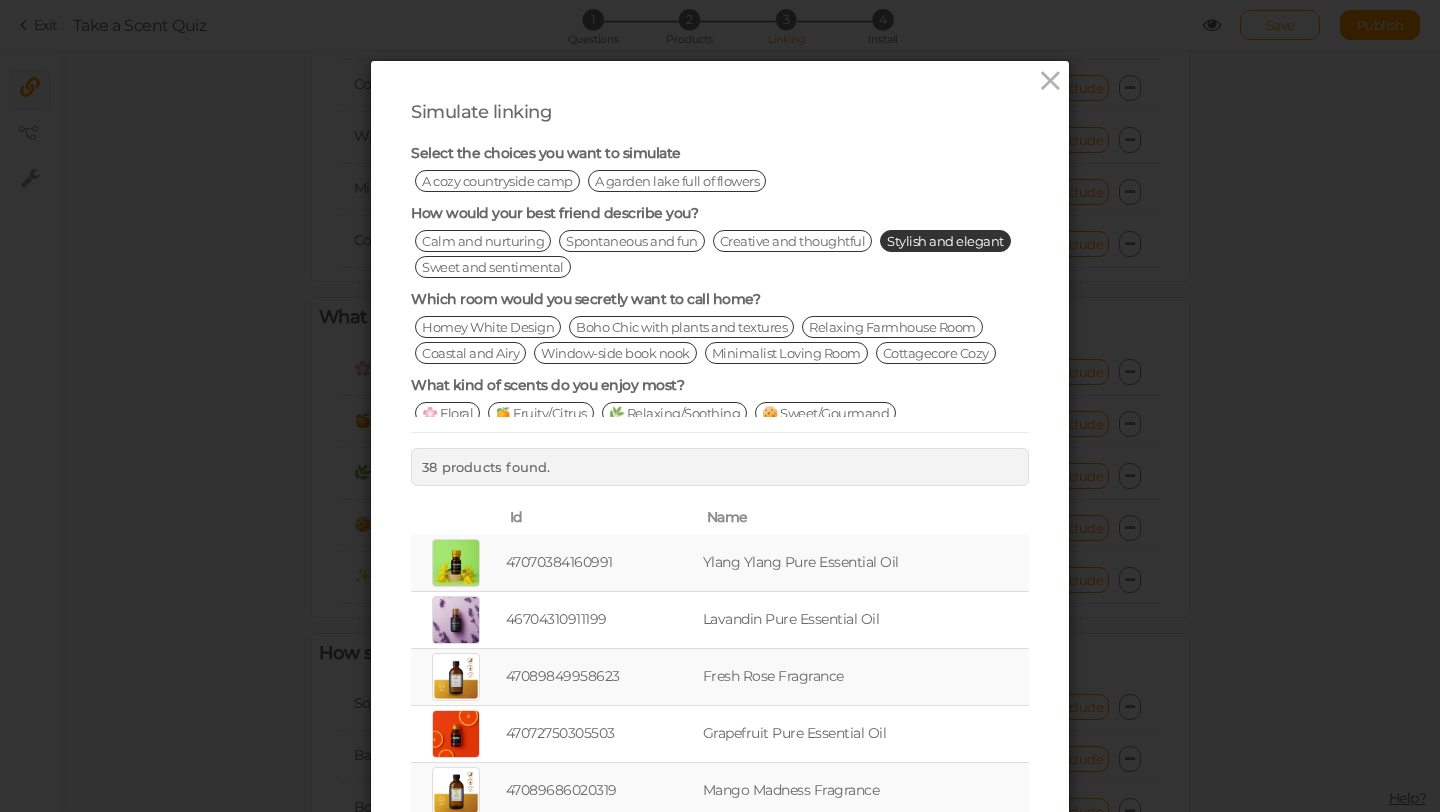 click on "Window-side book nook" at bounding box center [615, 353] 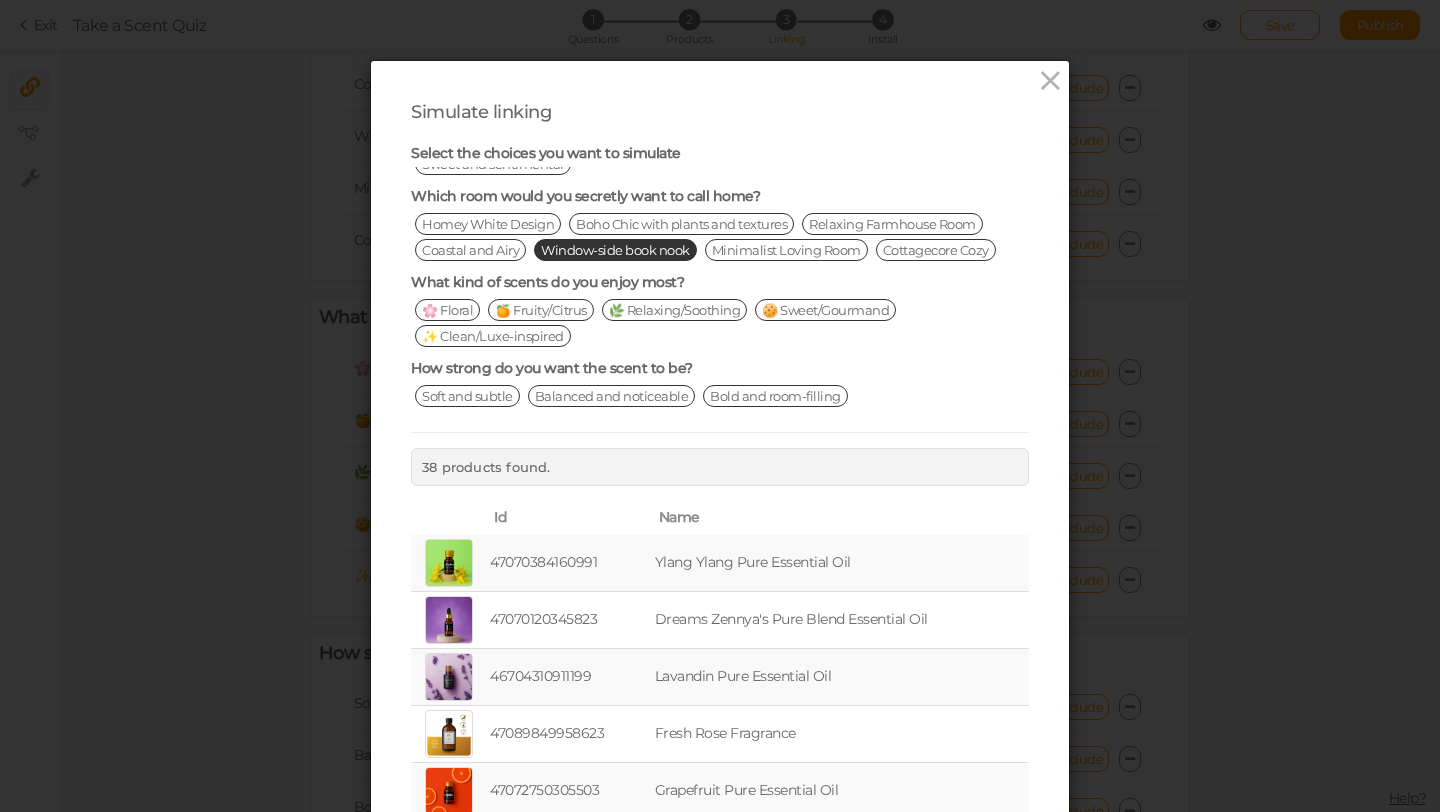 scroll, scrollTop: 266, scrollLeft: 0, axis: vertical 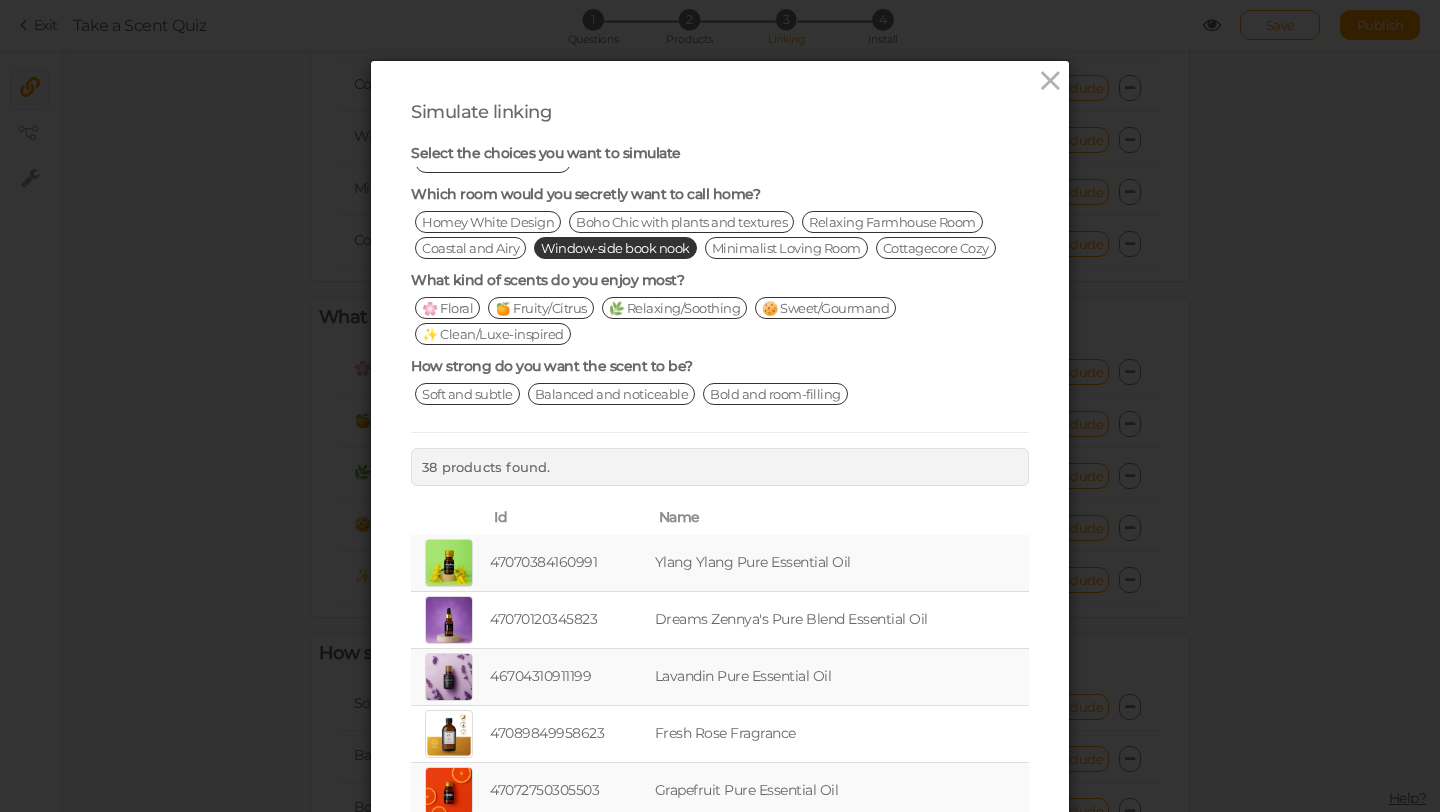 click on "🍊 Fruity/Citrus" at bounding box center [541, 308] 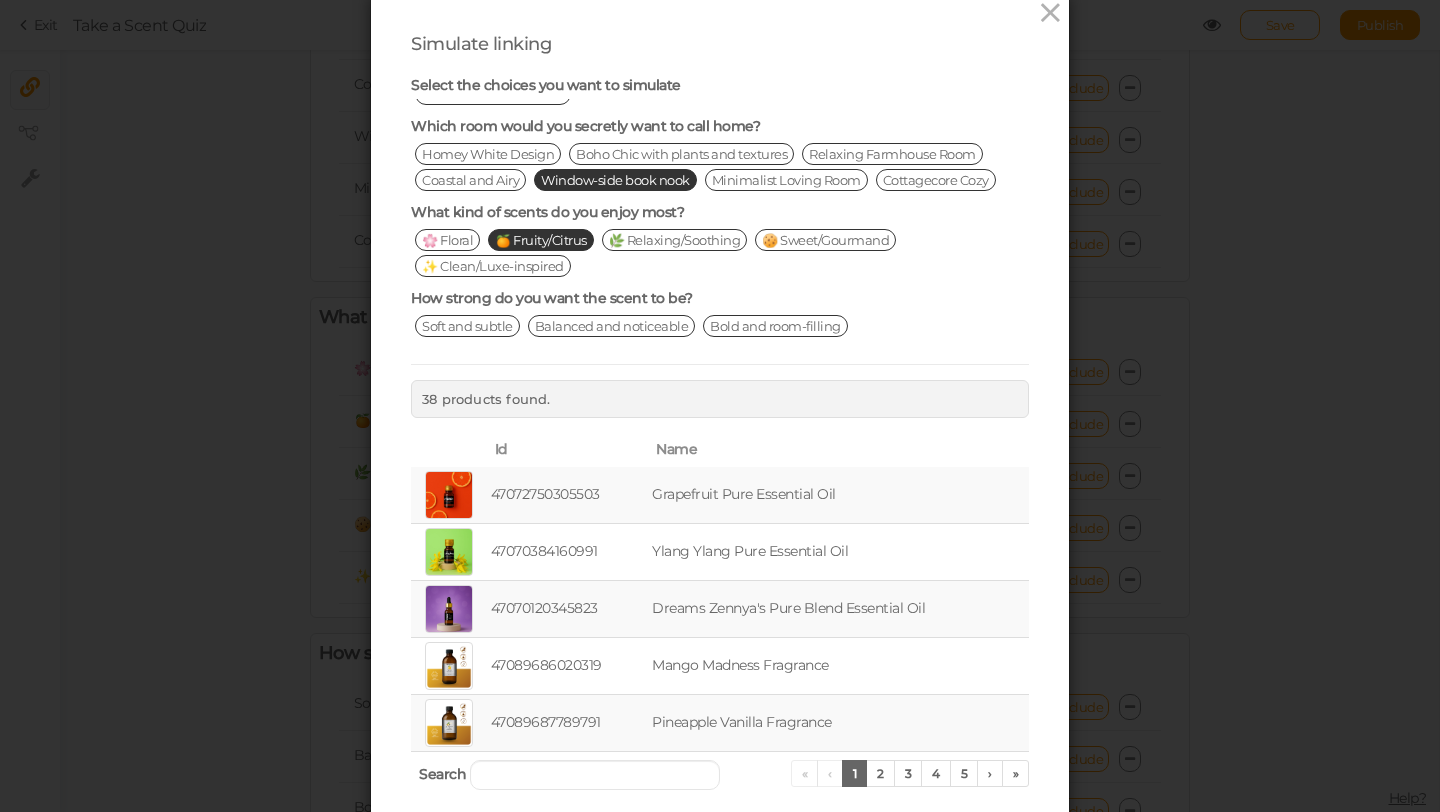 scroll, scrollTop: 60, scrollLeft: 0, axis: vertical 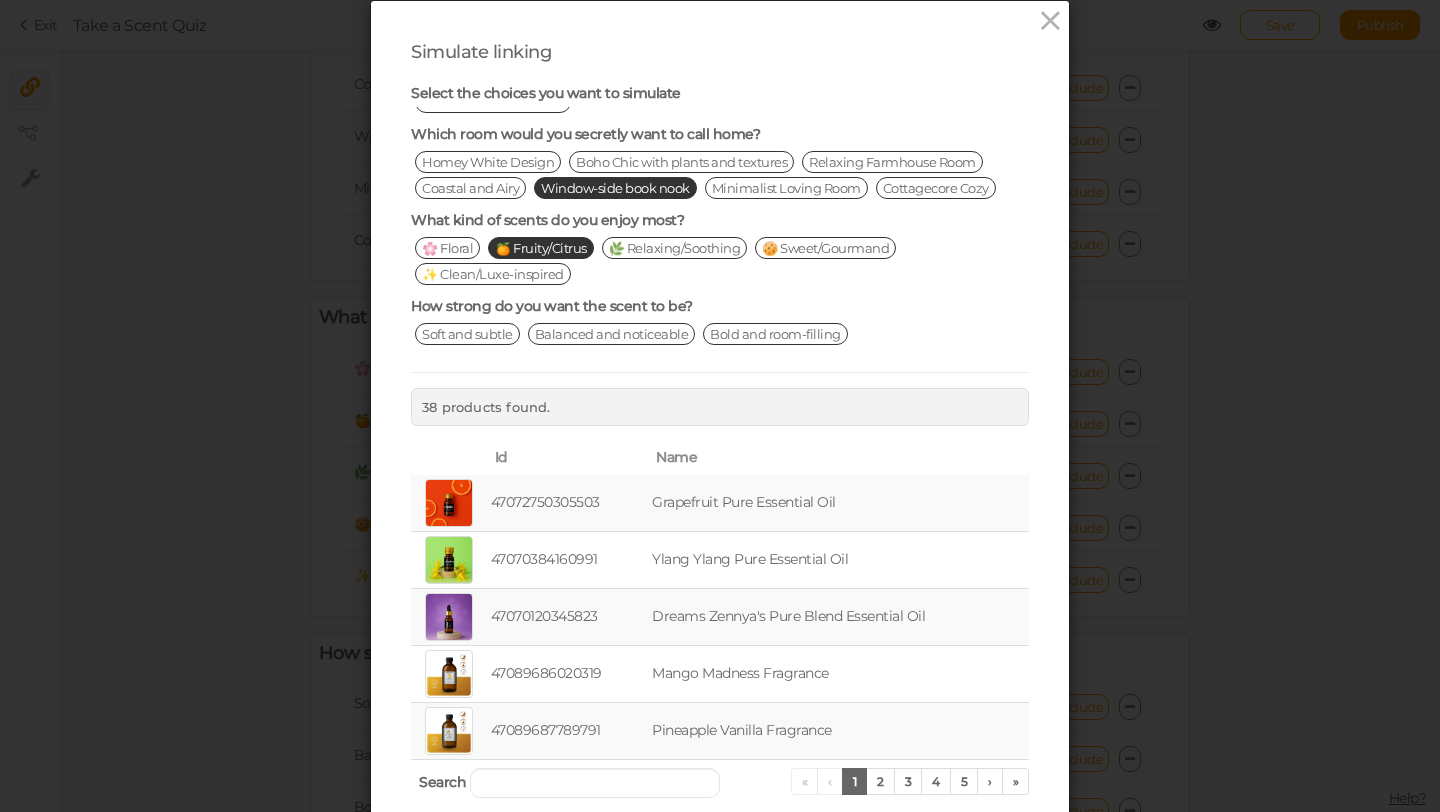 click on "Balanced and noticeable" at bounding box center (612, 334) 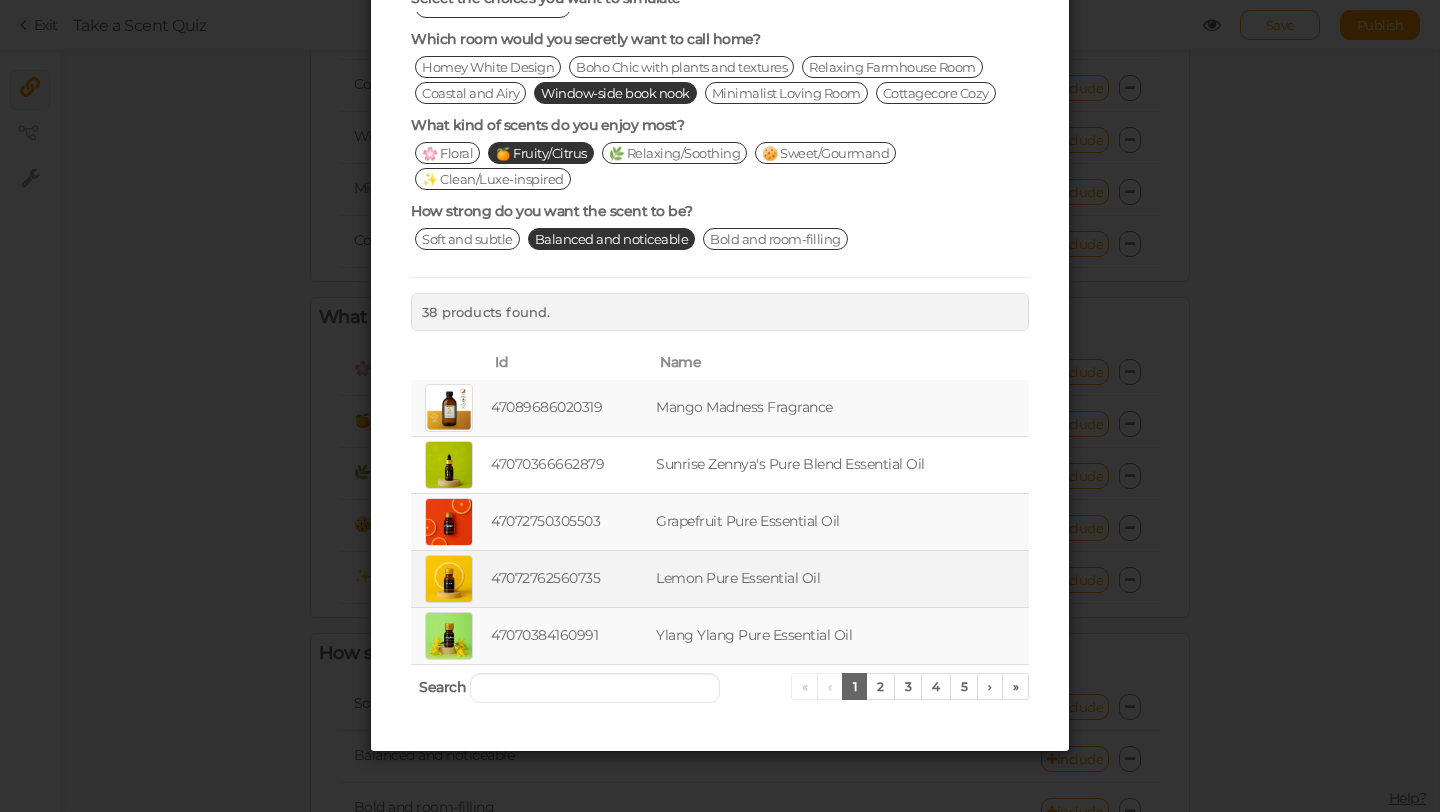 scroll, scrollTop: 0, scrollLeft: 0, axis: both 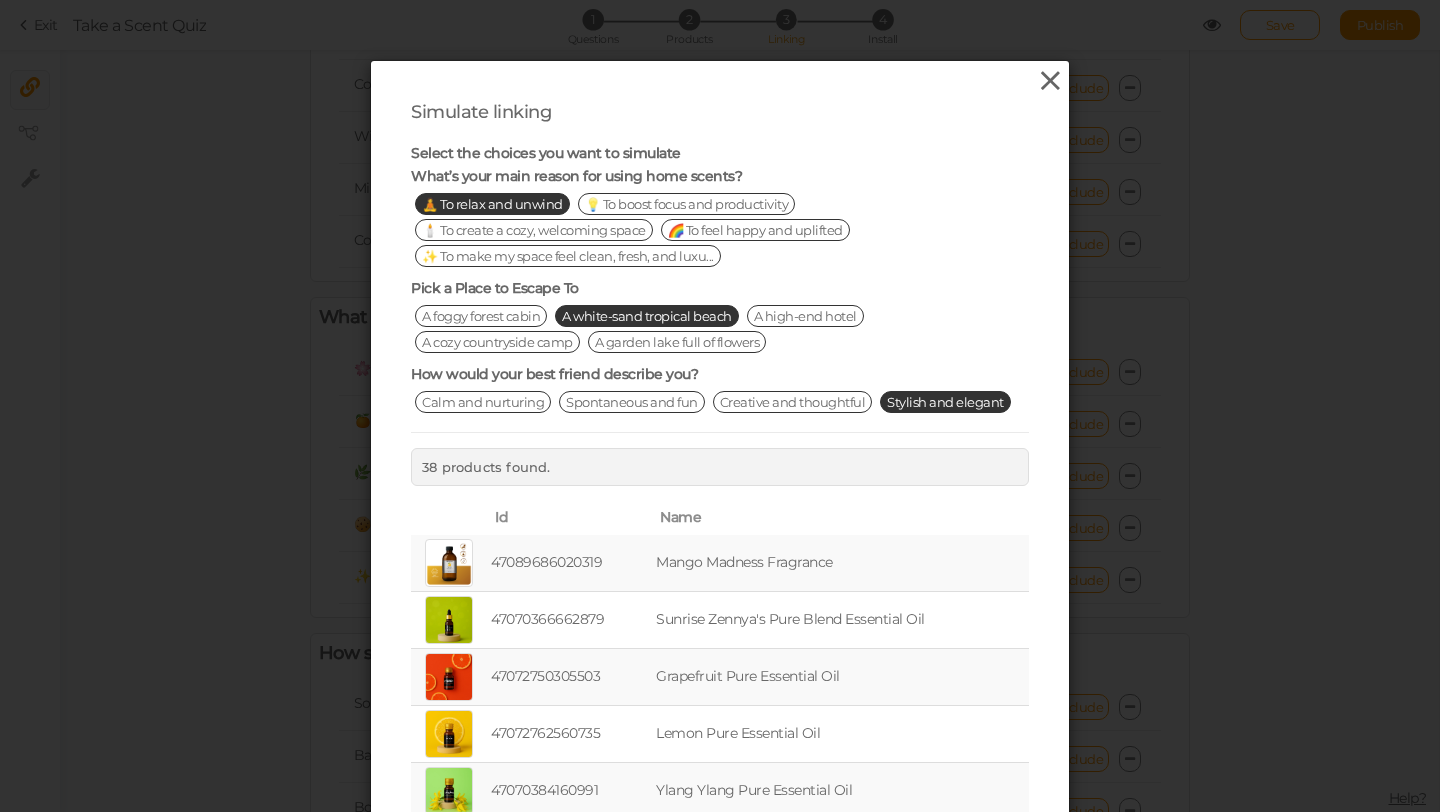 click at bounding box center (1050, 81) 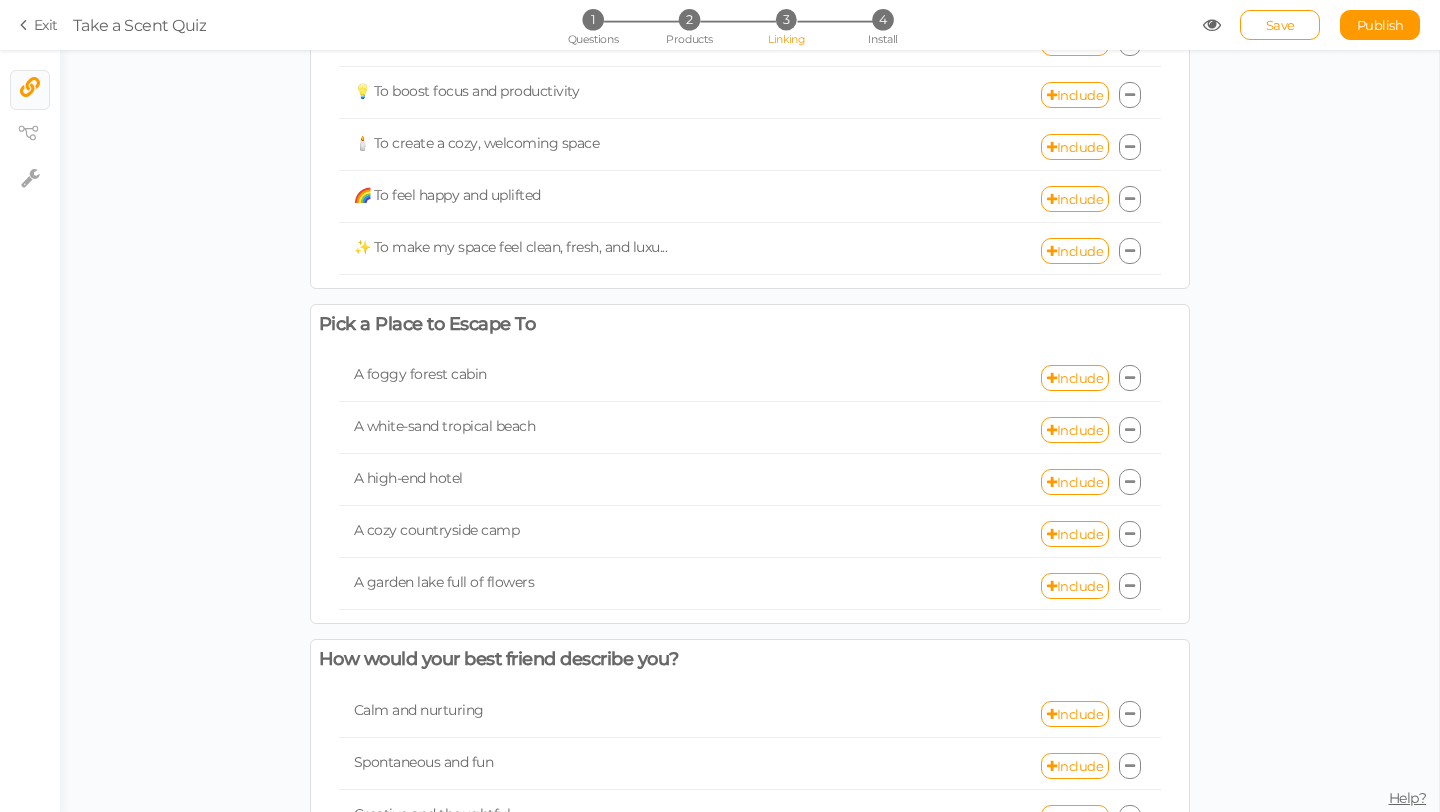 scroll, scrollTop: 0, scrollLeft: 0, axis: both 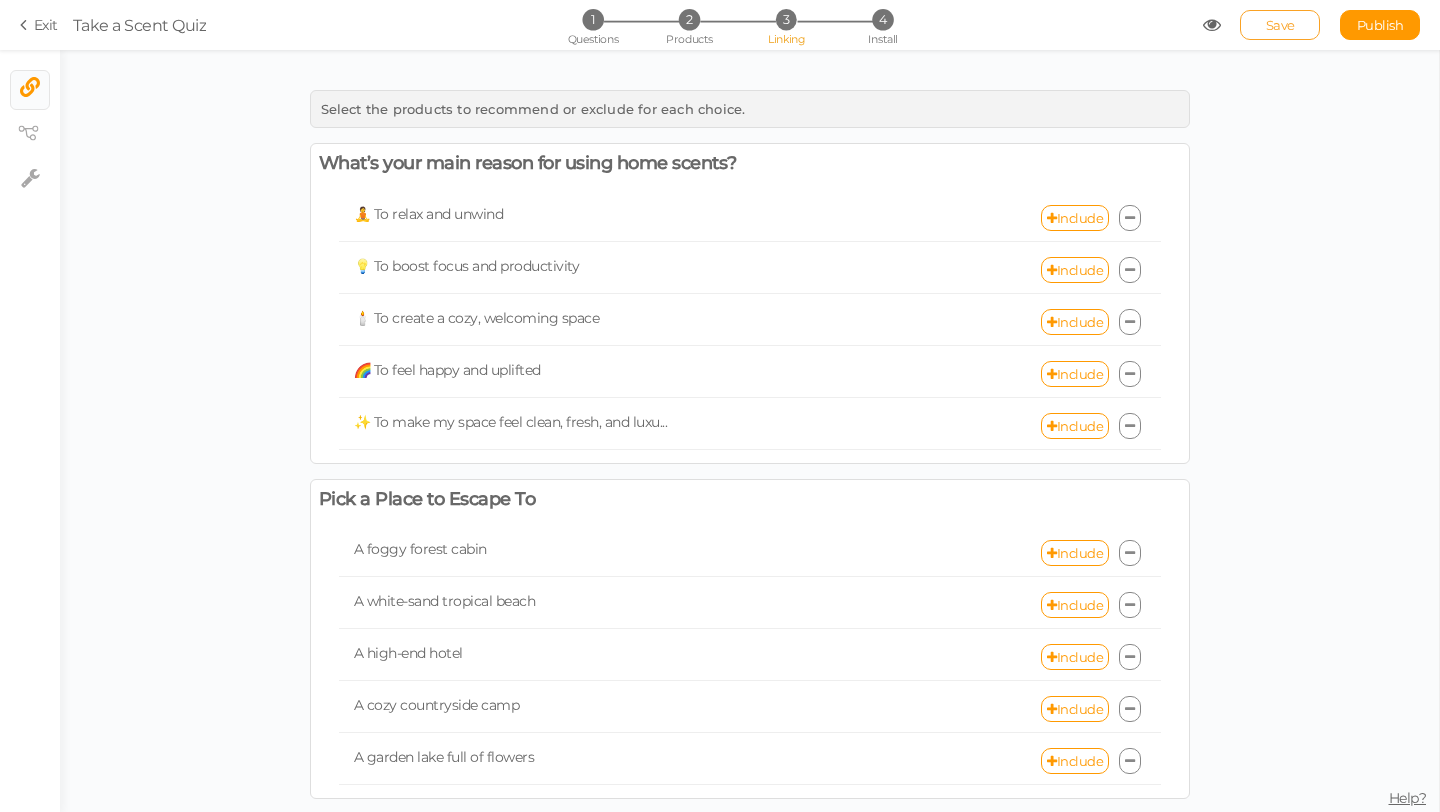 click on "Save" at bounding box center [1280, 25] 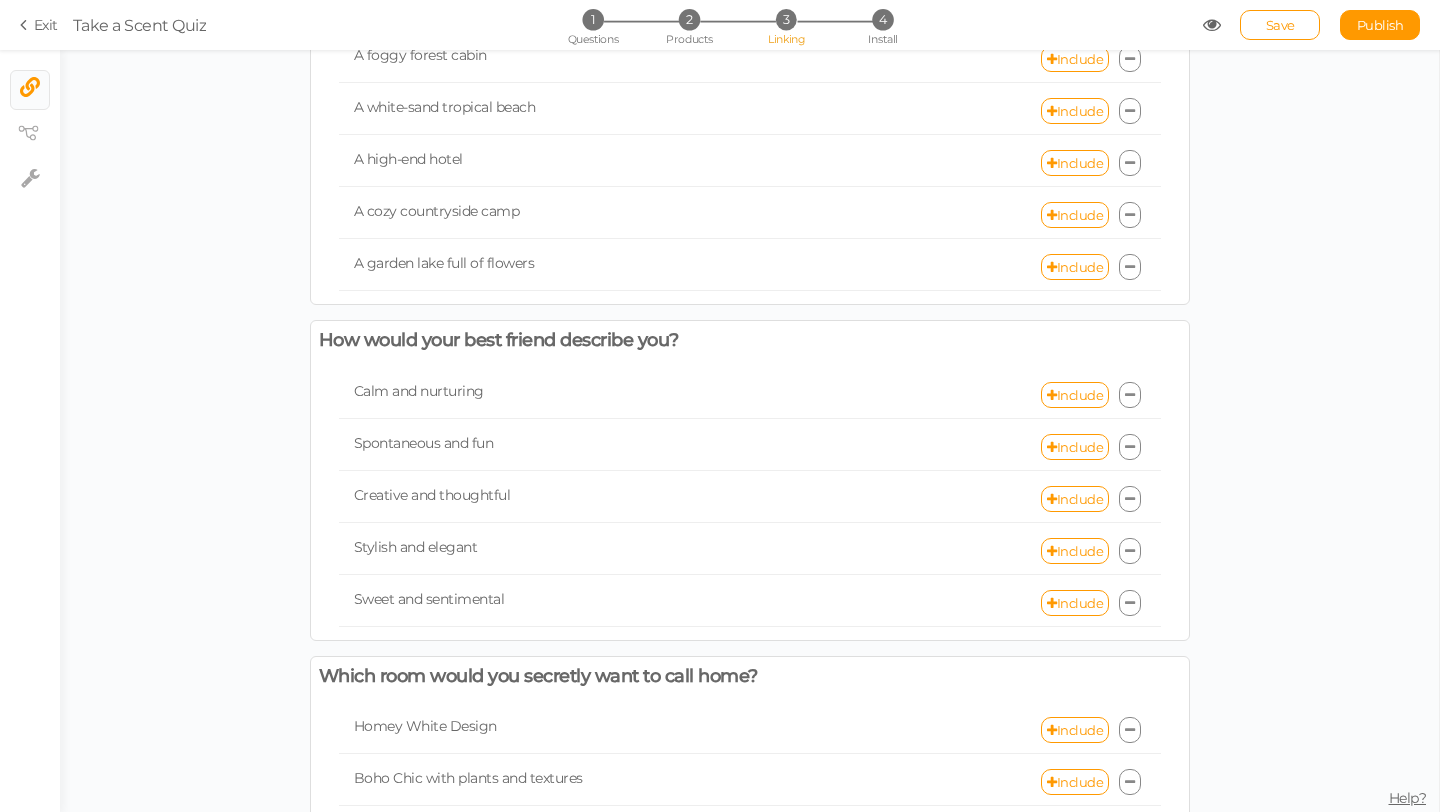 scroll, scrollTop: 0, scrollLeft: 0, axis: both 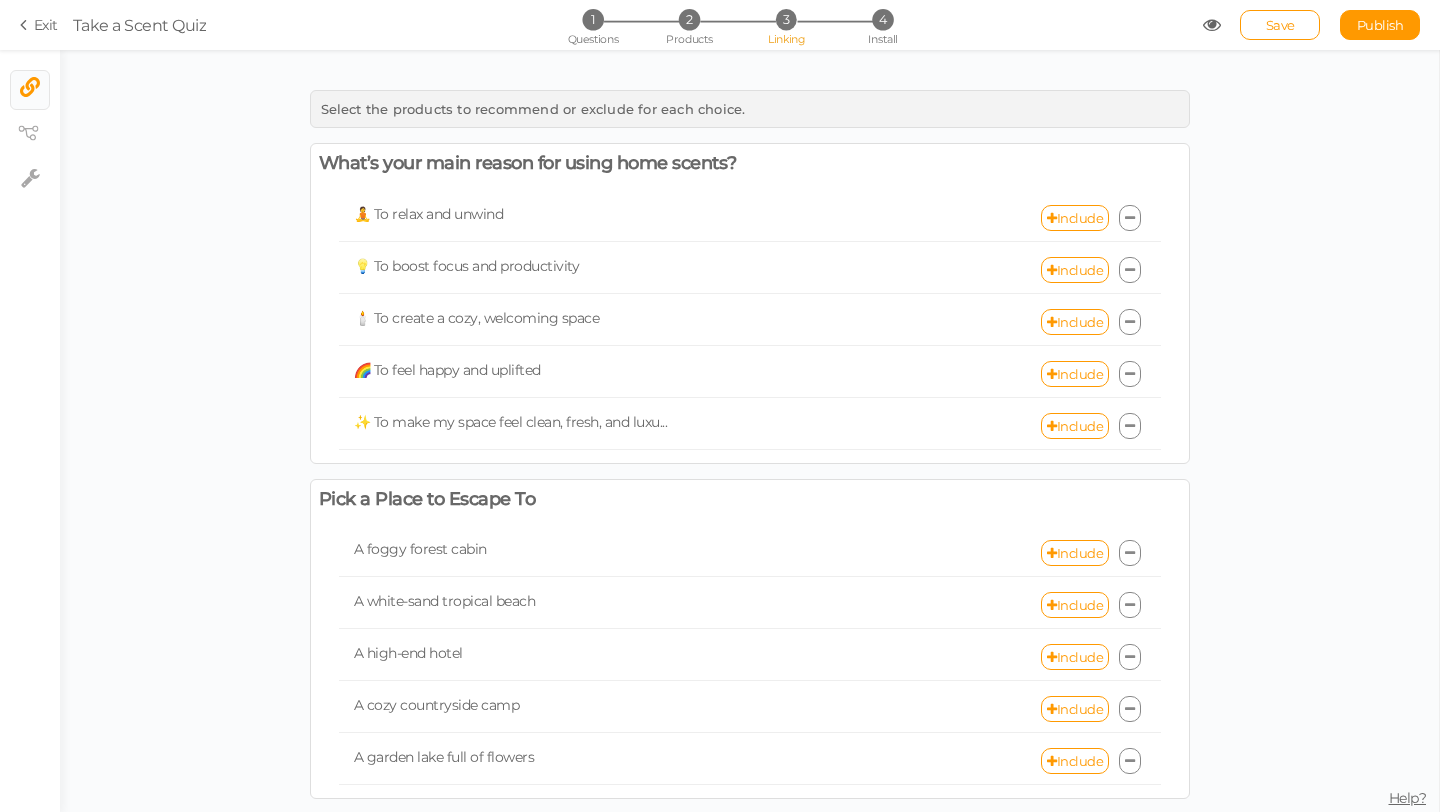 click on "Select the products to recommend or exclude for each choice.             What’s your main reason for using home scents?                   🧘 To relax and unwind          Include                  💡 To boost focus and productivity          Include                  🕯️ To create a cozy, welcoming space          Include                  🌈 To feel happy and uplifted          Include                  ✨ To make my space feel clean, fresh, and luxu...          Include                            Pick a Place to Escape To                   A foggy forest cabin          Include                  A white-sand tropical beach          Include                  A high-end hotel          Include                  A cozy countryside camp          Include                  A garden lake full of flowers          Include                            How would your best friend describe you?                   Calm and nurturing          Include                  Spontaneous and fun          Include" at bounding box center (749, 1136) 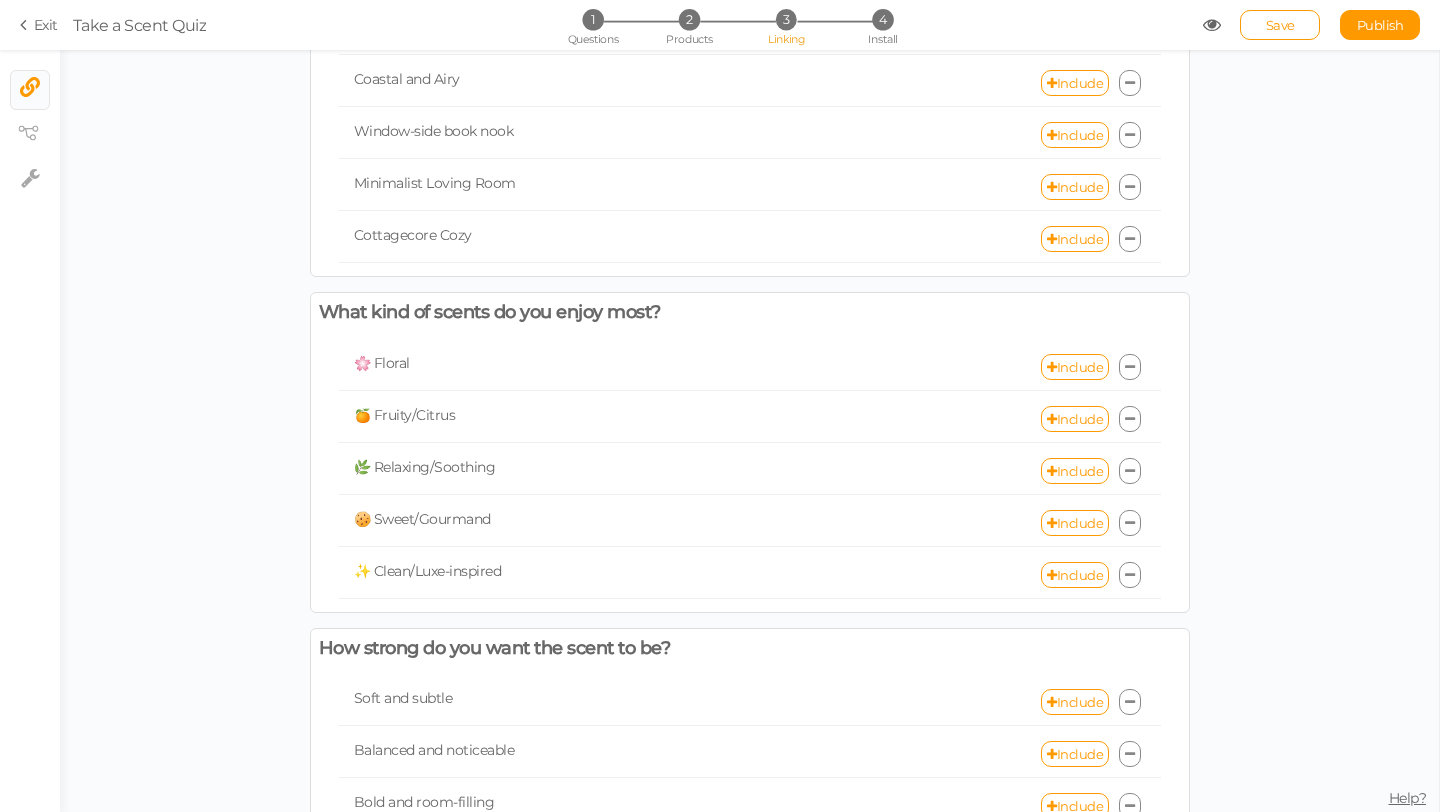 scroll, scrollTop: 1380, scrollLeft: 0, axis: vertical 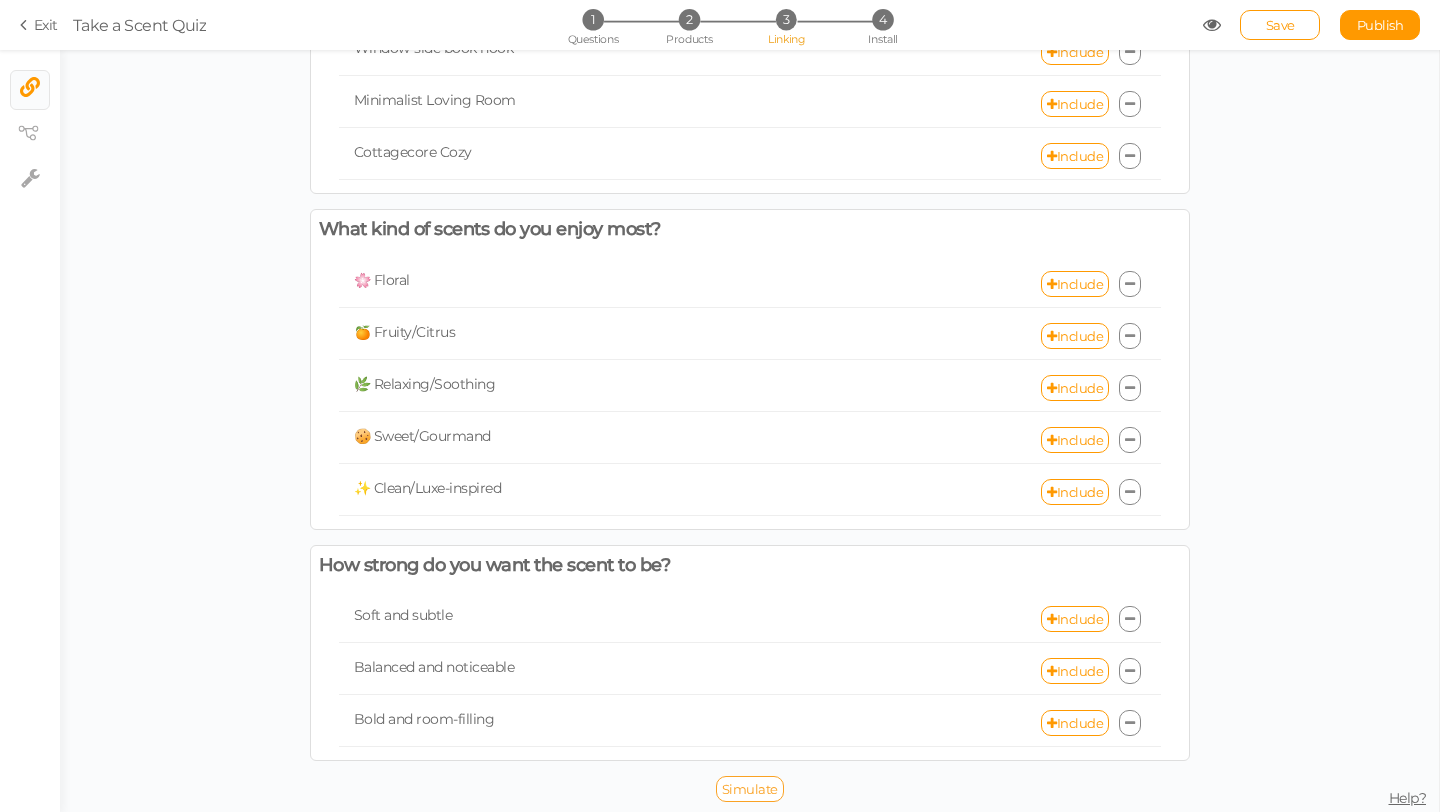click on "Simulate" at bounding box center (750, 789) 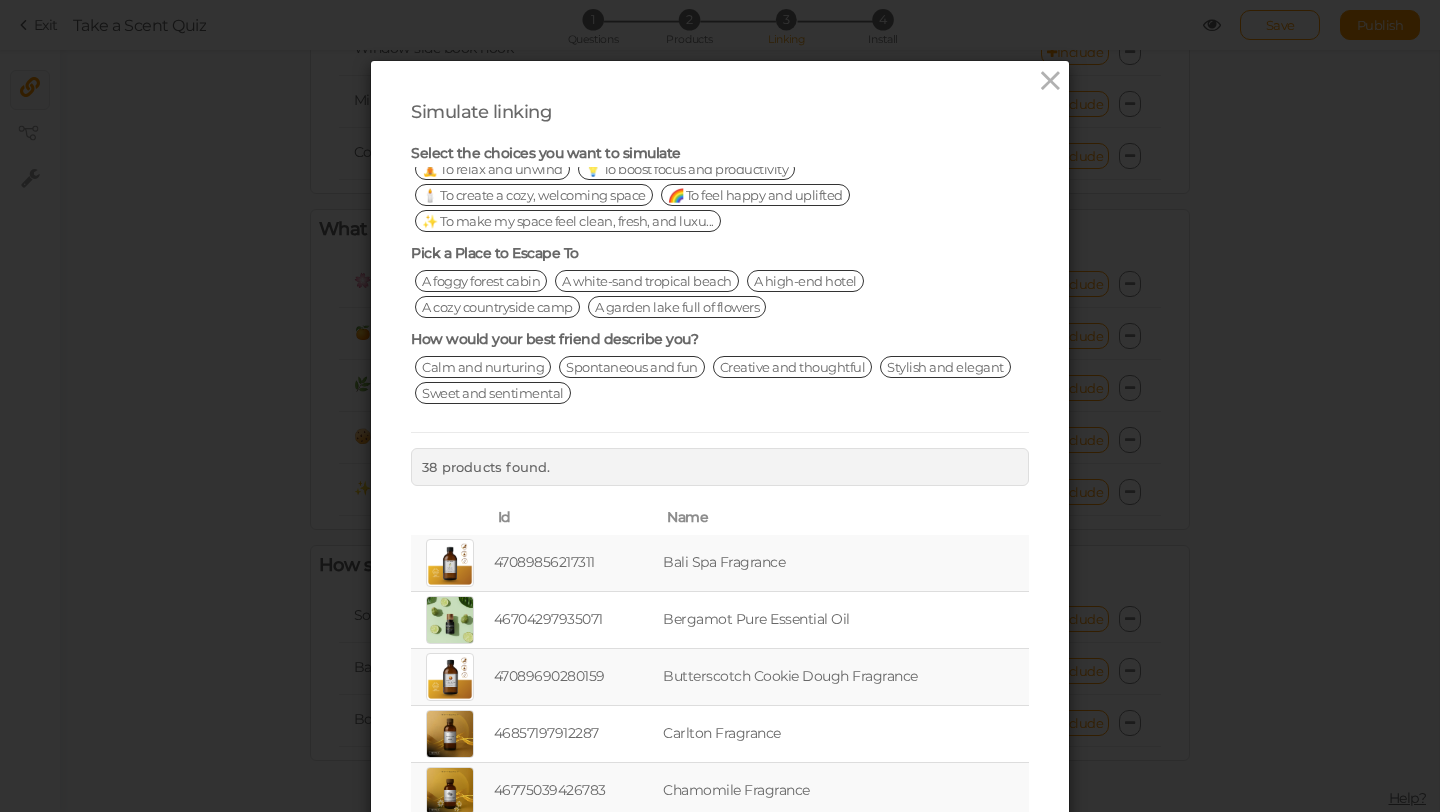 scroll, scrollTop: 0, scrollLeft: 0, axis: both 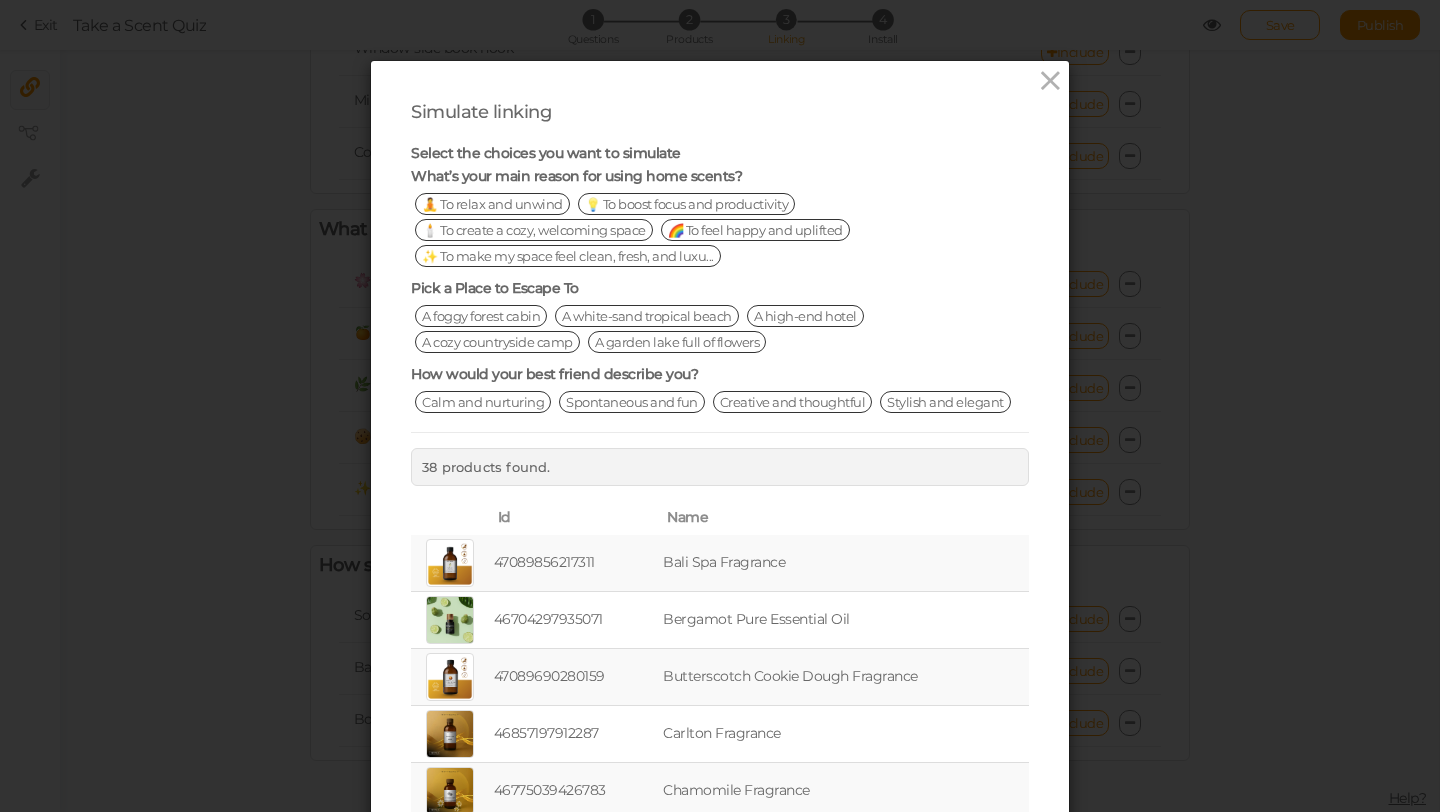 click on "💡 To boost focus and productivity" at bounding box center [687, 204] 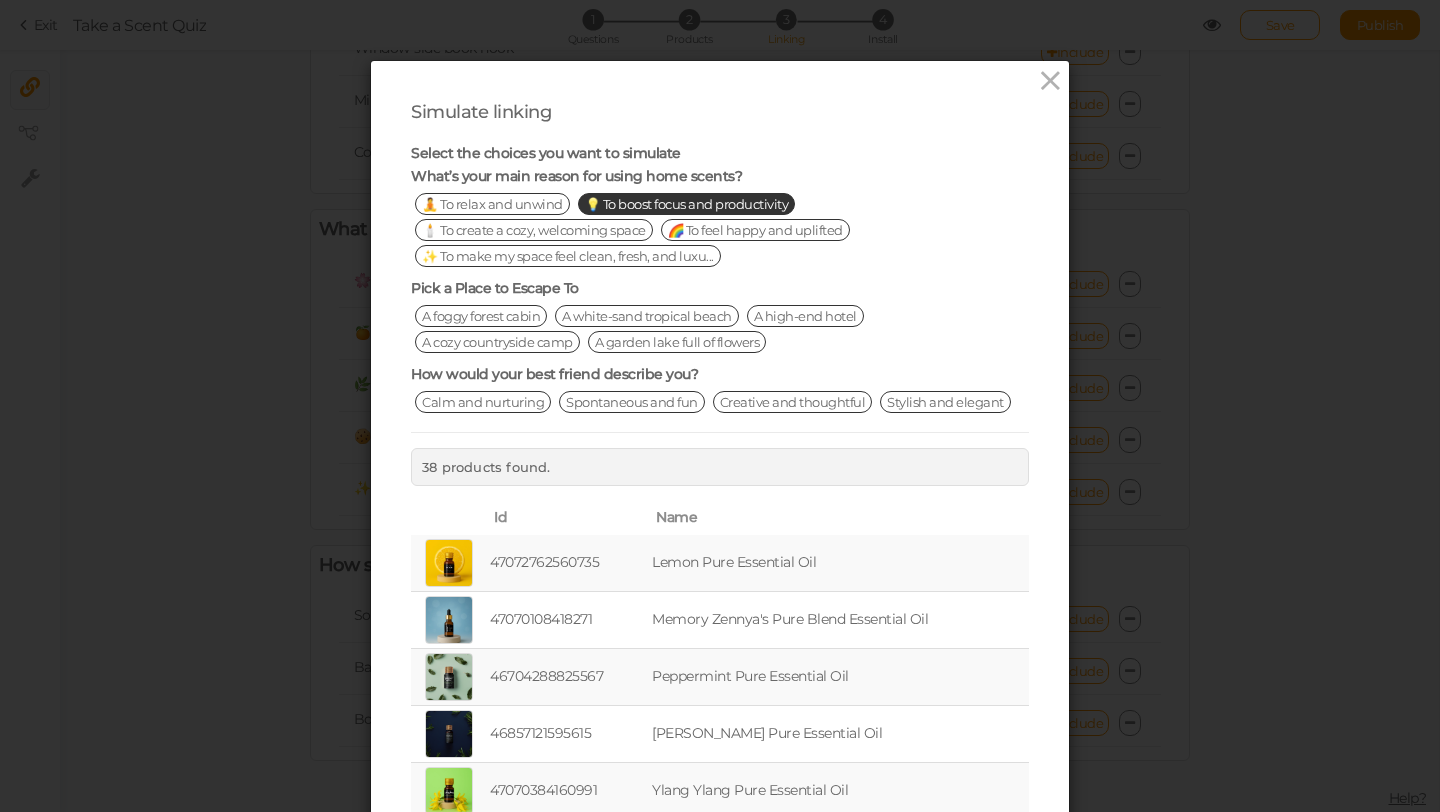click on "🕯️ To create a cozy, welcoming space" at bounding box center (534, 230) 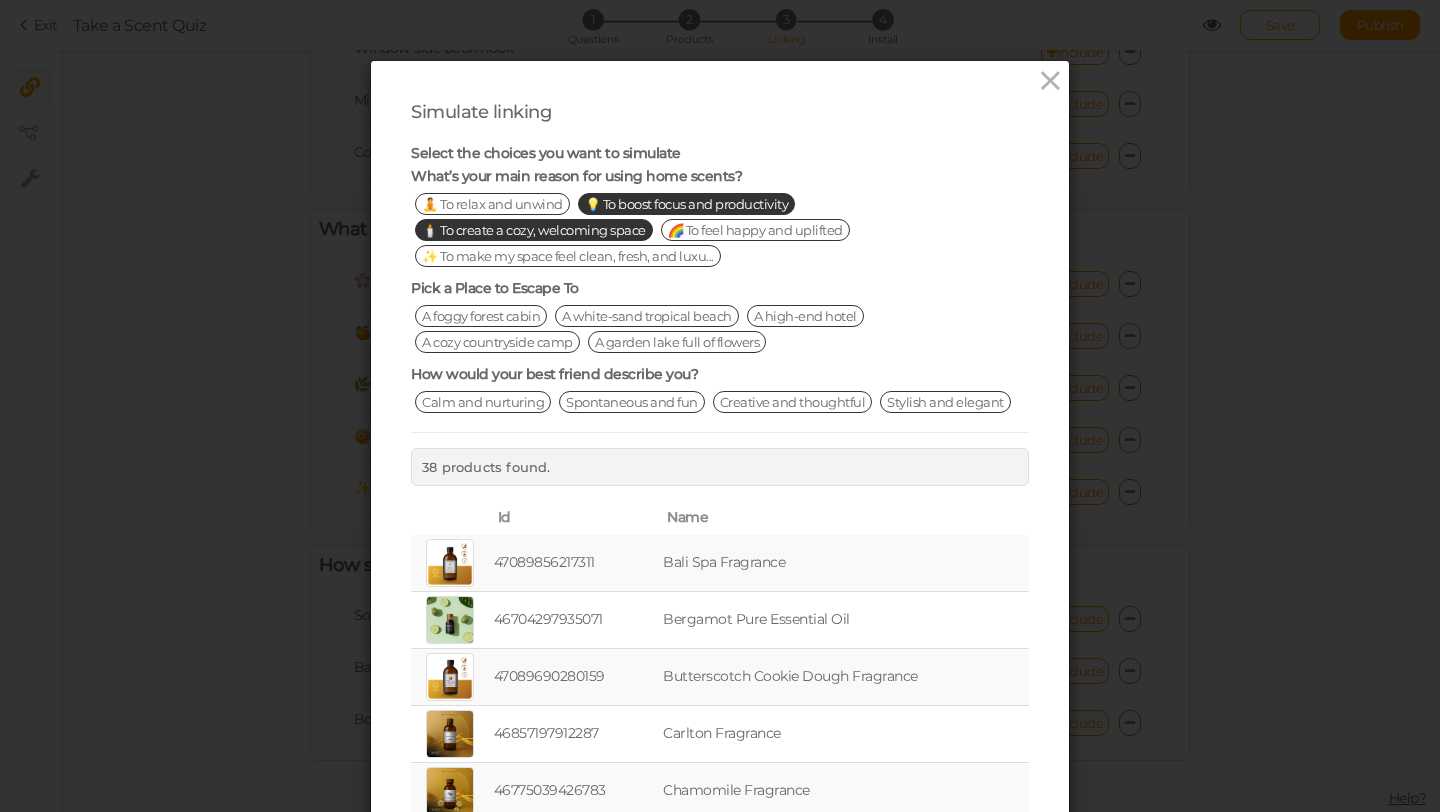 click on "🕯️ To create a cozy, welcoming space" at bounding box center [534, 230] 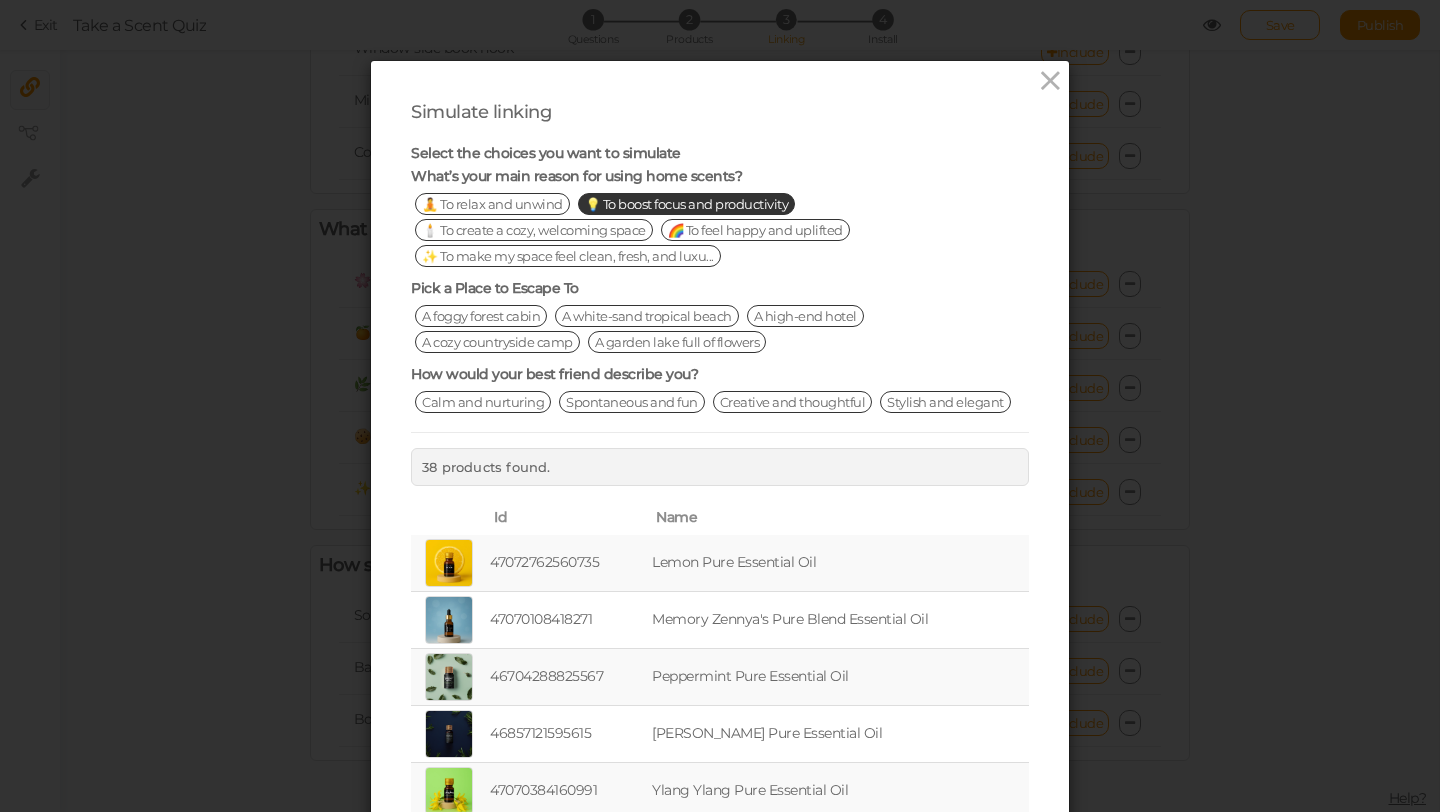 click on "A foggy forest cabin" at bounding box center (481, 316) 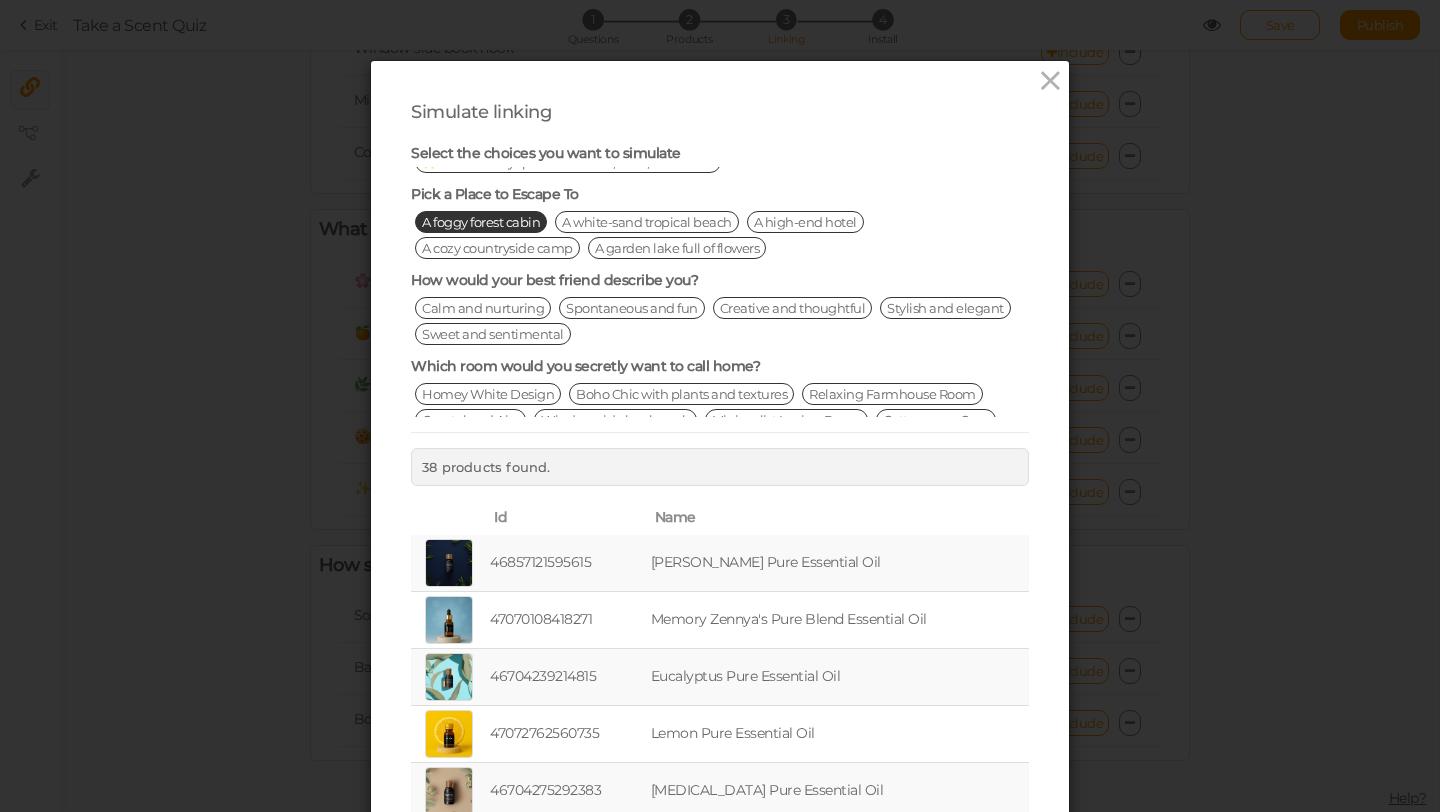 scroll, scrollTop: 103, scrollLeft: 0, axis: vertical 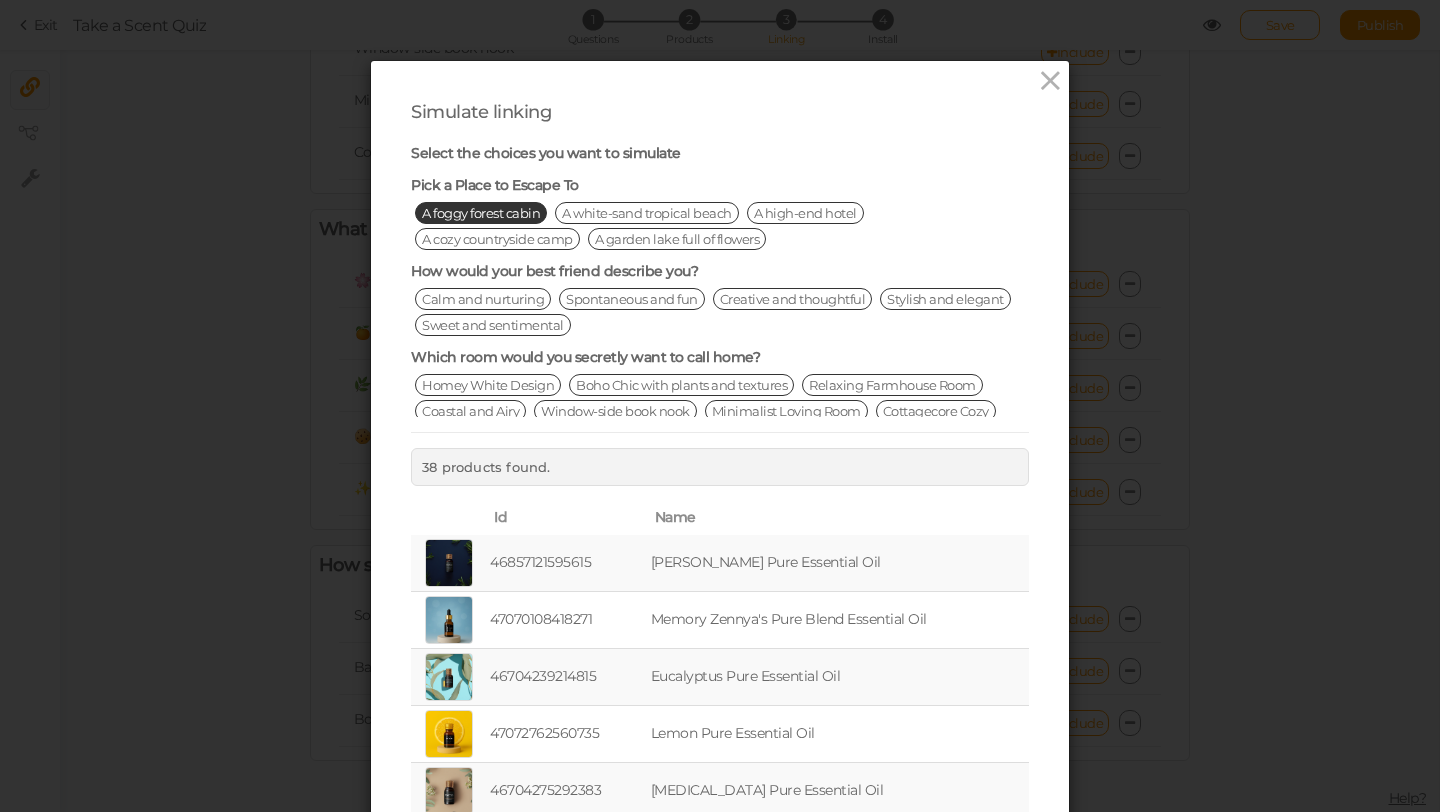 click on "Creative and thoughtful" at bounding box center [793, 299] 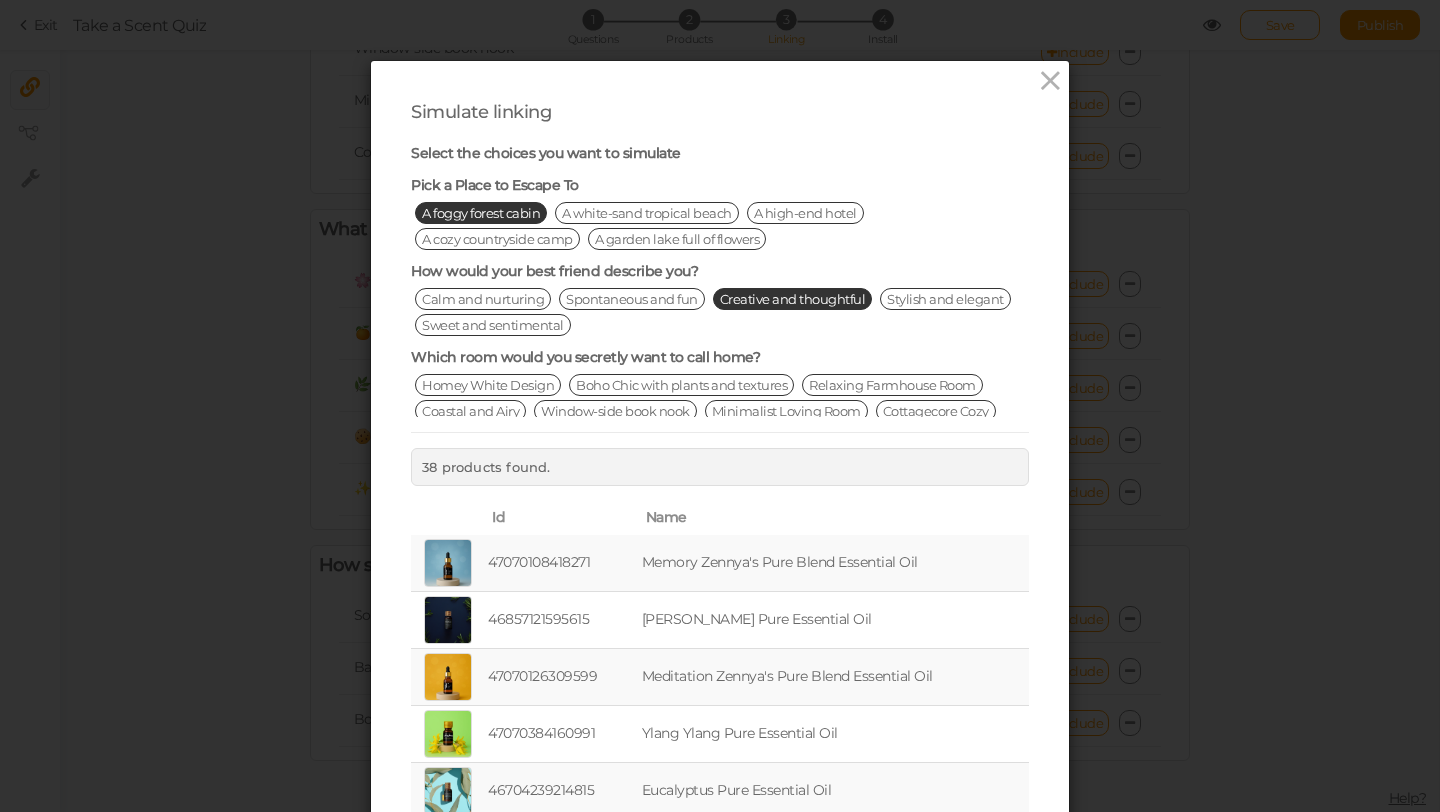 click on "Relaxing Farmhouse Room" at bounding box center [892, 385] 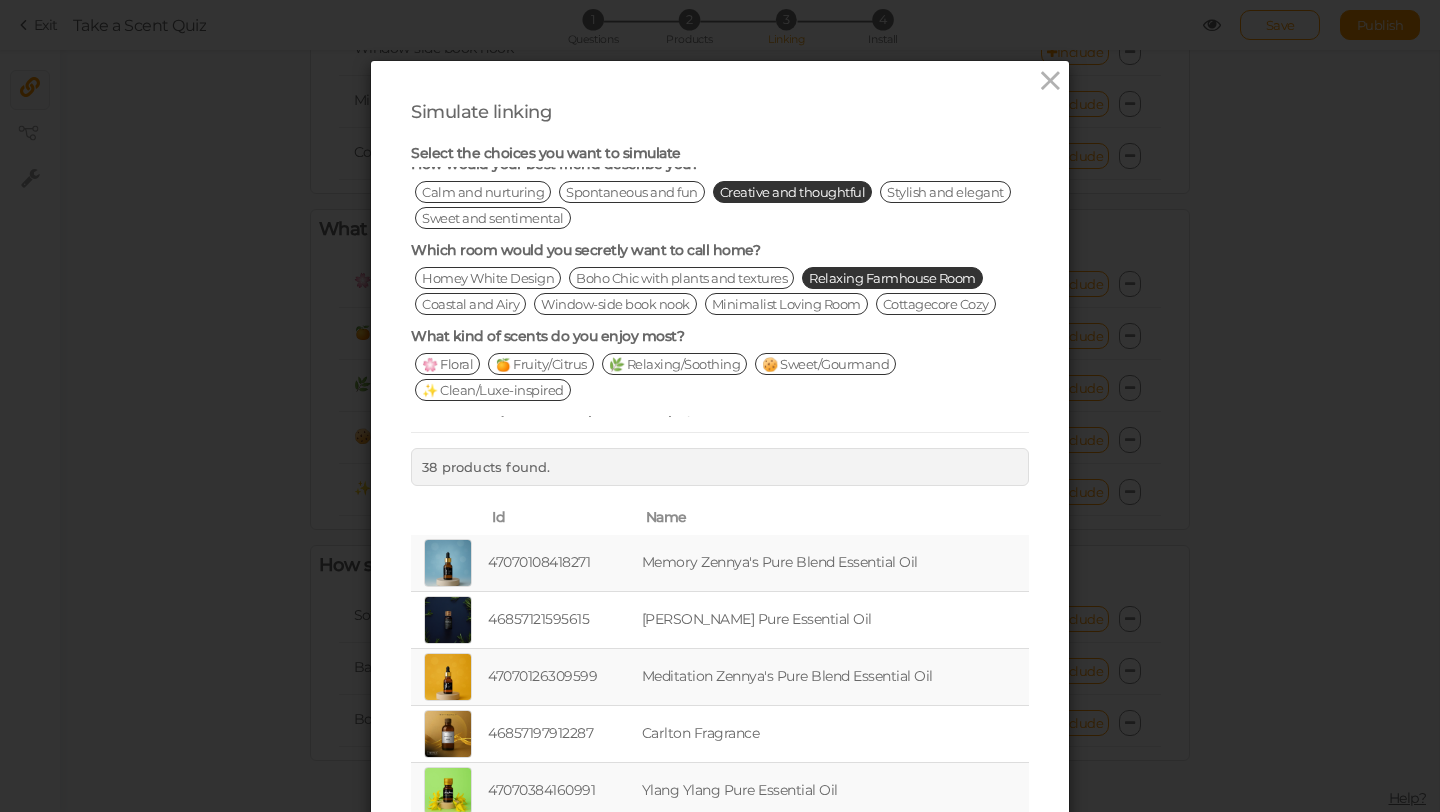 scroll, scrollTop: 224, scrollLeft: 0, axis: vertical 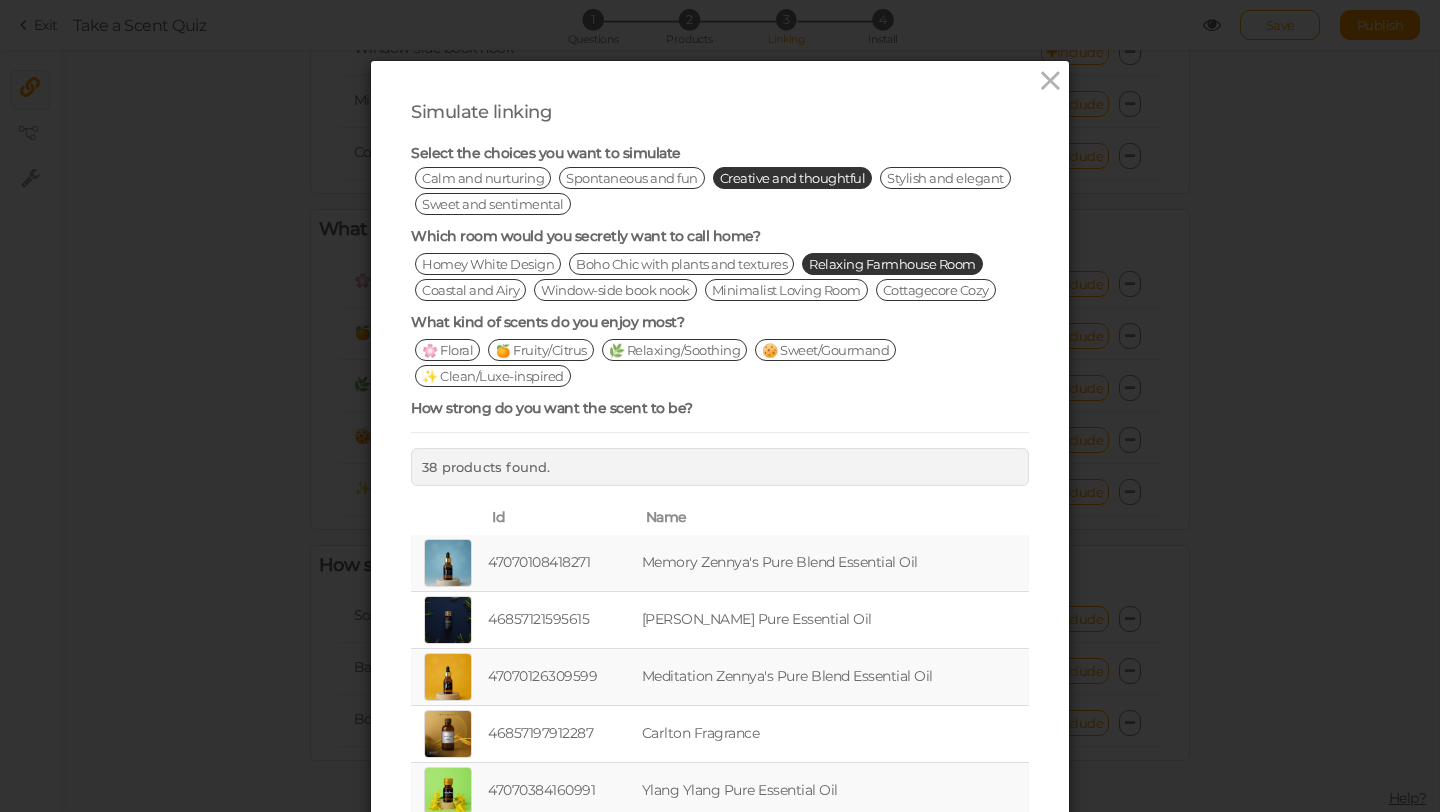 click on "🌿 Relaxing/Soothing" at bounding box center (675, 350) 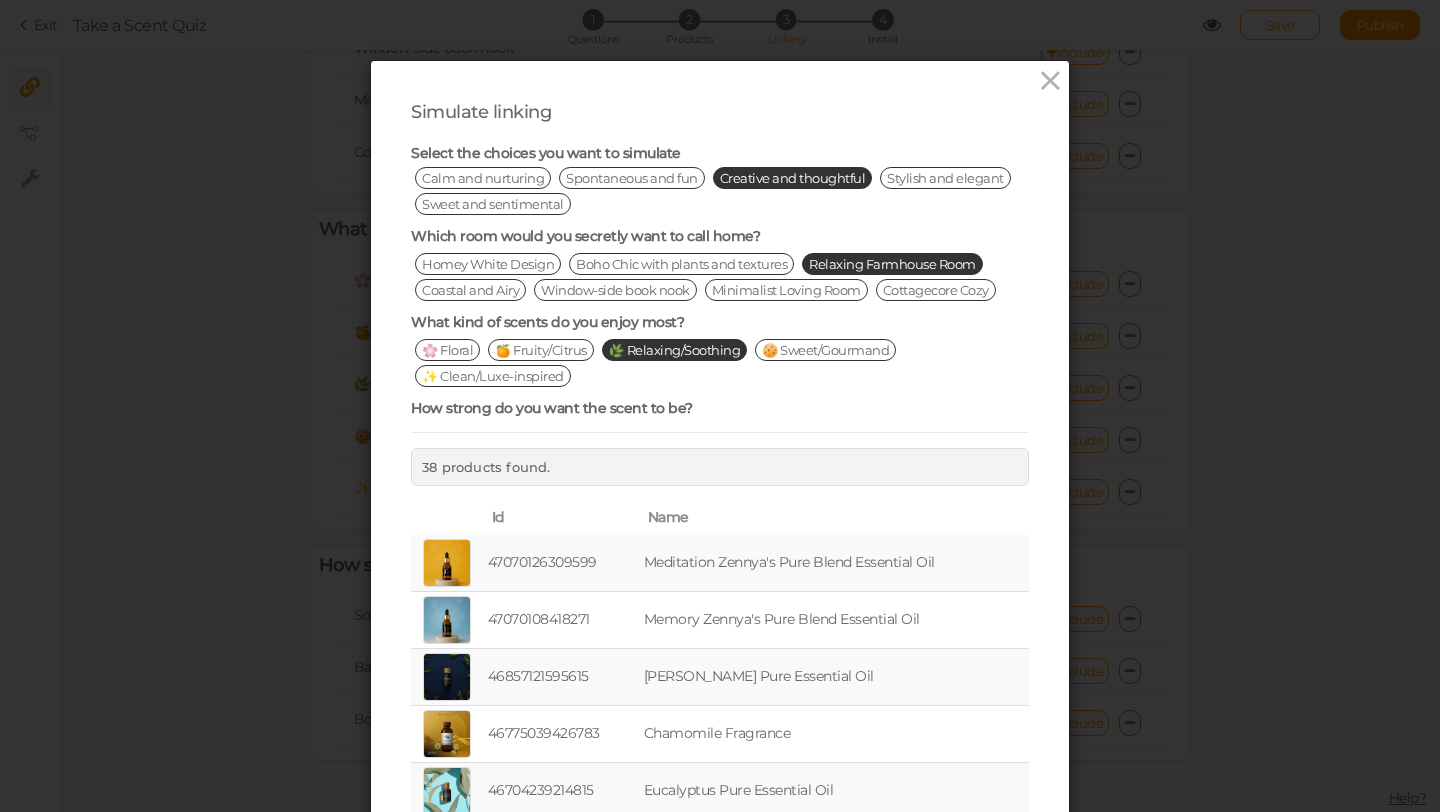 scroll, scrollTop: 266, scrollLeft: 0, axis: vertical 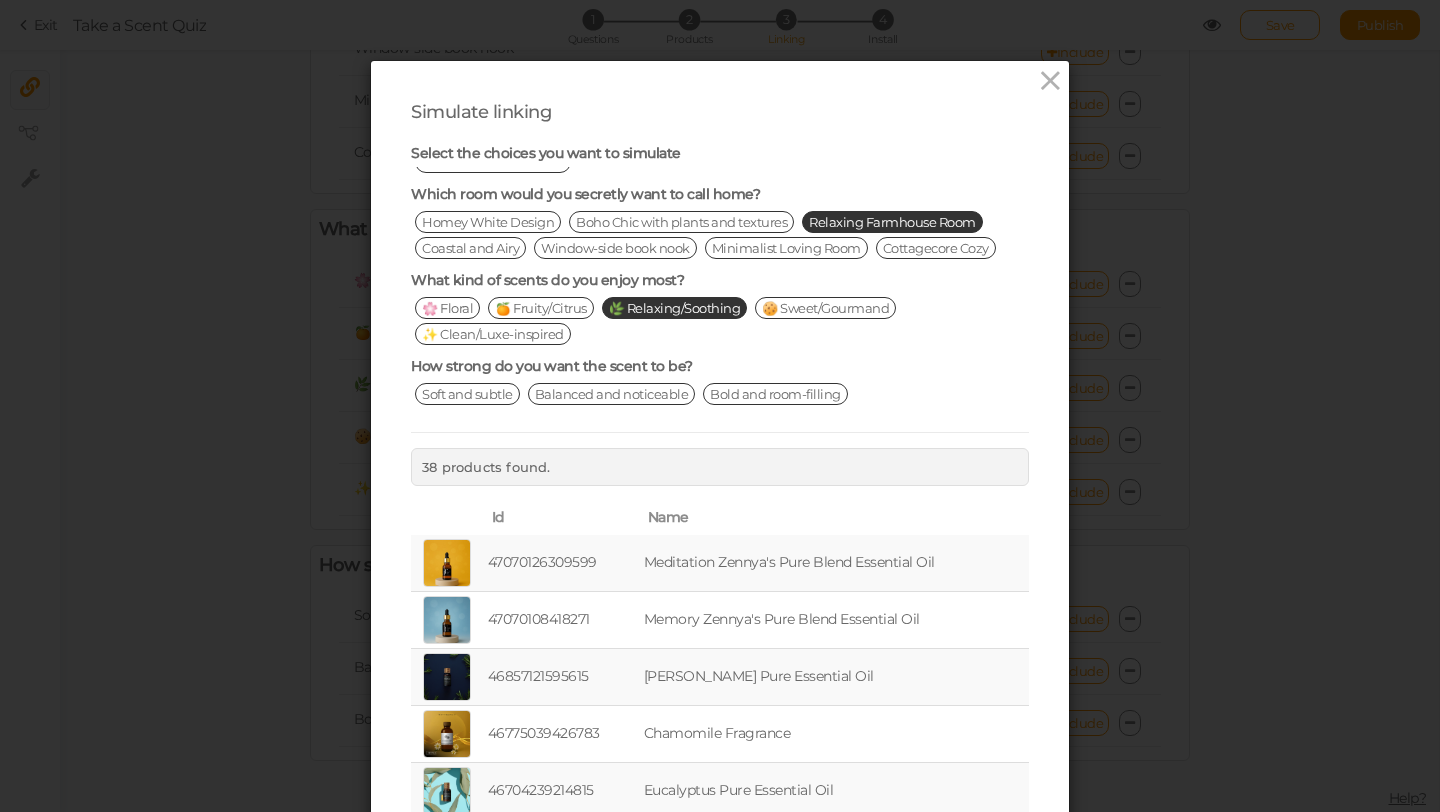 click on "How strong do you want the scent to be?     Soft and subtle Balanced and noticeable Bold and room-filling" at bounding box center (720, 387) 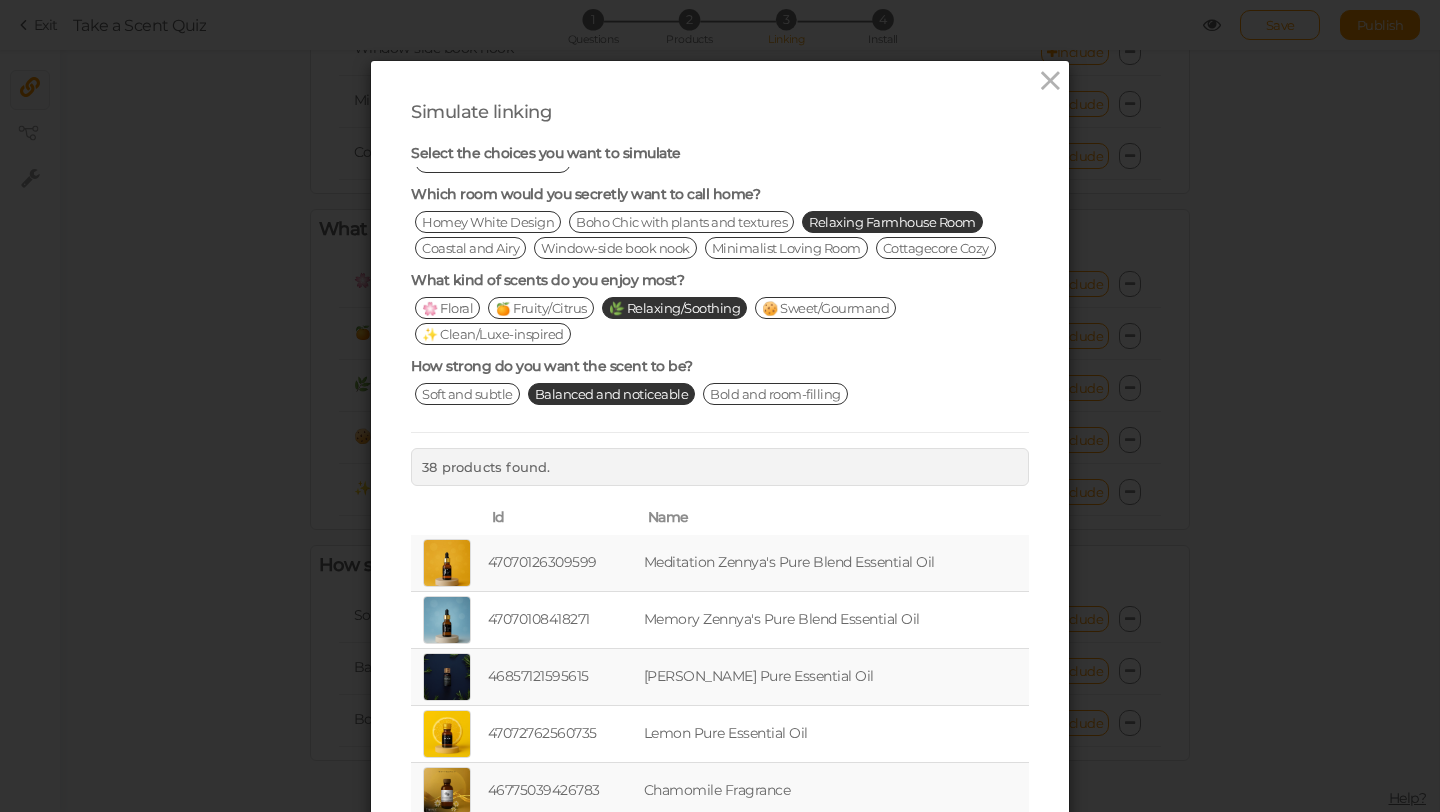 scroll, scrollTop: 19, scrollLeft: 0, axis: vertical 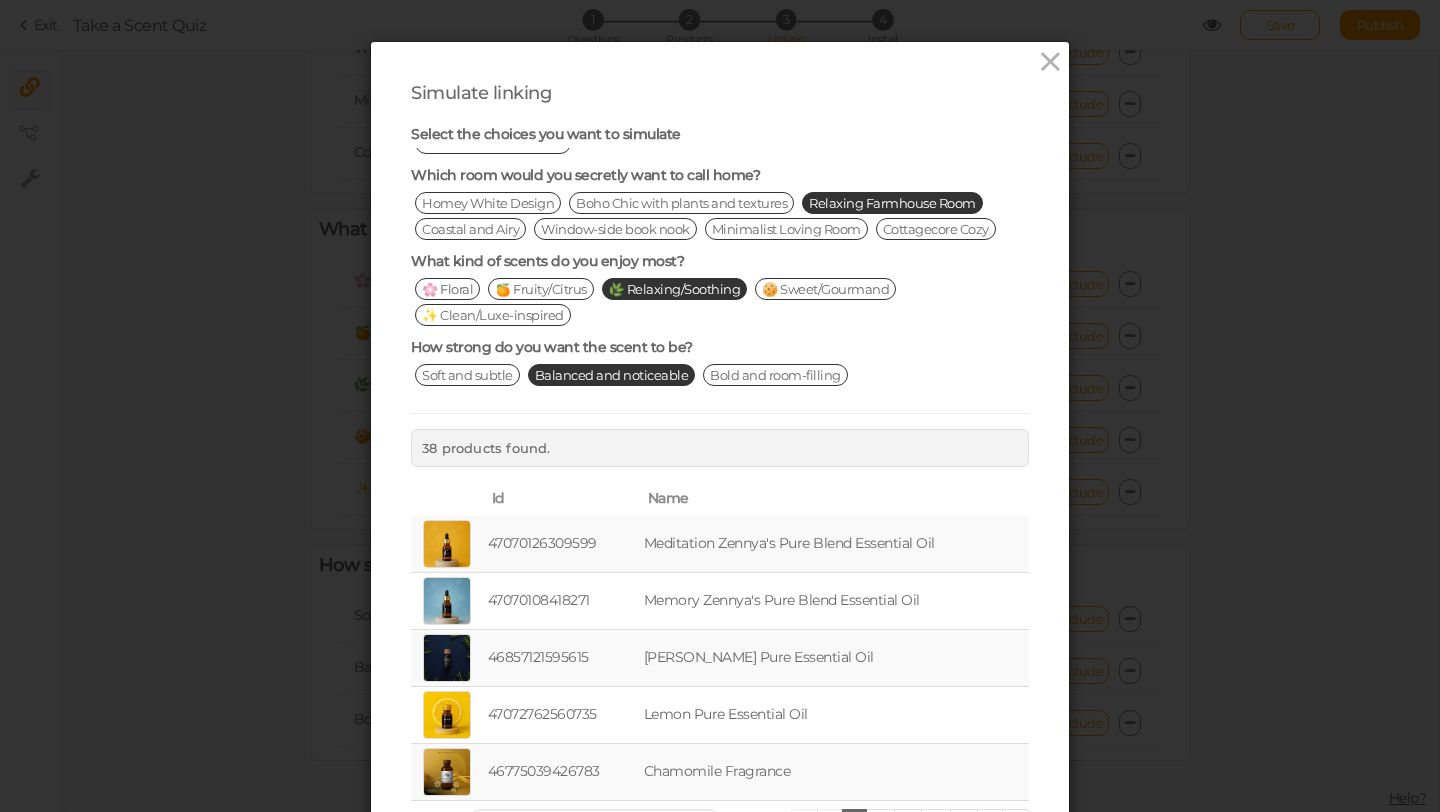 click on "Soft and subtle" at bounding box center [467, 375] 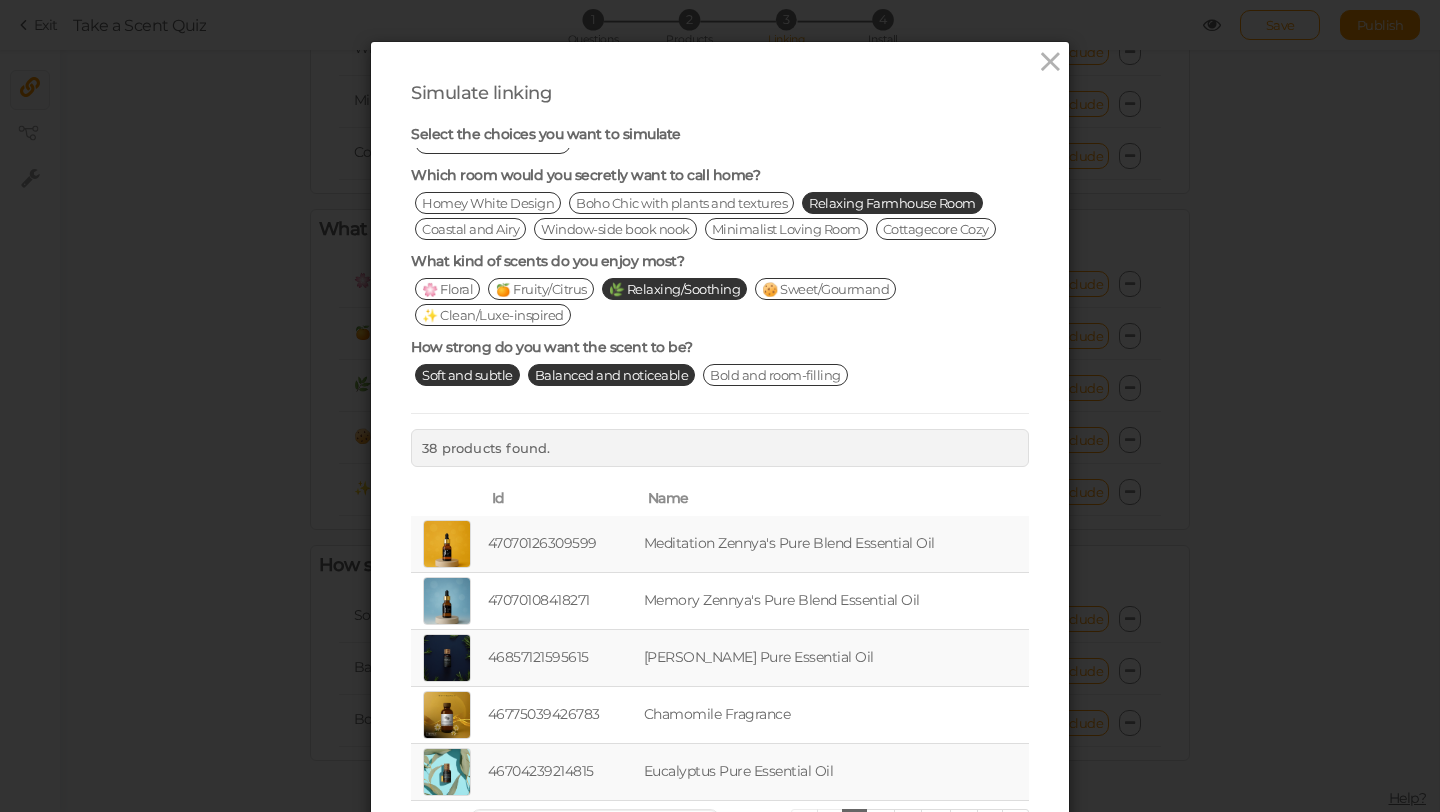 click on "Bold and room-filling" at bounding box center (775, 375) 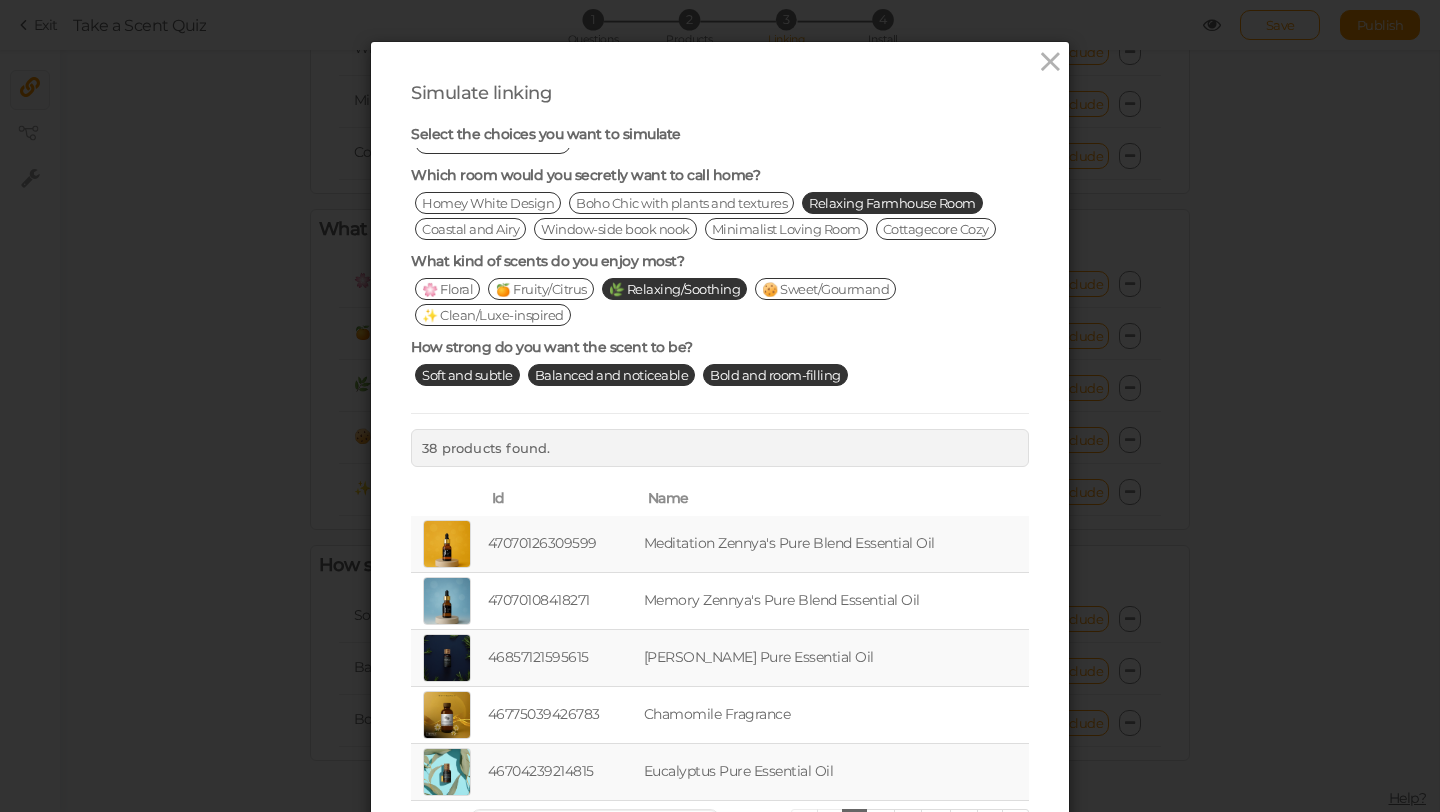 scroll, scrollTop: 252, scrollLeft: 0, axis: vertical 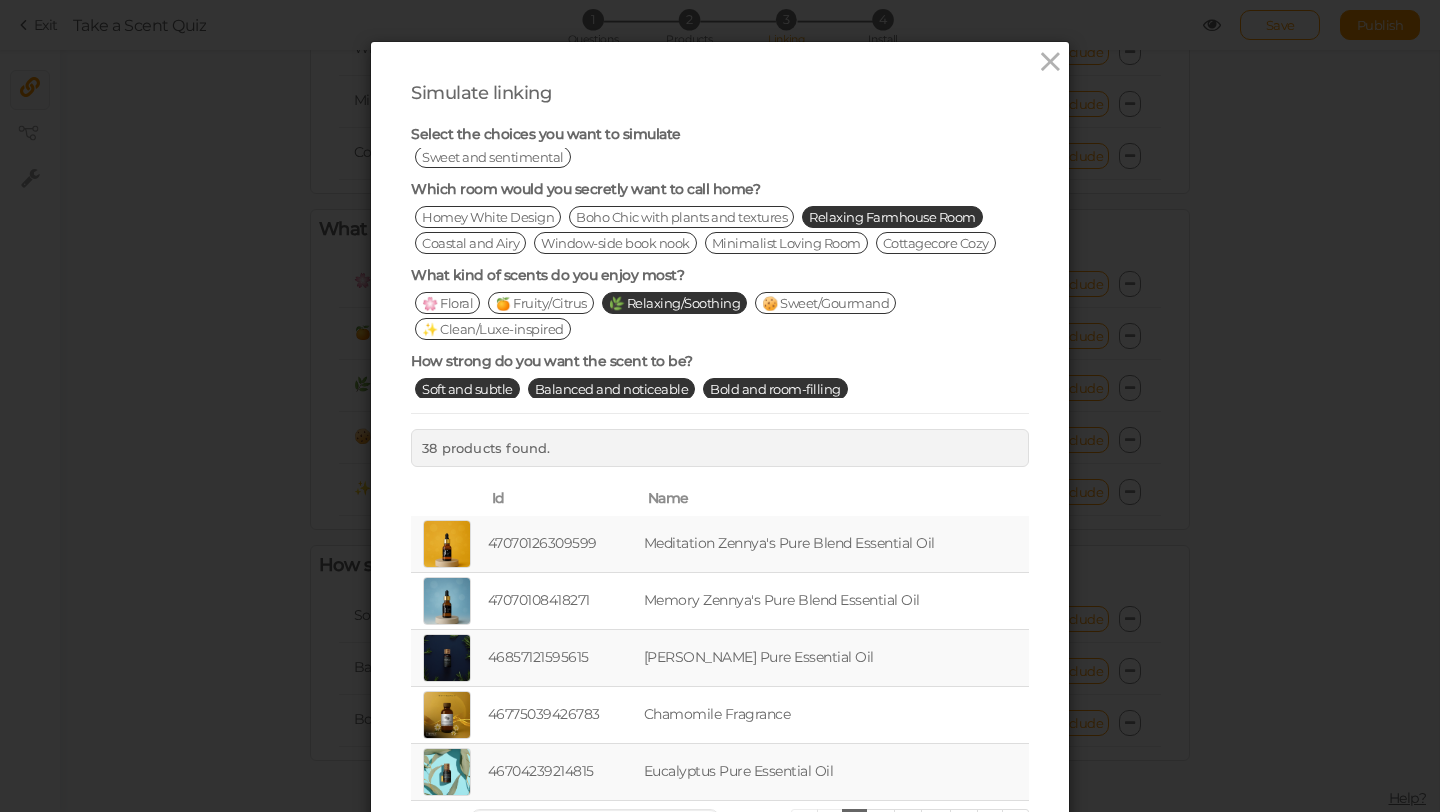 click on "Bold and room-filling" at bounding box center [775, 389] 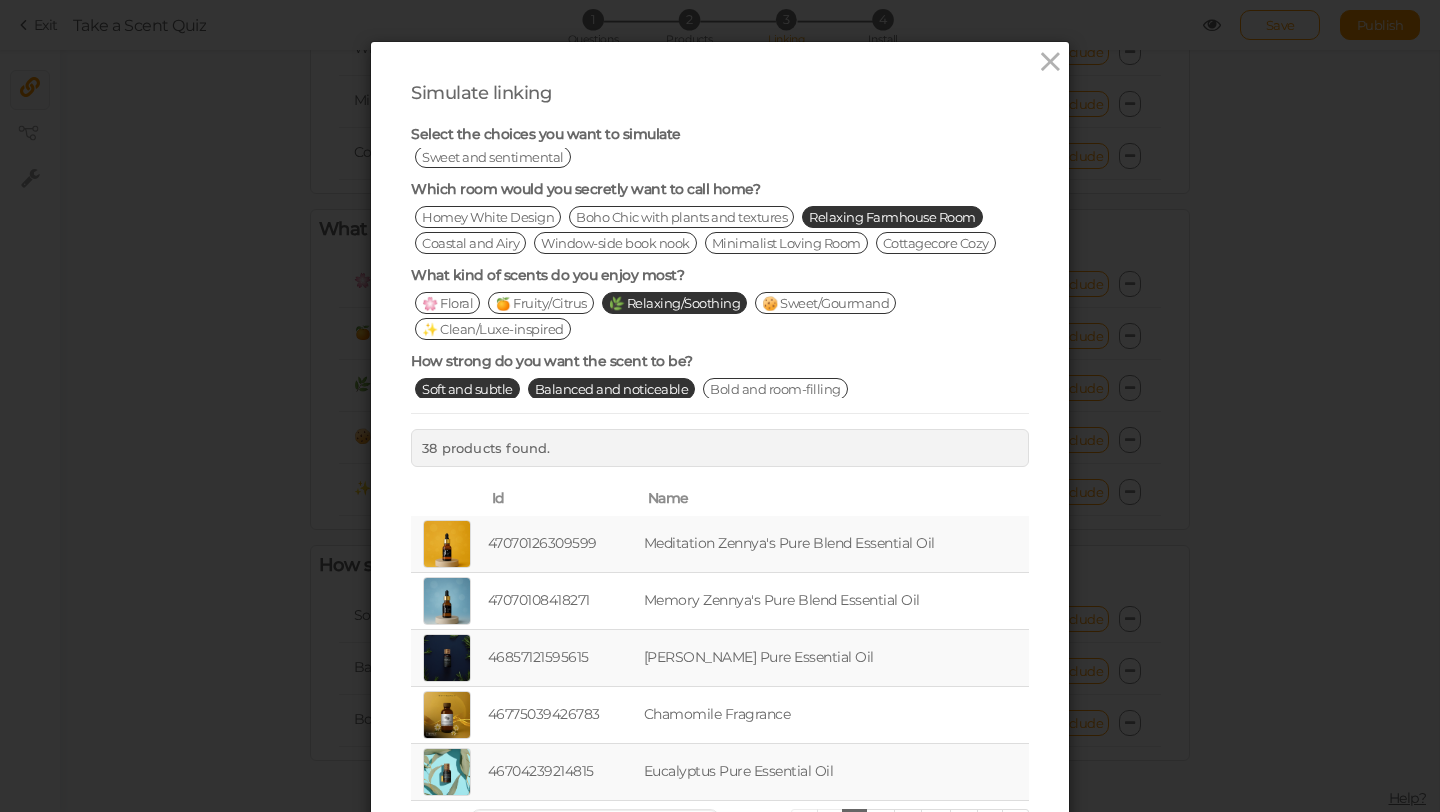 click on "Balanced and noticeable" at bounding box center (612, 389) 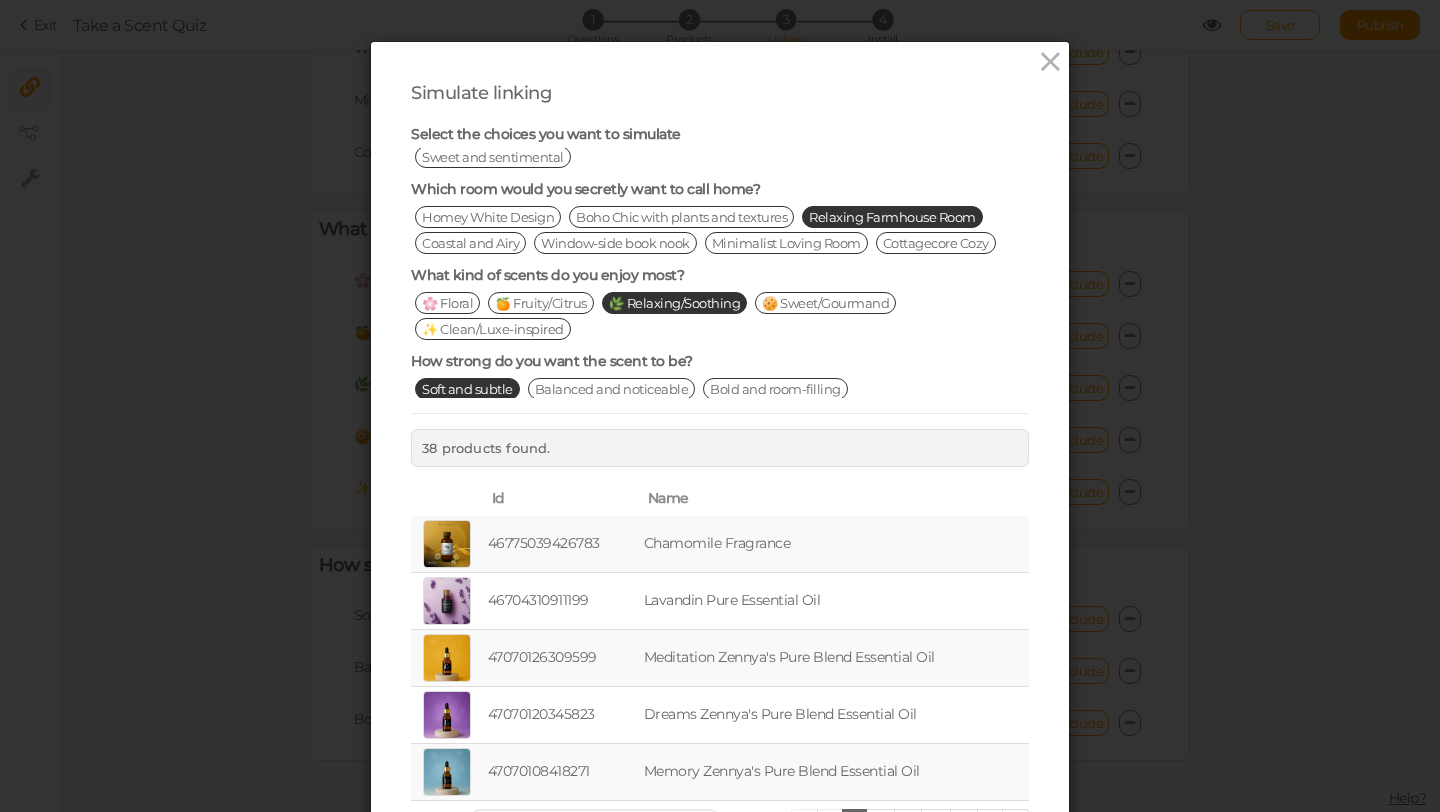 click on "Soft and subtle" at bounding box center (467, 389) 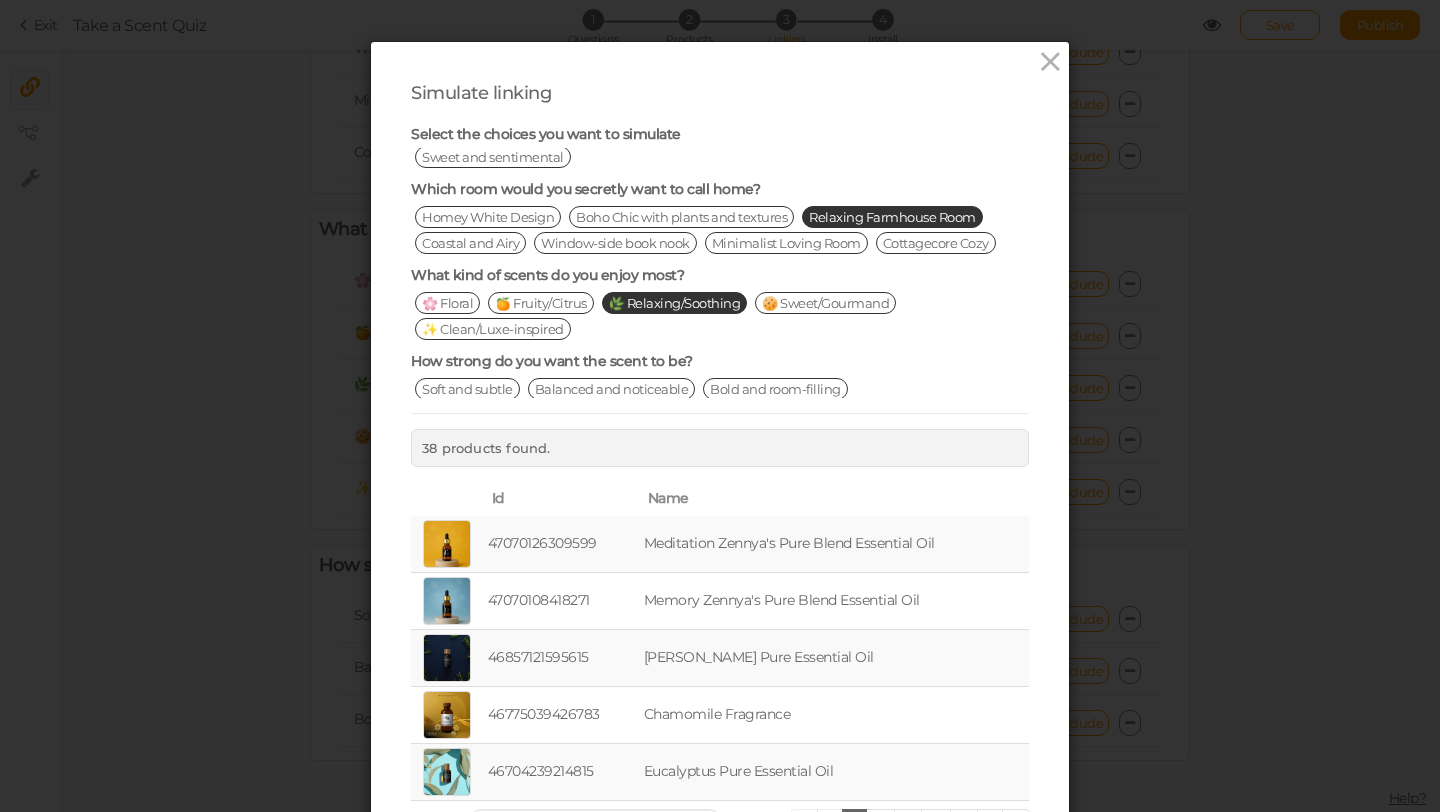 click on "What kind of scents do you enjoy most?     🌸 Floral 🍊 Fruity/Citrus 🌿 Relaxing/Soothing 🍪 Sweet/Gourmand ✨ Clean/Luxe-inspired" at bounding box center (720, 309) 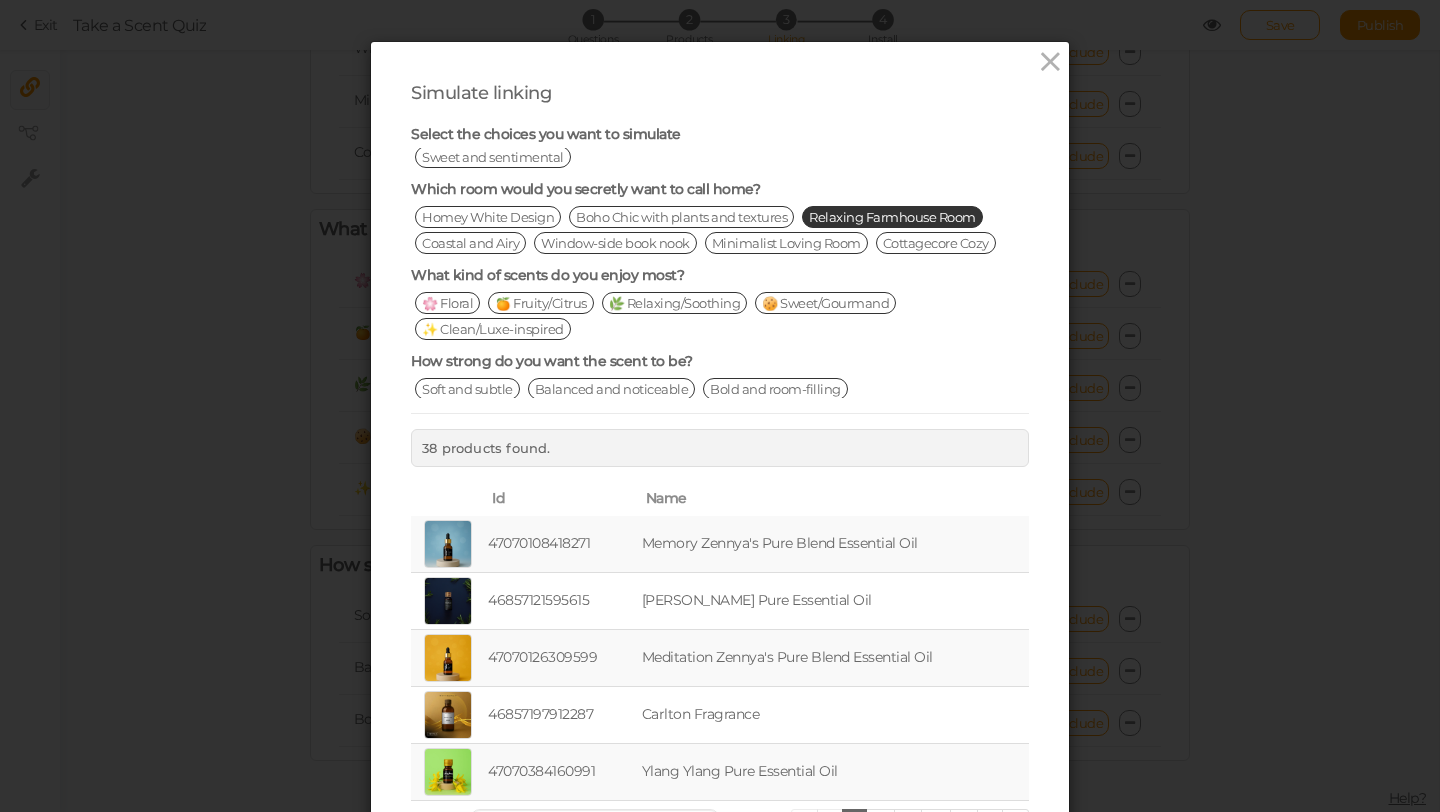 click on "Relaxing Farmhouse Room" at bounding box center [892, 217] 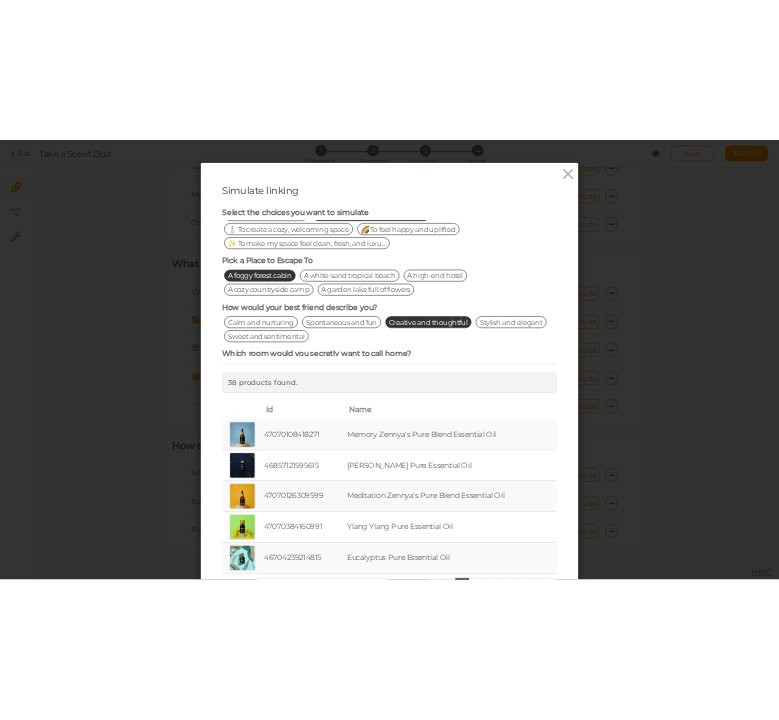 scroll, scrollTop: 0, scrollLeft: 0, axis: both 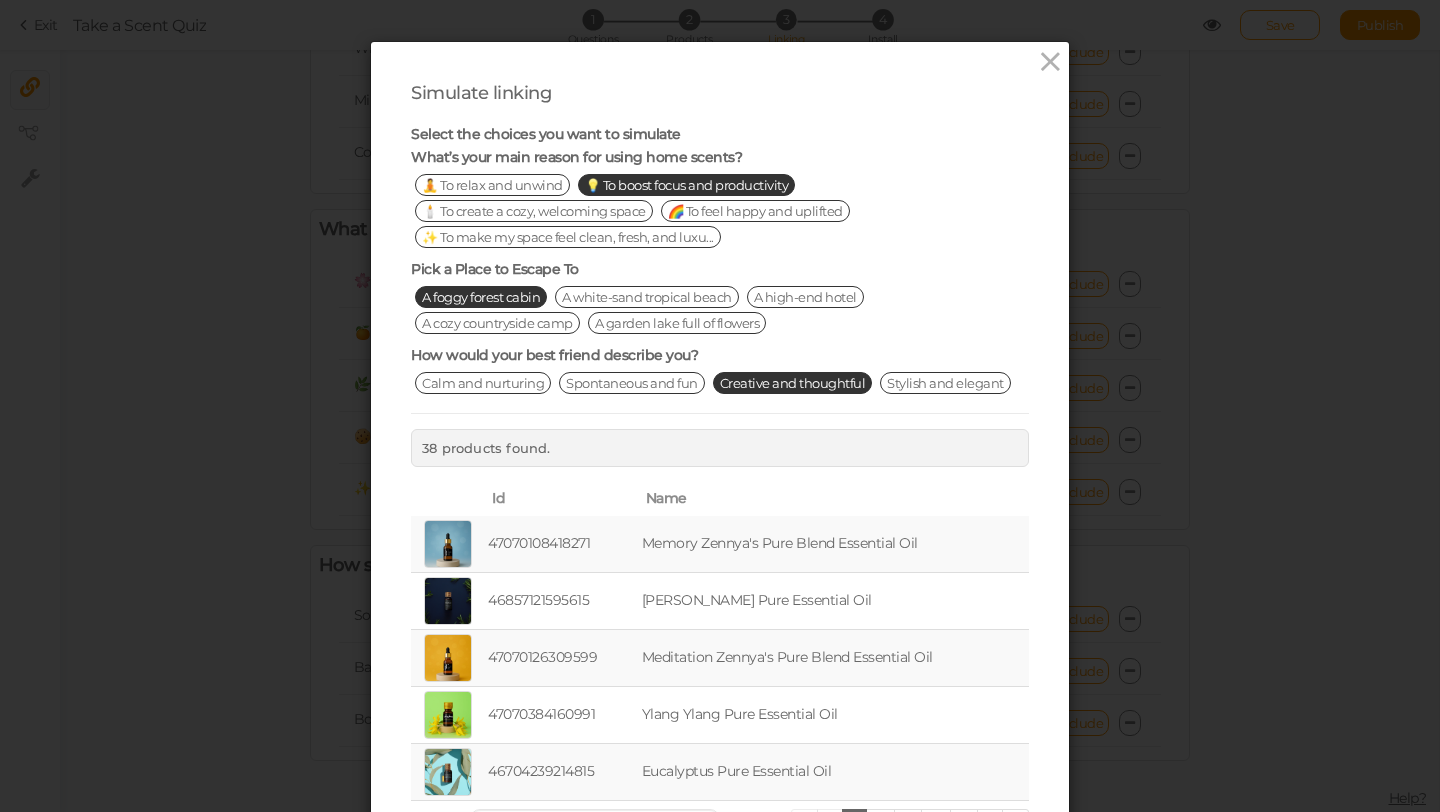 click on "A foggy forest cabin" at bounding box center [481, 297] 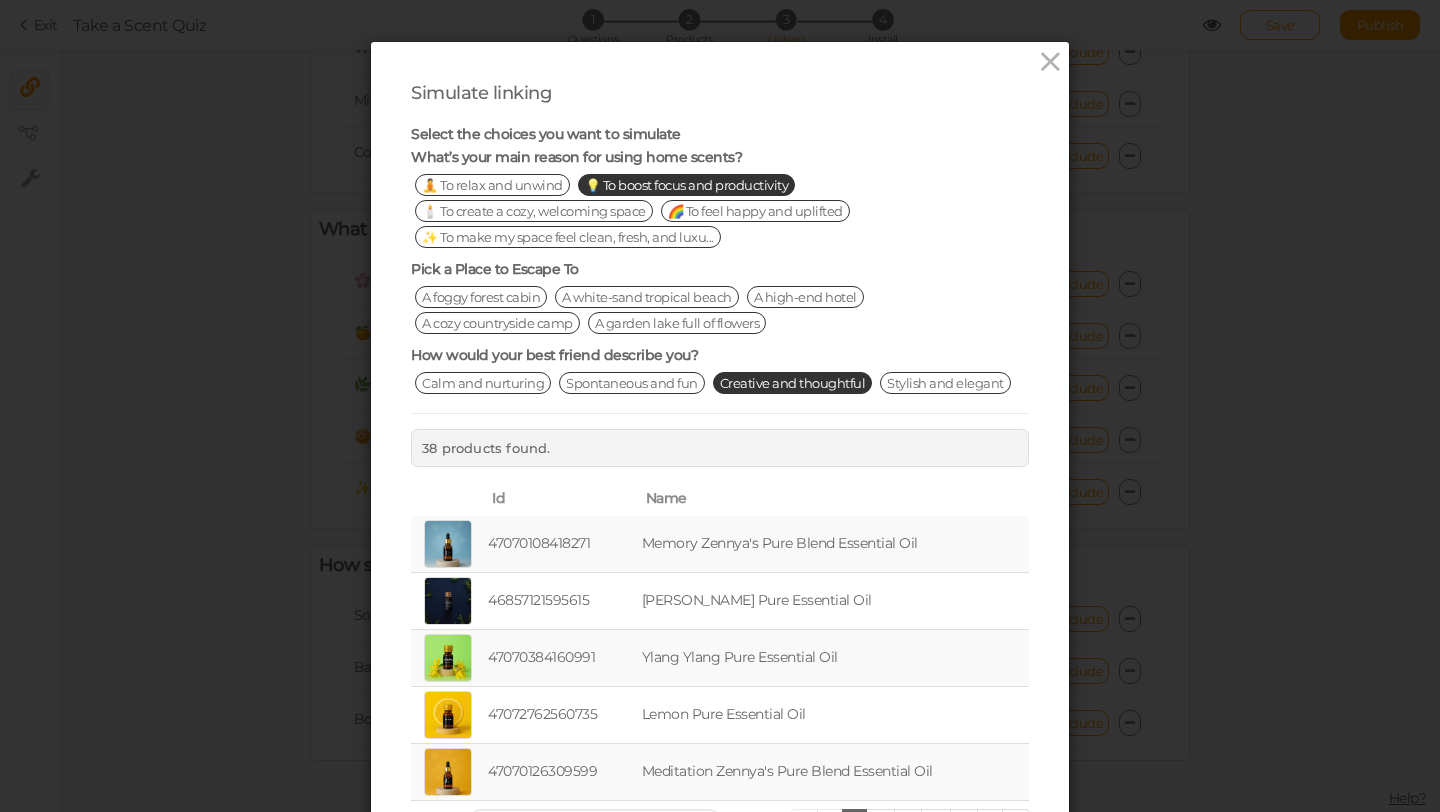 click on "💡 To boost focus and productivity" at bounding box center [687, 185] 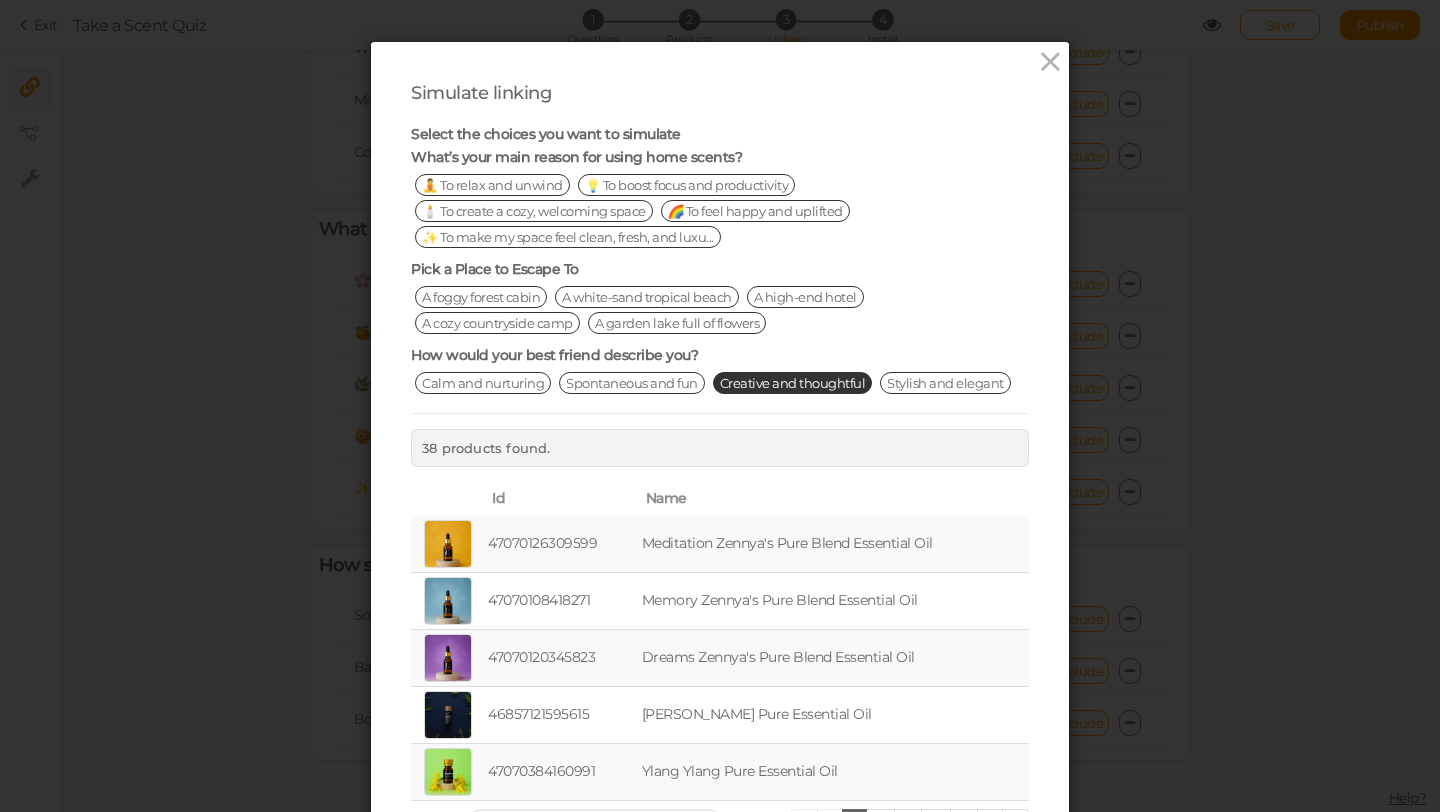 click on "Calm and nurturing Spontaneous and fun Creative and thoughtful Stylish and elegant Sweet and sentimental" at bounding box center [720, 396] 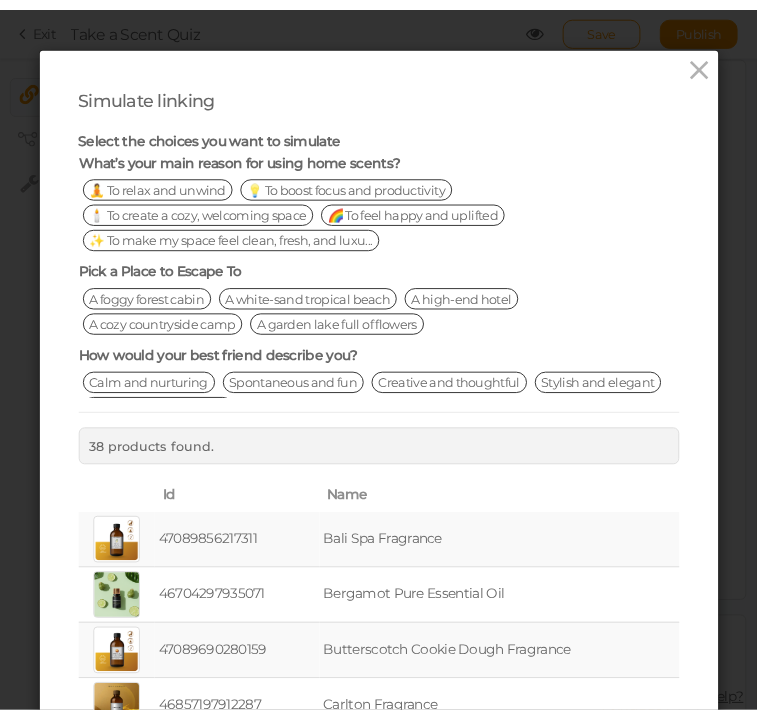 scroll, scrollTop: 1379, scrollLeft: 0, axis: vertical 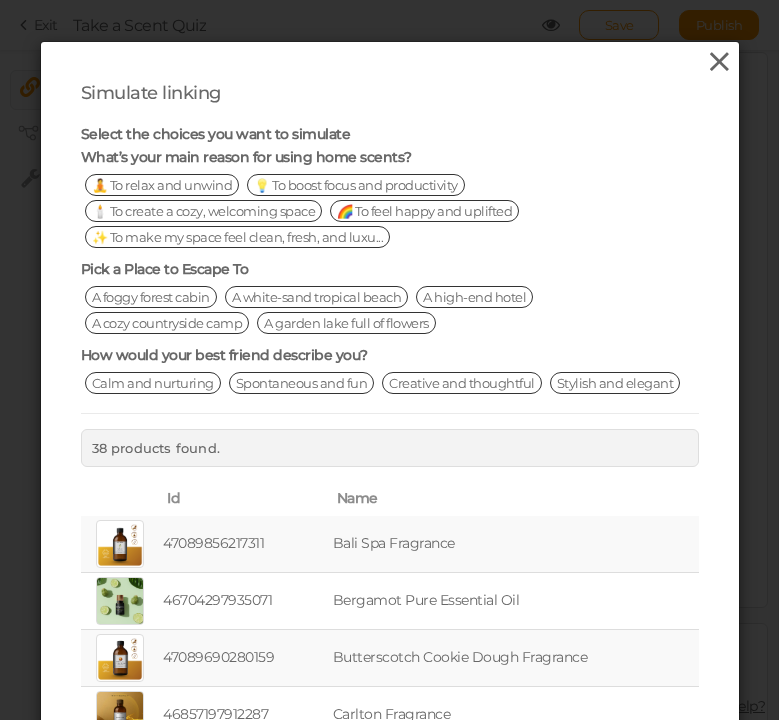 click at bounding box center [719, 62] 